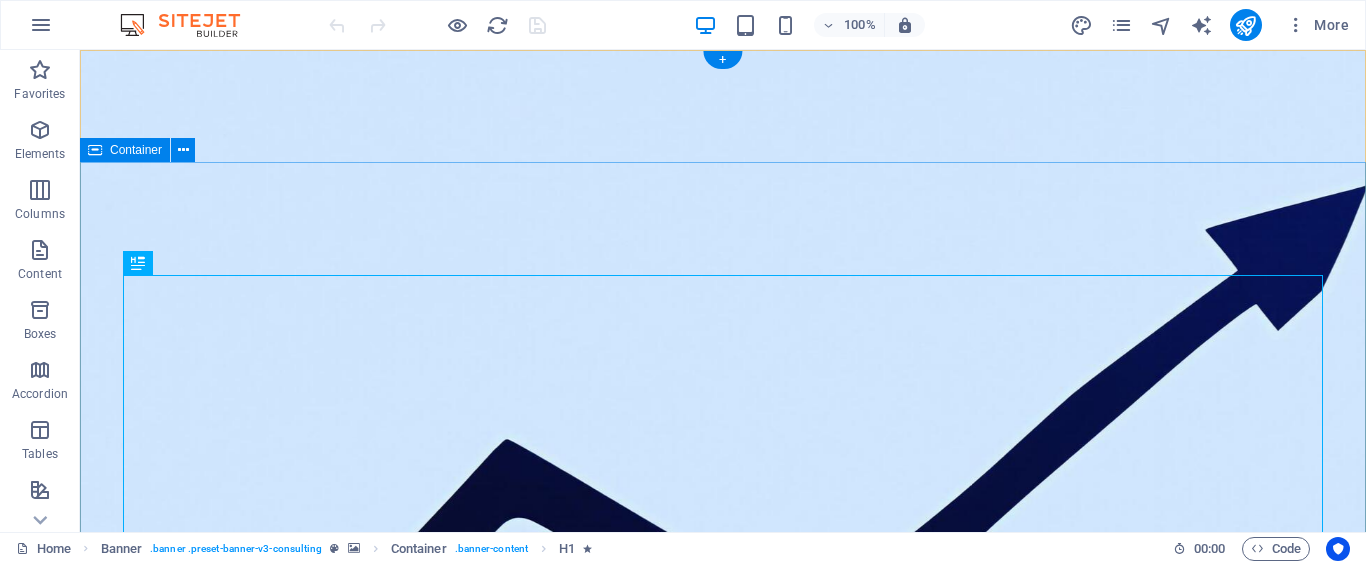 scroll, scrollTop: 138, scrollLeft: 0, axis: vertical 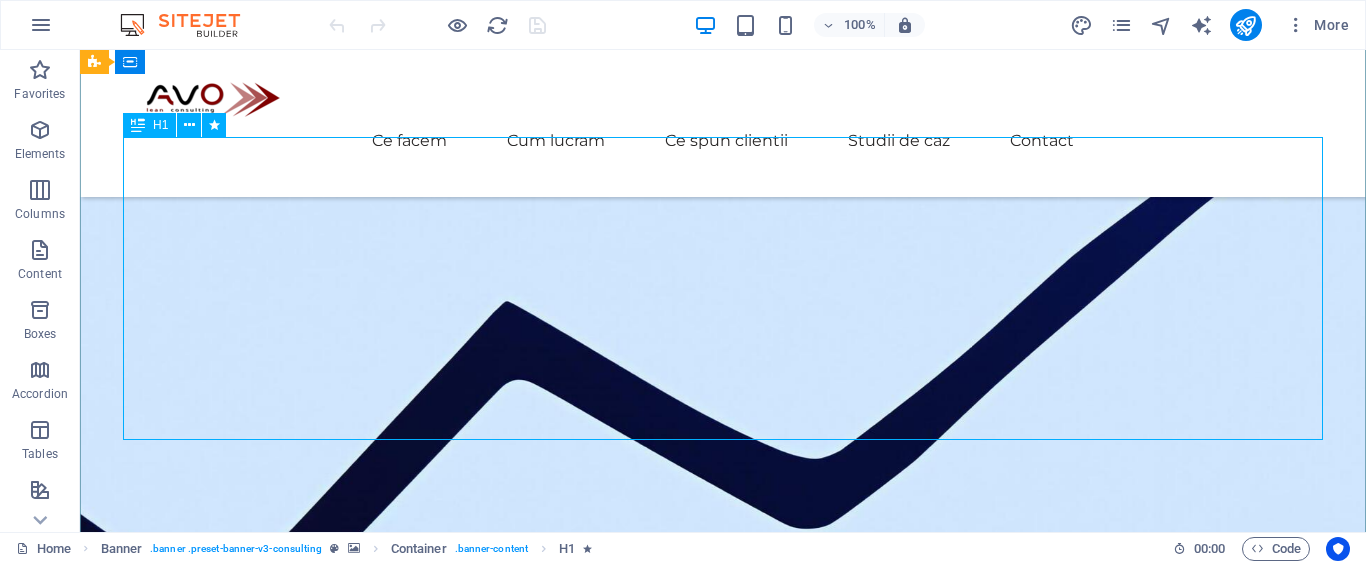click on "Promisiunea noastra: Creștem productivitatea cu 15‑20% fără investiții noi." at bounding box center (723, 1075) 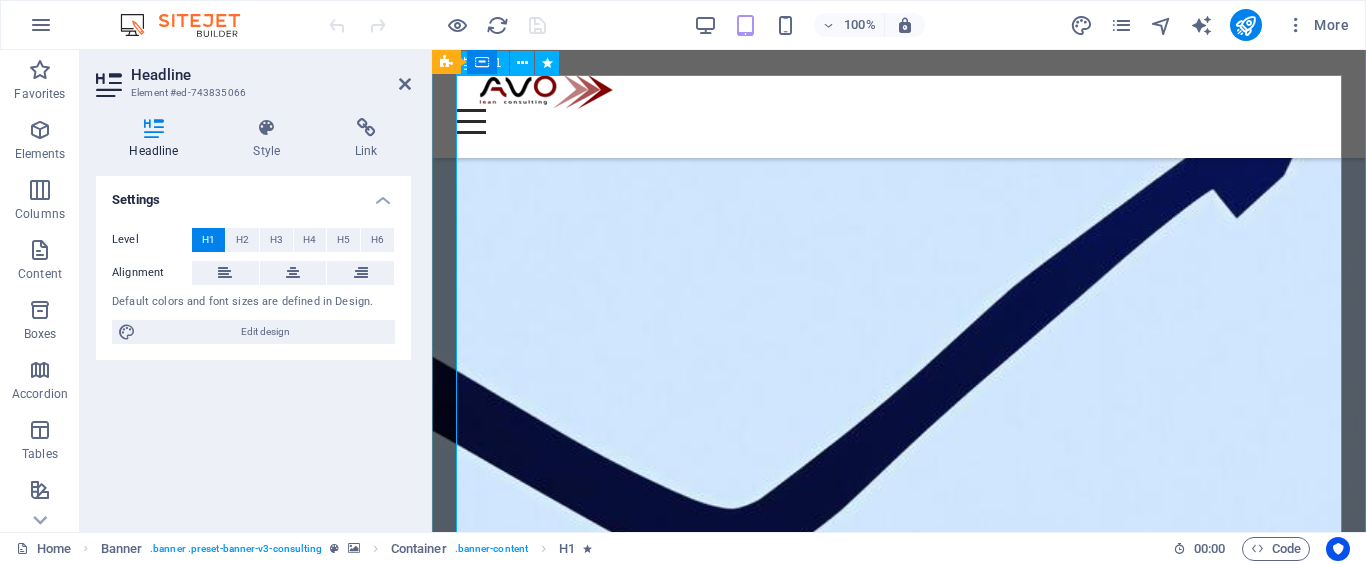 click on "Transformăm operațiunile pentru a elimina pierderile care îți consumă marja, pentru a stabiliza livrările și pentru a crește agilitatea, indiferent de fluctuațiile pieței." at bounding box center (899, 1434) 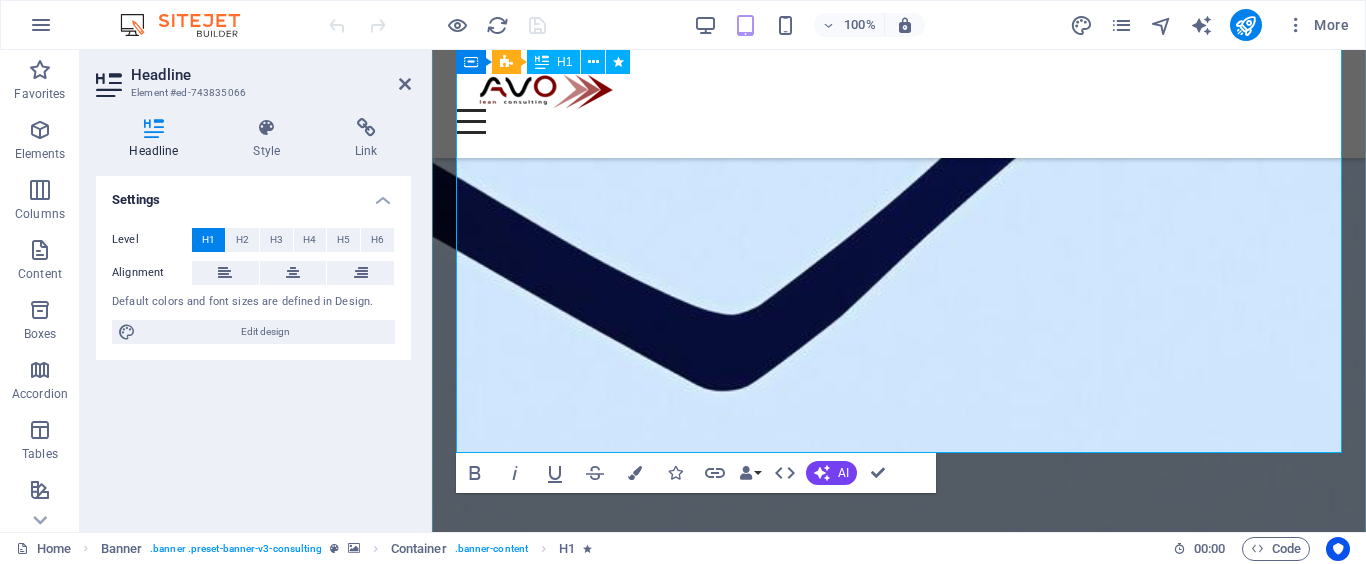 scroll, scrollTop: 276, scrollLeft: 0, axis: vertical 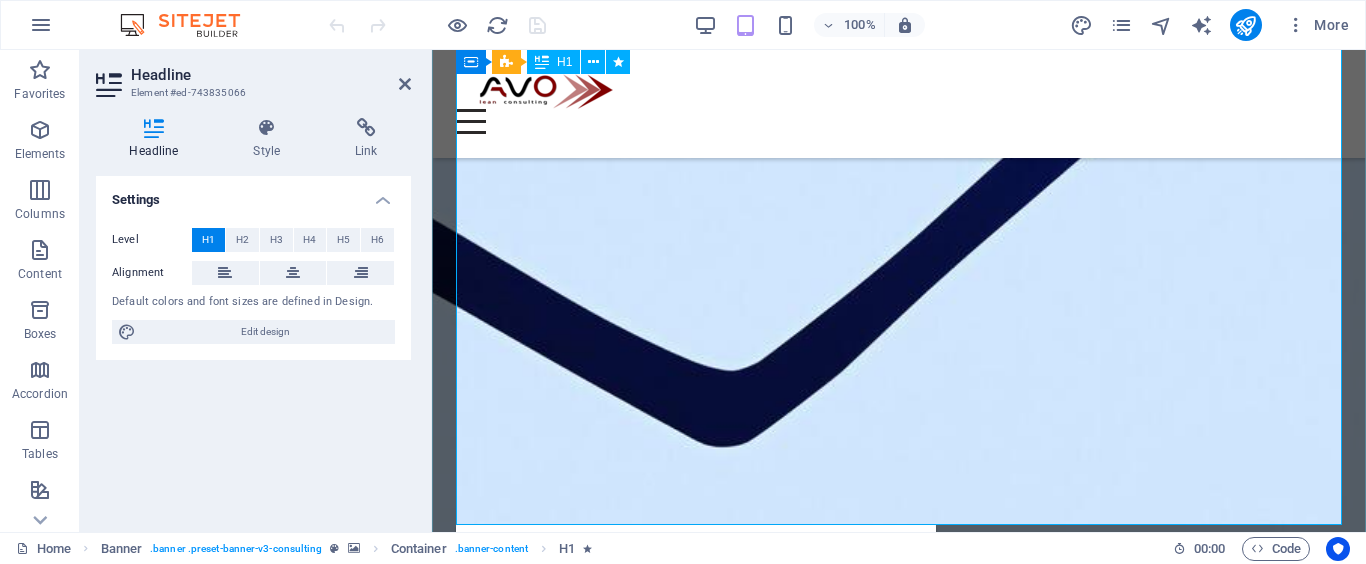 drag, startPoint x: 922, startPoint y: 245, endPoint x: 1152, endPoint y: 500, distance: 343.4021 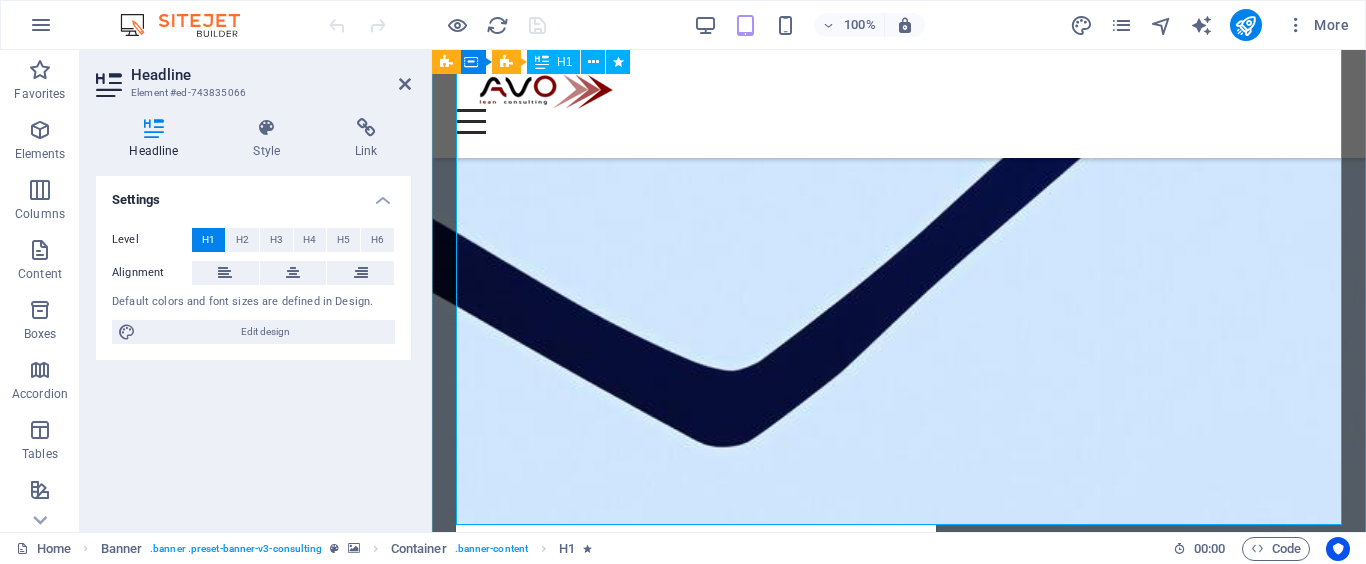 click on "Transformăm operațiunile pentru a elimina pierderile care îți consumă marja, pentru a stabiliza livrările și pentru a crește agilitatea, indiferent de fluctuațiile pieței." at bounding box center (899, 1296) 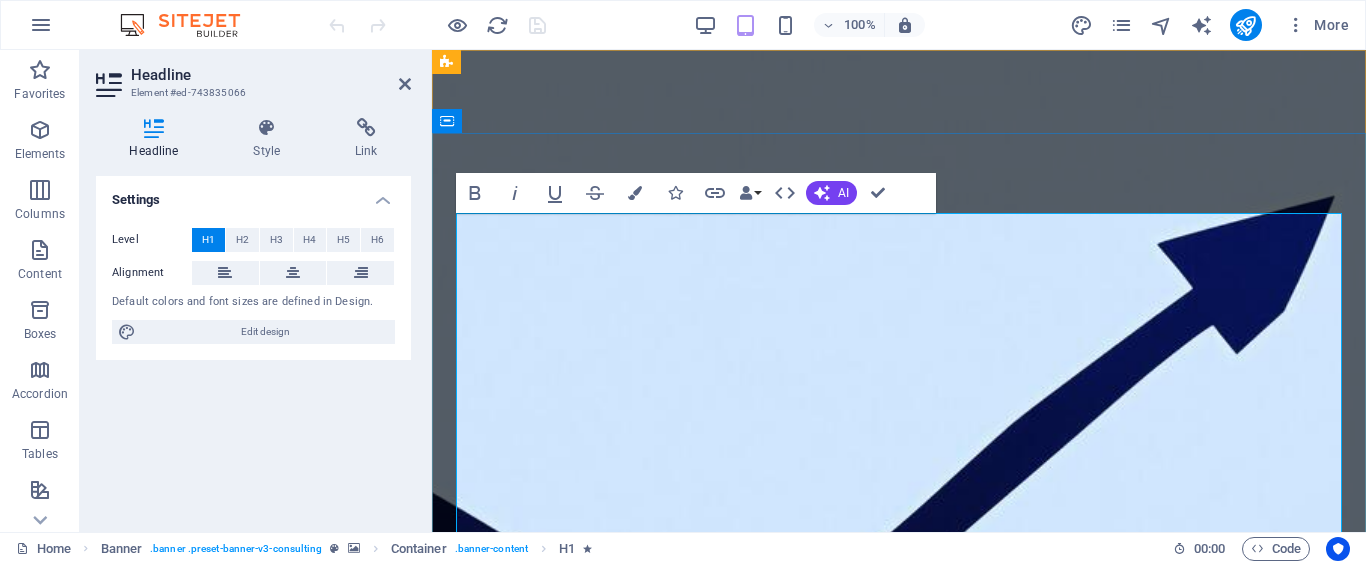 scroll, scrollTop: 0, scrollLeft: 0, axis: both 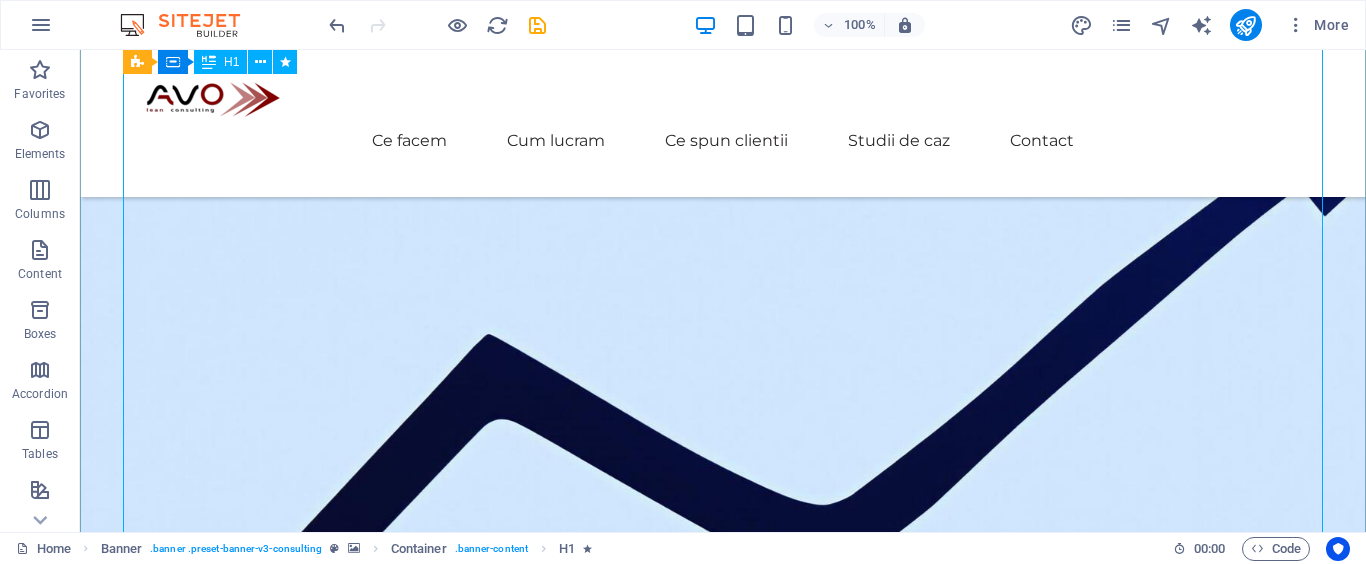 click on "Transformăm operațiunile pentru a elimina pierderile care îți consumă marja, pentru a stabiliza livrările și pentru a crește agilitatea, indiferent de fluctuațiile pieței." at bounding box center (723, 1302) 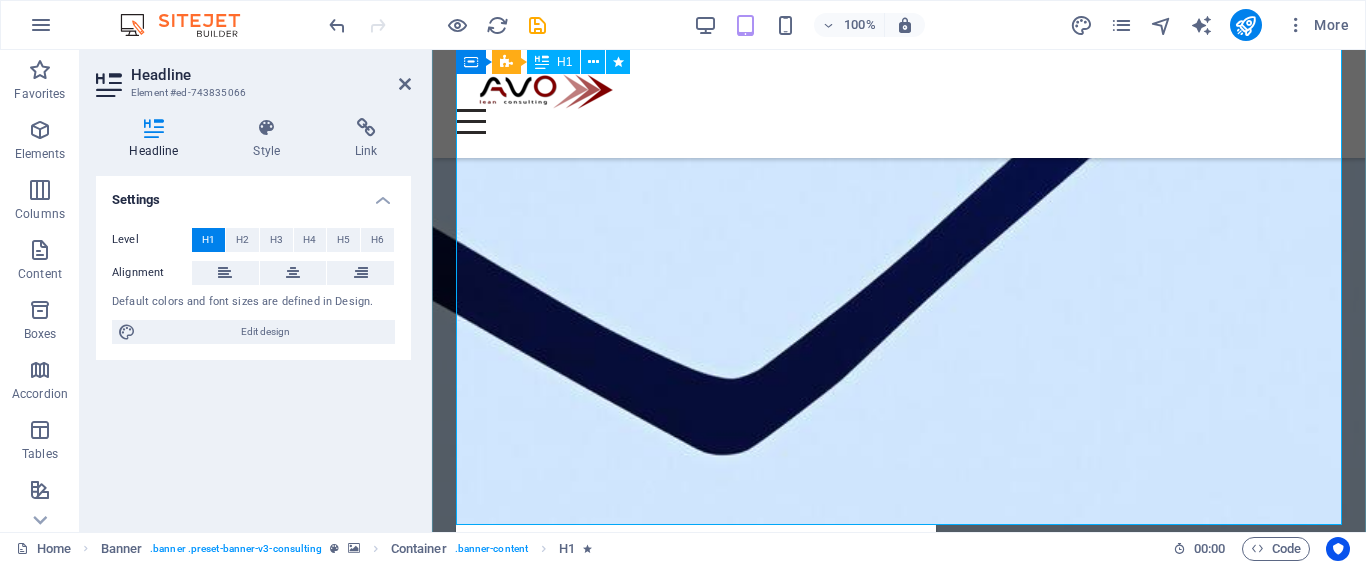 scroll, scrollTop: 276, scrollLeft: 0, axis: vertical 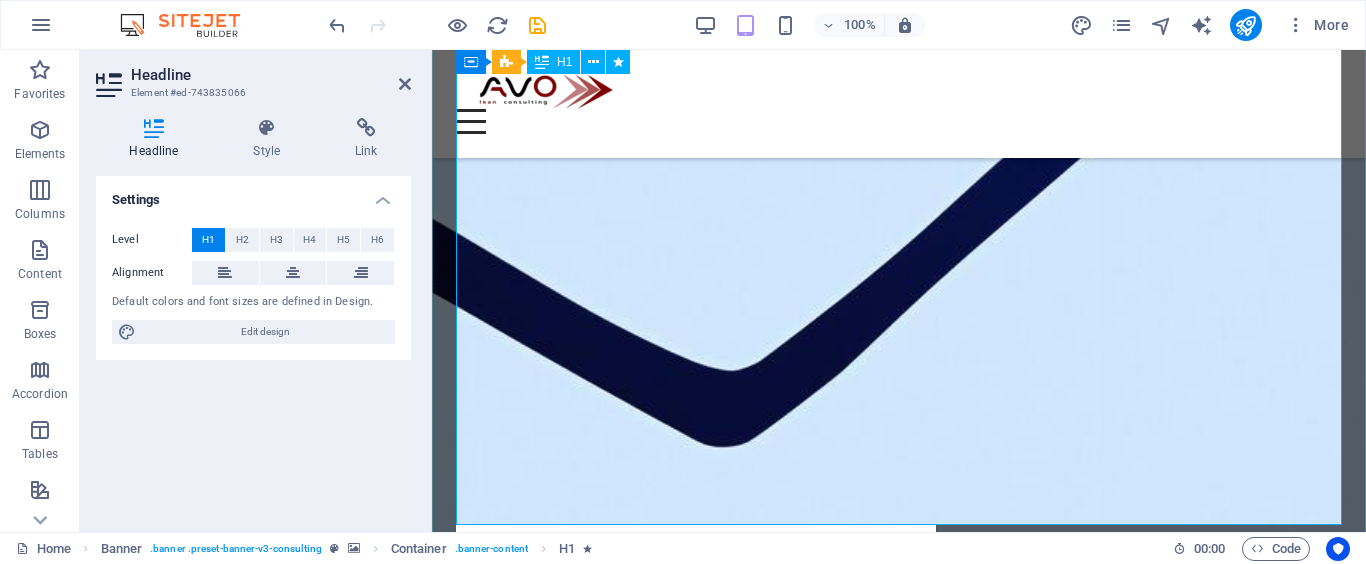 click on "Transformăm operațiunile pentru a elimina pierderile care îți consumă marja, pentru a stabiliza livrările și pentru a crește agilitatea, indiferent de fluctuațiile pieței." at bounding box center (899, 1296) 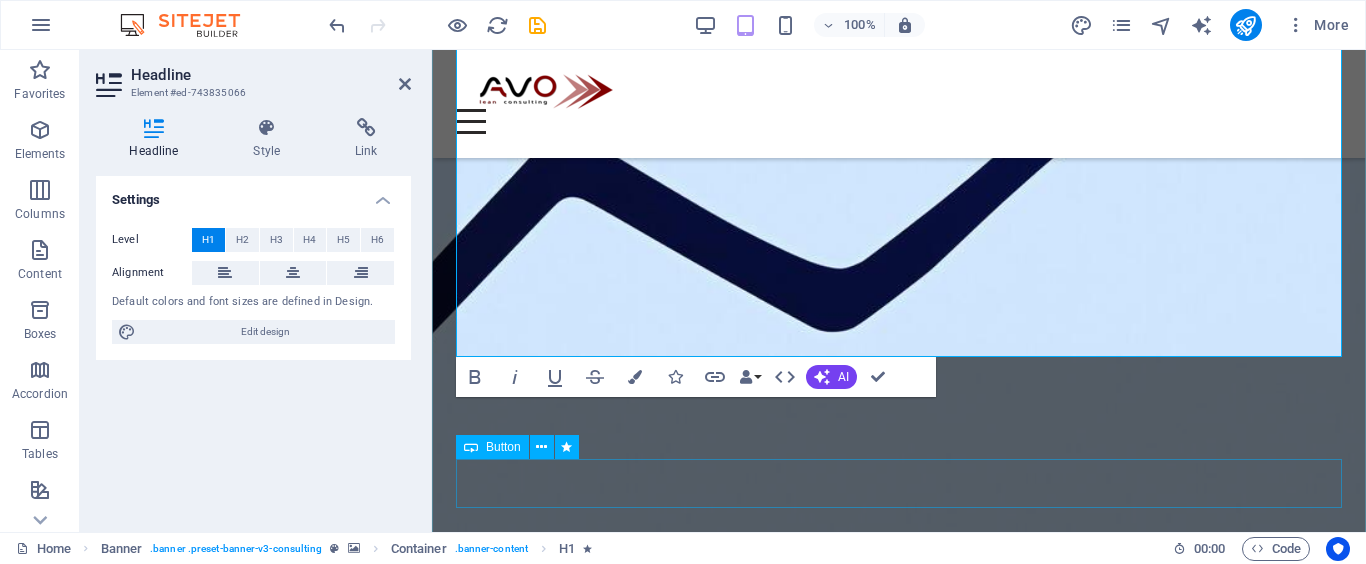 type 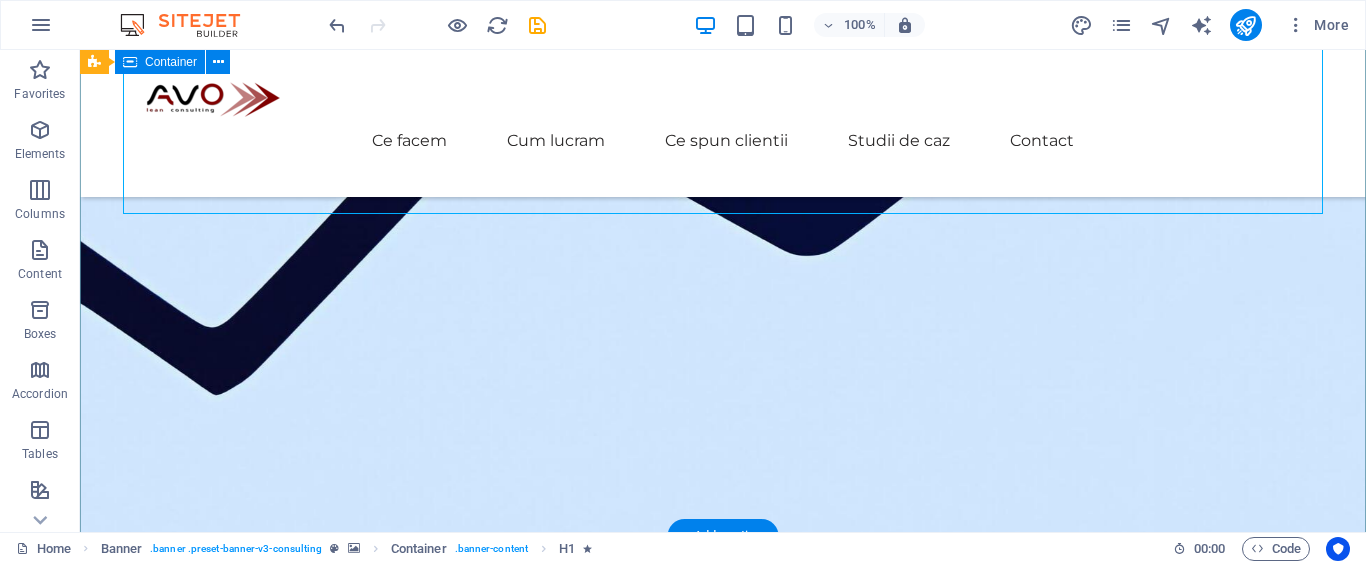 scroll, scrollTop: 414, scrollLeft: 0, axis: vertical 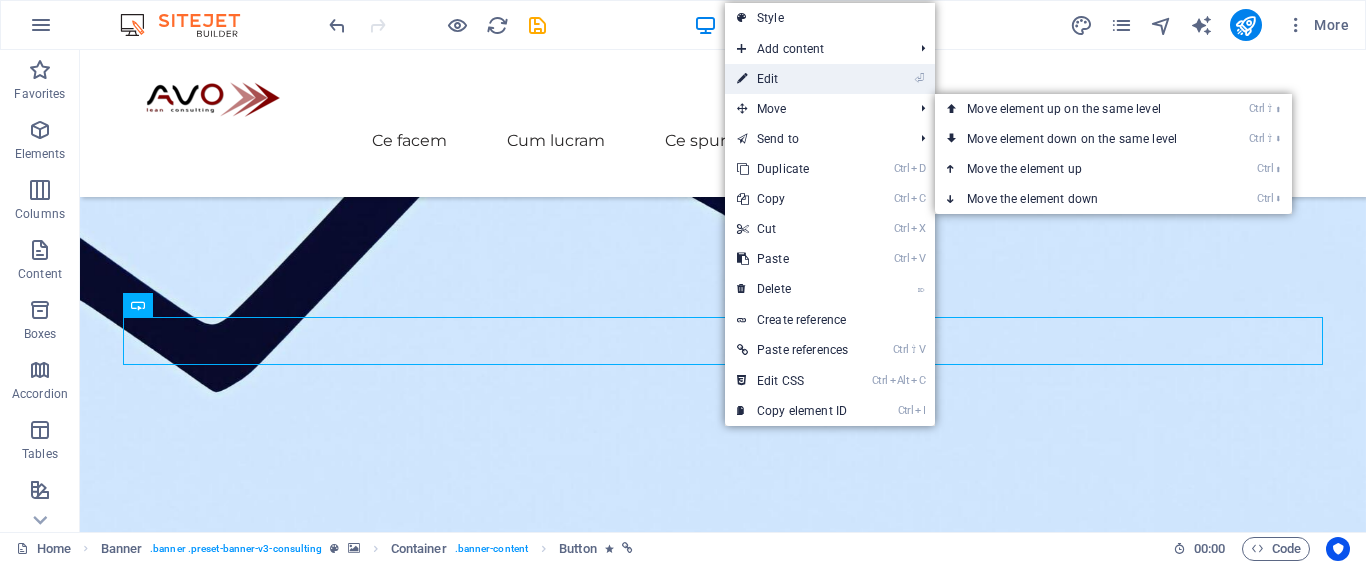 drag, startPoint x: 774, startPoint y: 83, endPoint x: 396, endPoint y: 428, distance: 511.77045 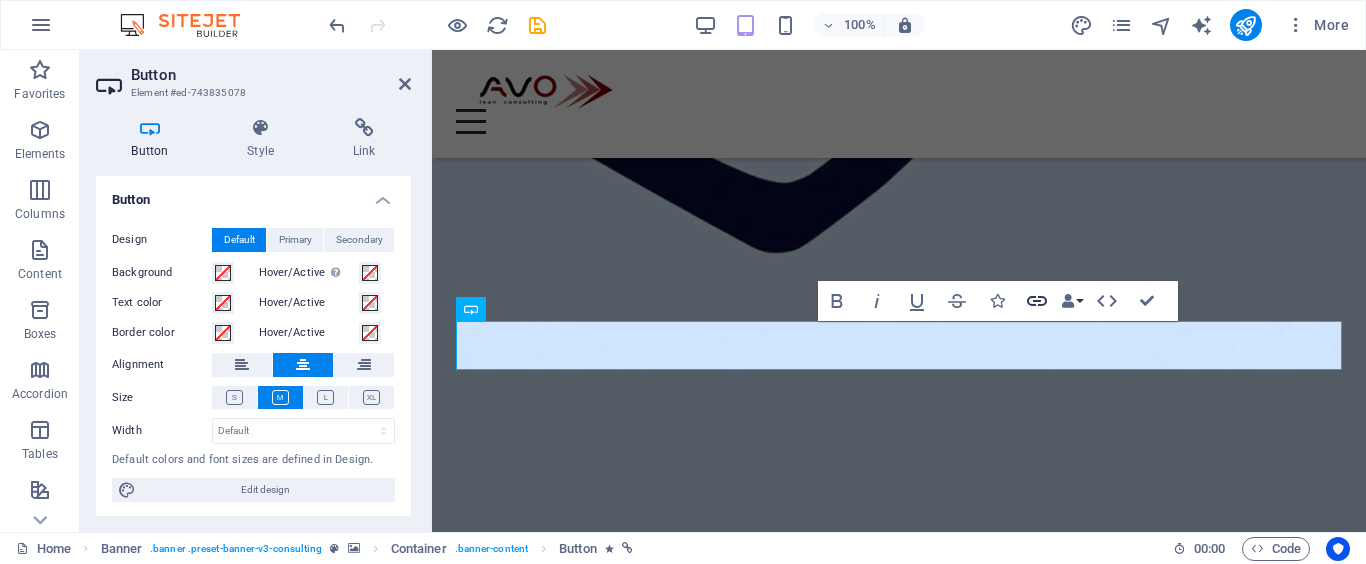 click 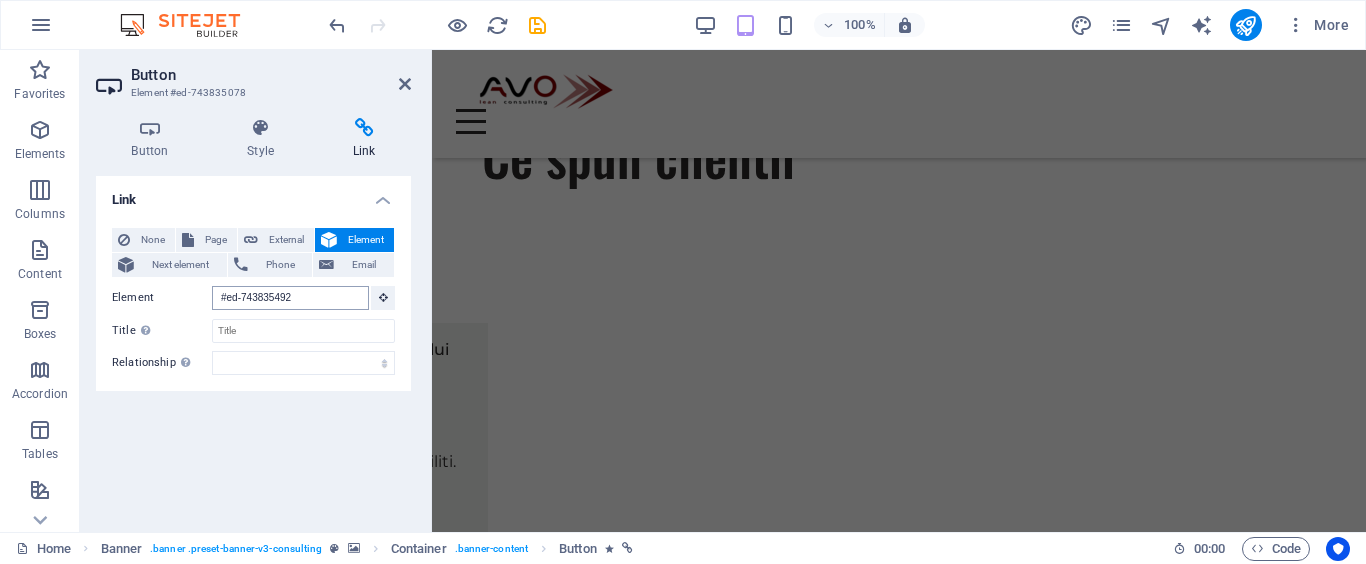 scroll, scrollTop: 5950, scrollLeft: 0, axis: vertical 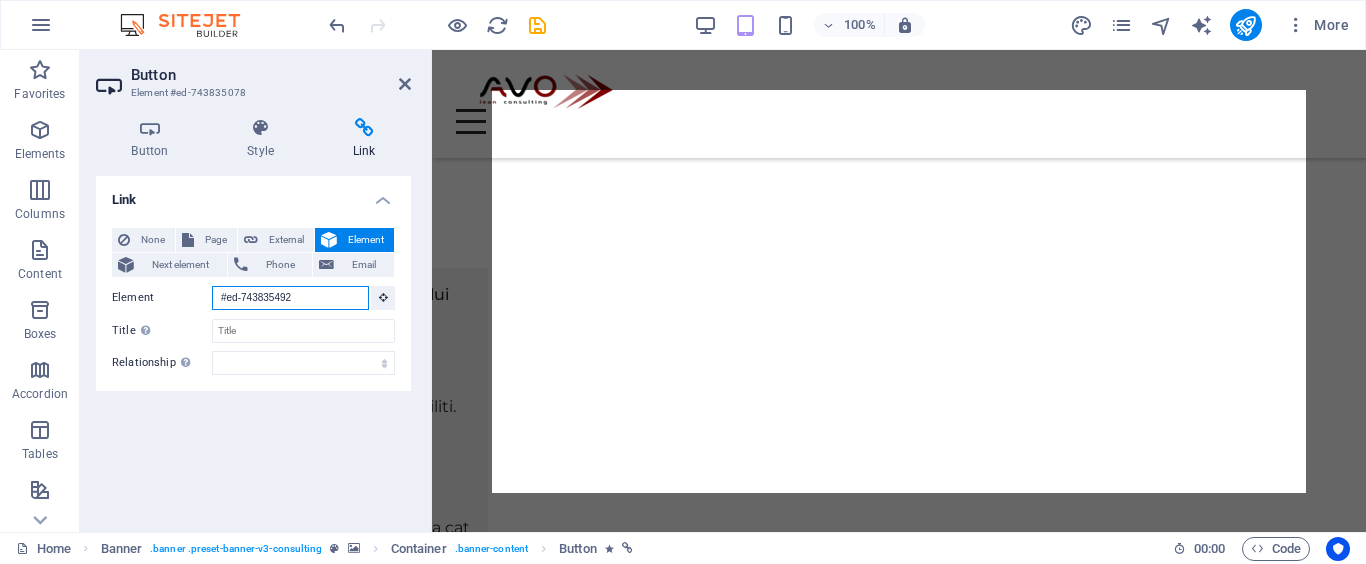 click on "#ed-743835492" at bounding box center [290, 298] 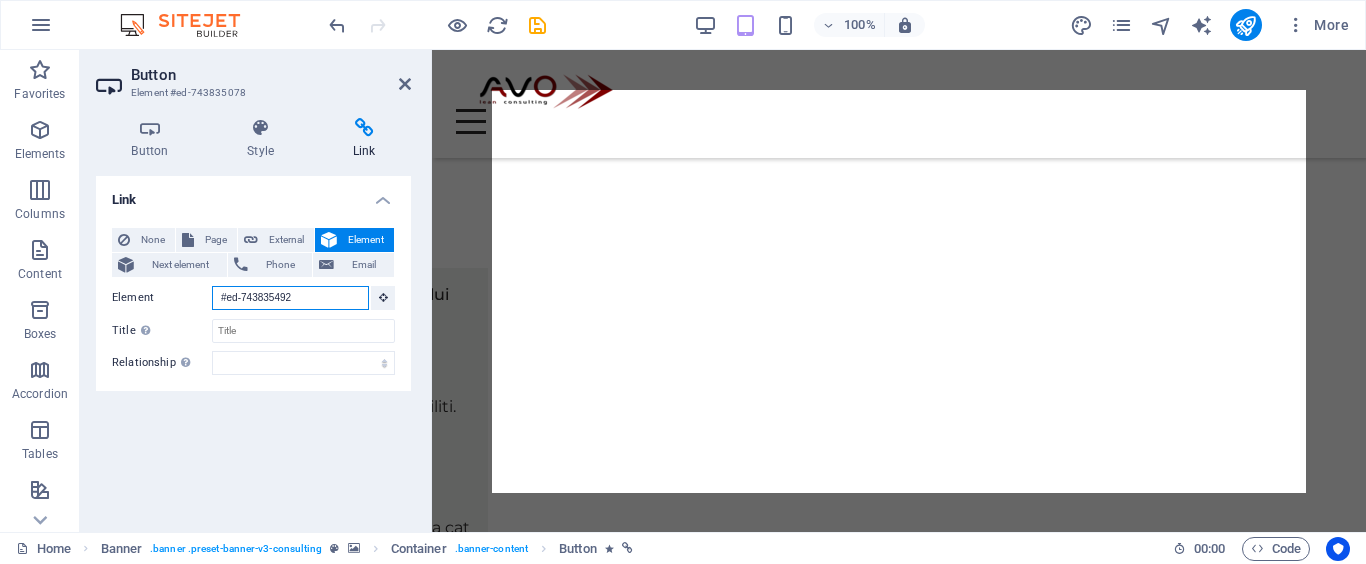 drag, startPoint x: 319, startPoint y: 298, endPoint x: 210, endPoint y: 308, distance: 109.457756 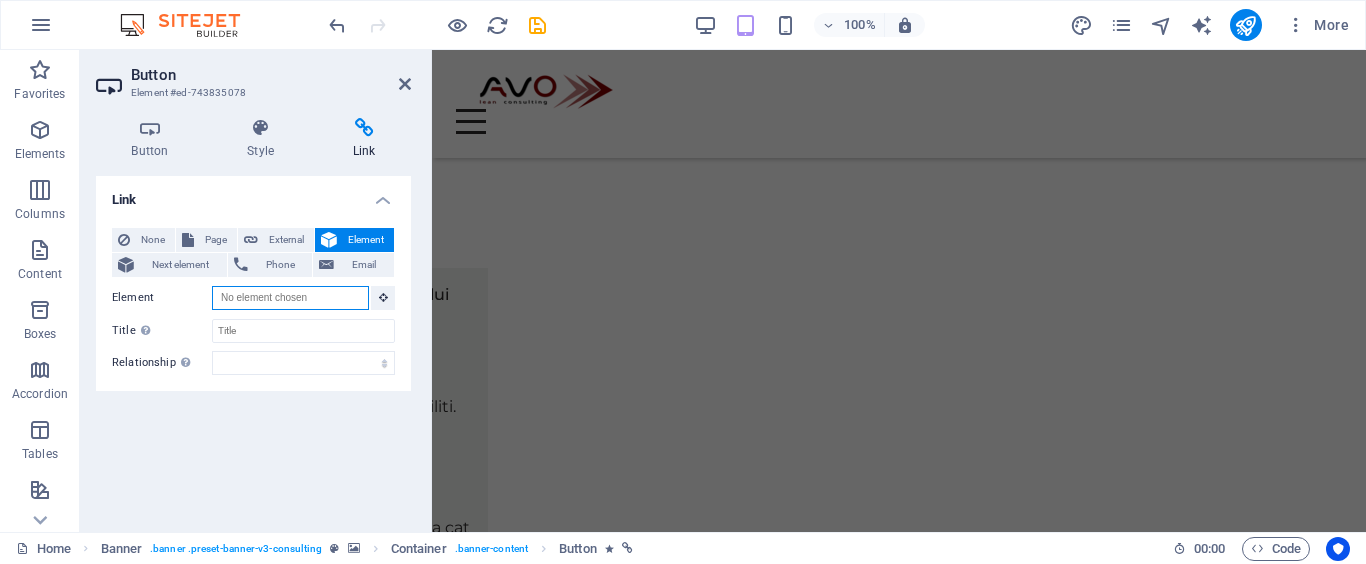 type 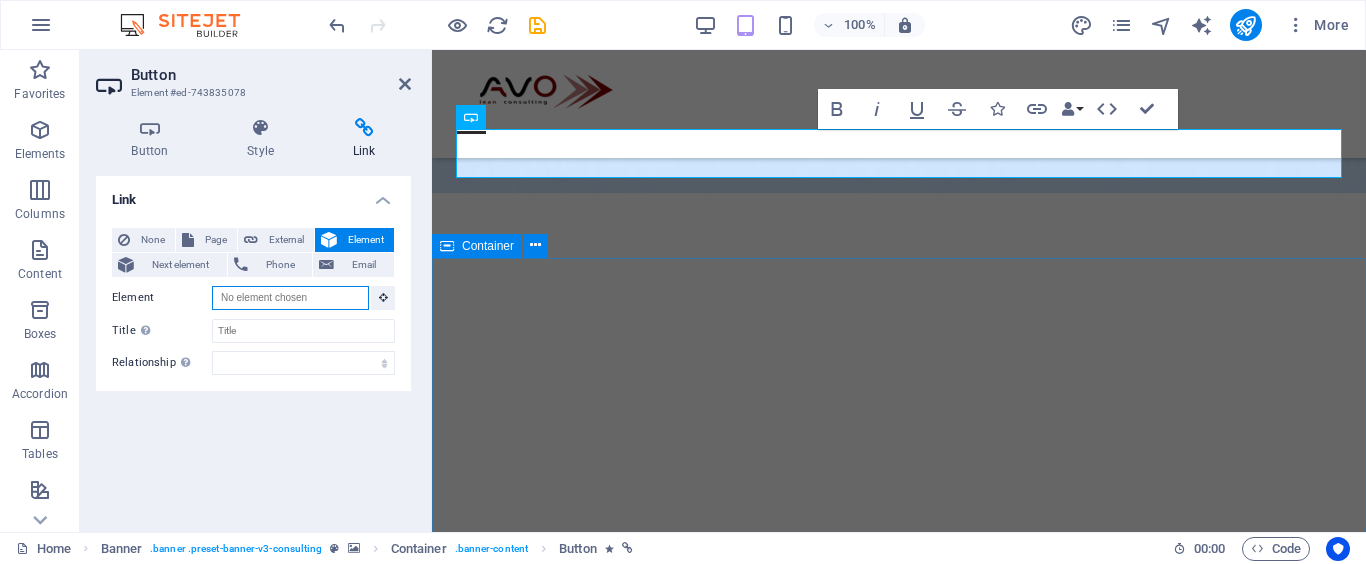 scroll, scrollTop: 744, scrollLeft: 0, axis: vertical 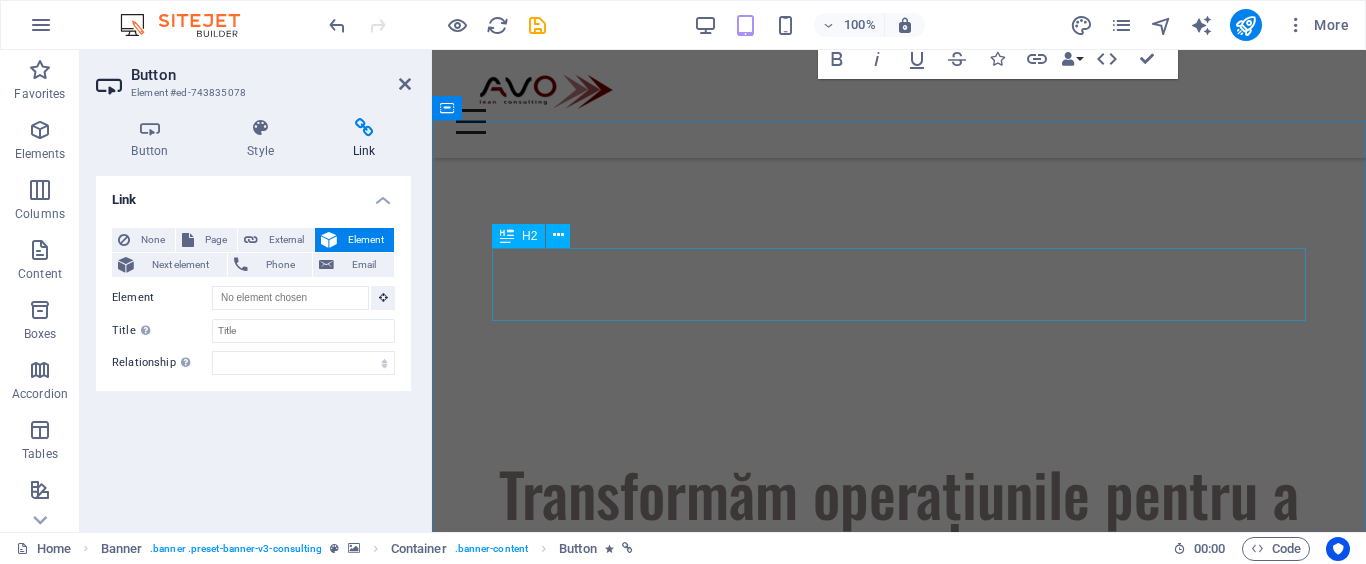 click on "Ce facem" at bounding box center (899, 1098) 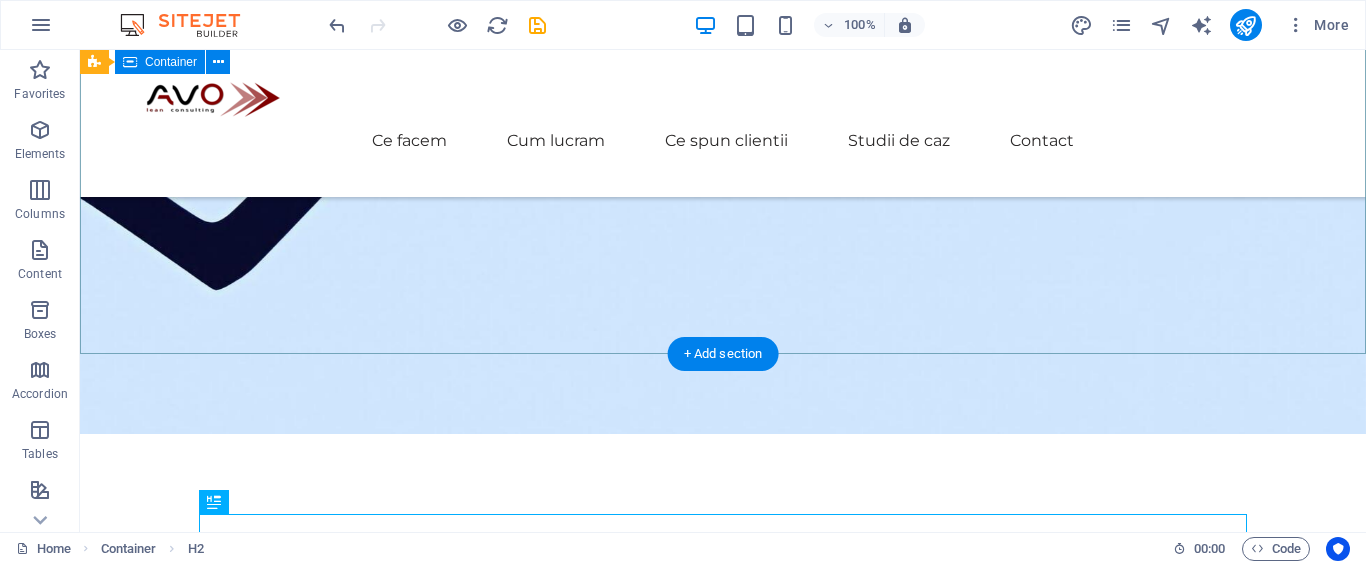 scroll, scrollTop: 468, scrollLeft: 0, axis: vertical 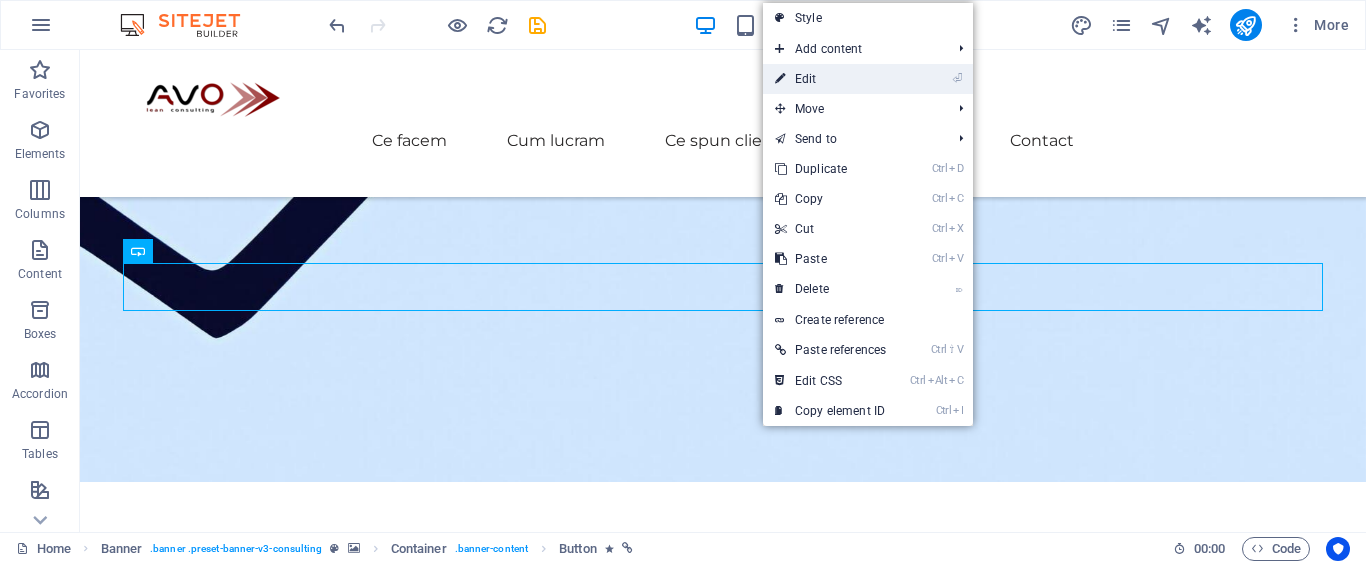click on "⏎  Edit" at bounding box center (830, 79) 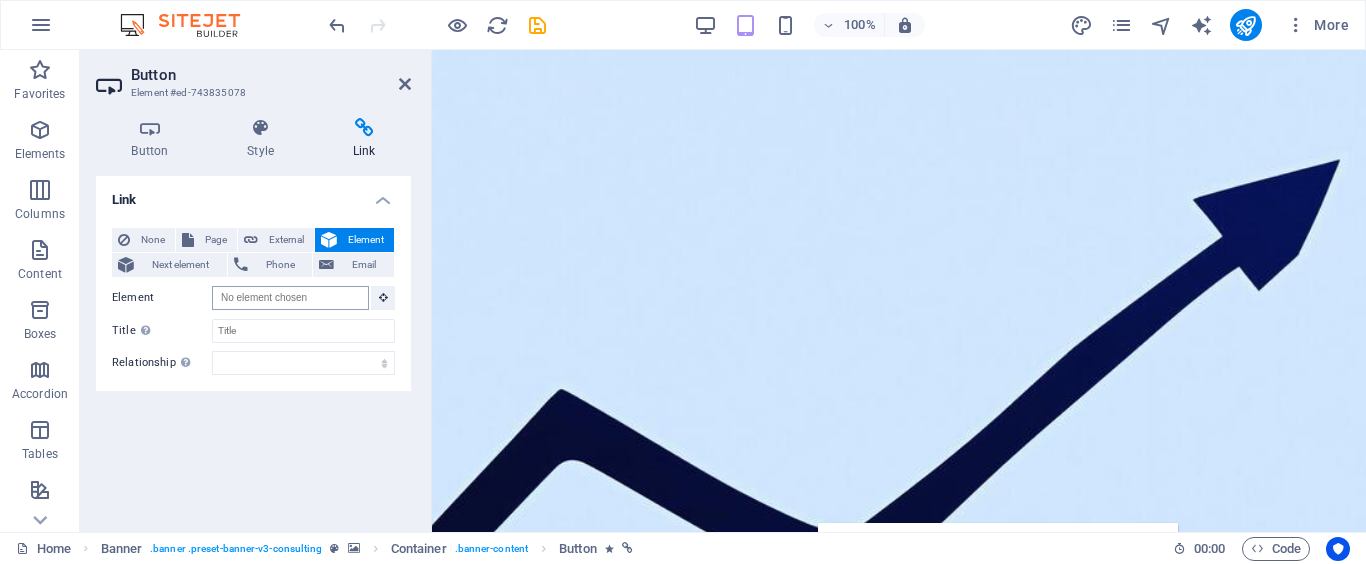 scroll, scrollTop: 0, scrollLeft: 0, axis: both 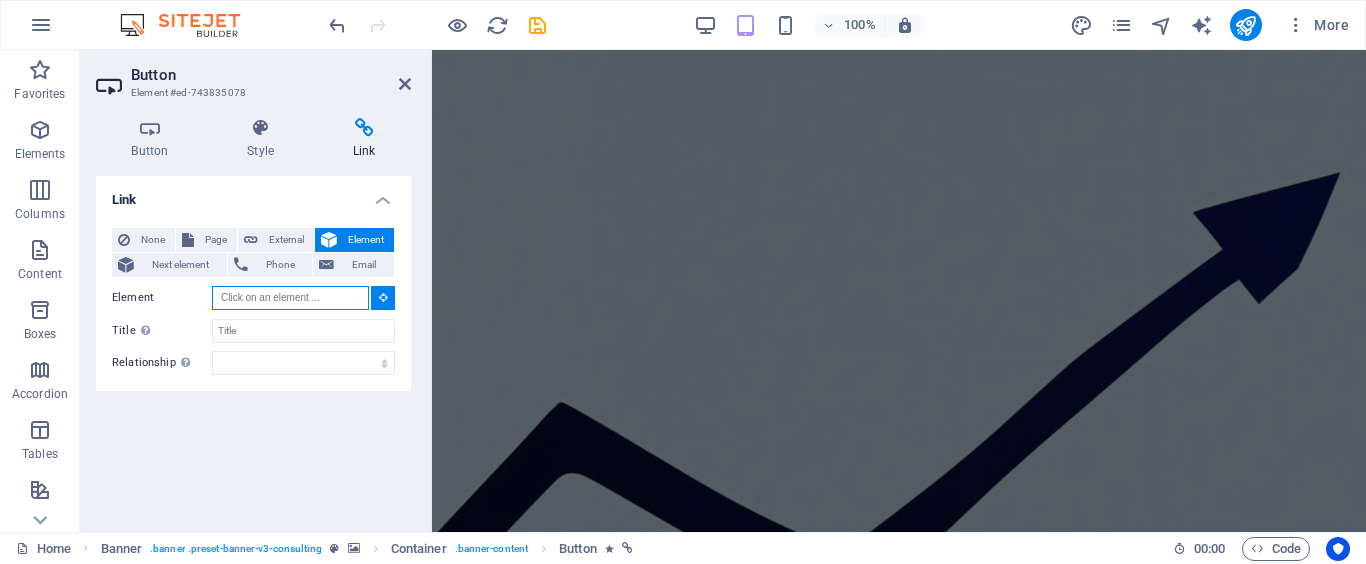 click on "Element" at bounding box center (290, 298) 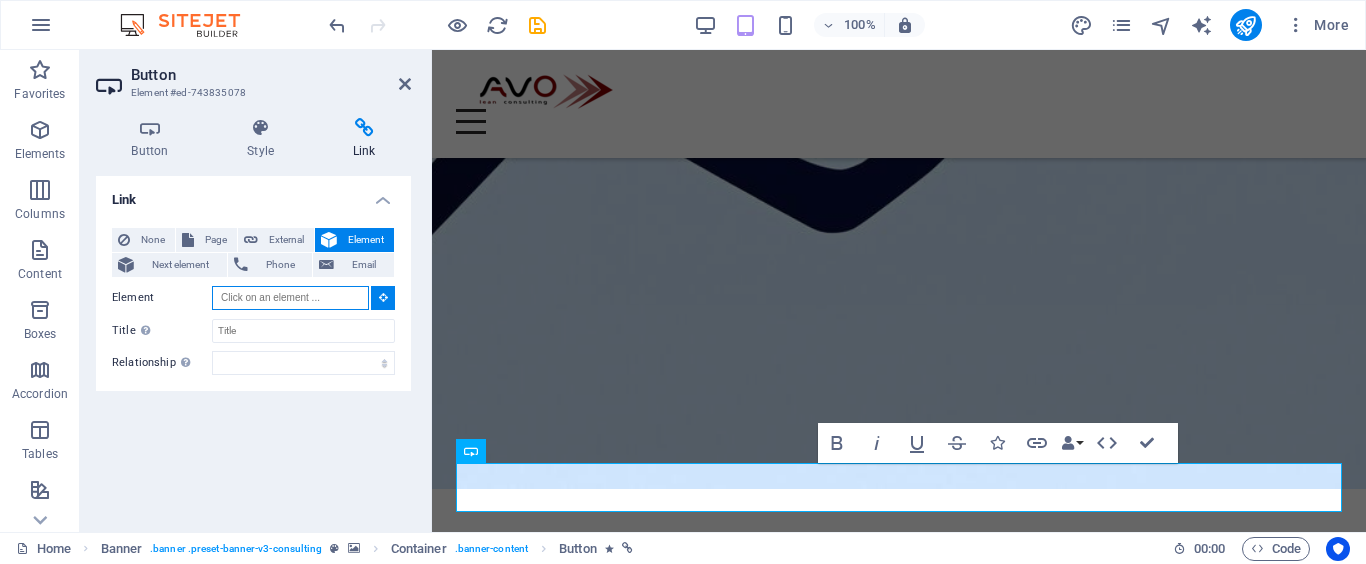 scroll, scrollTop: 302, scrollLeft: 0, axis: vertical 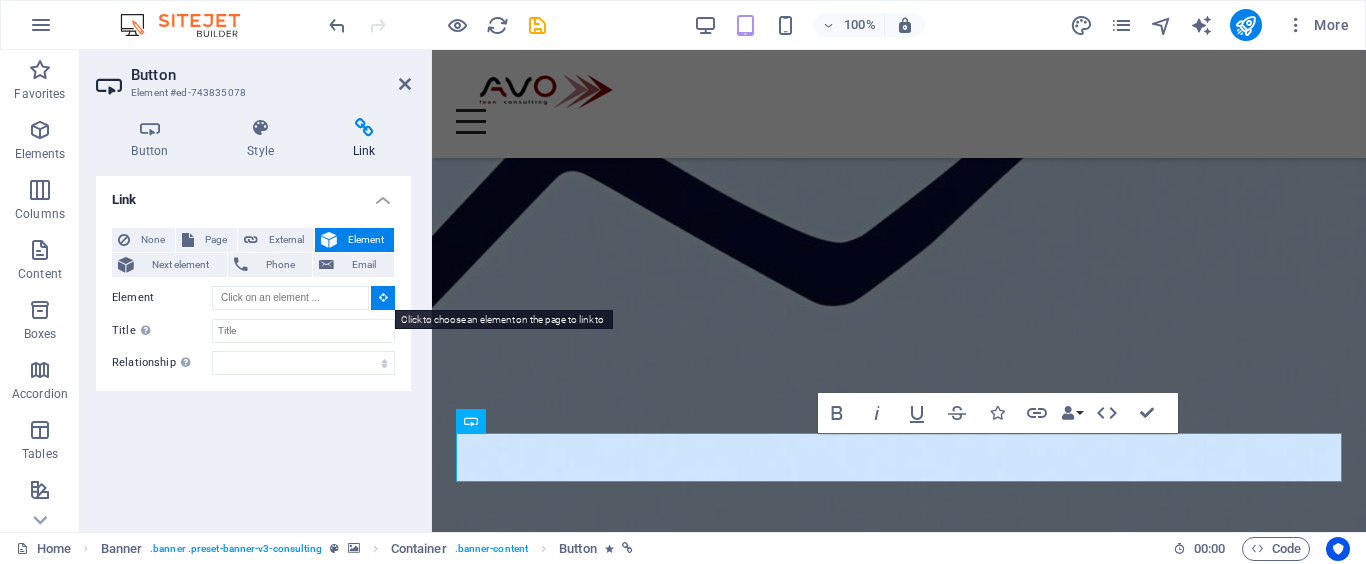 click at bounding box center (383, 297) 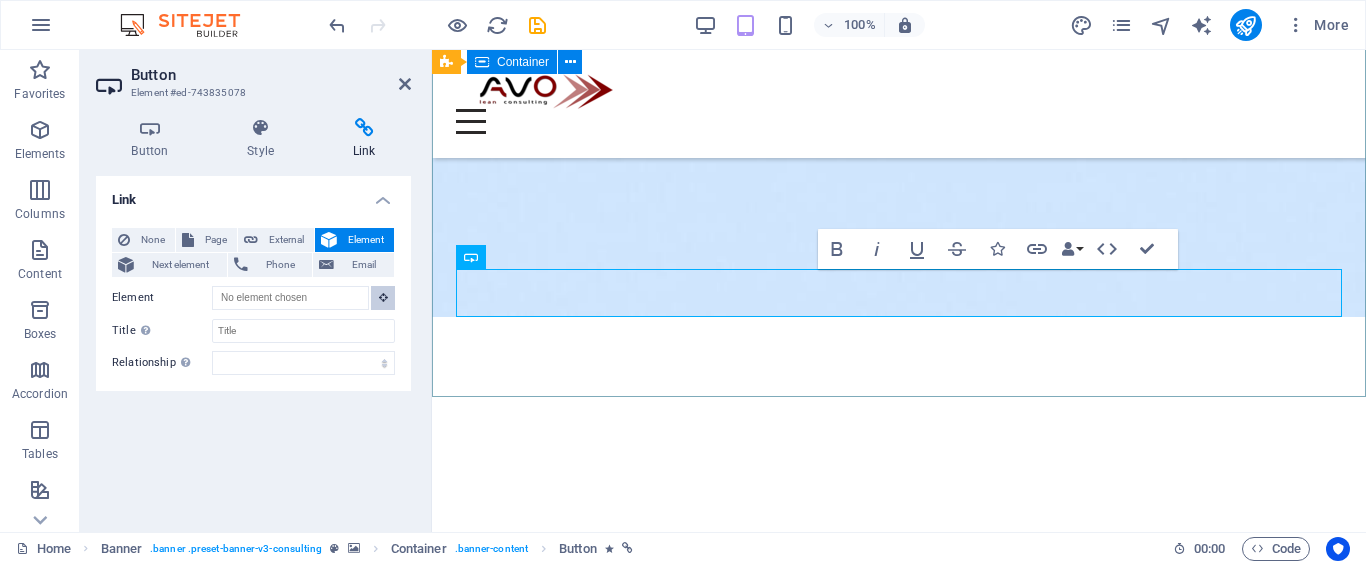 scroll, scrollTop: 578, scrollLeft: 0, axis: vertical 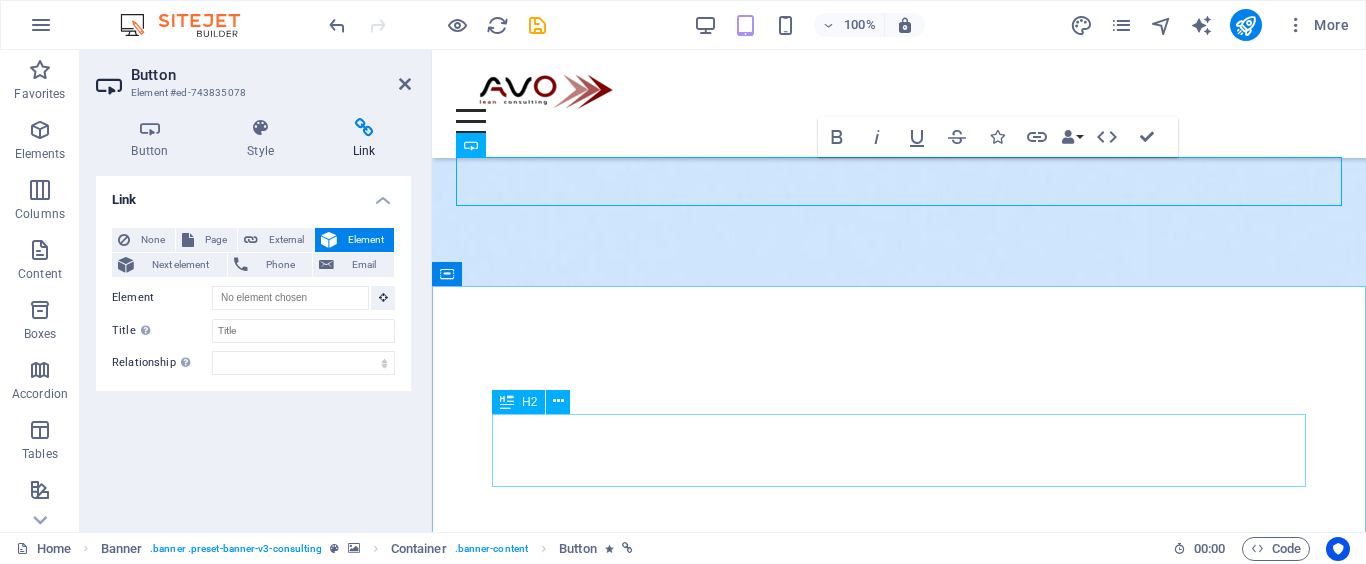 click on "Ce facem" at bounding box center (899, 1264) 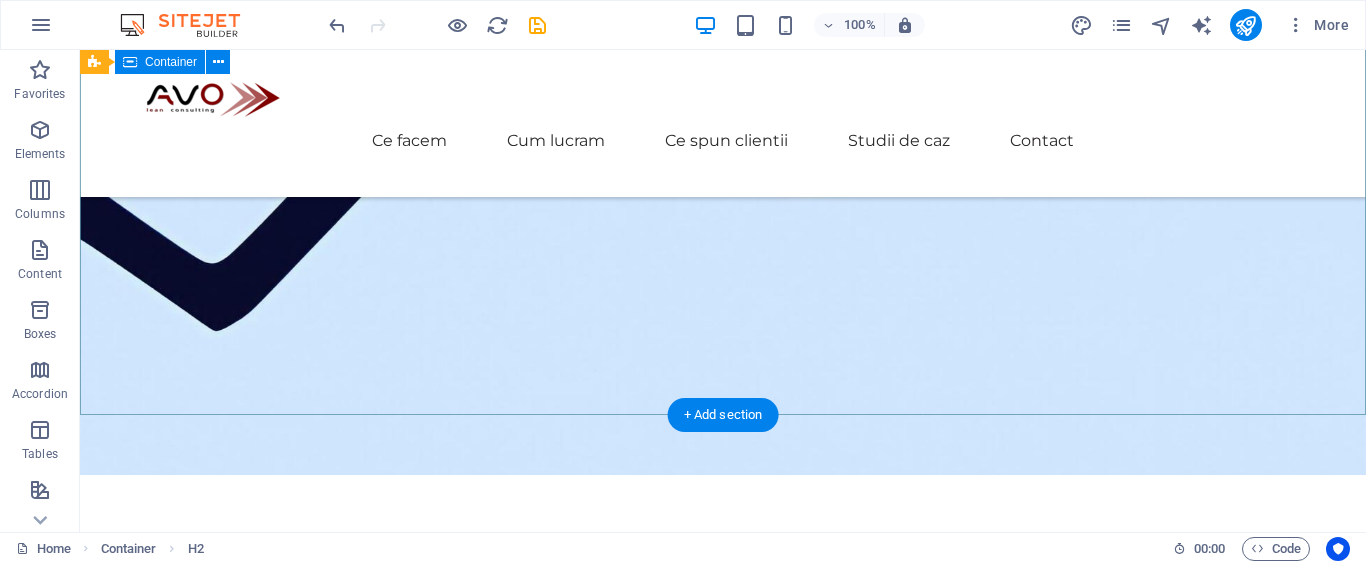scroll, scrollTop: 447, scrollLeft: 0, axis: vertical 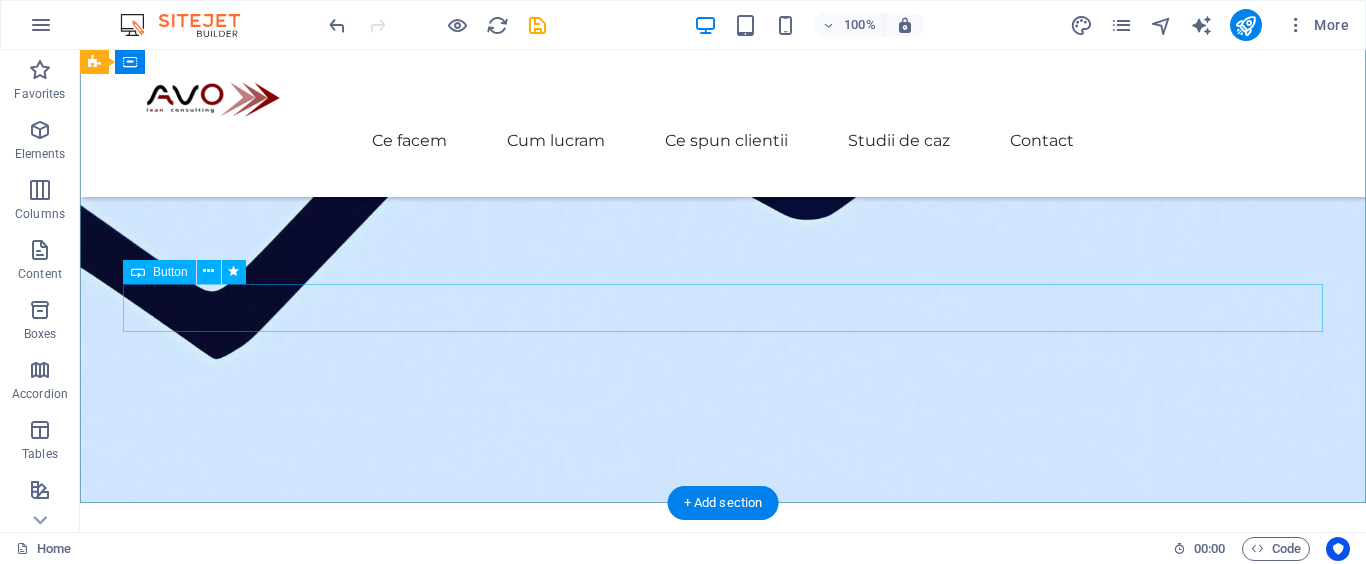 click on "Sa incepem" at bounding box center [723, 1145] 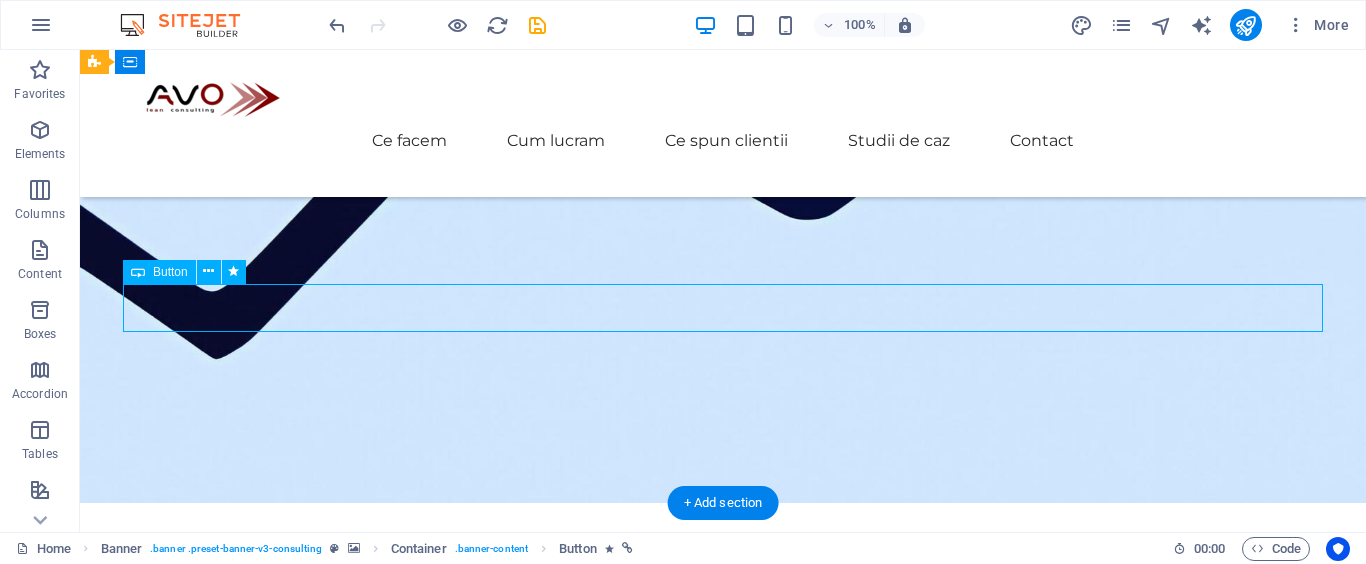 click on "Sa incepem" at bounding box center (723, 1145) 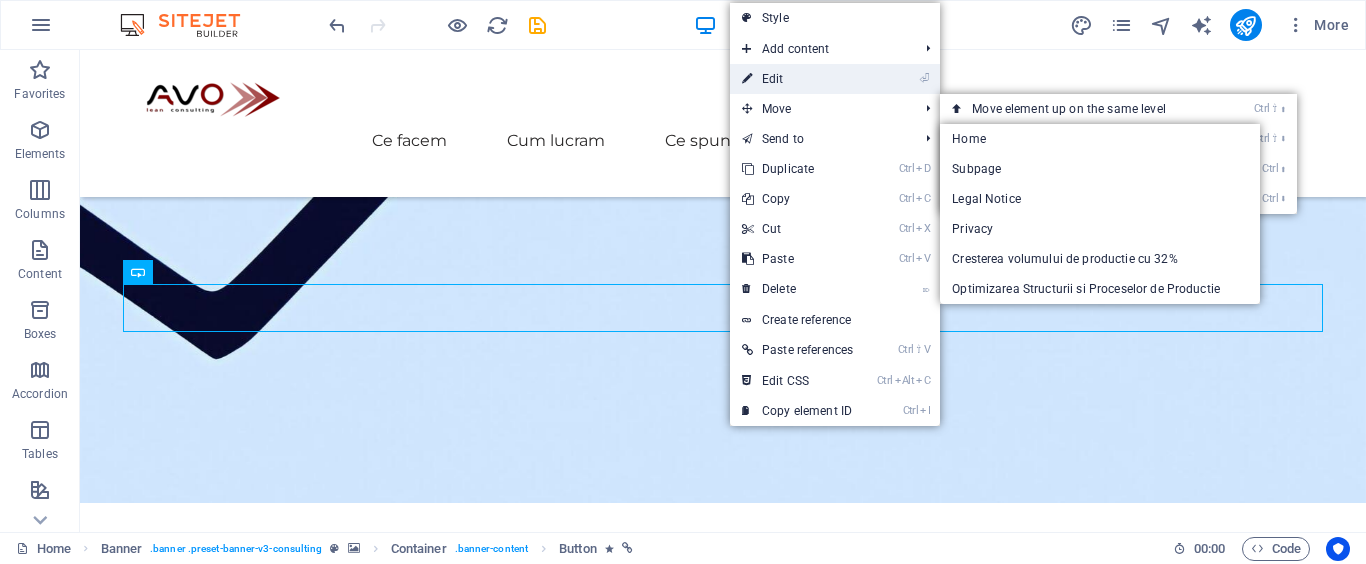 click on "⏎  Edit" at bounding box center (797, 79) 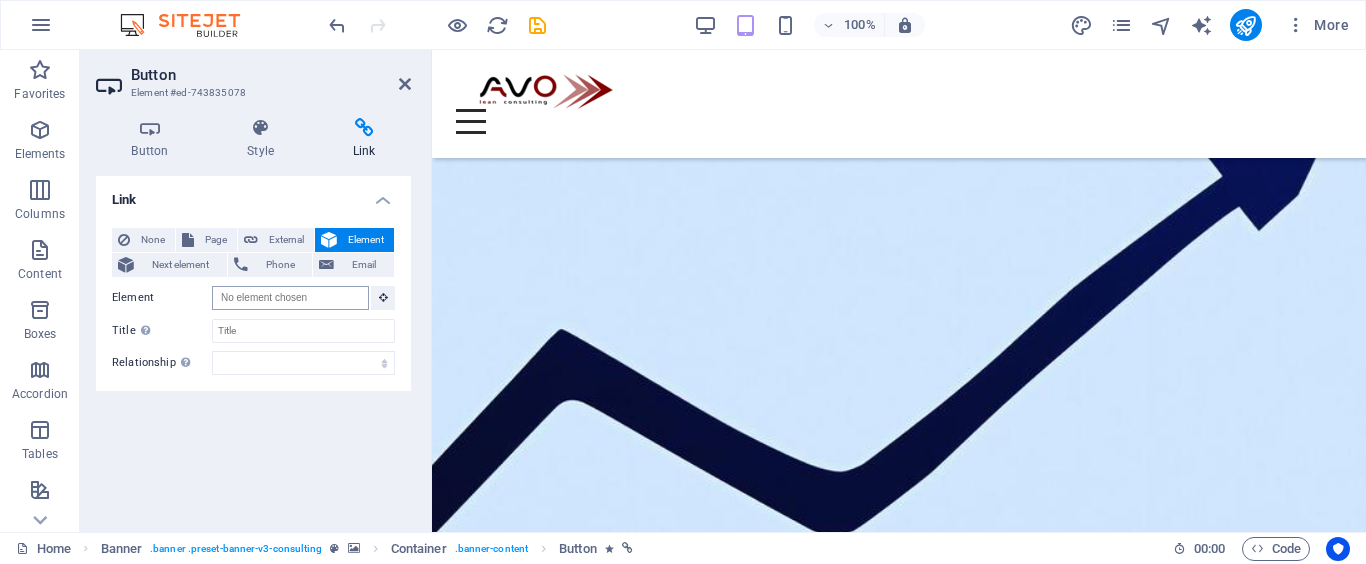 scroll, scrollTop: 0, scrollLeft: 0, axis: both 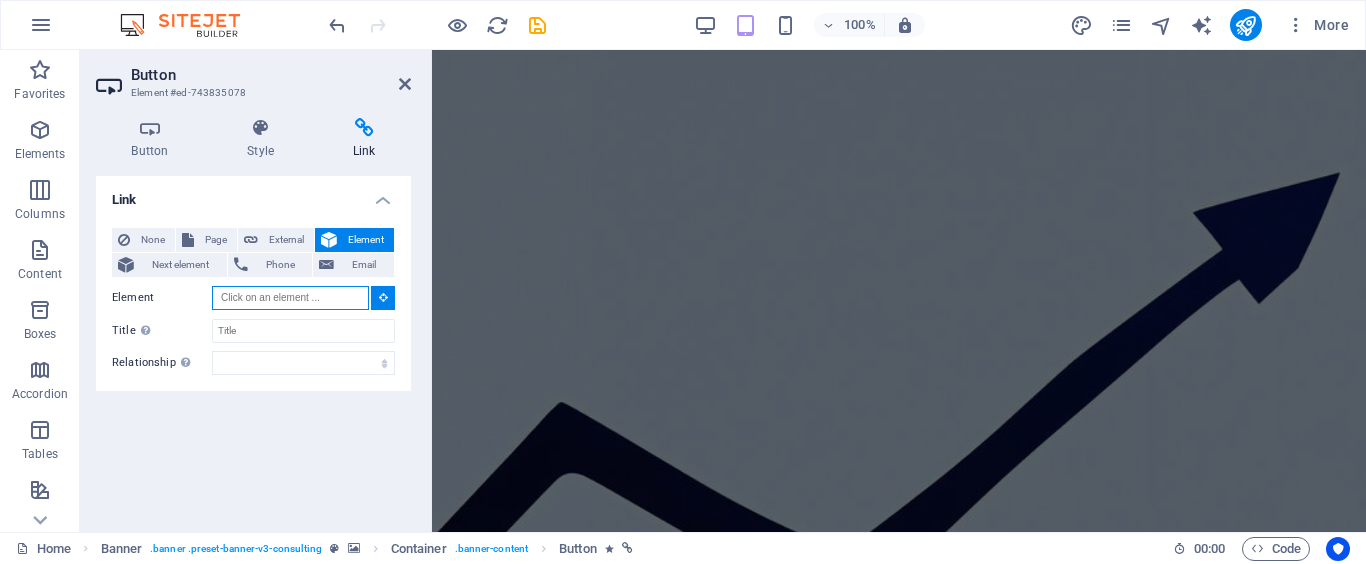 click on "Element" at bounding box center [290, 298] 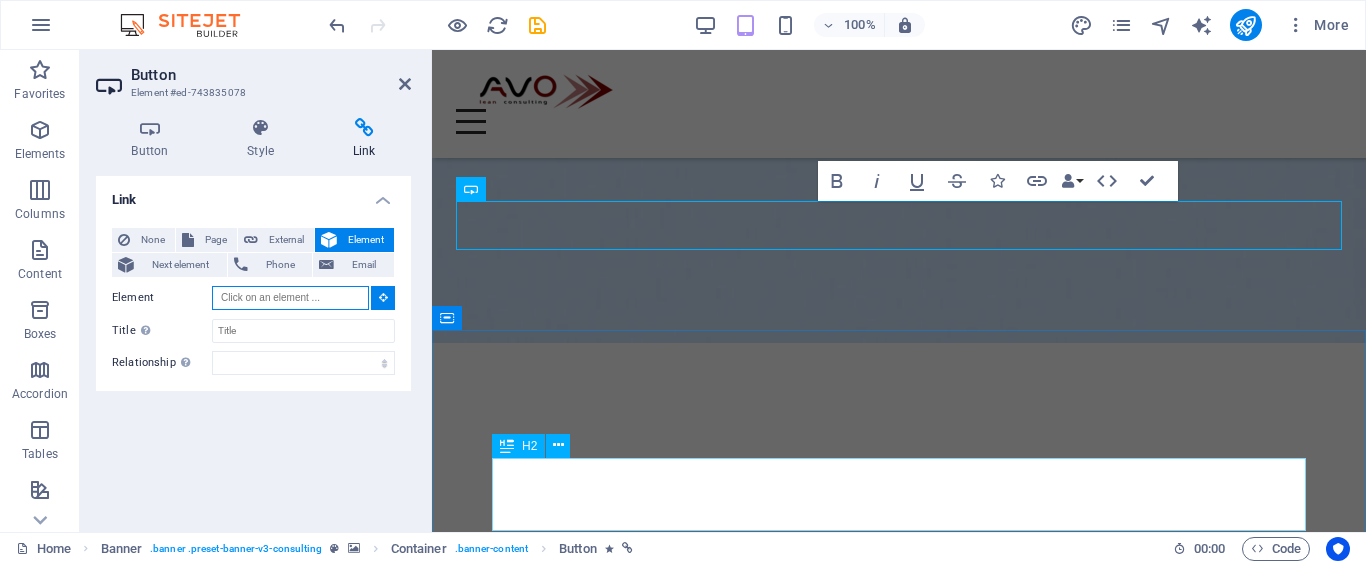 scroll, scrollTop: 557, scrollLeft: 0, axis: vertical 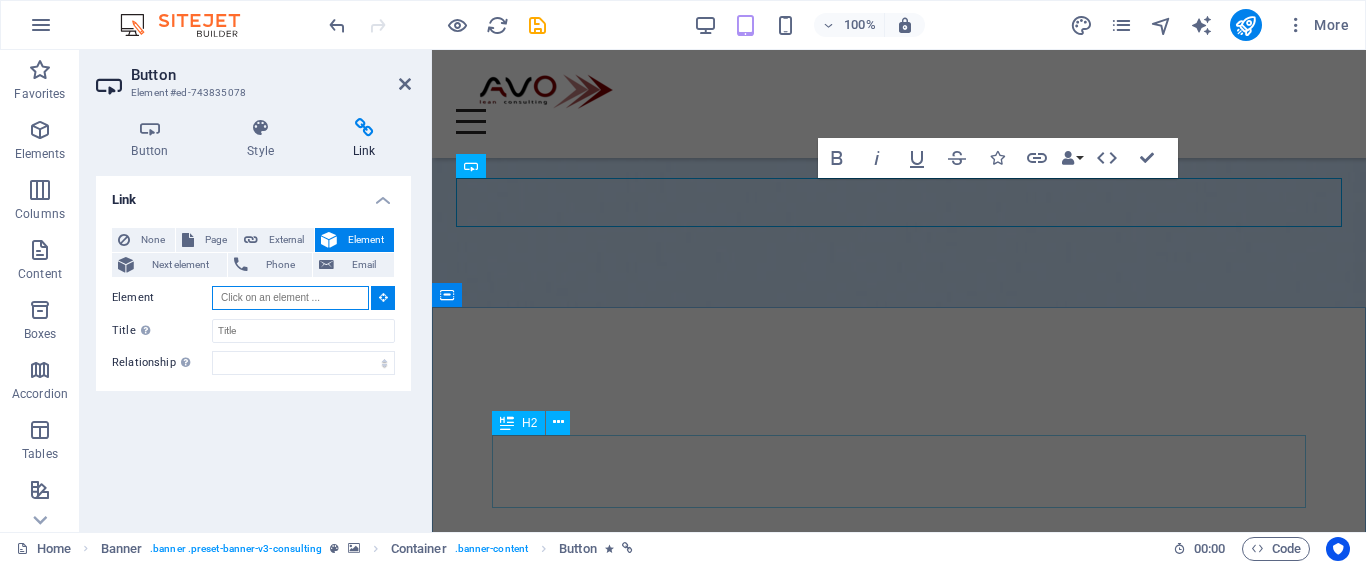 click at bounding box center [507, 423] 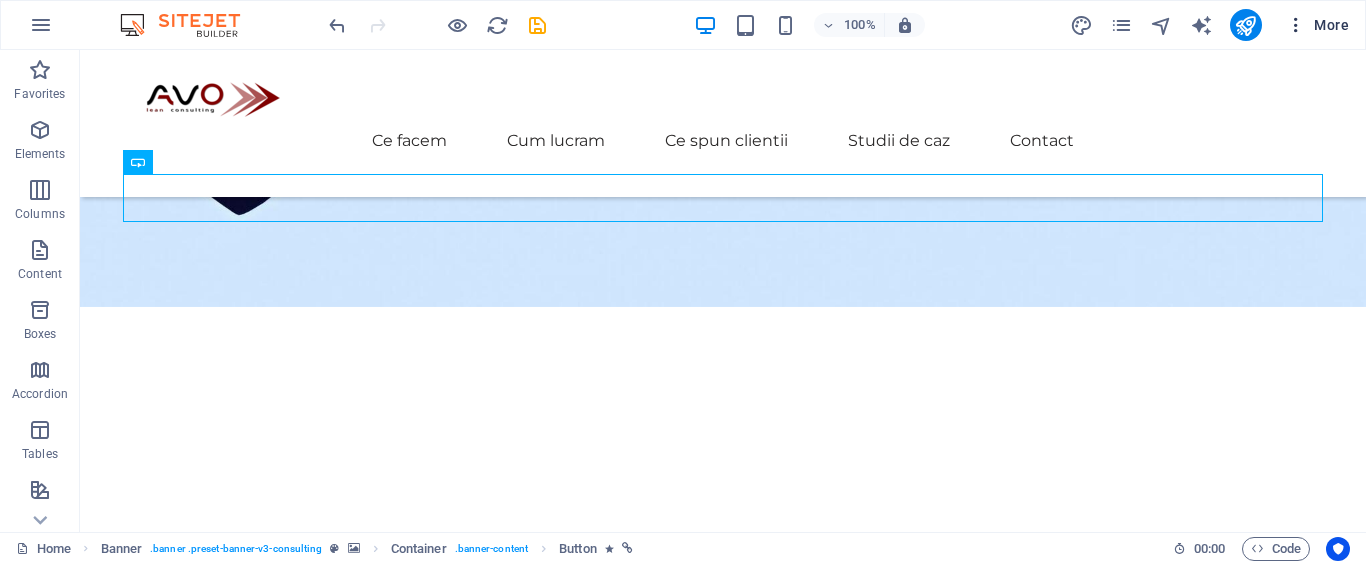click on "More" at bounding box center [1317, 25] 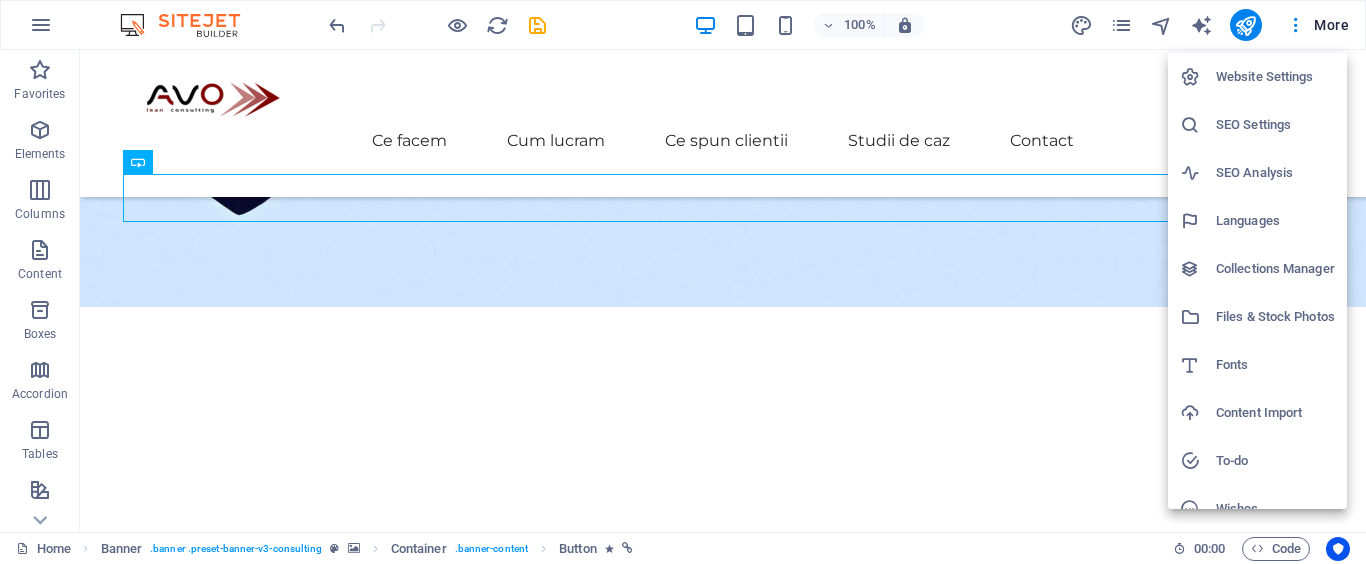 click on "Website Settings" at bounding box center (1275, 77) 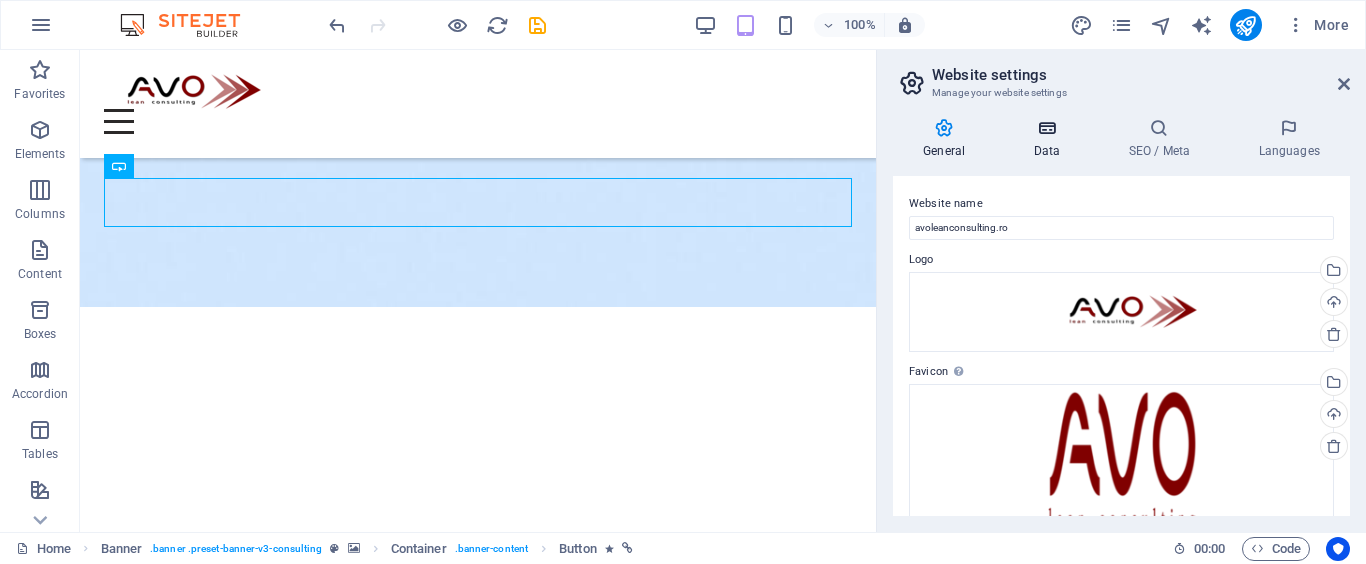 click at bounding box center (1046, 128) 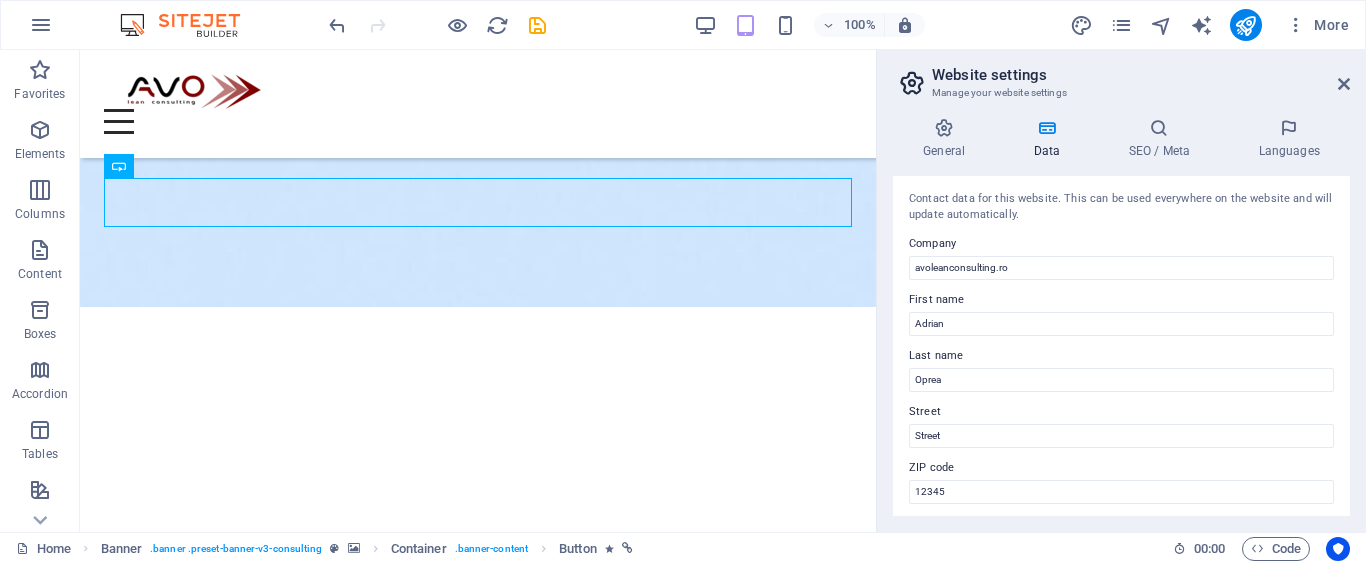 scroll, scrollTop: 0, scrollLeft: 0, axis: both 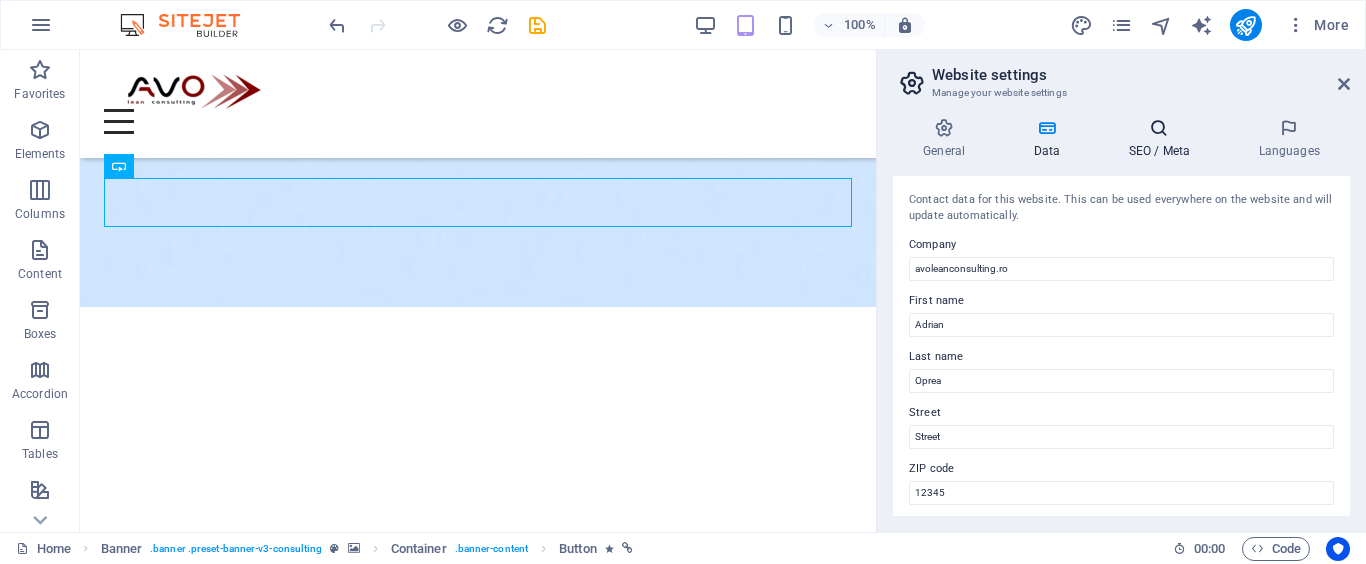 click on "SEO / Meta" at bounding box center [1163, 139] 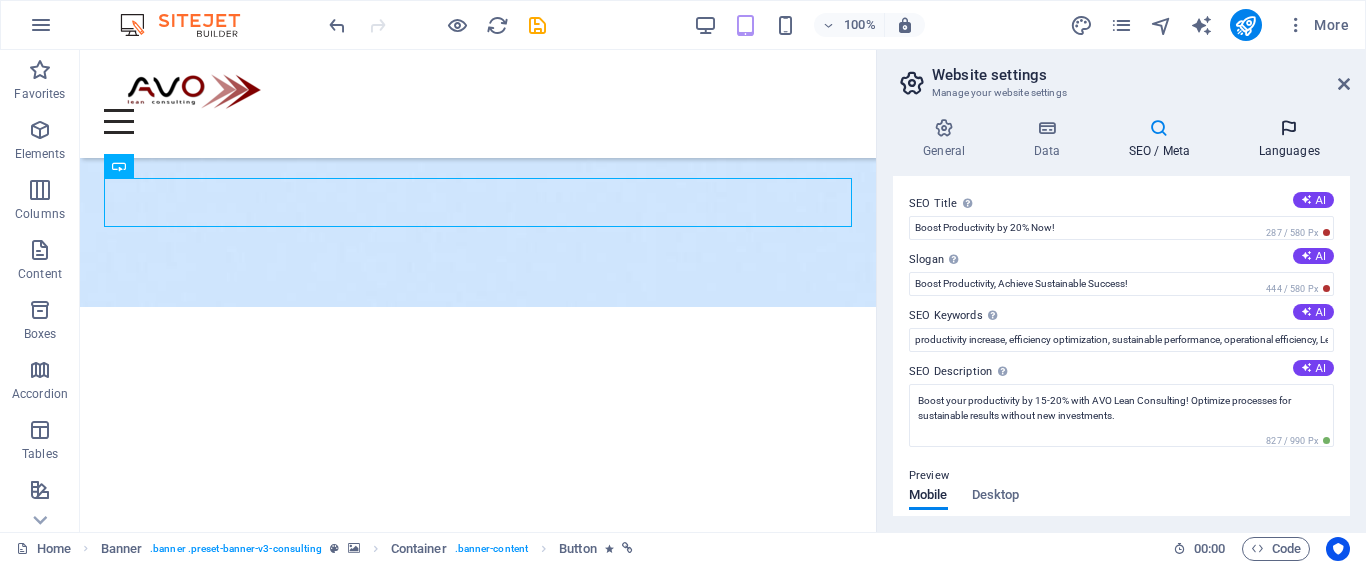 click at bounding box center (1289, 128) 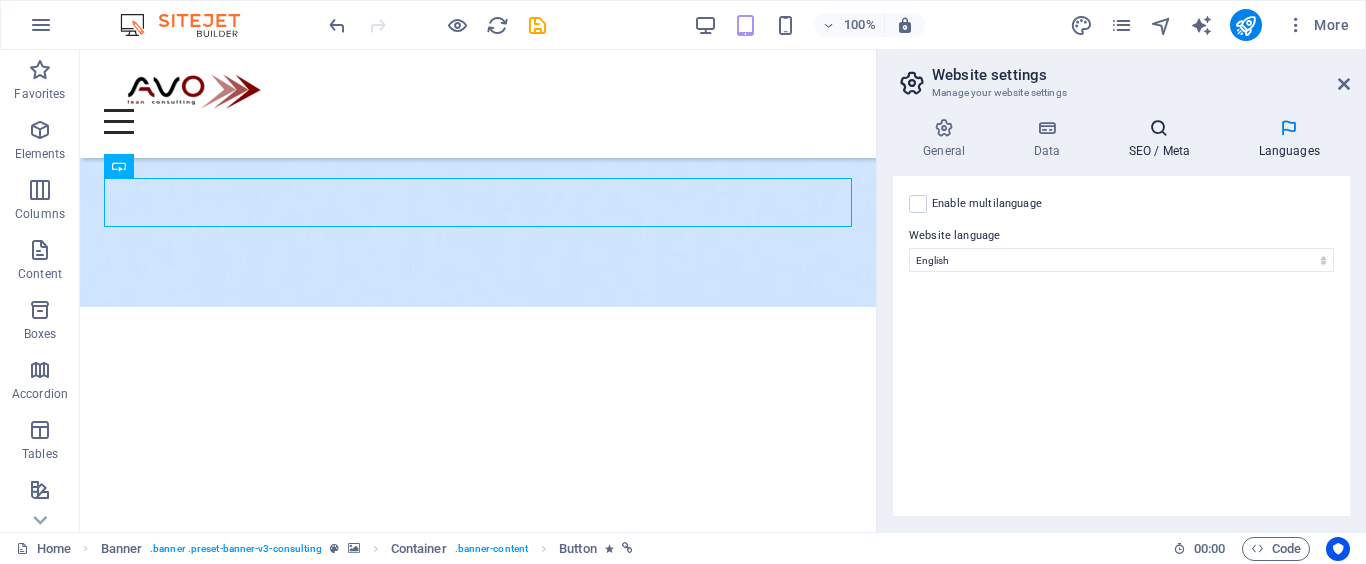 click on "SEO / Meta" at bounding box center (1163, 139) 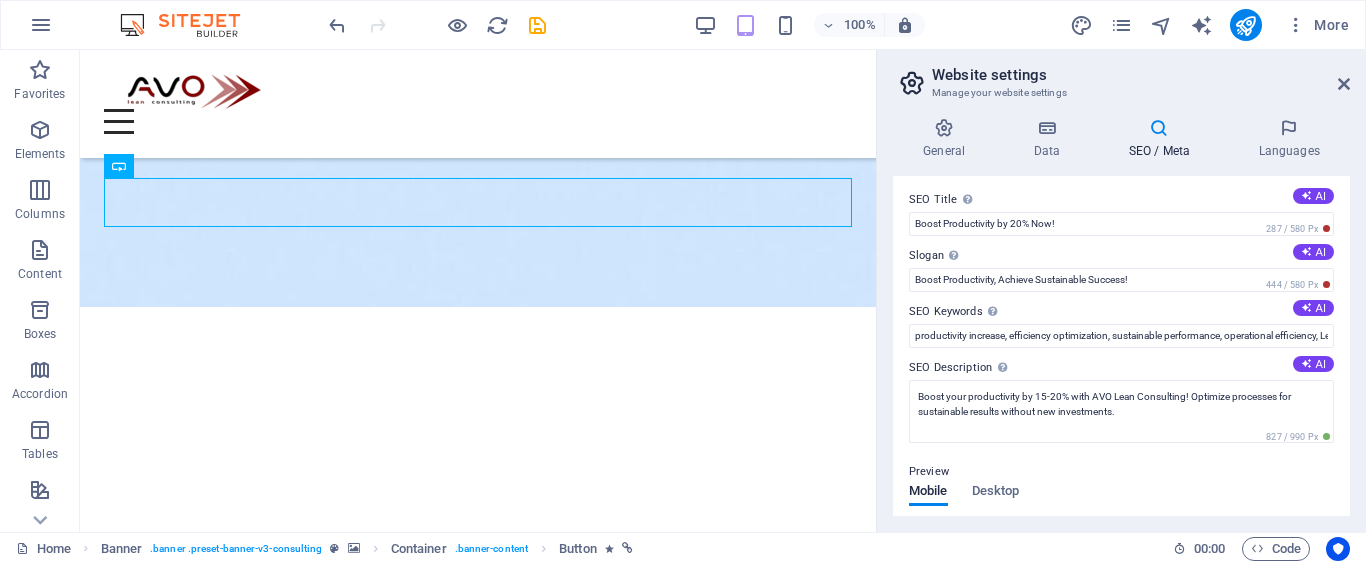 scroll, scrollTop: 0, scrollLeft: 0, axis: both 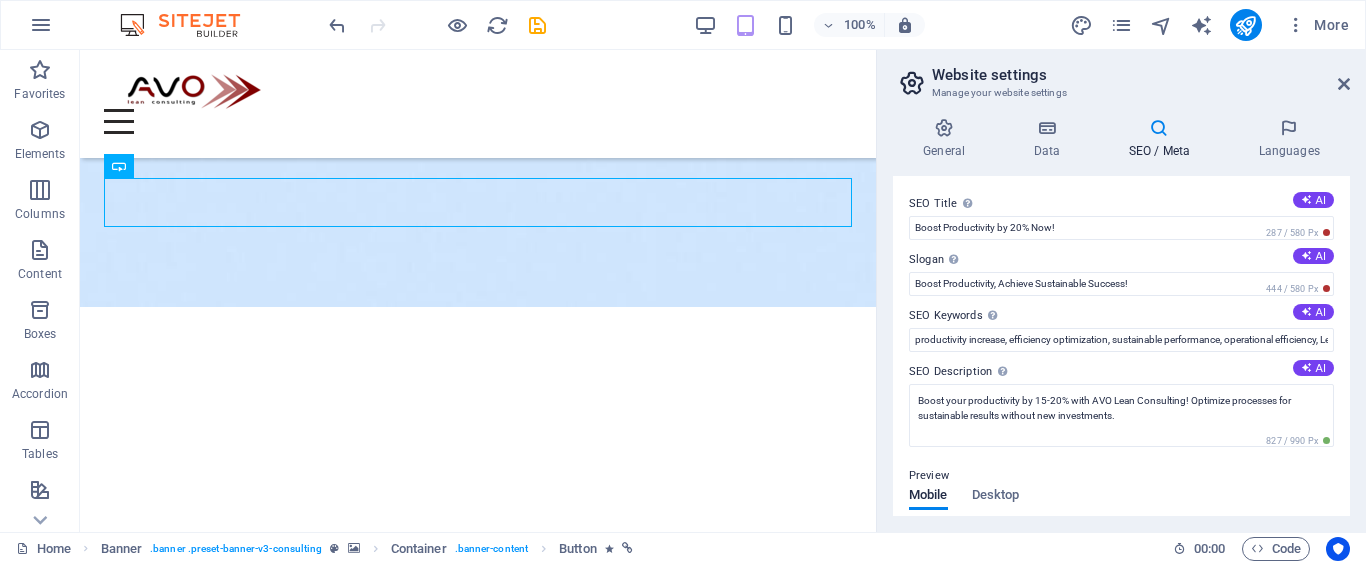 click on "Website settings" at bounding box center [1141, 75] 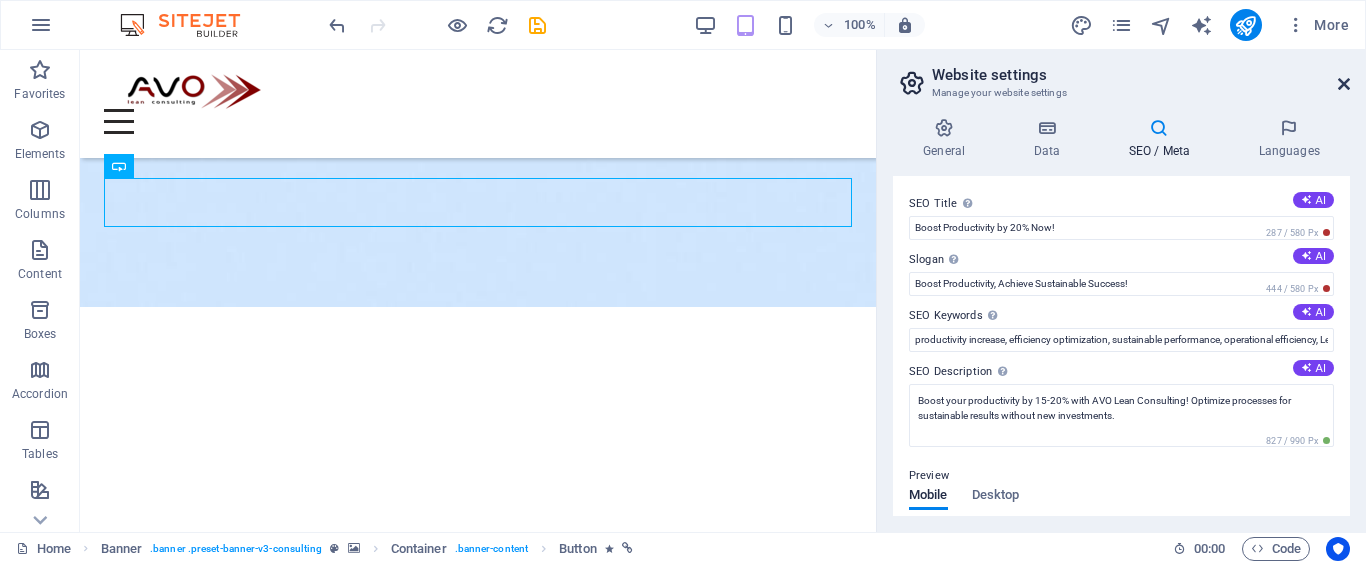 click at bounding box center [1344, 84] 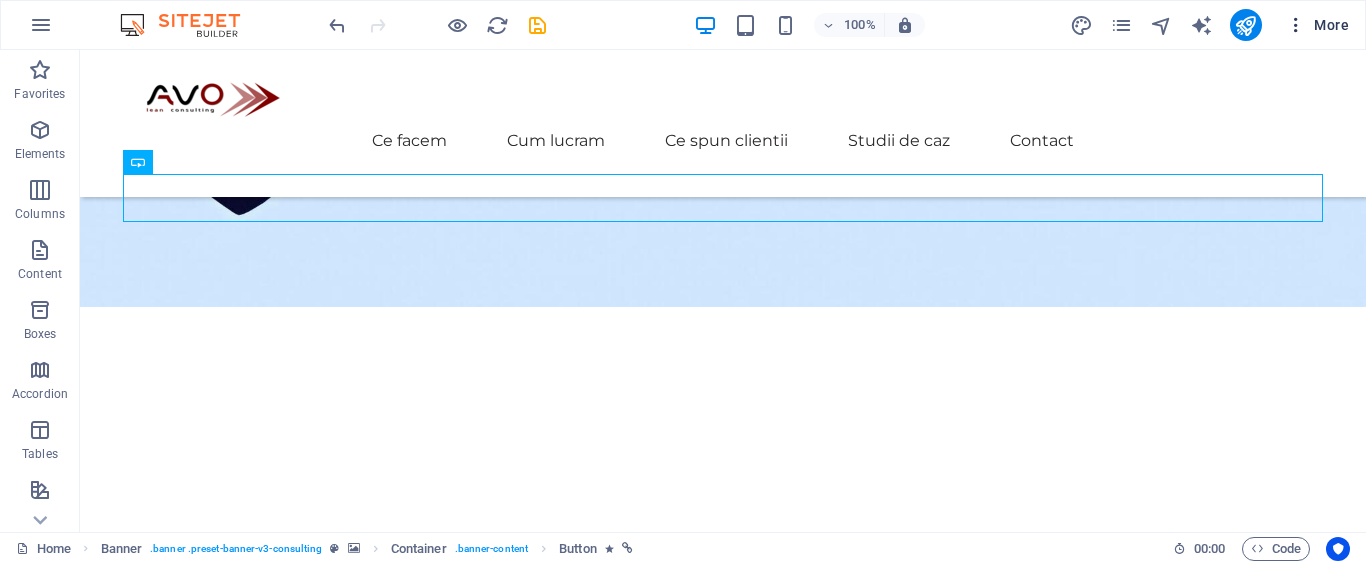 click on "More" at bounding box center [1317, 25] 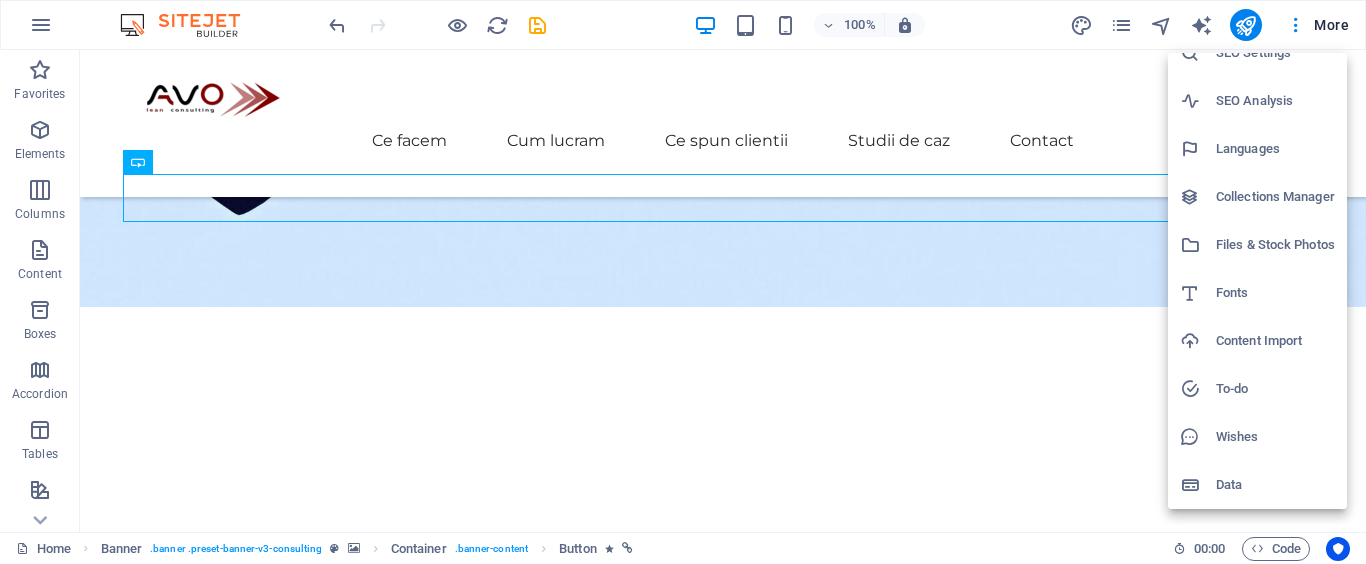 scroll, scrollTop: 0, scrollLeft: 0, axis: both 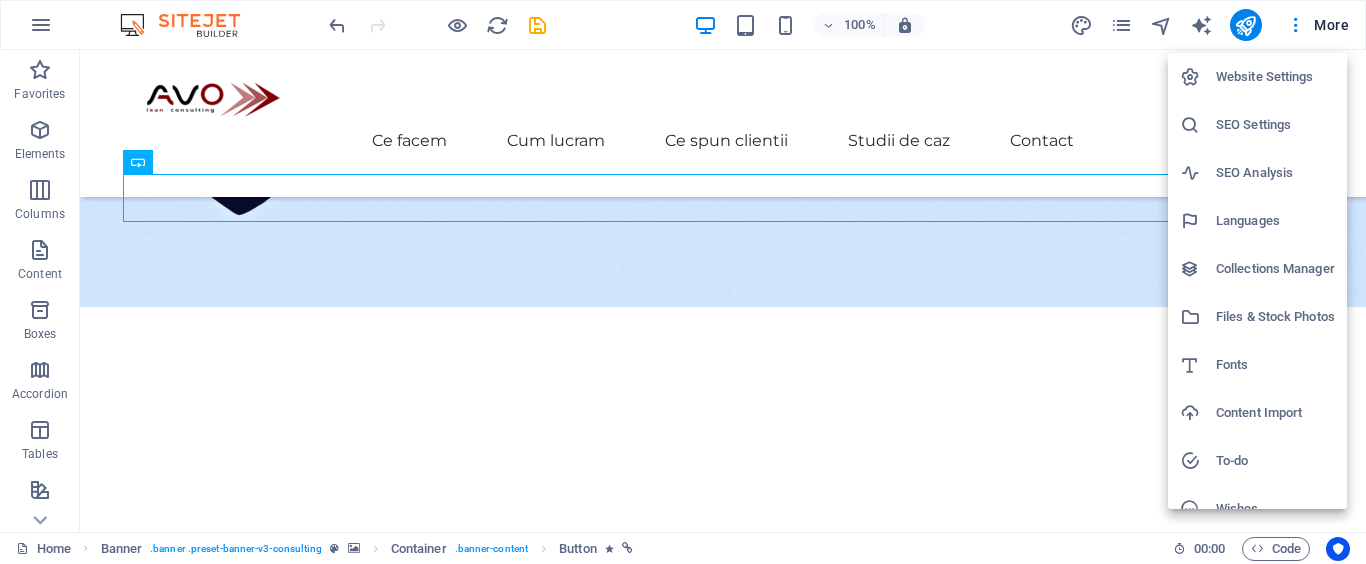 click at bounding box center [683, 282] 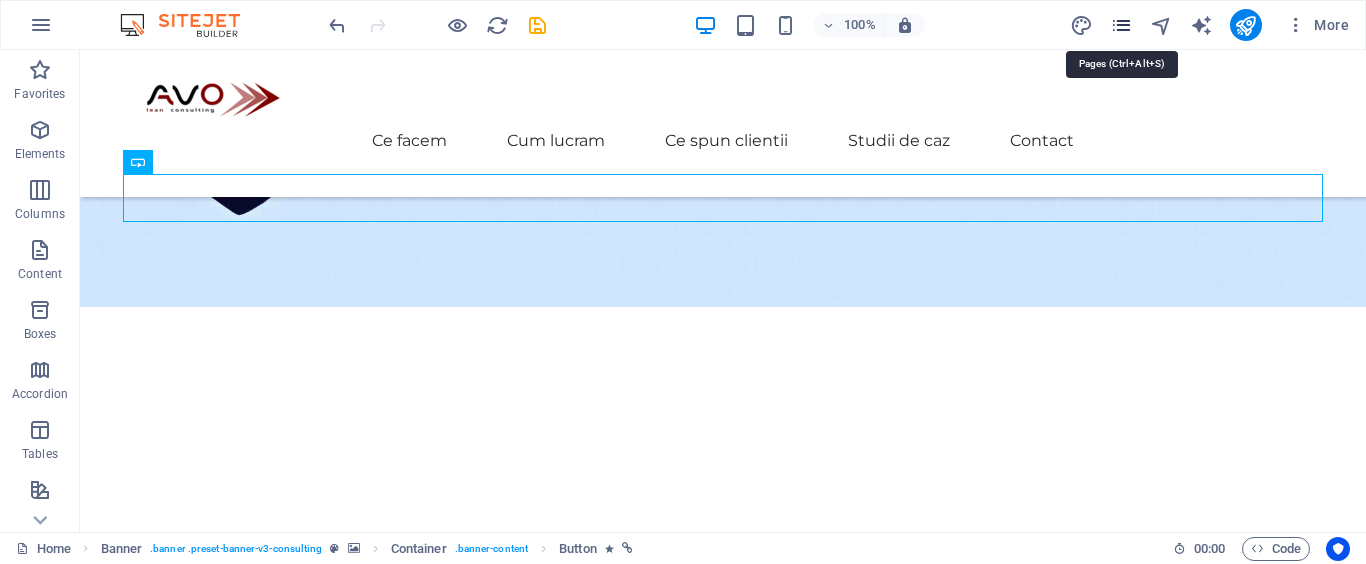 click at bounding box center (1121, 25) 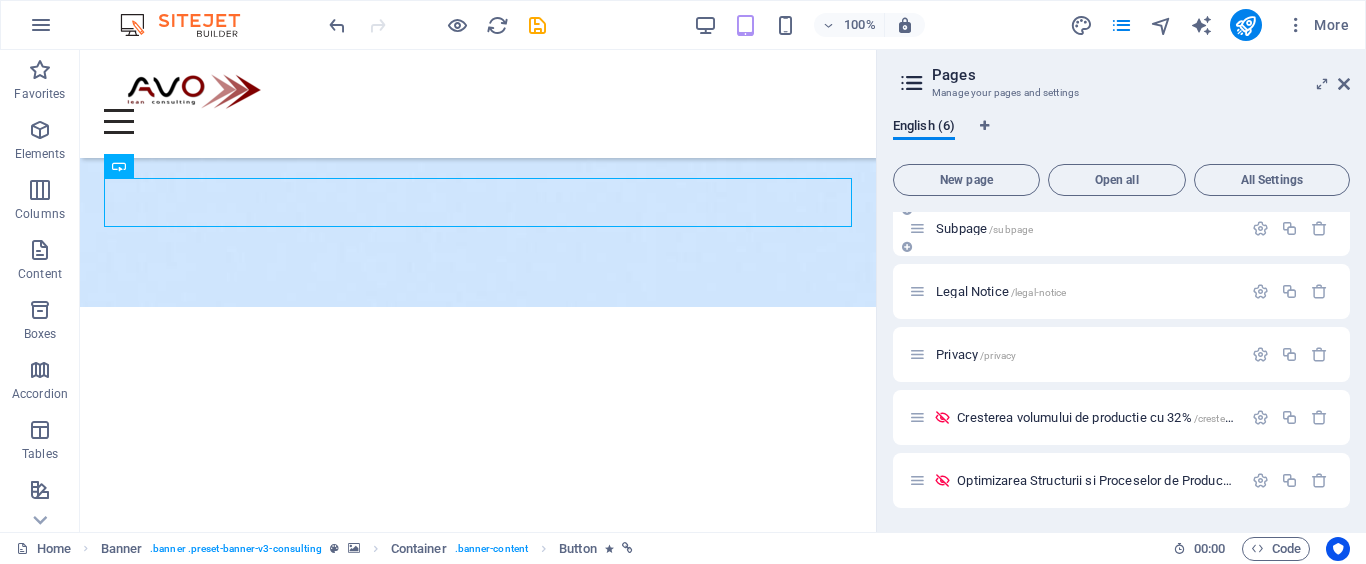scroll, scrollTop: 0, scrollLeft: 0, axis: both 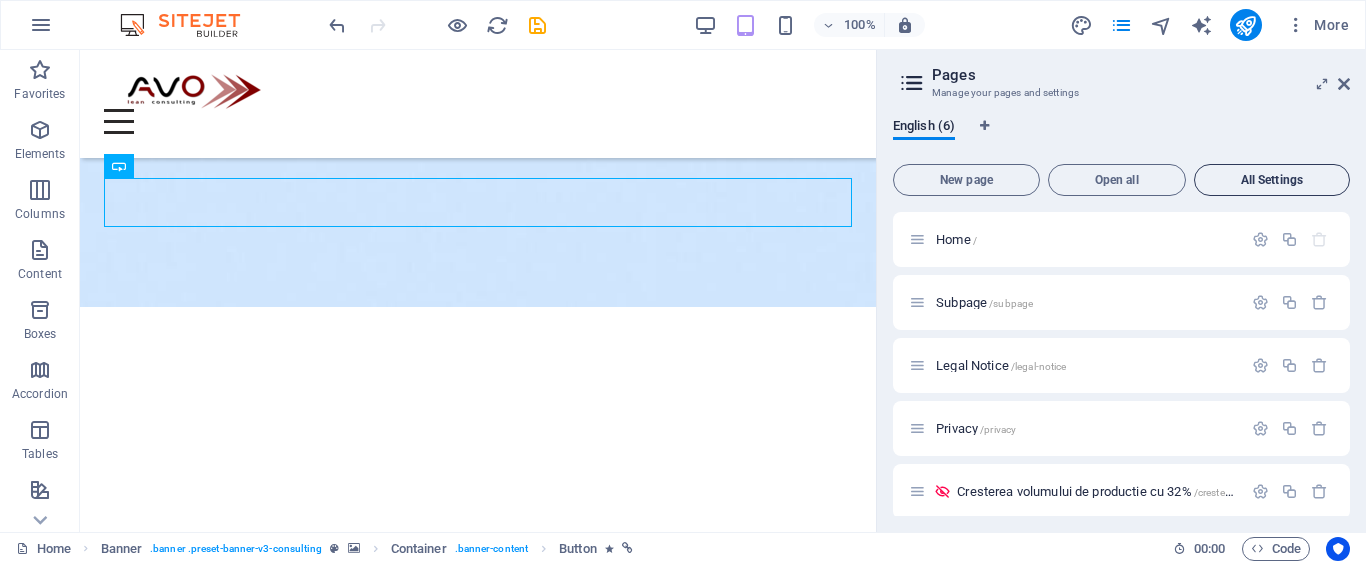 click on "All Settings" at bounding box center (1272, 180) 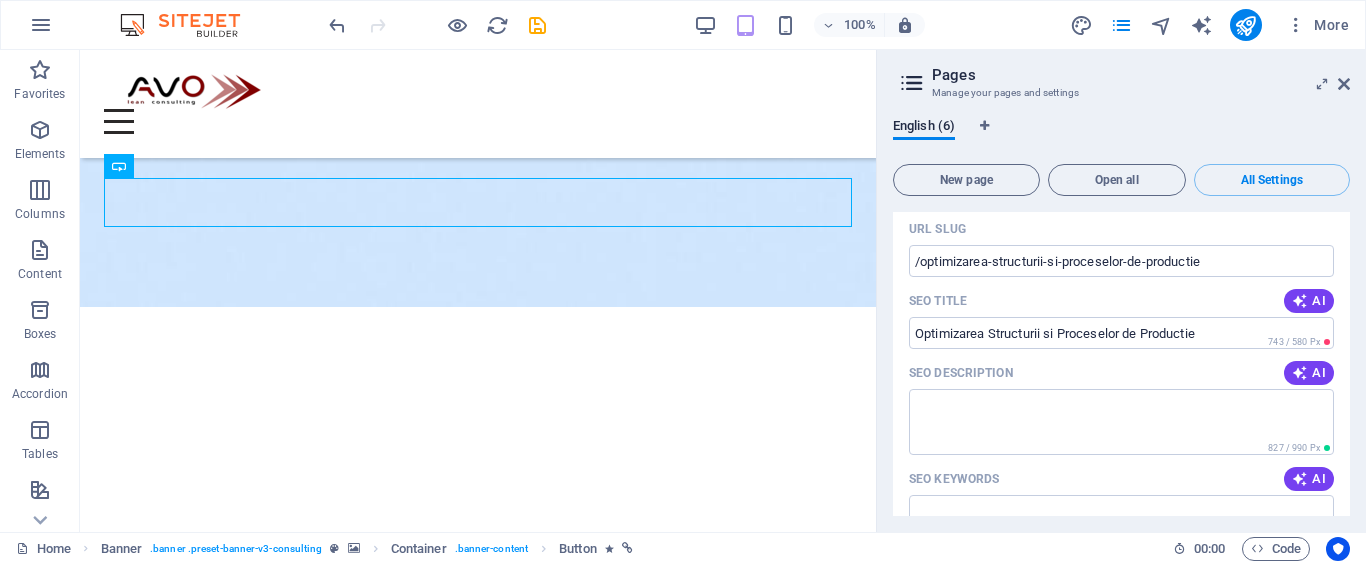 scroll, scrollTop: 4695, scrollLeft: 0, axis: vertical 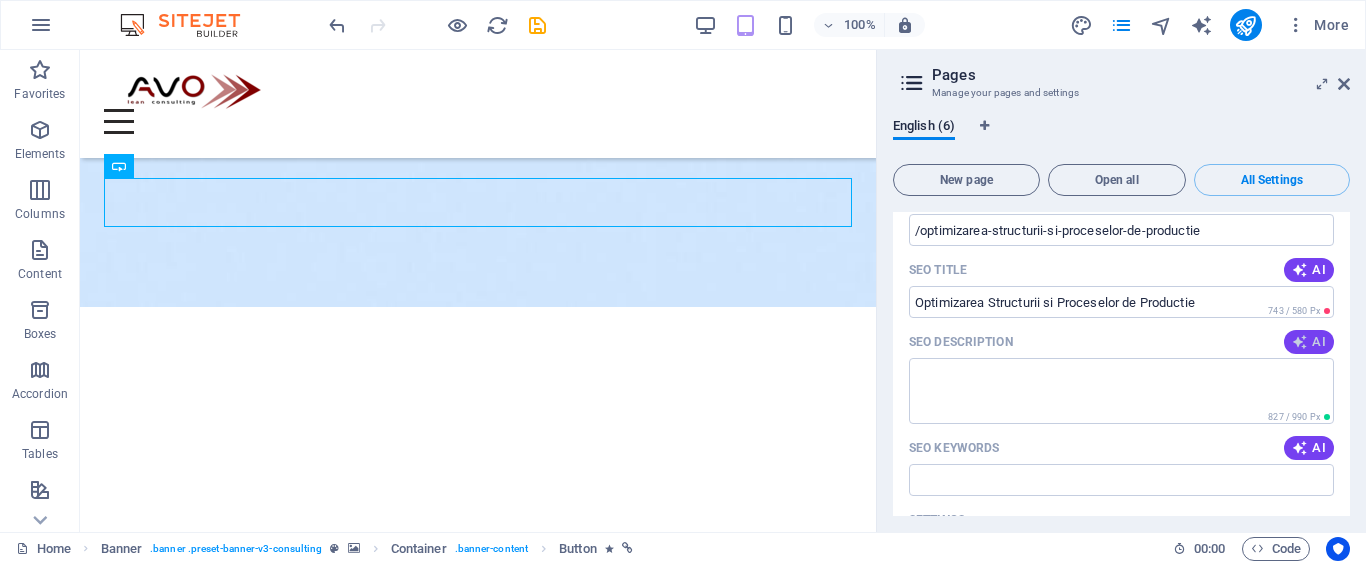 click at bounding box center (1300, 342) 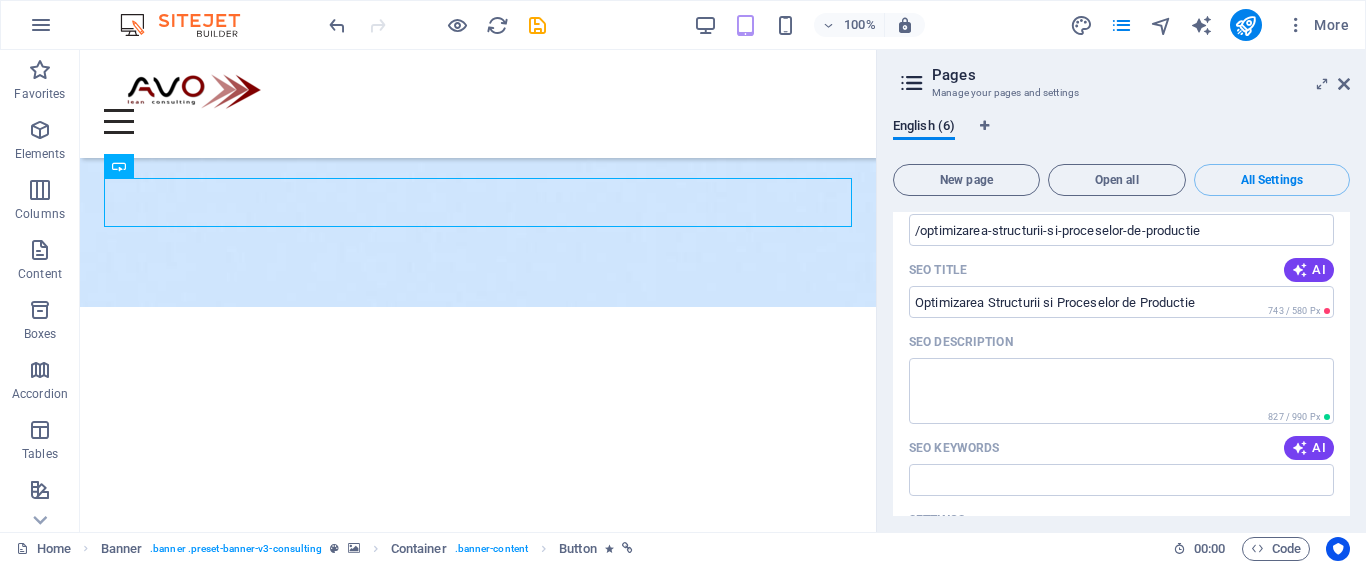 type on "Boost your production with AVO Lean Consulting! Achieve 25% productivity growth & lower costs for long-term success." 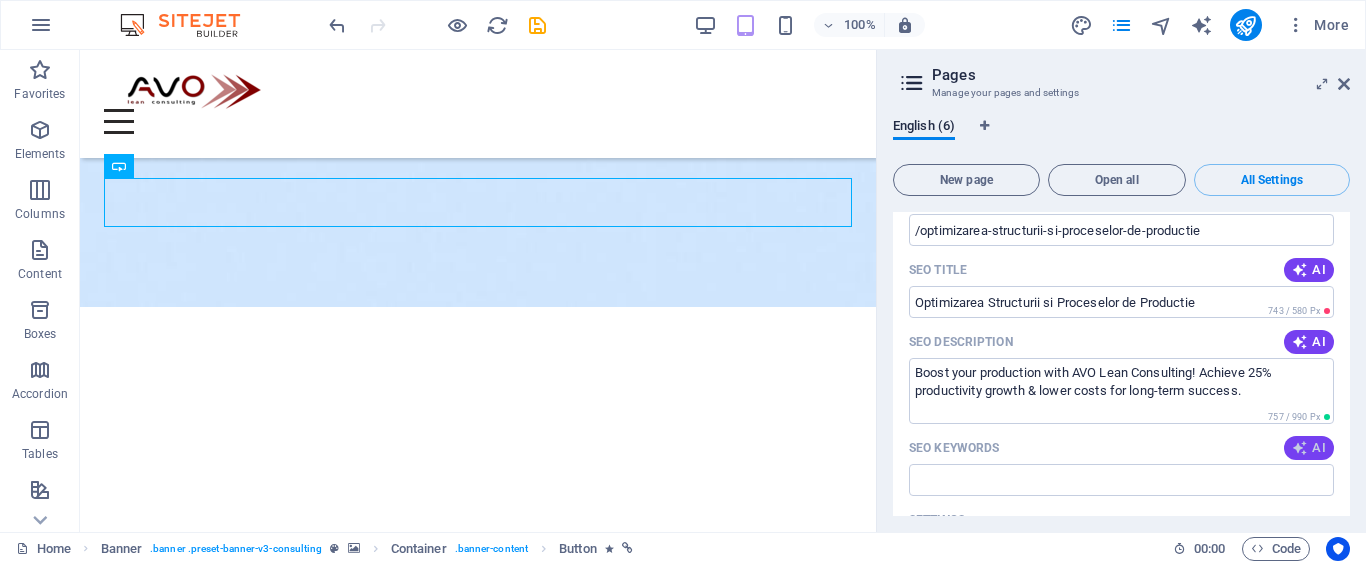 click on "AI" at bounding box center [1309, 448] 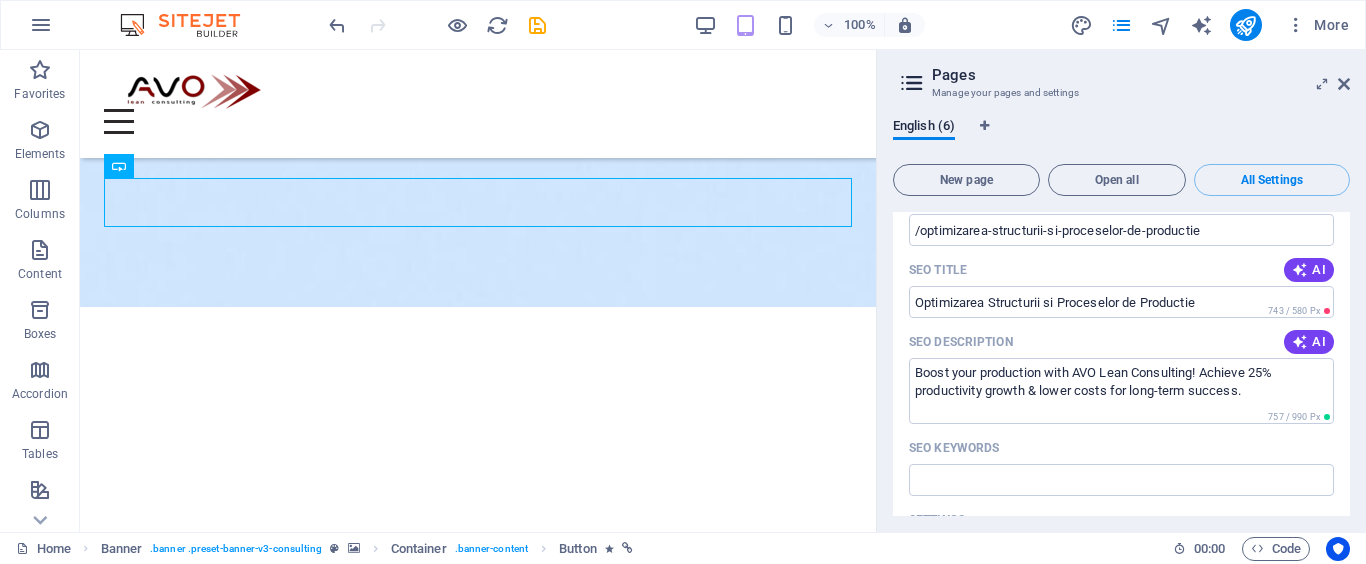type on "production process optimization, increase productivity, lean consulting, IKEA furniture manufacturer, performance indicators, waste reduction" 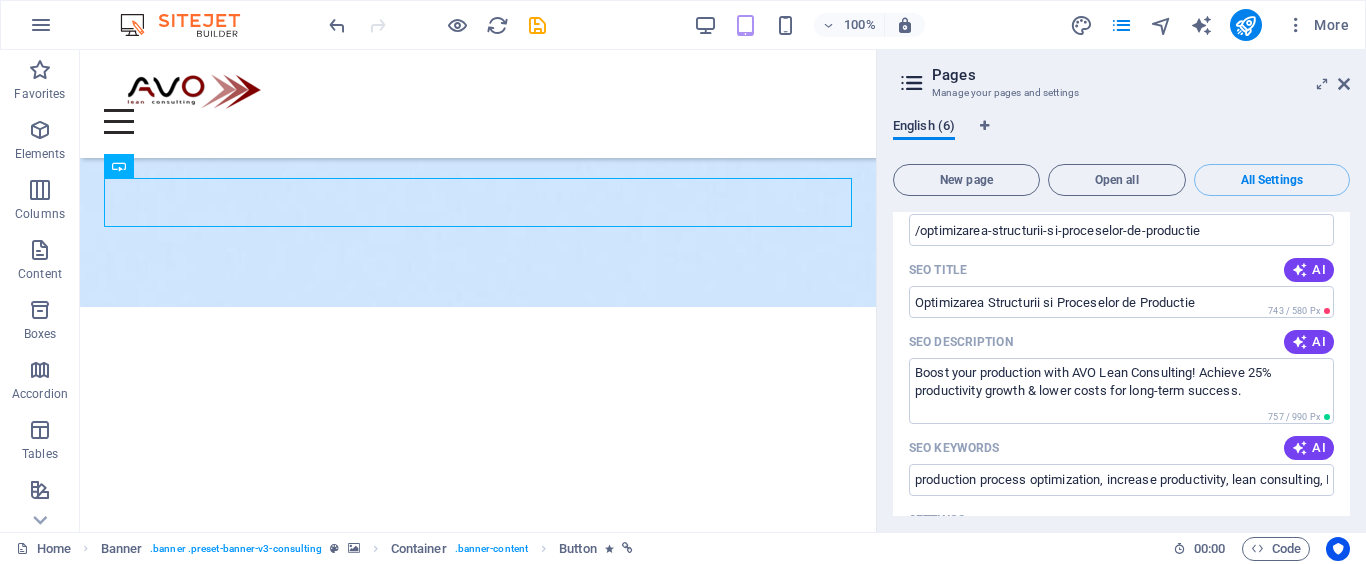 click on "English (6)" at bounding box center [924, 128] 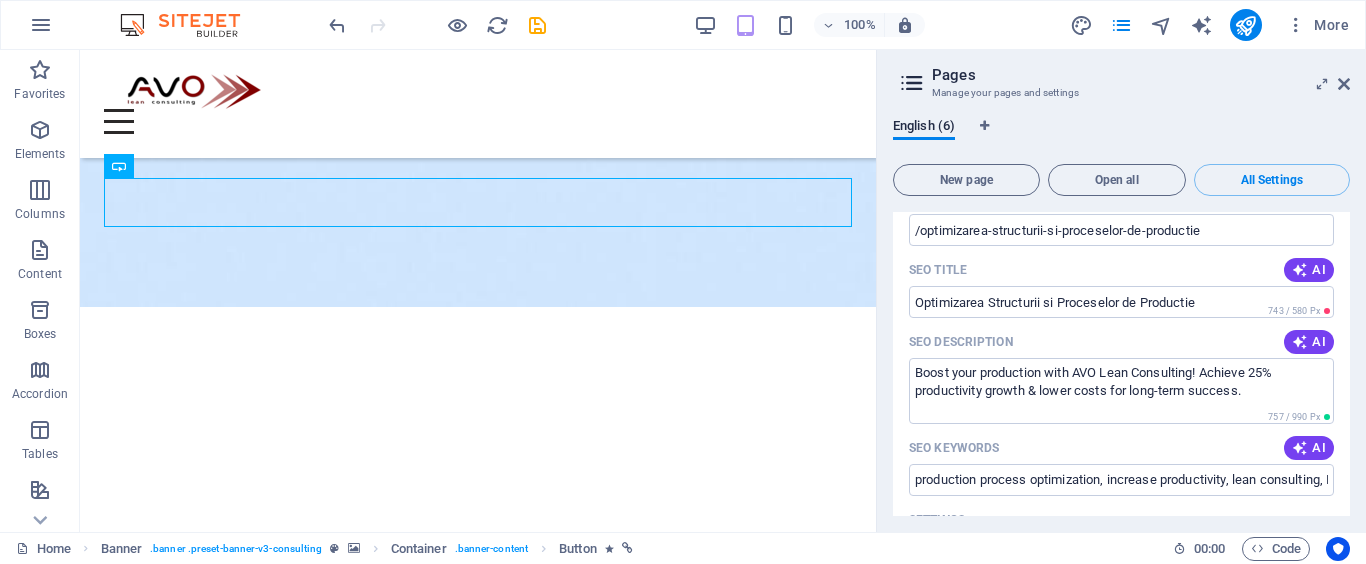 click at bounding box center (912, 83) 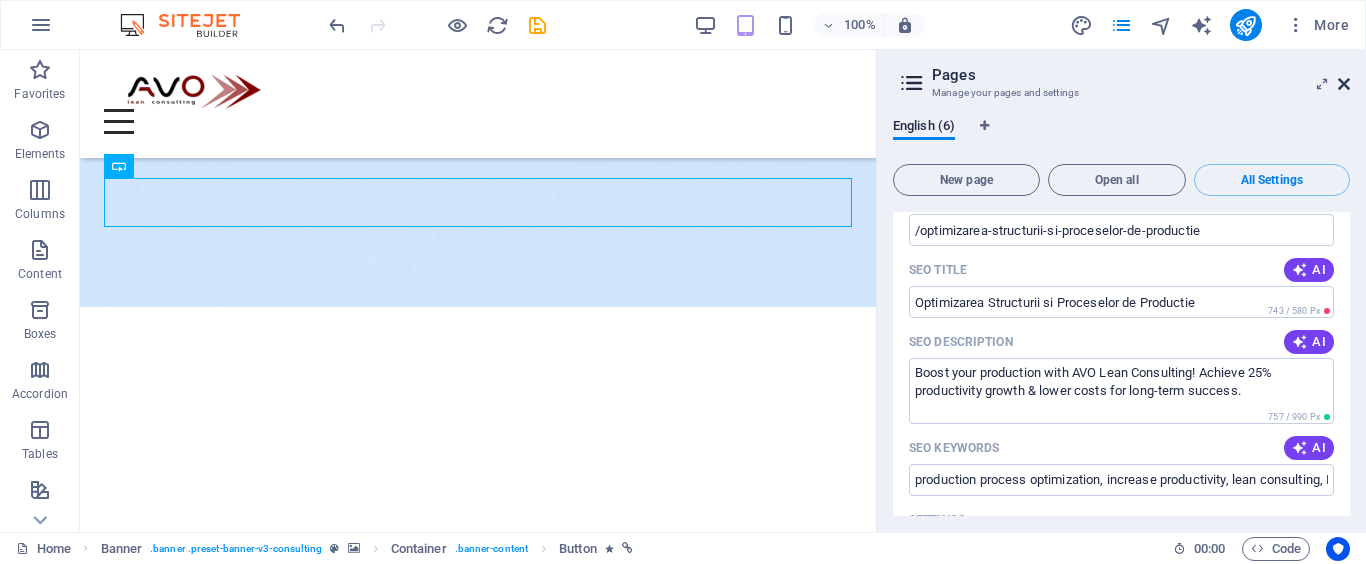 click at bounding box center [1344, 84] 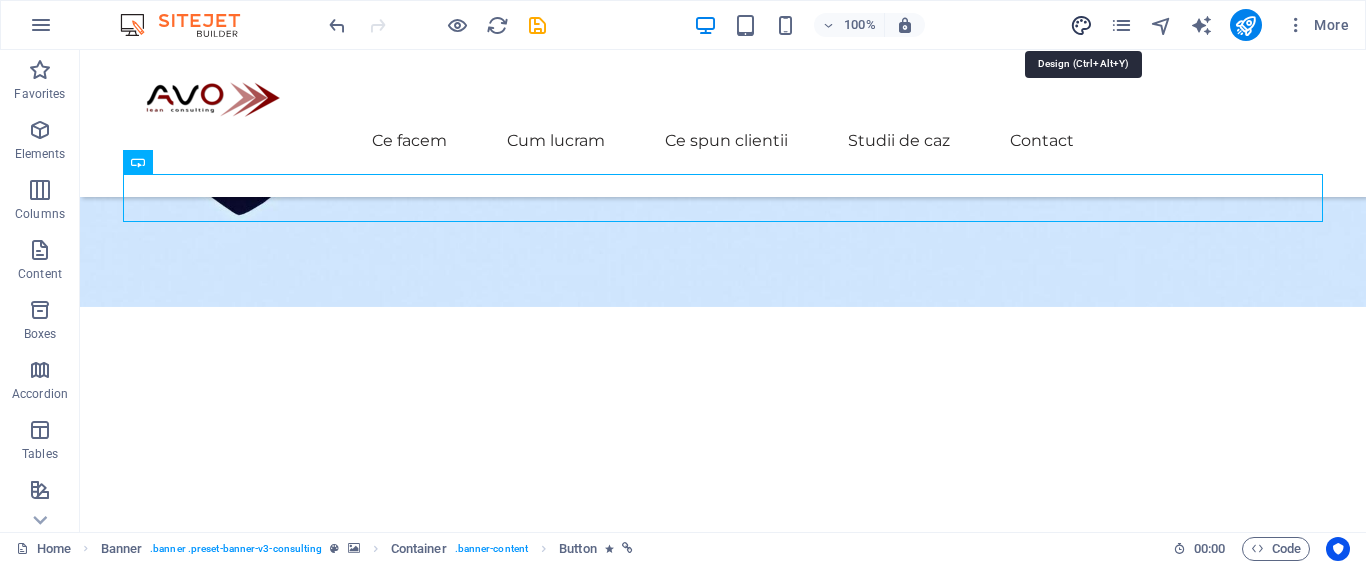 click at bounding box center [1081, 25] 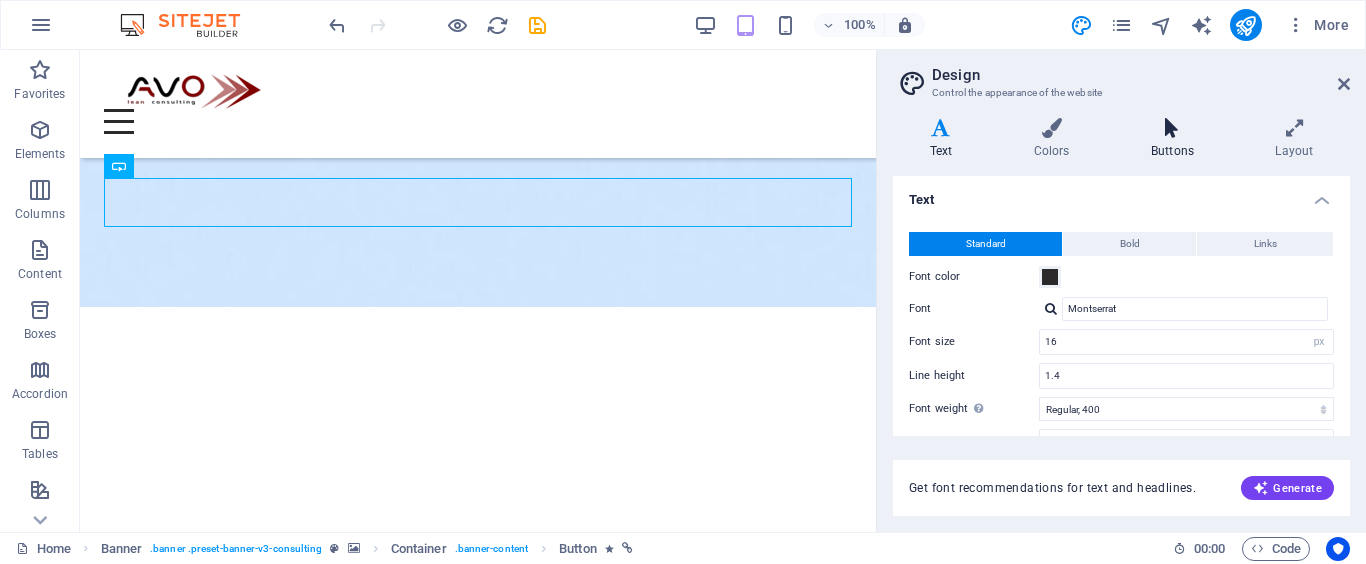 click on "Buttons" at bounding box center (1176, 139) 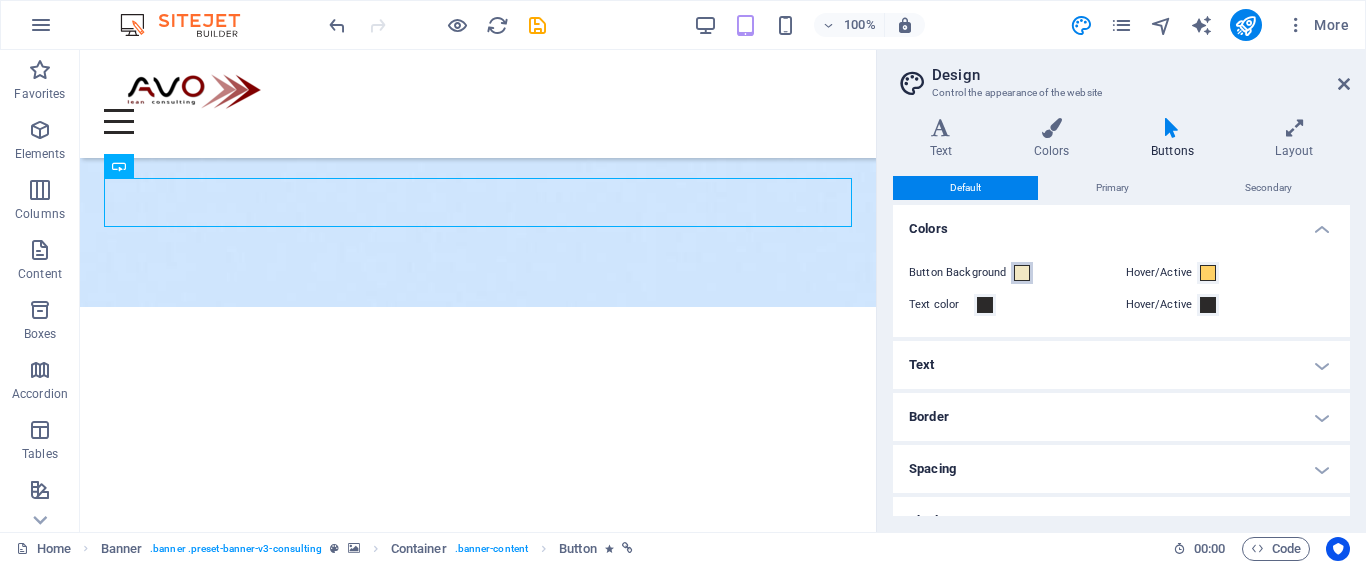 click at bounding box center (1022, 273) 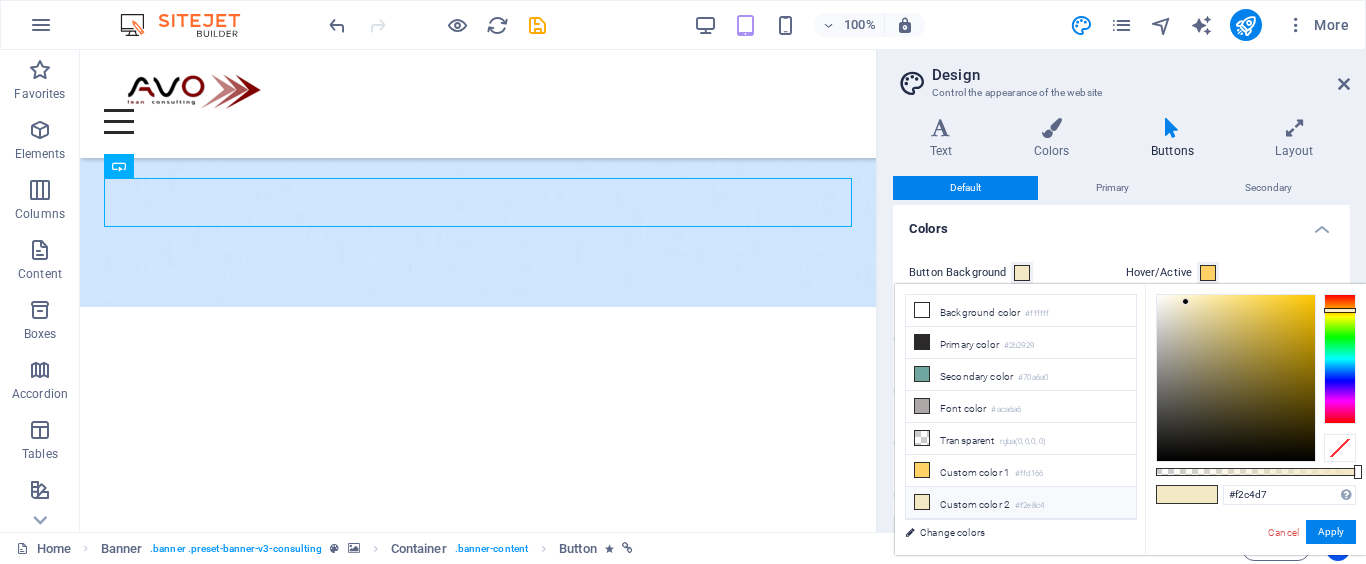 click at bounding box center (1340, 359) 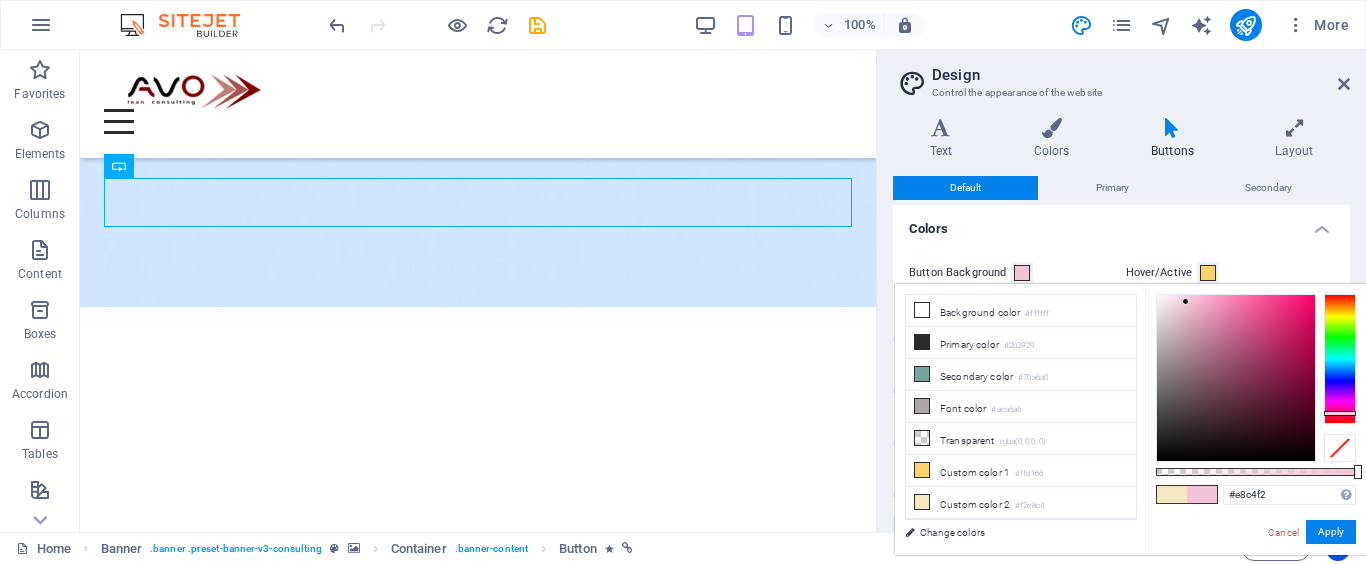 click at bounding box center (1340, 359) 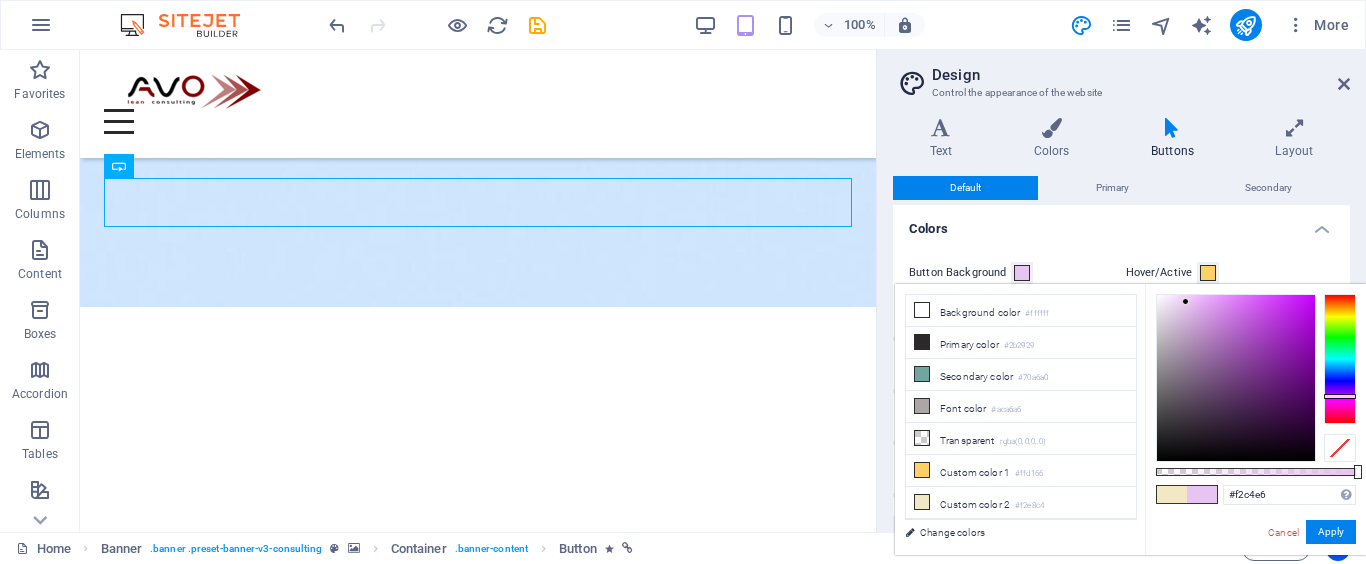 click at bounding box center [1340, 359] 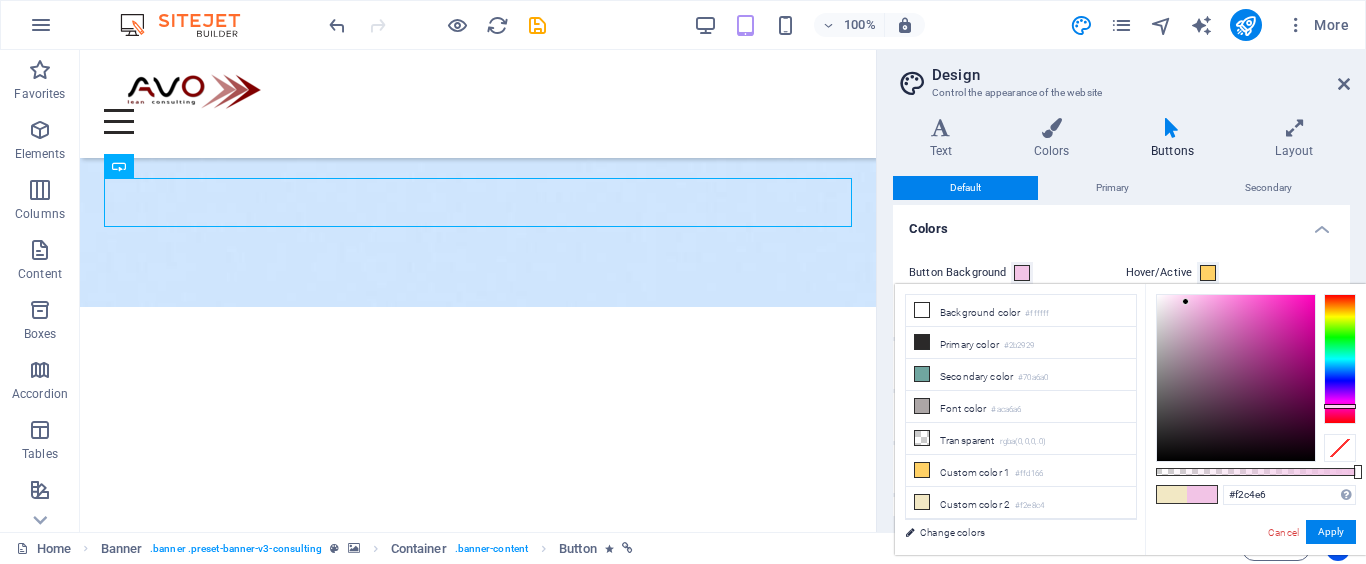 click at bounding box center [1340, 359] 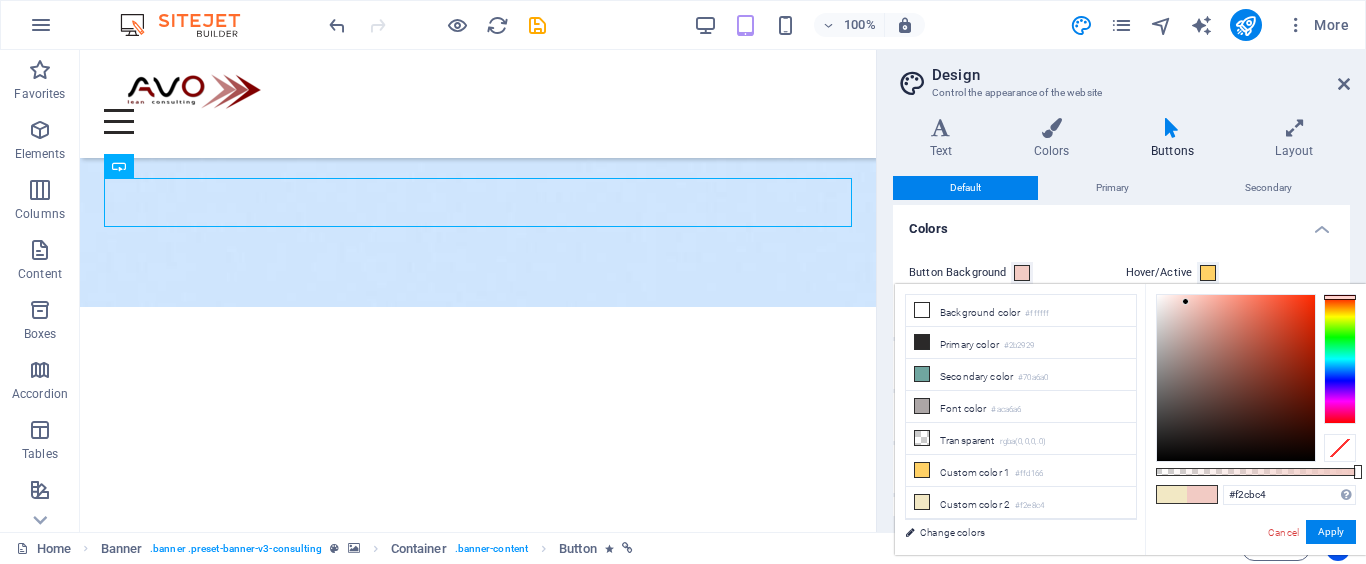 click at bounding box center (1340, 297) 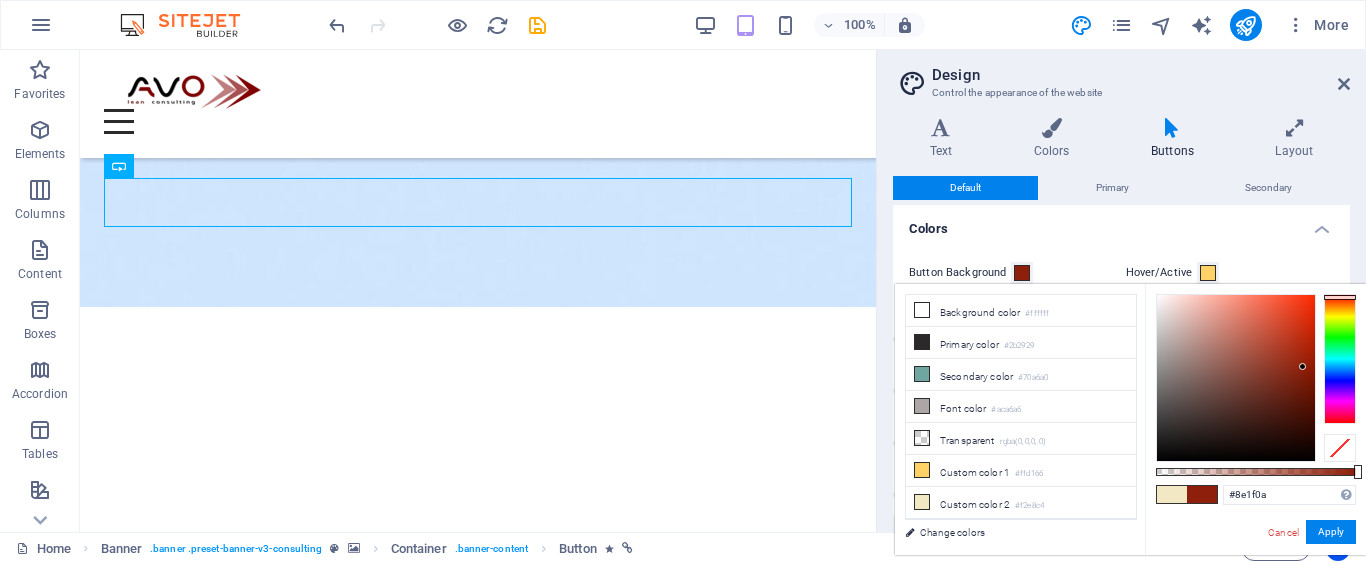 click at bounding box center (1236, 378) 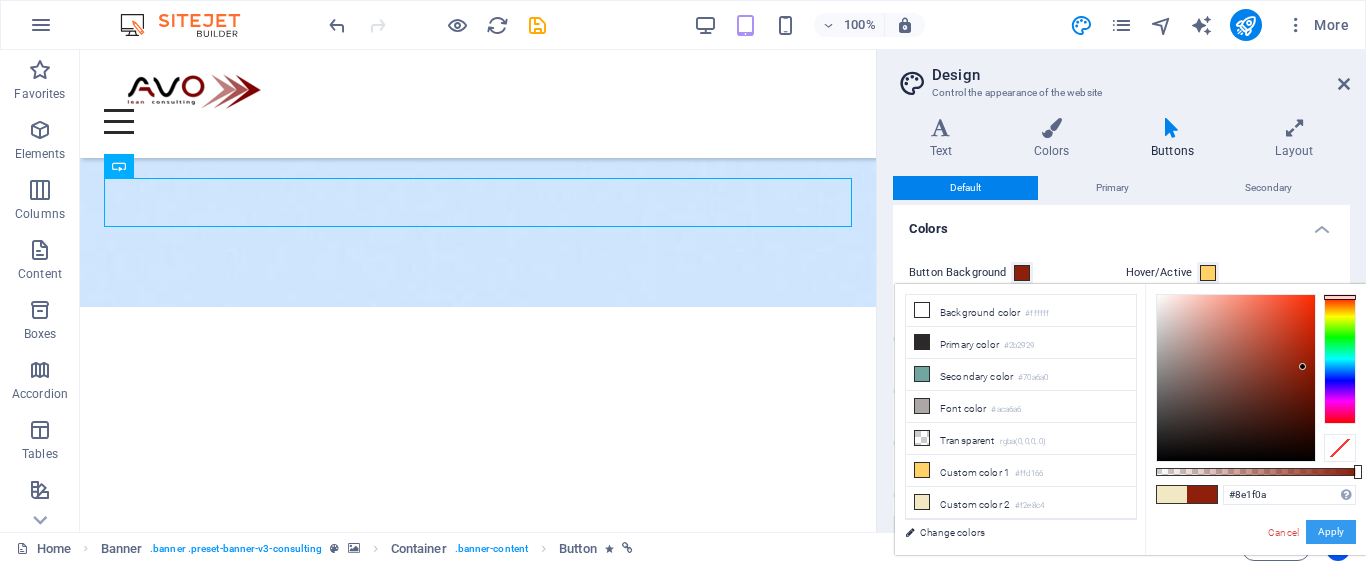 click on "Apply" at bounding box center (1331, 532) 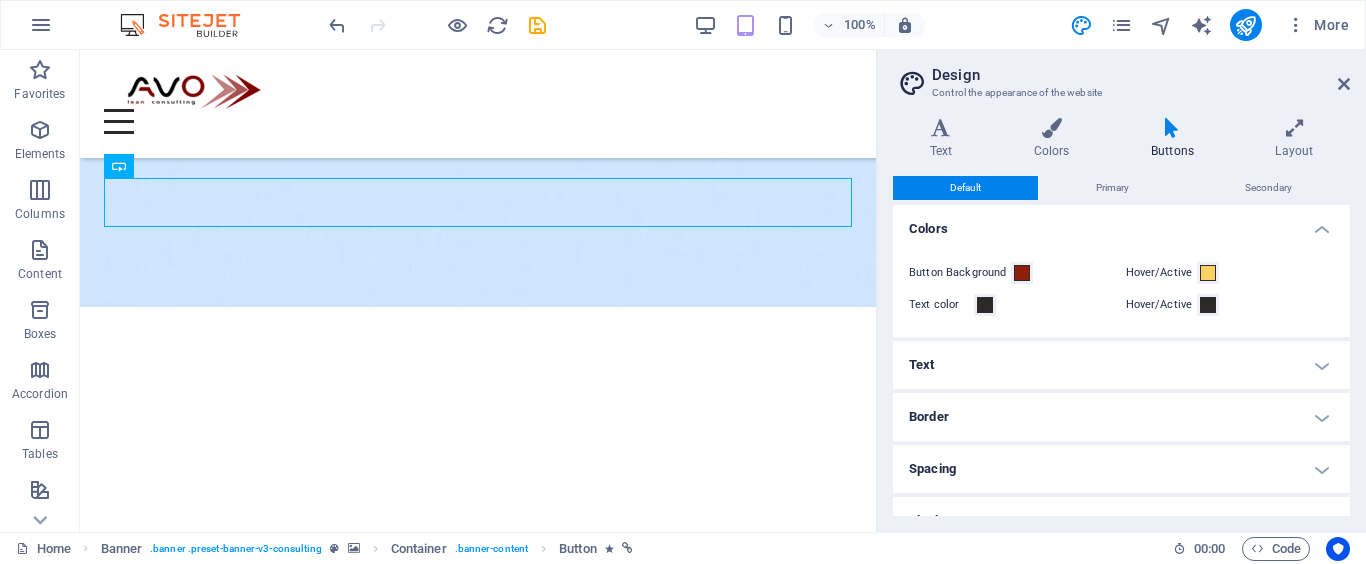 click on "Text color" at bounding box center [941, 305] 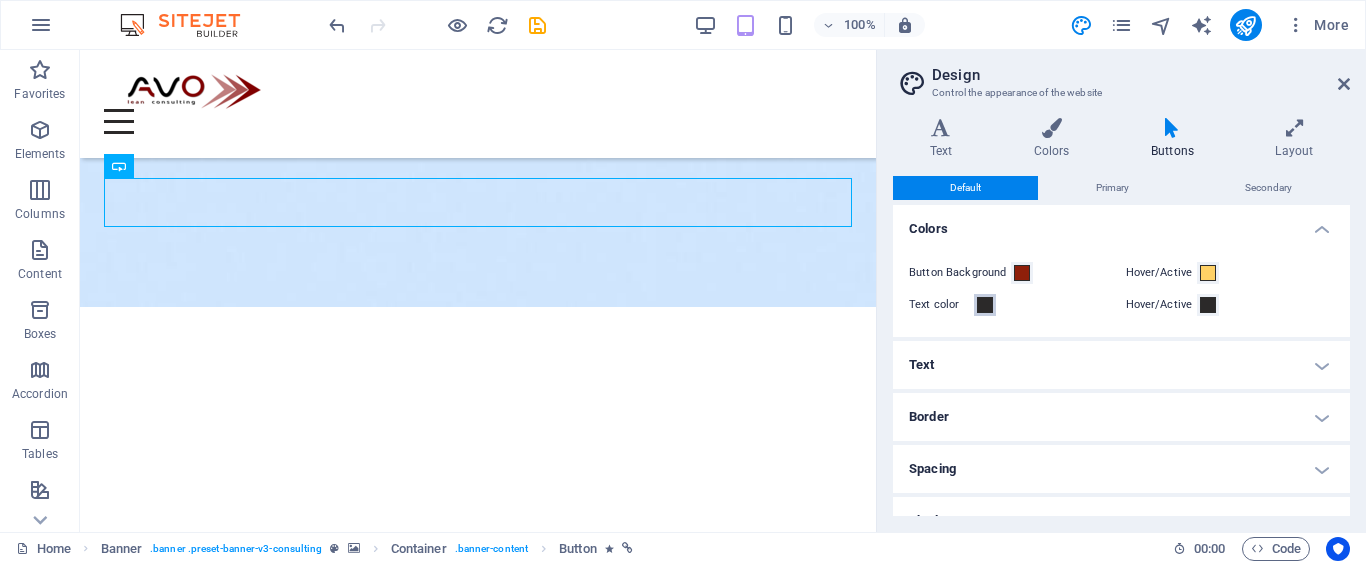 click on "Text color" at bounding box center (985, 305) 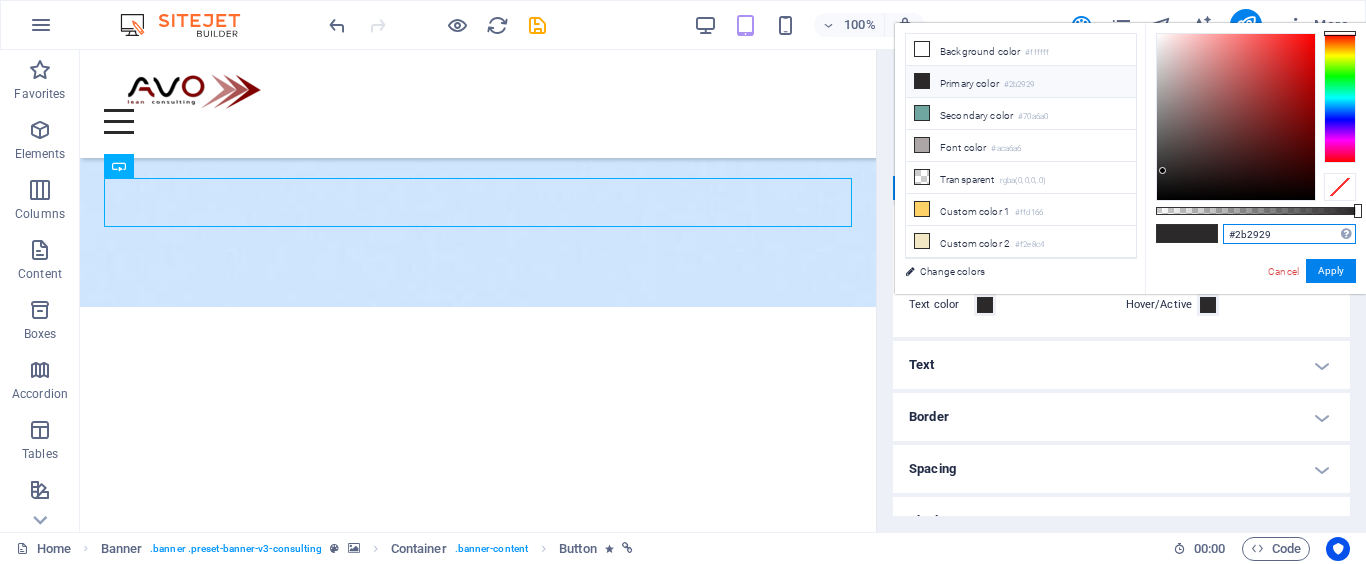 drag, startPoint x: 1234, startPoint y: 240, endPoint x: 1294, endPoint y: 236, distance: 60.133186 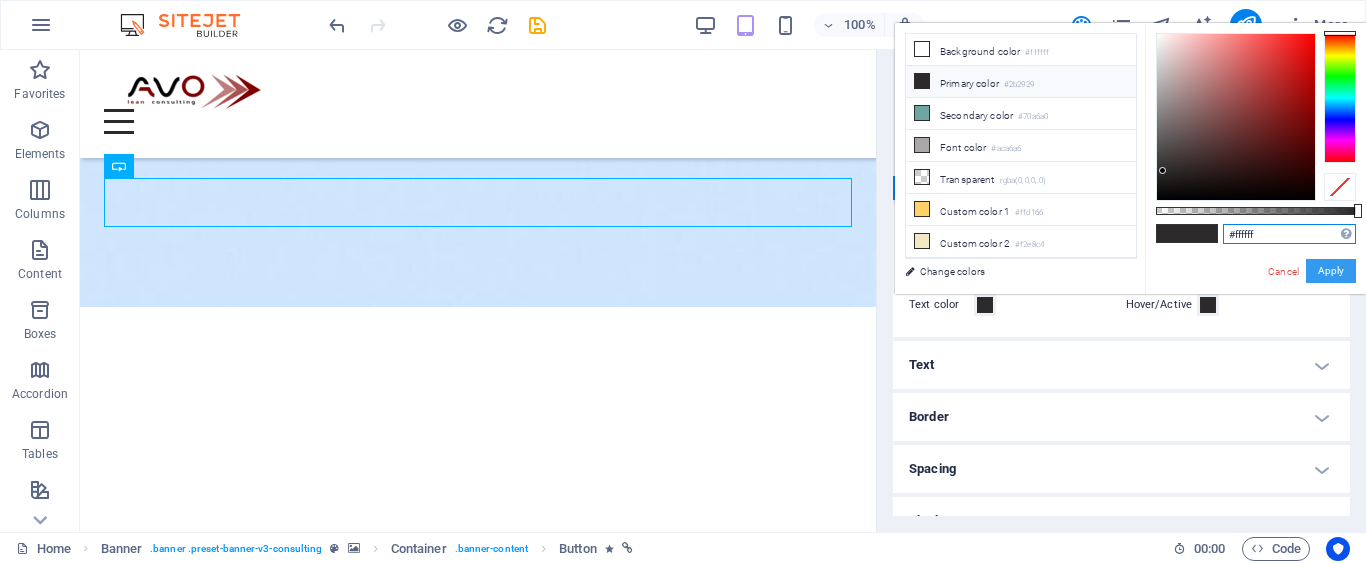 type on "#ffffff" 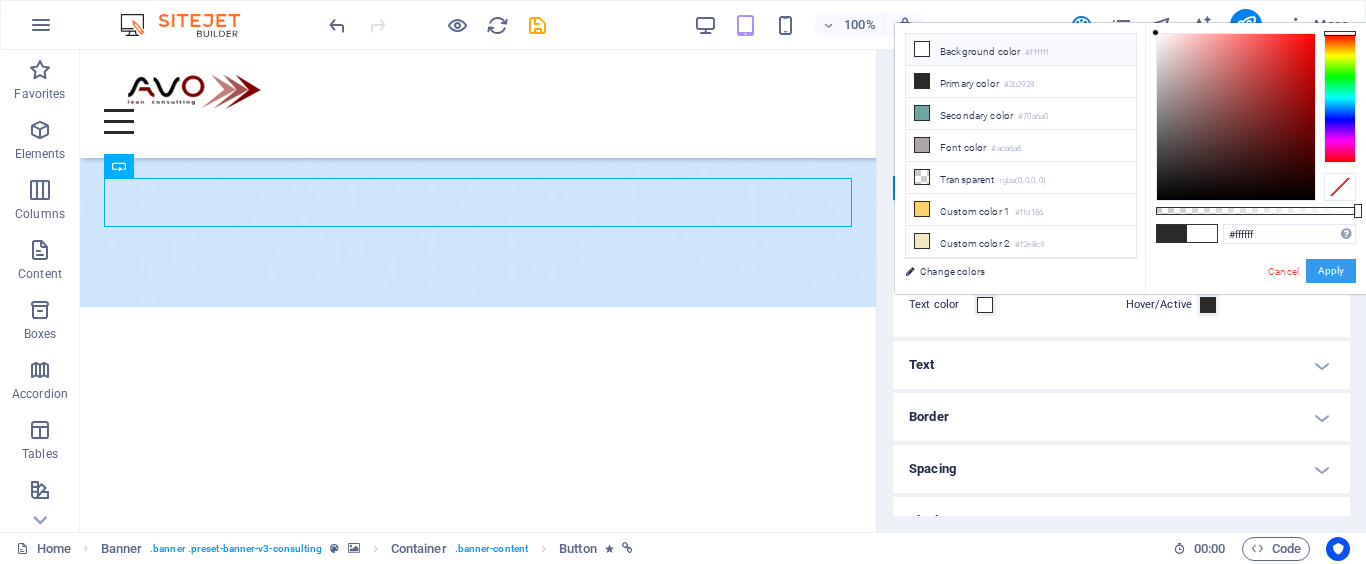 click on "Apply" at bounding box center [1331, 271] 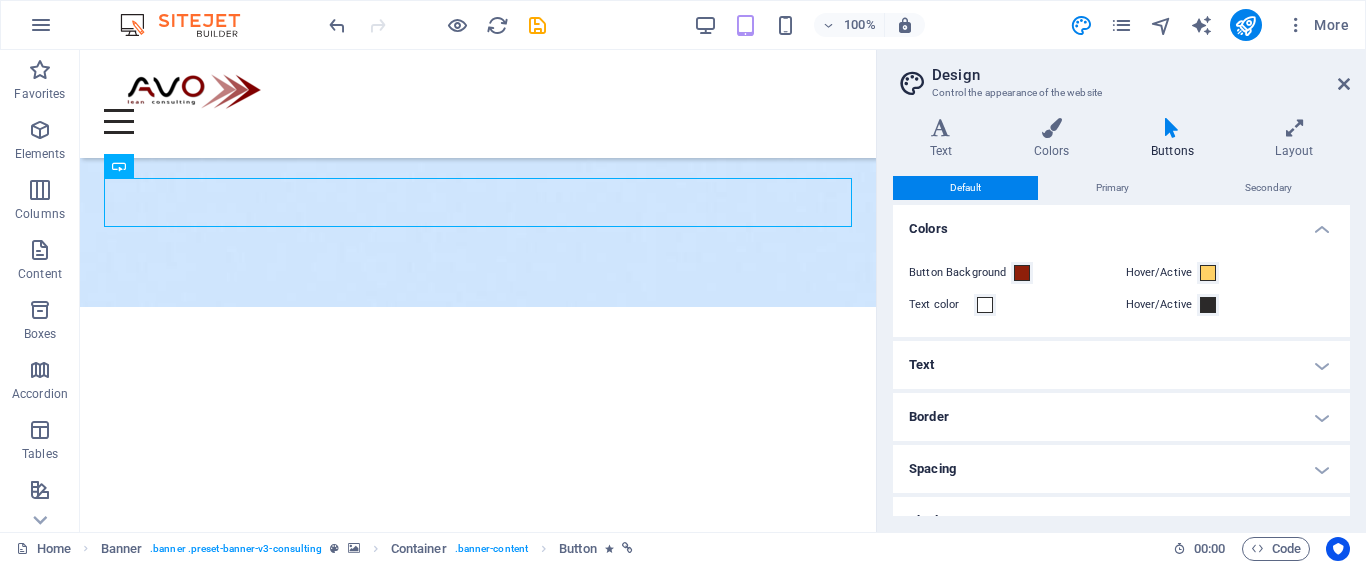 click on "Text" at bounding box center [1121, 365] 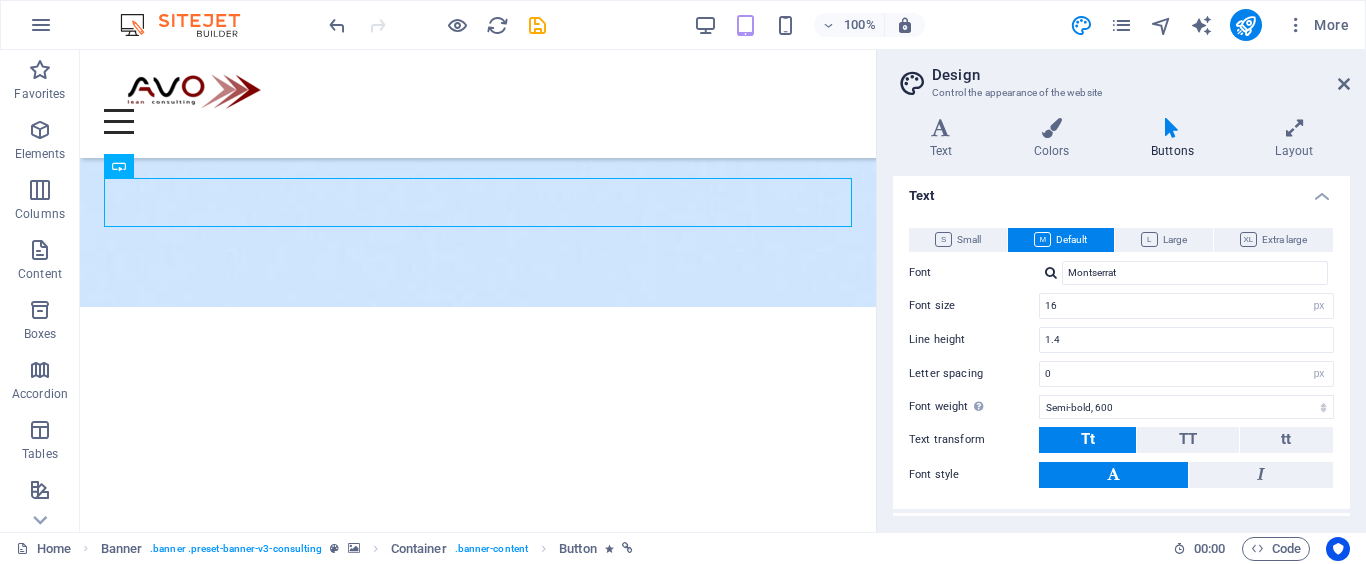 scroll, scrollTop: 204, scrollLeft: 0, axis: vertical 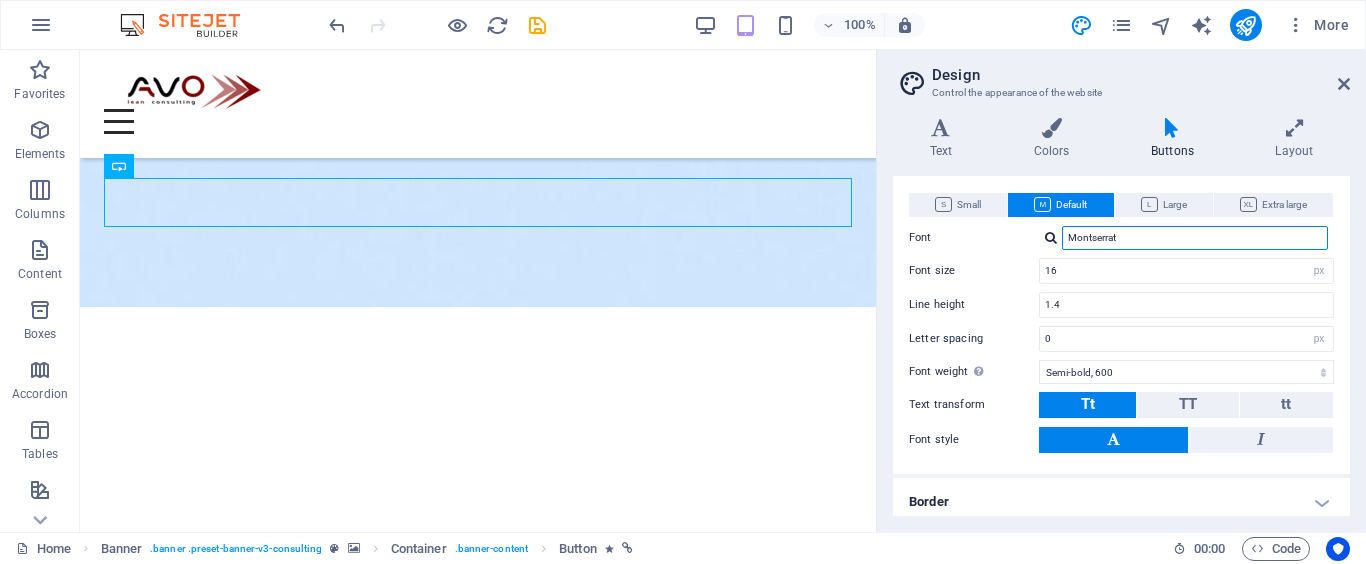 click on "Montserrat" at bounding box center (1195, 238) 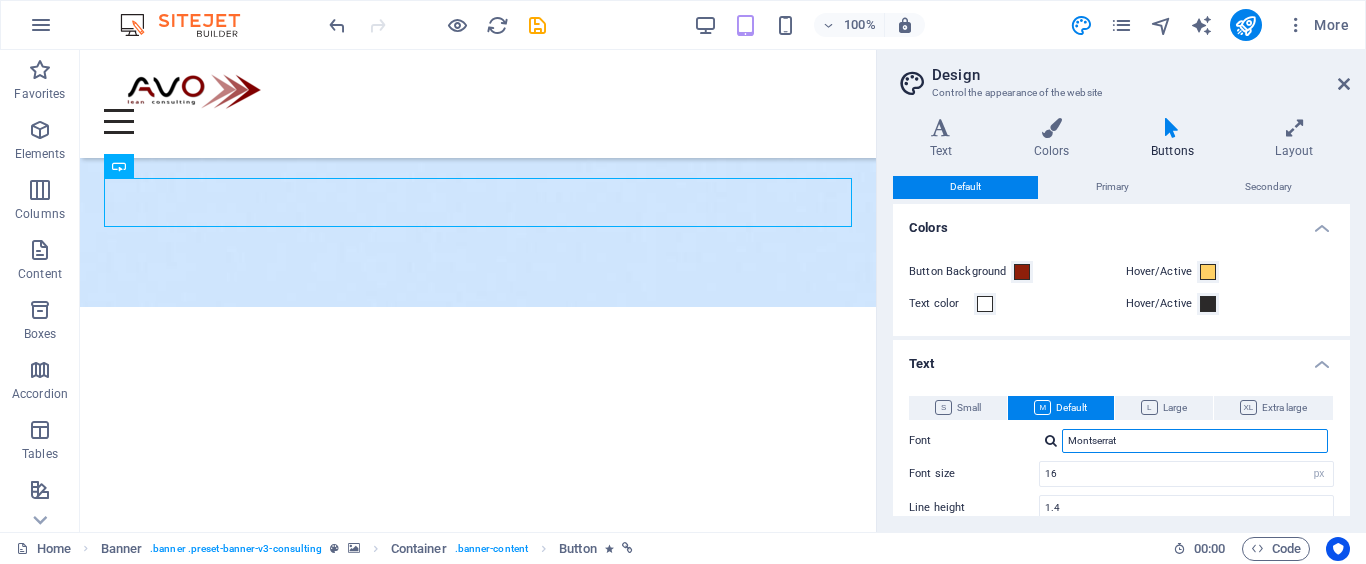 scroll, scrollTop: 0, scrollLeft: 0, axis: both 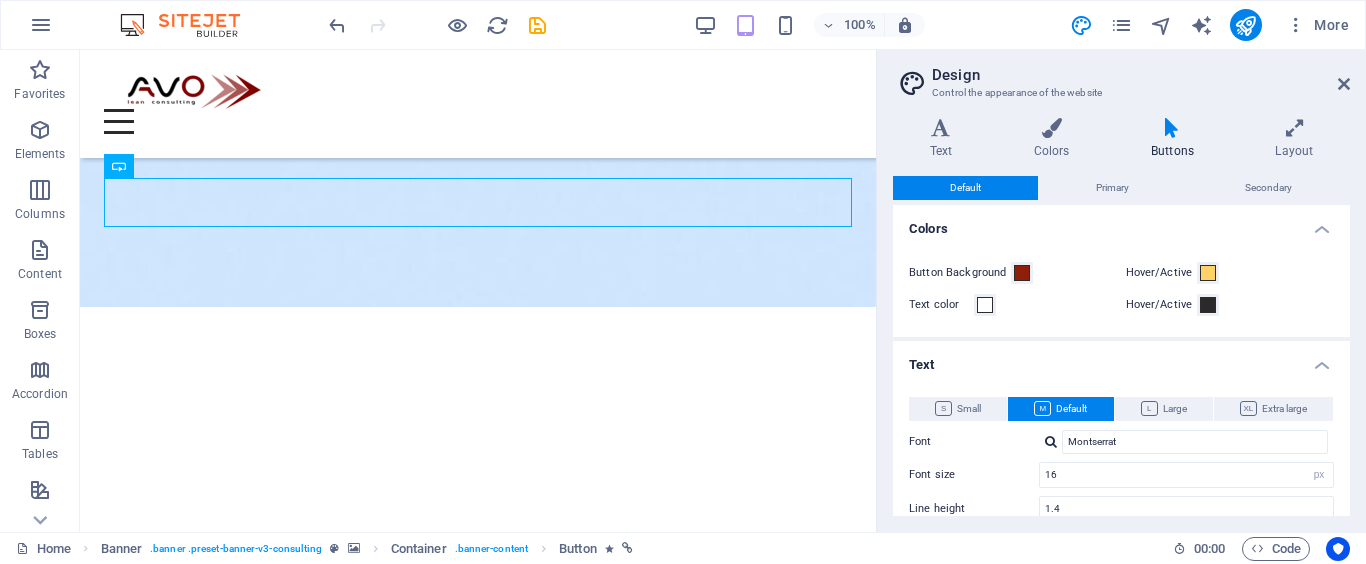 click on "Hover/Active" at bounding box center [1162, 273] 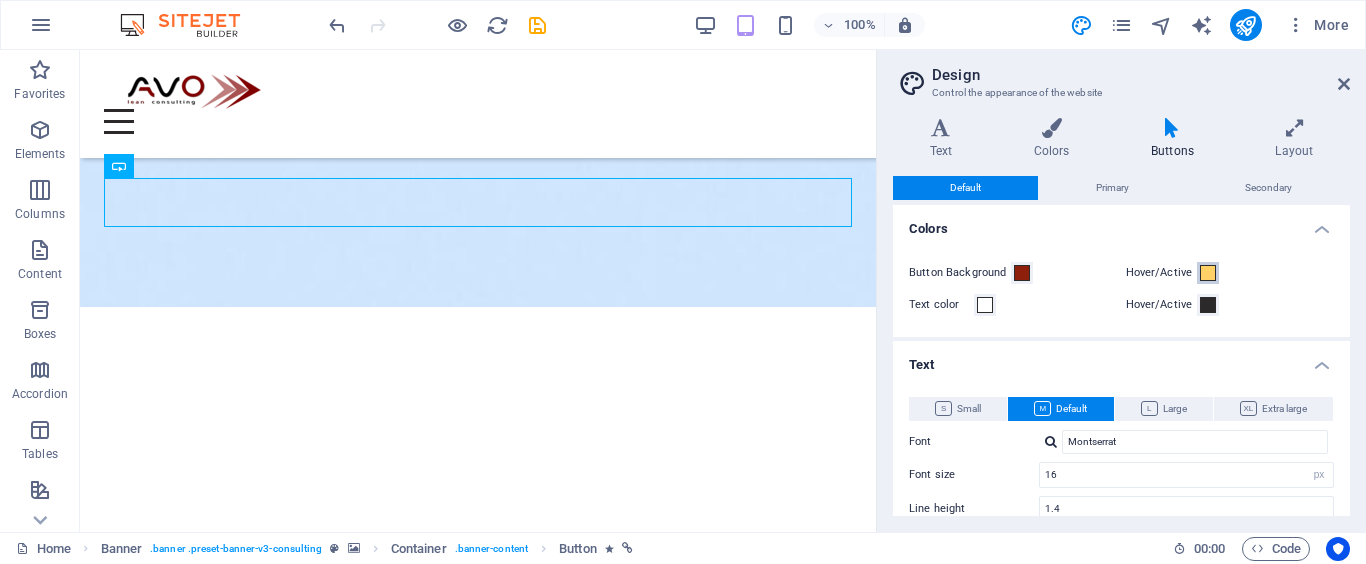 click on "Hover/Active" at bounding box center (1208, 273) 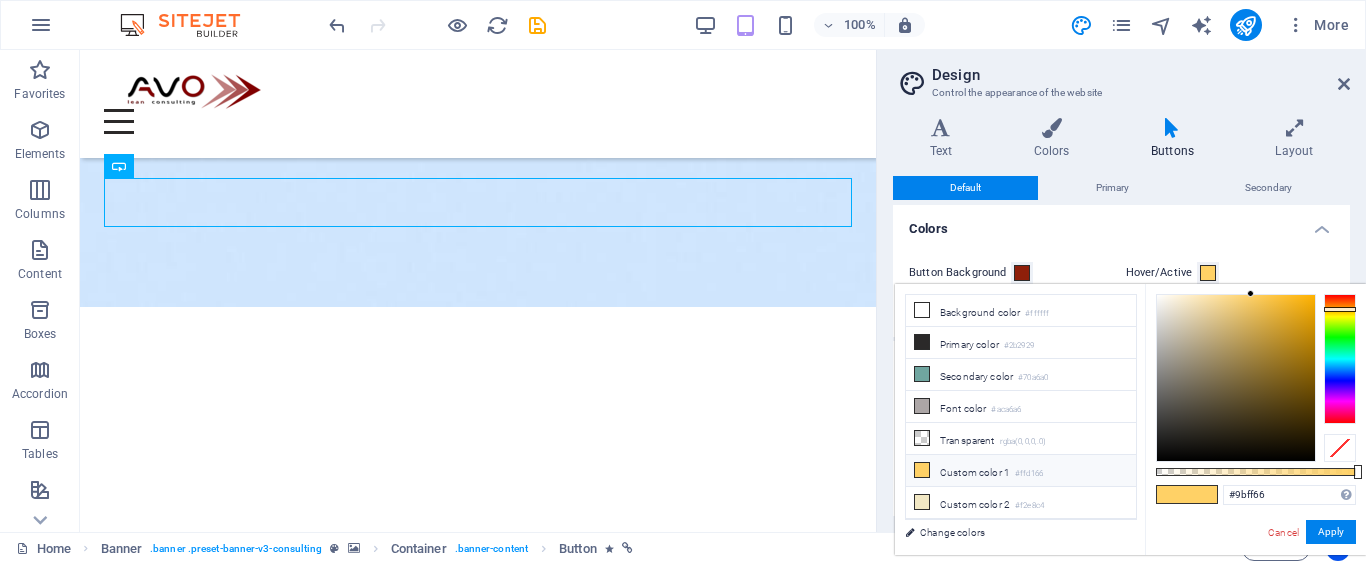 click at bounding box center (1340, 359) 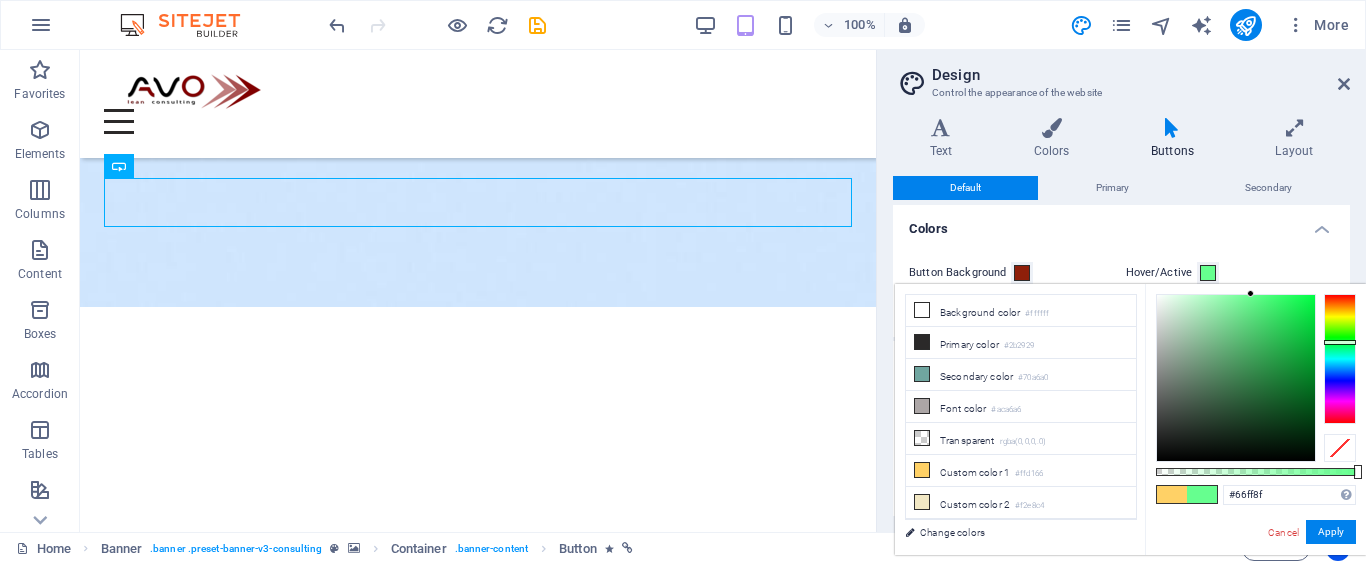 click at bounding box center (1340, 359) 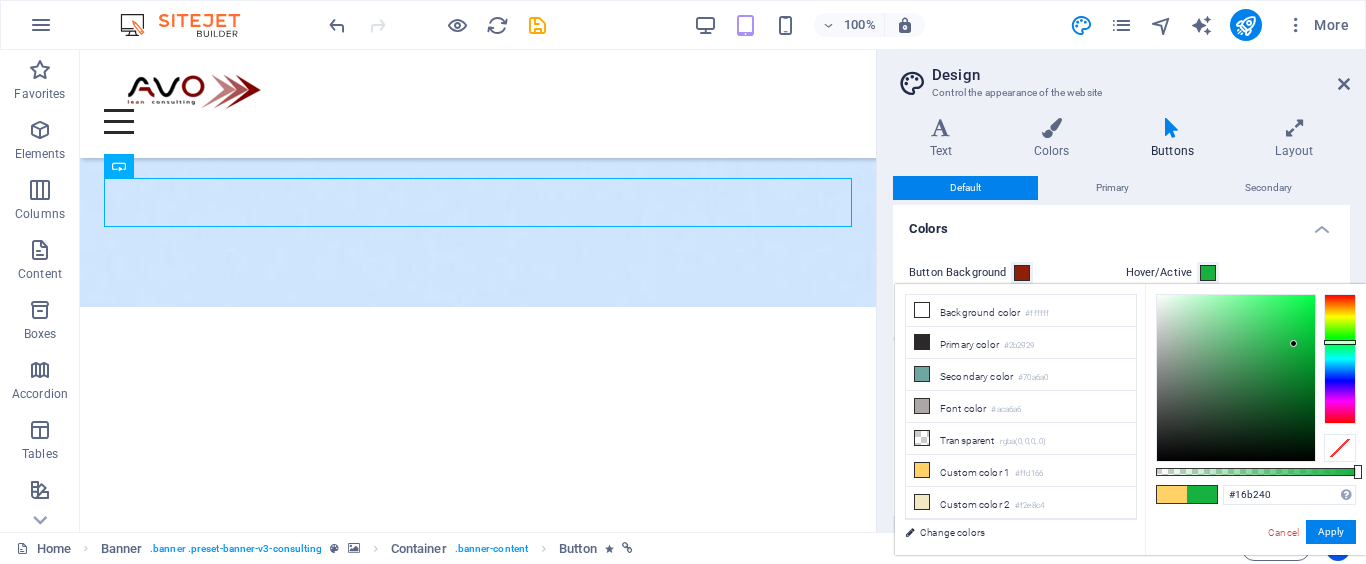 click at bounding box center (1236, 378) 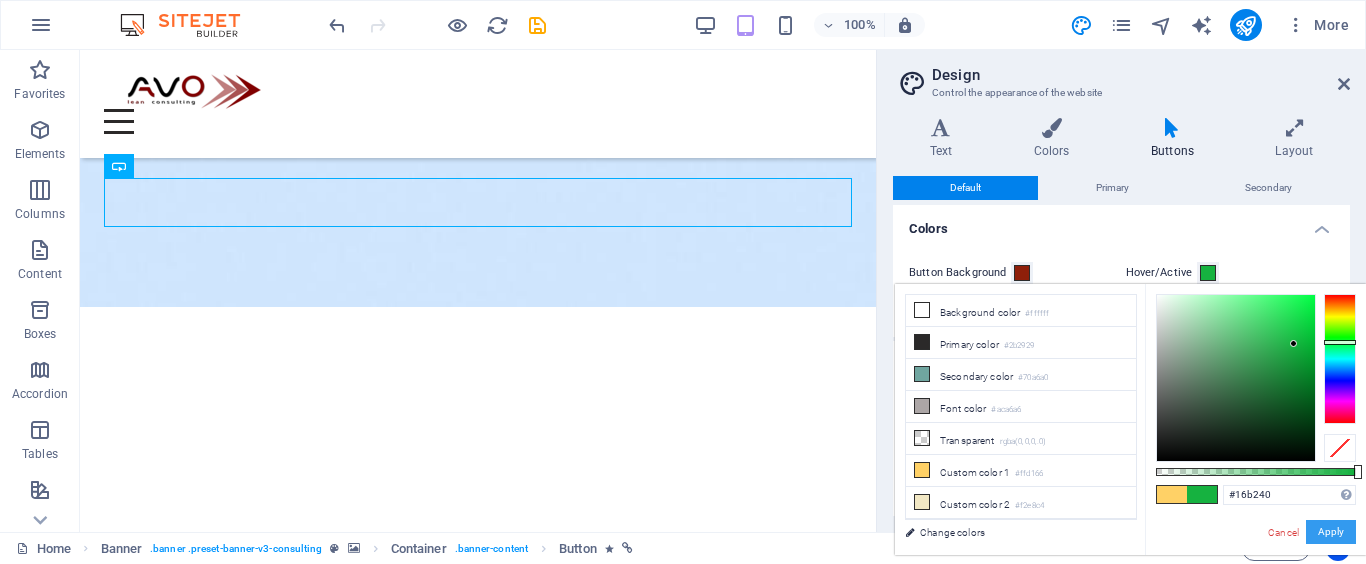 click on "Apply" at bounding box center (1331, 532) 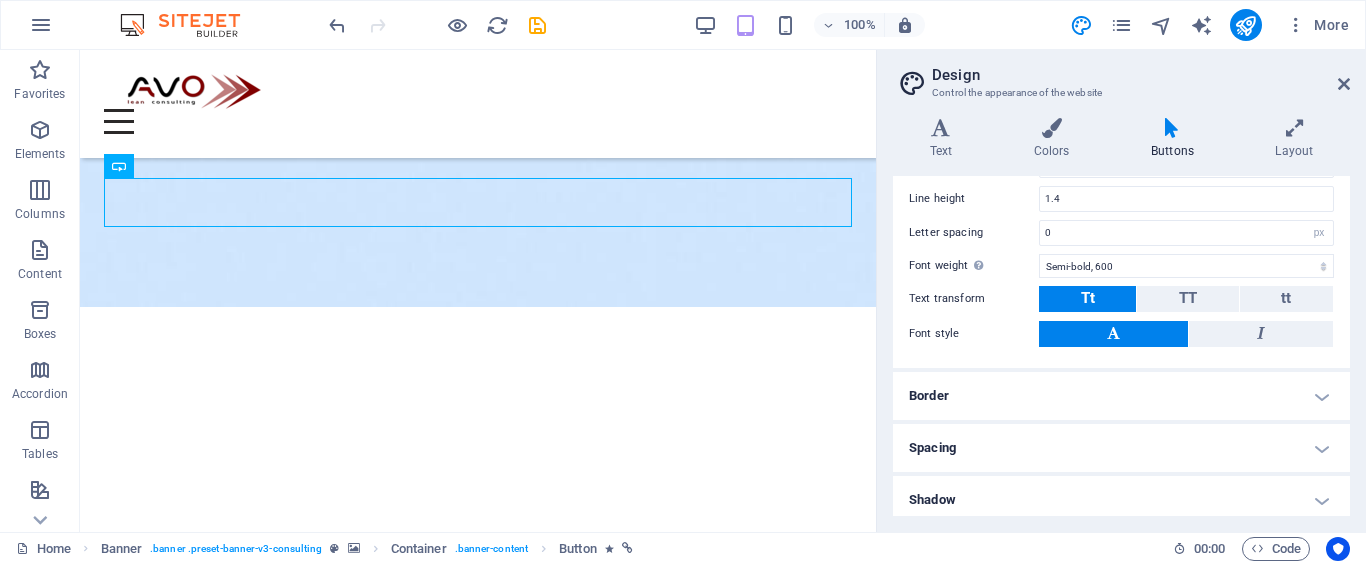 scroll, scrollTop: 421, scrollLeft: 0, axis: vertical 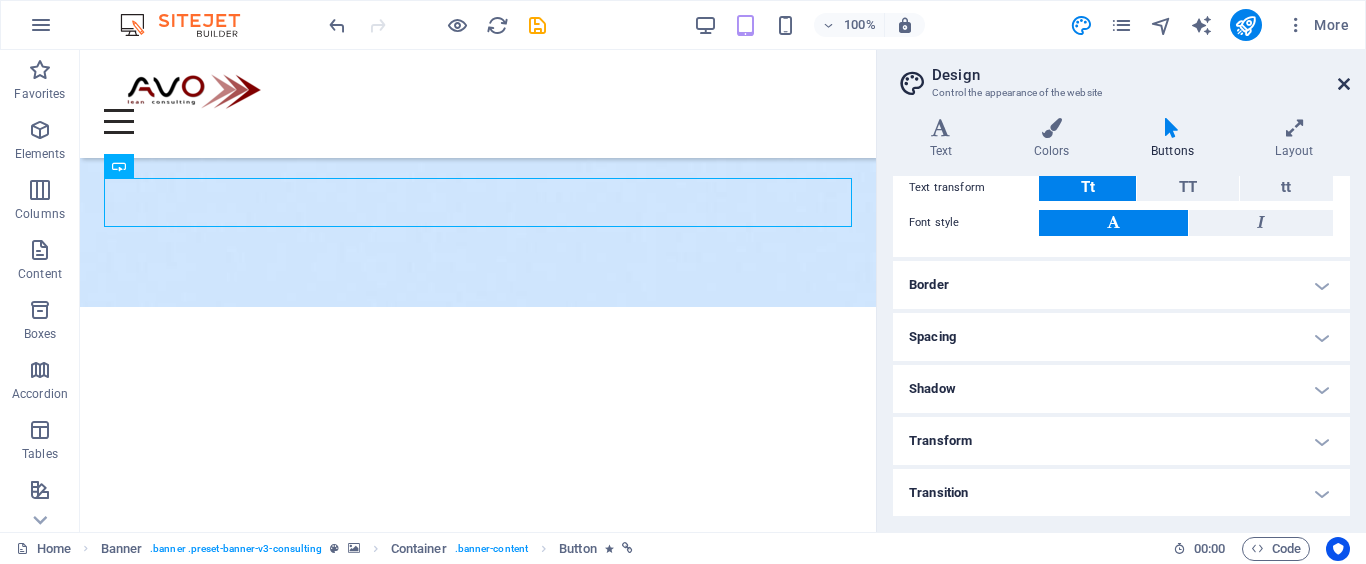 click at bounding box center [1344, 84] 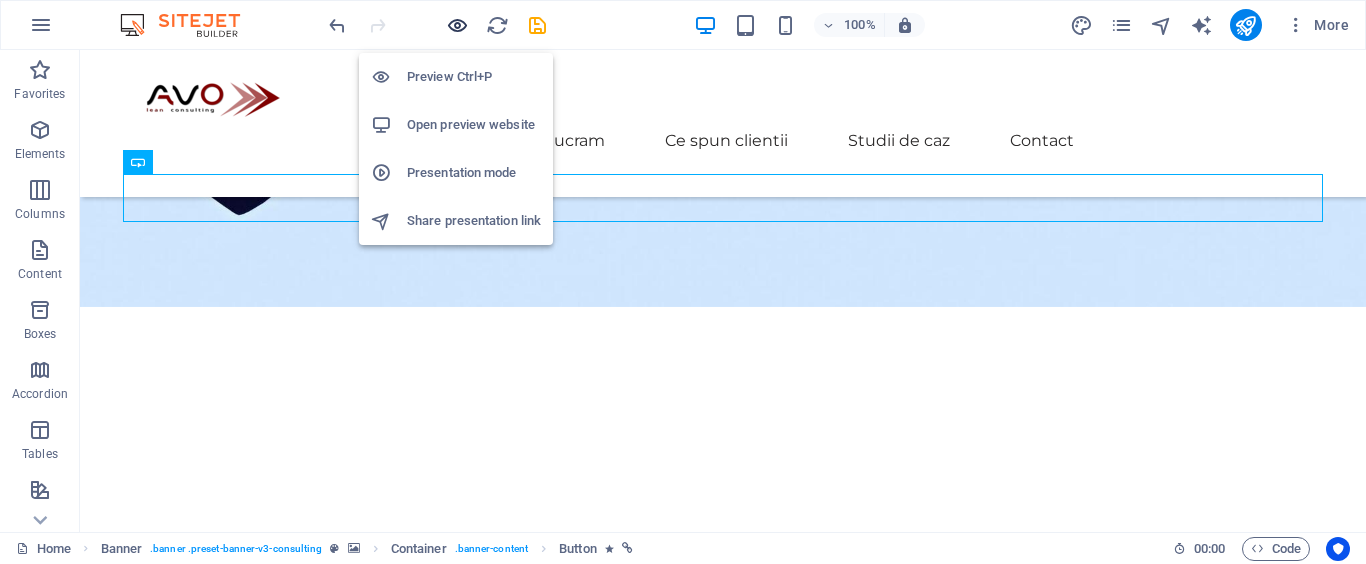 click at bounding box center (457, 25) 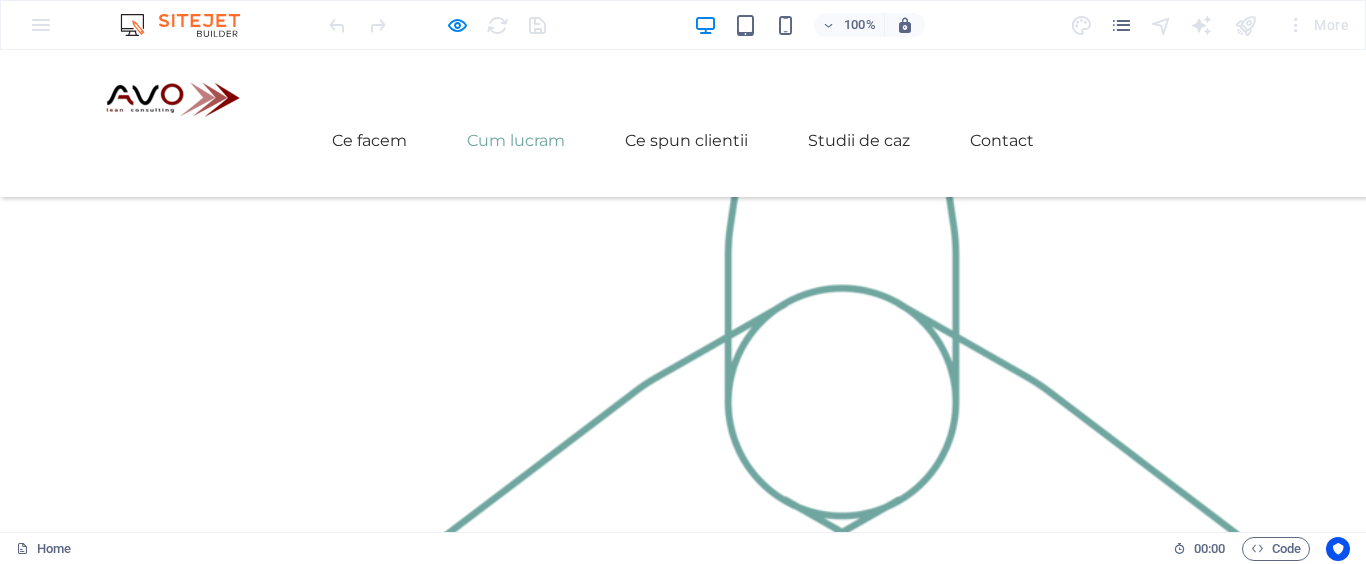scroll, scrollTop: 2489, scrollLeft: 0, axis: vertical 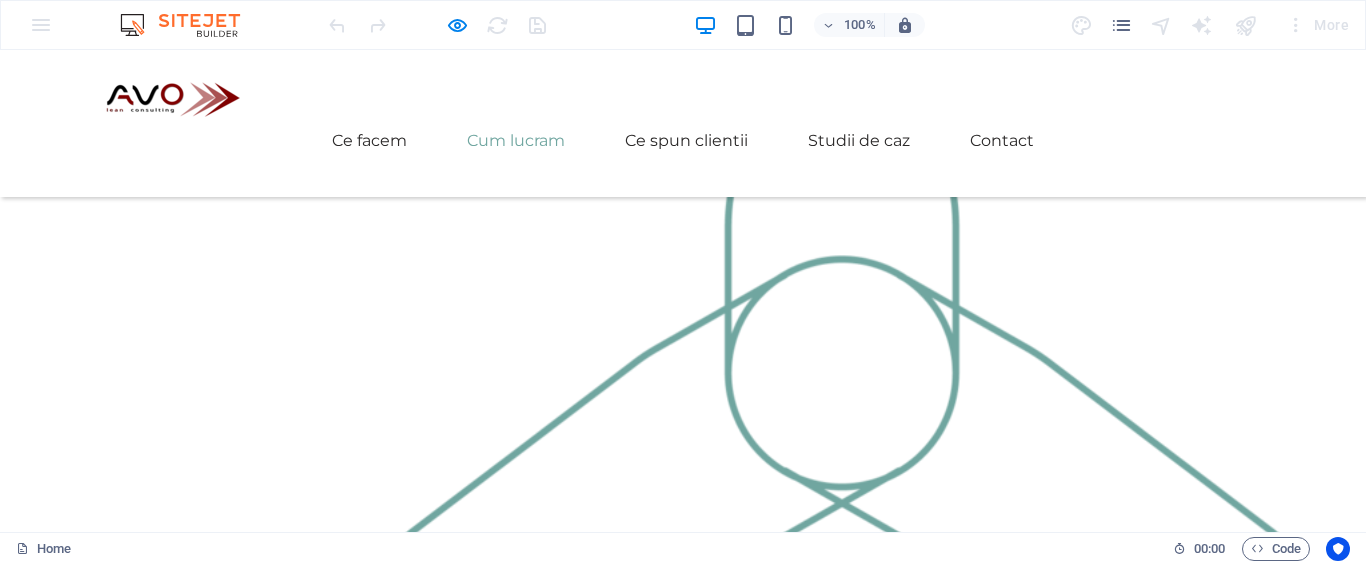 click on "Programeaza un audit gratuit" at bounding box center [239, 3029] 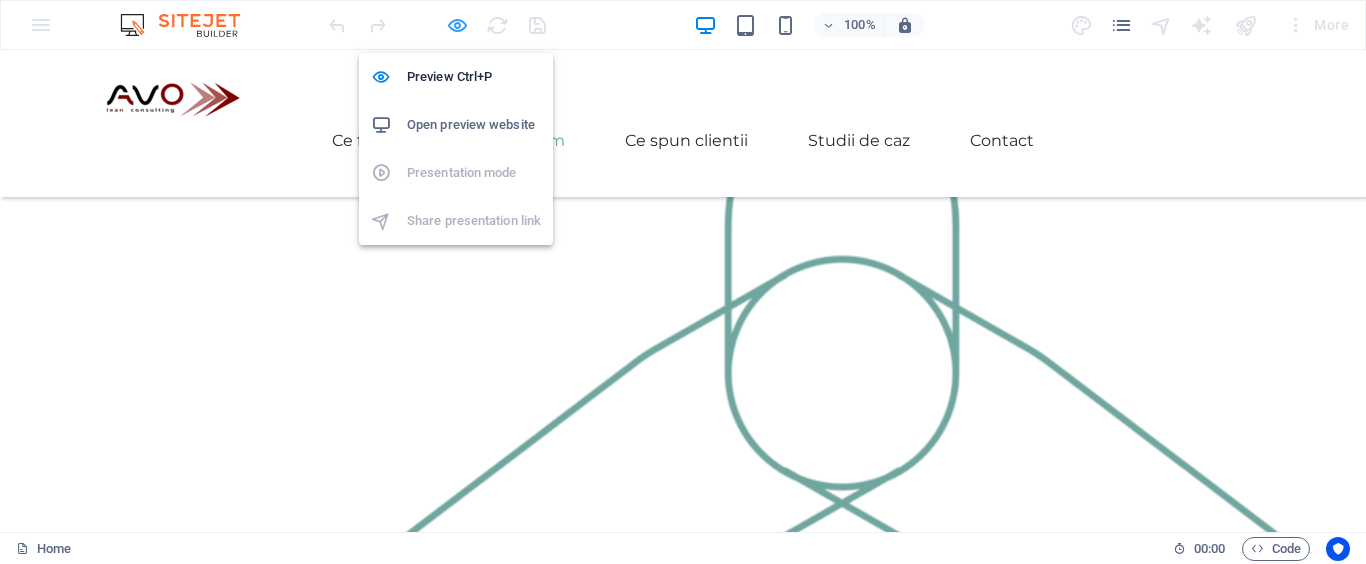click at bounding box center (457, 25) 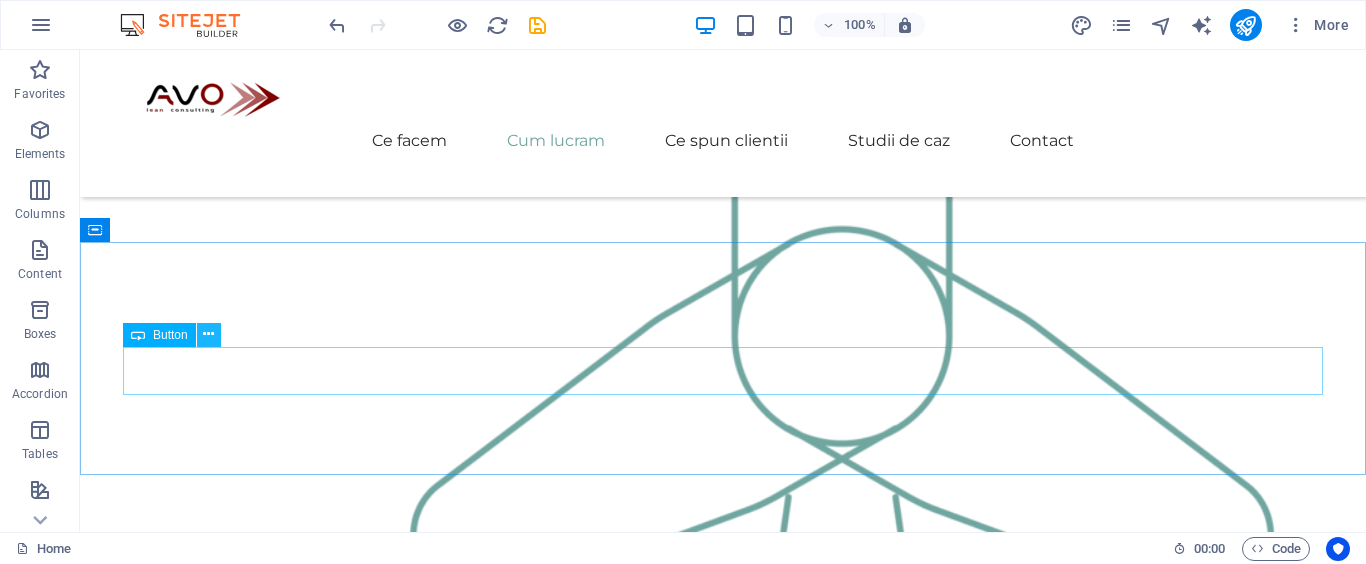 click at bounding box center (208, 334) 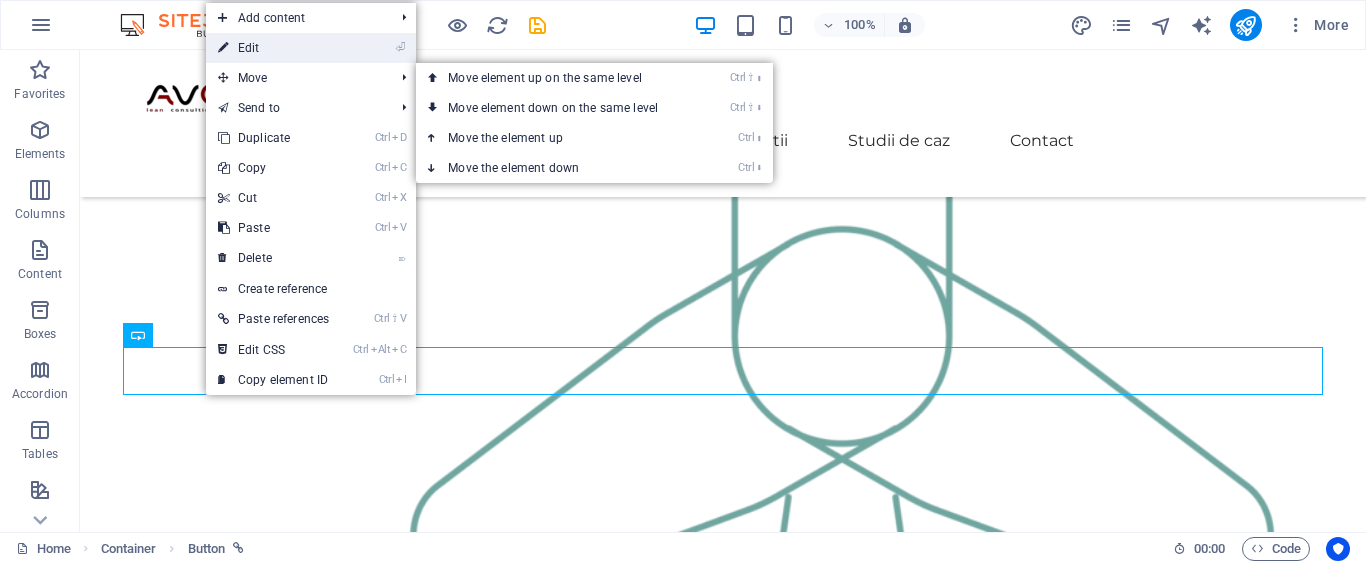 click on "⏎  Edit" at bounding box center [273, 48] 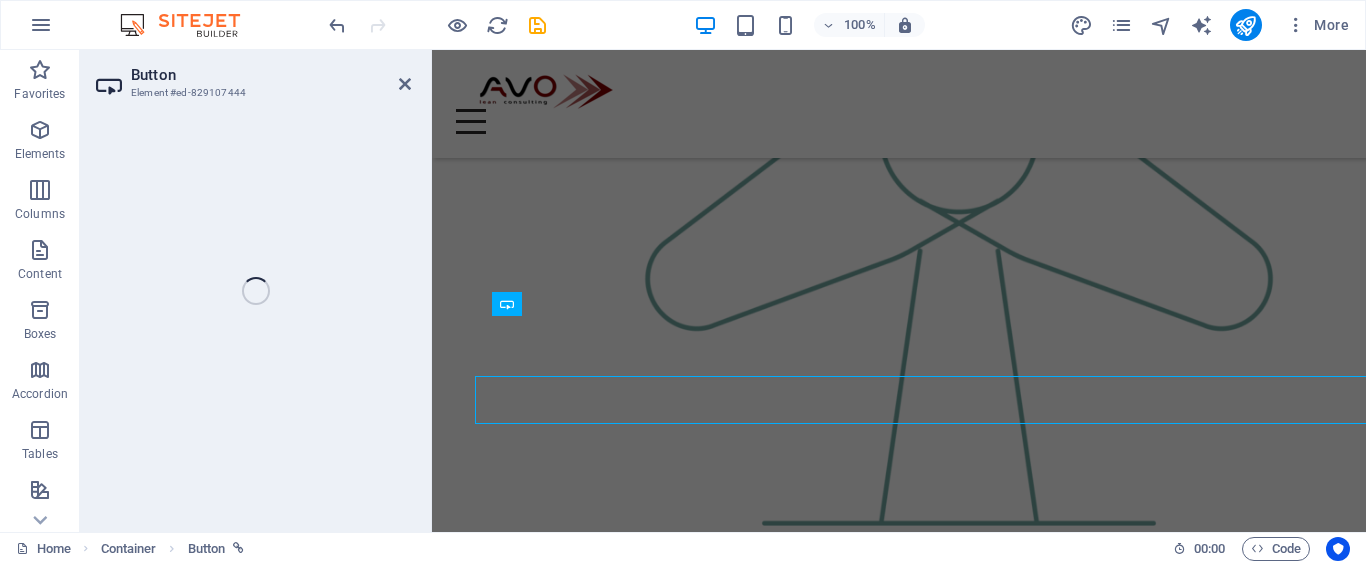scroll, scrollTop: 2460, scrollLeft: 0, axis: vertical 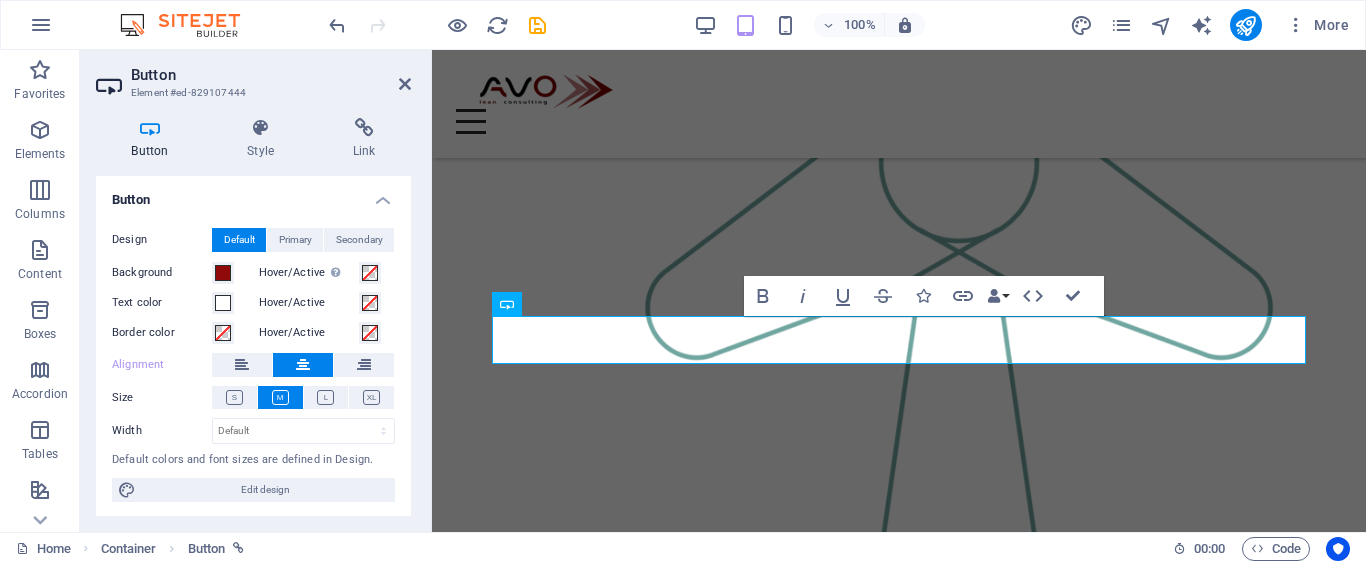 click on "Default" at bounding box center (239, 240) 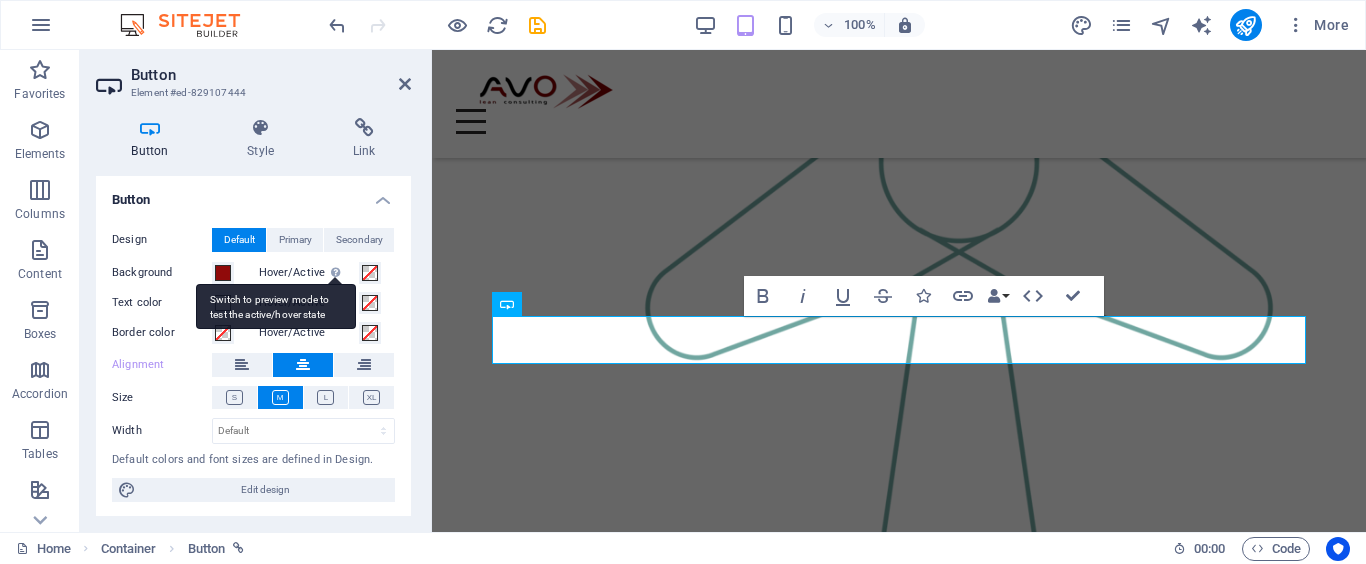 click on "Switch to preview mode to test the active/hover state" at bounding box center (276, 306) 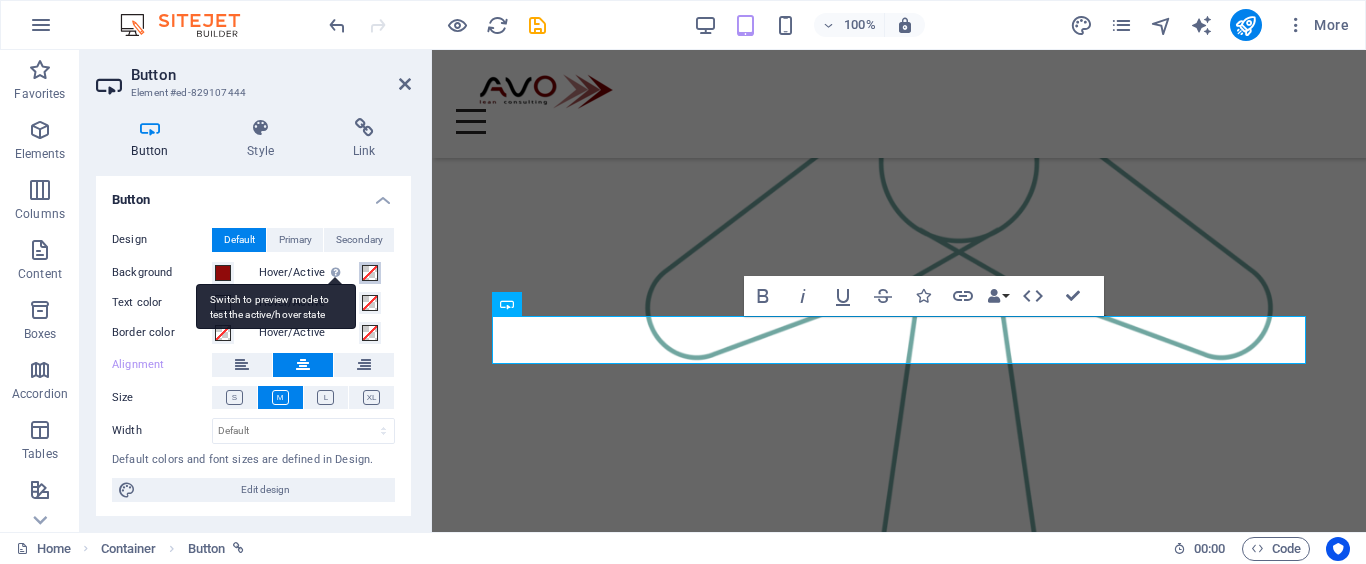 click on "Hover/Active Switch to preview mode to test the active/hover state" at bounding box center [370, 273] 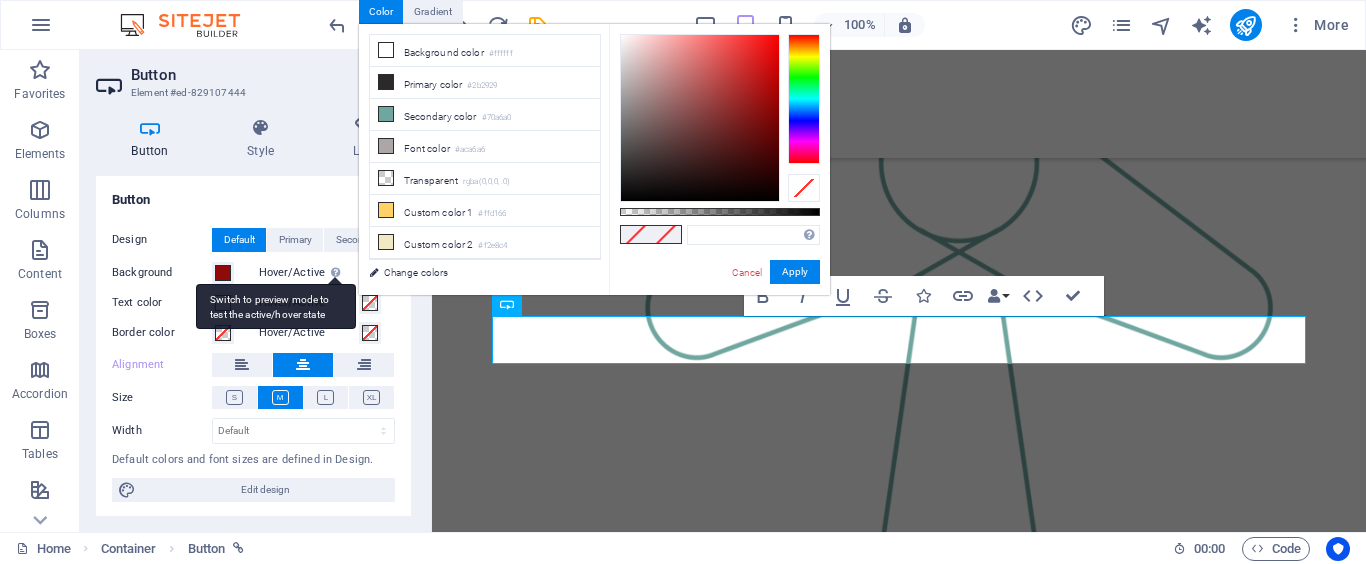 click on "Switch to preview mode to test the active/hover state" at bounding box center [276, 306] 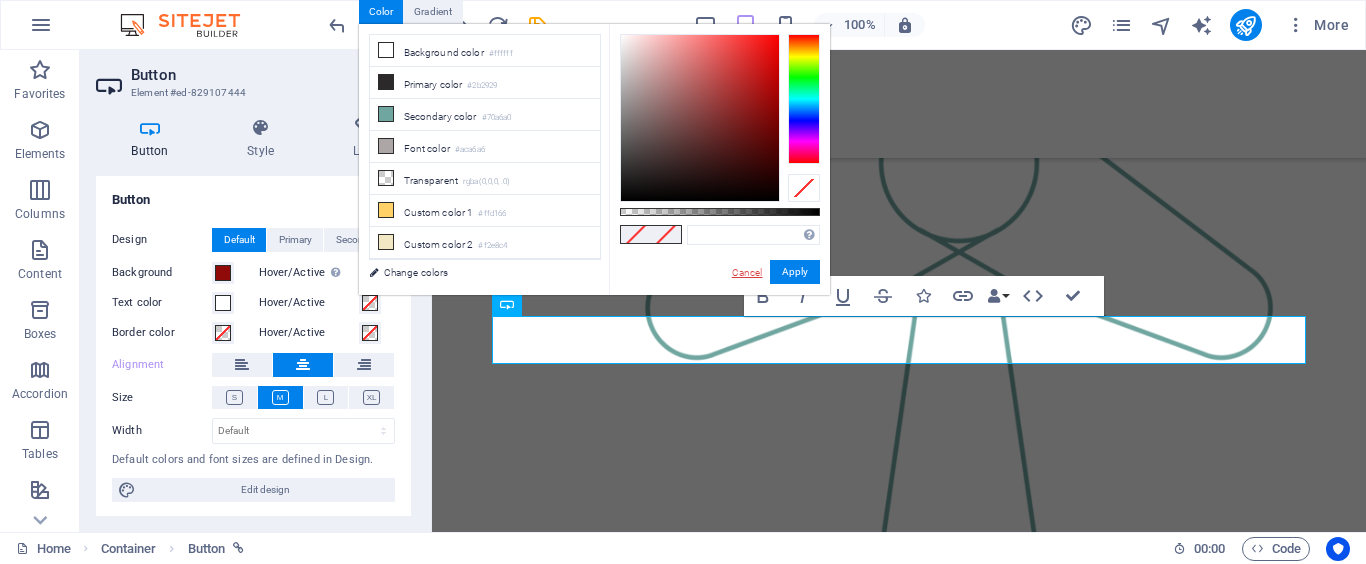 click on "Cancel" at bounding box center (747, 272) 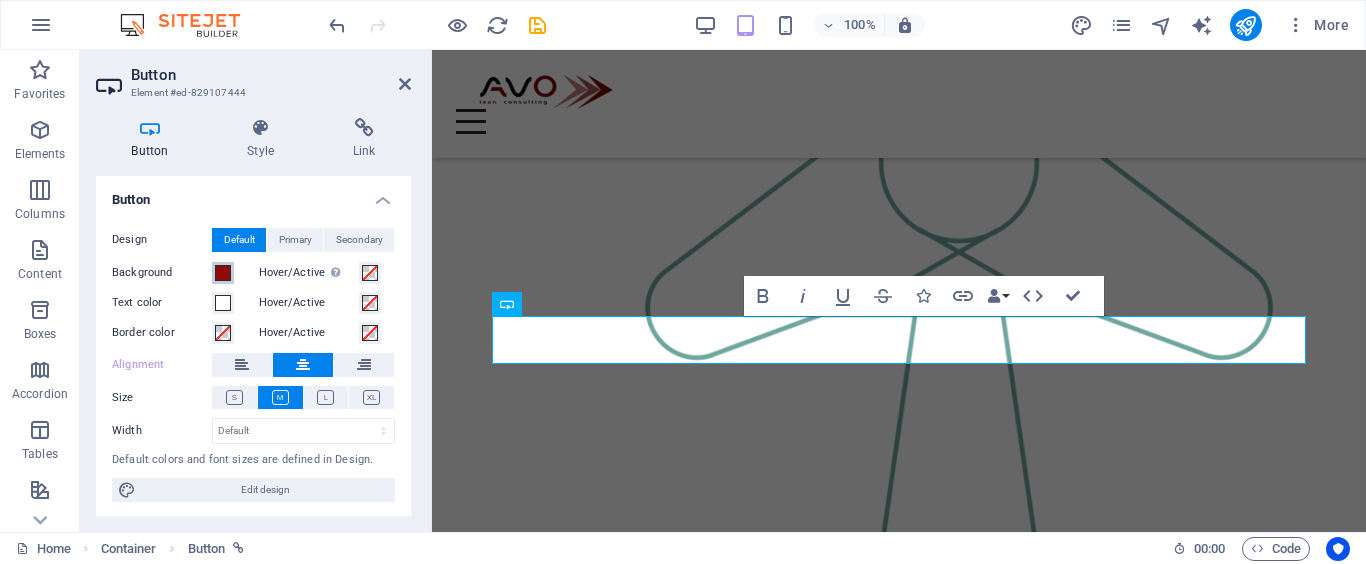 click at bounding box center [223, 273] 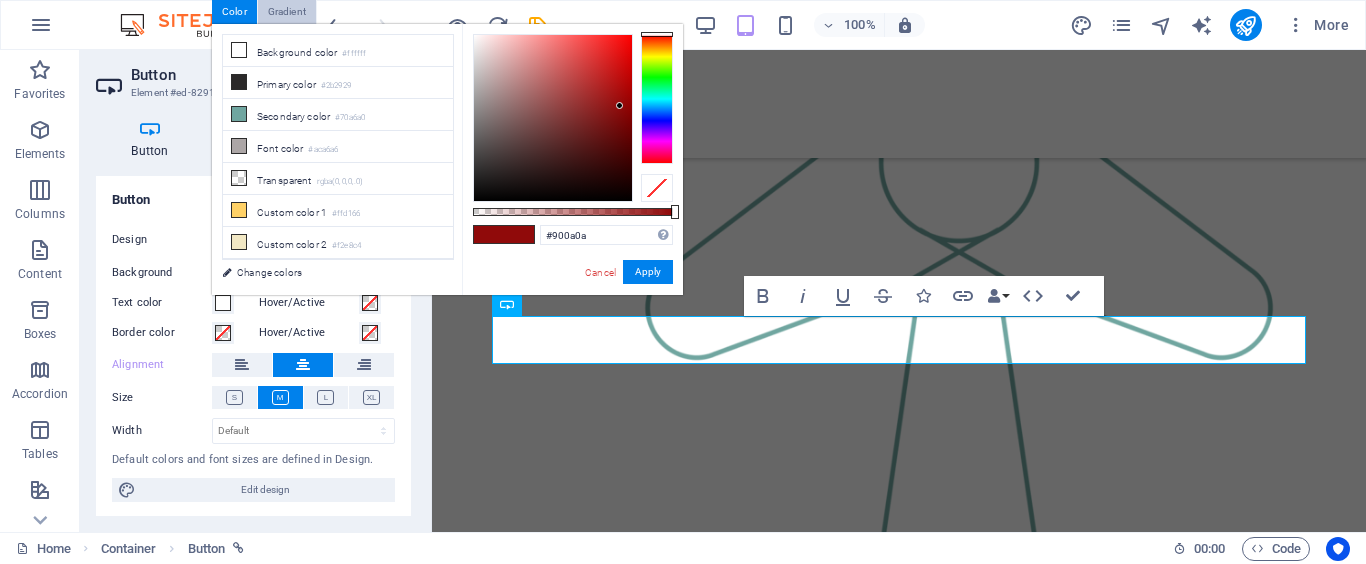 click on "Gradient" at bounding box center (287, 12) 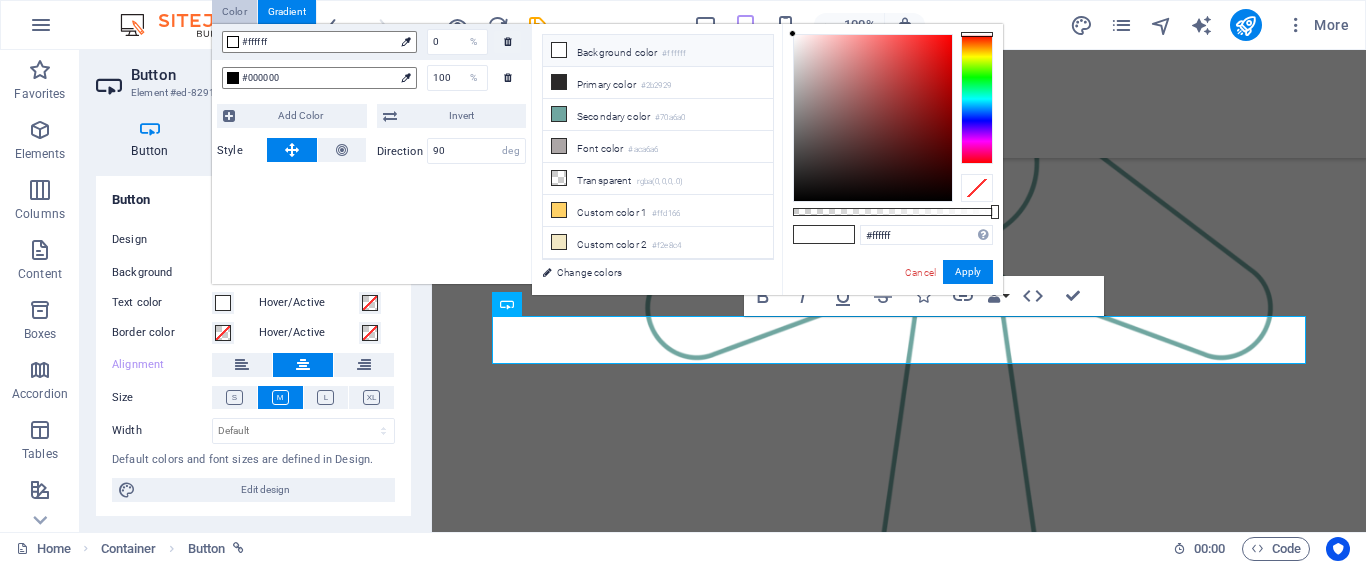 click on "Color" at bounding box center [234, 12] 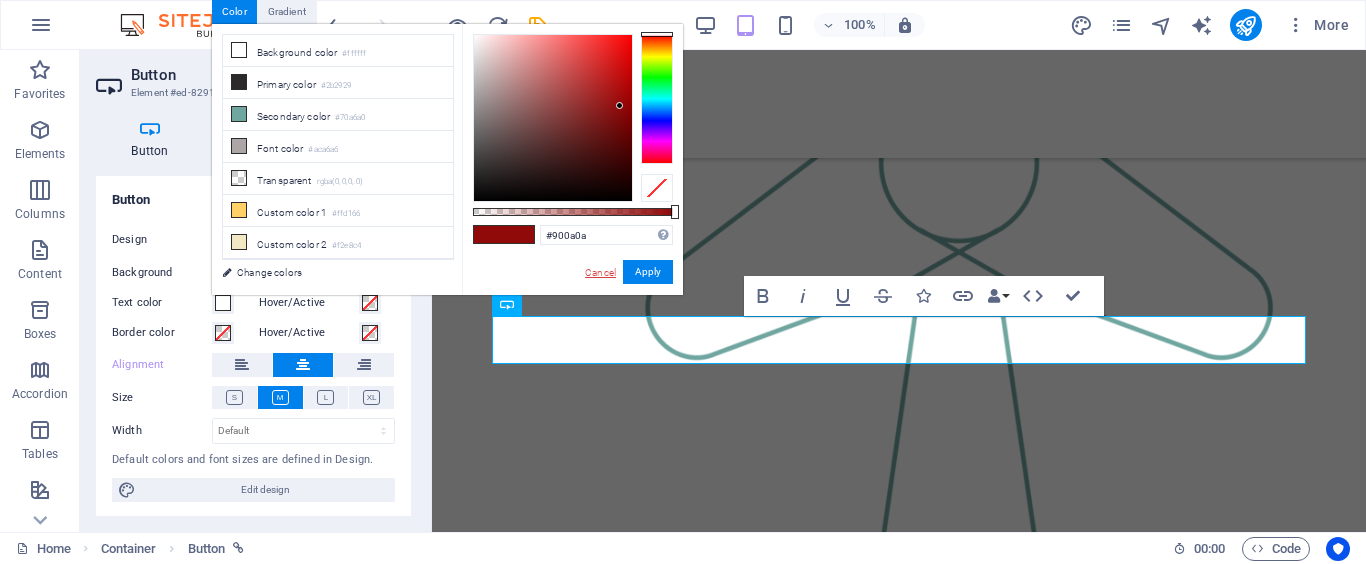 click on "Cancel" at bounding box center (600, 272) 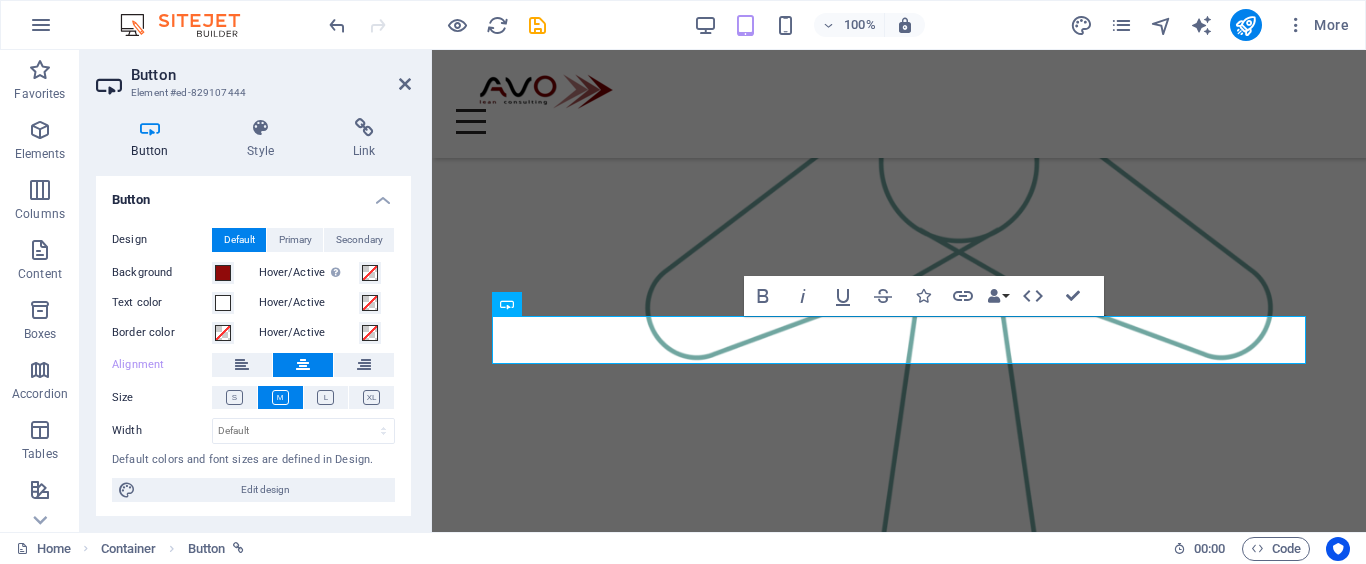 click on "Default" at bounding box center [239, 240] 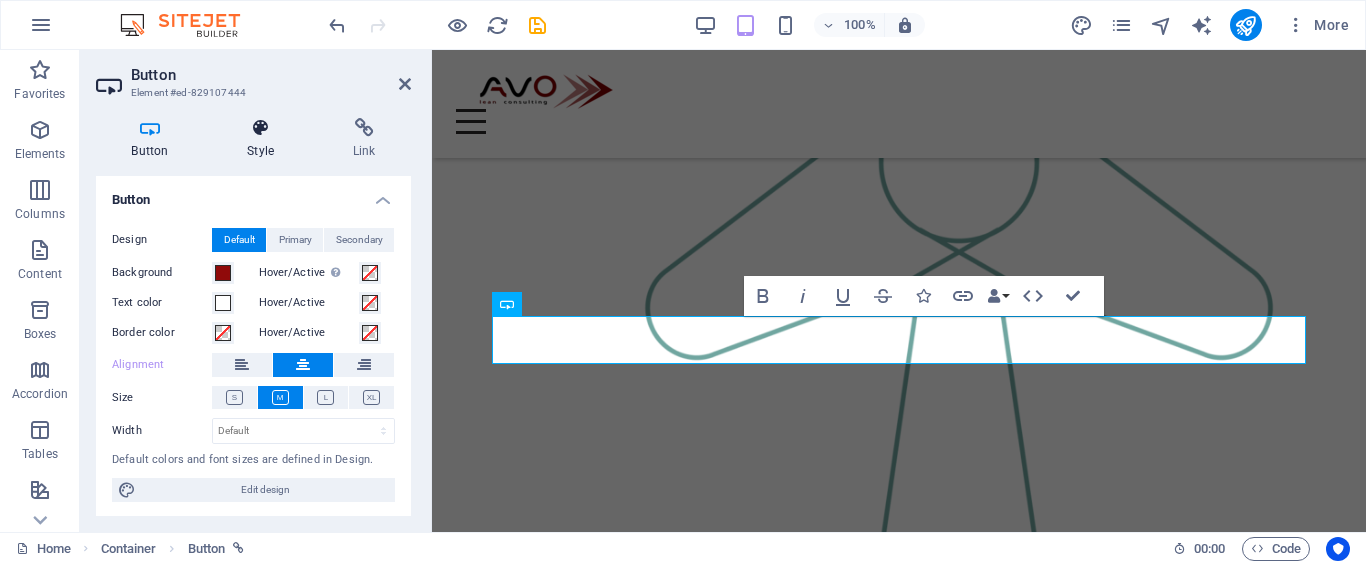click on "Style" at bounding box center (265, 139) 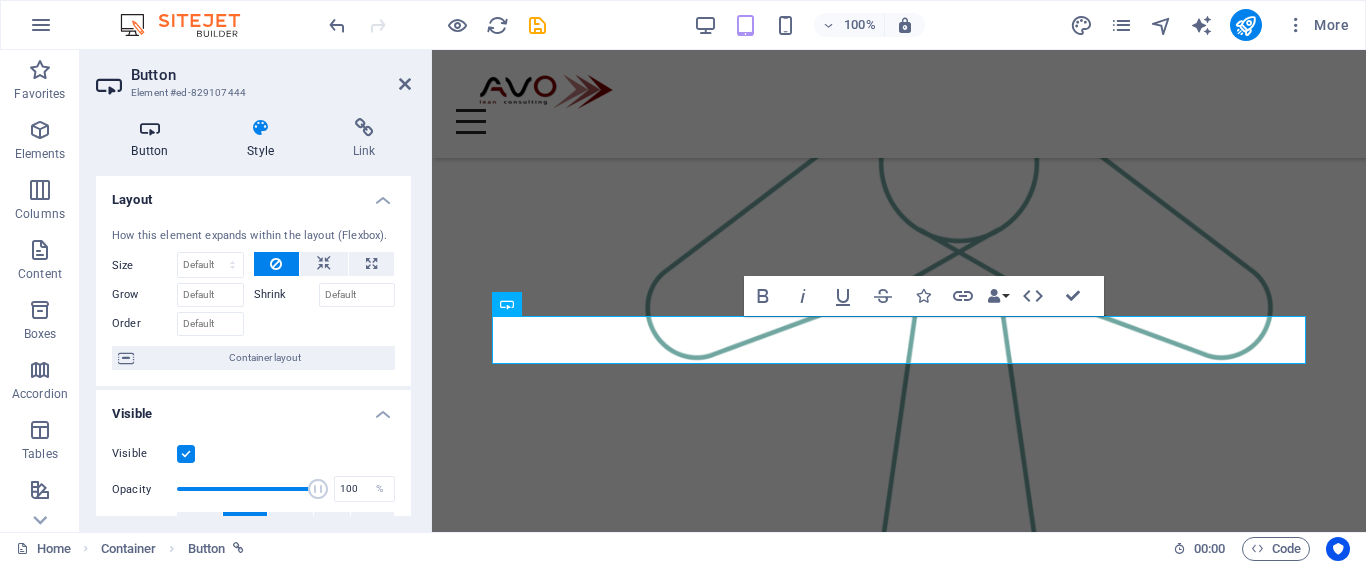 click on "Button" at bounding box center [154, 139] 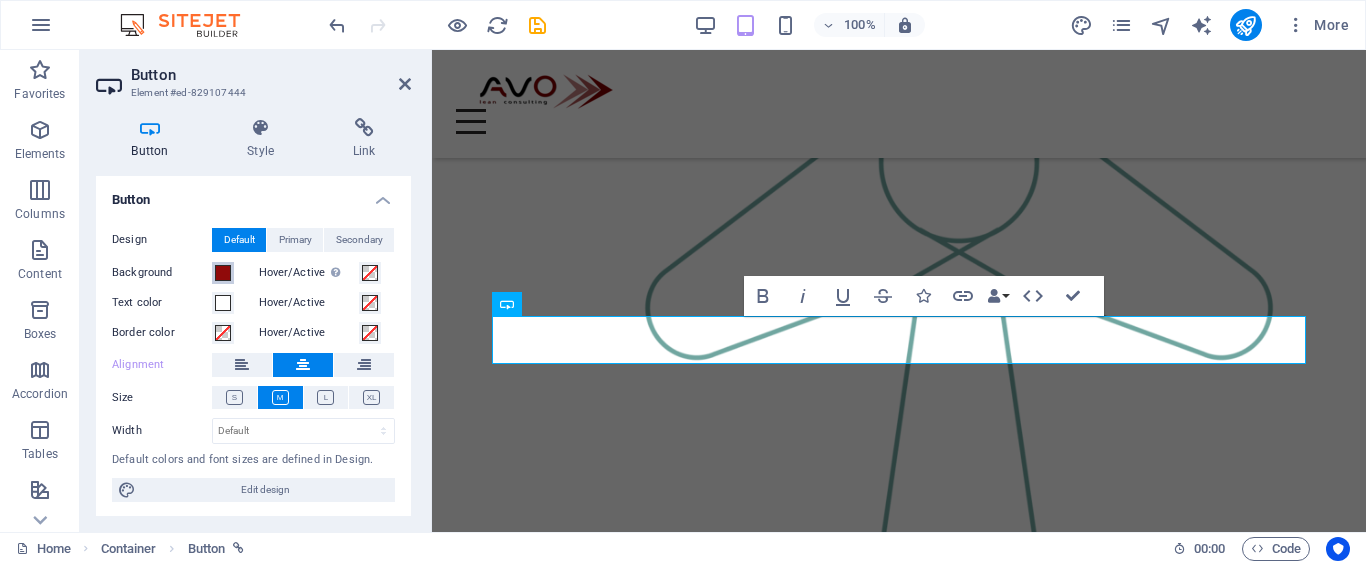 click at bounding box center [223, 273] 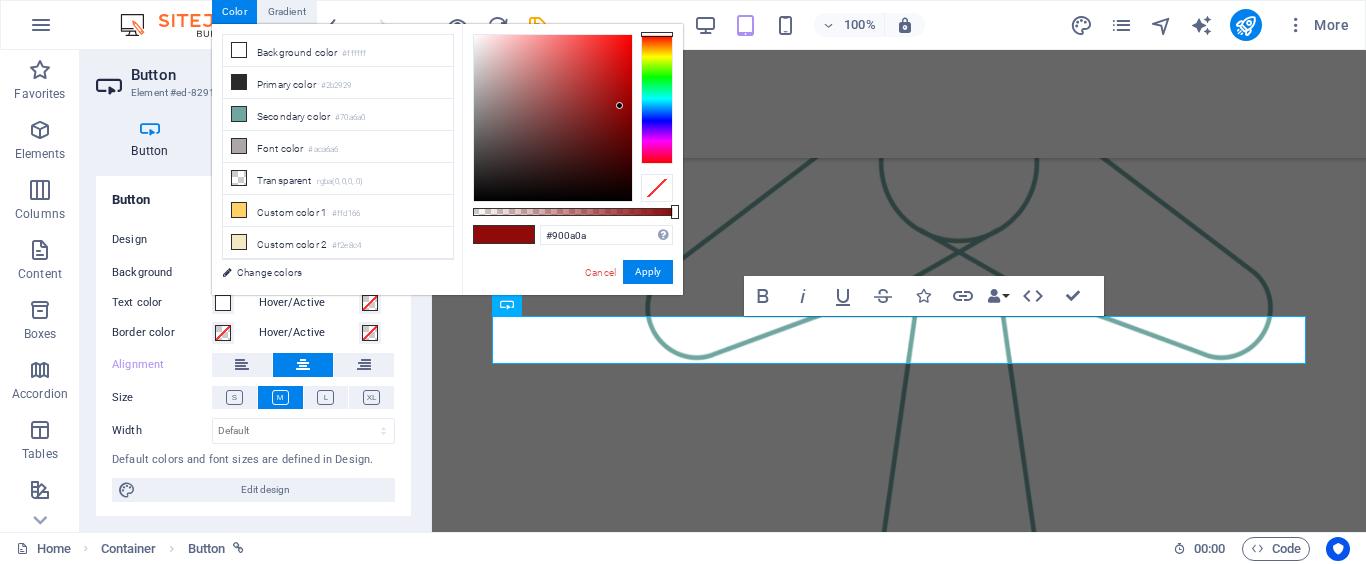 click on "#900a0a Supported formats #0852ed rgb(8, 82, 237) rgba(8, 82, 237, 90%) hsv(221,97,93) hsl(221, 93%, 48%) Cancel Apply" at bounding box center (572, 304) 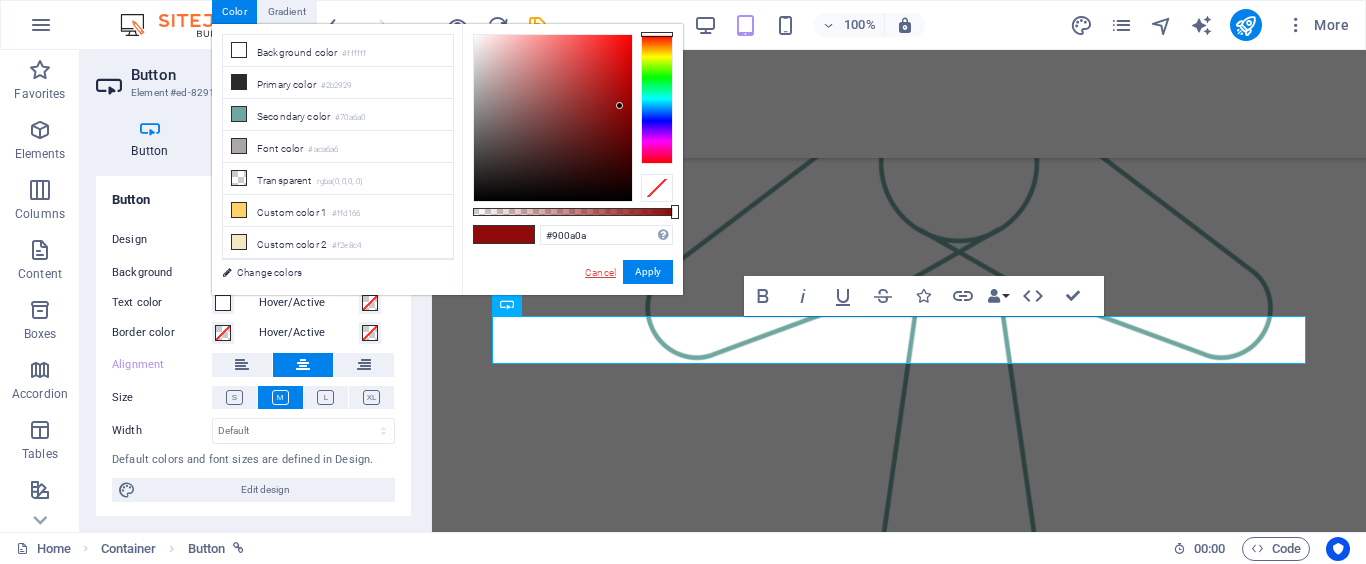 click on "Cancel" at bounding box center [600, 272] 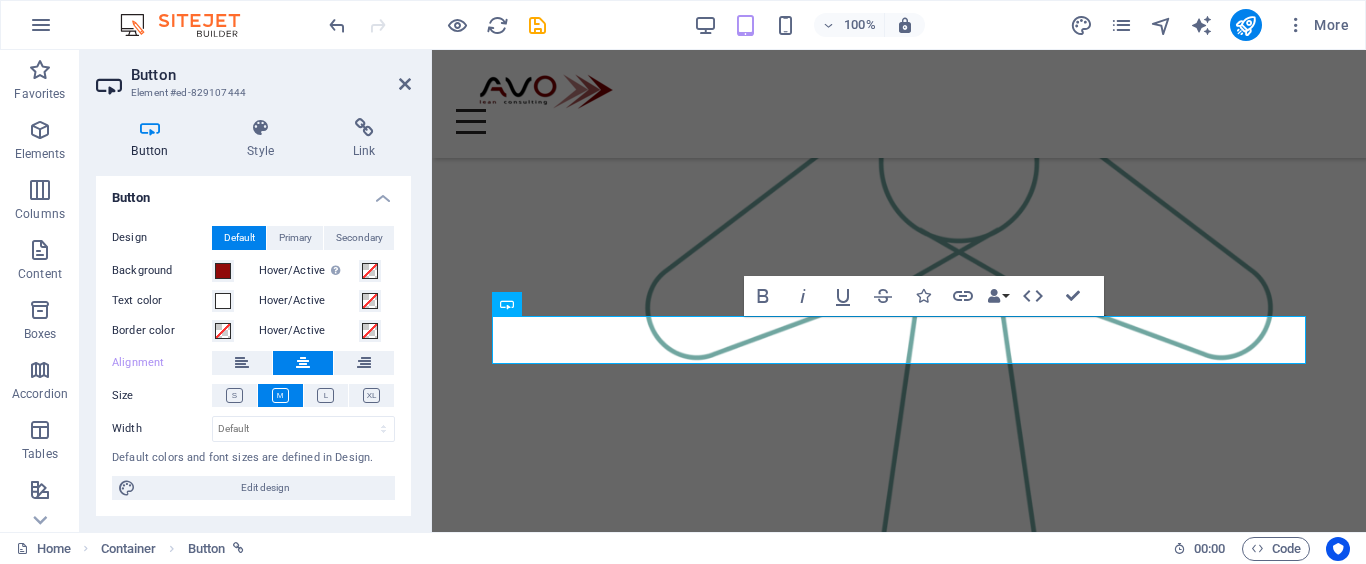 scroll, scrollTop: 0, scrollLeft: 0, axis: both 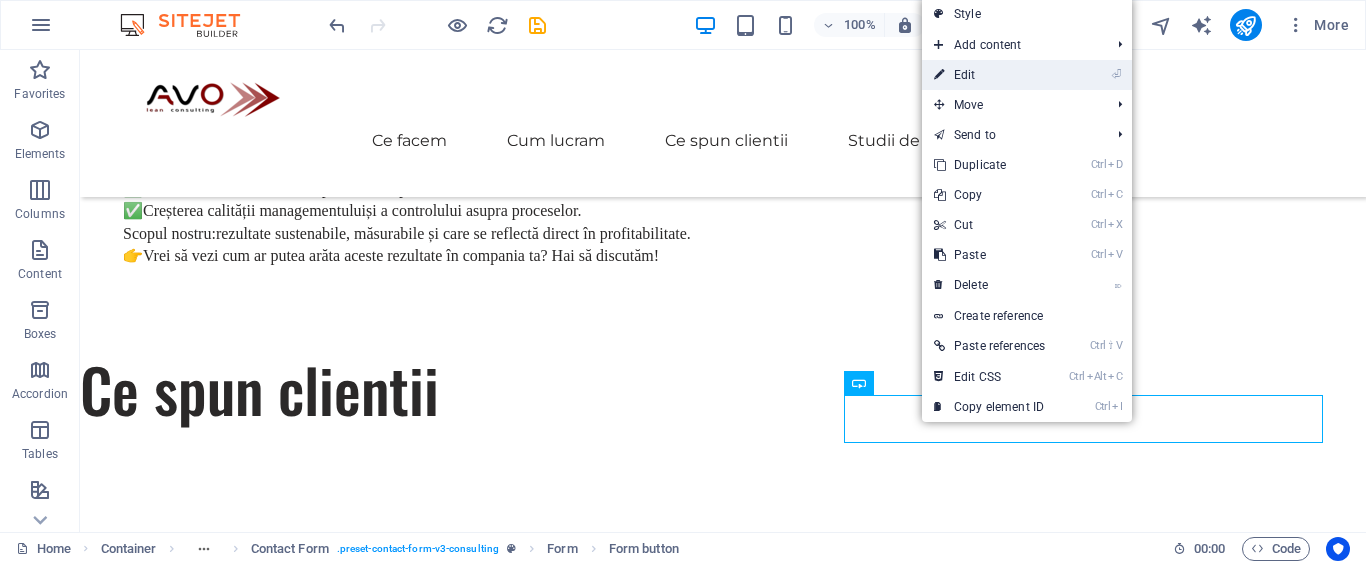 click on "⏎  Edit" at bounding box center (989, 75) 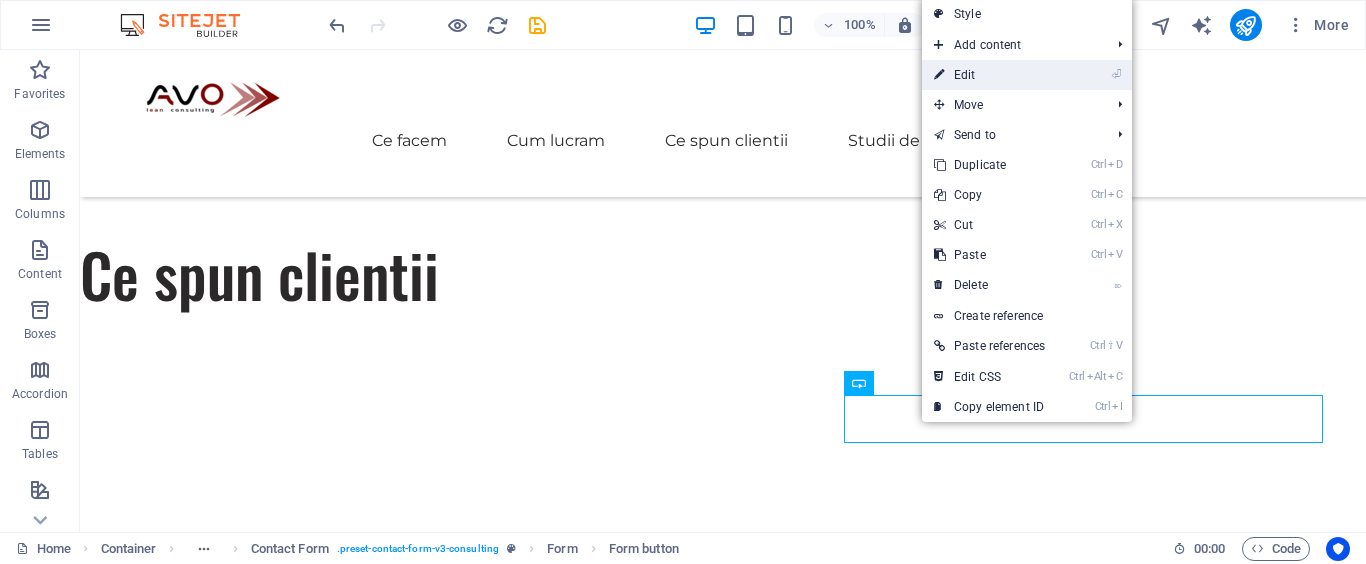 select on "%" 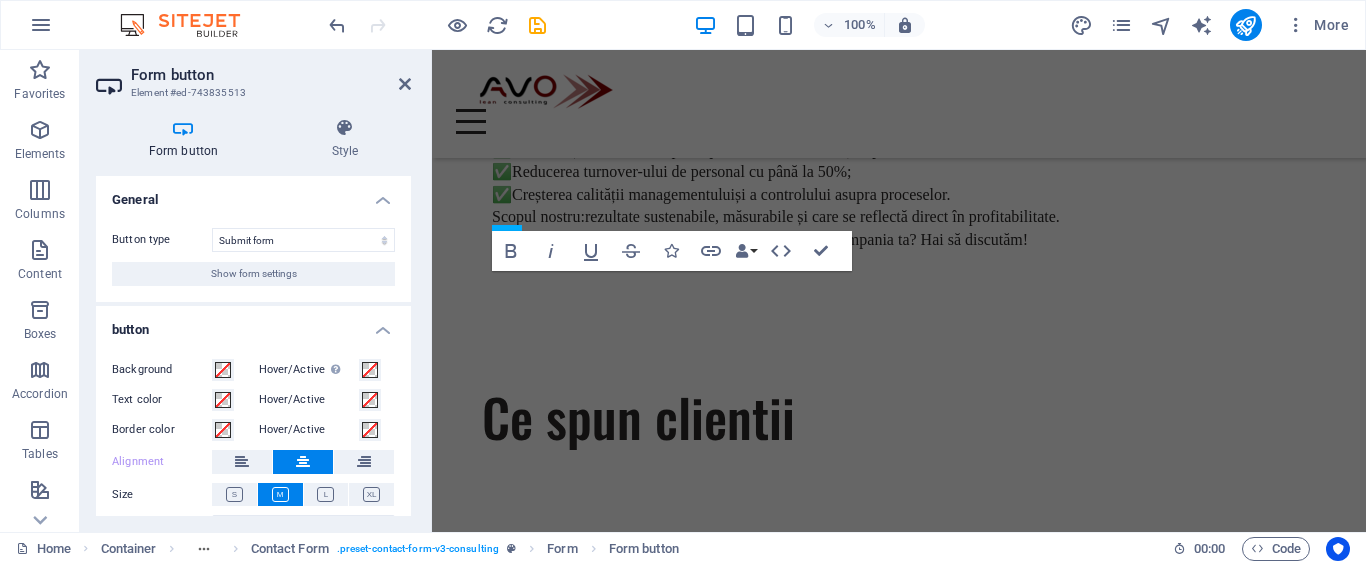 scroll, scrollTop: 6123, scrollLeft: 0, axis: vertical 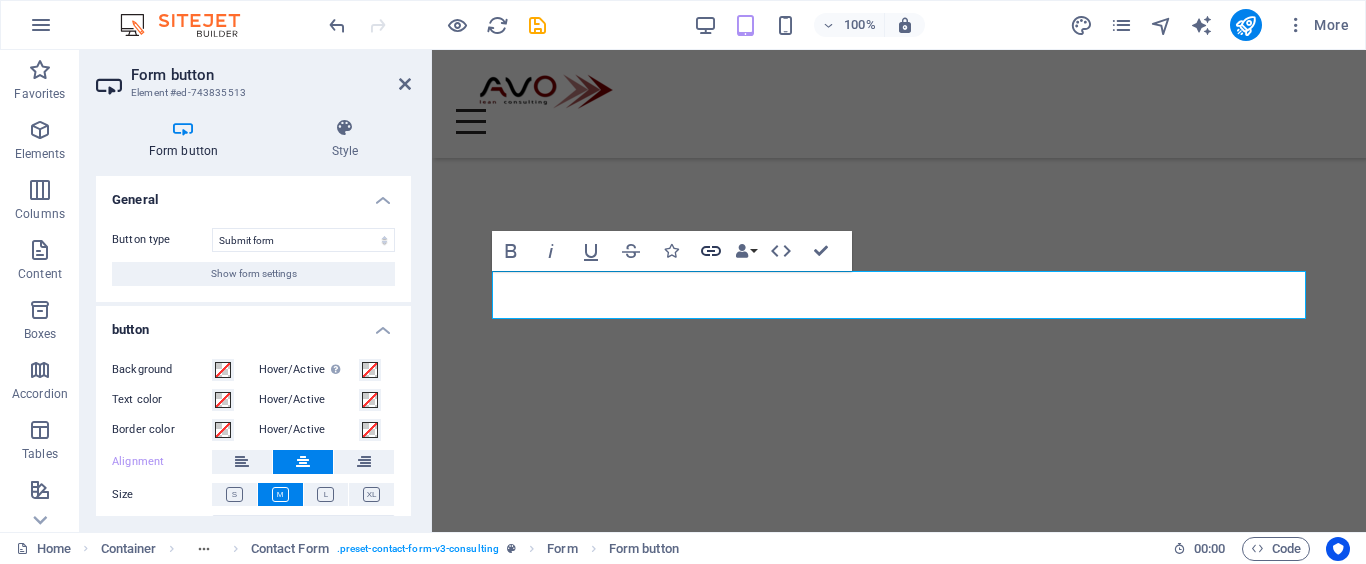 click 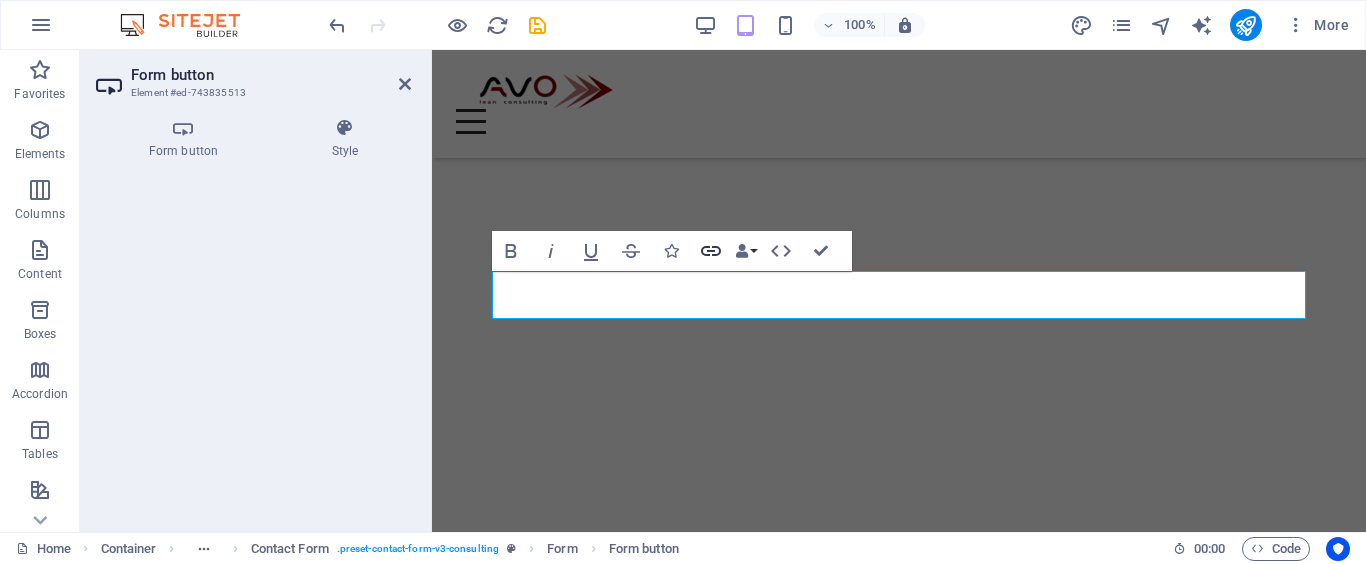 click 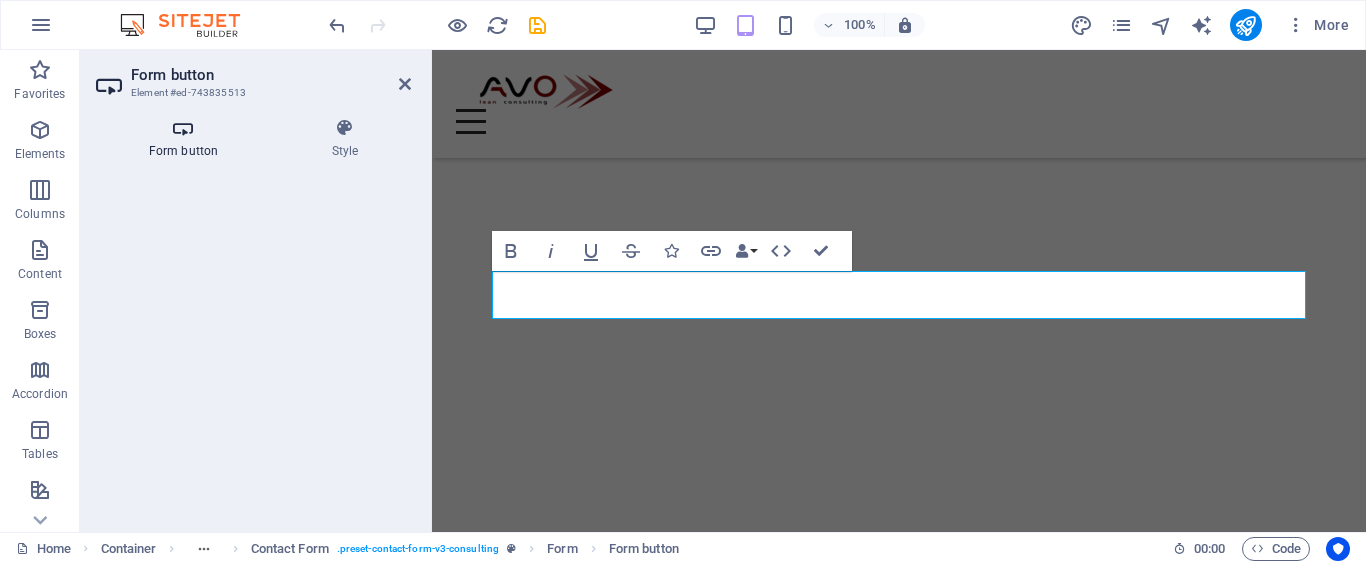 click at bounding box center [183, 128] 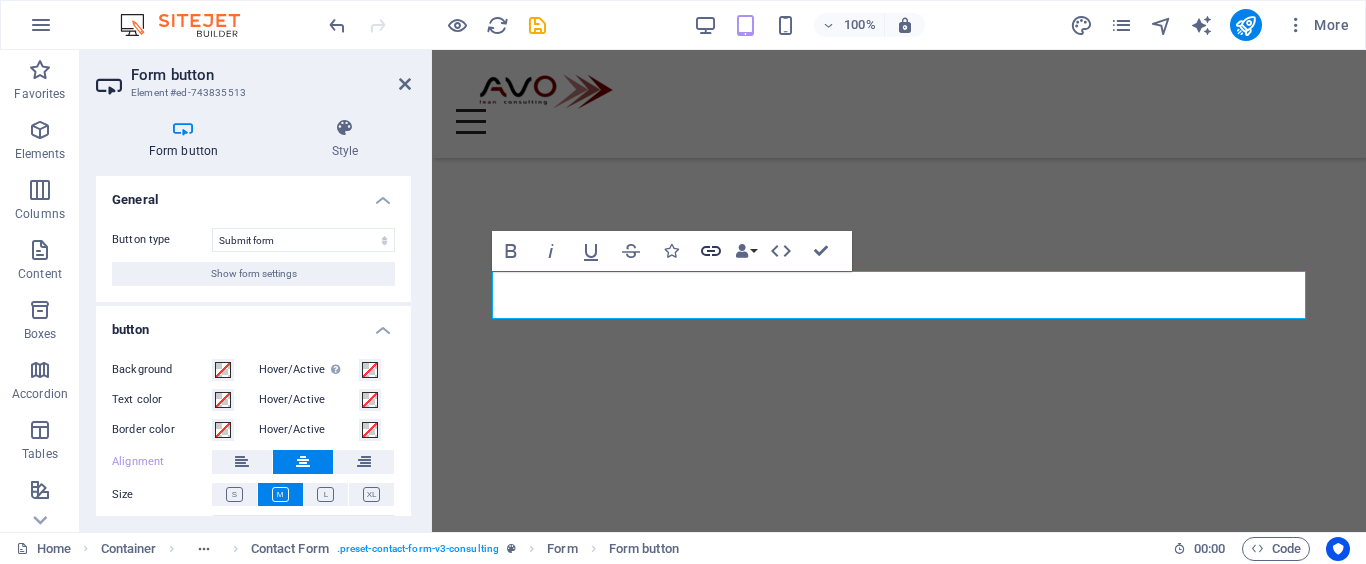 click 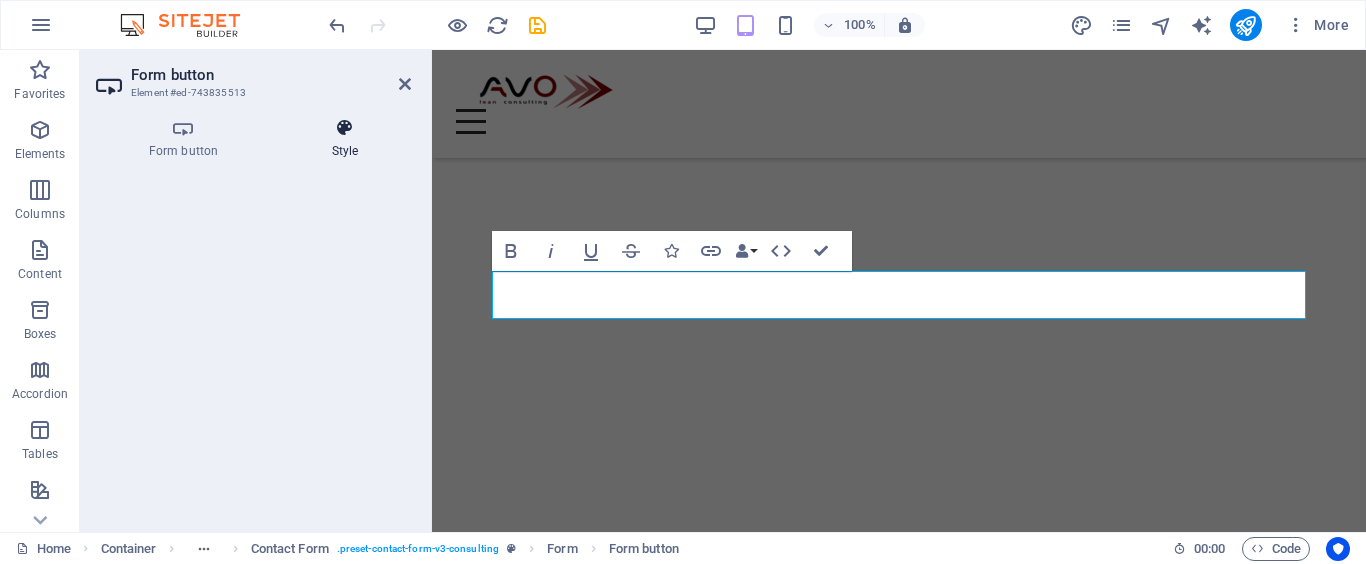 click on "Style" at bounding box center [345, 139] 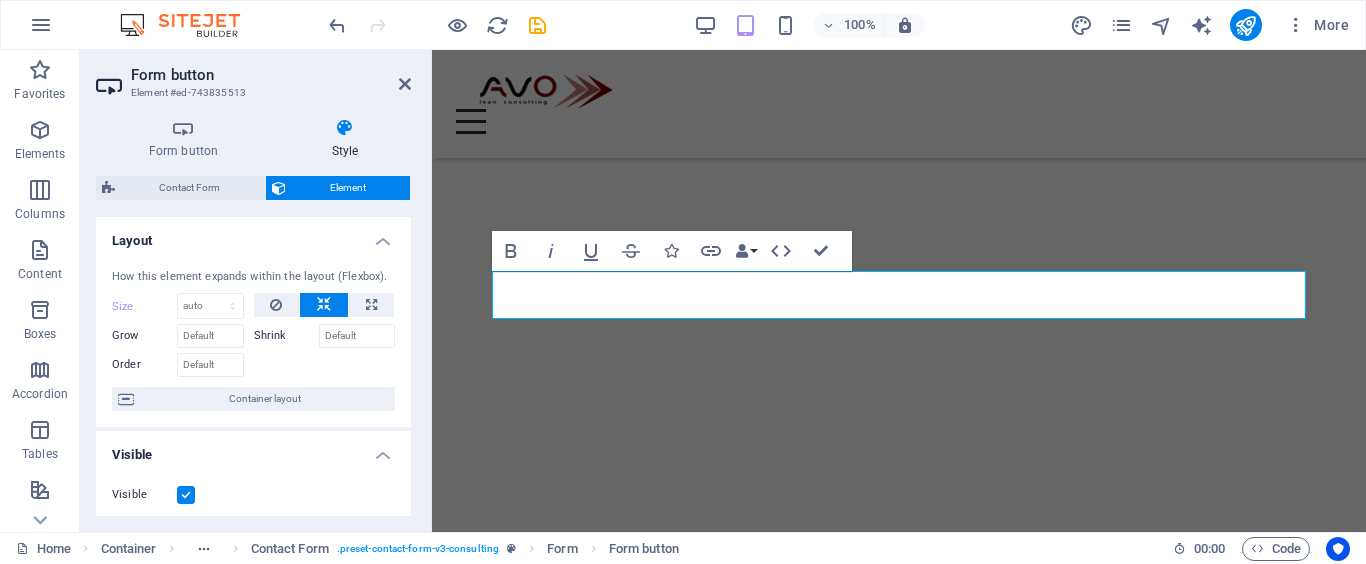 click on "Style" at bounding box center (345, 139) 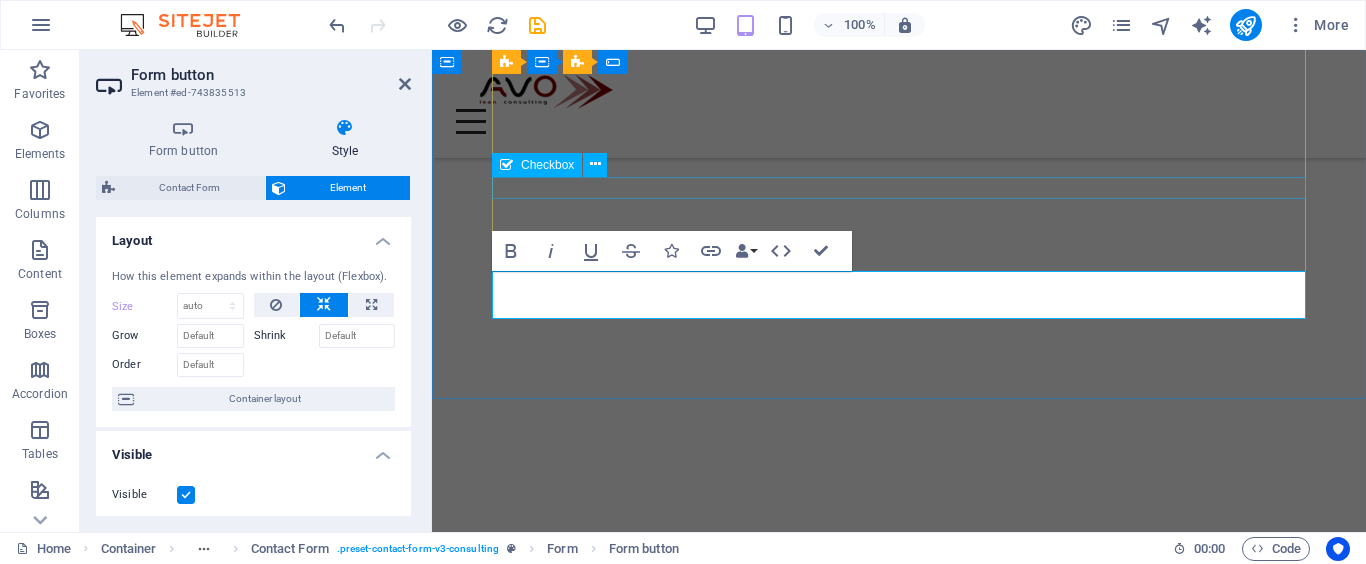 click on "I have read and understand the privacy policy." at bounding box center [899, 4602] 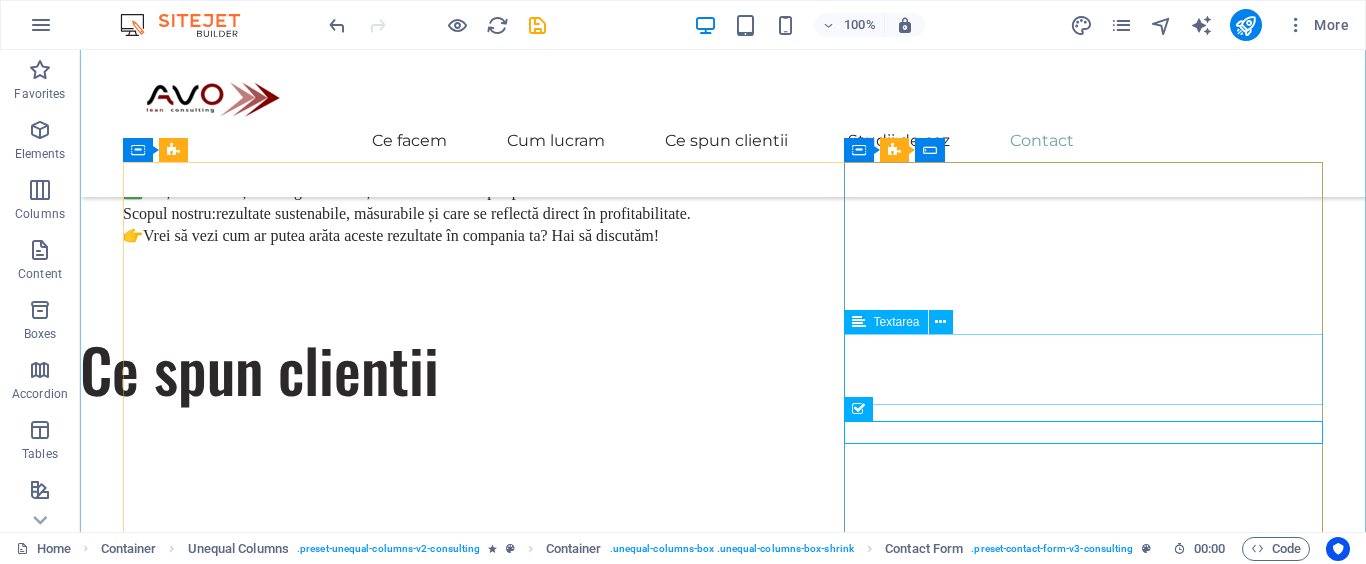 scroll, scrollTop: 5378, scrollLeft: 0, axis: vertical 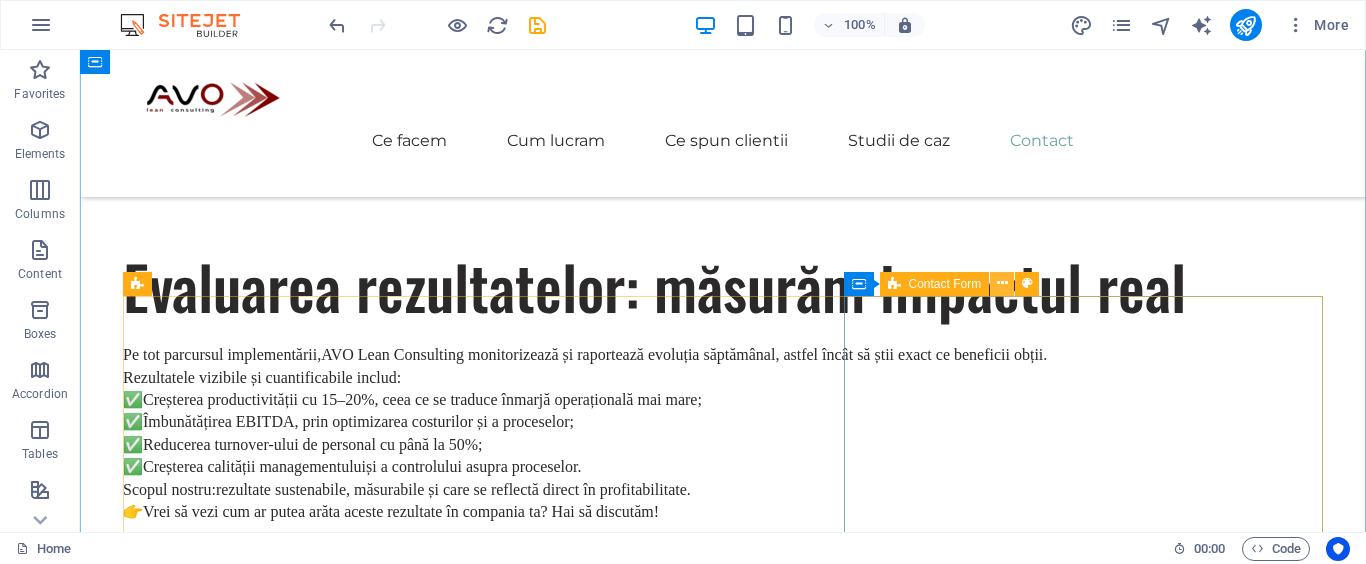 click at bounding box center (1002, 283) 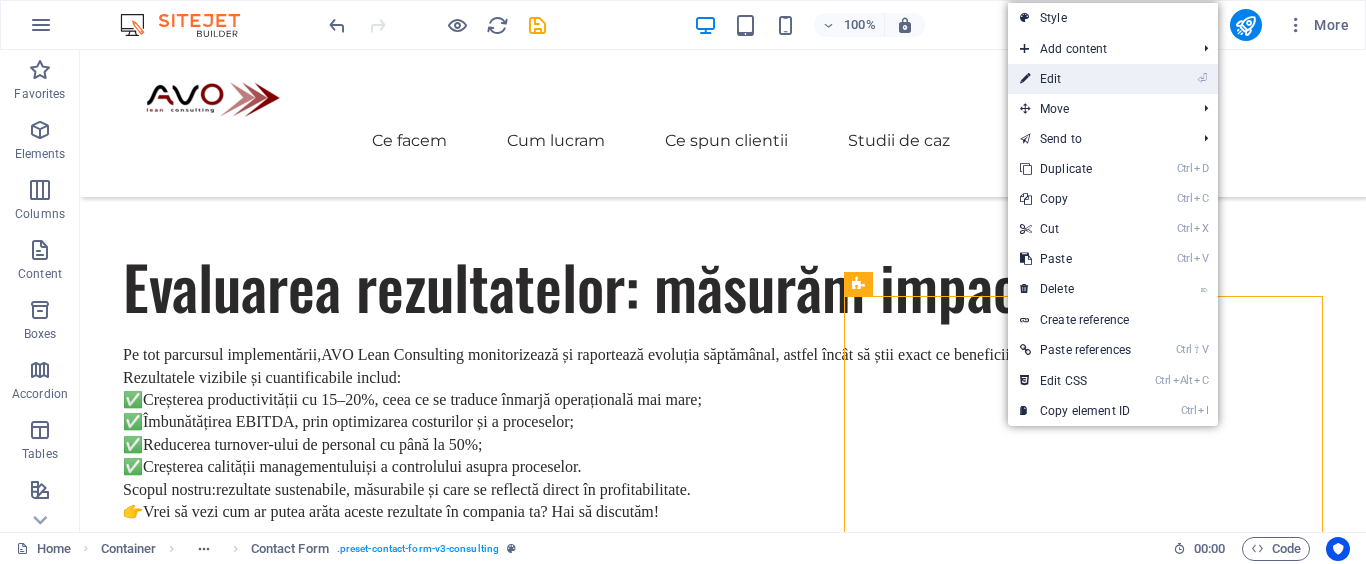 drag, startPoint x: 1067, startPoint y: 80, endPoint x: 522, endPoint y: 49, distance: 545.8809 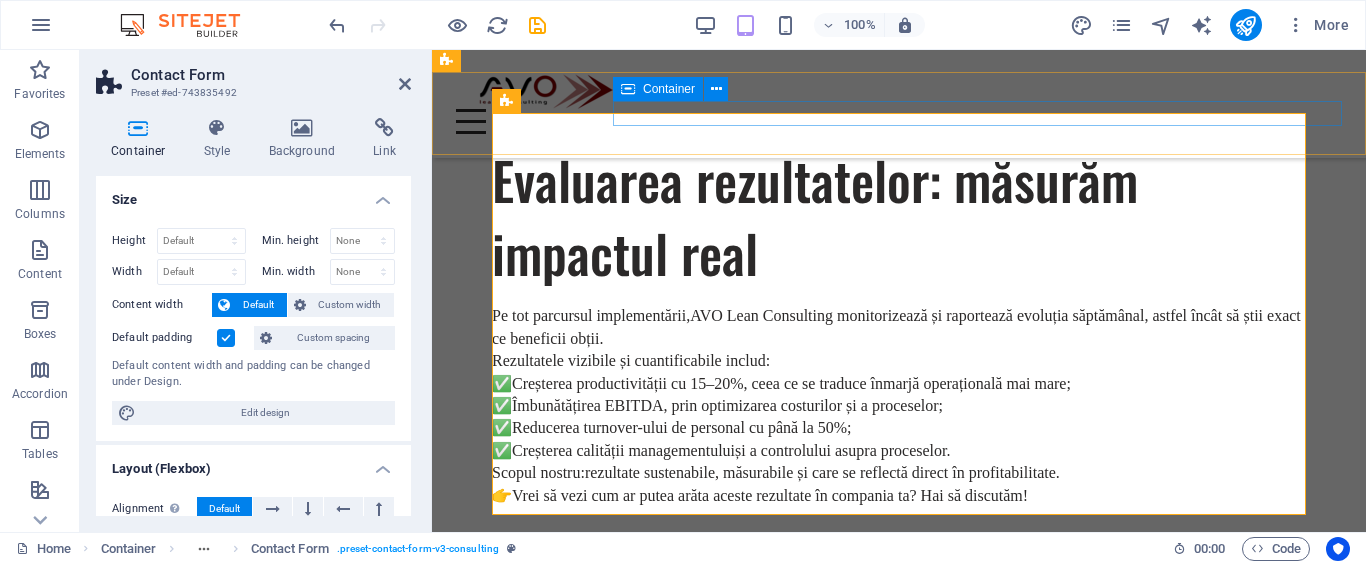 scroll, scrollTop: 5950, scrollLeft: 0, axis: vertical 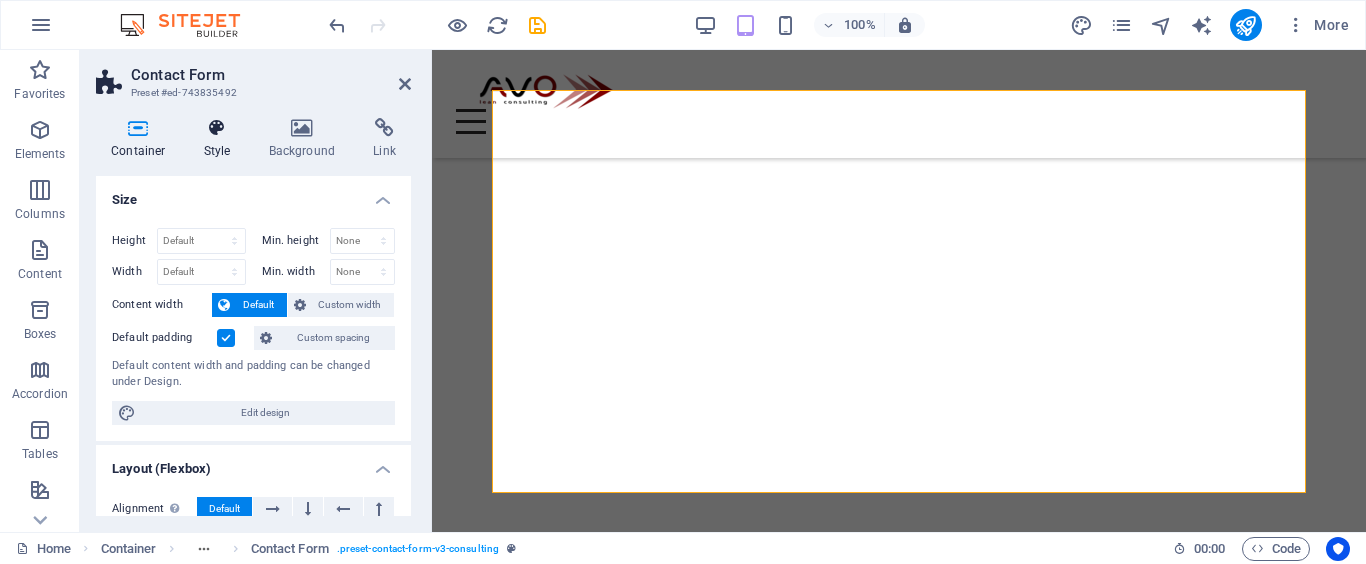click at bounding box center [217, 128] 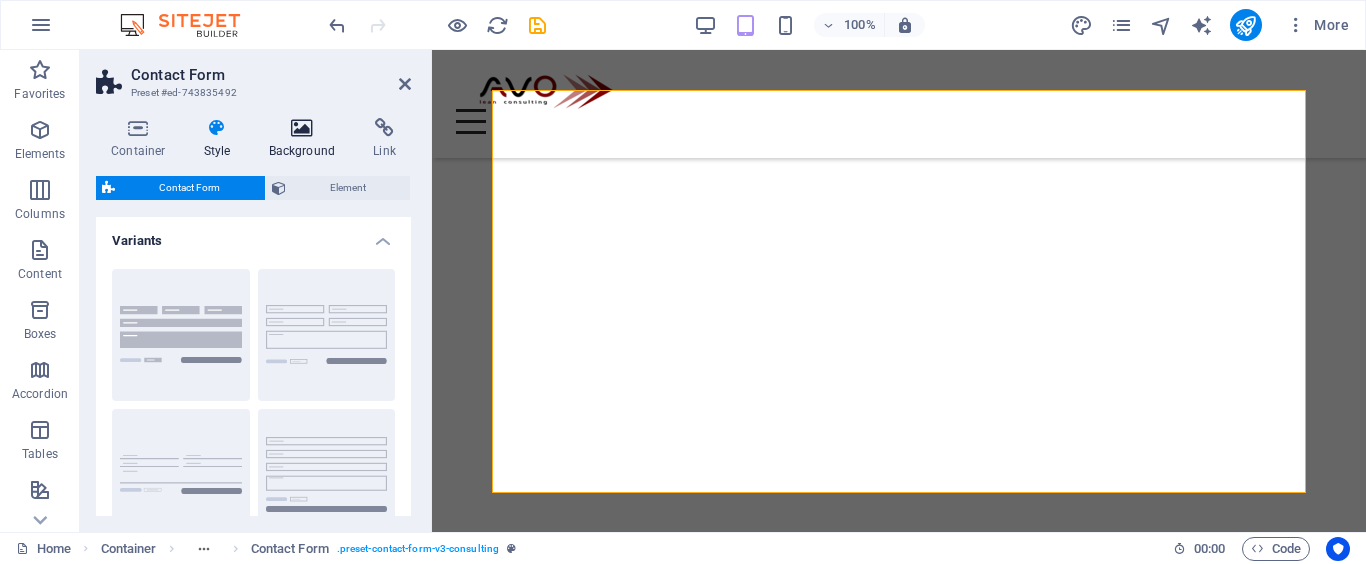 click at bounding box center (302, 128) 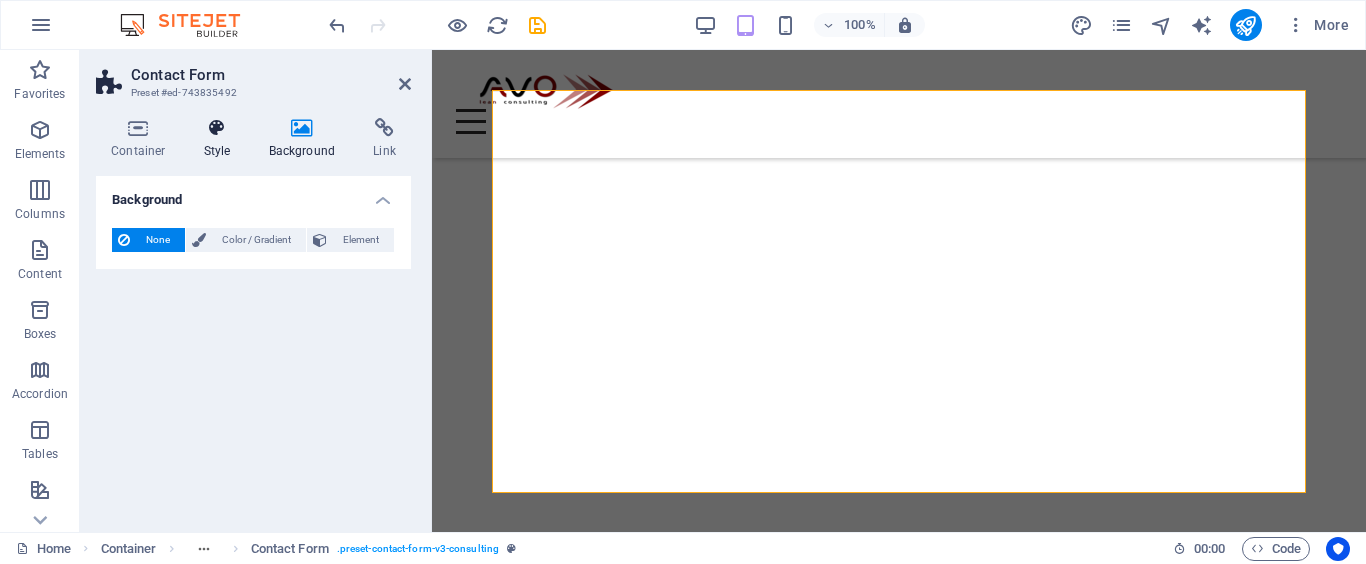 click at bounding box center [217, 128] 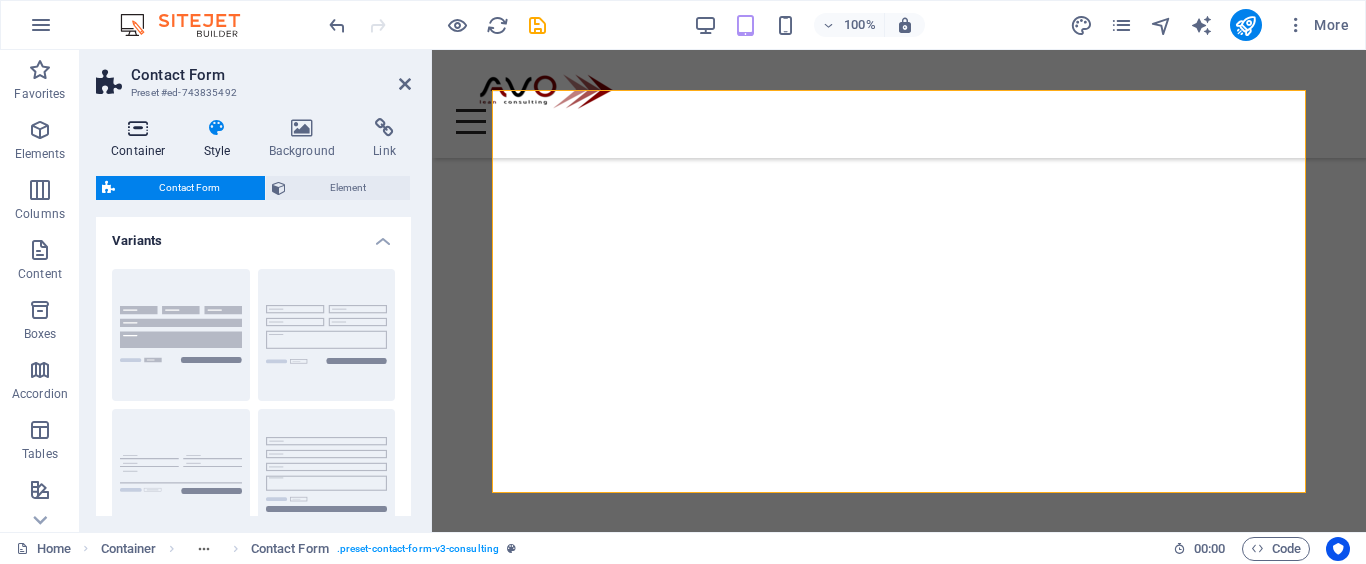 click on "Container" at bounding box center (142, 139) 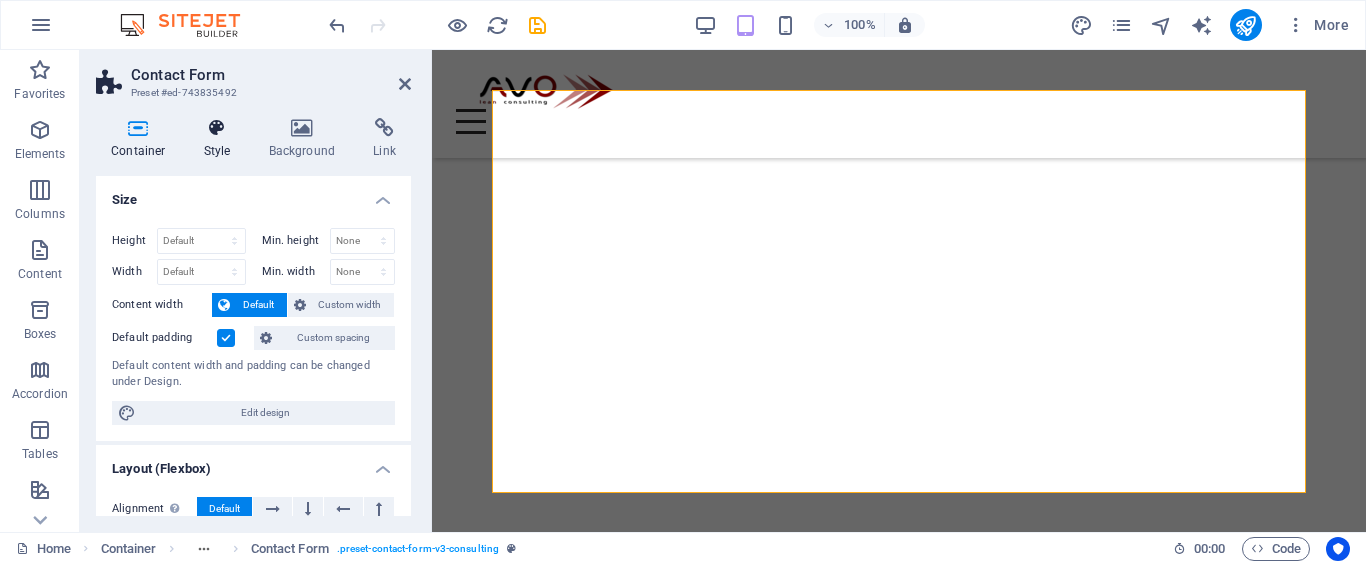 click at bounding box center (217, 128) 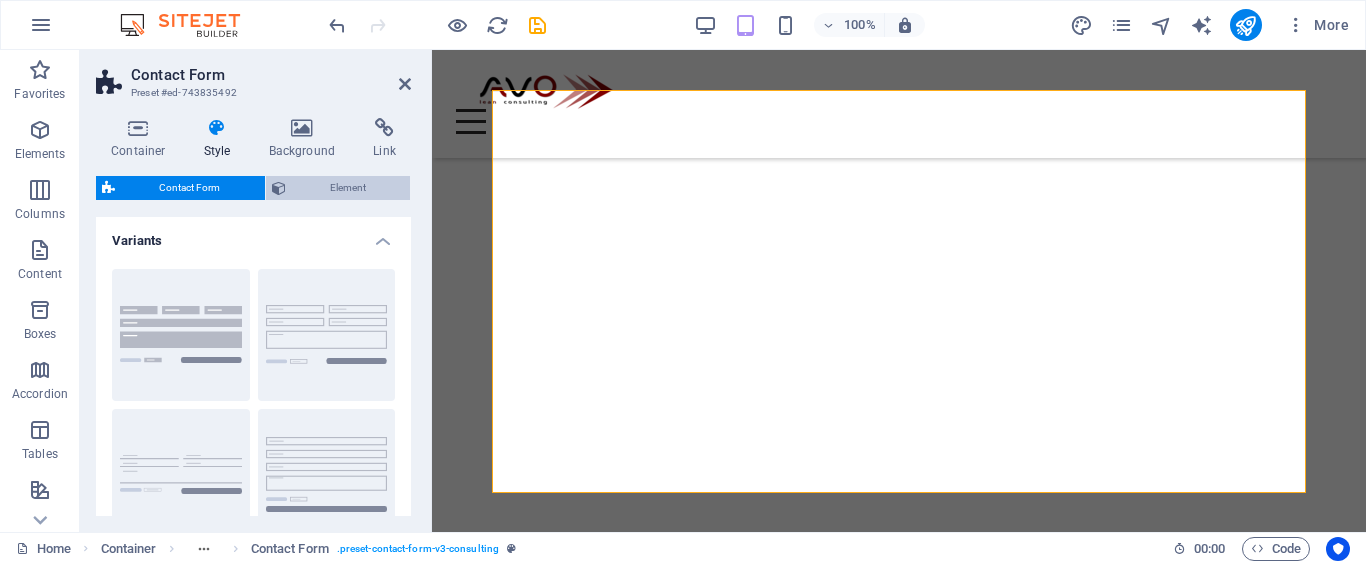 click on "Element" at bounding box center (348, 188) 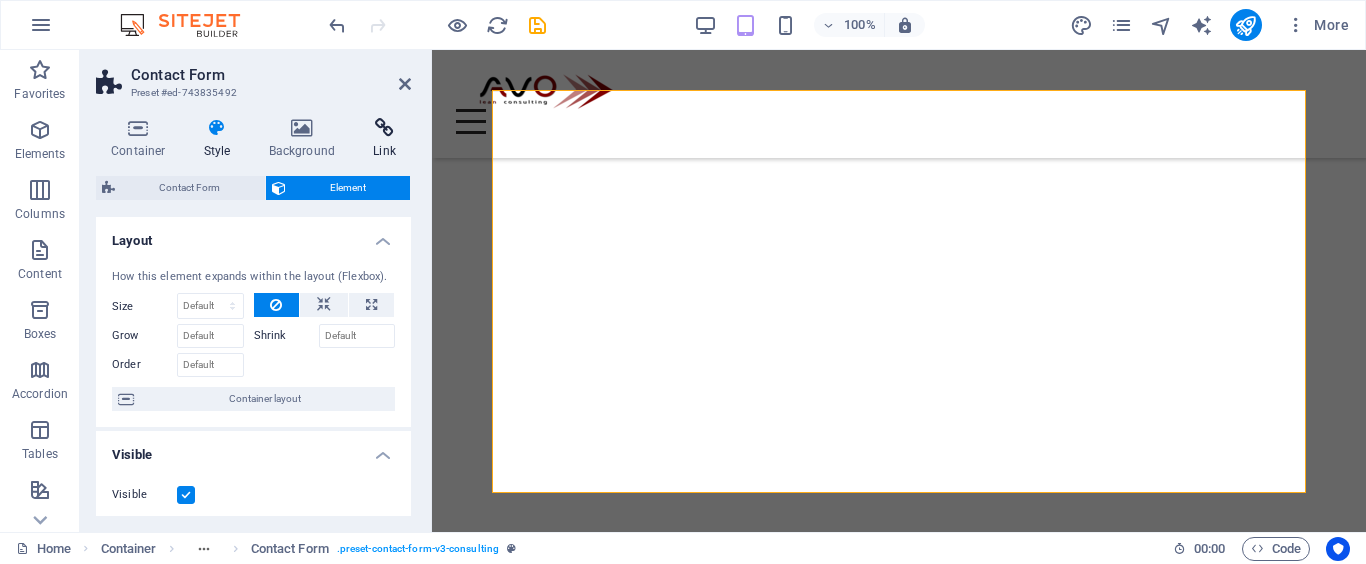 click on "Link" at bounding box center (384, 139) 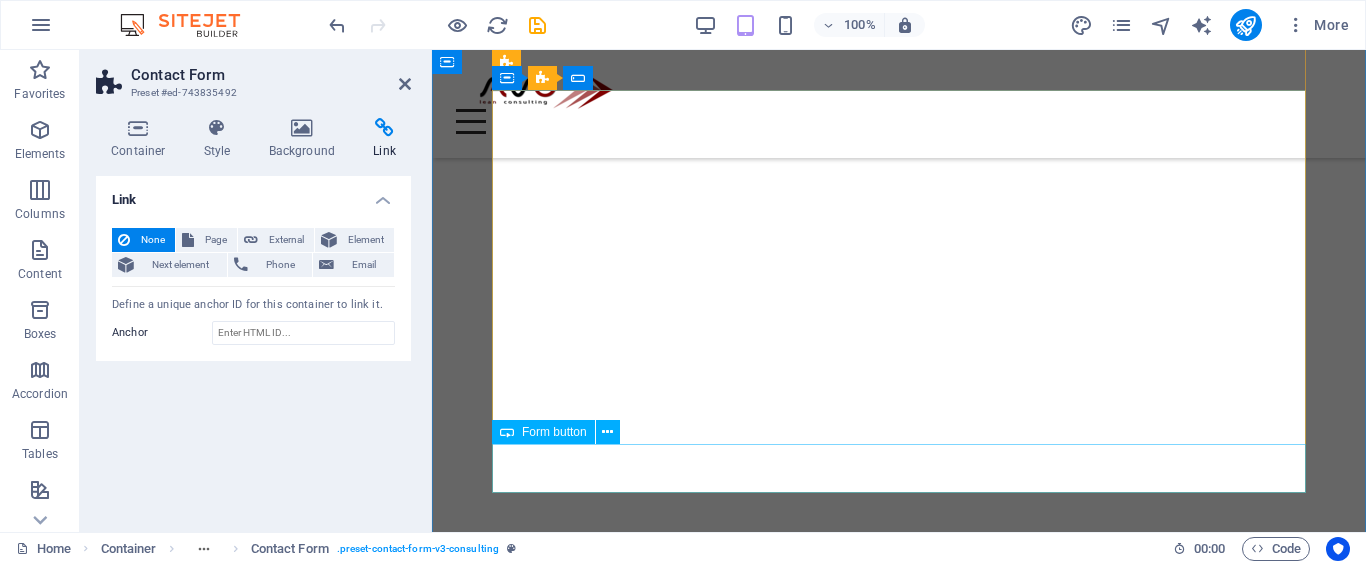 click on "Trimite email" at bounding box center [899, 4883] 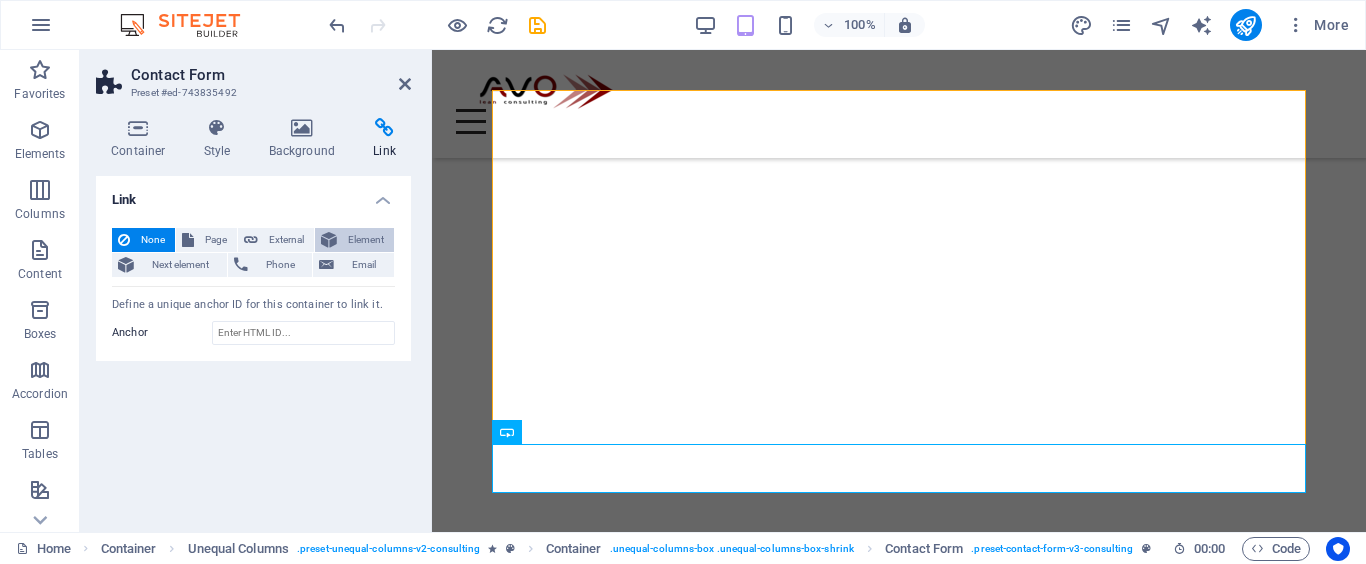 click on "Element" at bounding box center [365, 240] 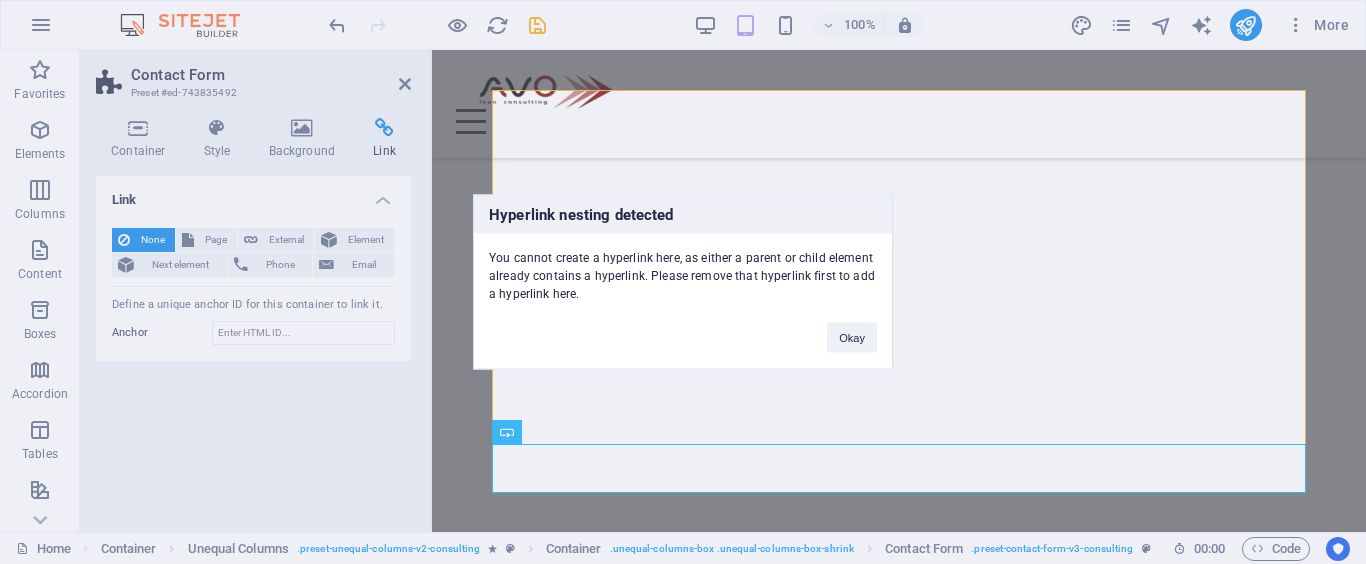 click on "You cannot create a hyperlink here, as either a parent or child element already contains a hyperlink. Please remove that hyperlink first to add a hyperlink here." at bounding box center [683, 268] 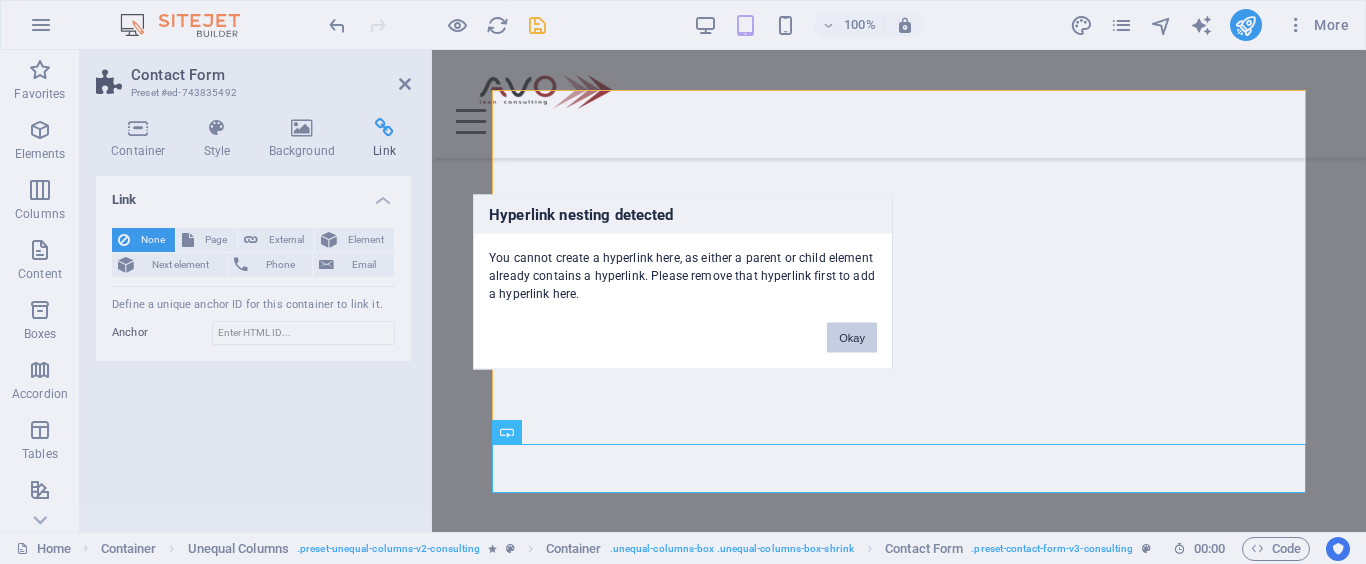 click on "Okay" at bounding box center (852, 338) 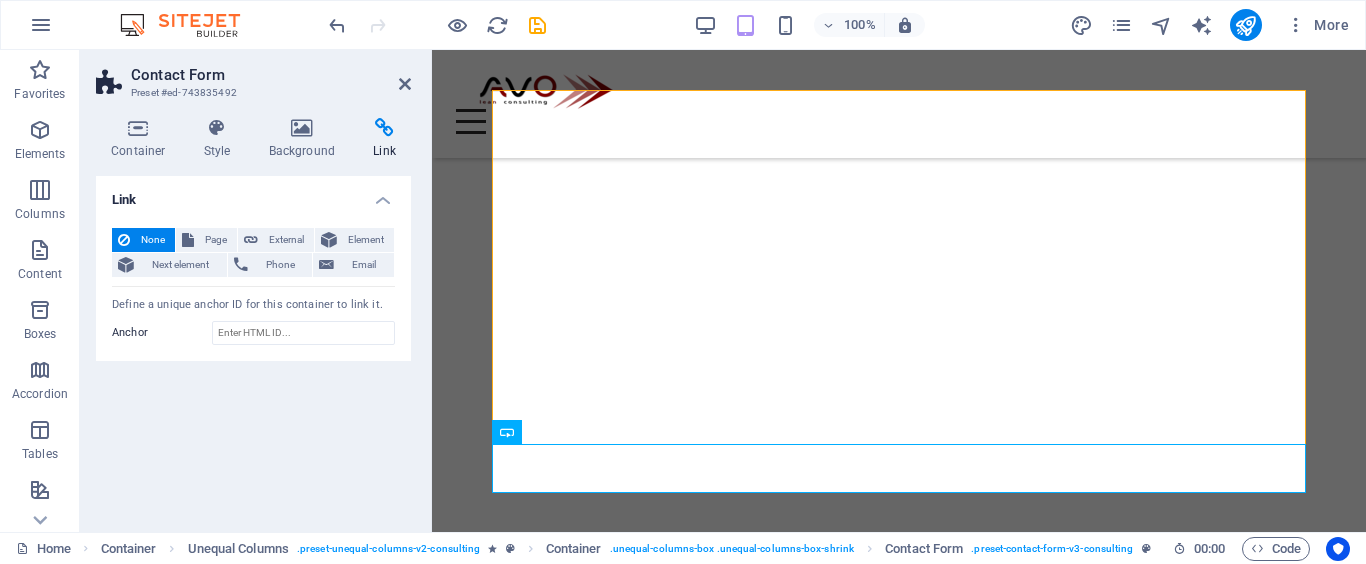 click on "Define a unique anchor ID for this container to link it." at bounding box center (253, 305) 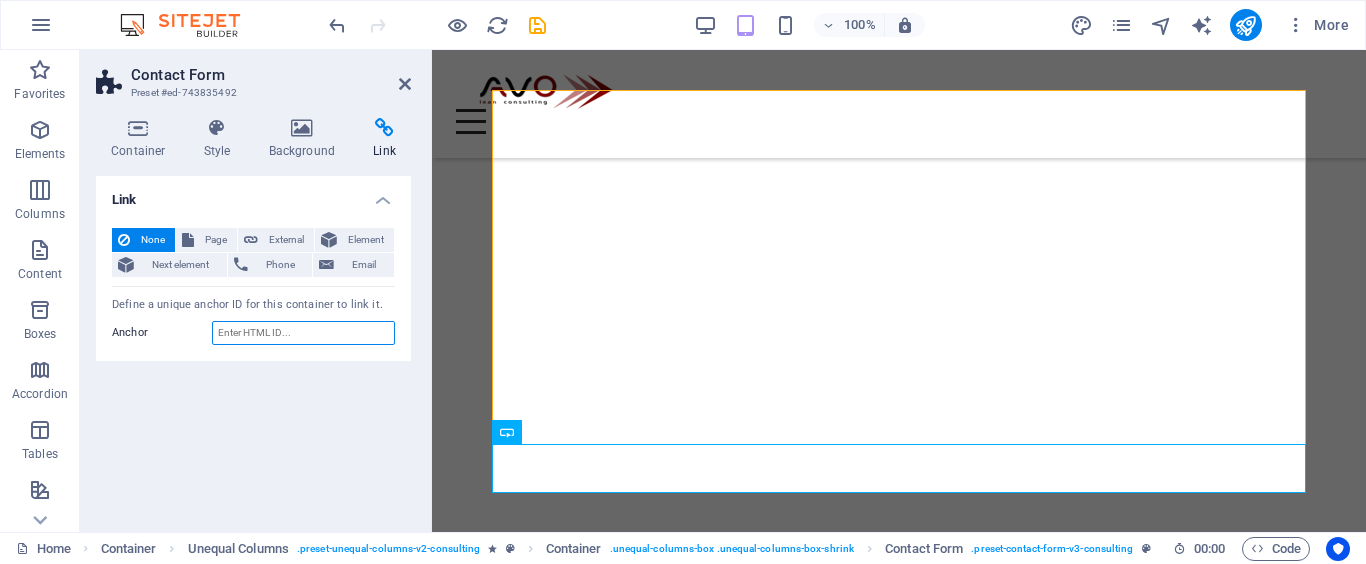 click on "Anchor" at bounding box center (303, 333) 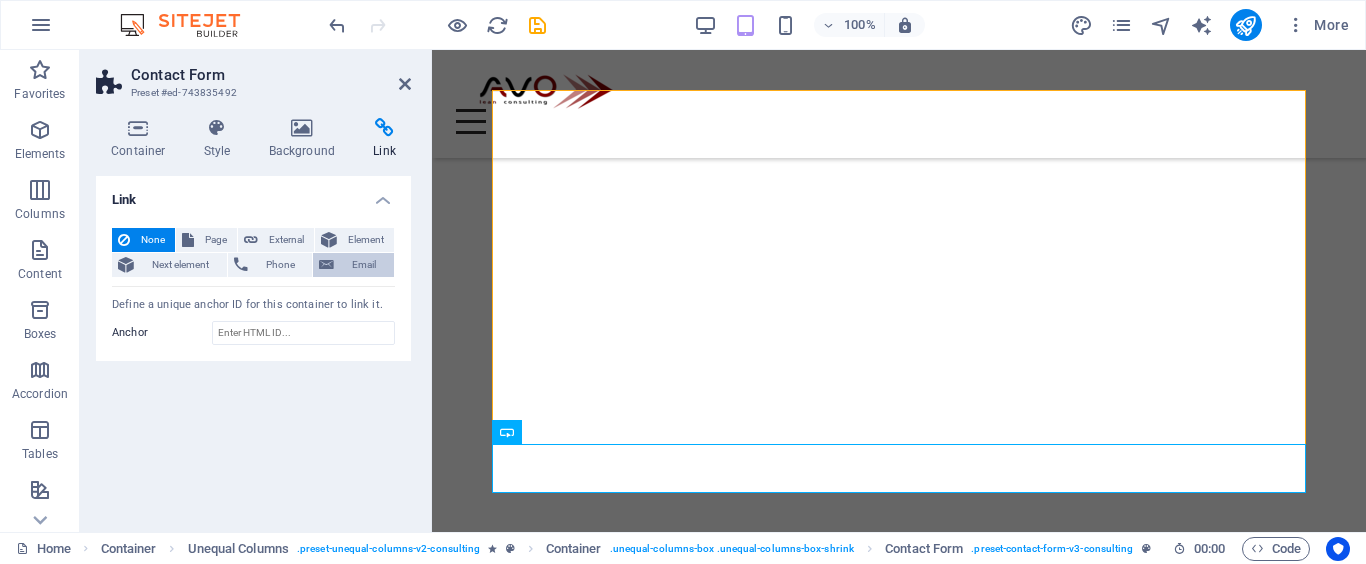 click on "Email" at bounding box center (364, 265) 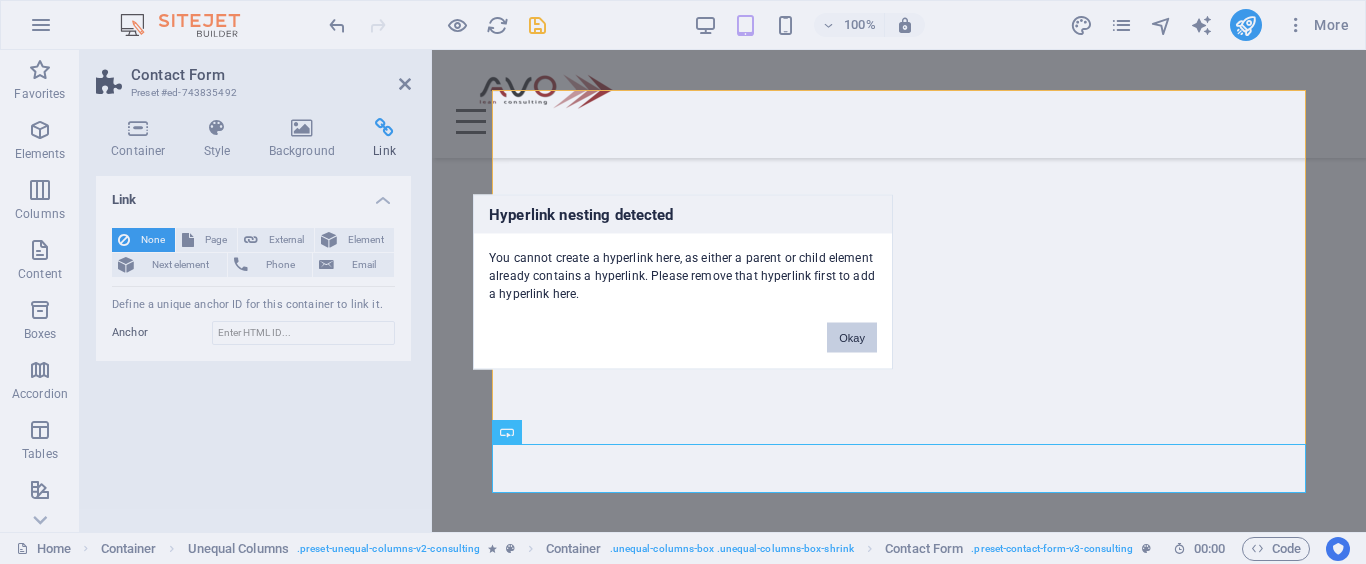 click on "Okay" at bounding box center (852, 338) 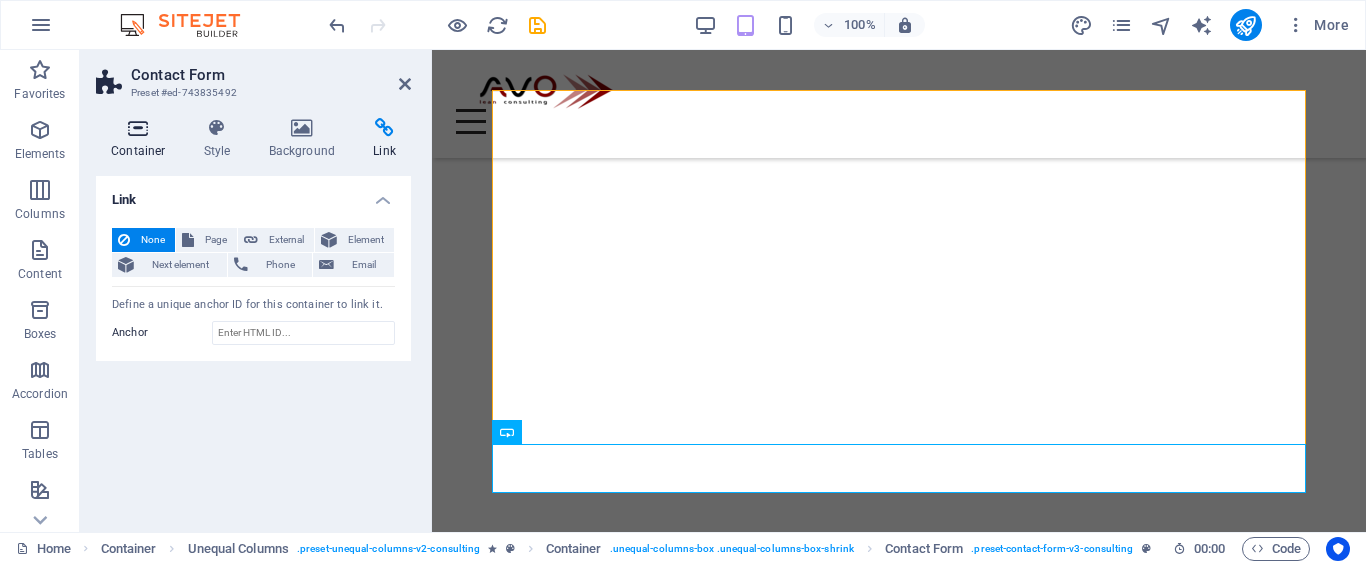 click at bounding box center (138, 128) 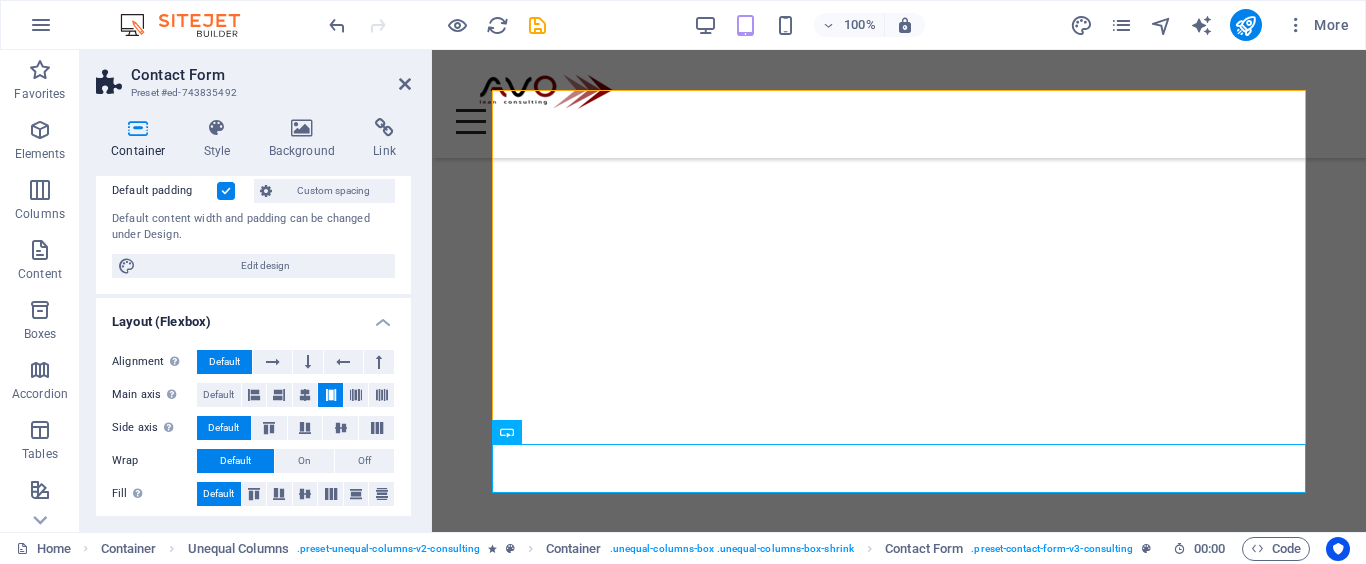 scroll, scrollTop: 27, scrollLeft: 0, axis: vertical 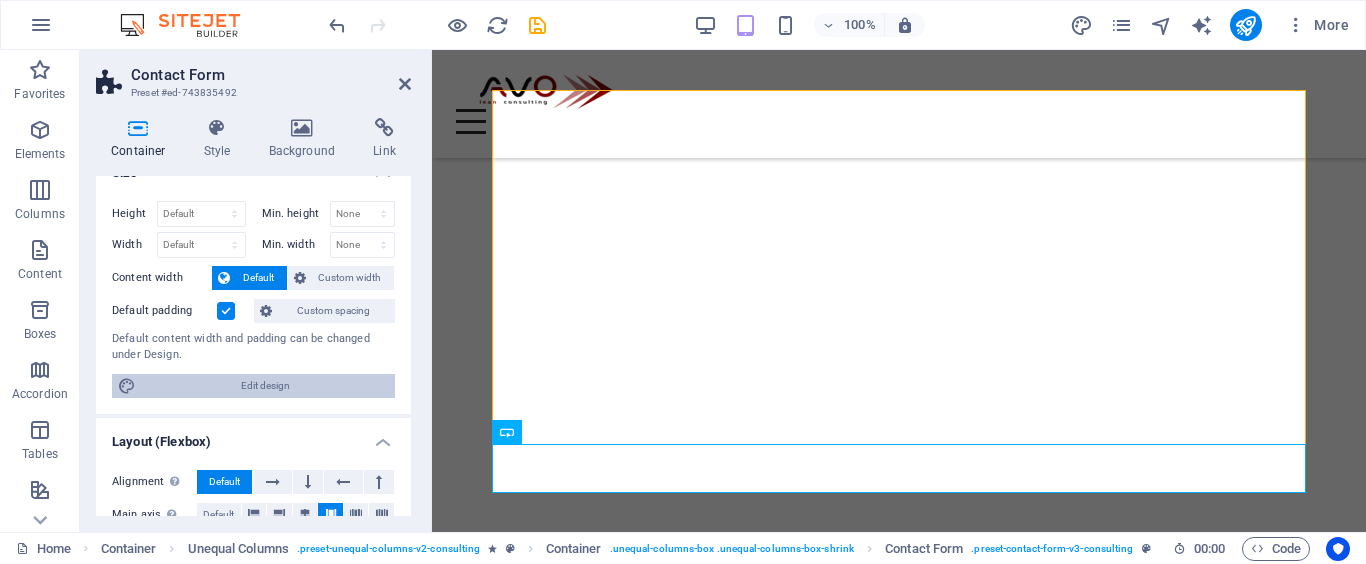 click on "Edit design" at bounding box center [265, 386] 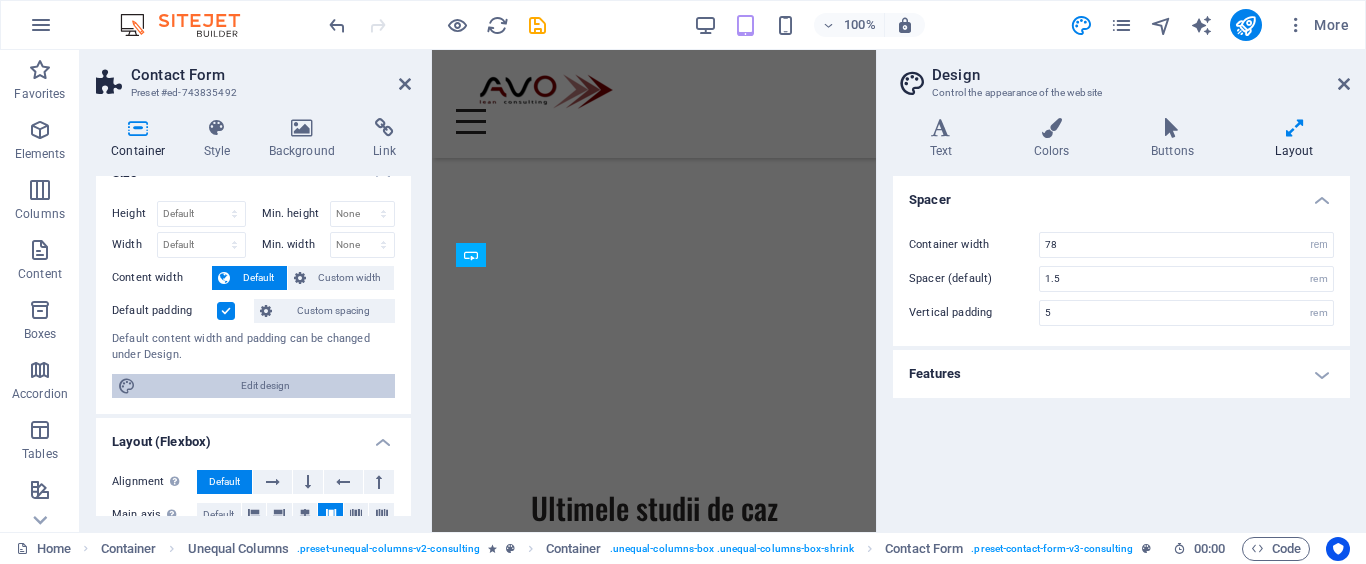 type on "4" 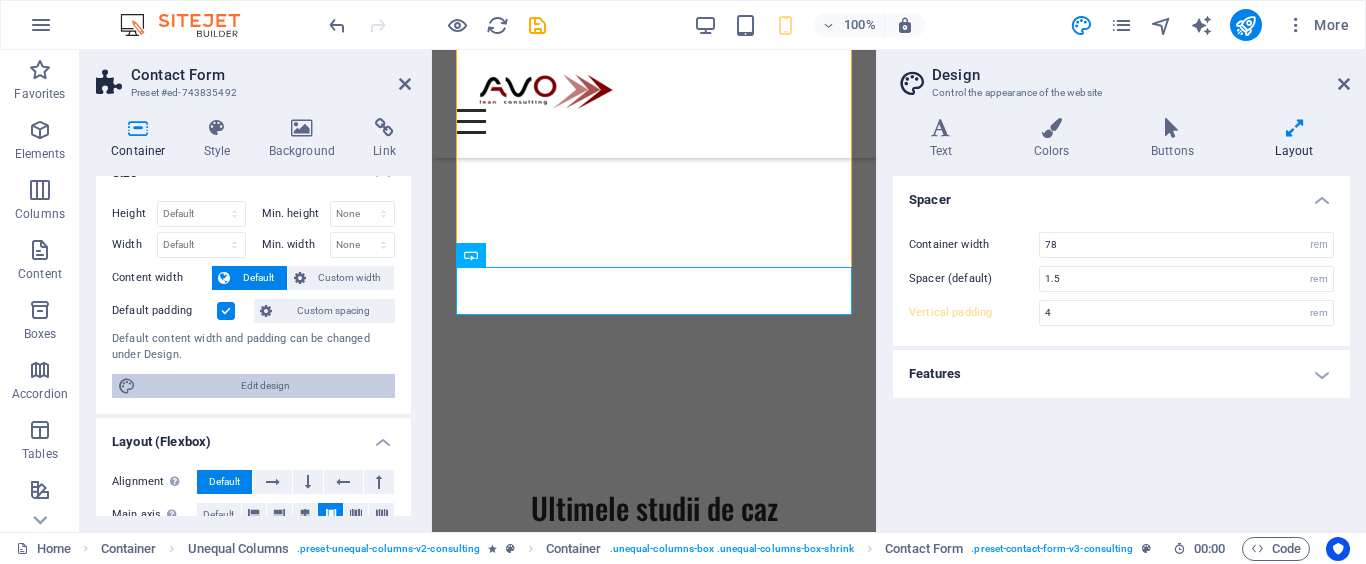 scroll, scrollTop: 7793, scrollLeft: 0, axis: vertical 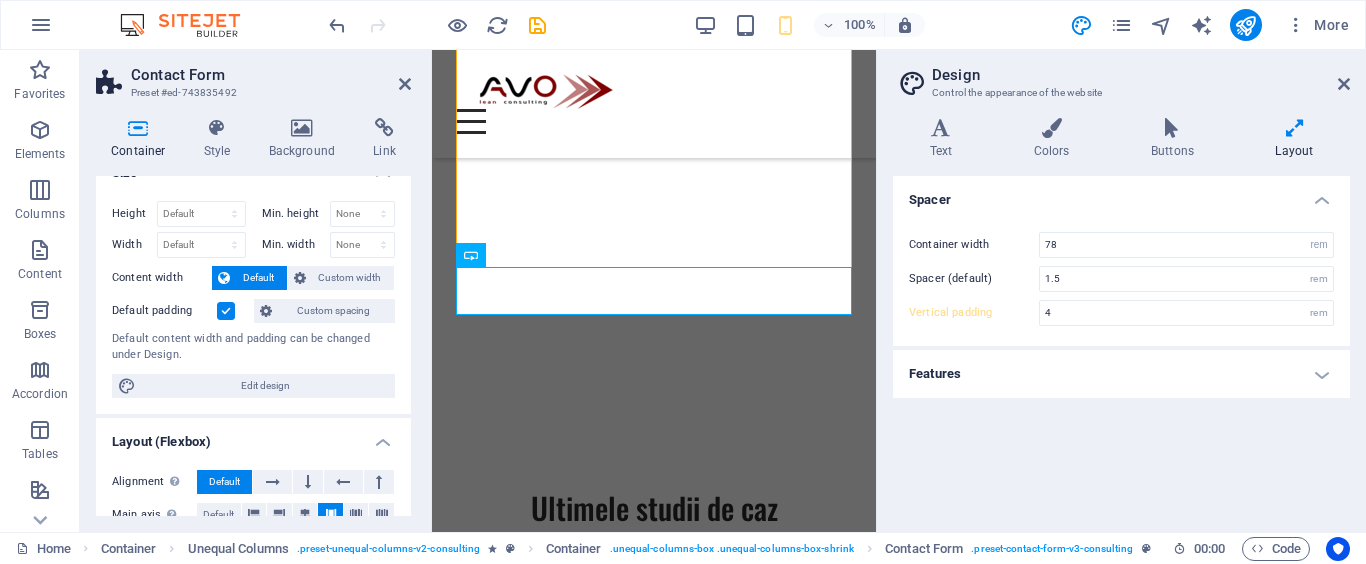click on "Design Control the appearance of the website" at bounding box center (1123, 76) 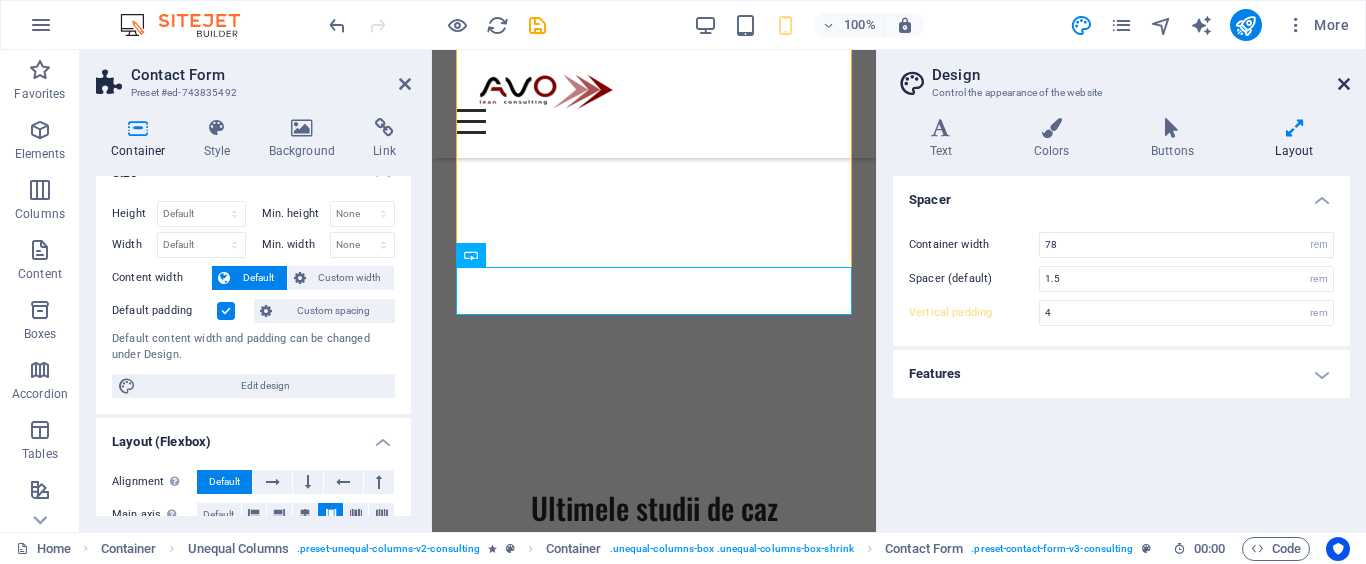 click at bounding box center (1344, 84) 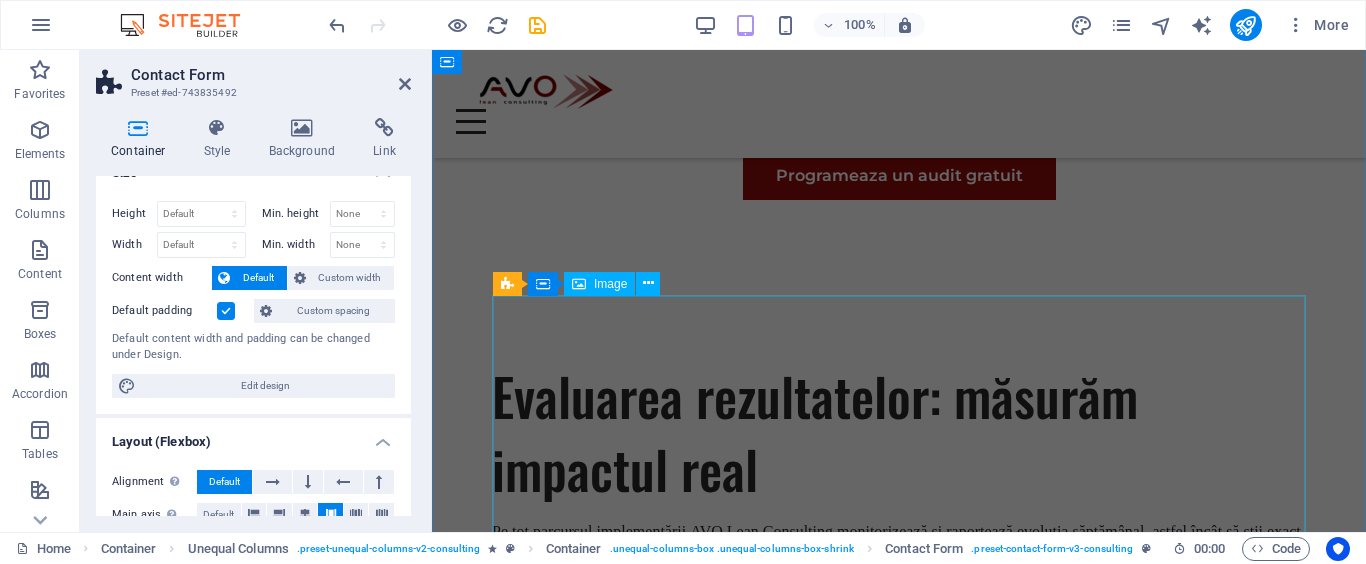 scroll, scrollTop: 5161, scrollLeft: 0, axis: vertical 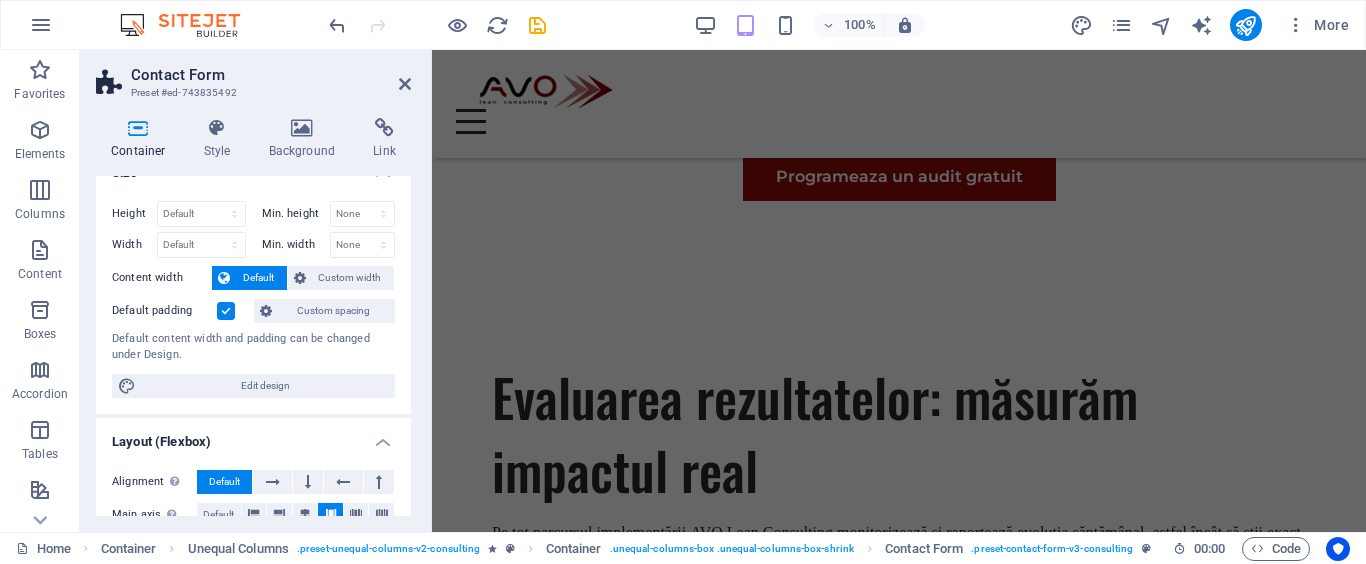 click on "Contact Form Preset #ed-743835492" at bounding box center (253, 76) 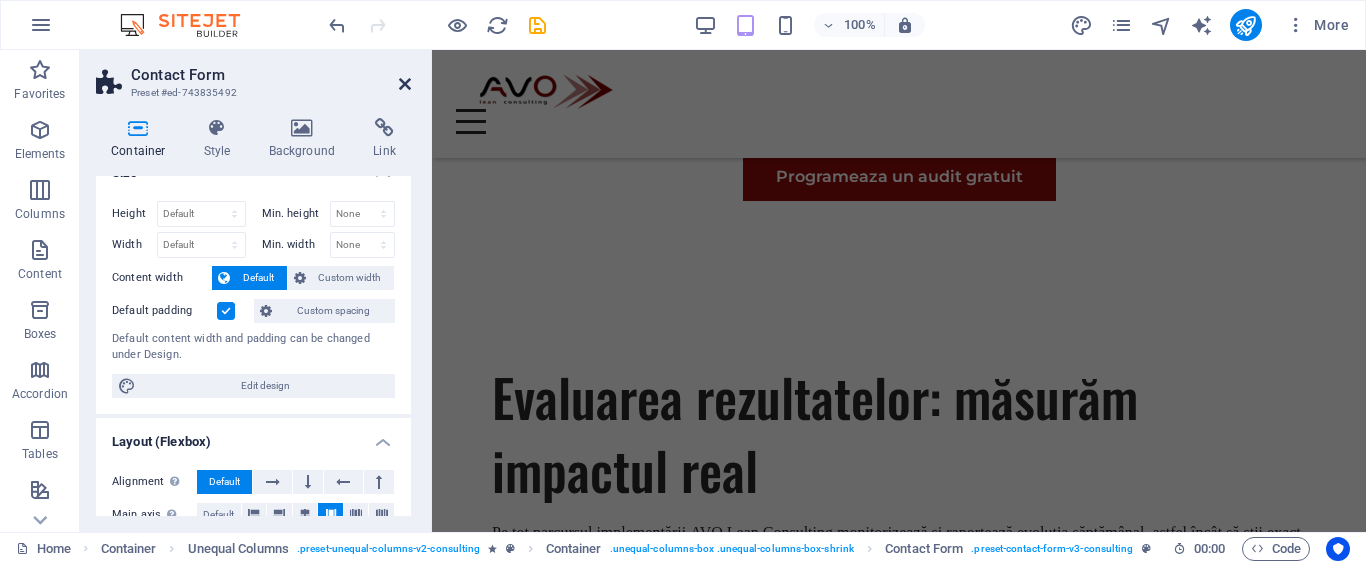 click at bounding box center (405, 84) 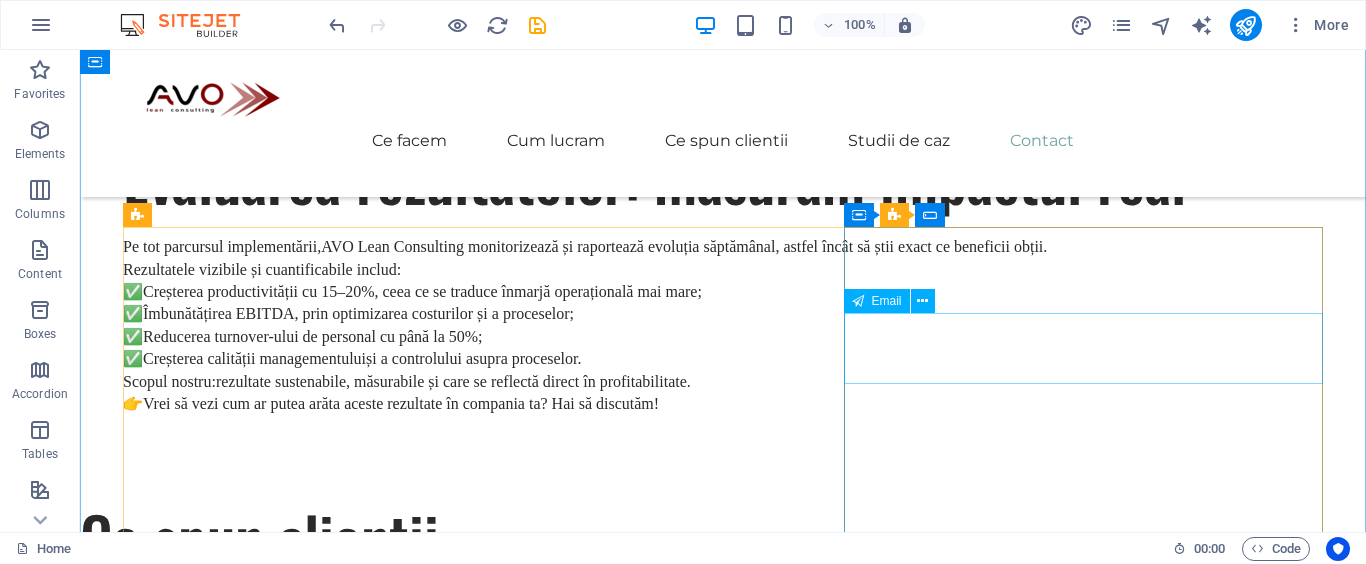 scroll, scrollTop: 5348, scrollLeft: 0, axis: vertical 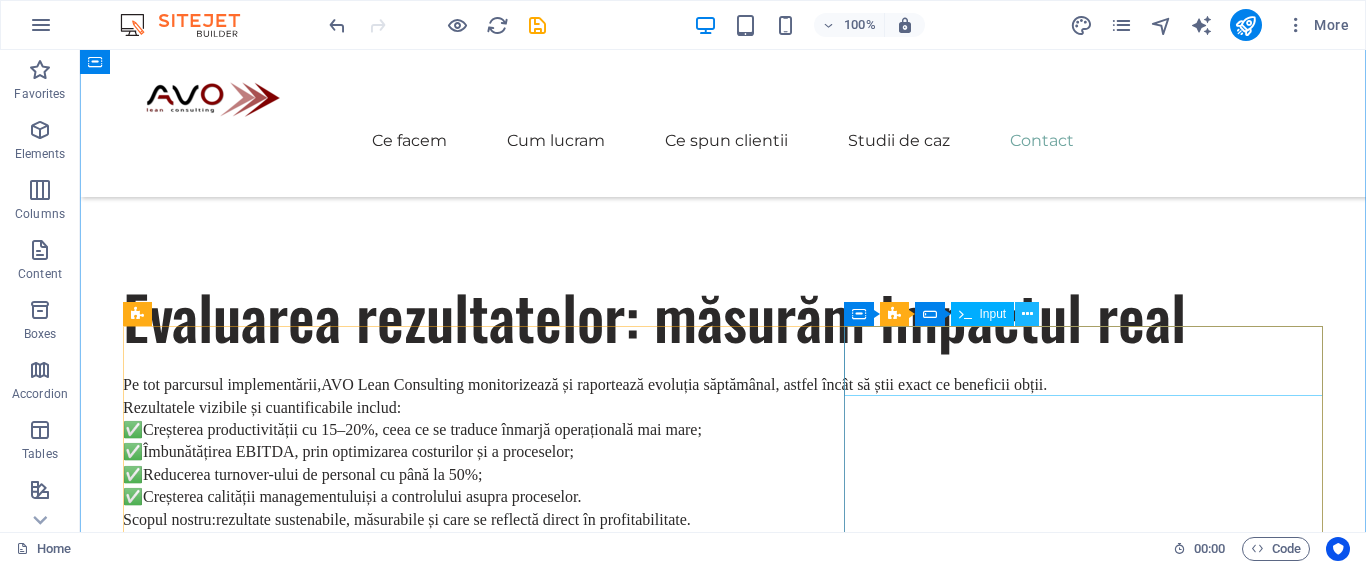 click at bounding box center [1027, 314] 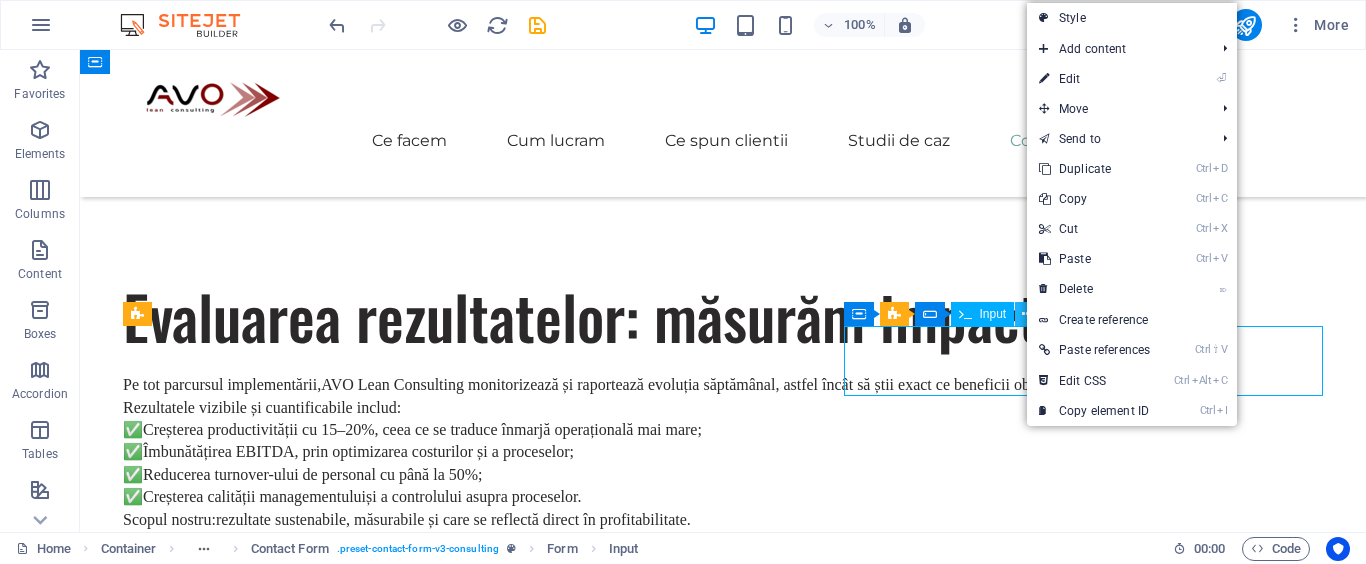 click at bounding box center (1027, 314) 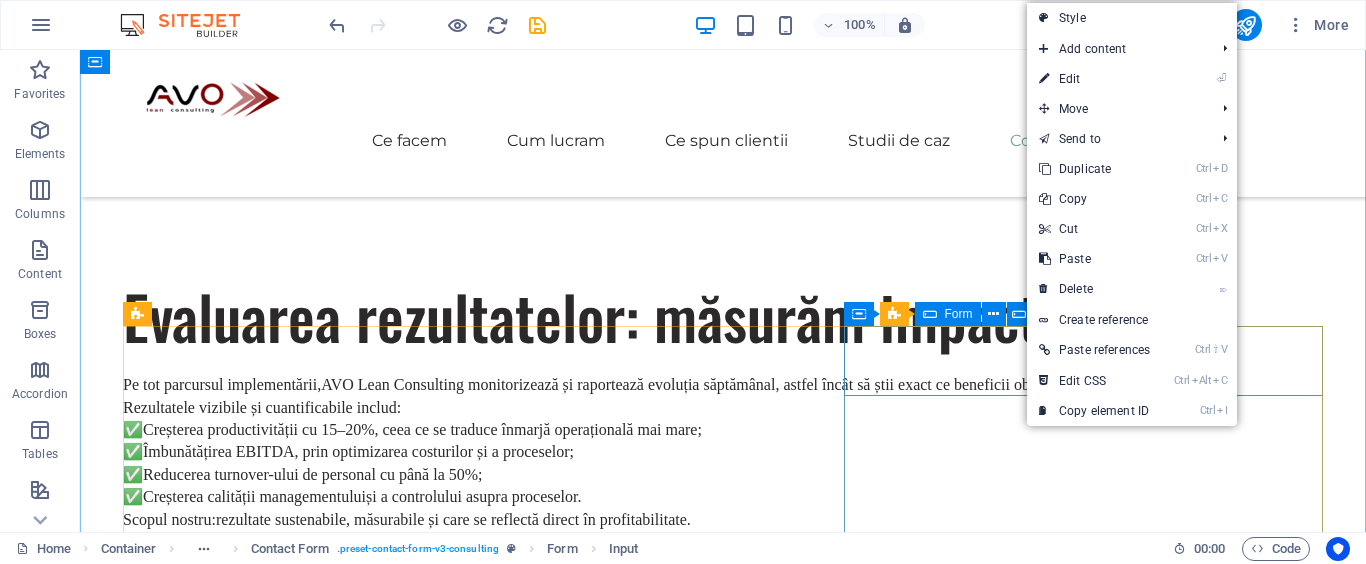click on "Form" at bounding box center (948, 314) 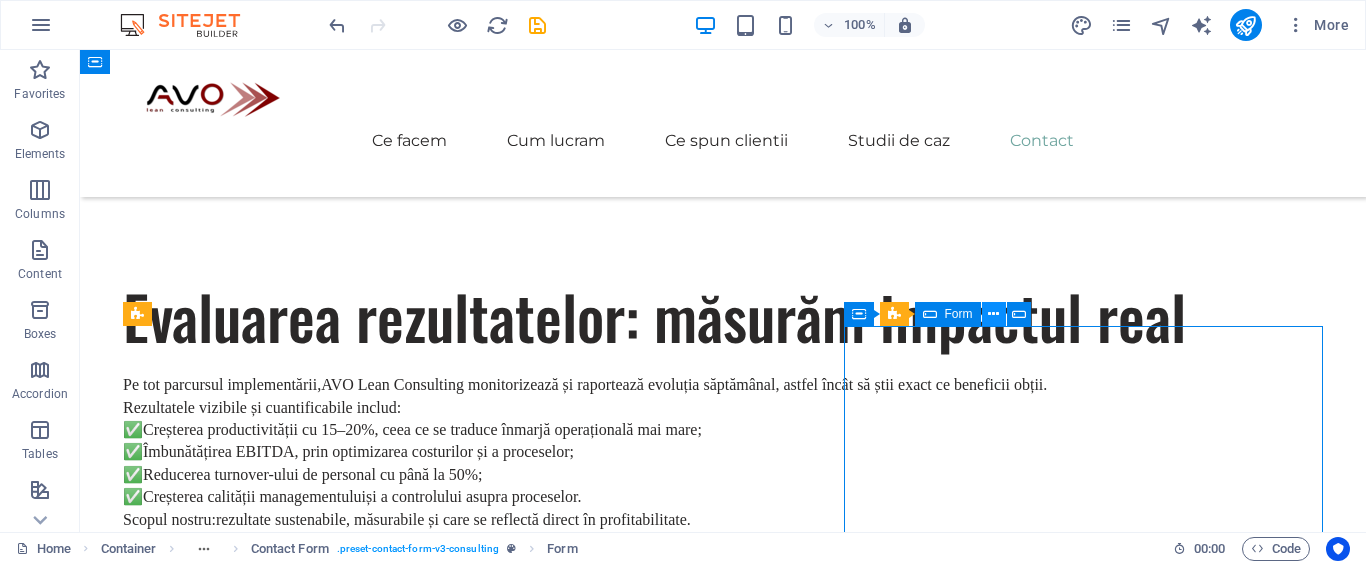 click at bounding box center (993, 314) 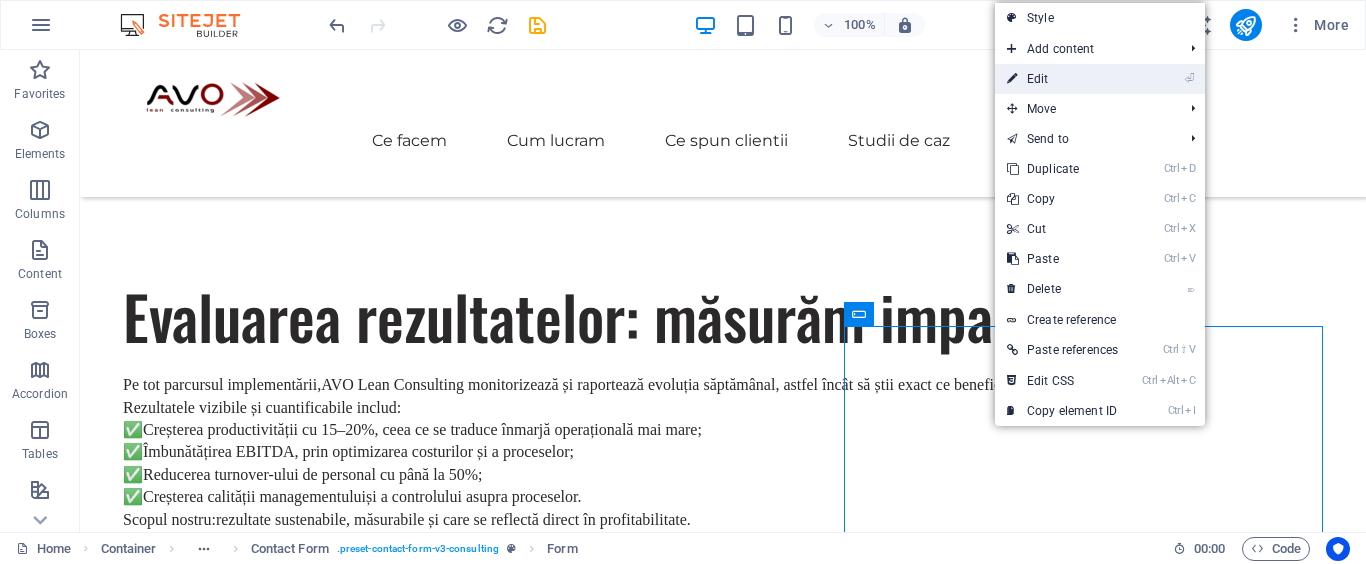 click on "⏎  Edit" at bounding box center [1062, 79] 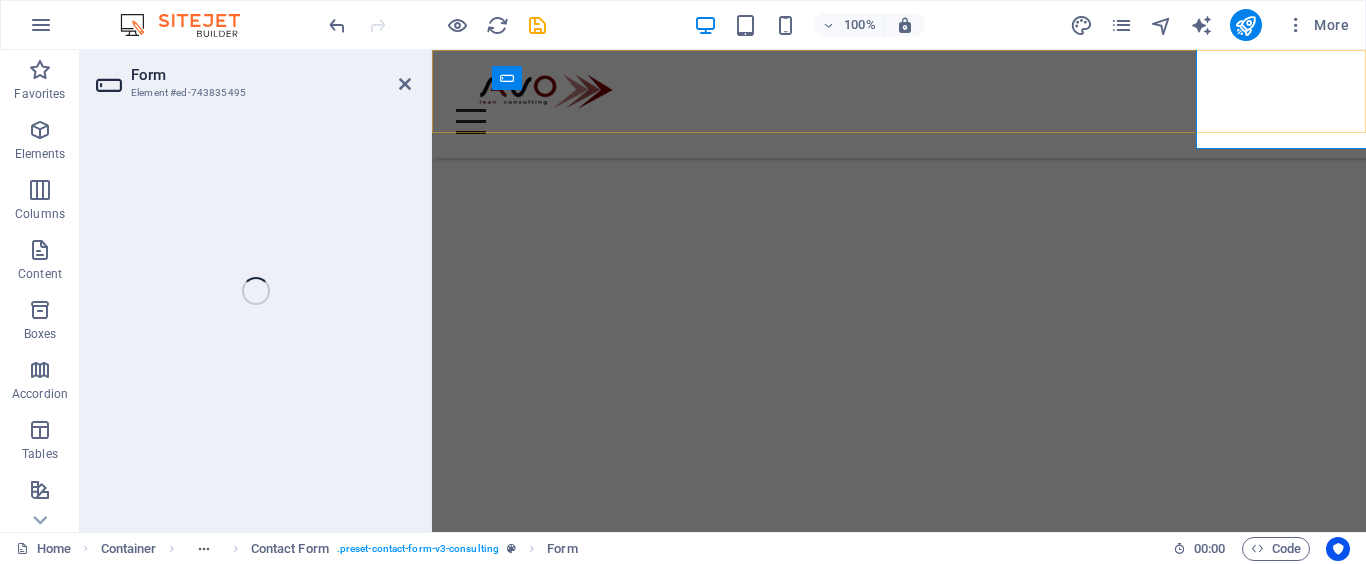 scroll, scrollTop: 5950, scrollLeft: 0, axis: vertical 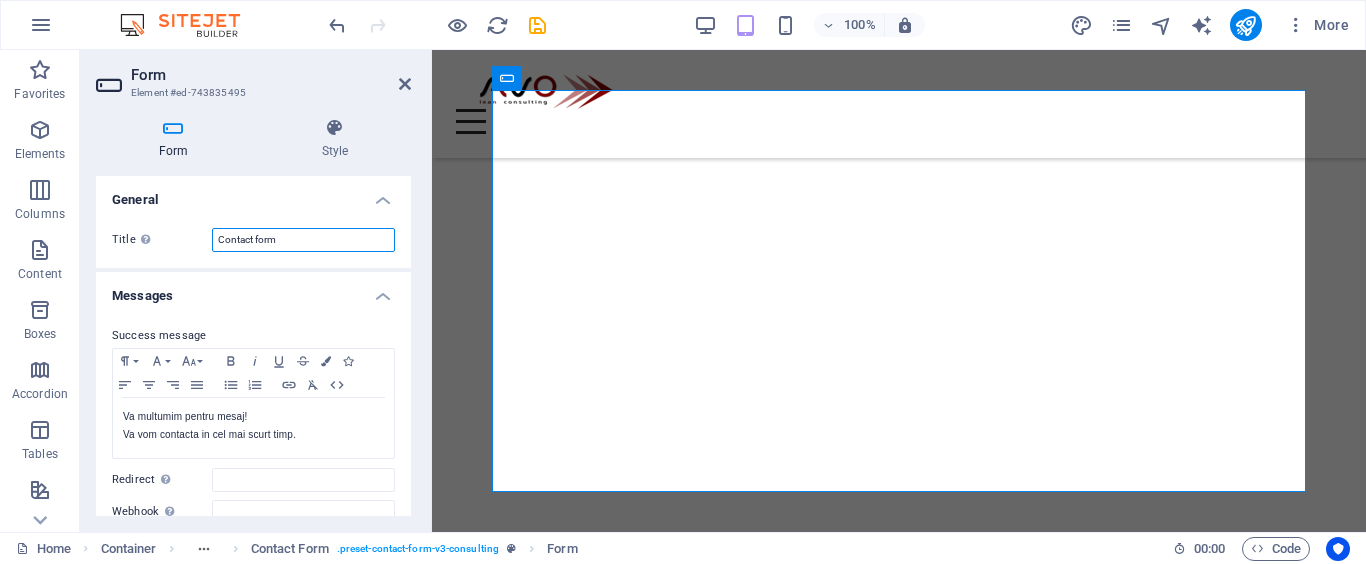 click on "Contact form" at bounding box center (303, 240) 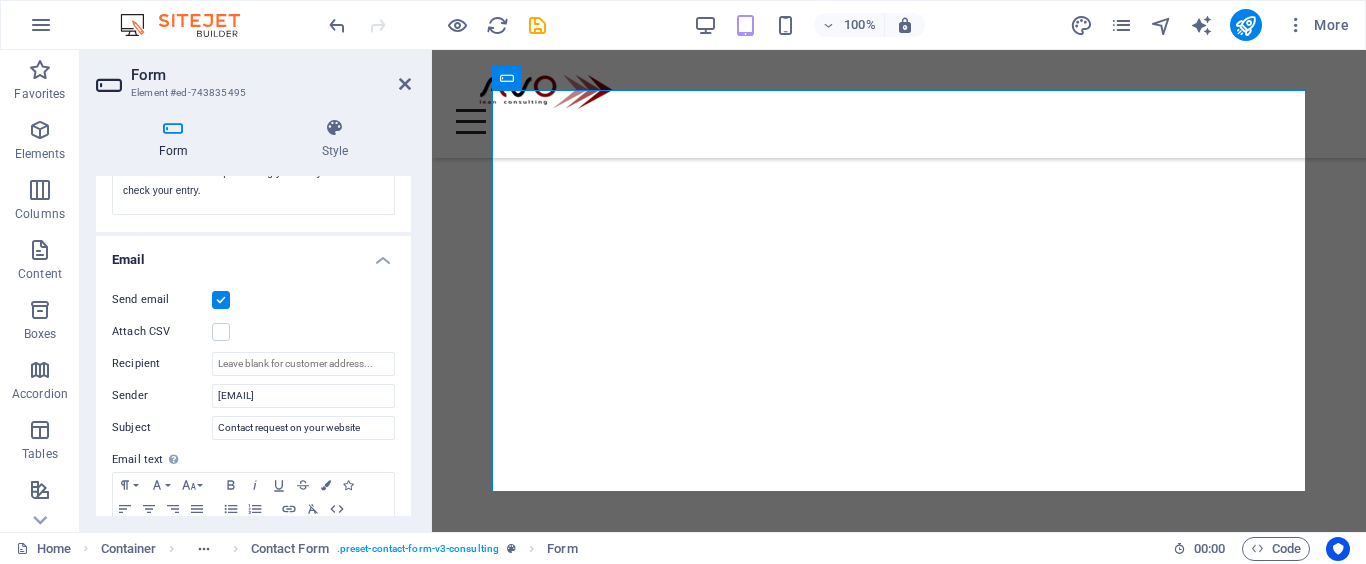 scroll, scrollTop: 473, scrollLeft: 0, axis: vertical 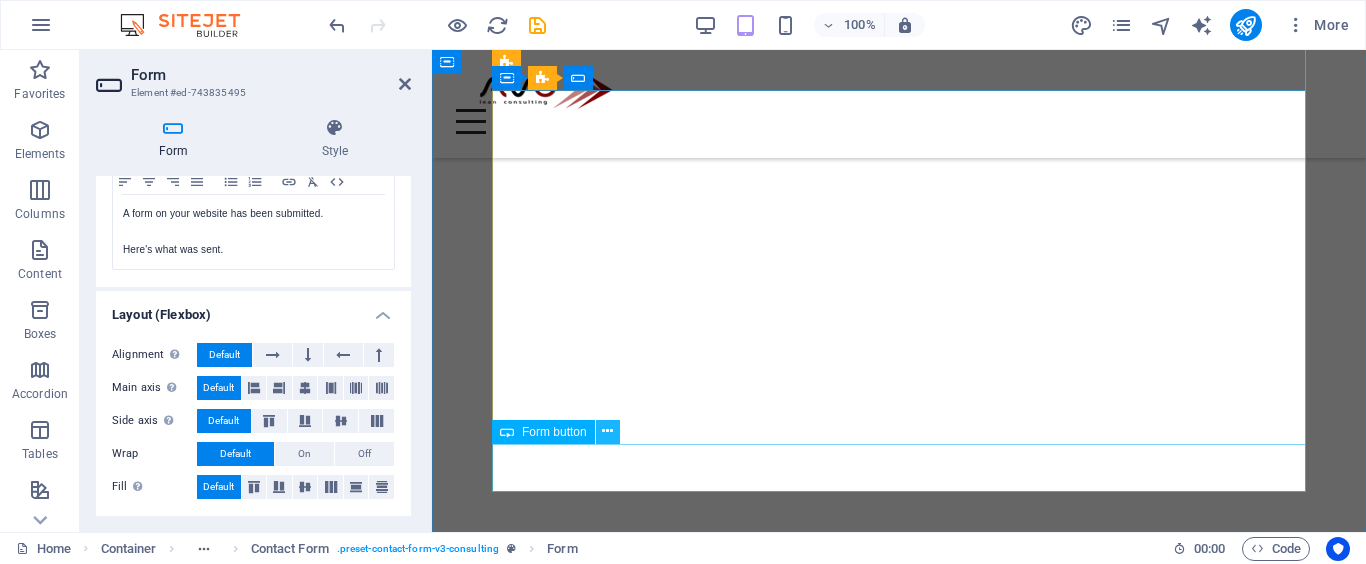 click at bounding box center (608, 432) 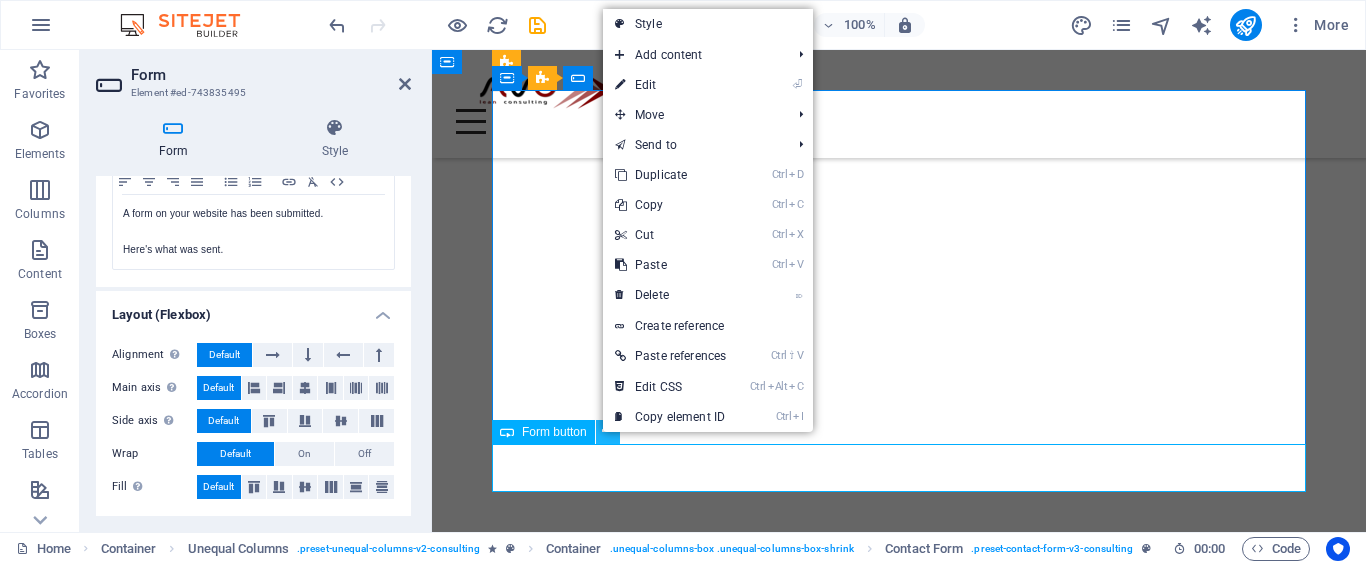 click at bounding box center (608, 432) 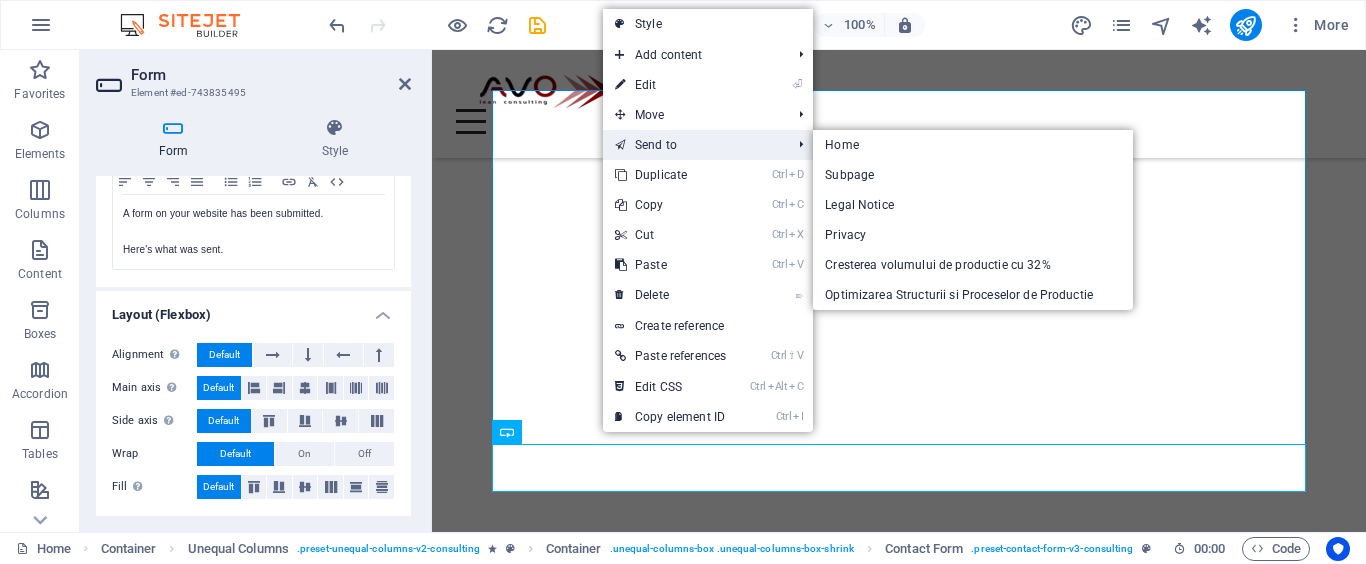 click on "Send to" at bounding box center [693, 145] 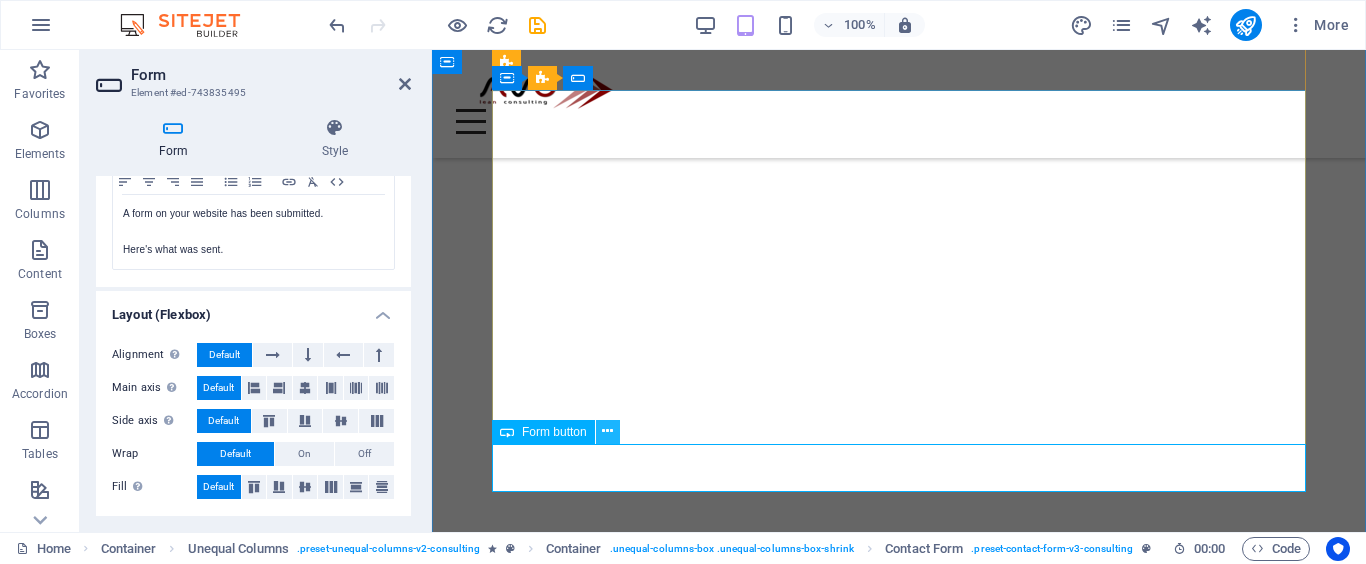 click at bounding box center (607, 431) 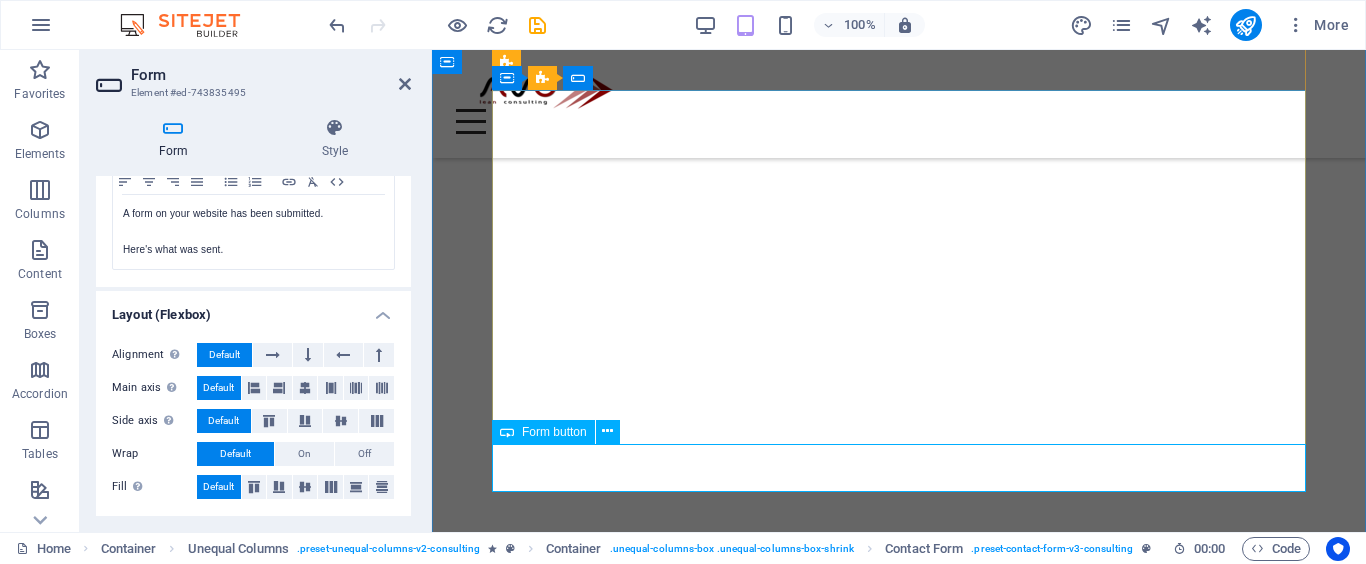 click on "Trimite email" at bounding box center [899, 4883] 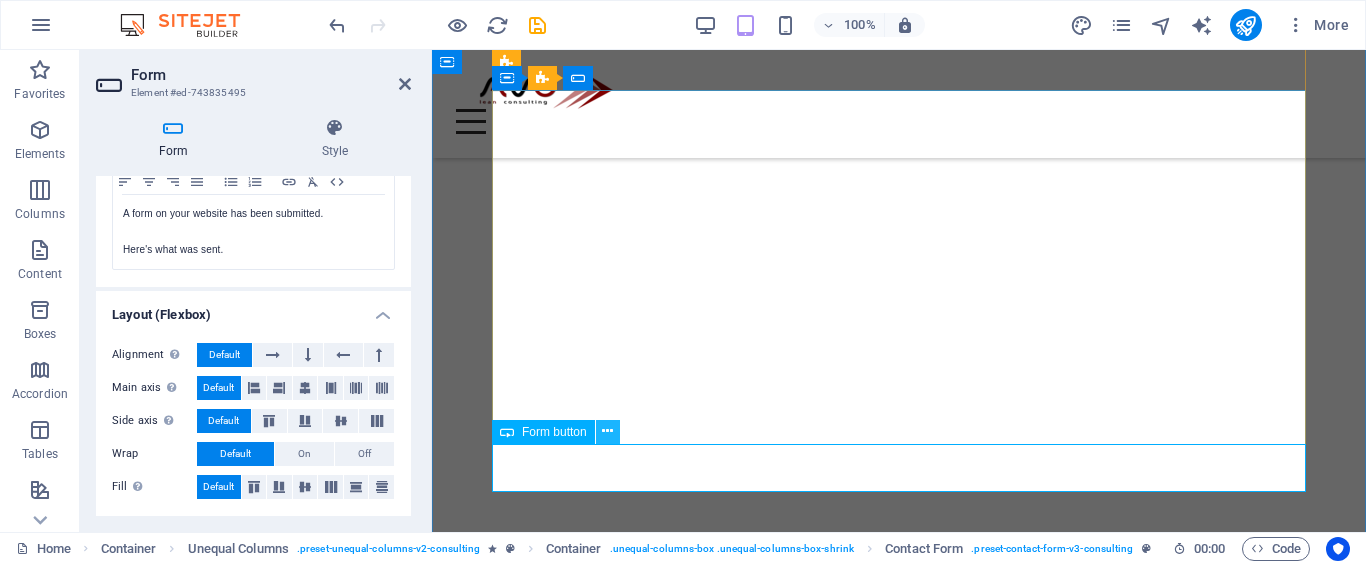 click at bounding box center [607, 431] 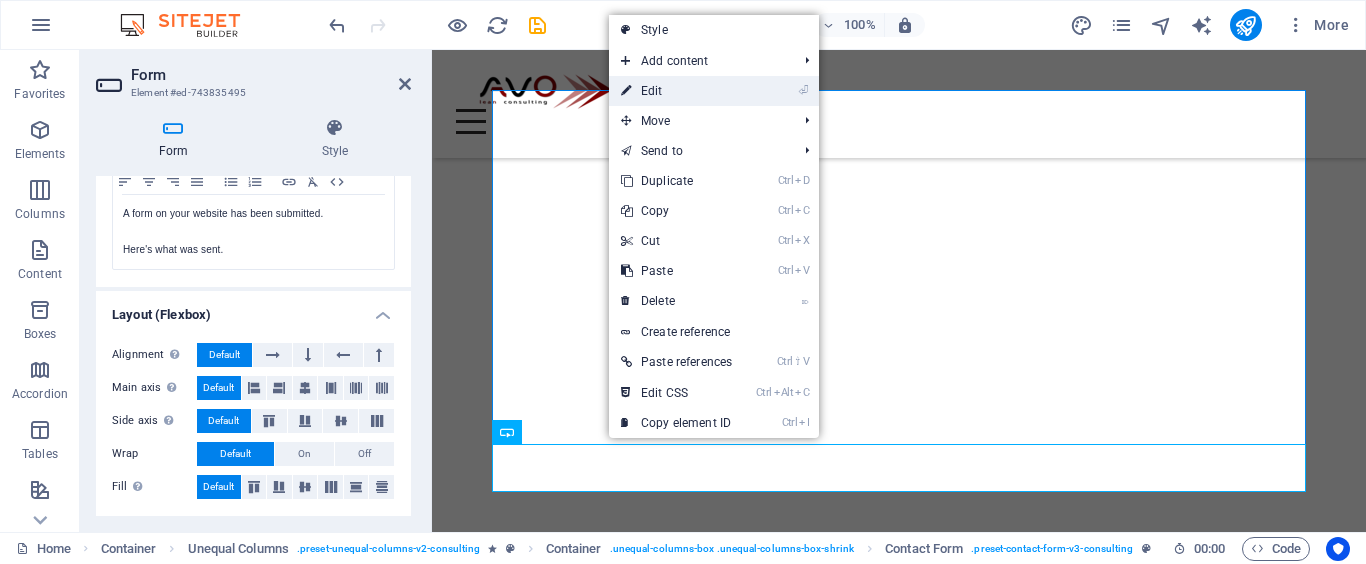 click on "⏎  Edit" at bounding box center (676, 91) 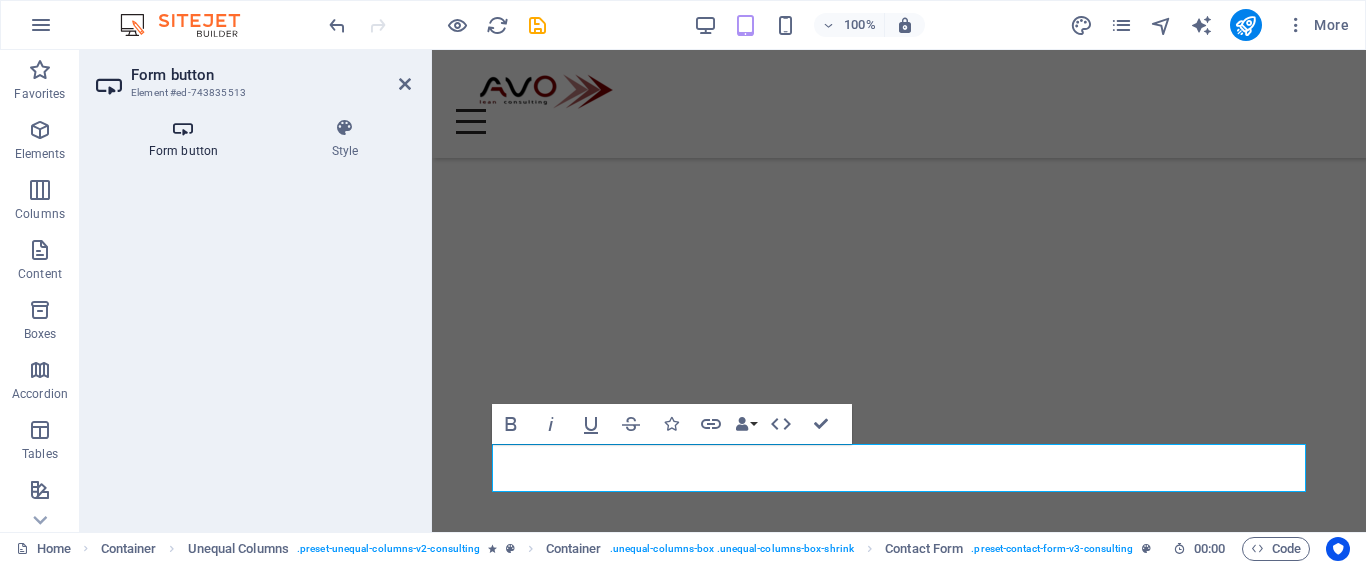 click on "Form button" at bounding box center (187, 139) 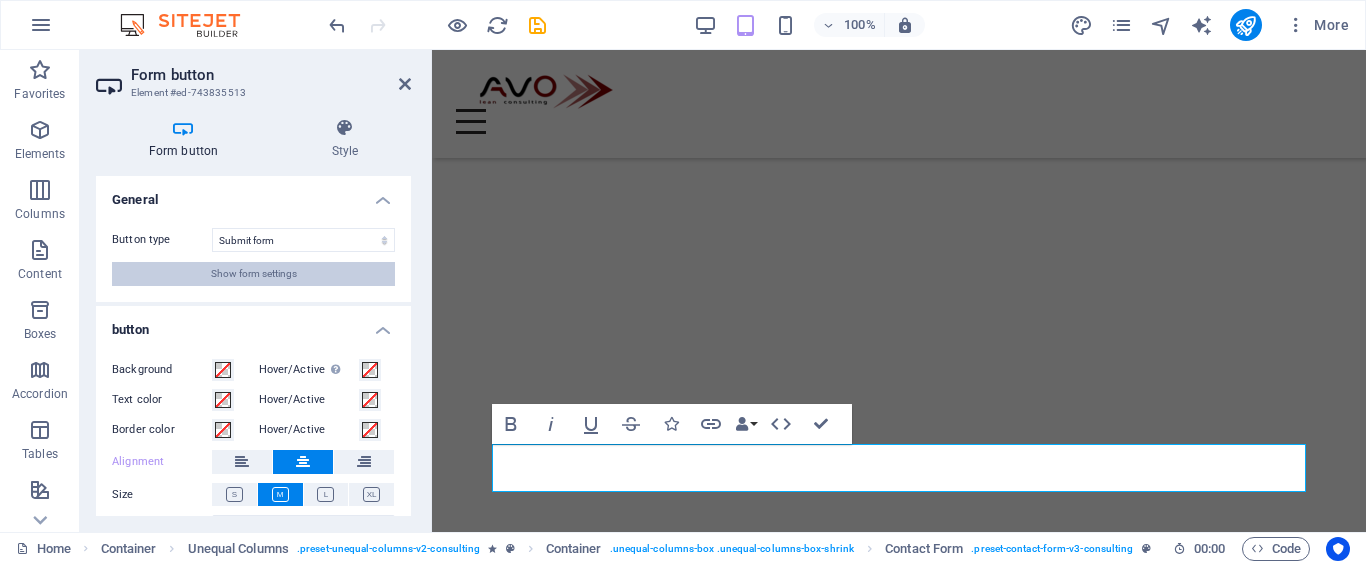 click on "Show form settings" at bounding box center (254, 274) 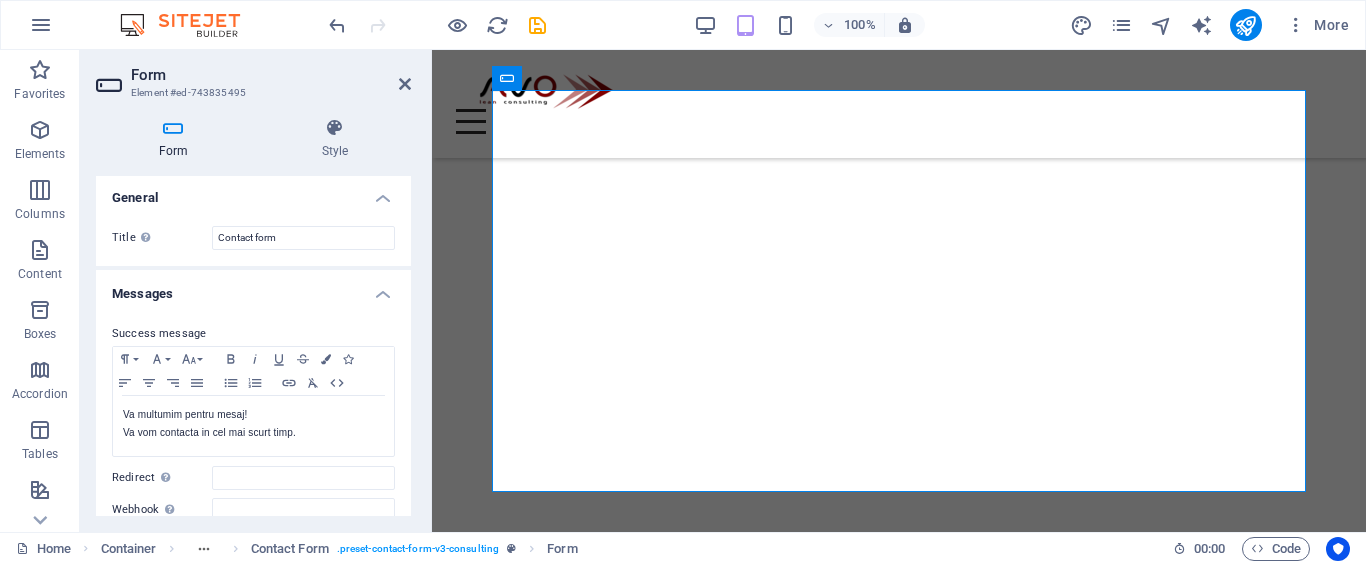 scroll, scrollTop: 0, scrollLeft: 0, axis: both 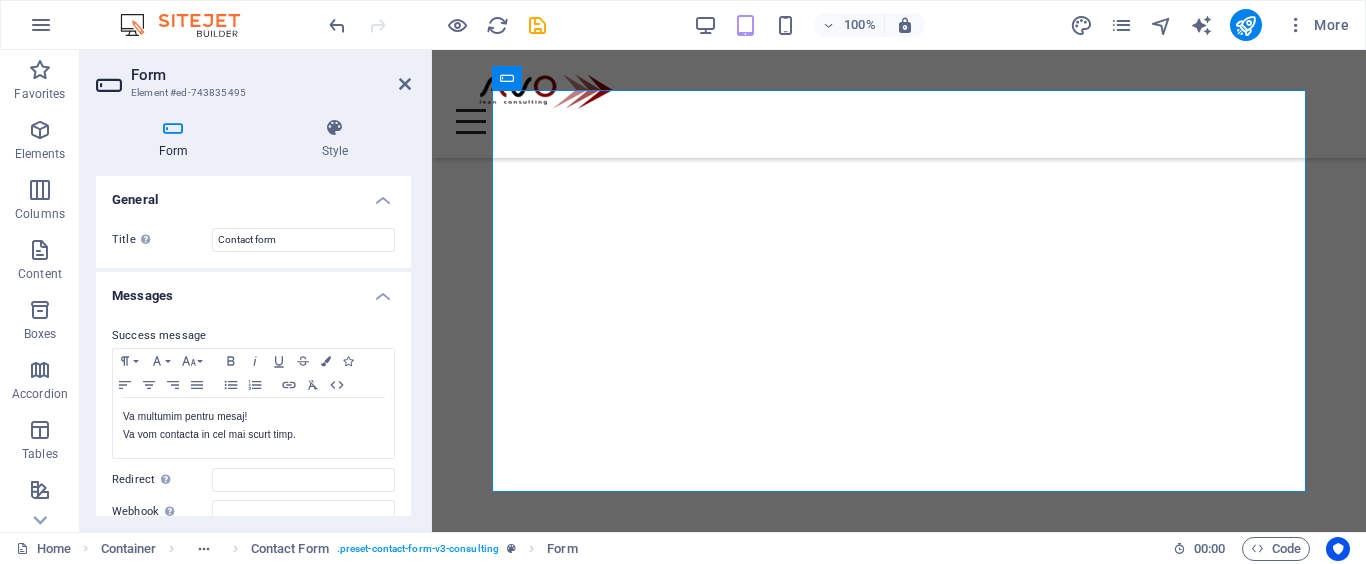 click on "Element #ed-743835495" at bounding box center [251, 93] 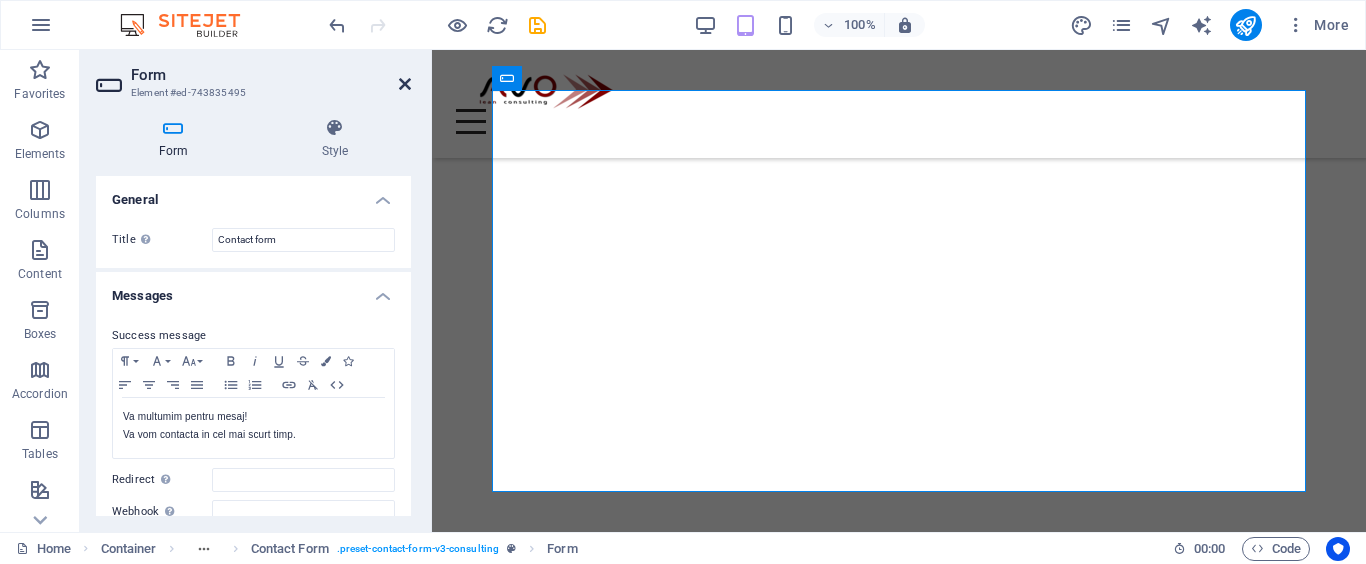 click at bounding box center [405, 84] 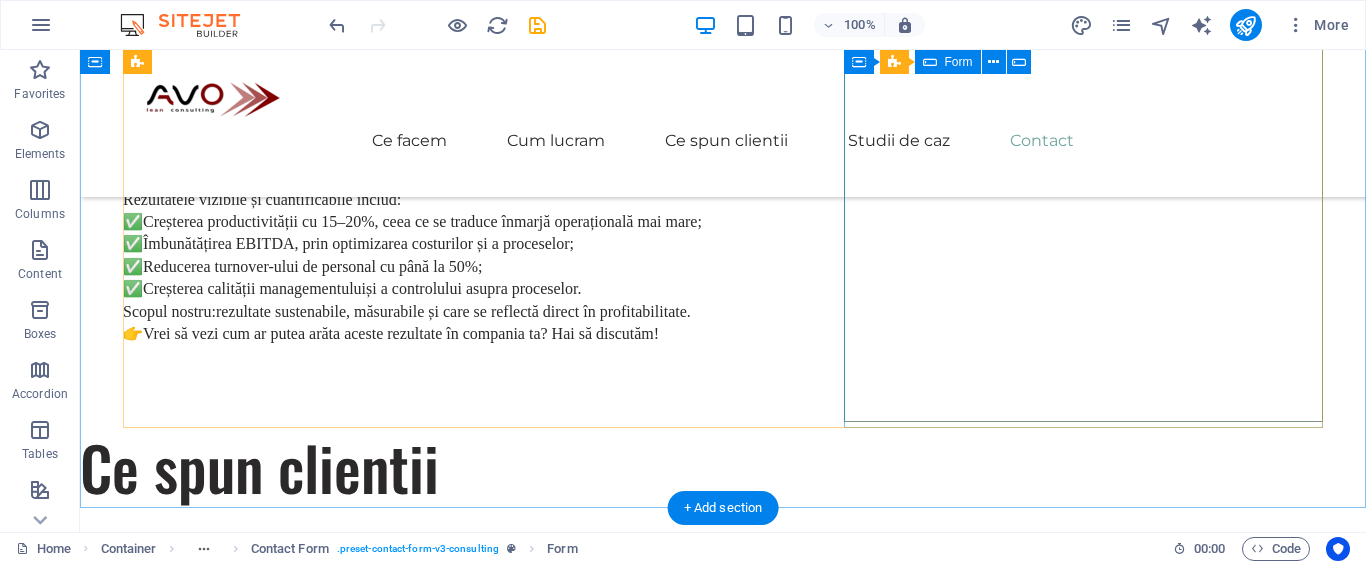 scroll, scrollTop: 5733, scrollLeft: 0, axis: vertical 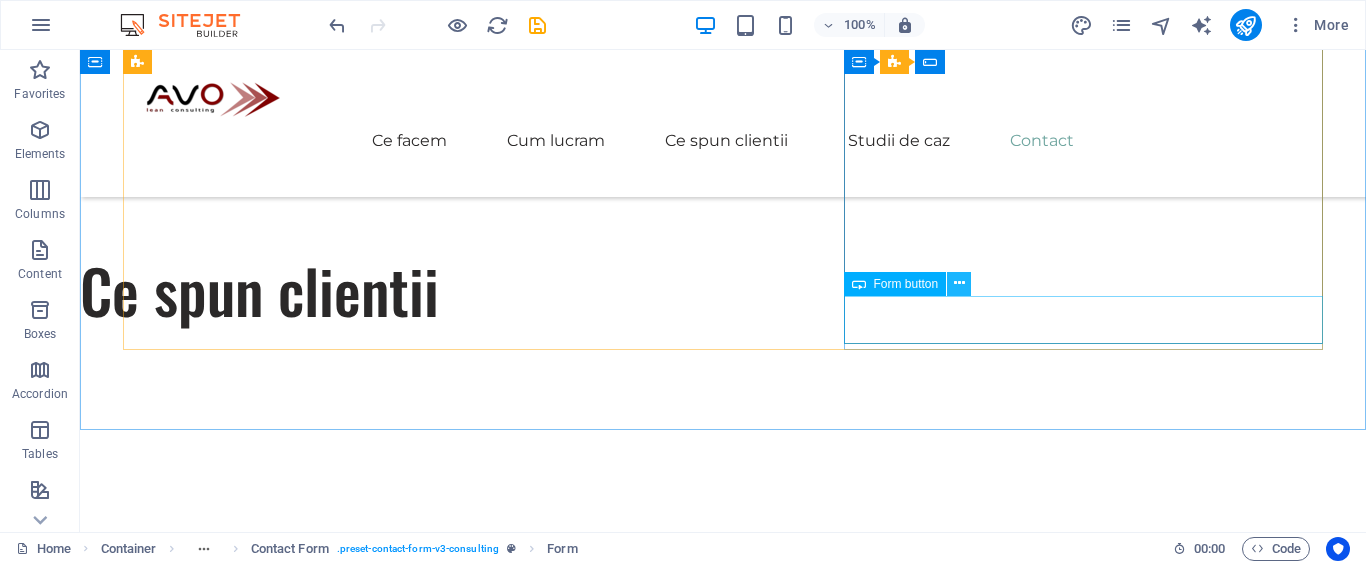 click at bounding box center (959, 283) 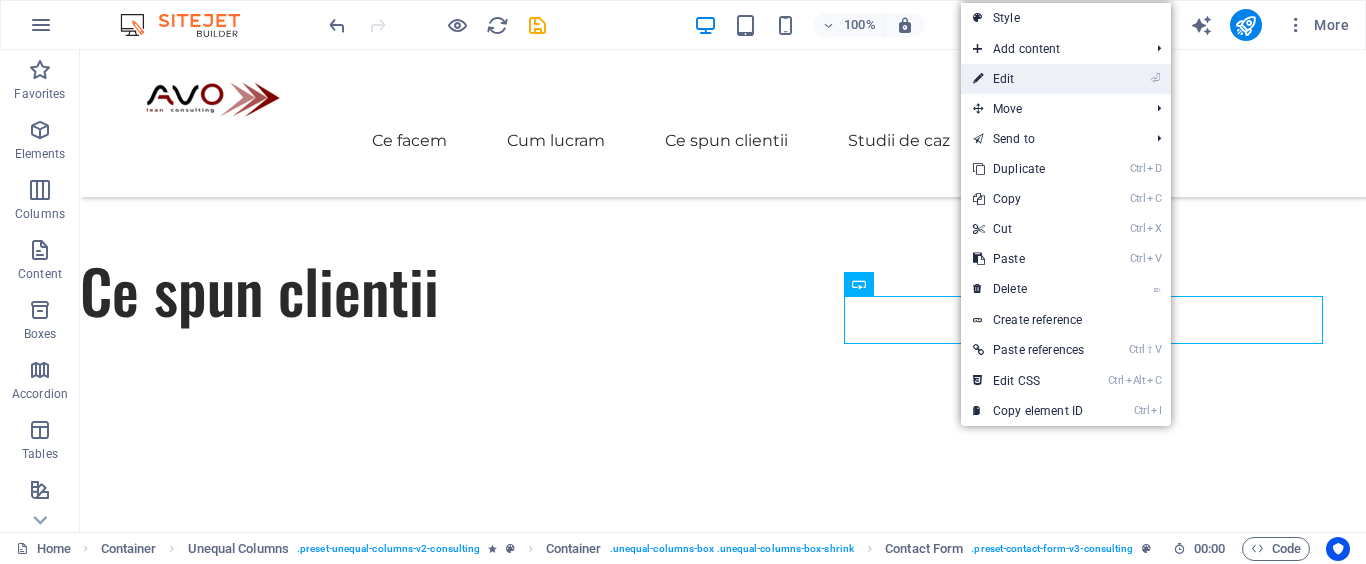click on "⏎  Edit" at bounding box center (1028, 79) 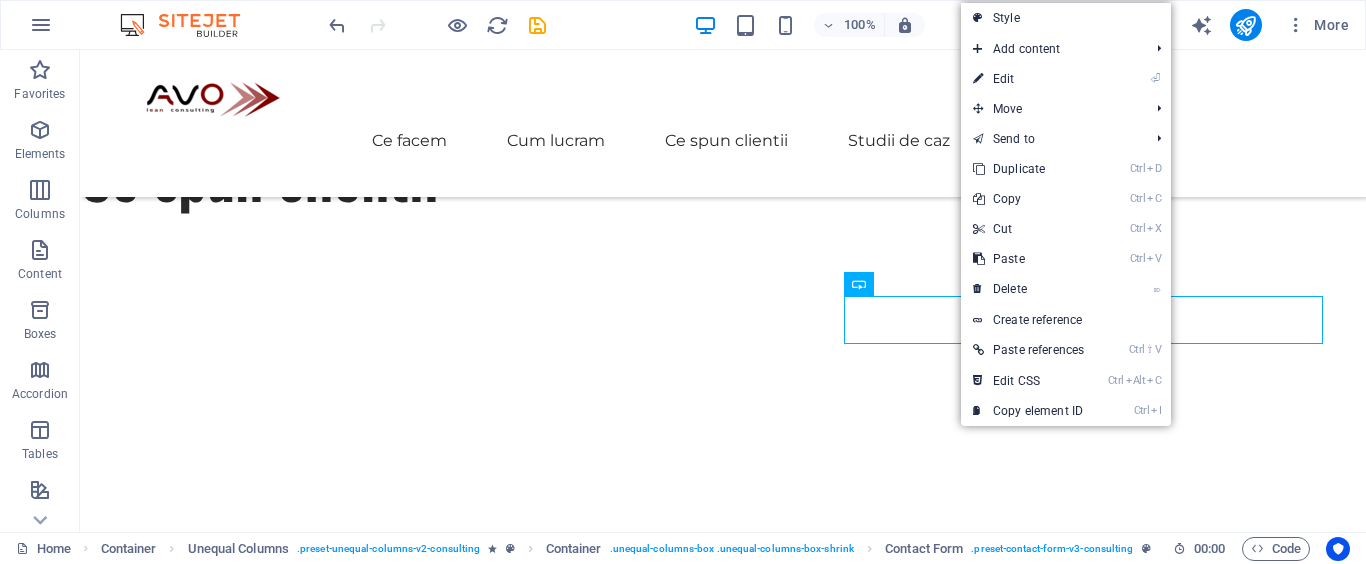 select on "%" 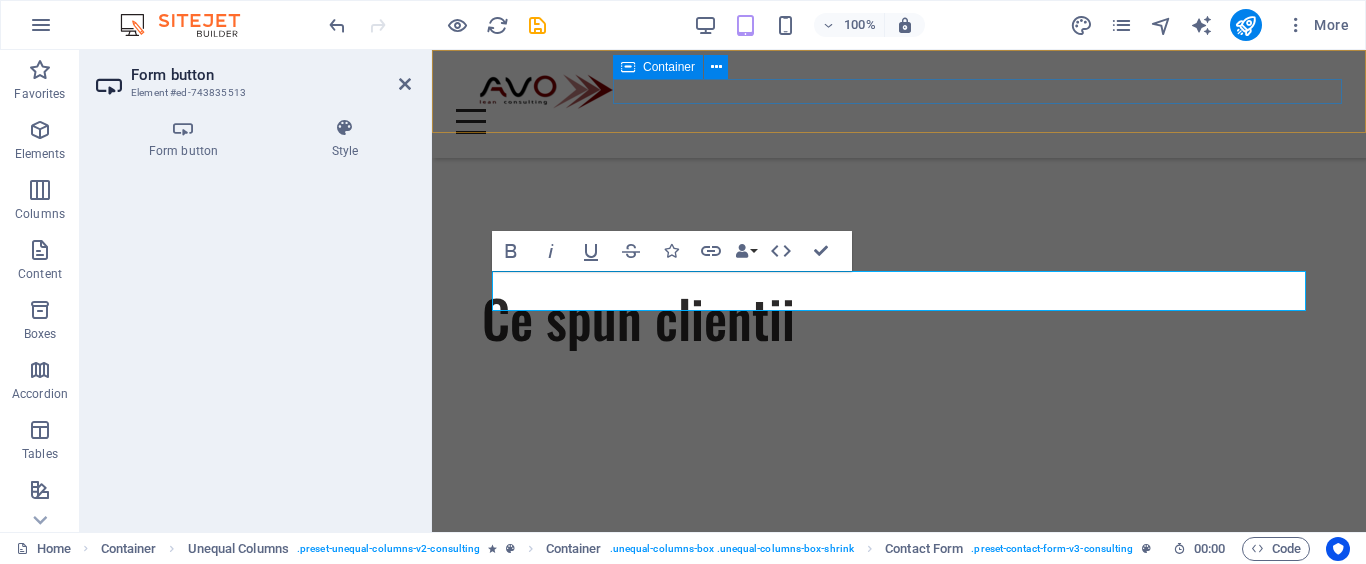 scroll, scrollTop: 6123, scrollLeft: 0, axis: vertical 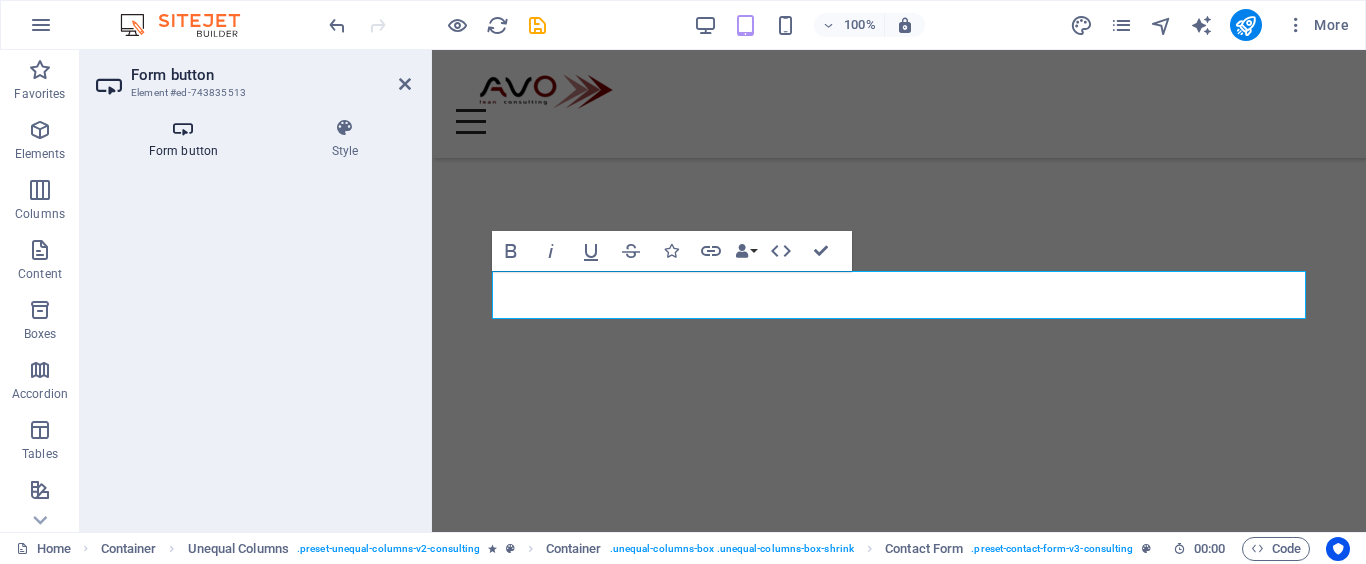 click on "Form button" at bounding box center [187, 139] 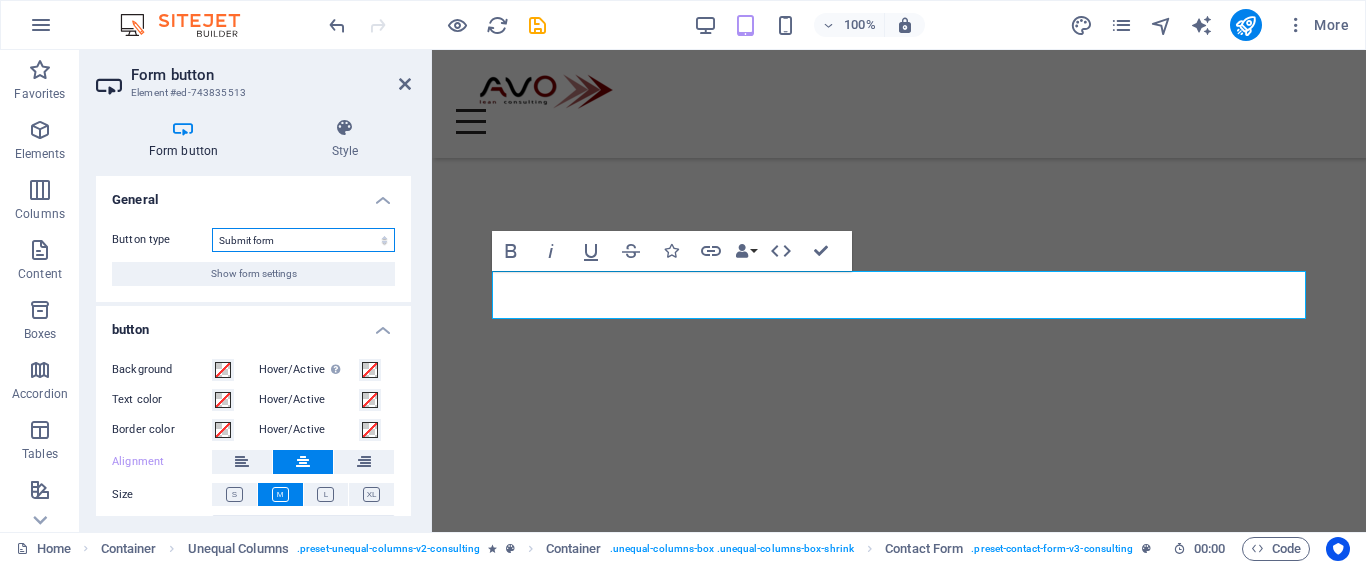 click on "Submit form Reset form No action" at bounding box center [303, 240] 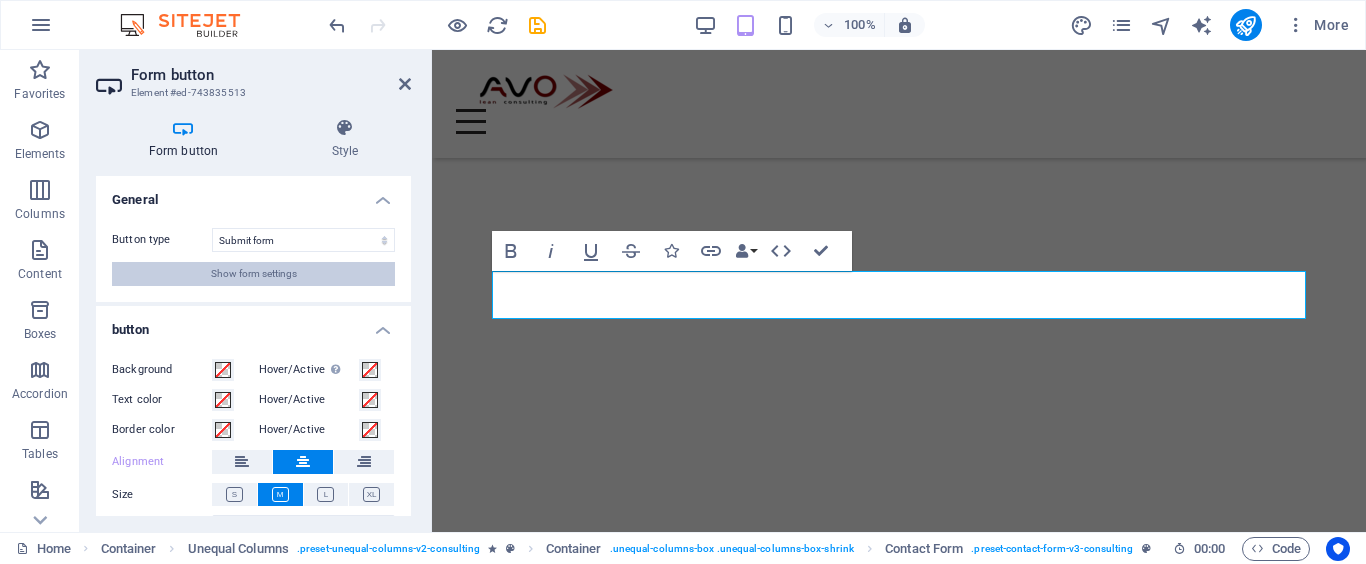 click on "Show form settings" at bounding box center [254, 274] 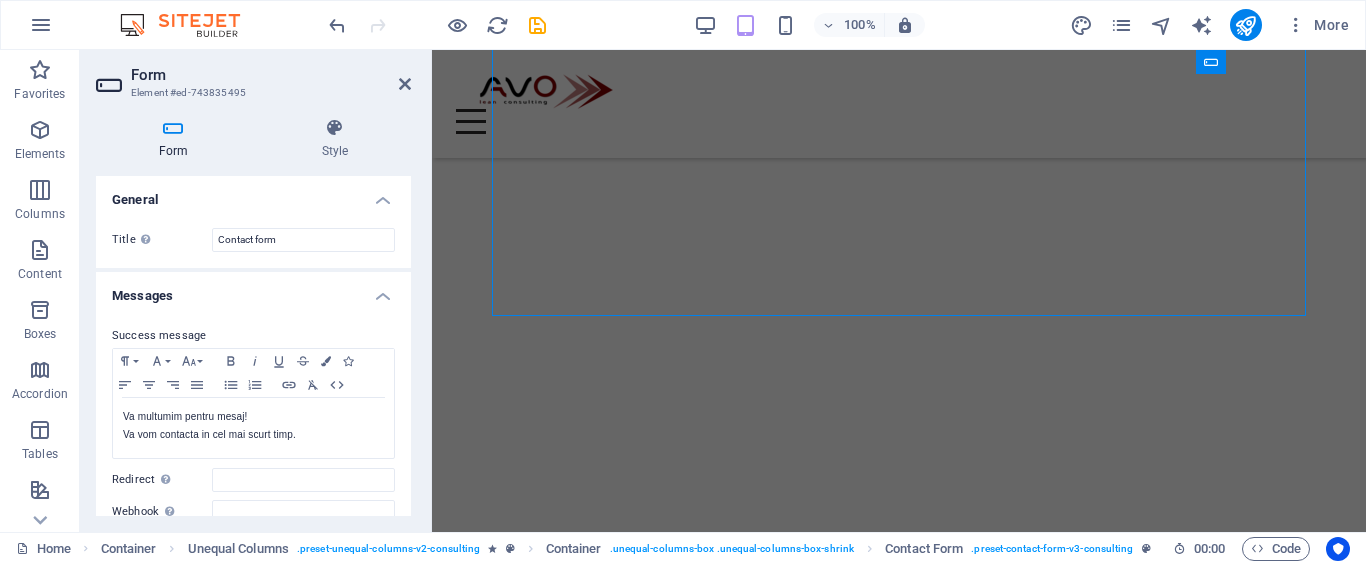 scroll, scrollTop: 6127, scrollLeft: 0, axis: vertical 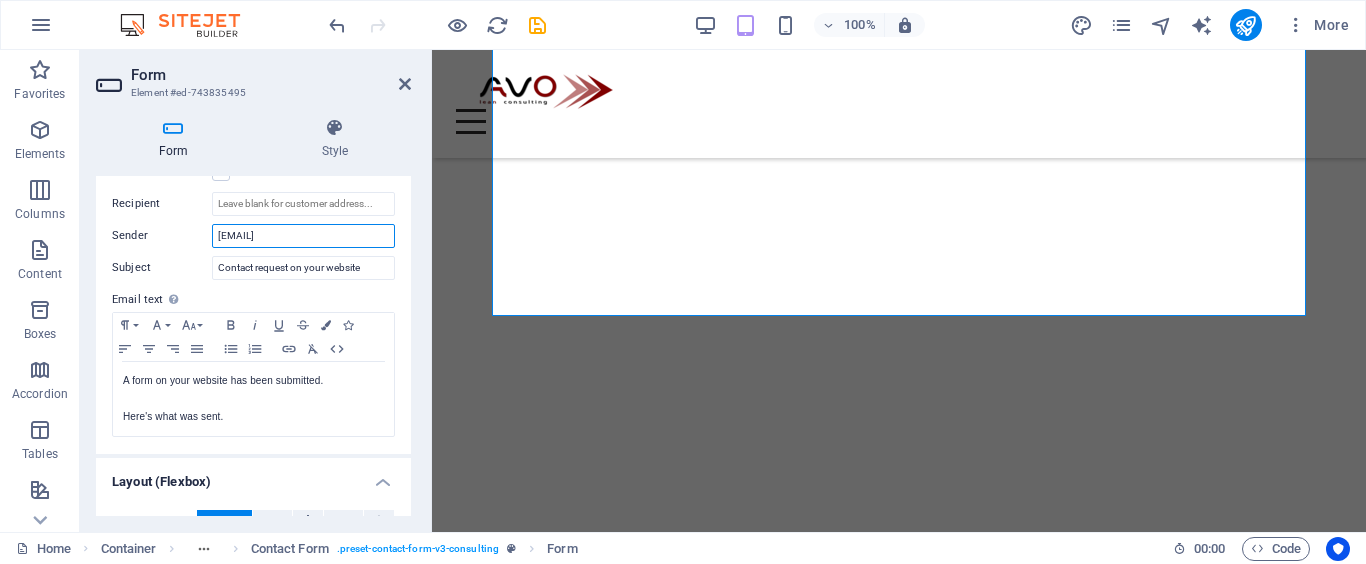 drag, startPoint x: 214, startPoint y: 232, endPoint x: 385, endPoint y: 239, distance: 171.14322 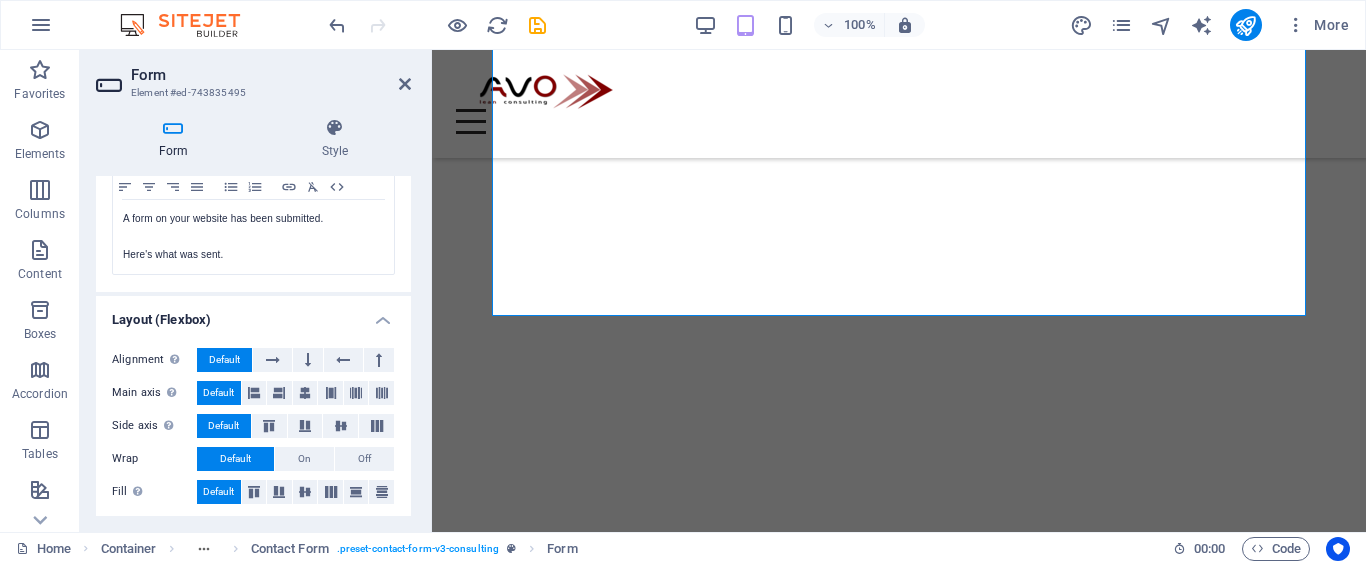 scroll, scrollTop: 779, scrollLeft: 0, axis: vertical 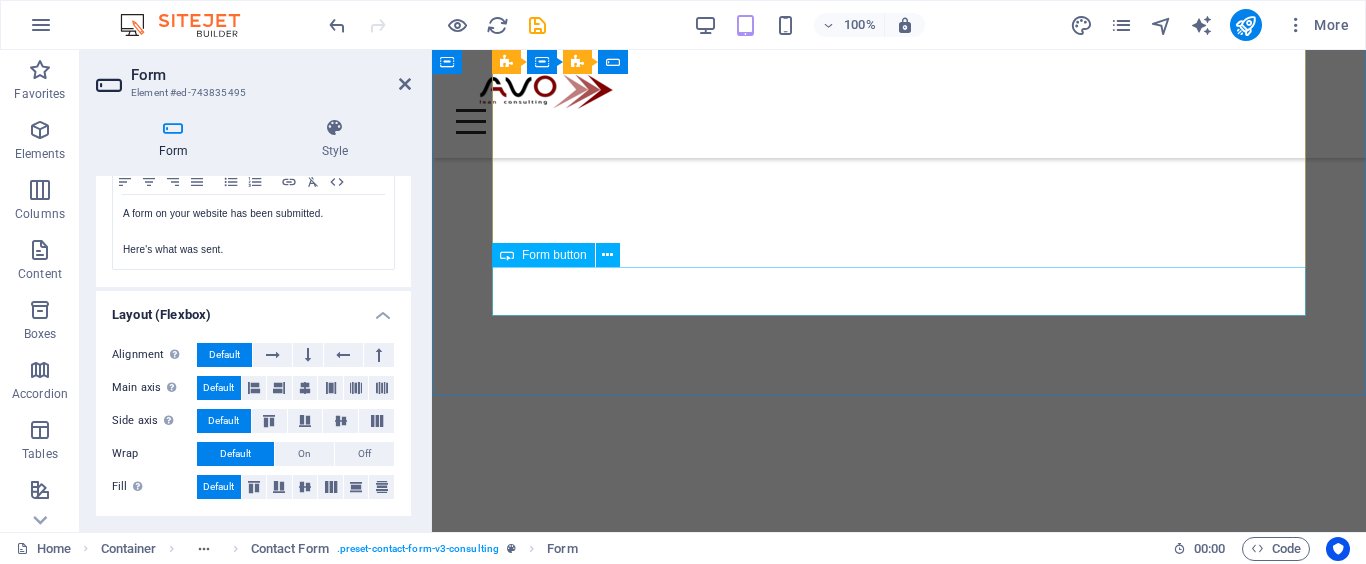 type 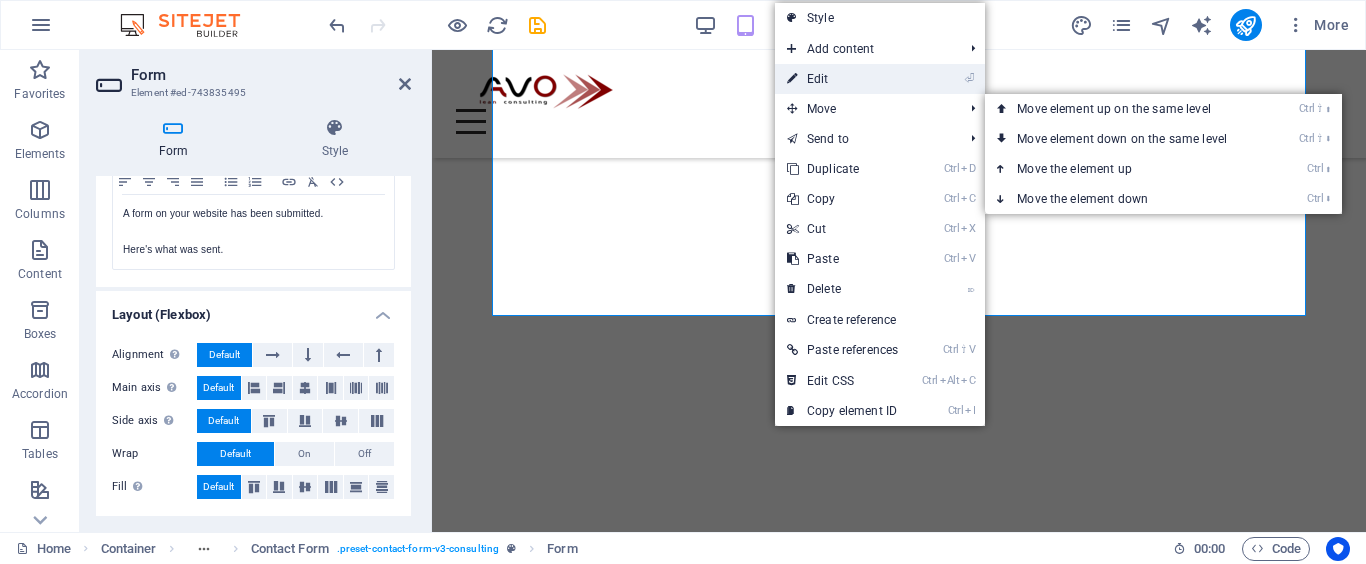 click on "⏎  Edit" at bounding box center [842, 79] 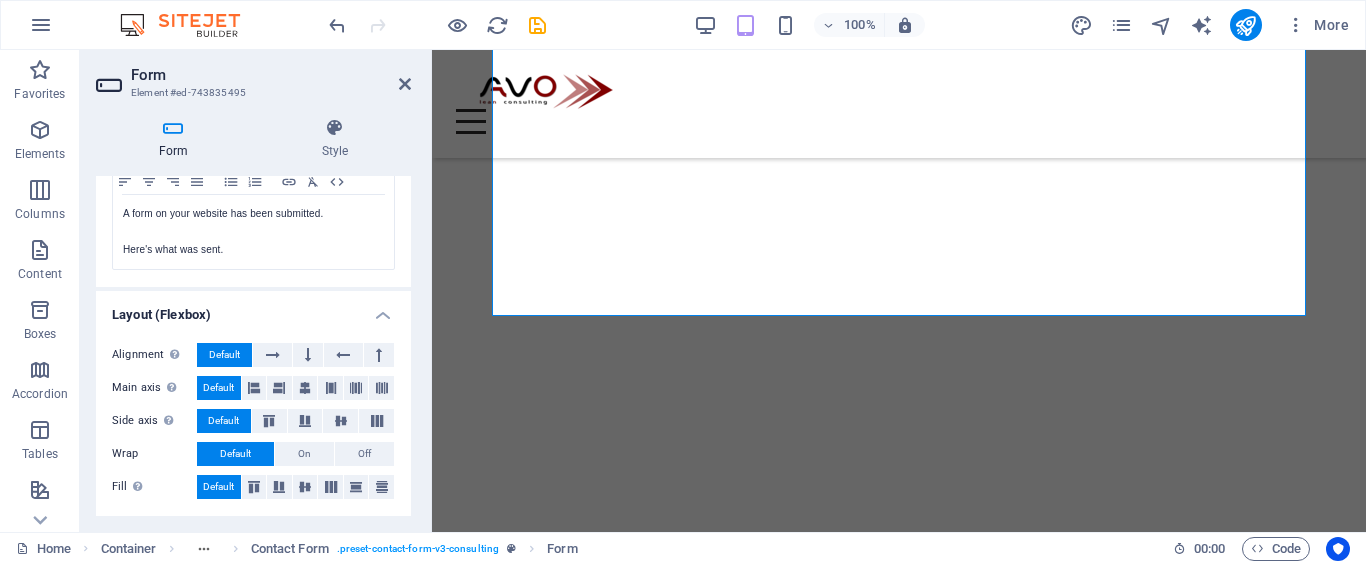 click on "Form" at bounding box center (177, 139) 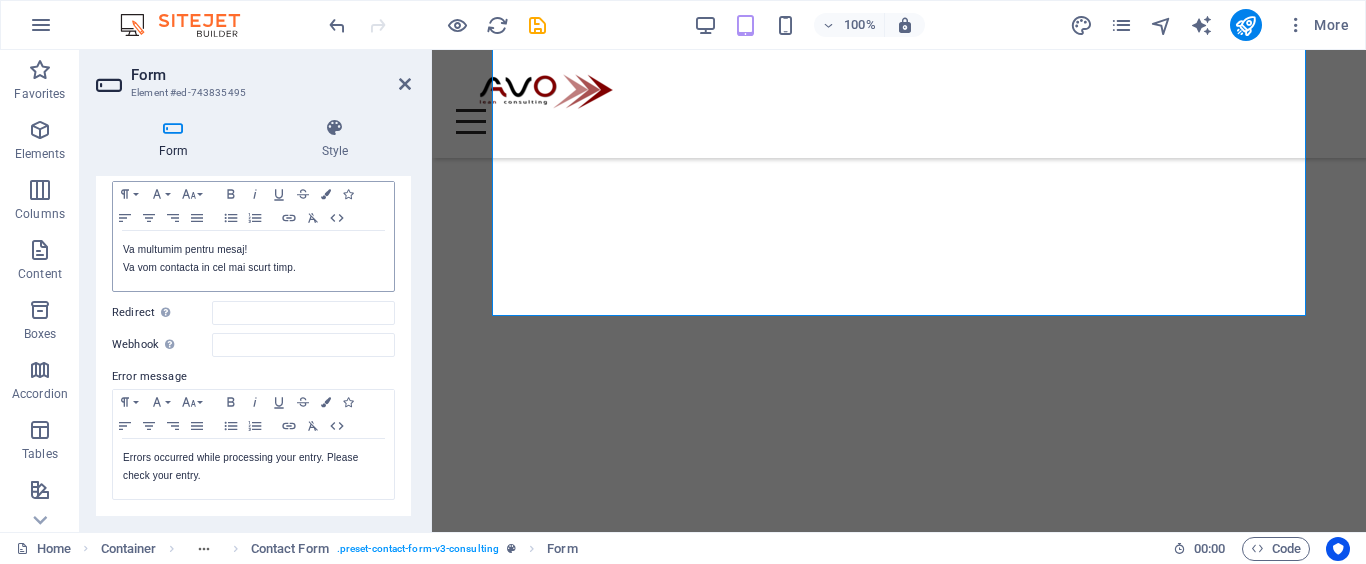 scroll, scrollTop: 0, scrollLeft: 0, axis: both 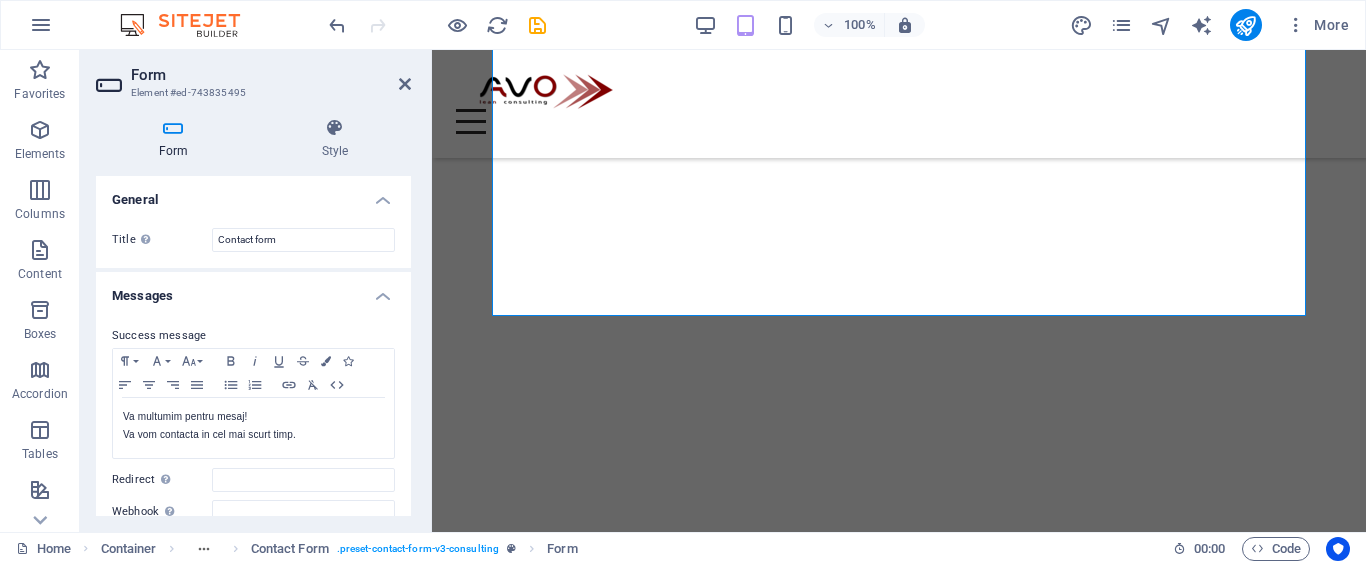 click on "Title Define a name for the form." at bounding box center (162, 240) 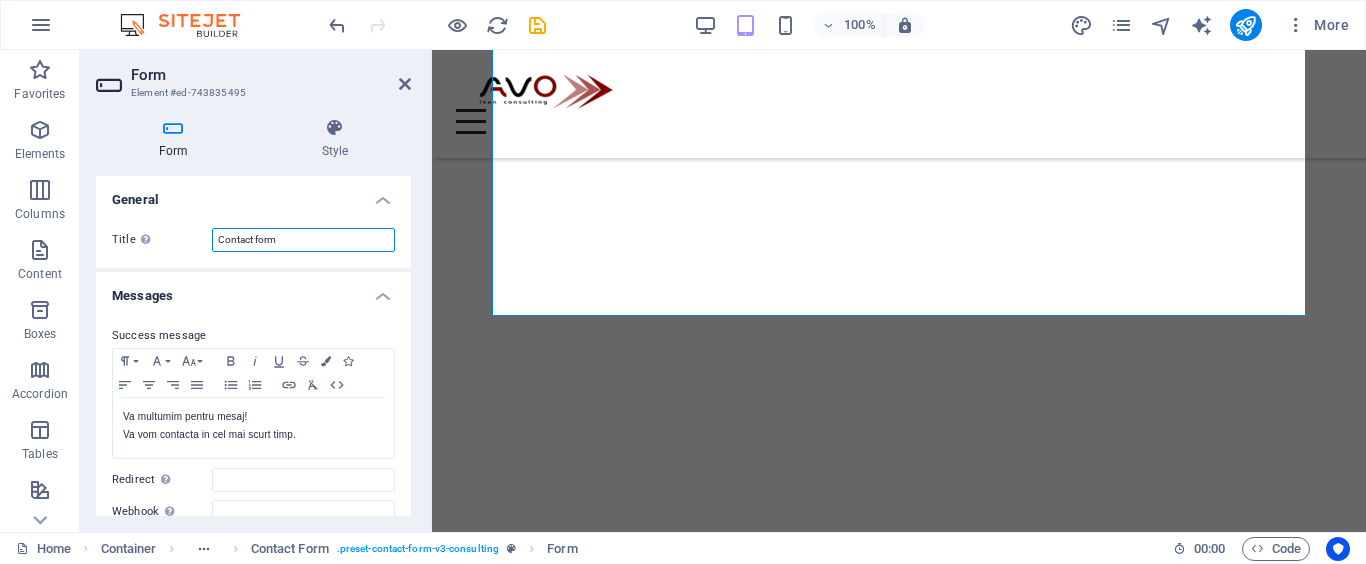 click on "Contact form" at bounding box center (303, 240) 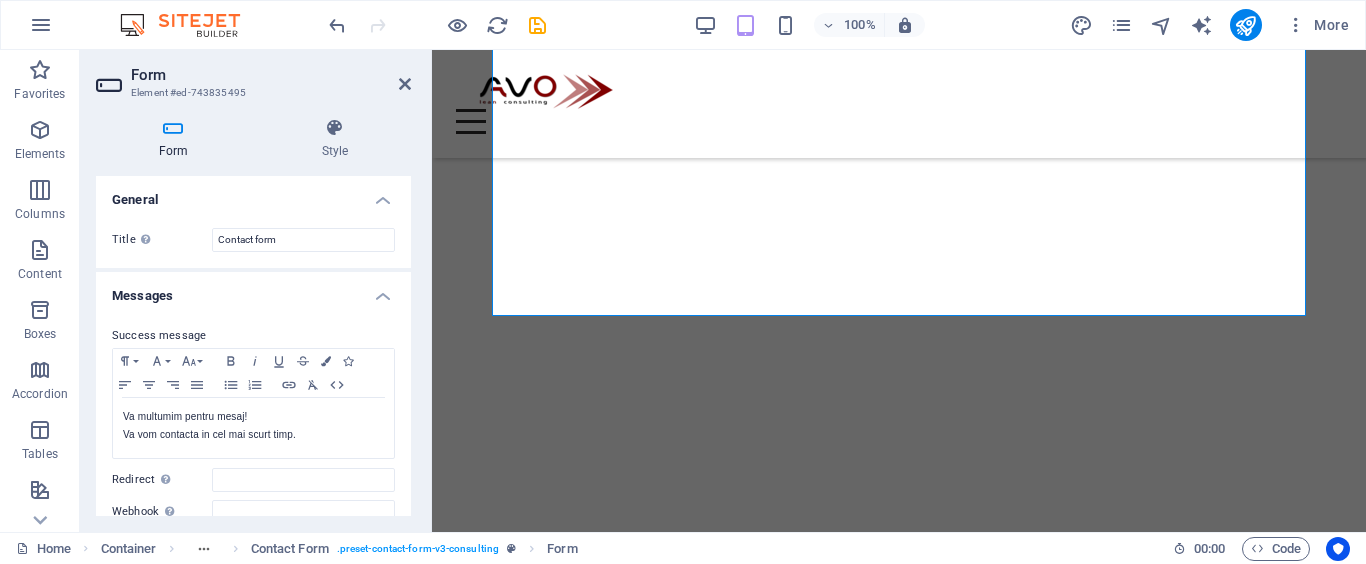 click on "Messages" at bounding box center (253, 290) 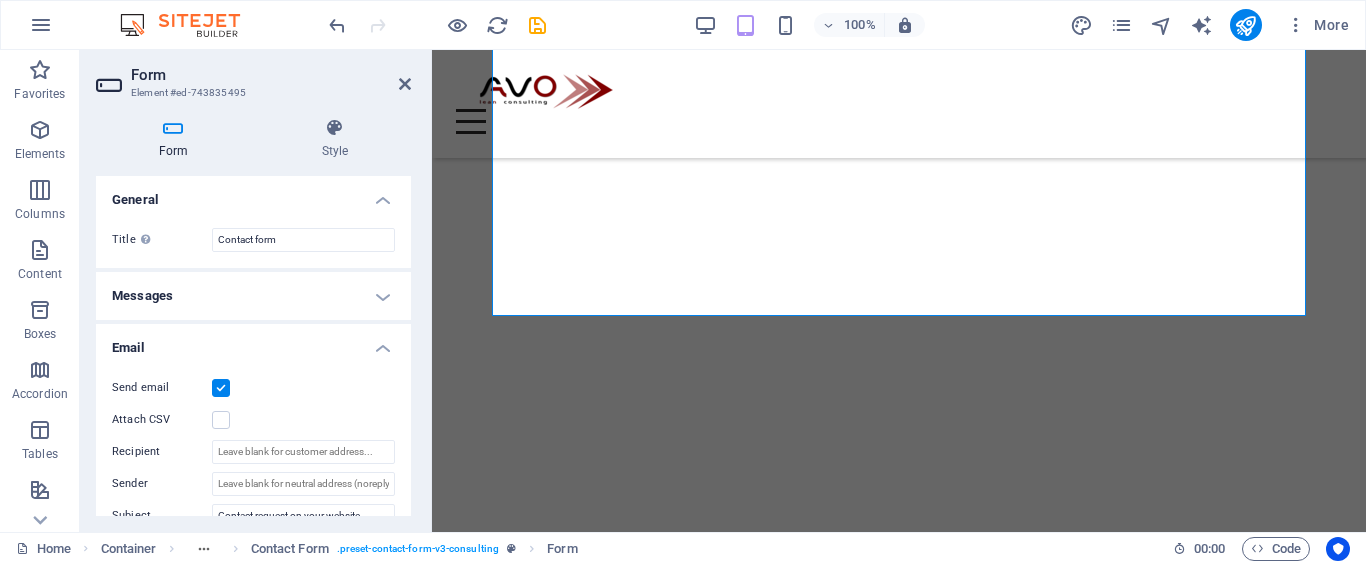 click on "Email" at bounding box center (253, 342) 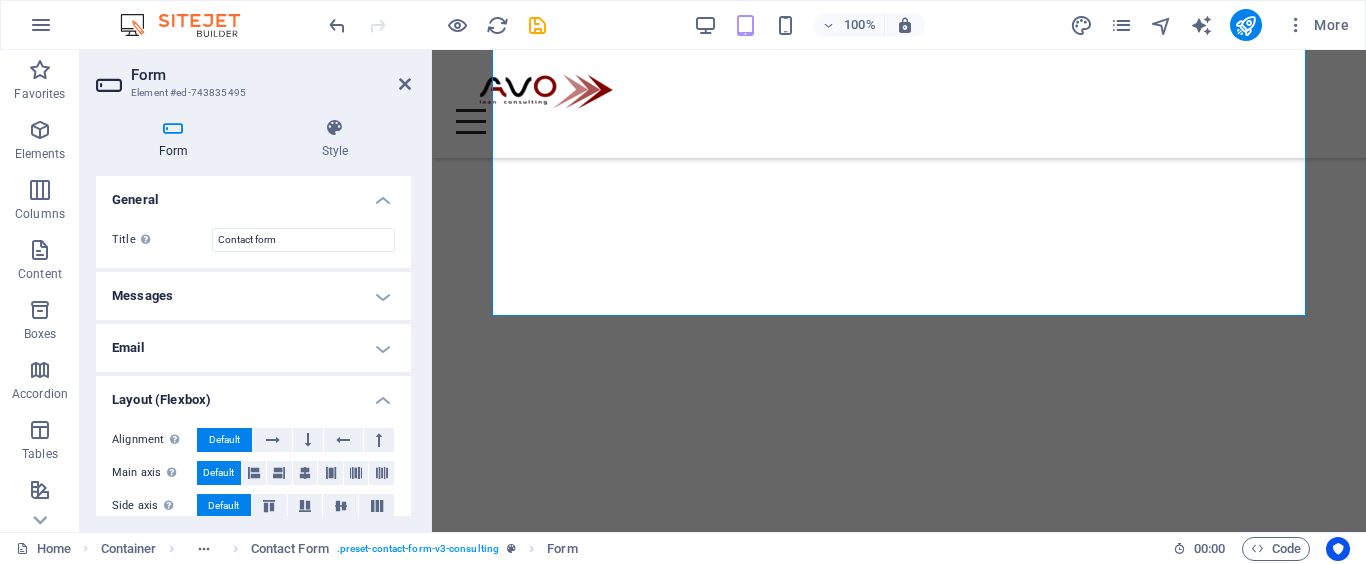 click on "General" at bounding box center [253, 194] 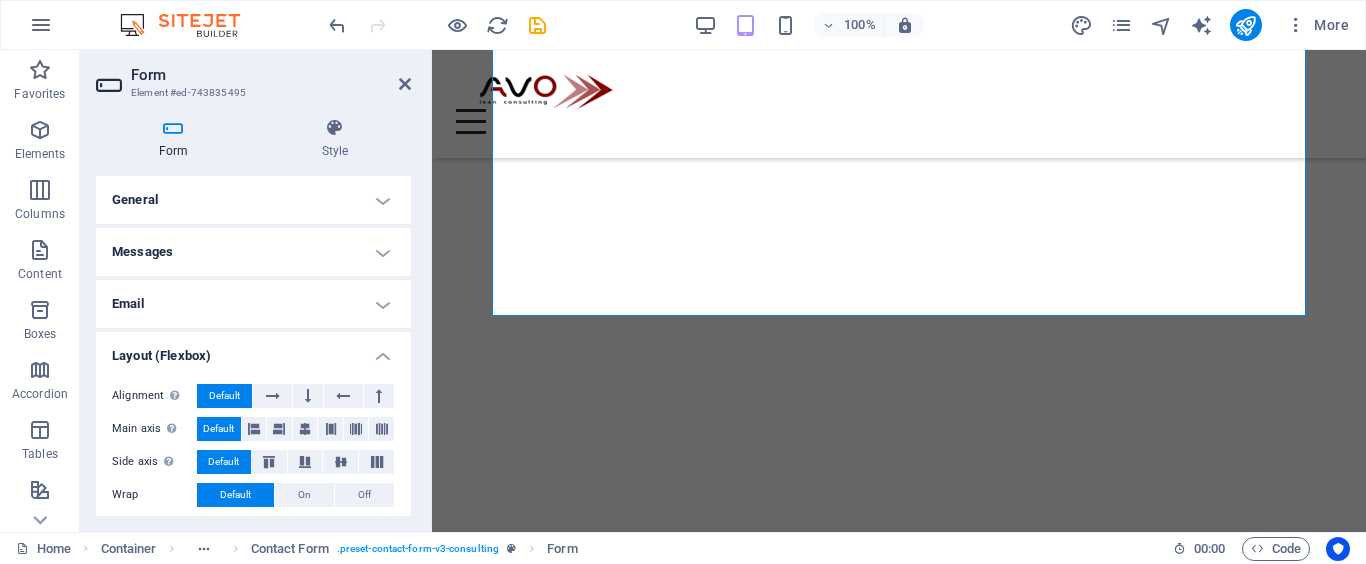click on "Layout (Flexbox)" at bounding box center (253, 350) 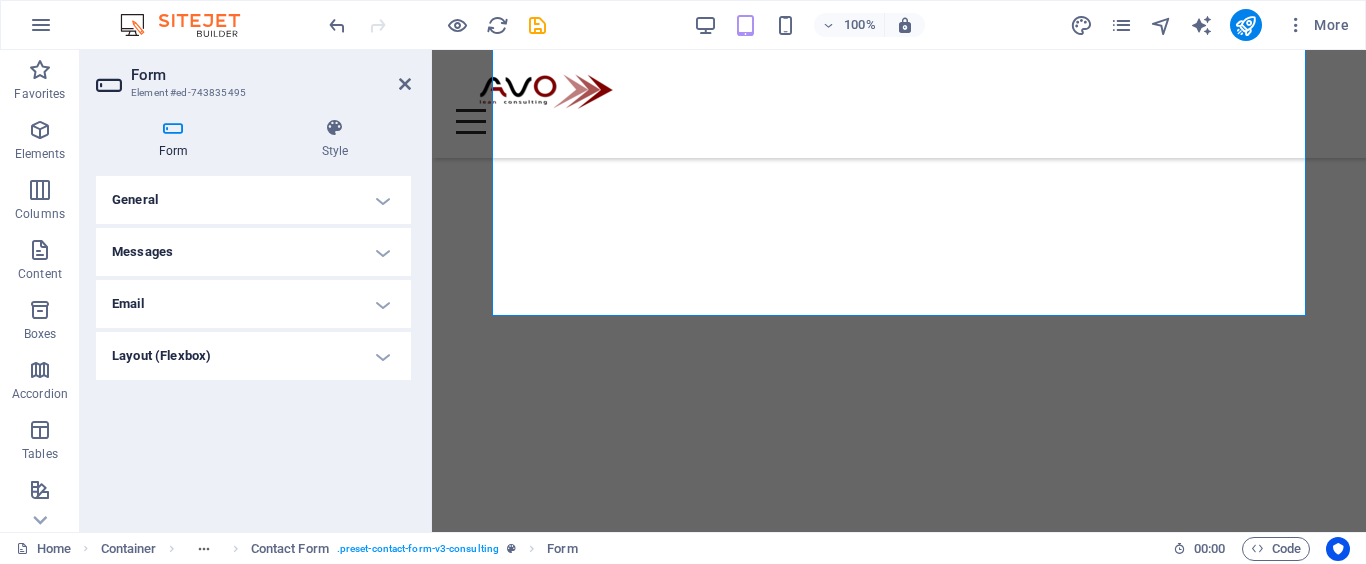 click at bounding box center (173, 128) 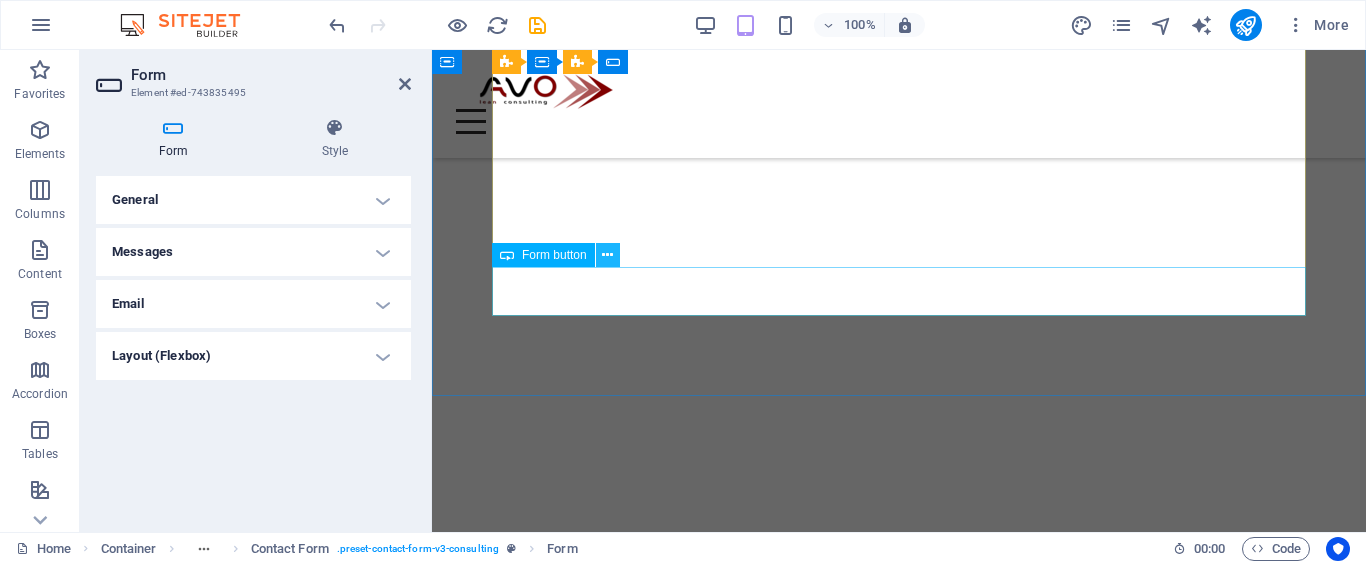 click at bounding box center (607, 255) 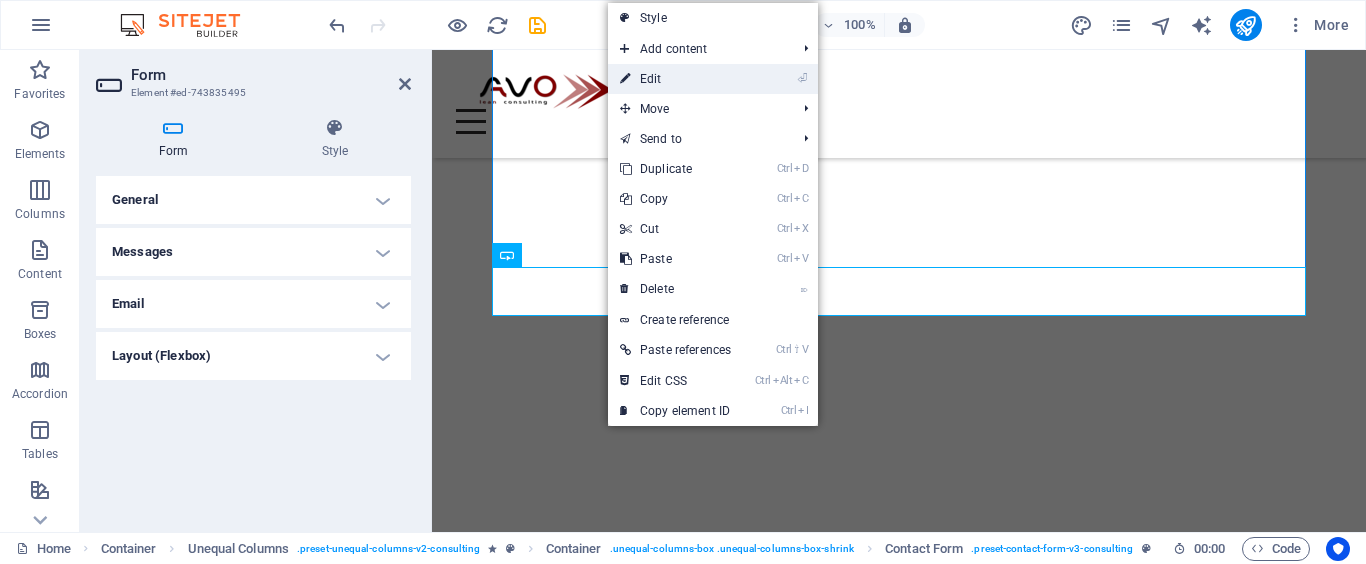 click on "⏎  Edit" at bounding box center (675, 79) 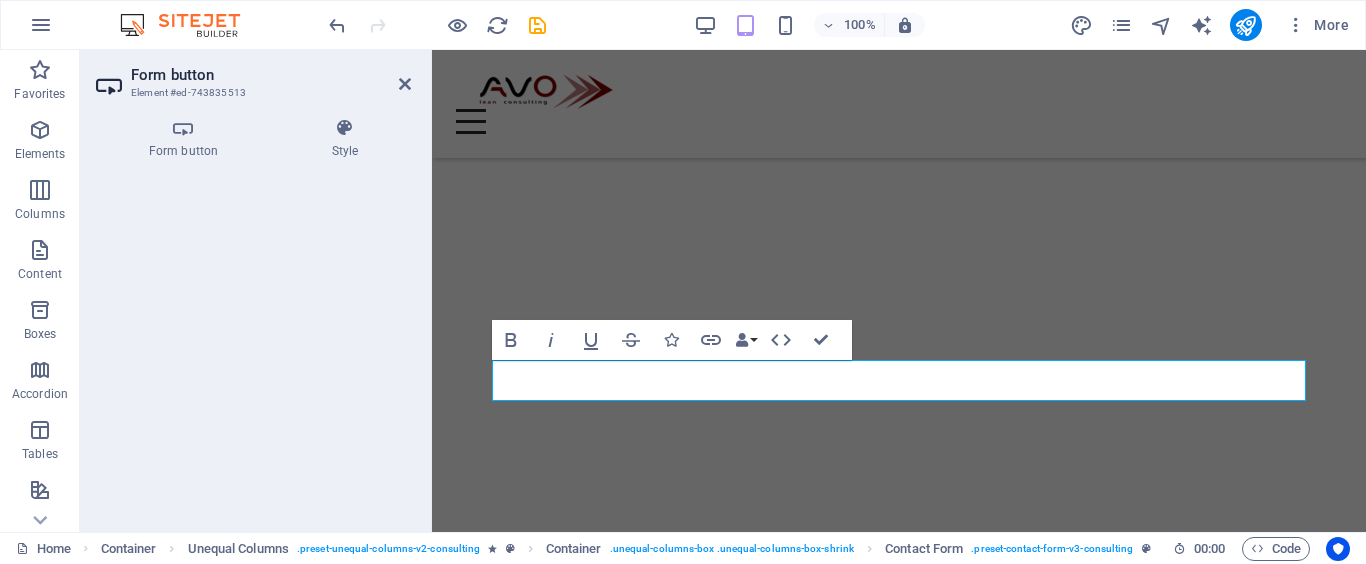 scroll, scrollTop: 6034, scrollLeft: 0, axis: vertical 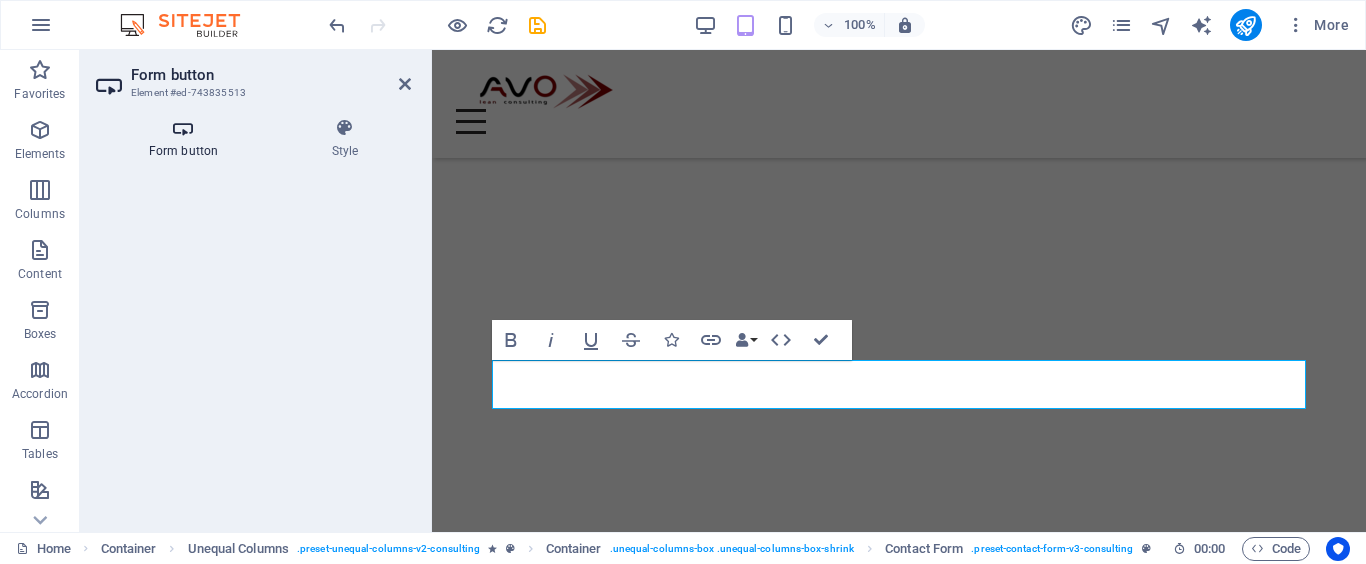 click on "Form button" at bounding box center (187, 139) 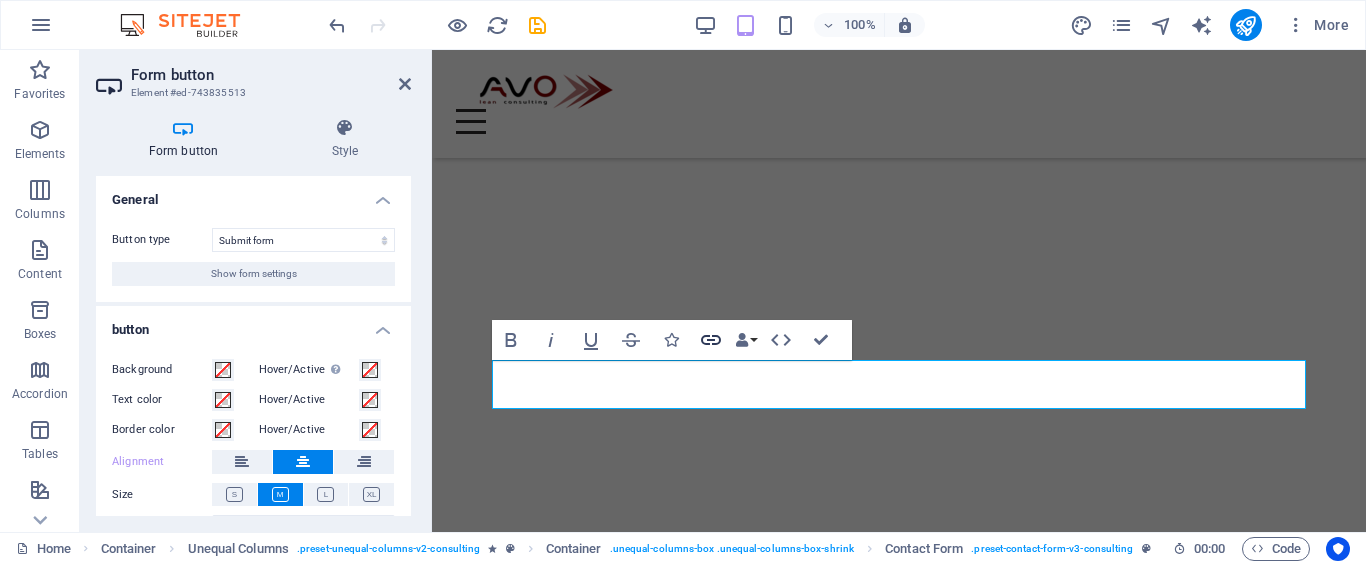 click 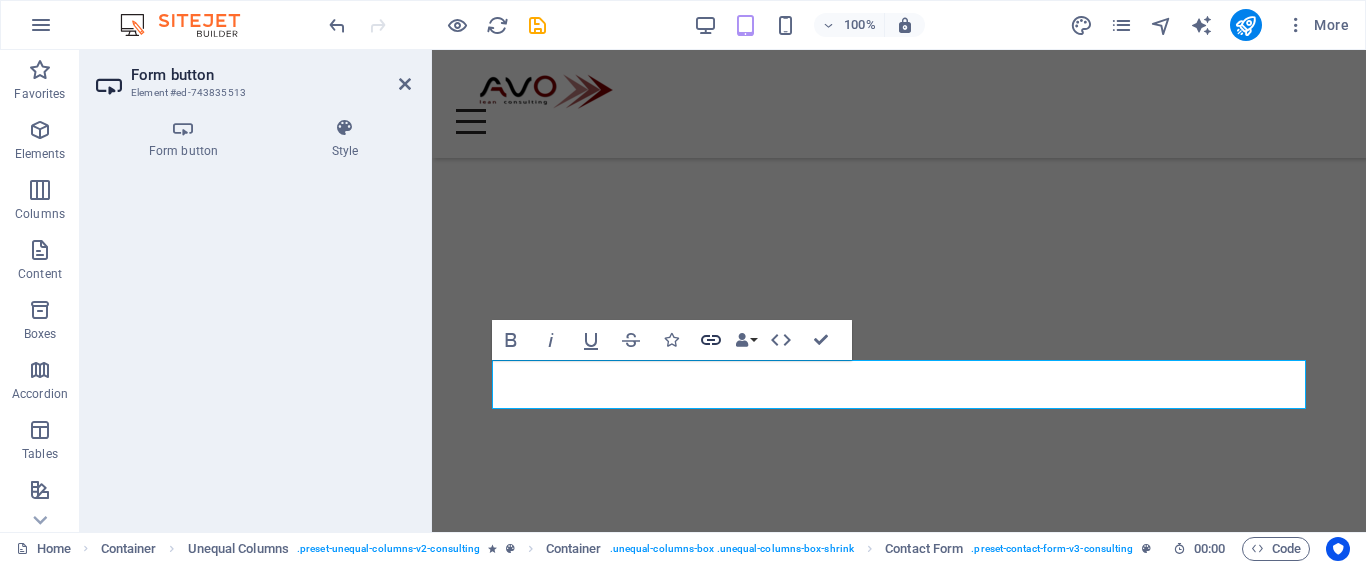 click 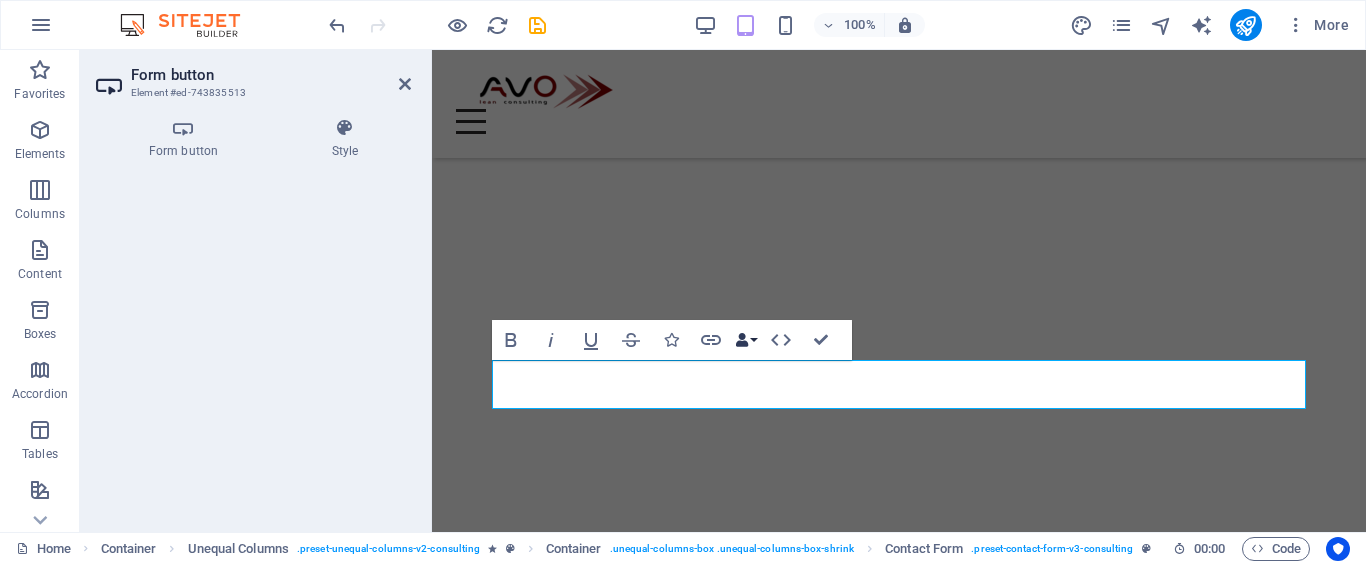 click on "Data Bindings" at bounding box center [746, 340] 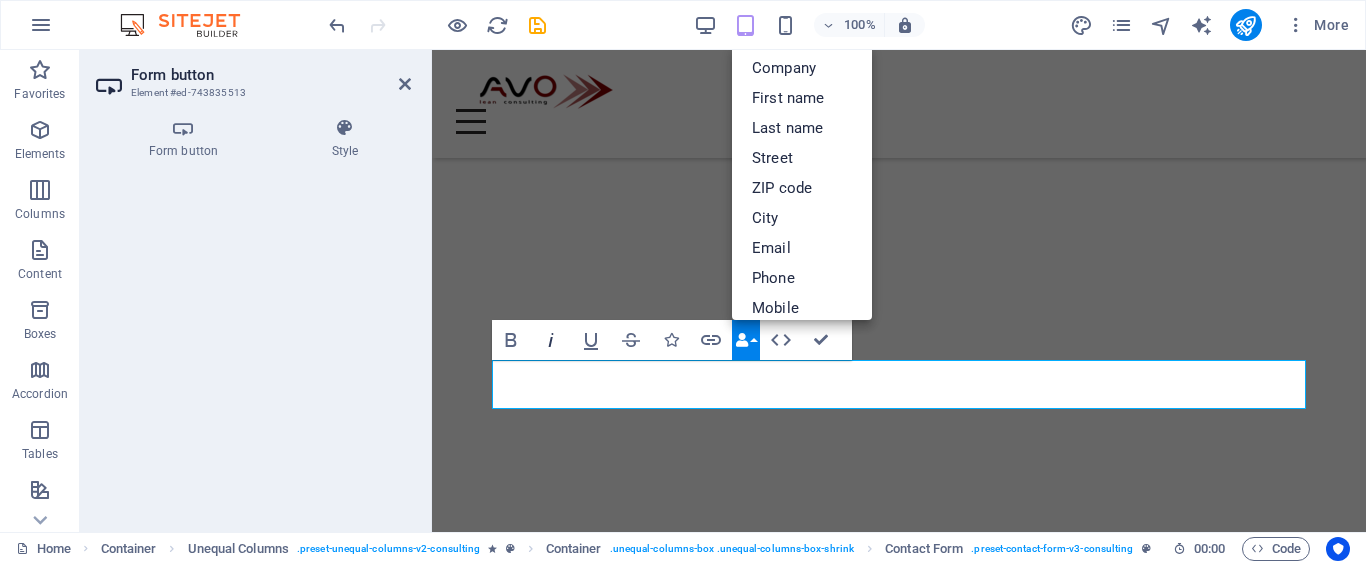 click on "Italic" at bounding box center (551, 340) 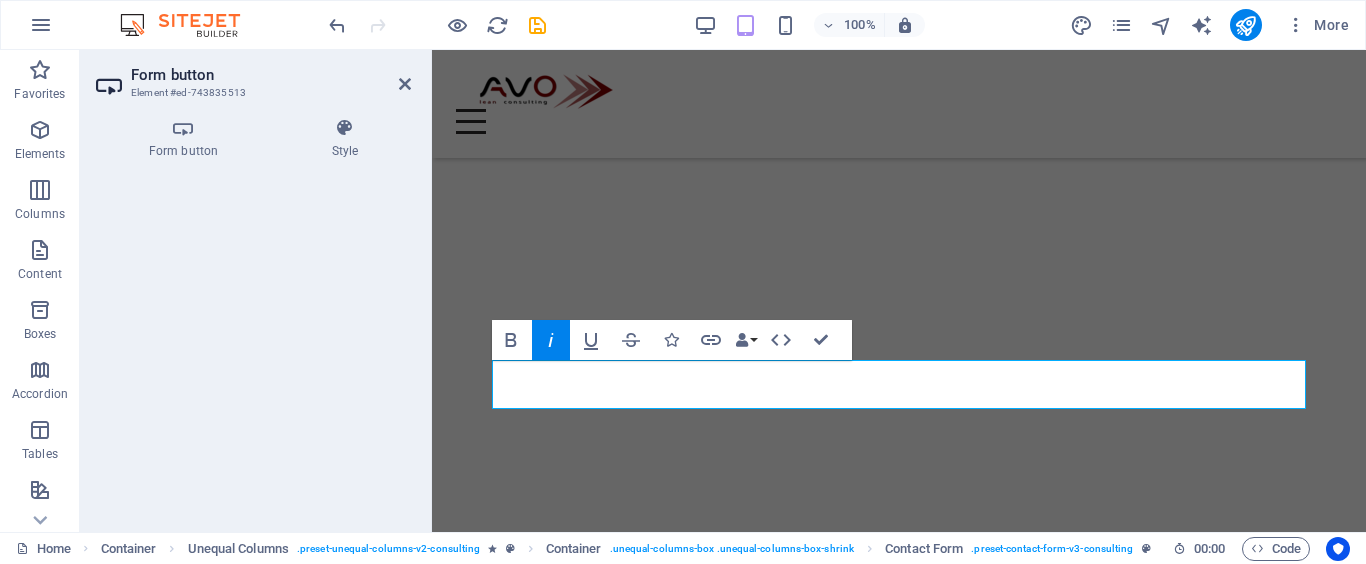 click 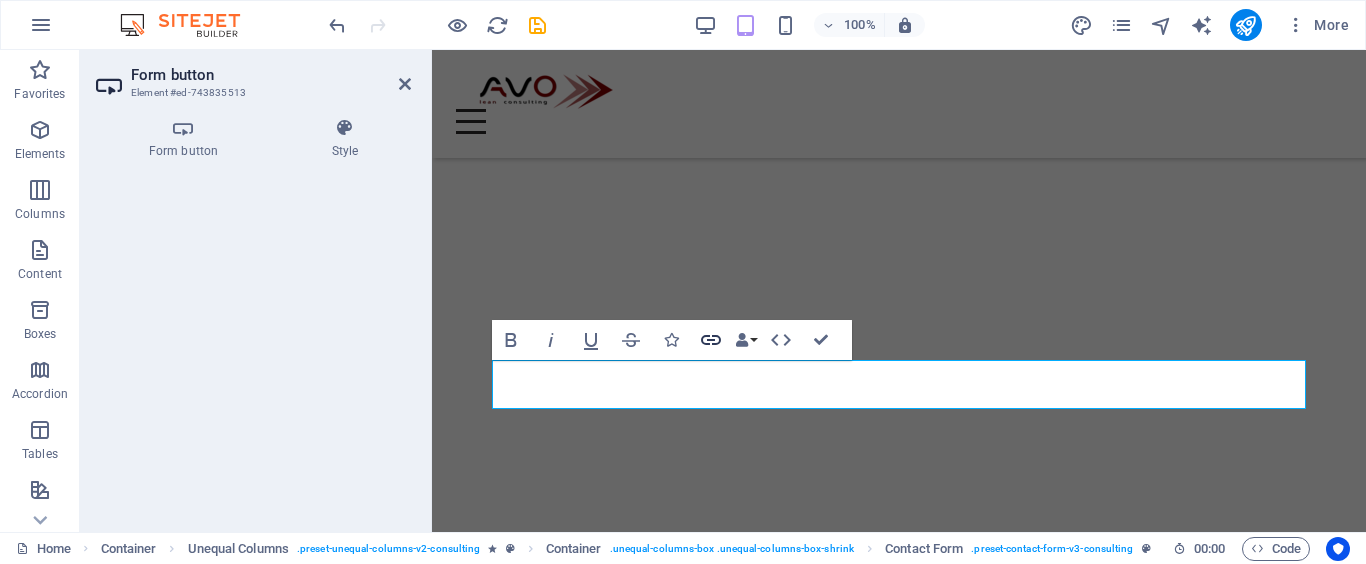 click 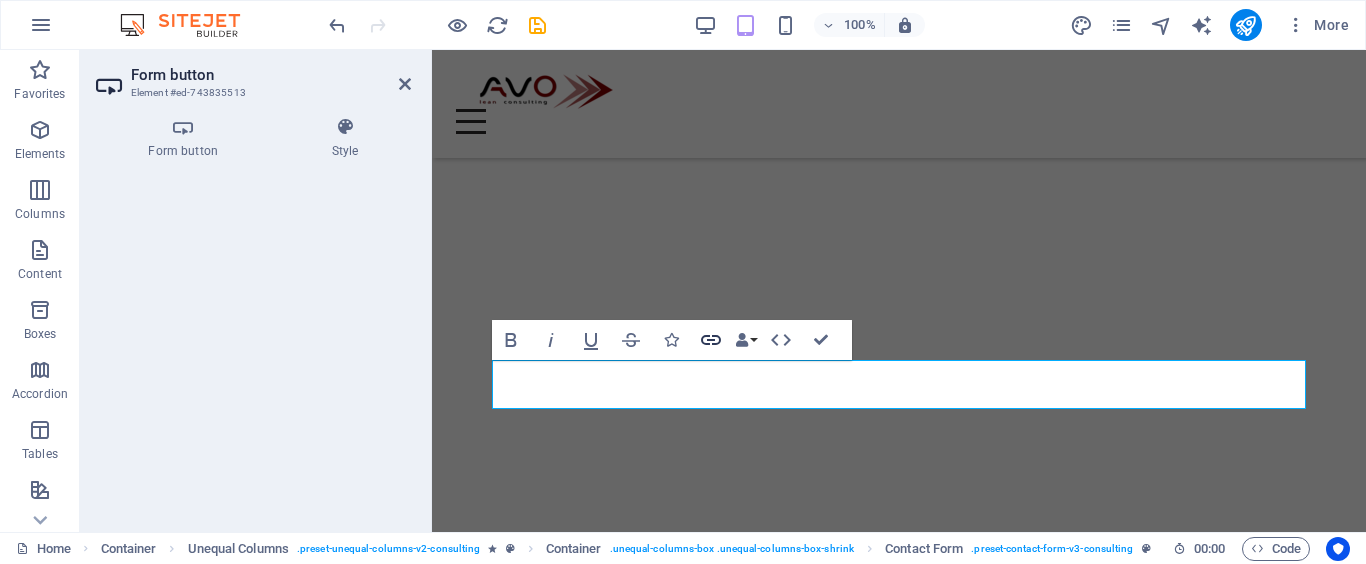 click 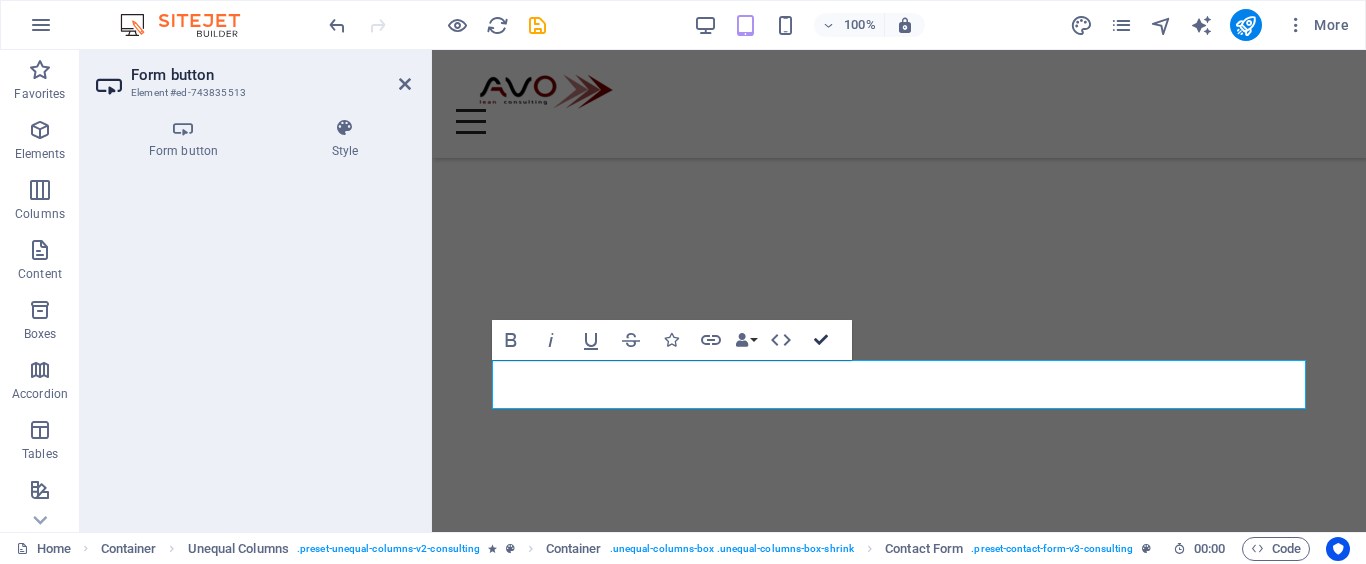 drag, startPoint x: 830, startPoint y: 343, endPoint x: 754, endPoint y: 294, distance: 90.426765 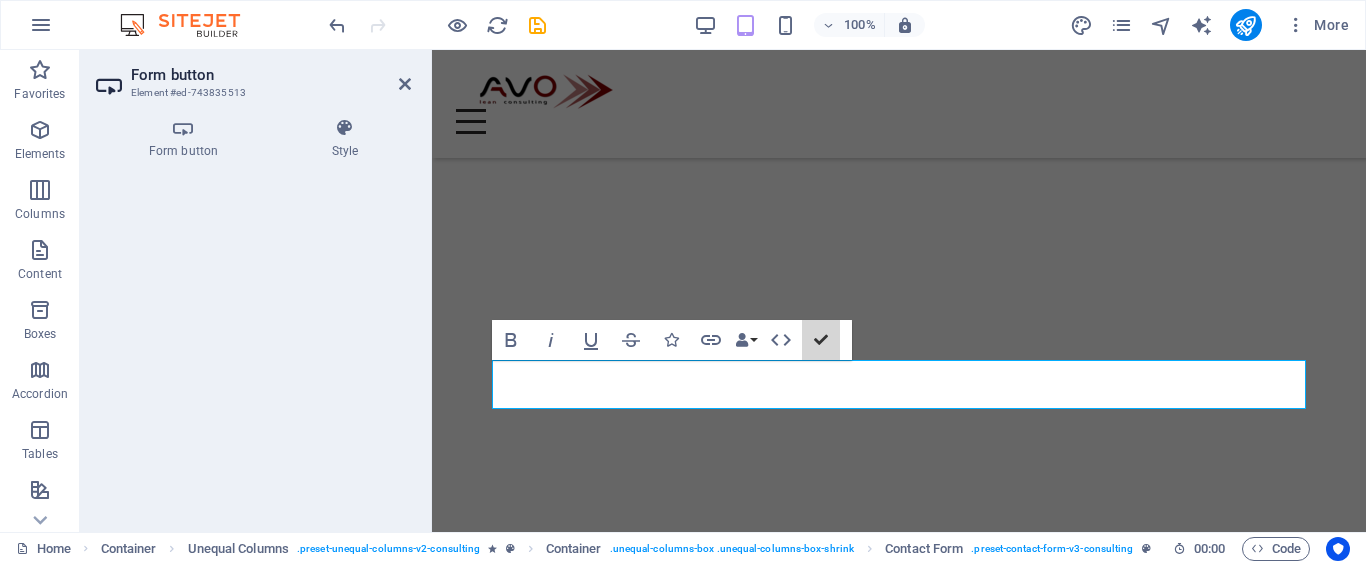 scroll, scrollTop: 5761, scrollLeft: 0, axis: vertical 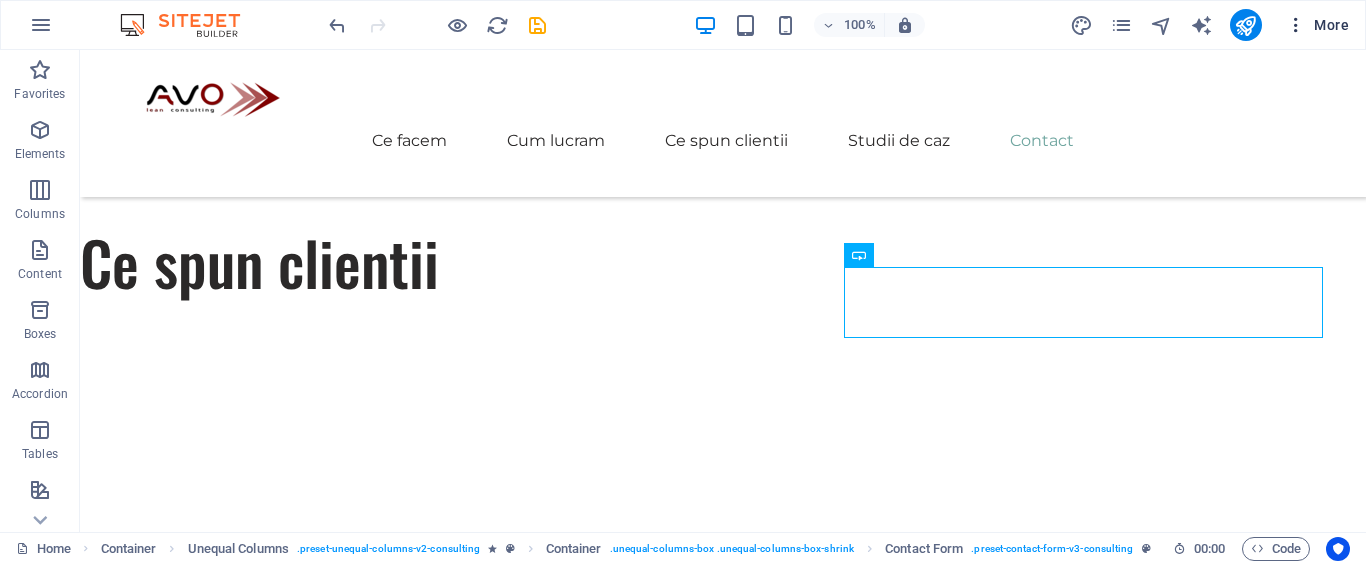 click on "More" at bounding box center [1317, 25] 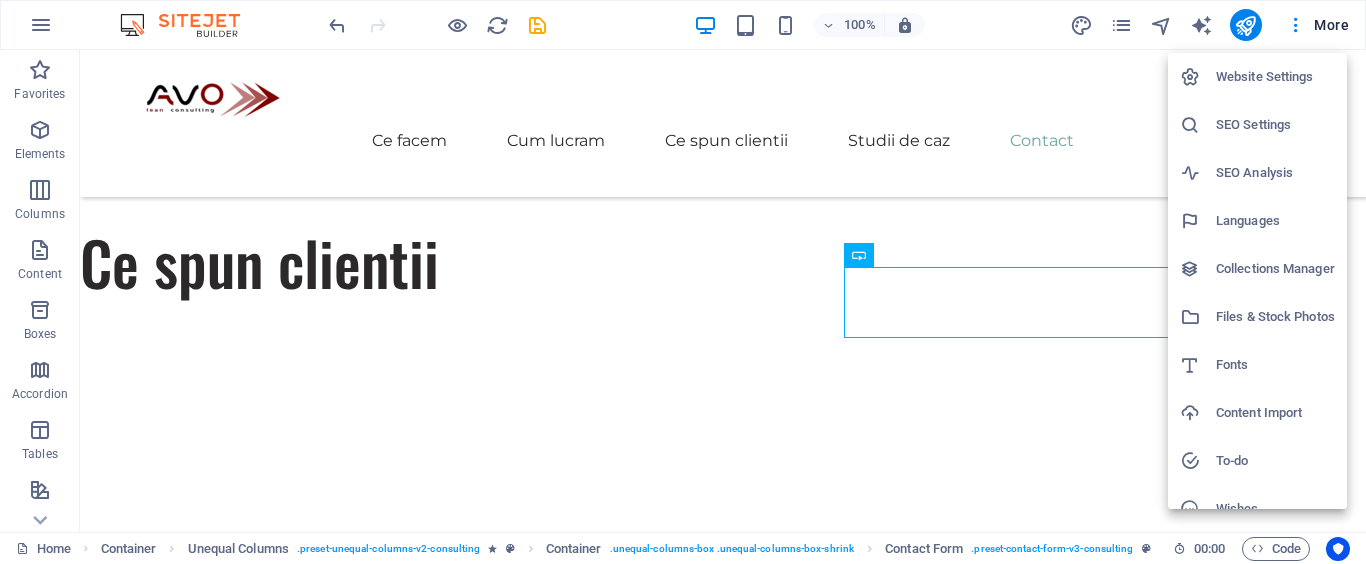 click on "Website Settings" at bounding box center (1275, 77) 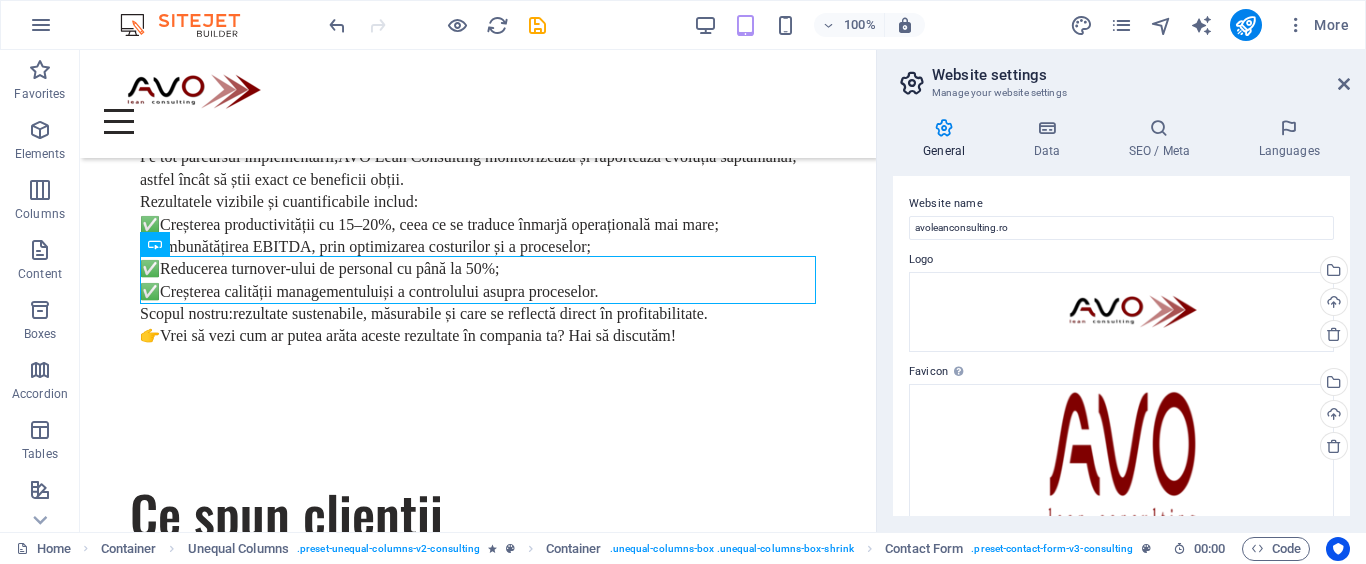 scroll, scrollTop: 6287, scrollLeft: 0, axis: vertical 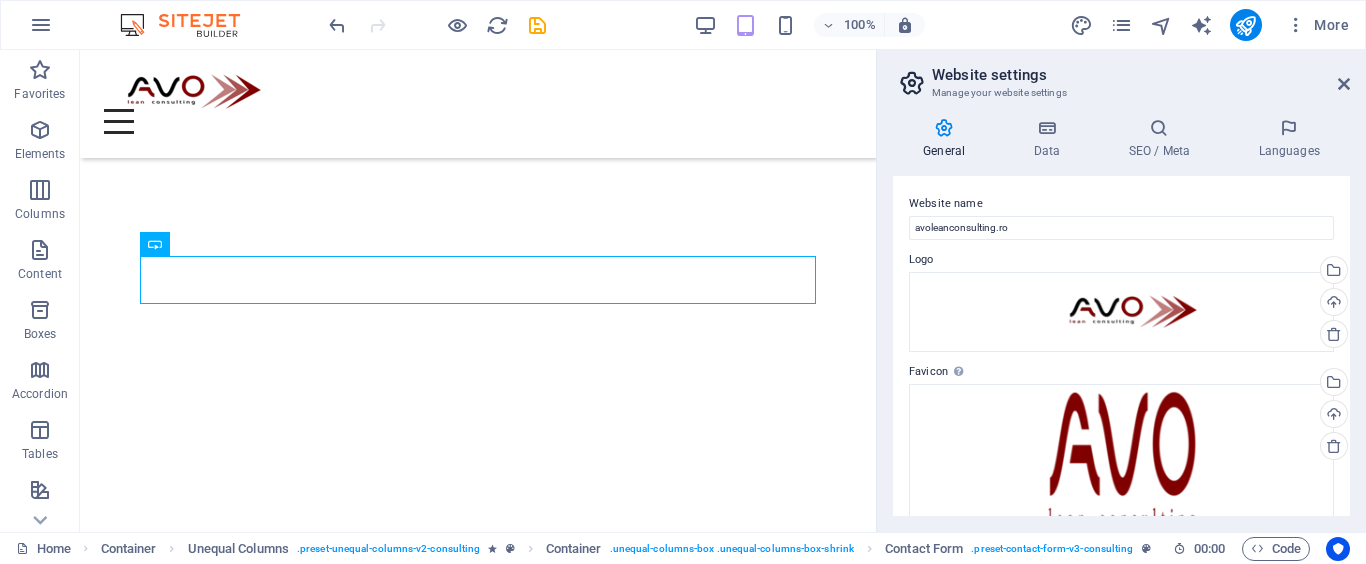 click on "General" at bounding box center (948, 139) 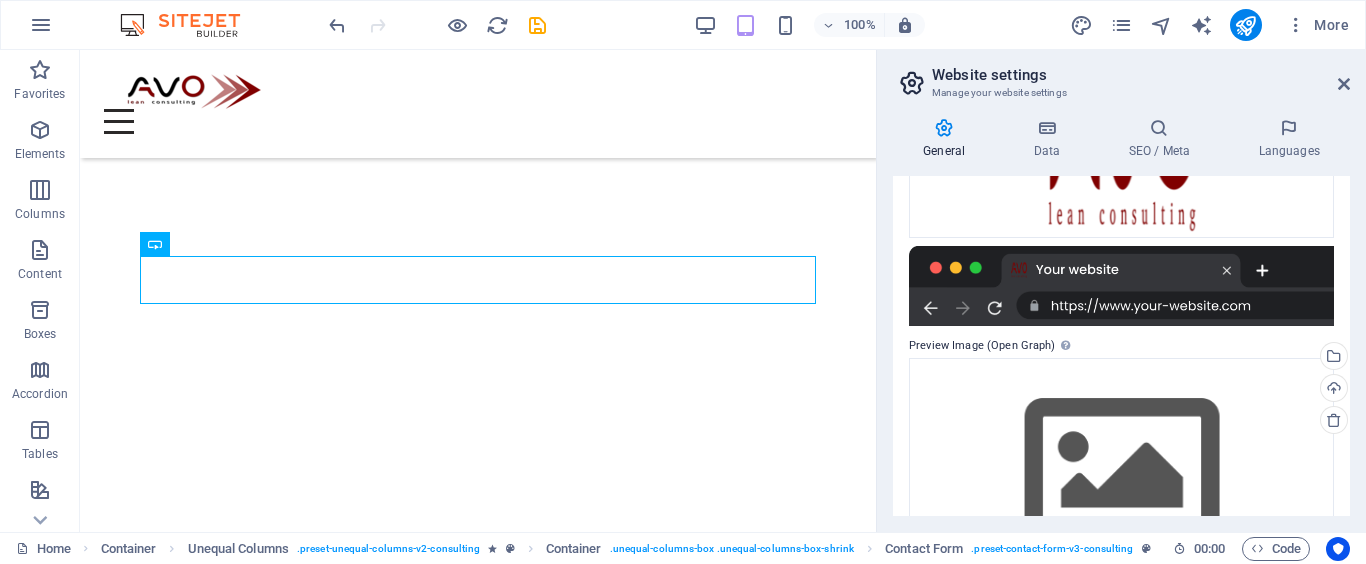 scroll, scrollTop: 393, scrollLeft: 0, axis: vertical 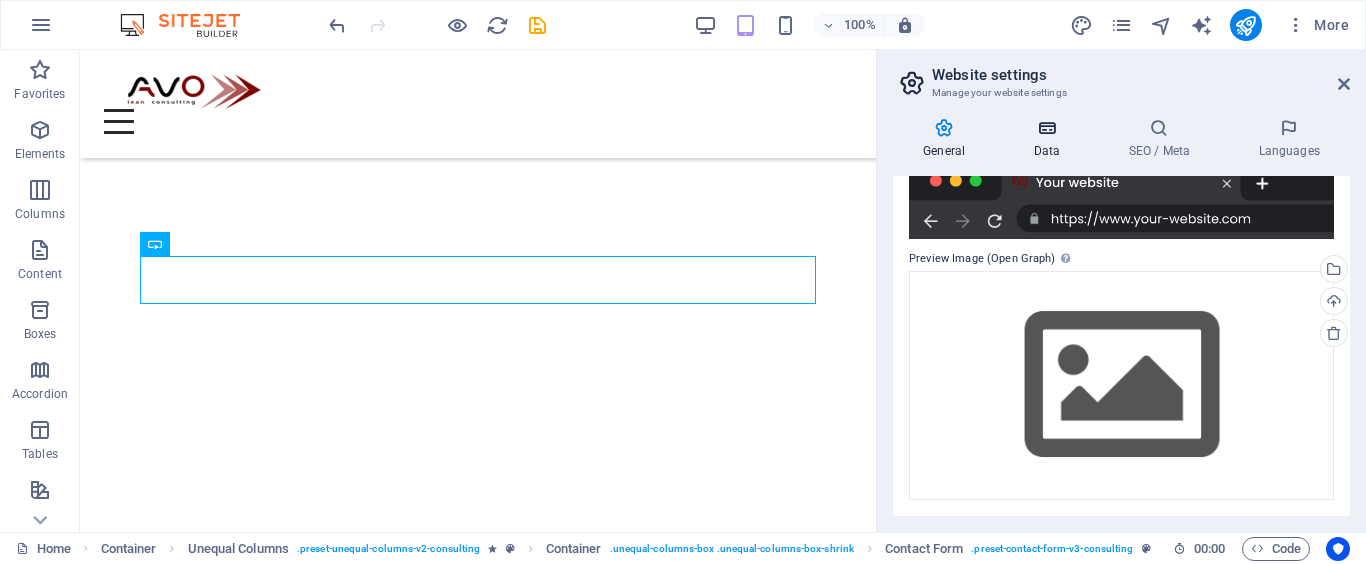 click at bounding box center (1046, 128) 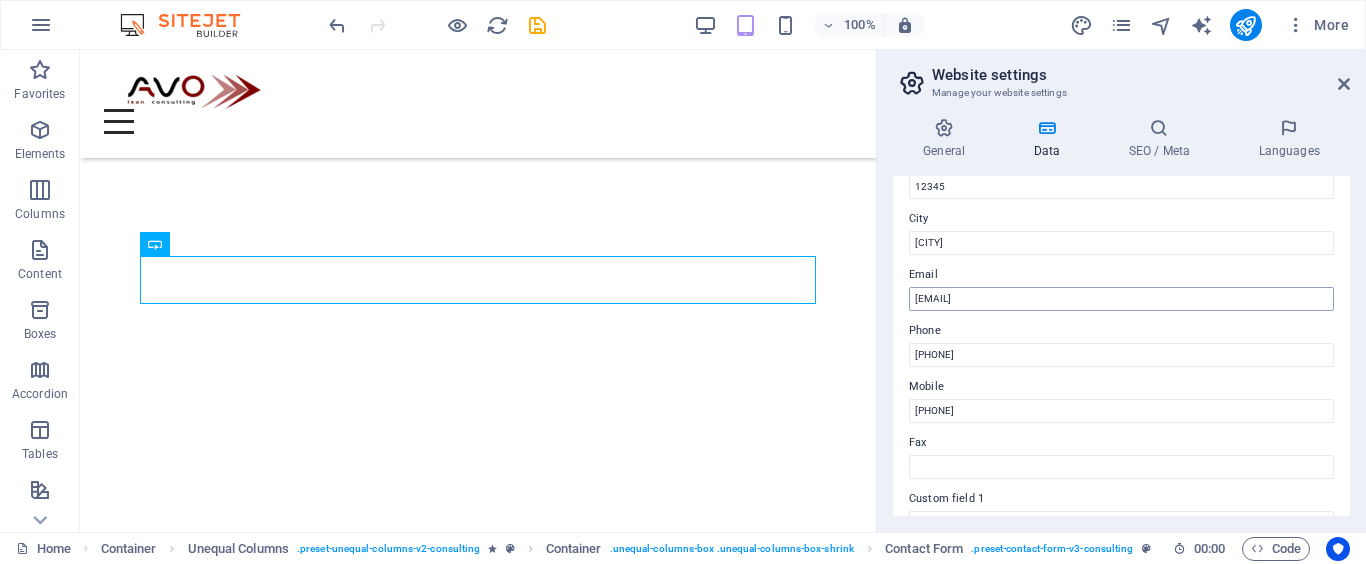 scroll, scrollTop: 0, scrollLeft: 0, axis: both 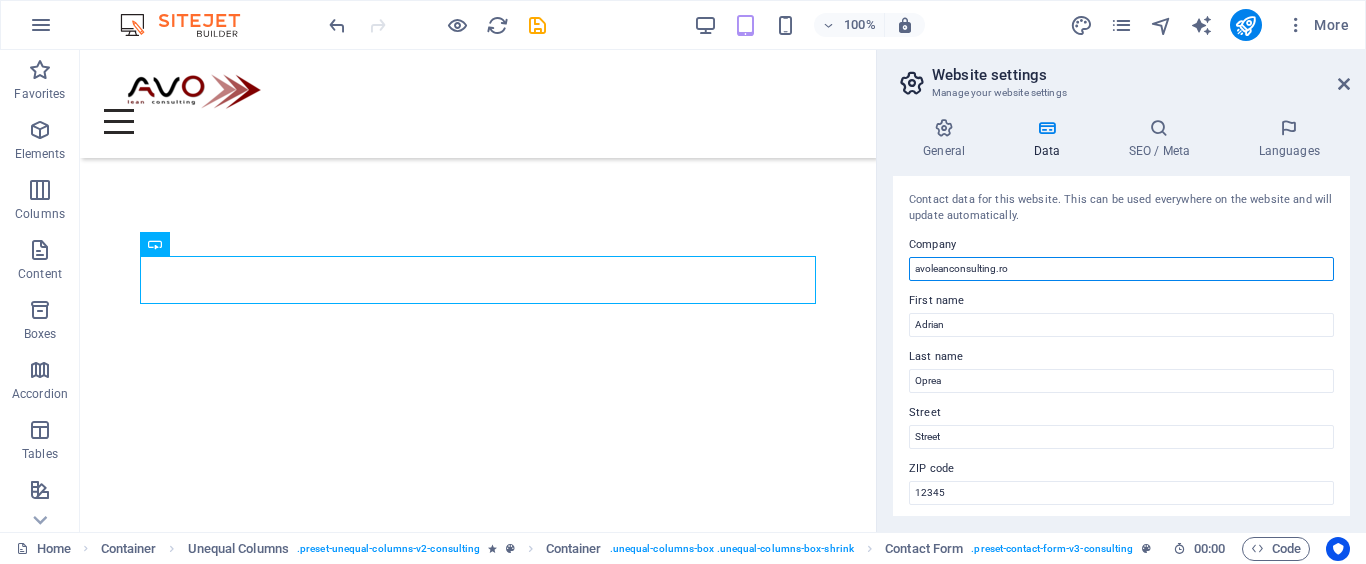 click on "avoleanconsulting.ro" at bounding box center (1121, 269) 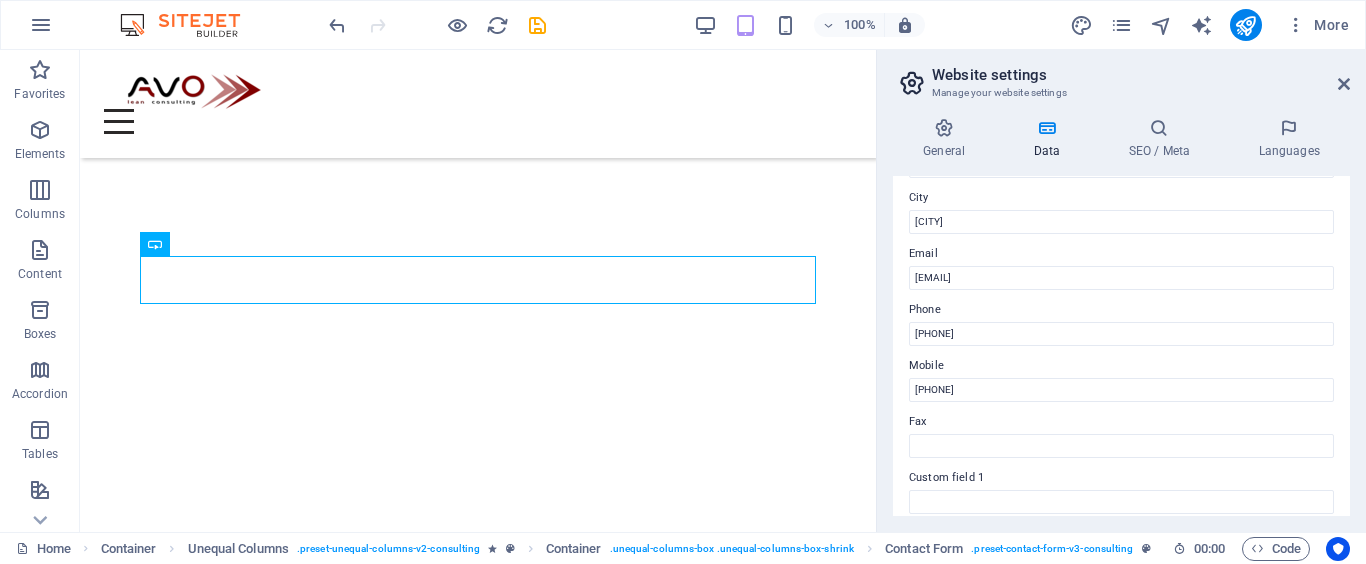scroll, scrollTop: 315, scrollLeft: 0, axis: vertical 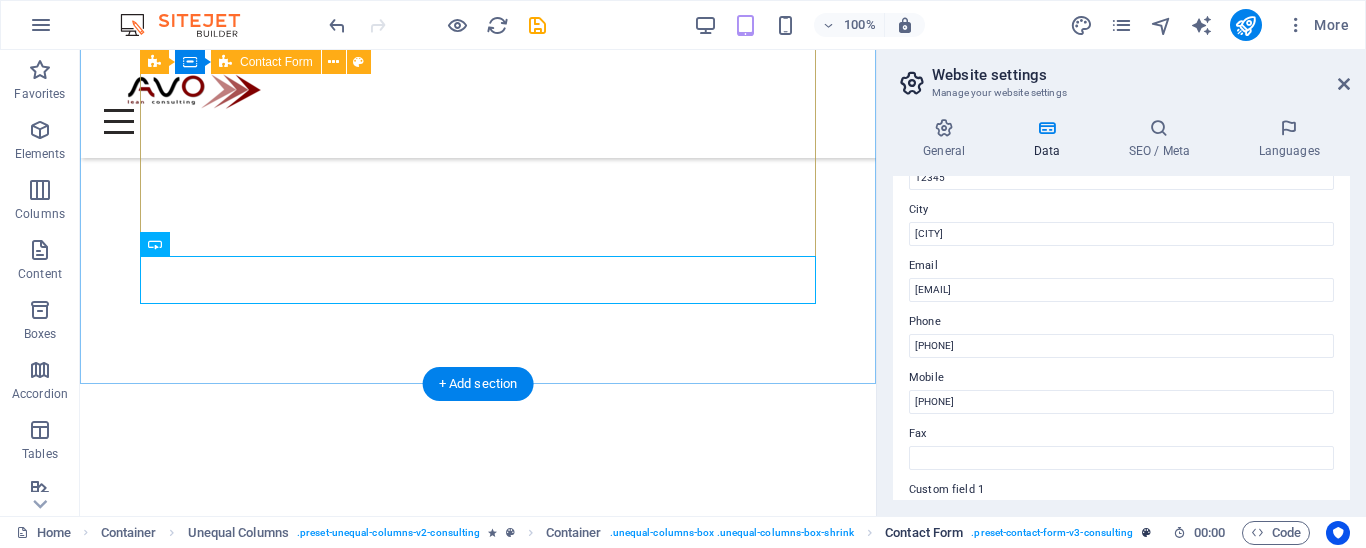 type on "AVO Lean Consulting" 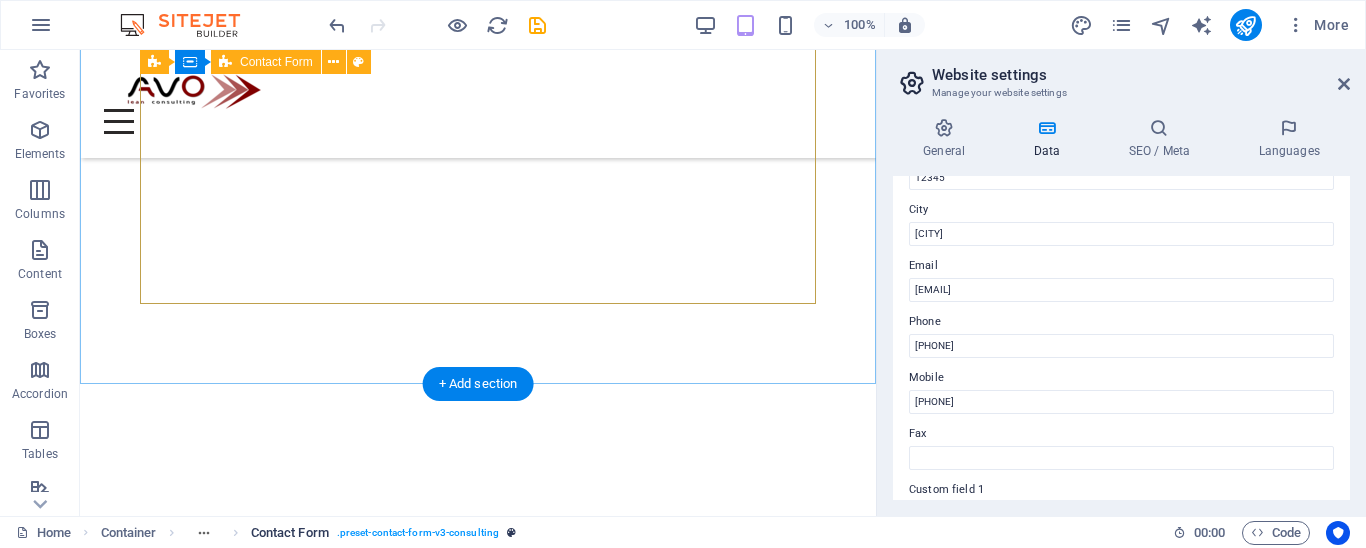 click on ". preset-contact-form-v3-consulting" at bounding box center (418, 533) 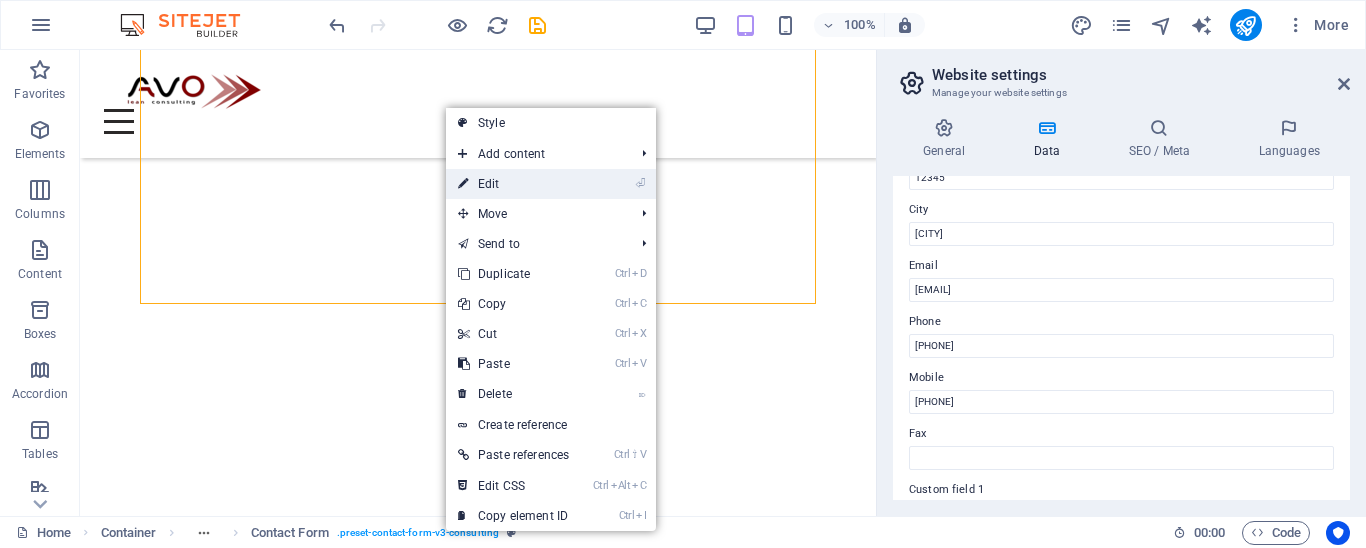 click on "⏎  Edit" at bounding box center [513, 184] 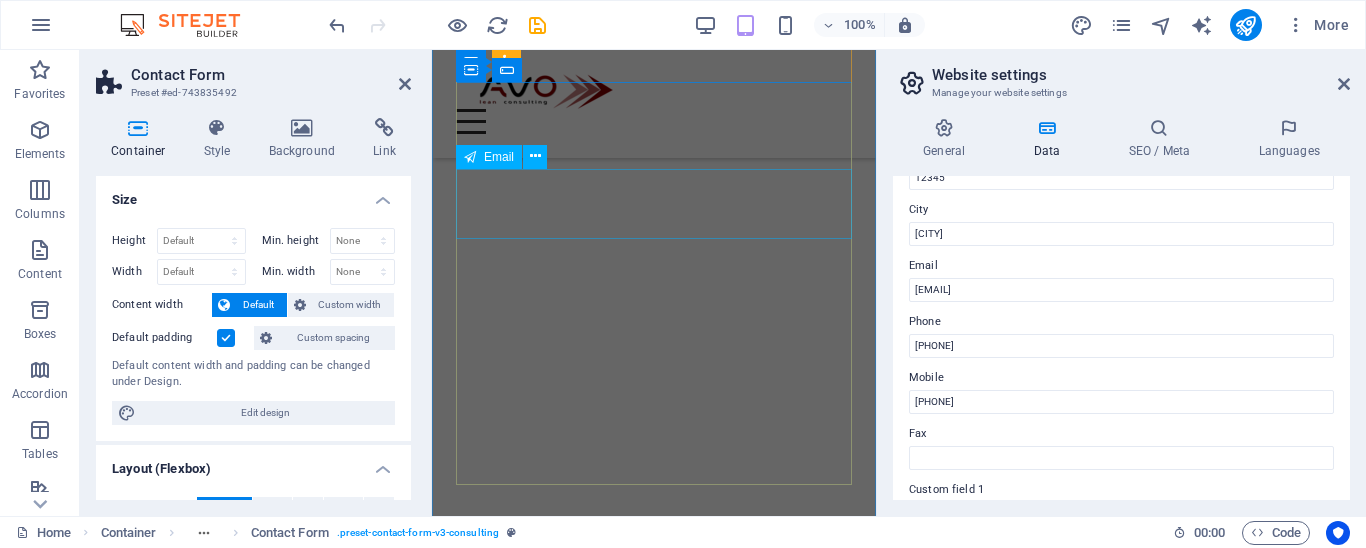 scroll, scrollTop: 7623, scrollLeft: 0, axis: vertical 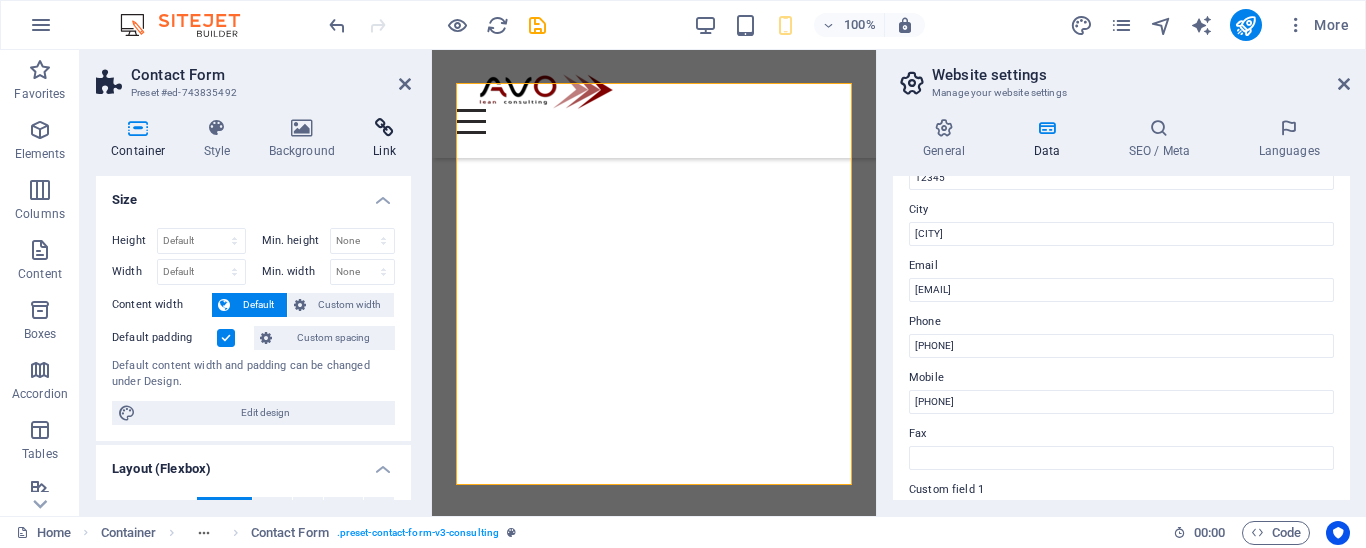 click at bounding box center (384, 128) 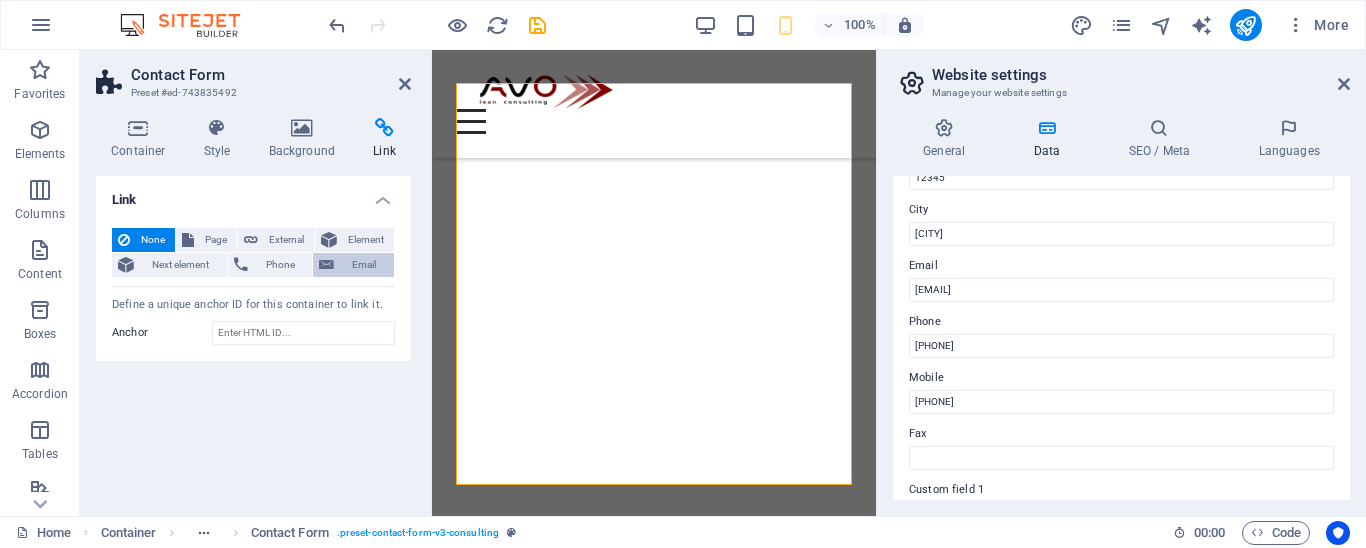 click on "Email" at bounding box center [364, 265] 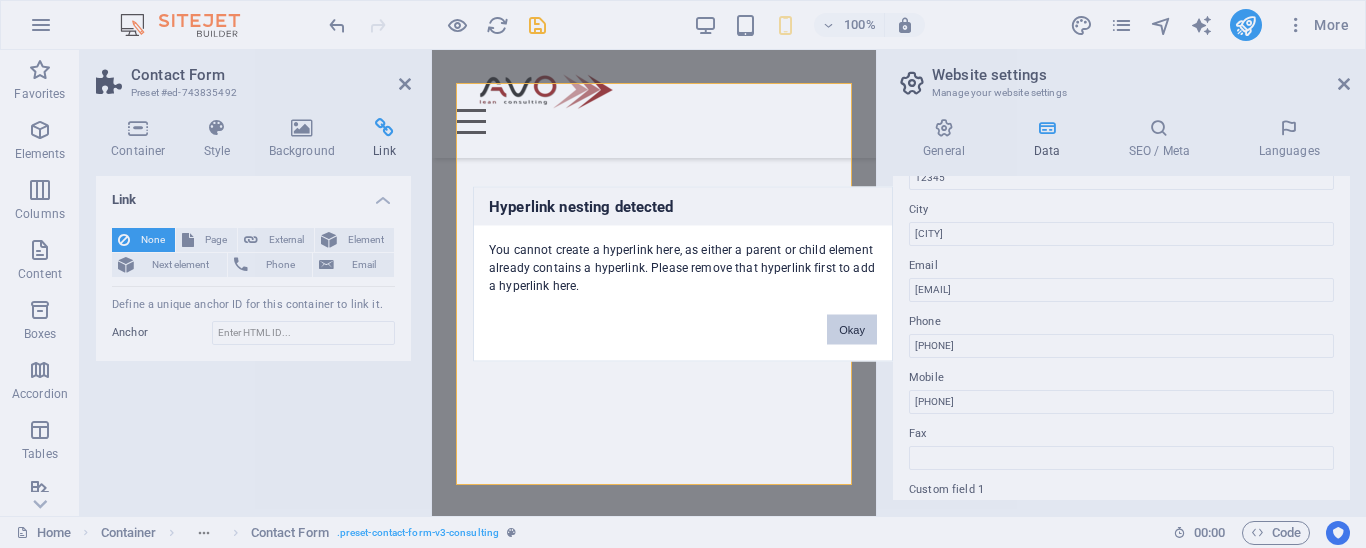 click on "Okay" at bounding box center [852, 330] 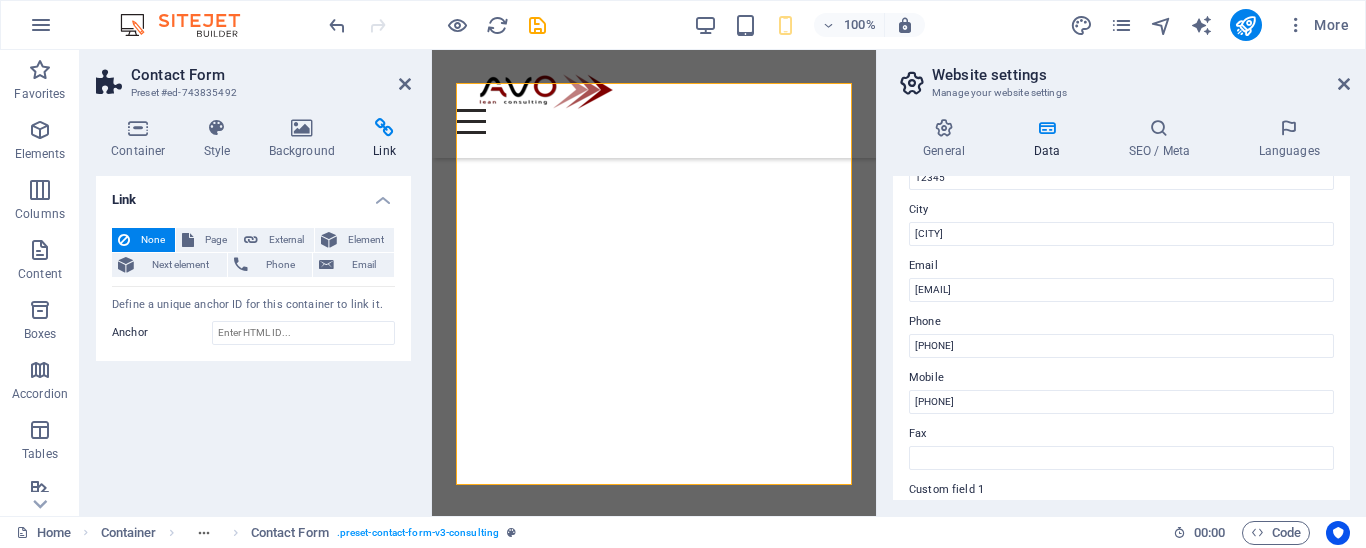 click on "None" at bounding box center [152, 240] 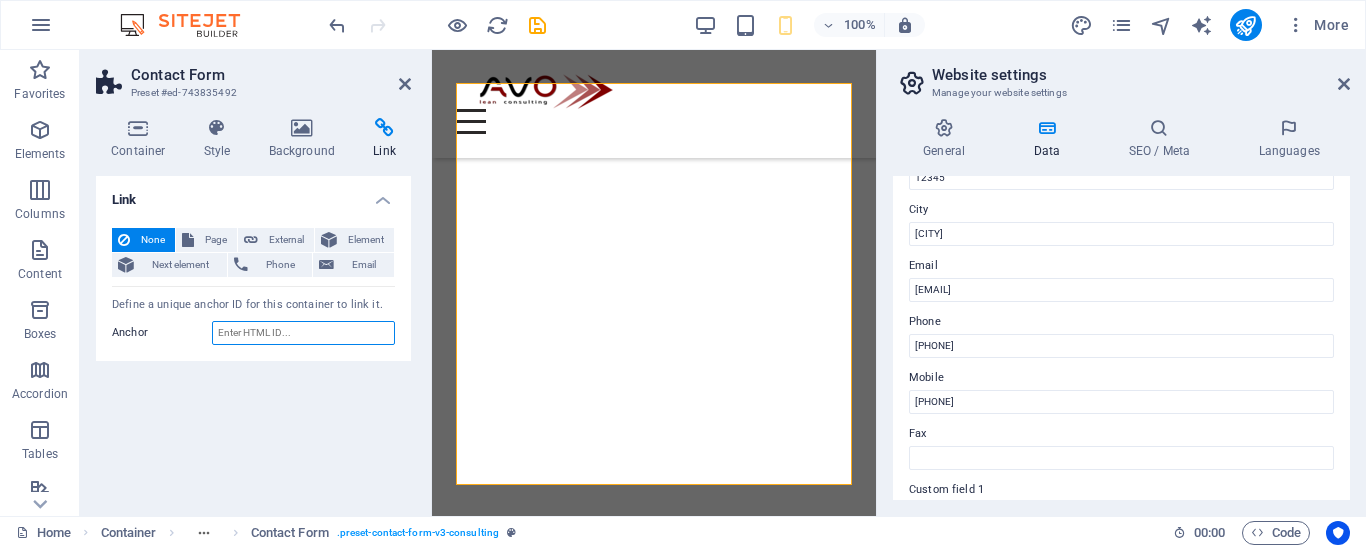 click on "Anchor" at bounding box center [303, 333] 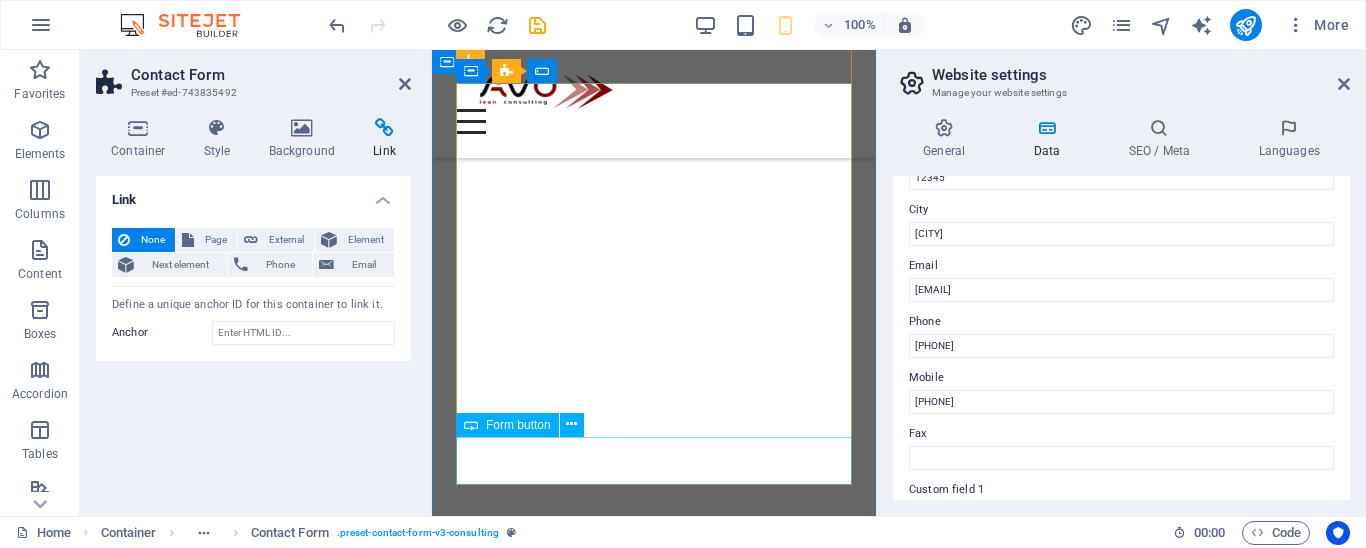 click on "Trimite email" at bounding box center (654, 3319) 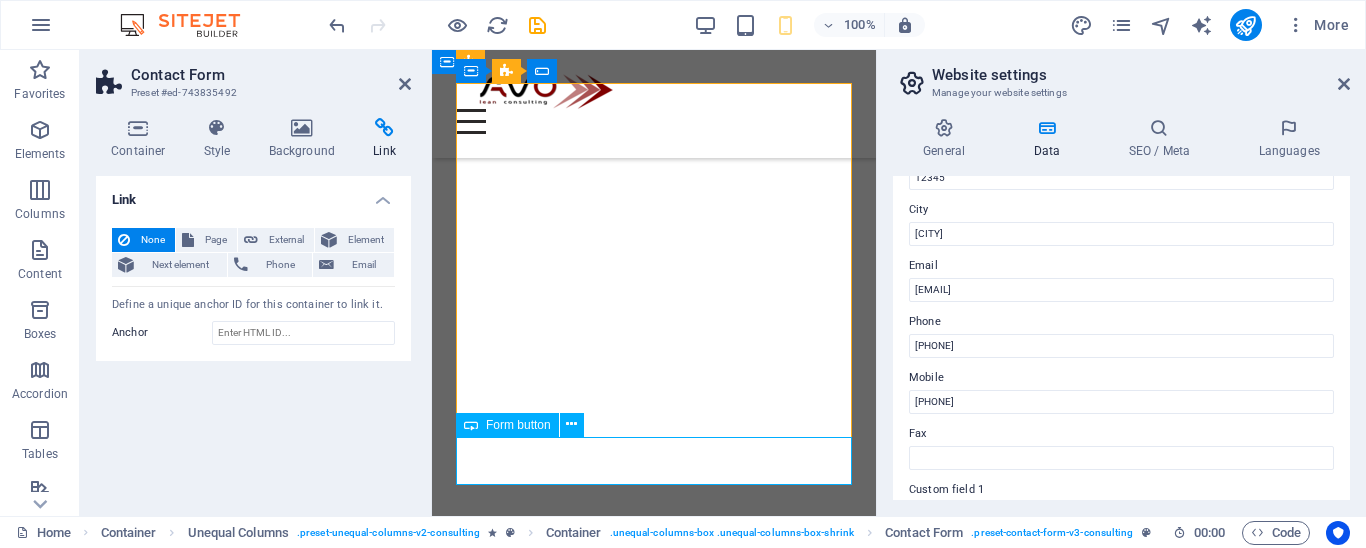 click on "Trimite email" at bounding box center (654, 3319) 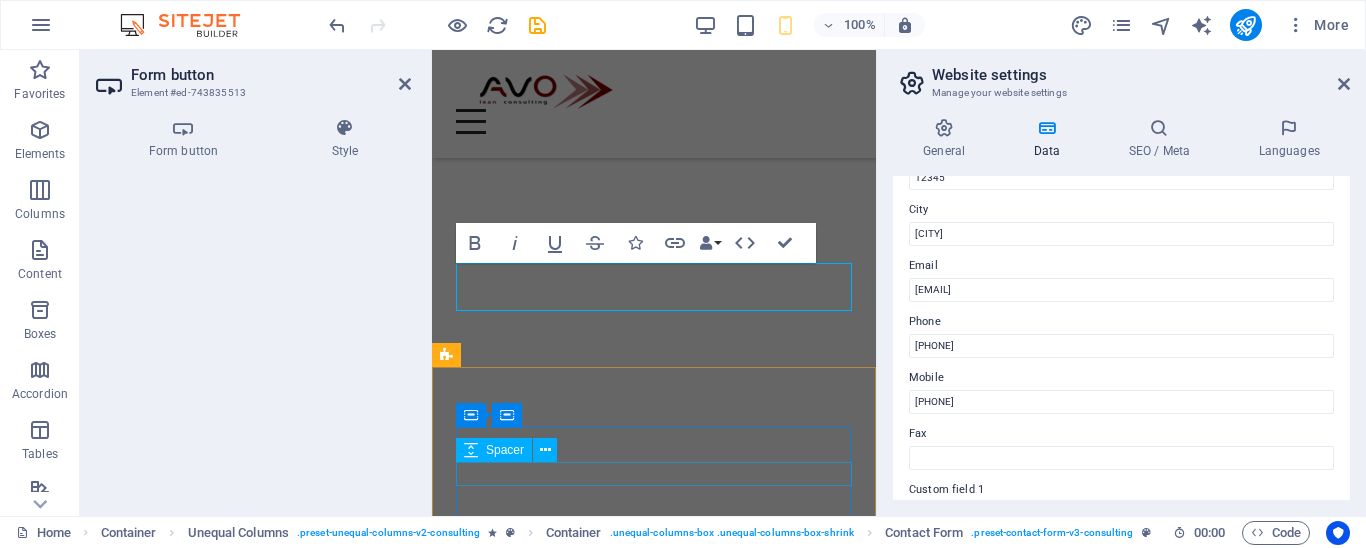 scroll, scrollTop: 7797, scrollLeft: 0, axis: vertical 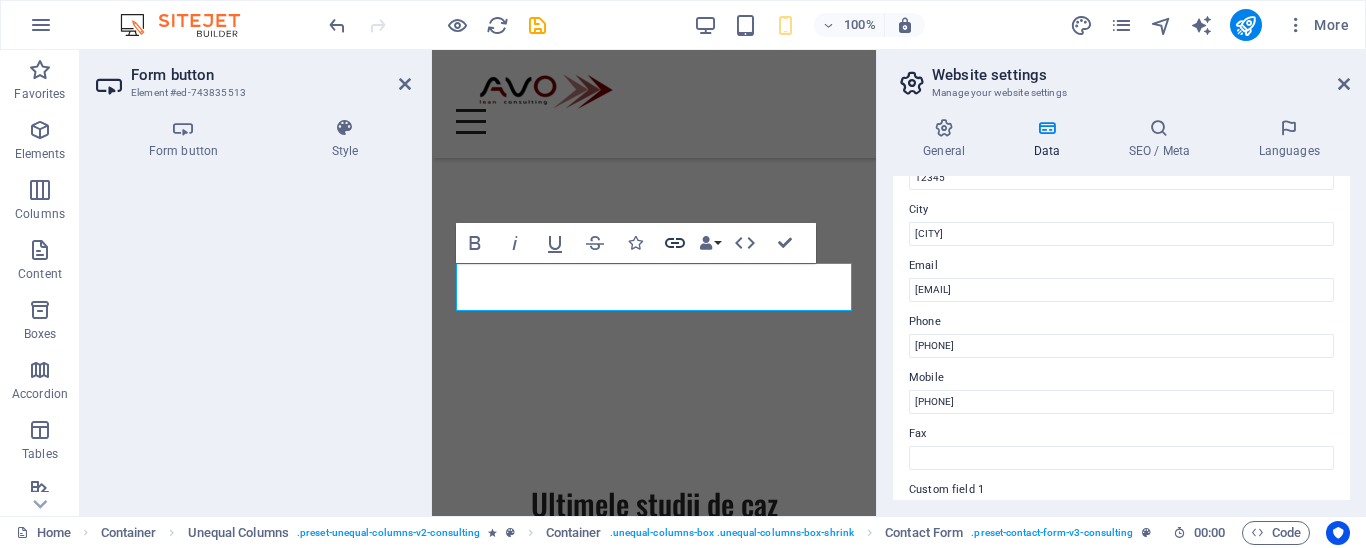 click 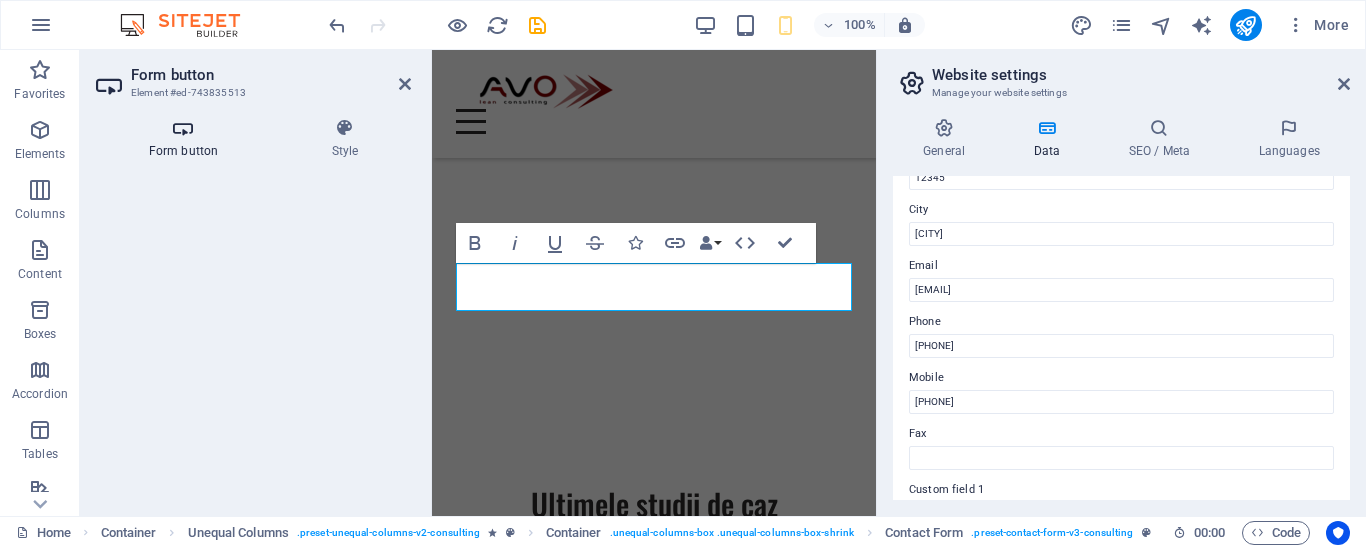 click on "Form button" at bounding box center (187, 139) 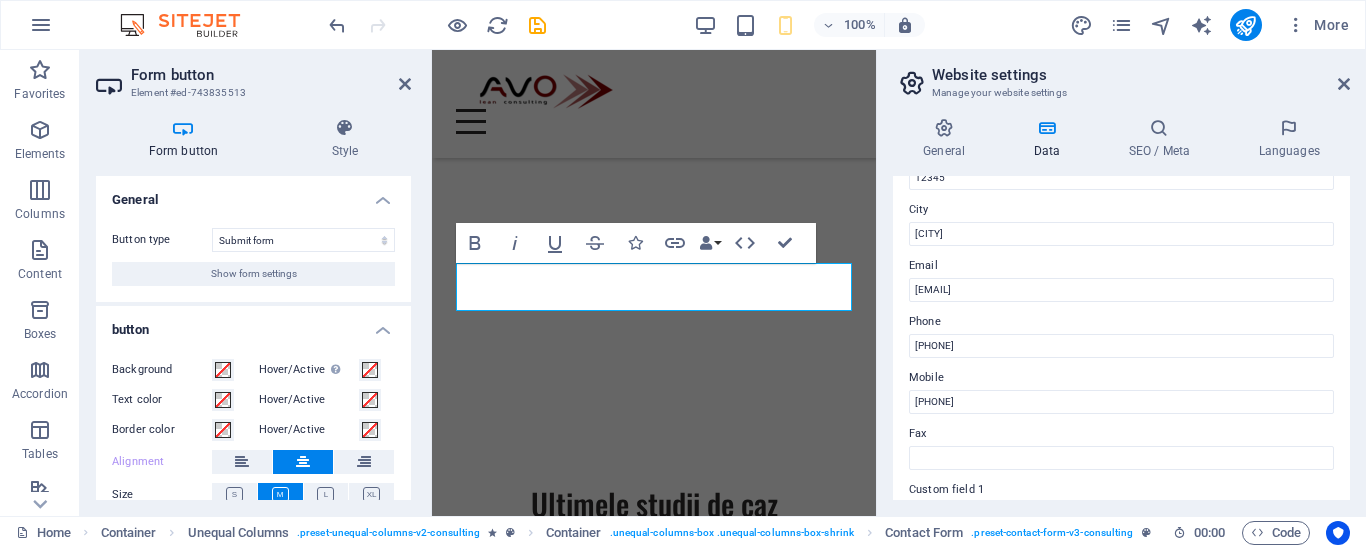 click on "Form button" at bounding box center (187, 139) 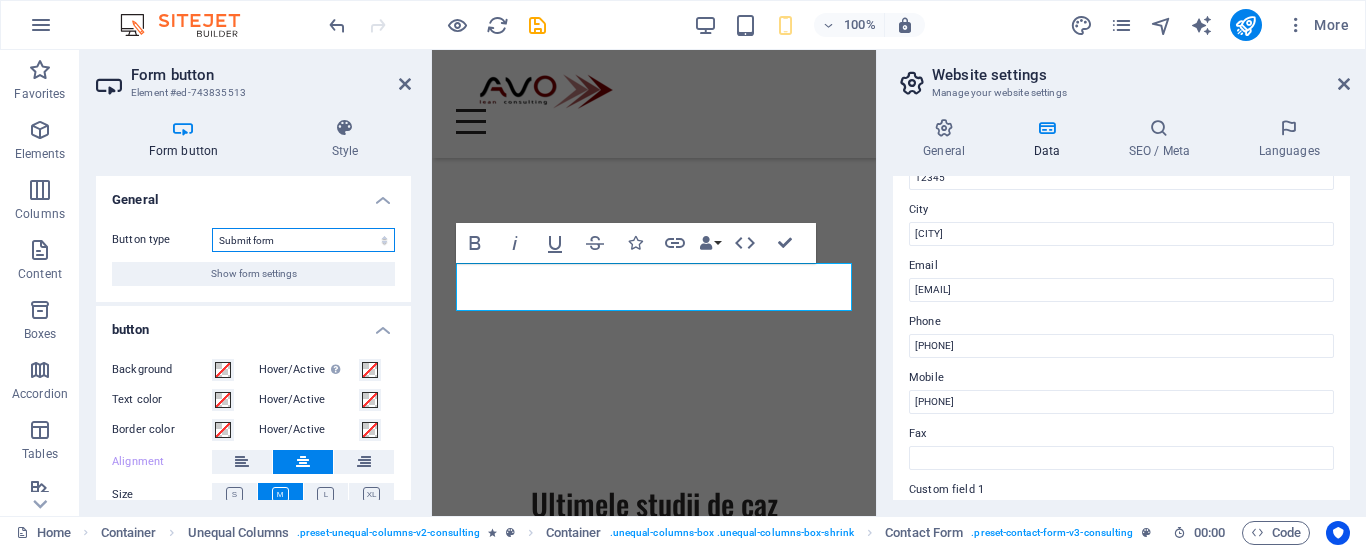 click on "Submit form Reset form No action" at bounding box center [303, 240] 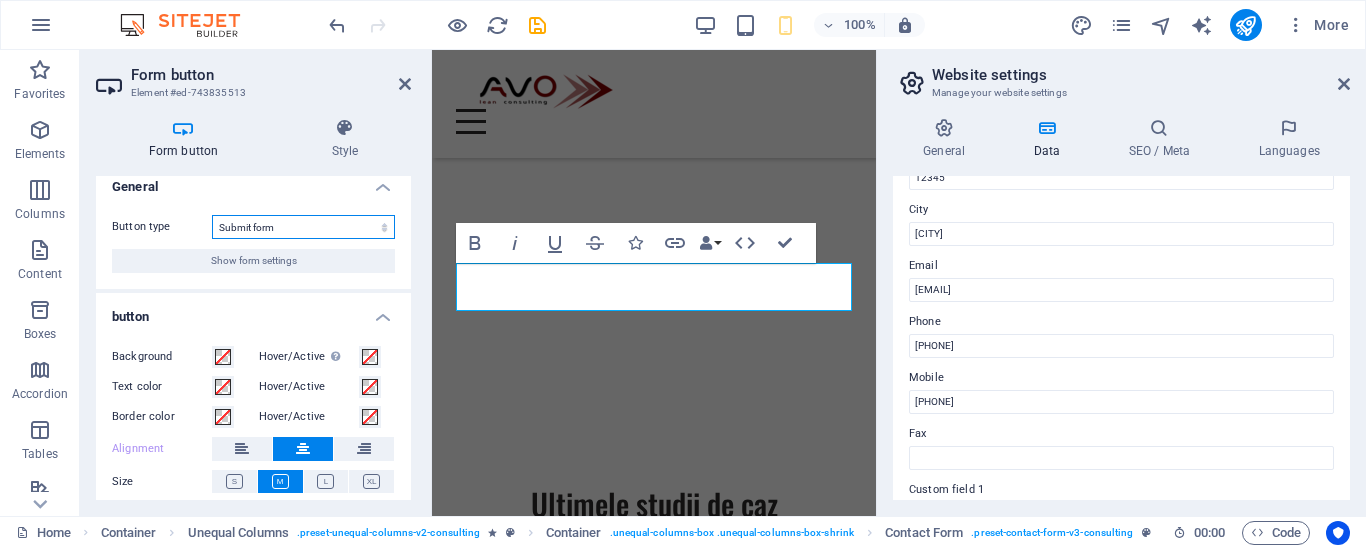 scroll, scrollTop: 115, scrollLeft: 0, axis: vertical 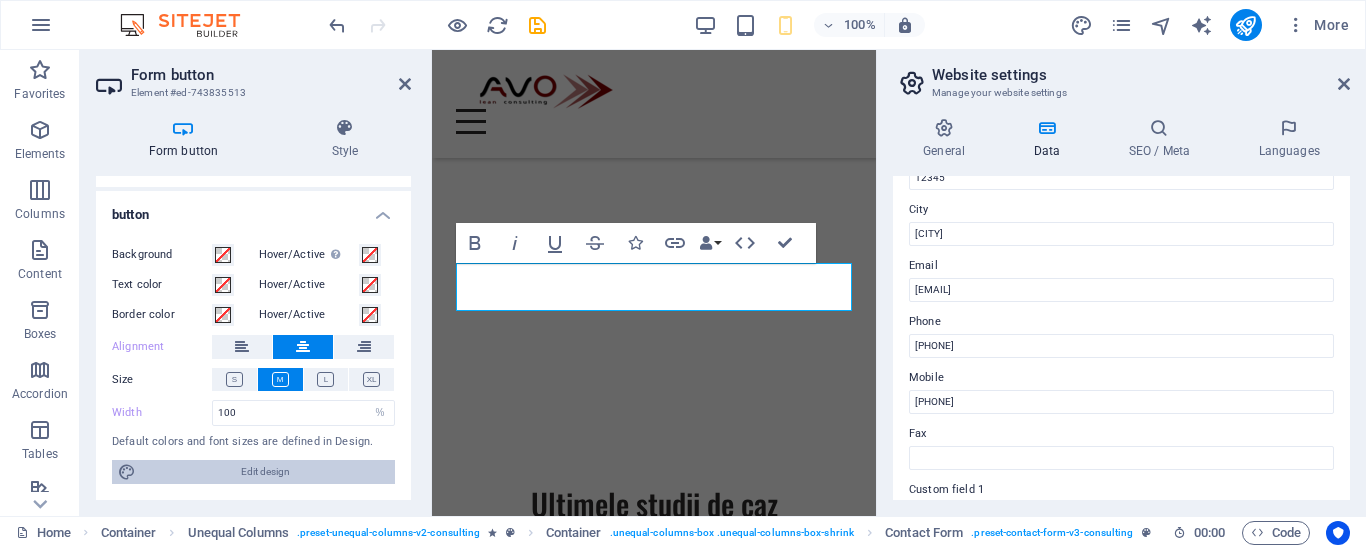 click on "Edit design" at bounding box center [265, 472] 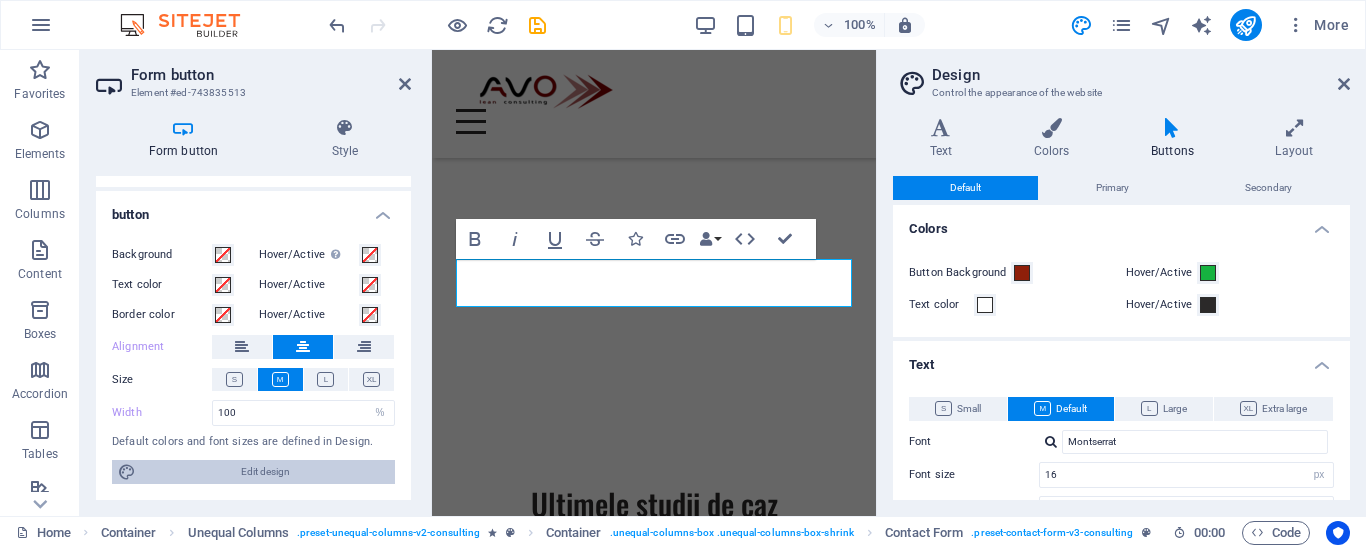 scroll, scrollTop: 7801, scrollLeft: 0, axis: vertical 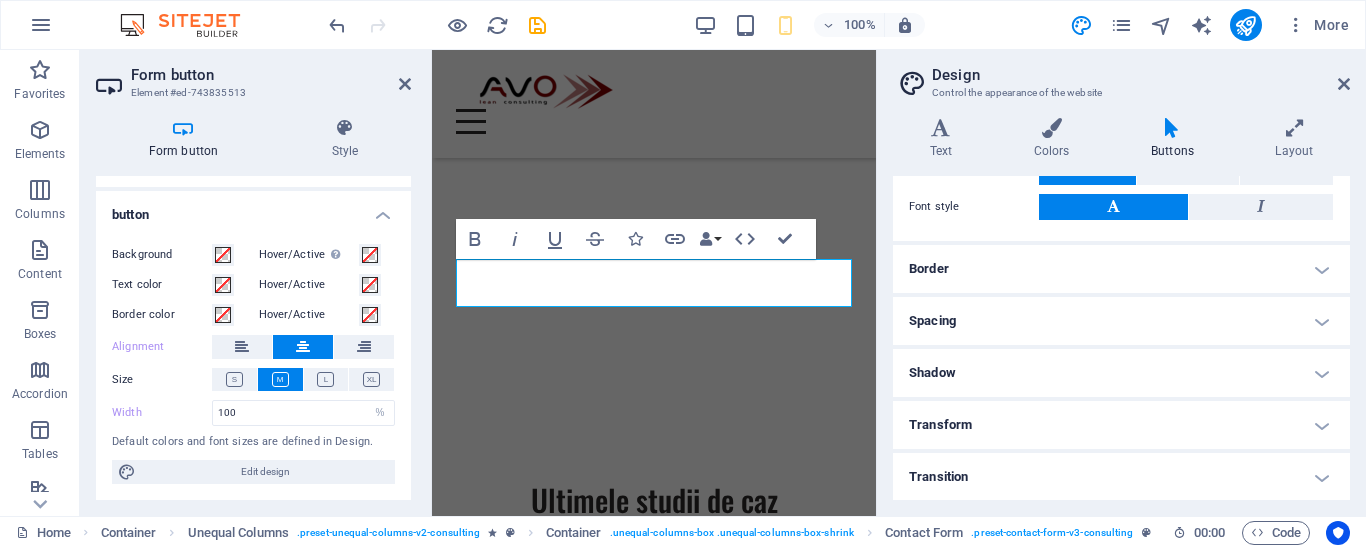 click on "Transform" at bounding box center (1121, 425) 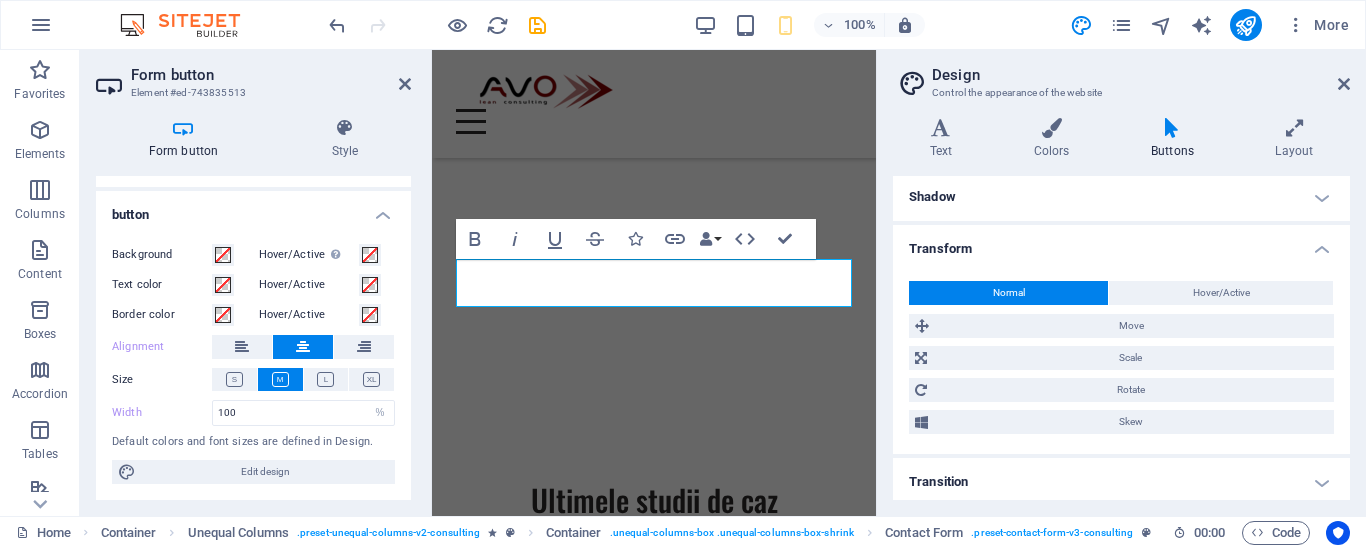 scroll, scrollTop: 618, scrollLeft: 0, axis: vertical 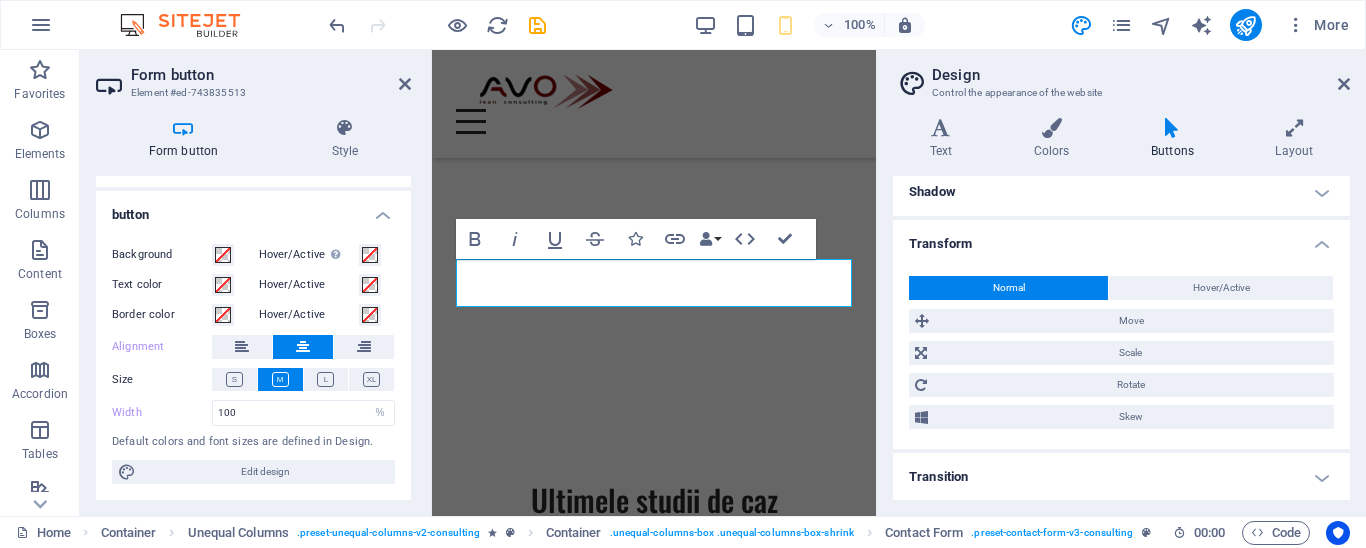 click on "Transition" at bounding box center [1121, 477] 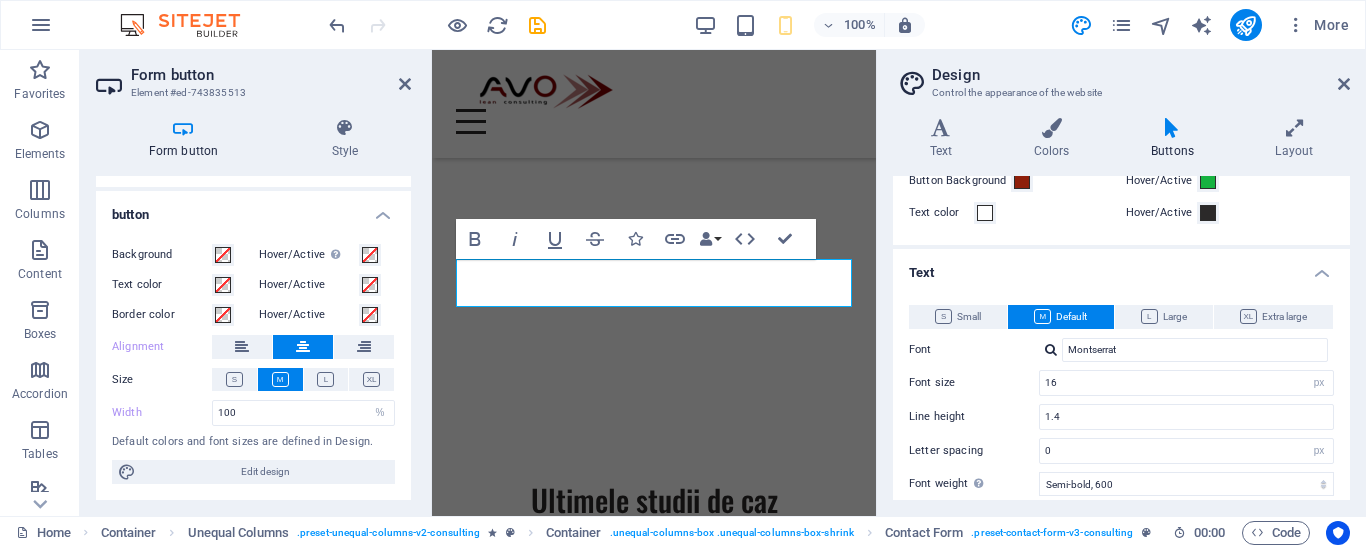 scroll, scrollTop: 0, scrollLeft: 0, axis: both 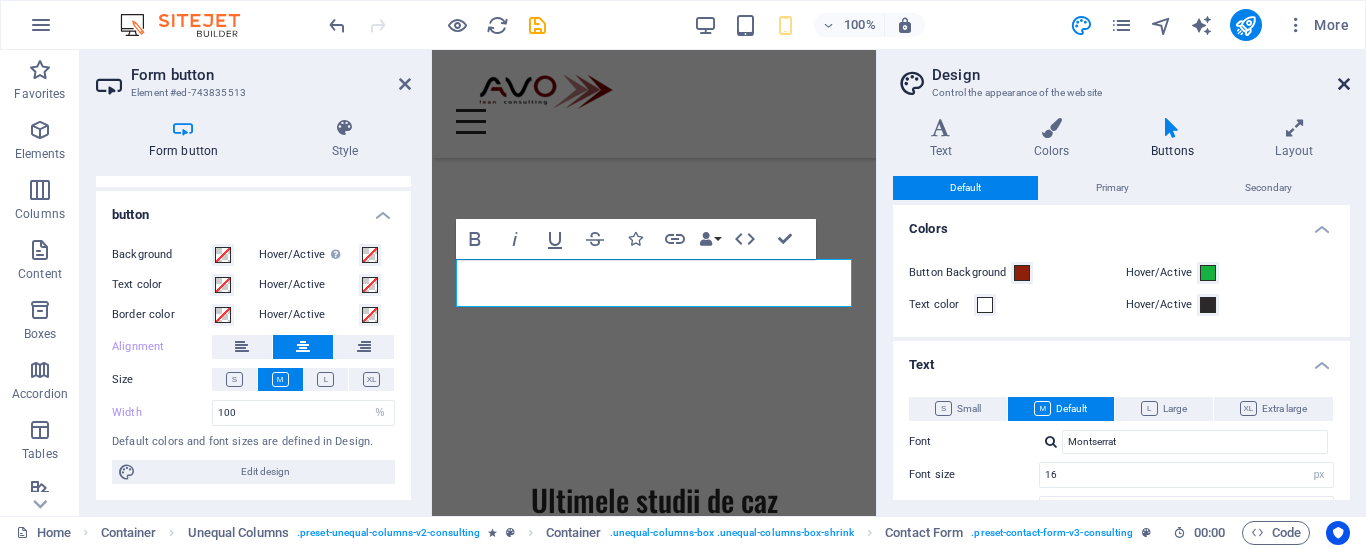 click at bounding box center (1344, 84) 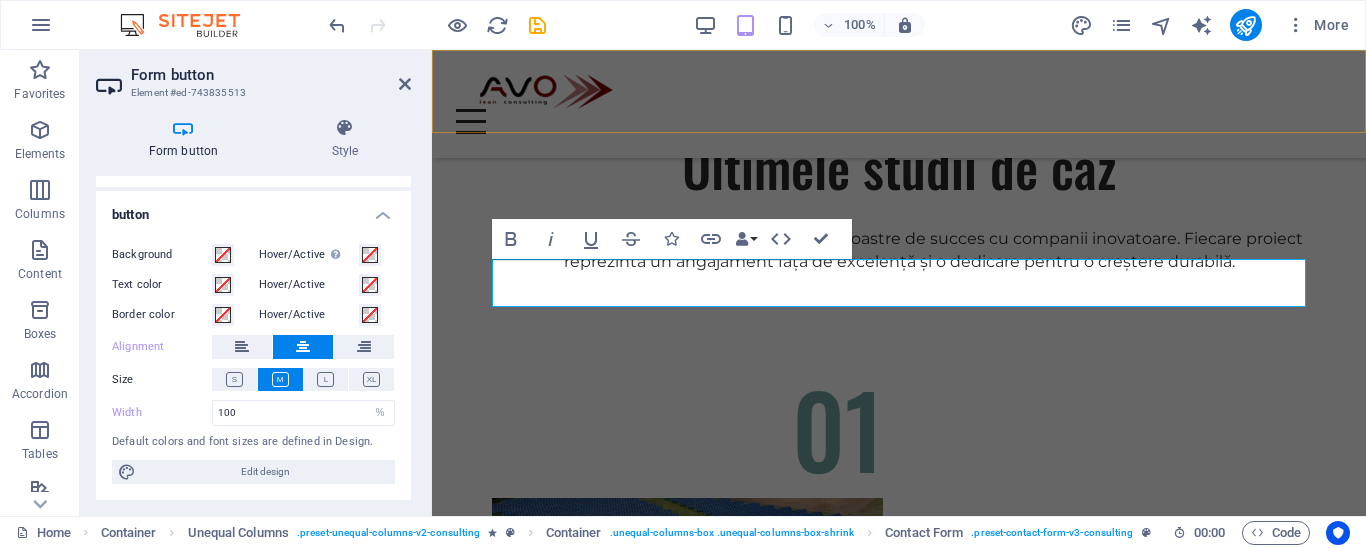 scroll, scrollTop: 6135, scrollLeft: 0, axis: vertical 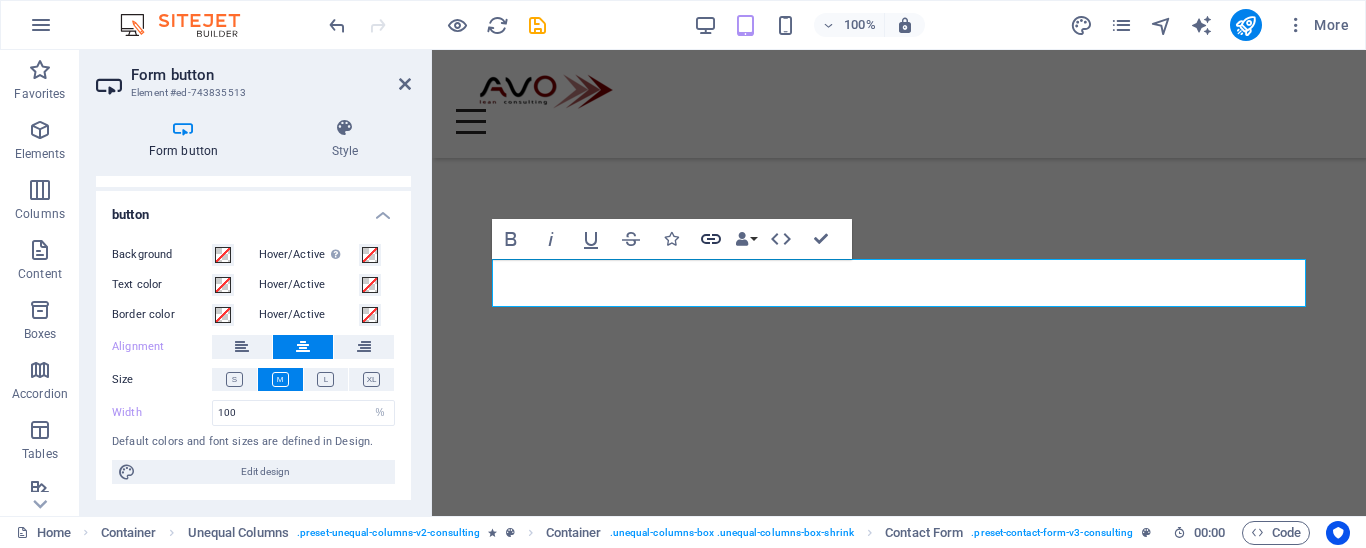 click 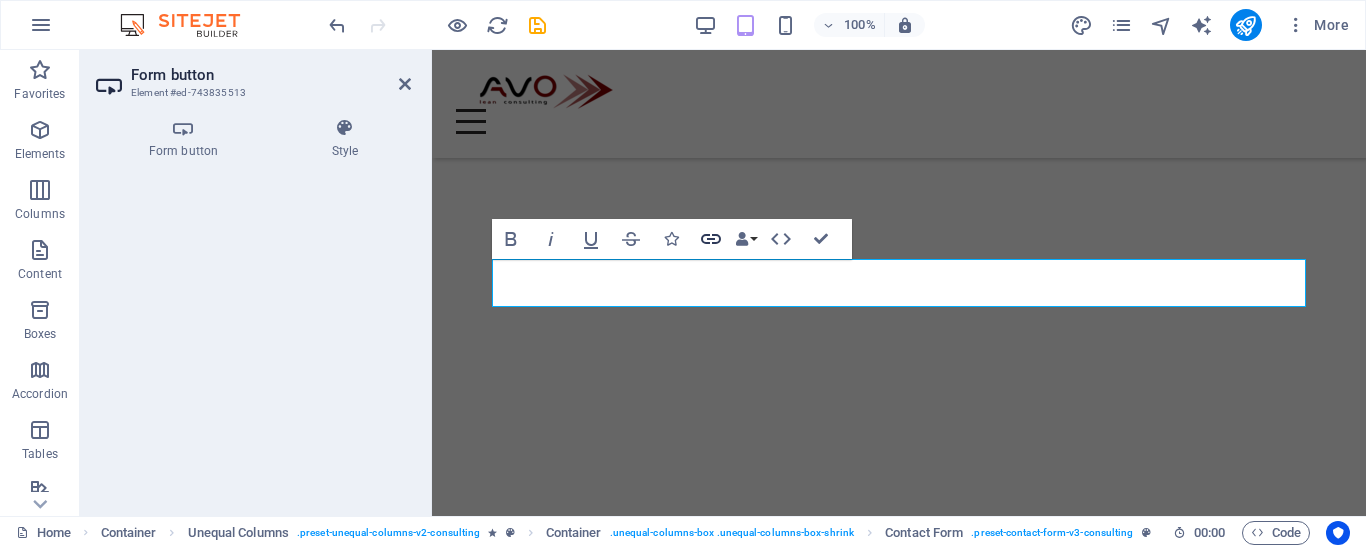 click 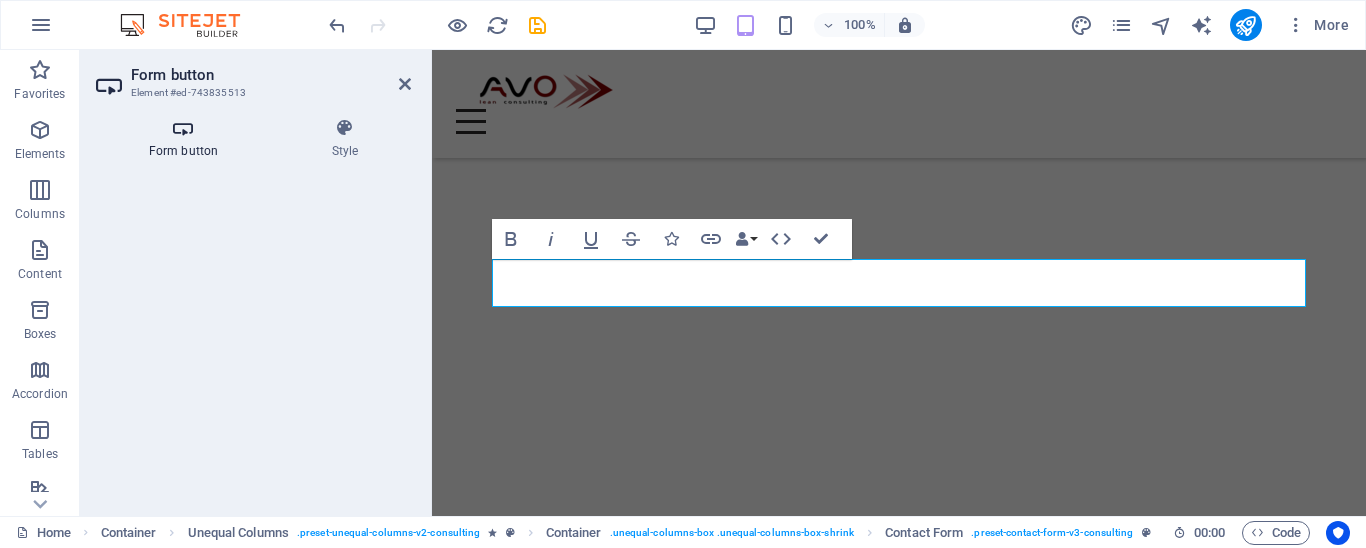 click on "Form button" at bounding box center [187, 139] 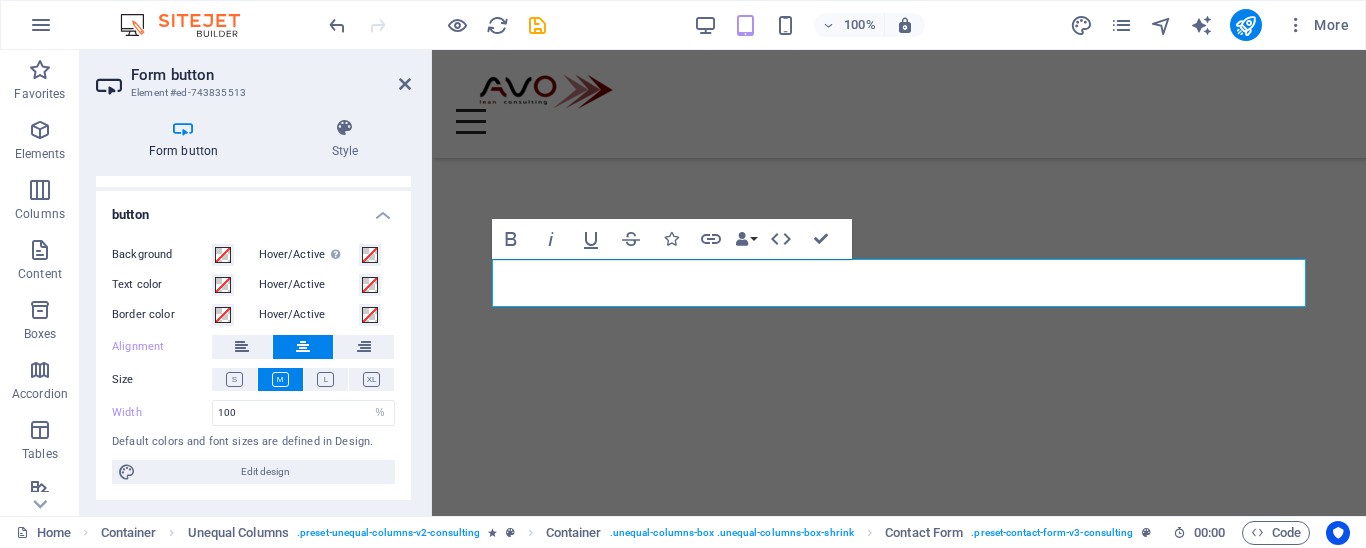 scroll, scrollTop: 115, scrollLeft: 0, axis: vertical 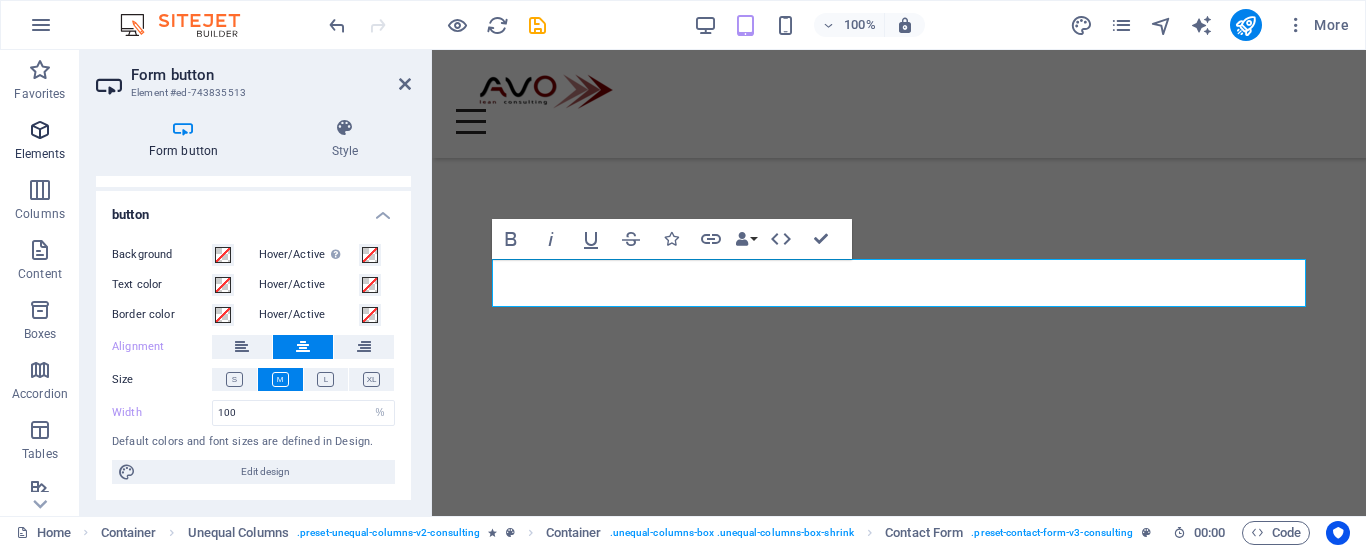 click at bounding box center (40, 130) 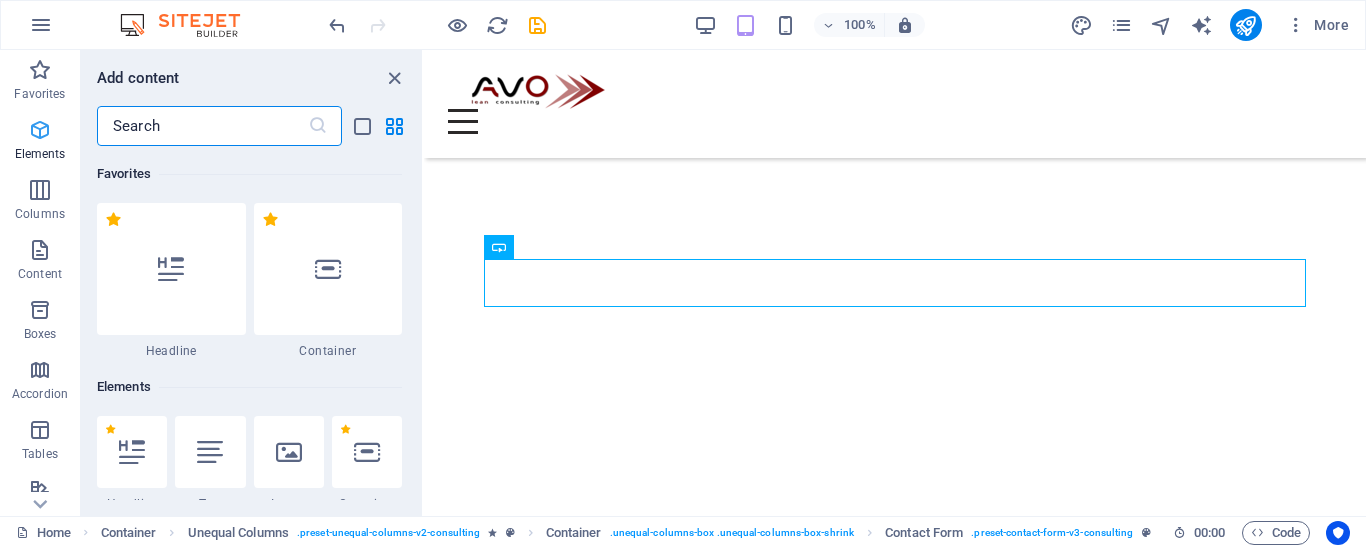 scroll, scrollTop: 213, scrollLeft: 0, axis: vertical 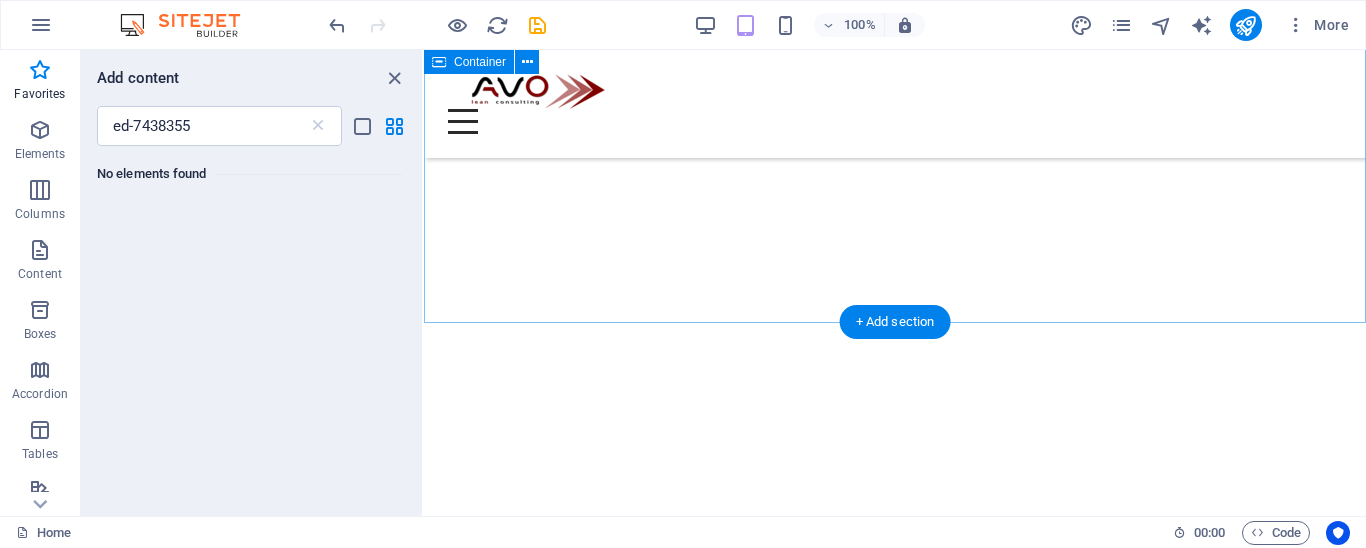 click on "Get In Touch Ești gata să pornești în călătoria ta către succesul sustenabil?   Contactează-ne astăzi pentru a programa o discutie. Full Name E-mail Message   I have read and understand the privacy policy. Unreadable? Load new" at bounding box center (895, 4131) 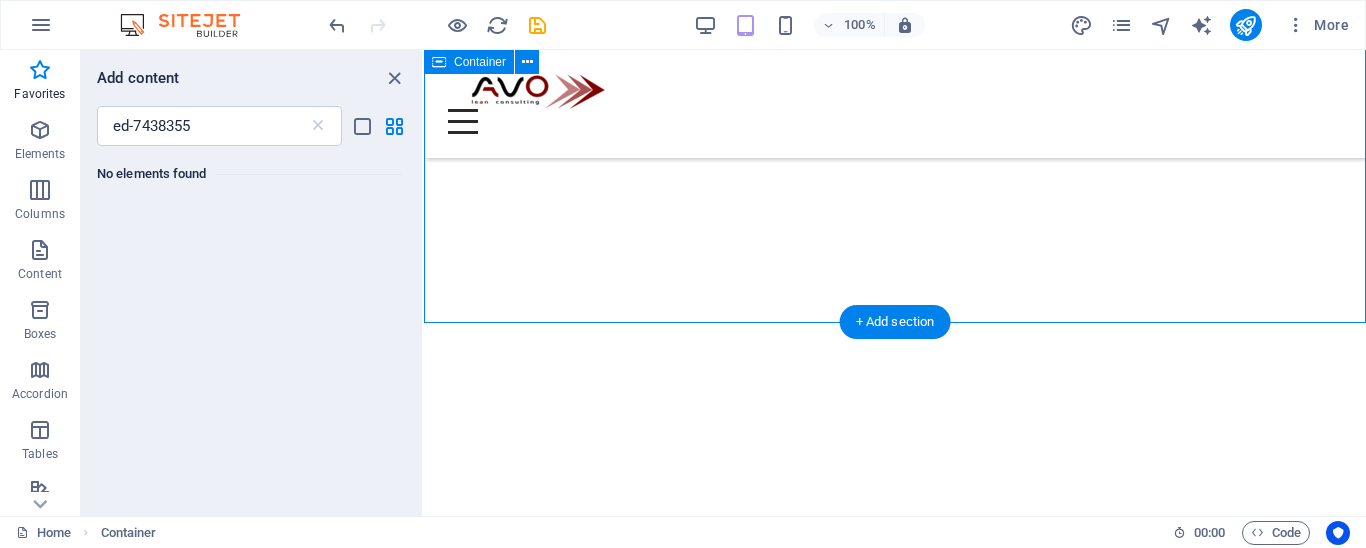 click on "Get In Touch Ești gata să pornești în călătoria ta către succesul sustenabil?   Contactează-ne astăzi pentru a programa o discutie. Full Name E-mail Message   I have read and understand the privacy policy. Unreadable? Load new" at bounding box center (895, 4131) 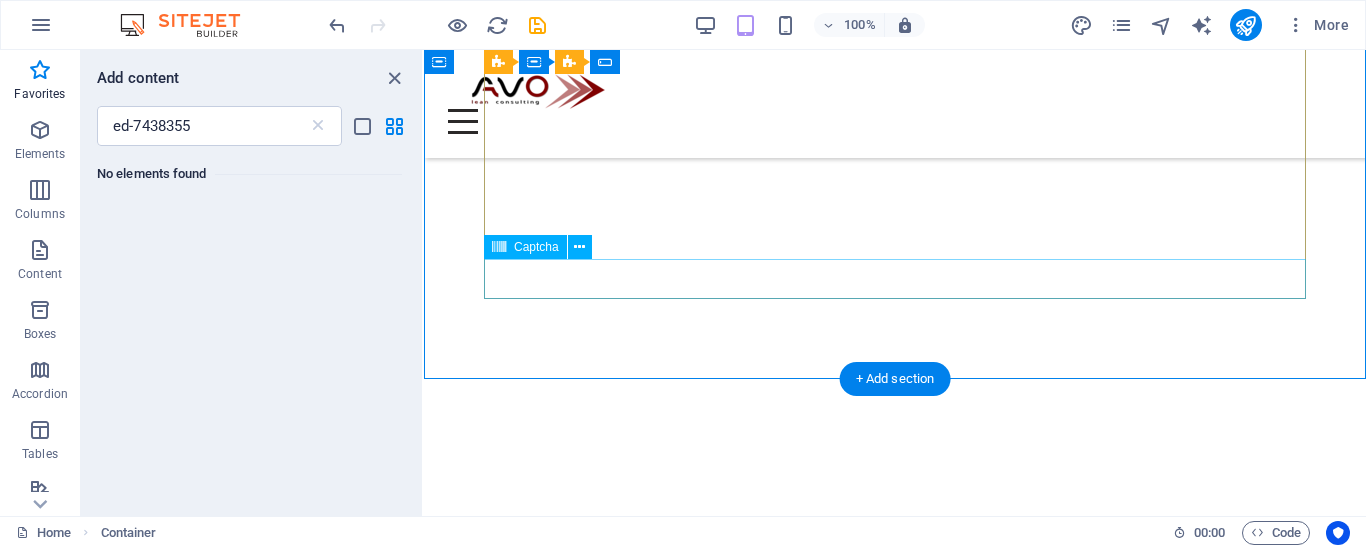 scroll, scrollTop: 6146, scrollLeft: 0, axis: vertical 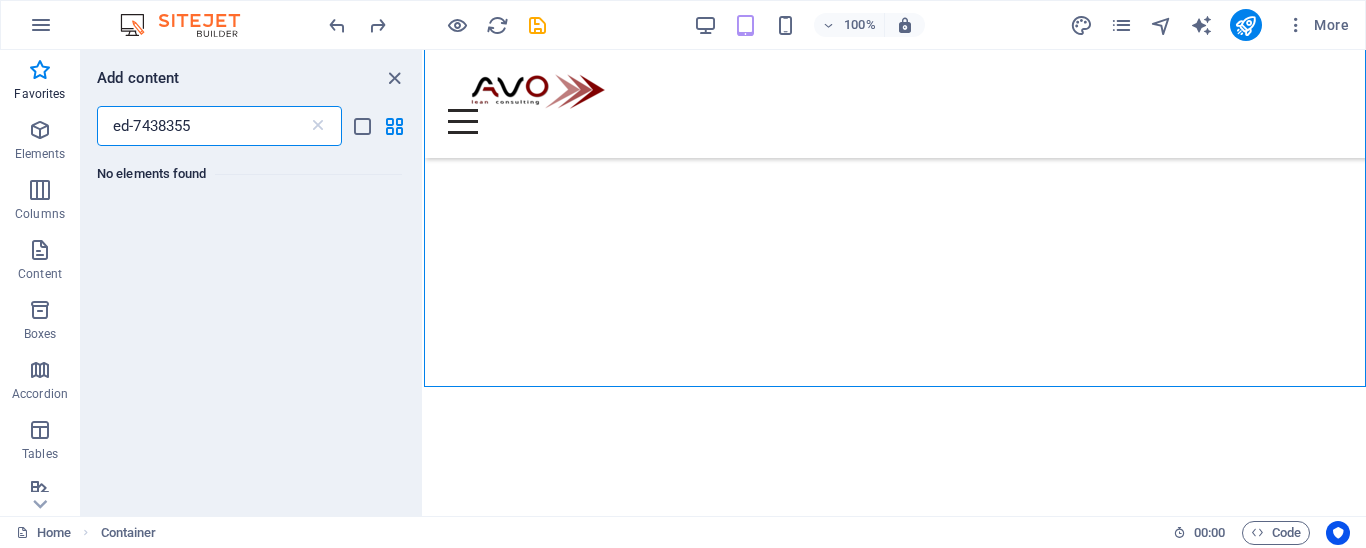 click on "ed-7438355" at bounding box center (202, 126) 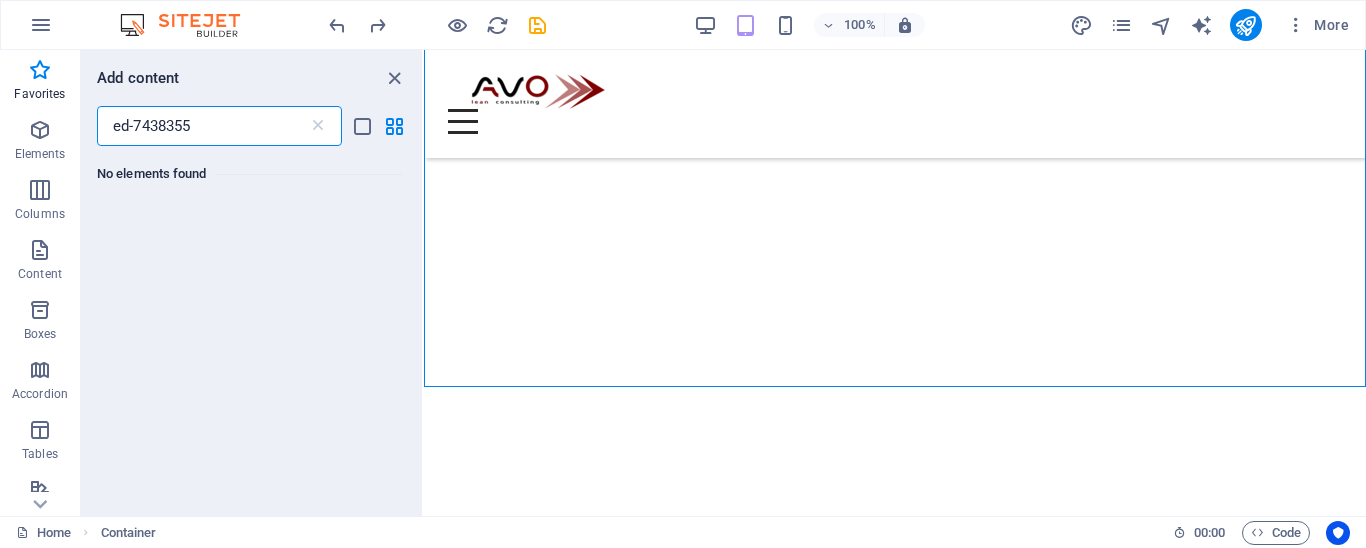 click on "ed-7438355" at bounding box center (202, 126) 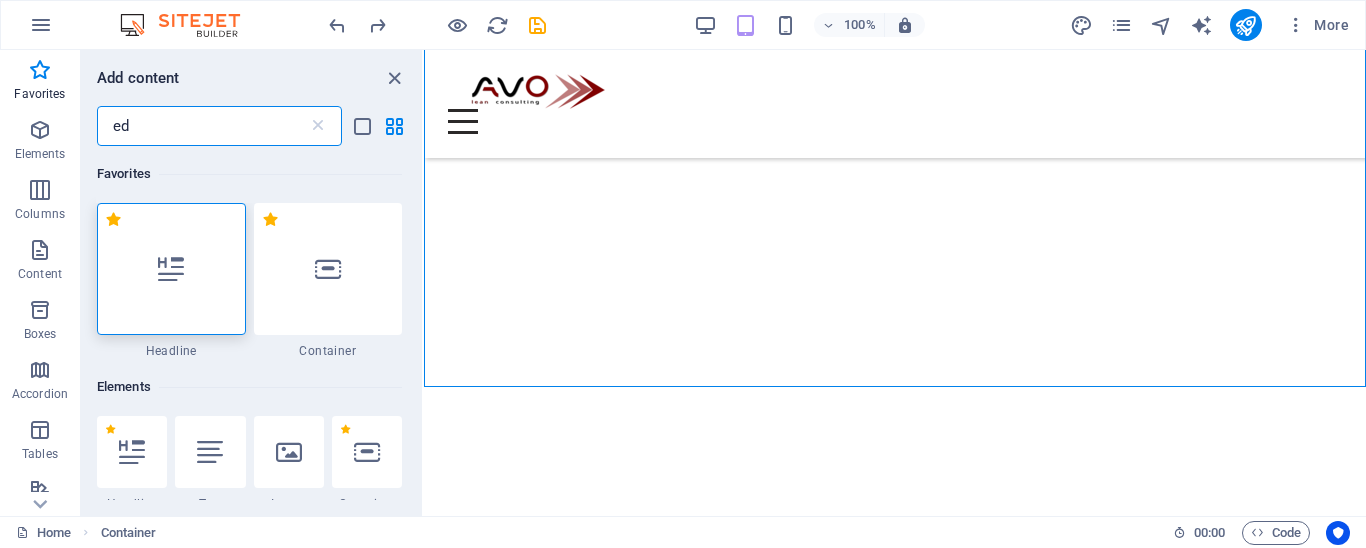 type on "e" 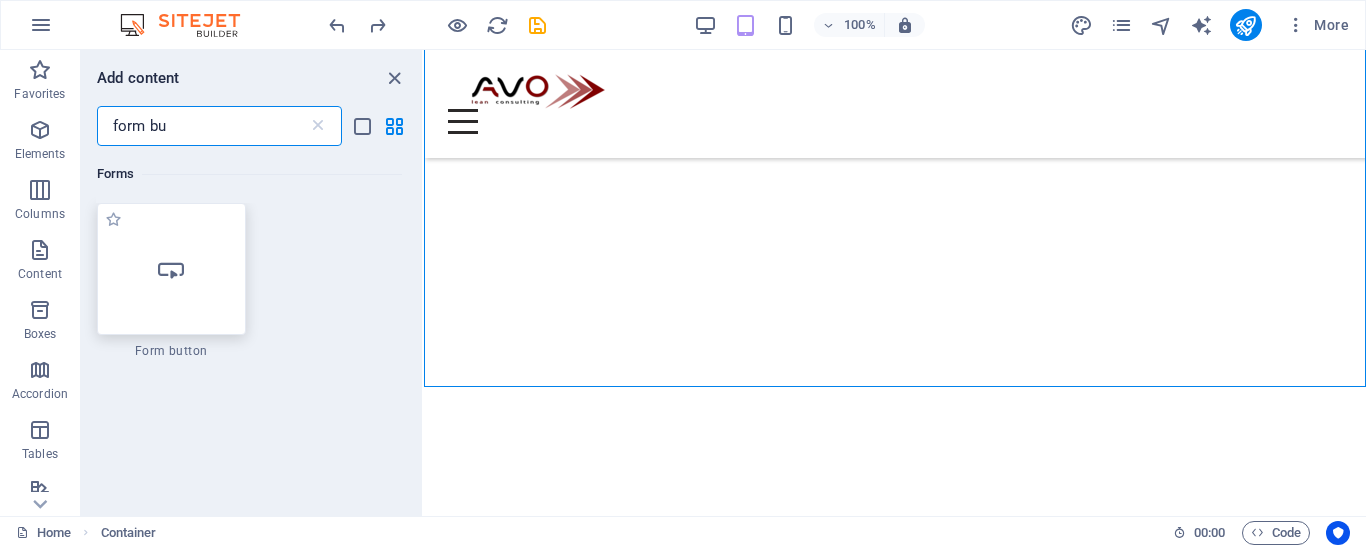 type on "form bu" 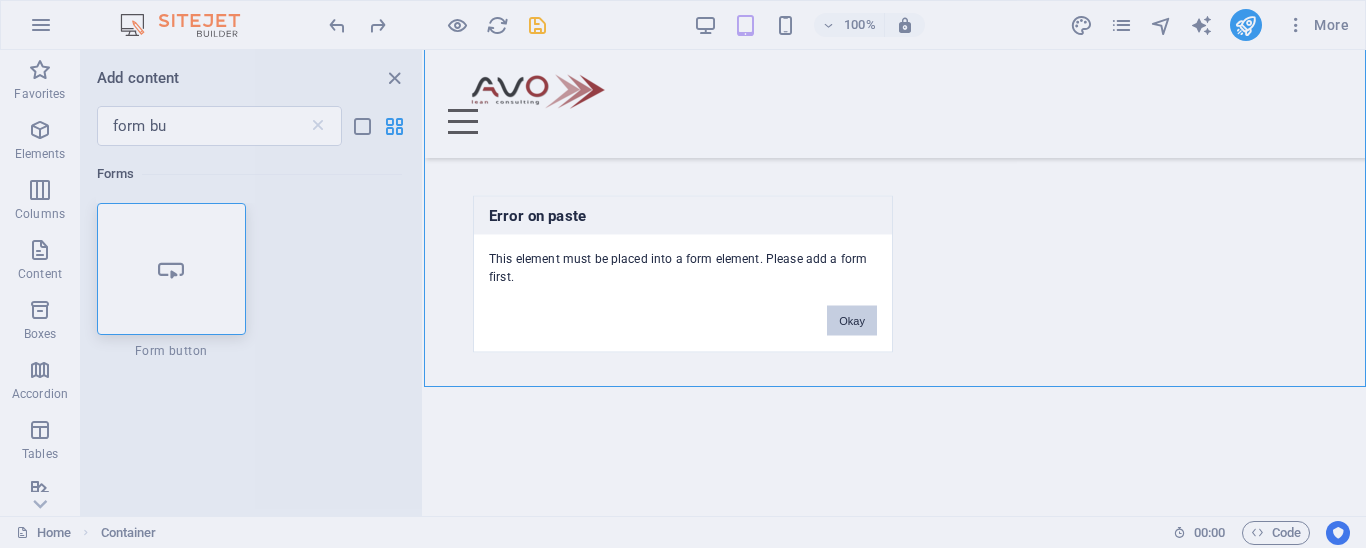click on "Okay" at bounding box center (852, 321) 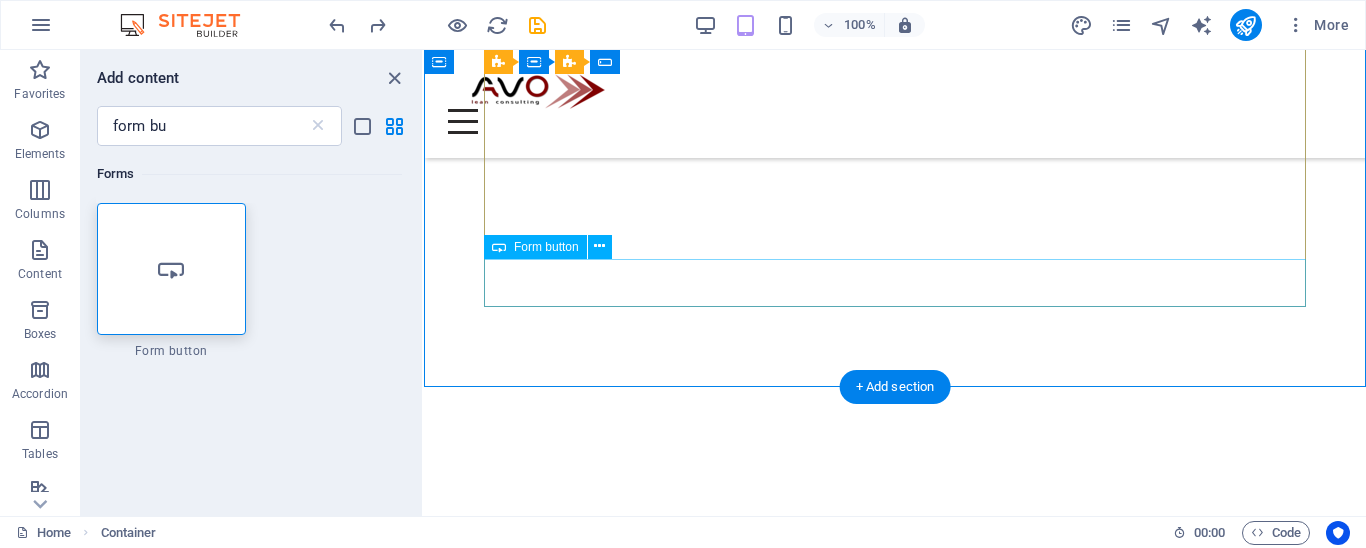 click on "Trimite email" at bounding box center (895, 4687) 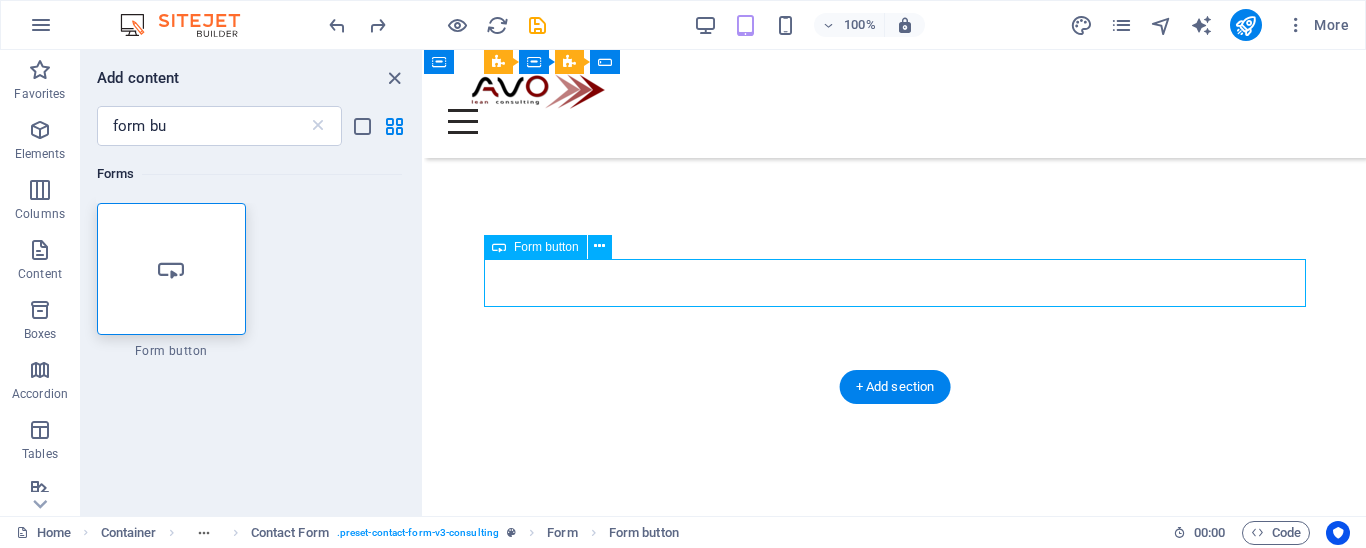 click on "Trimite email" at bounding box center (895, 4687) 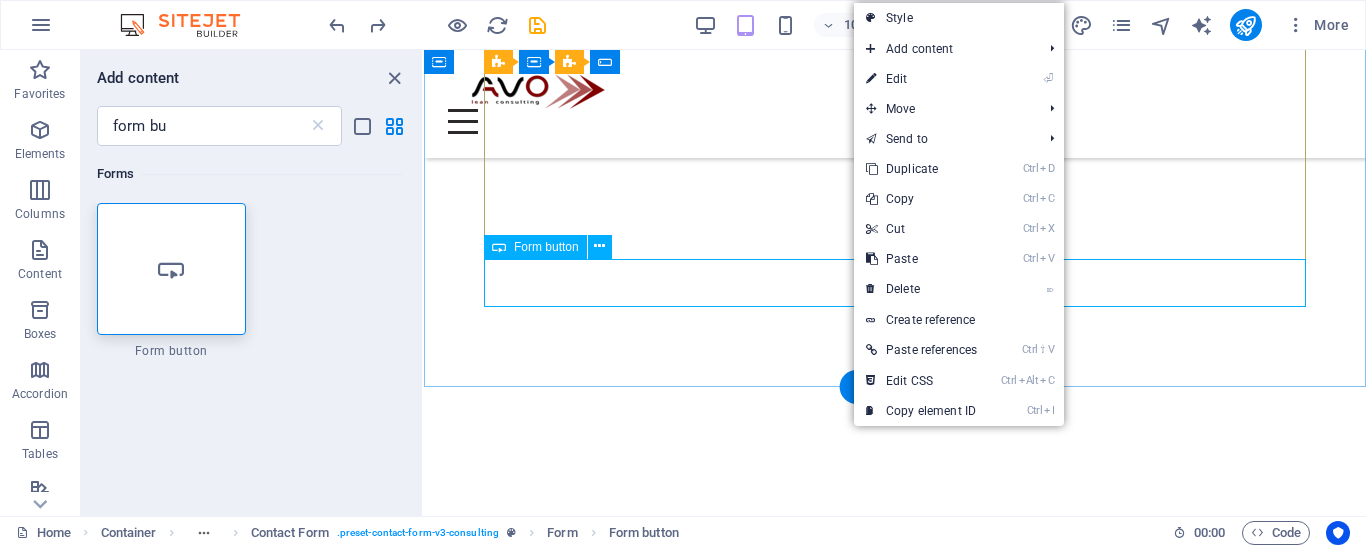 click on "Trimite email" at bounding box center (895, 4687) 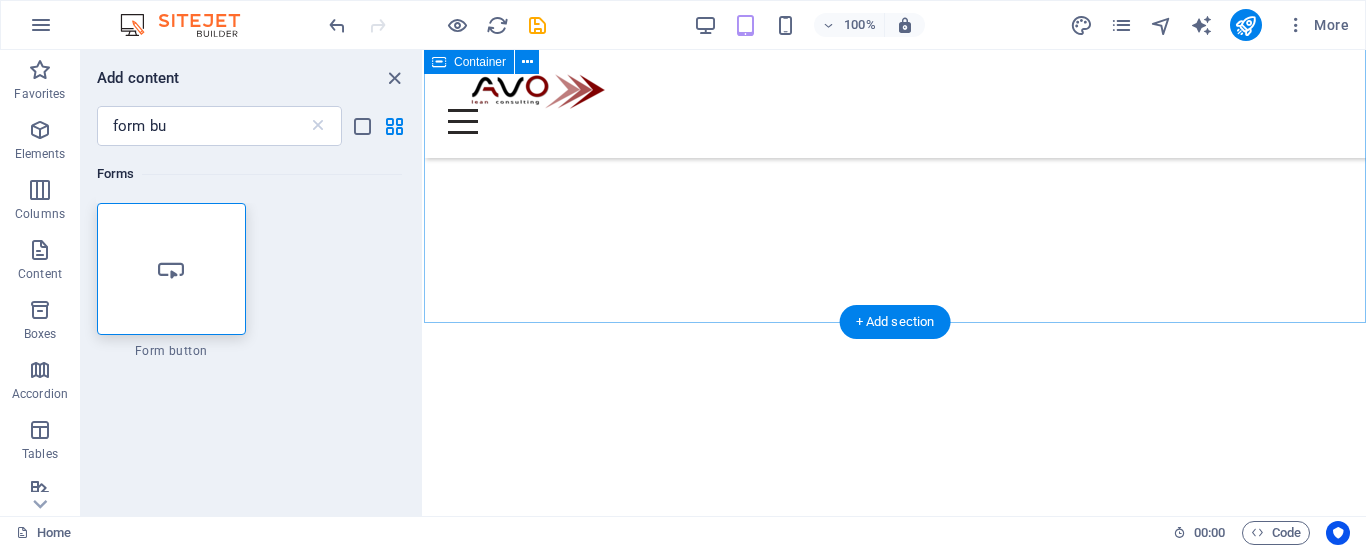 click on "Get In Touch Ești gata să pornești în călătoria ta către succesul sustenabil?   Contactează-ne astăzi pentru a programa o discutie. Full Name E-mail Message   I have read and understand the privacy policy. Unreadable? Load new" at bounding box center [895, 4131] 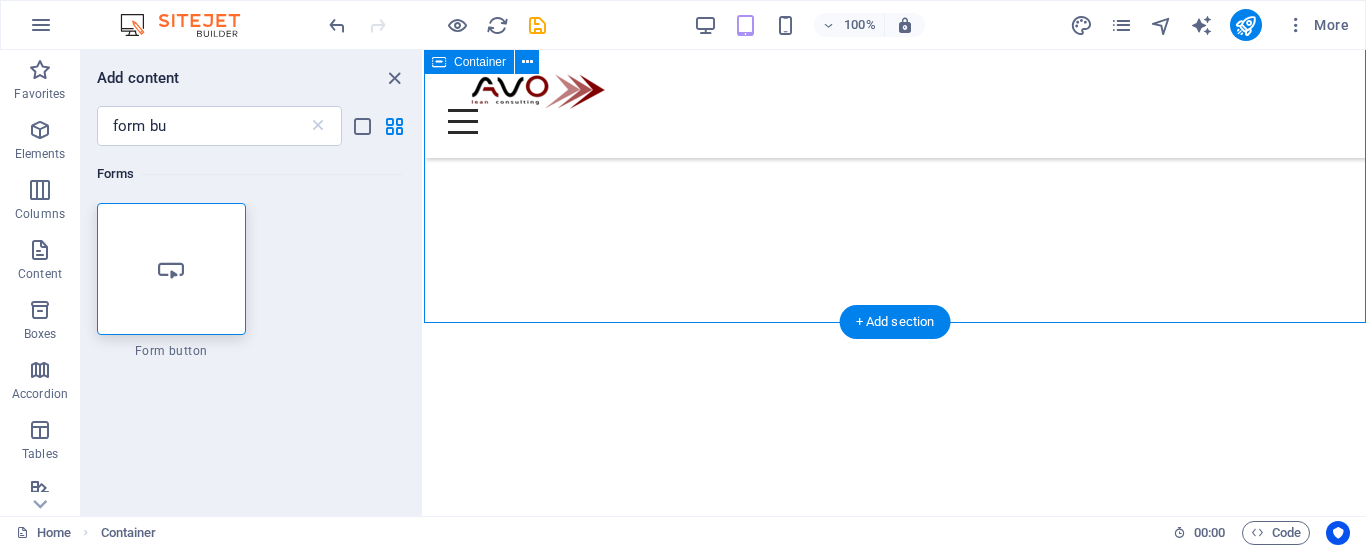 click on "Get In Touch Ești gata să pornești în călătoria ta către succesul sustenabil?   Contactează-ne astăzi pentru a programa o discutie. Full Name E-mail Message   I have read and understand the privacy policy. Unreadable? Load new" at bounding box center (895, 4131) 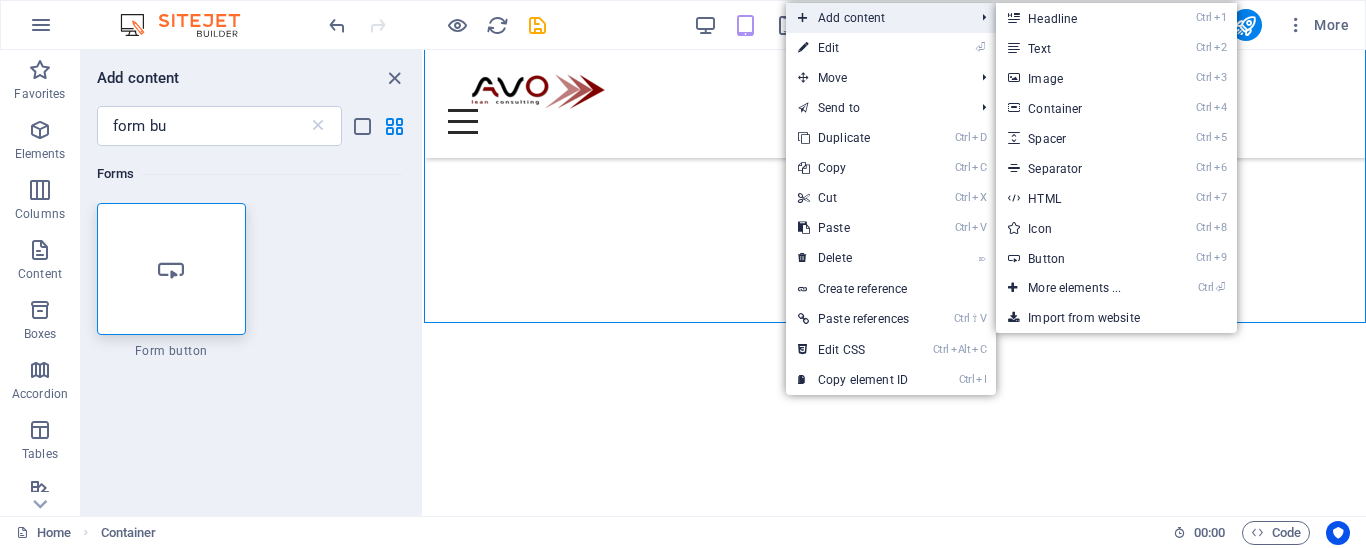 click on "Add content" at bounding box center [876, 18] 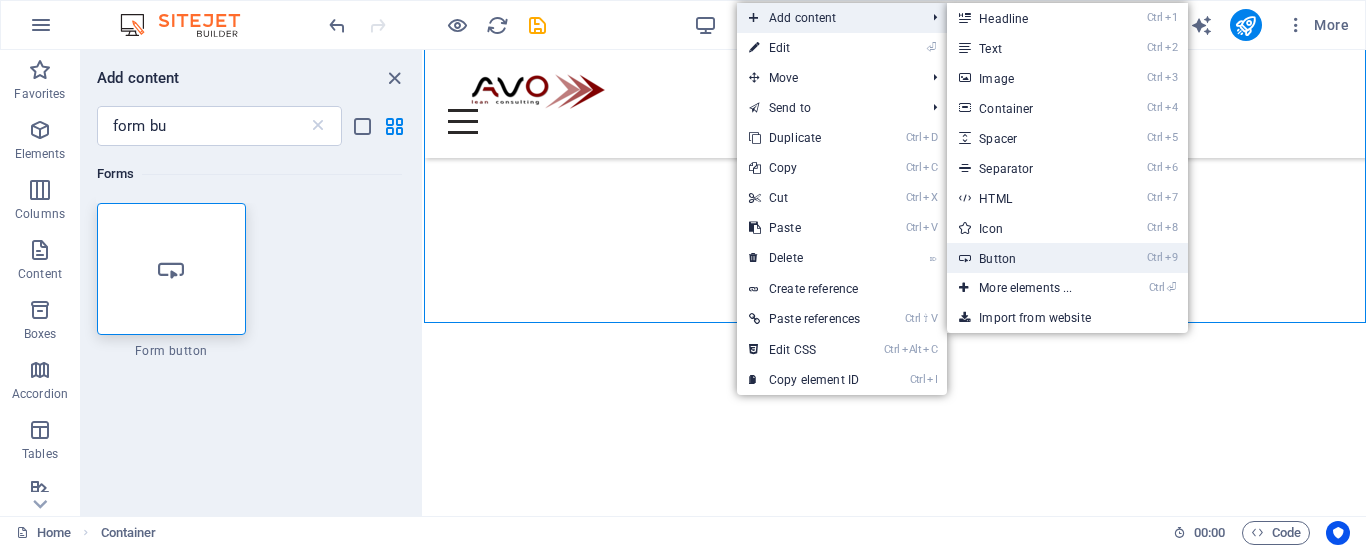 click on "Ctrl 9  Button" at bounding box center (1029, 258) 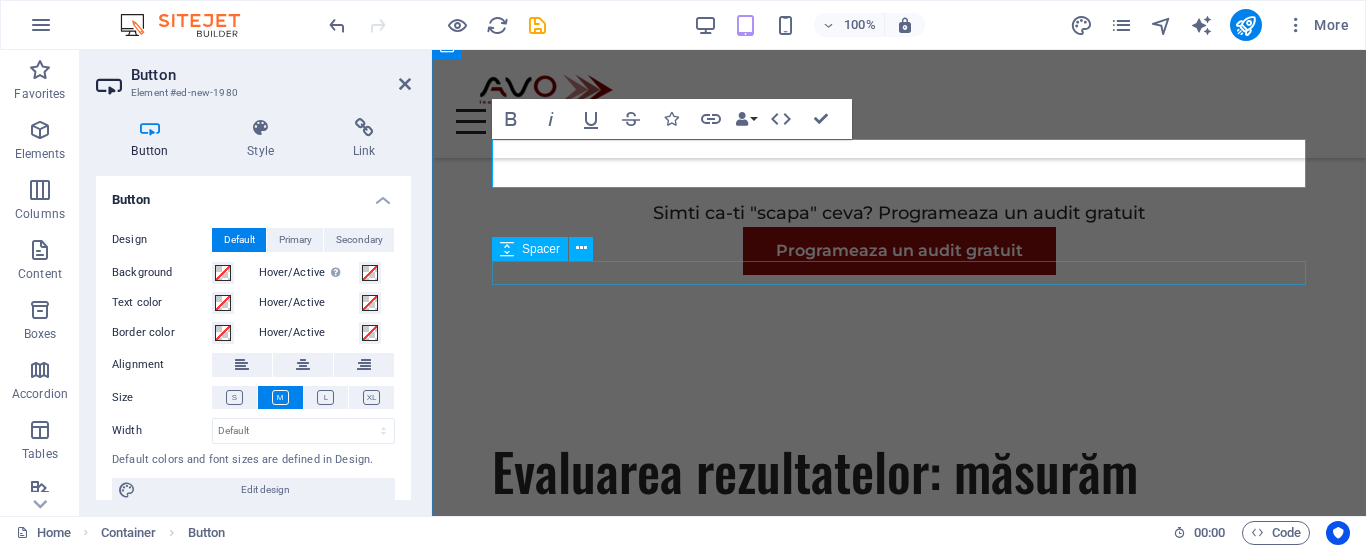 scroll, scrollTop: 5133, scrollLeft: 0, axis: vertical 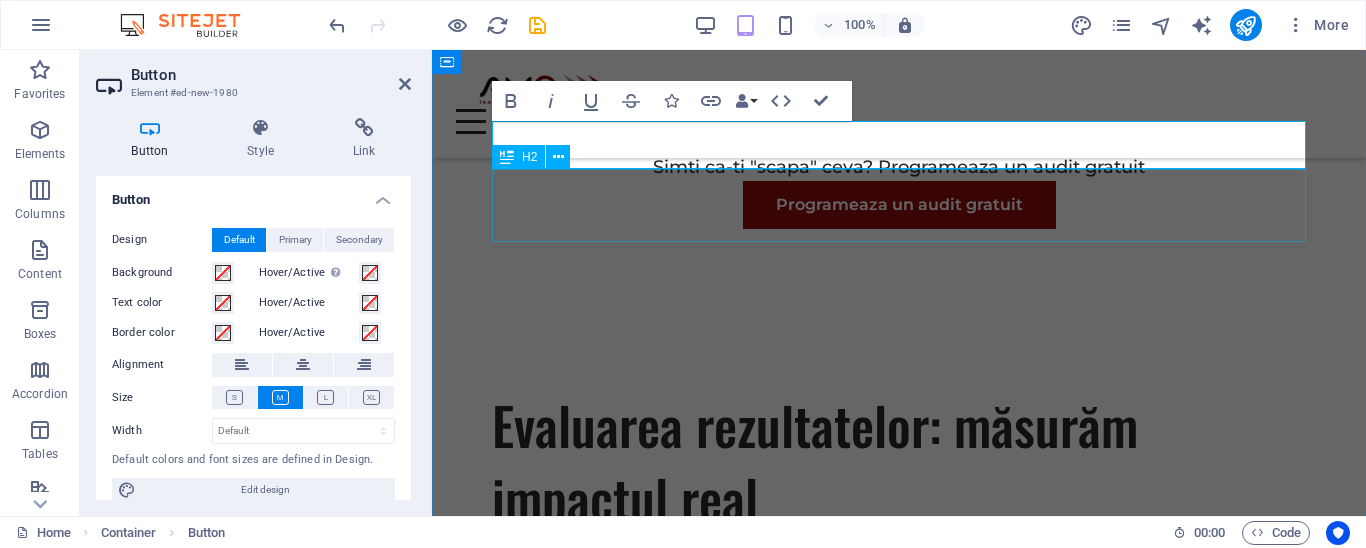 type 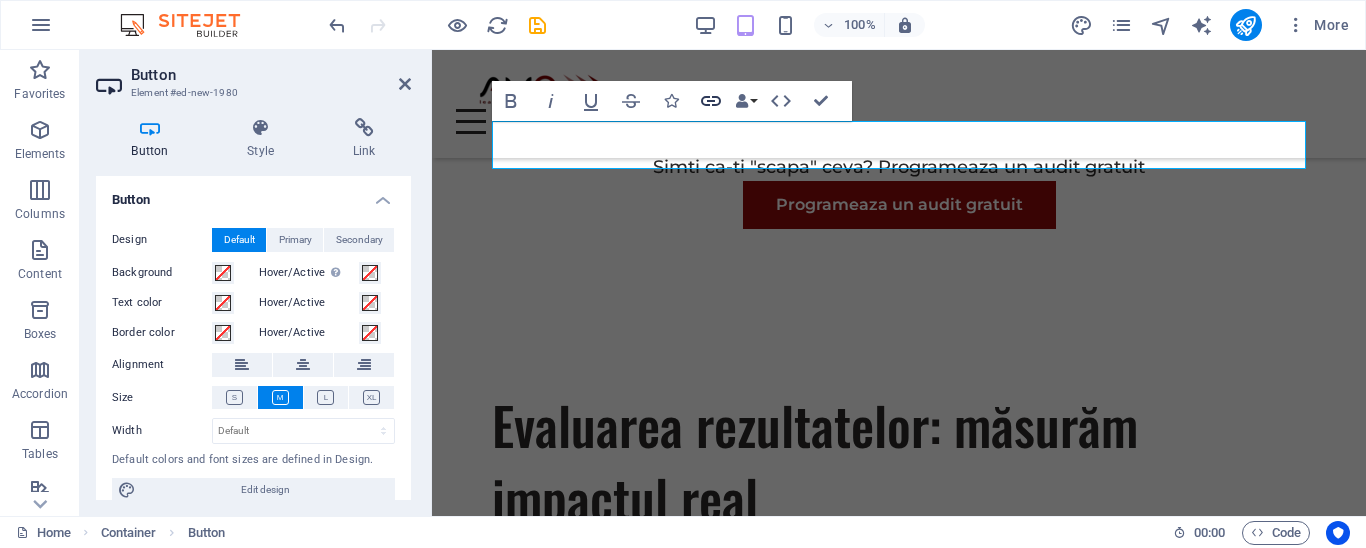 click 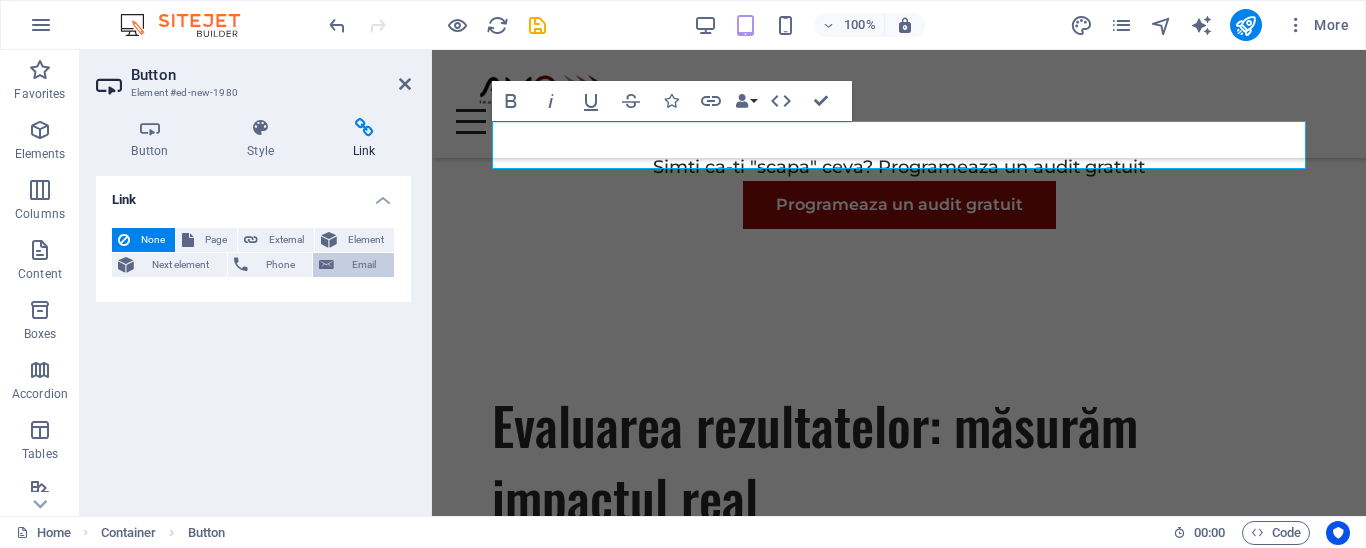 click on "Email" at bounding box center (364, 265) 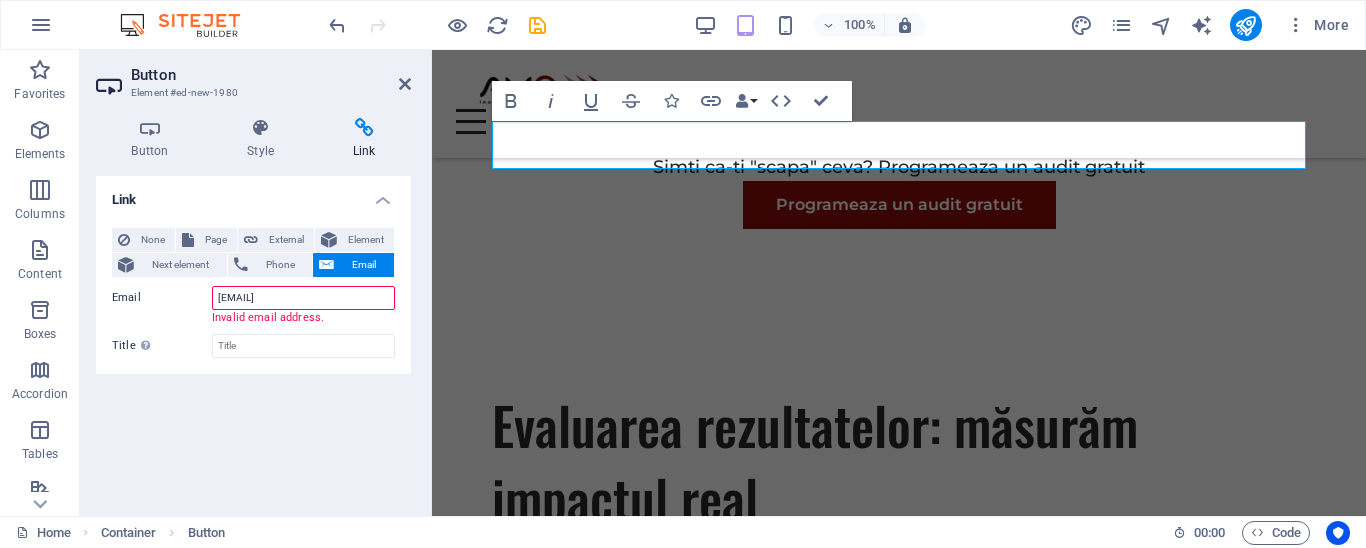 type on "[EMAIL]" 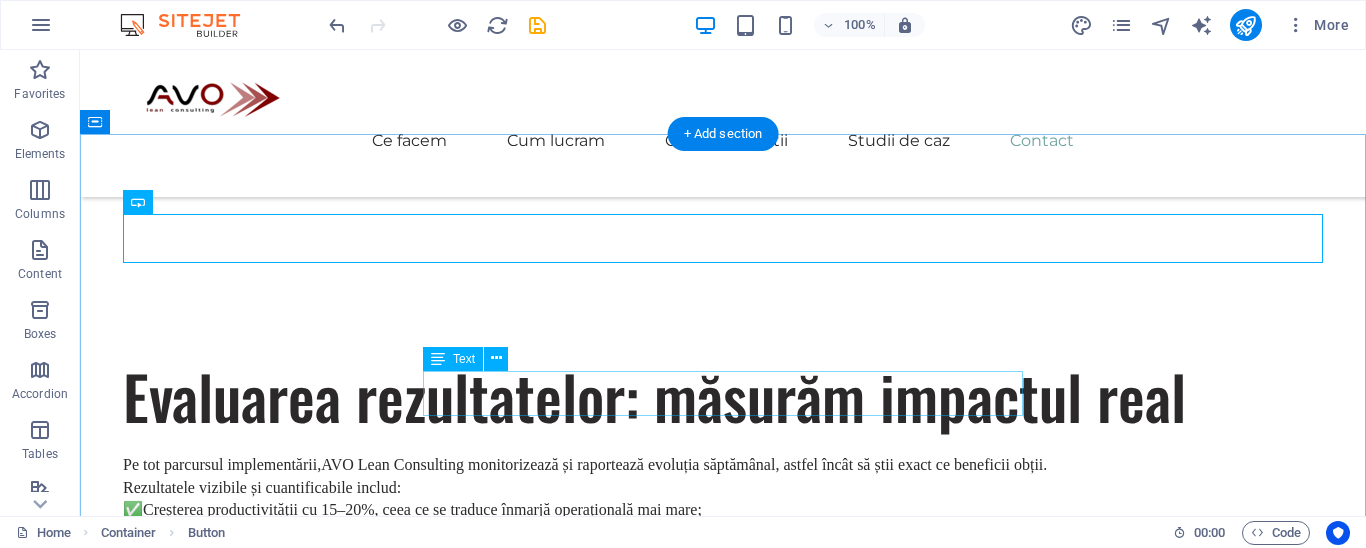 scroll, scrollTop: 5246, scrollLeft: 0, axis: vertical 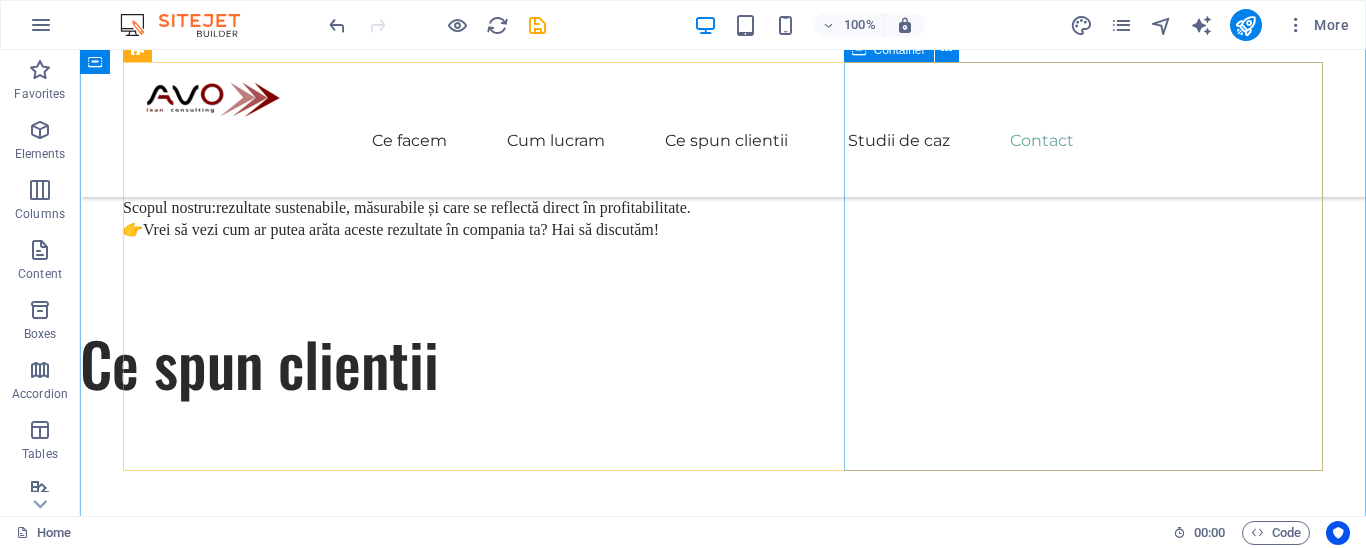 drag, startPoint x: 290, startPoint y: 256, endPoint x: 906, endPoint y: 429, distance: 639.83203 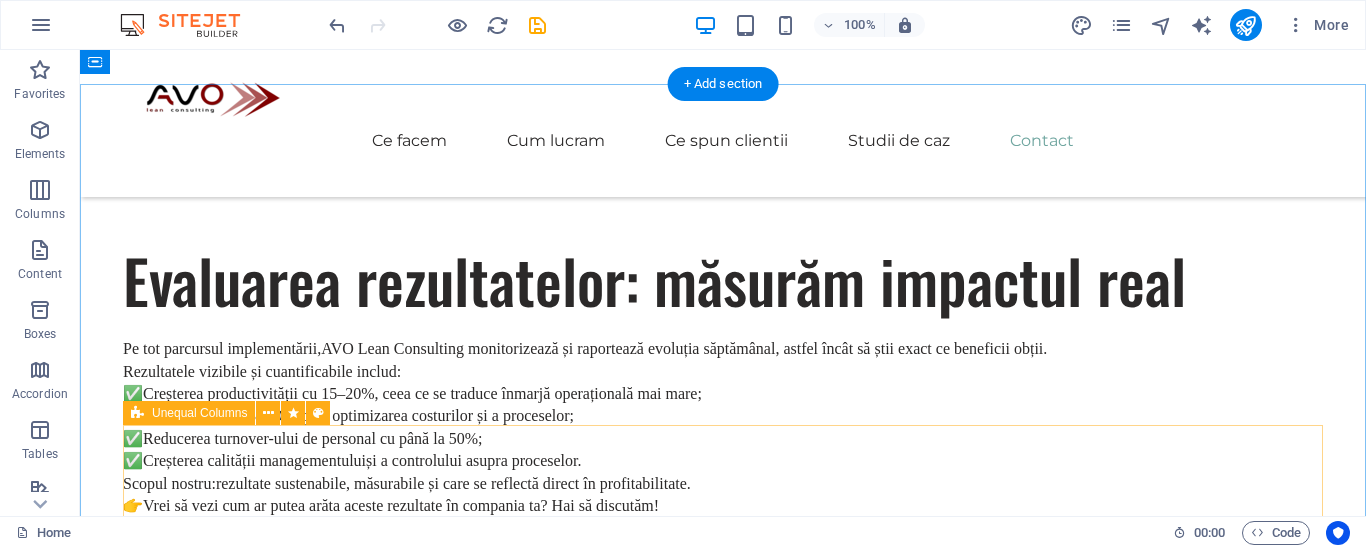 scroll, scrollTop: 5246, scrollLeft: 0, axis: vertical 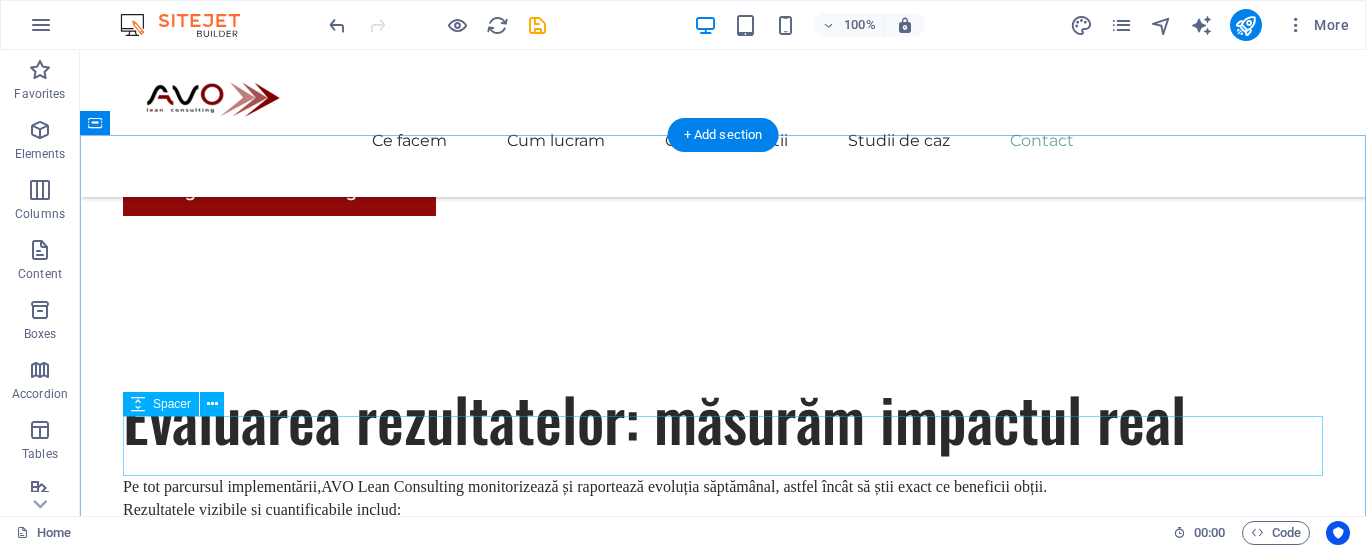 drag, startPoint x: 283, startPoint y: 251, endPoint x: 235, endPoint y: 449, distance: 203.73512 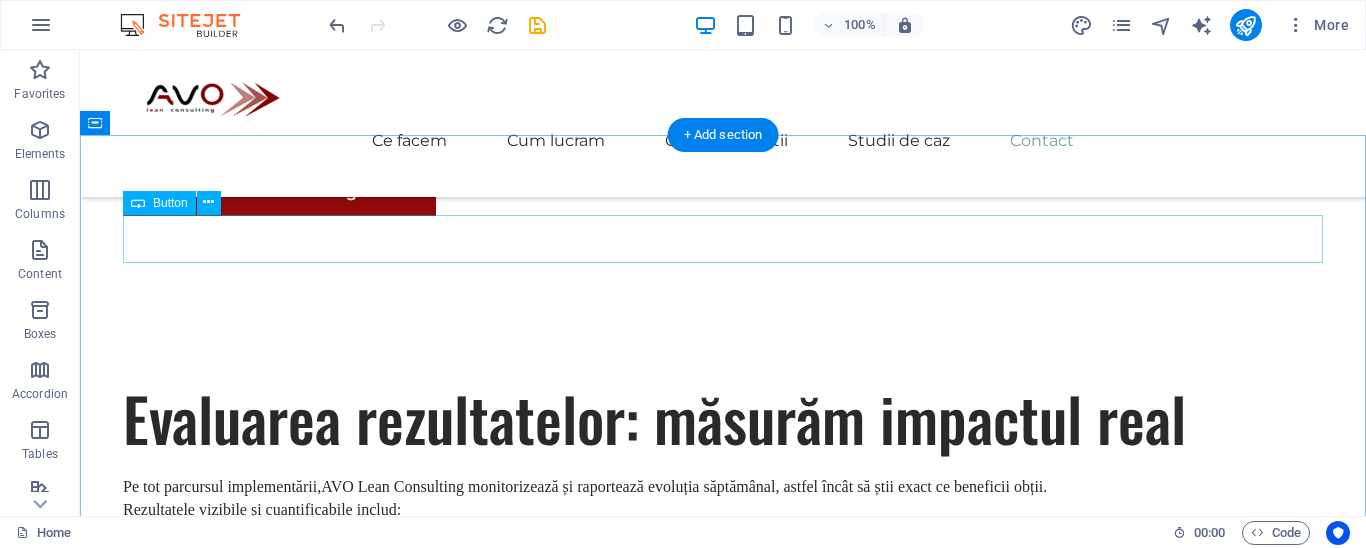 click on "Trimite" at bounding box center (723, 4673) 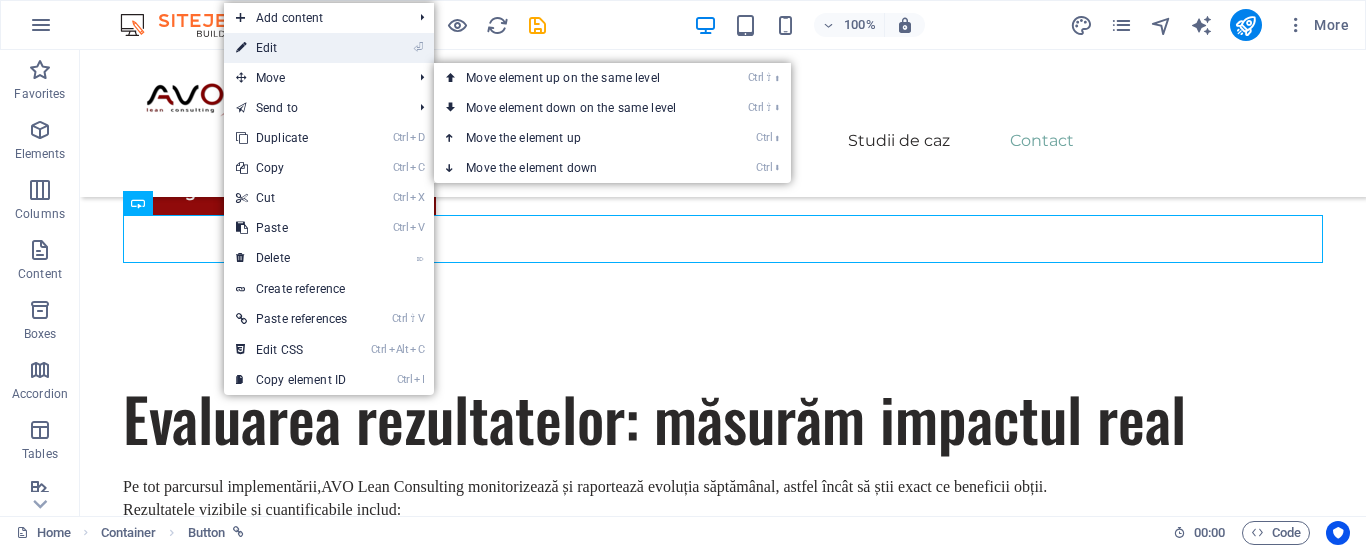 click on "⏎  Edit" at bounding box center (291, 48) 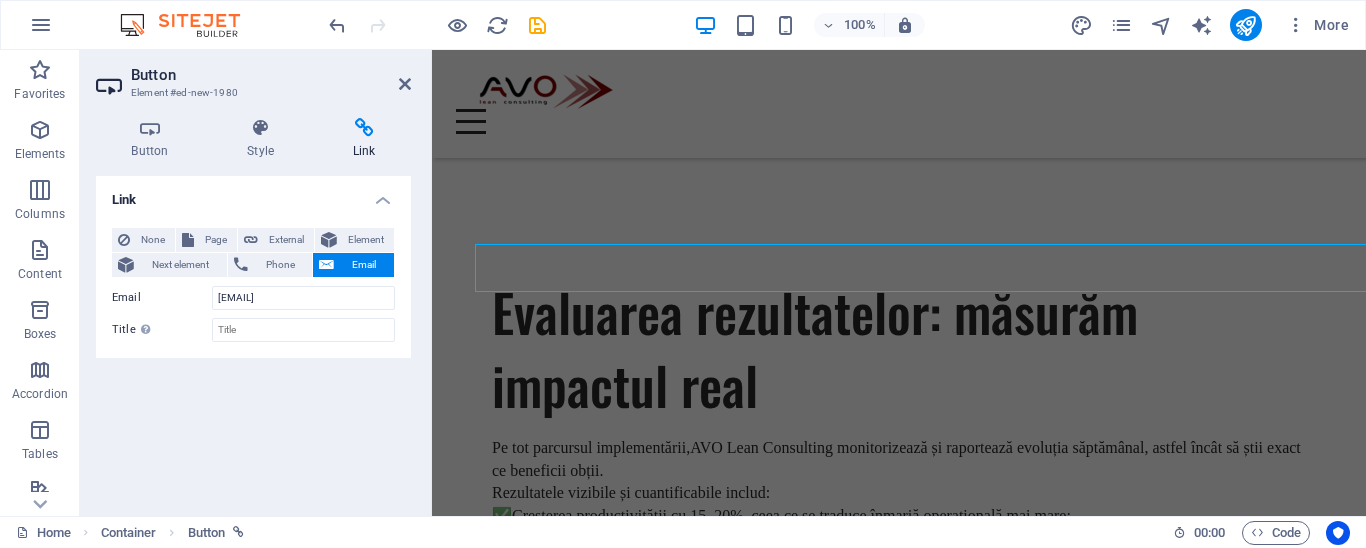 scroll, scrollTop: 4995, scrollLeft: 0, axis: vertical 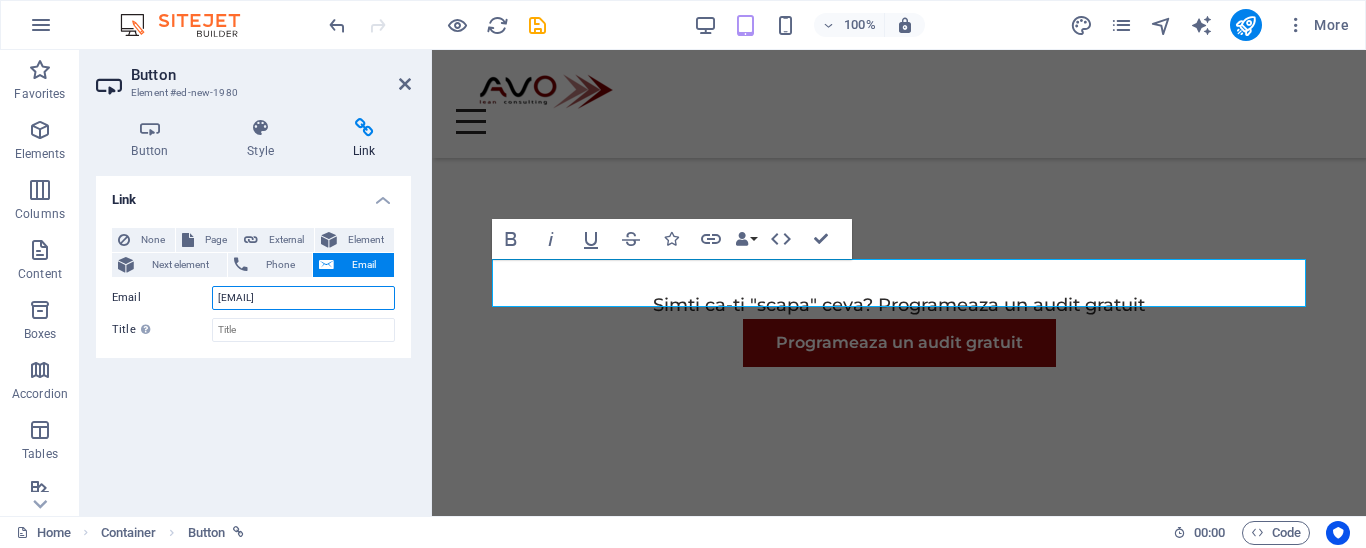 drag, startPoint x: 379, startPoint y: 296, endPoint x: 194, endPoint y: 302, distance: 185.09727 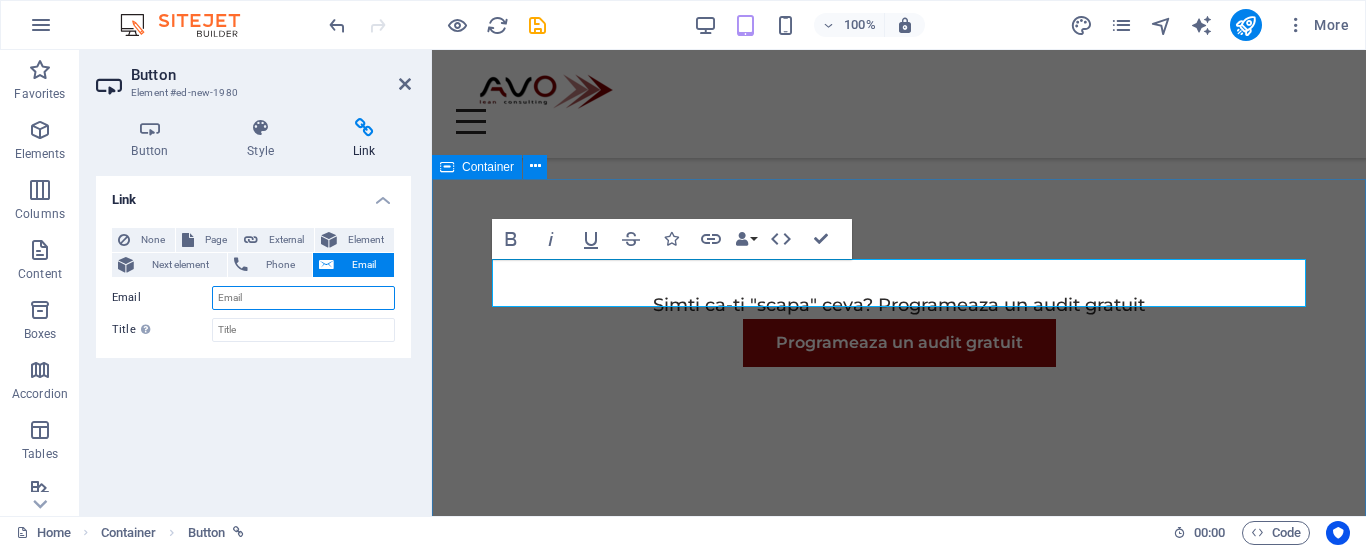 type 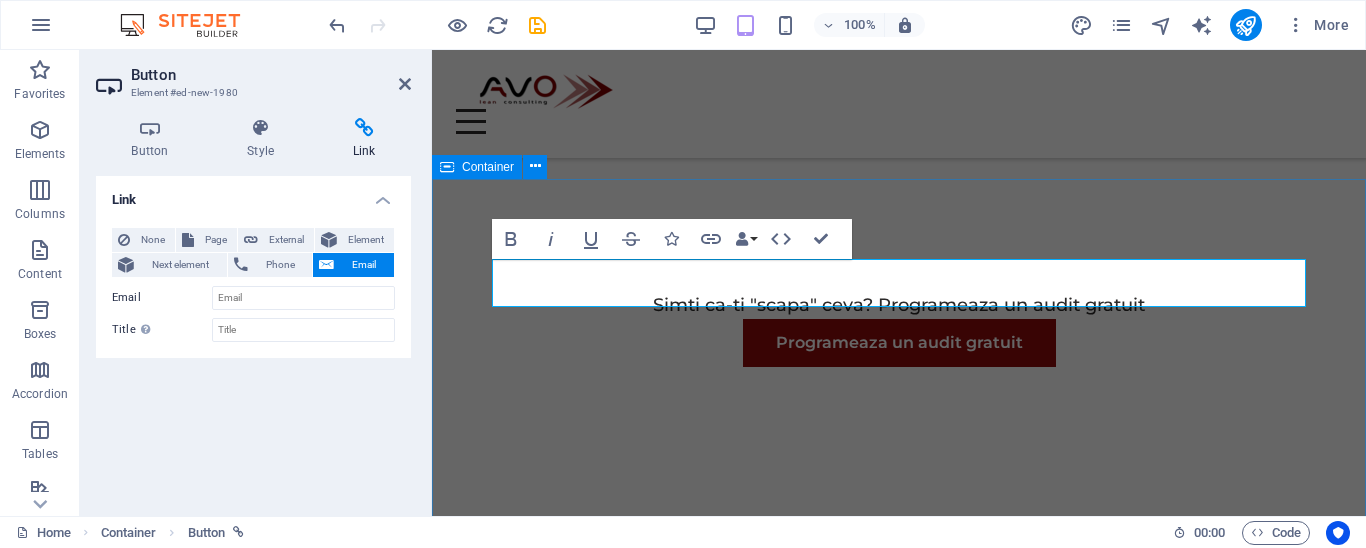 click on "Trimite Get In Touch Ești gata să pornești în călătoria ta către succesul sustenabil?   Contactează-ne astăzi pentru a programa o discutie. Full Name E-mail Message   I have read and understand the privacy policy. Unreadable? Load new" at bounding box center (899, 5308) 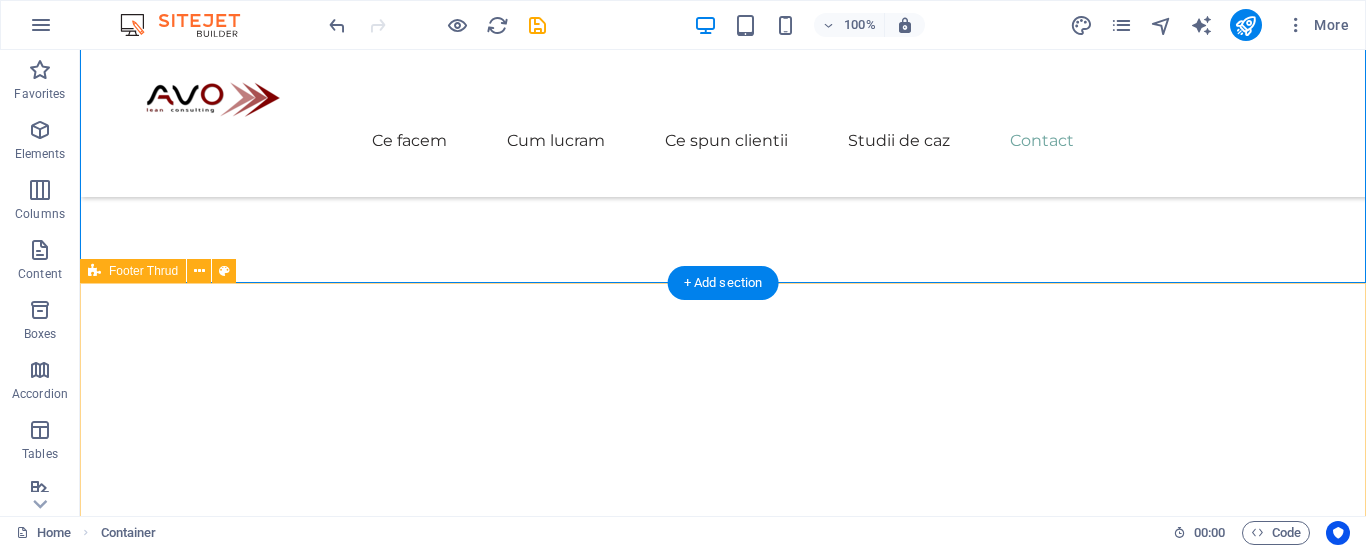 scroll, scrollTop: 5799, scrollLeft: 0, axis: vertical 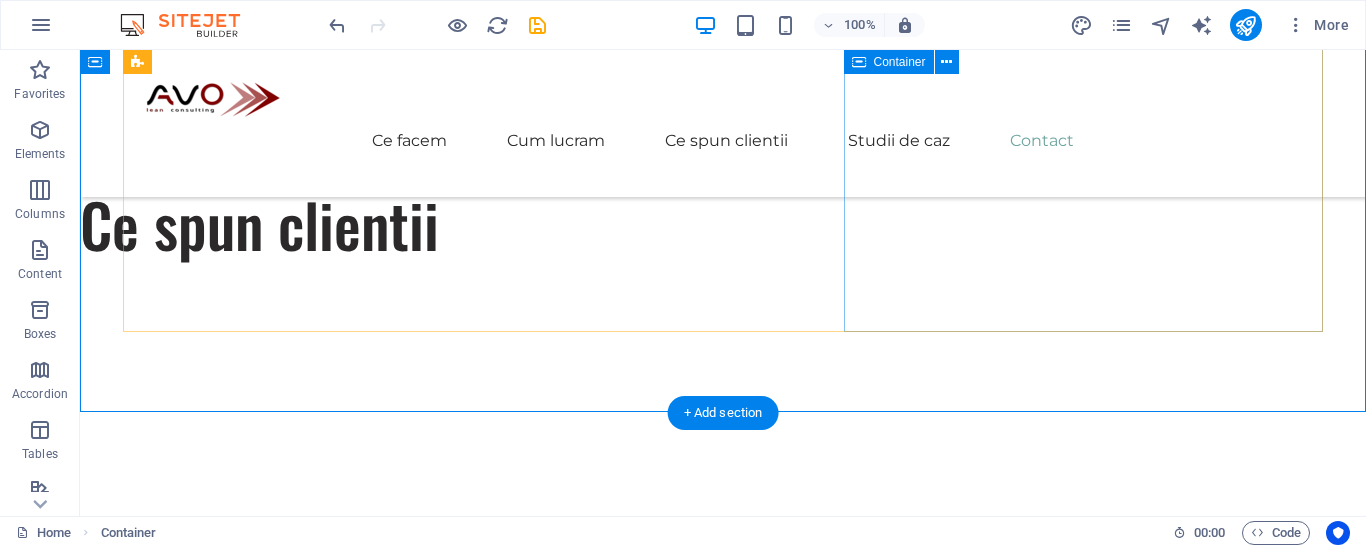 click on "Full Name E-mail Message   I have read and understand the privacy policy. Unreadable? Load new" at bounding box center [723, 5346] 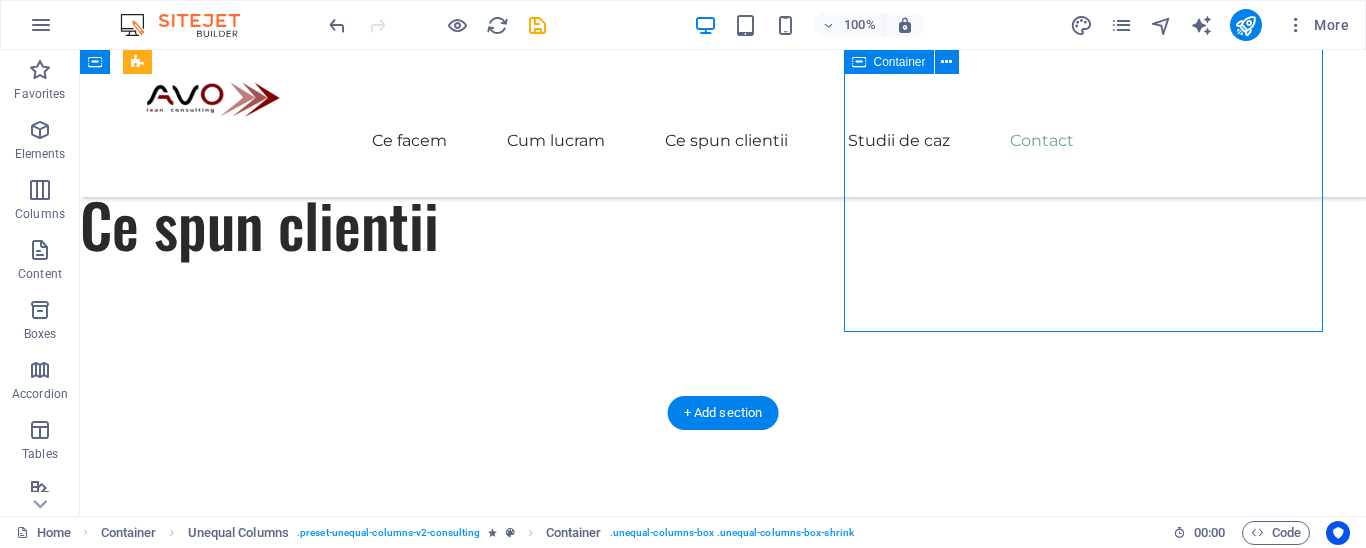 click on "Full Name E-mail Message   I have read and understand the privacy policy. Unreadable? Load new" at bounding box center (723, 5346) 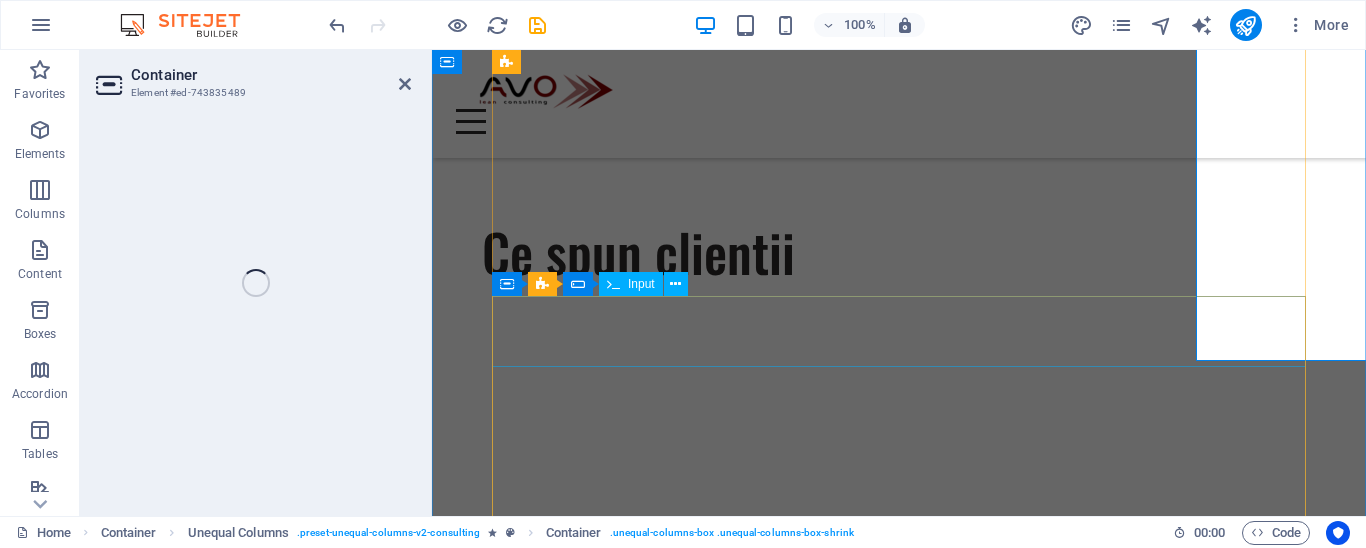 scroll, scrollTop: 5792, scrollLeft: 0, axis: vertical 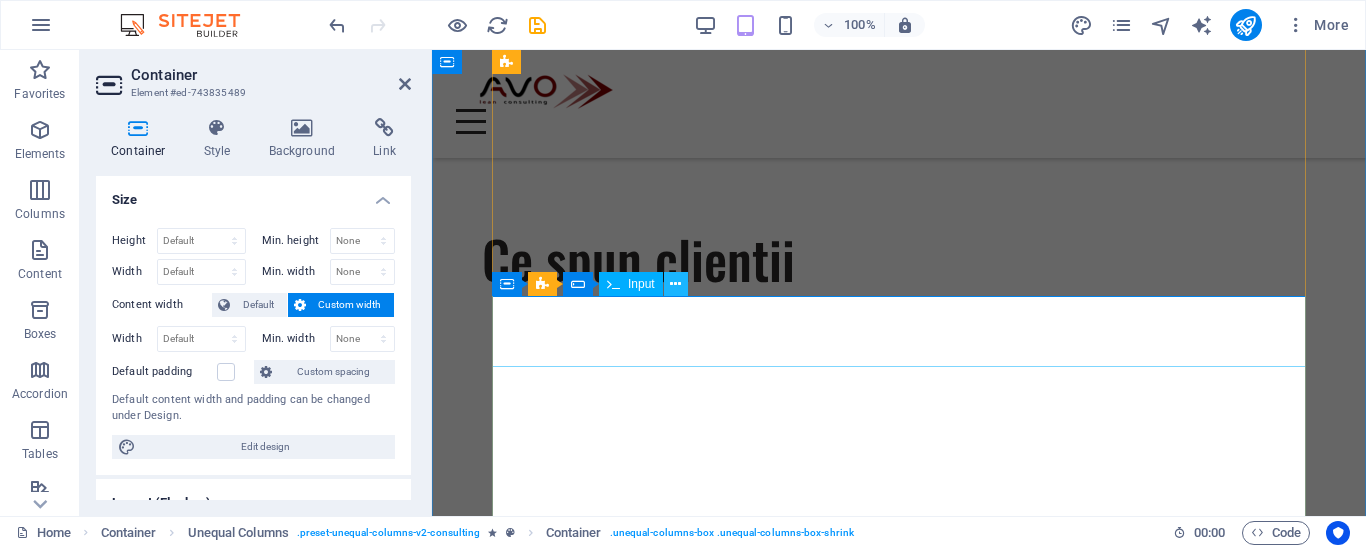 click at bounding box center [675, 284] 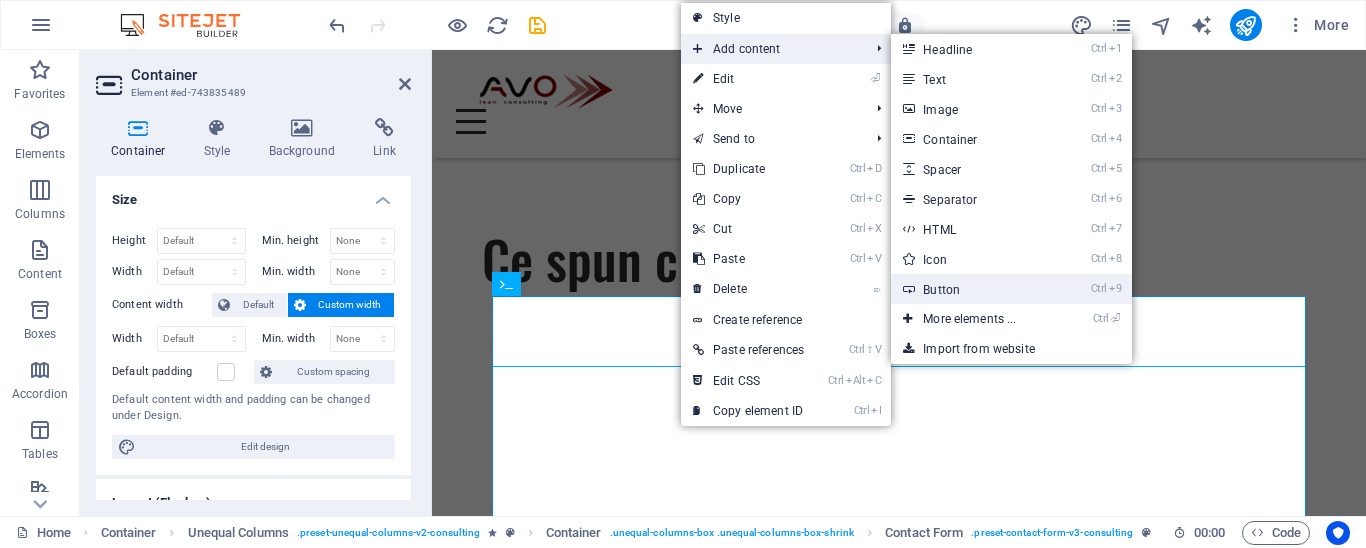 click on "Ctrl 9  Button" at bounding box center (973, 289) 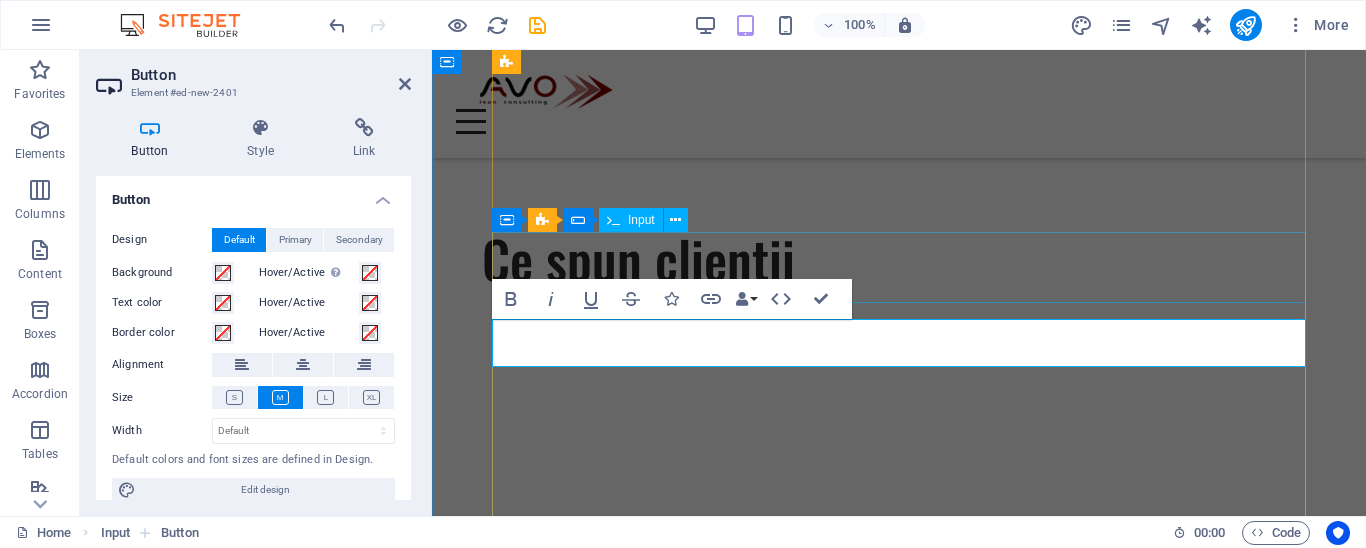 scroll, scrollTop: 5856, scrollLeft: 0, axis: vertical 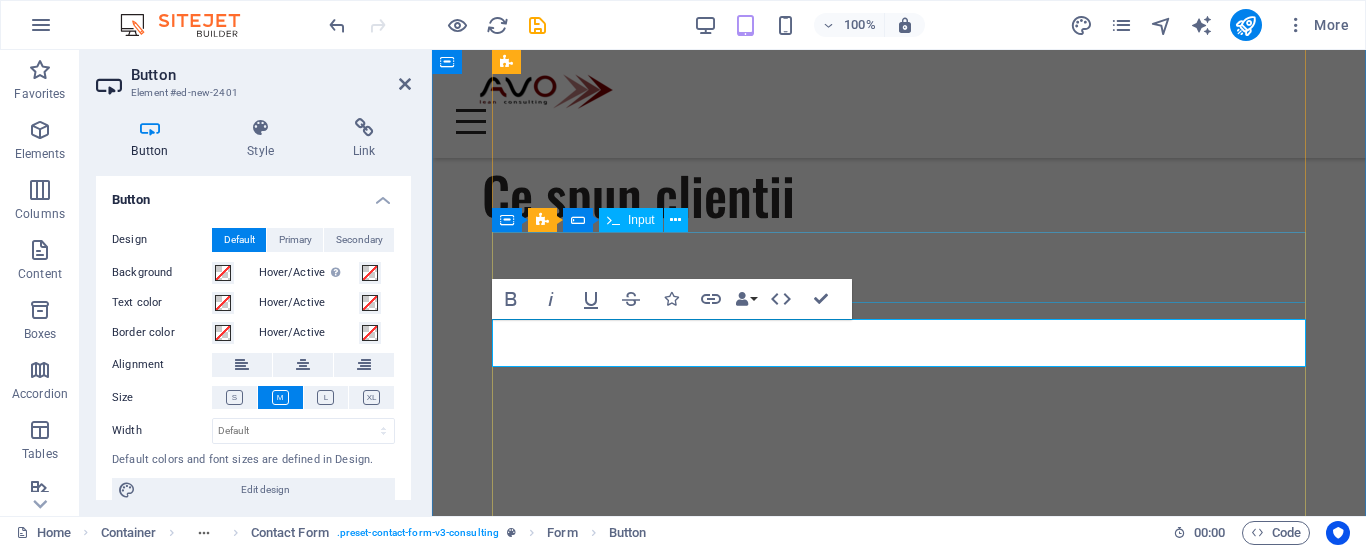 click on "Full Name" at bounding box center (899, 4743) 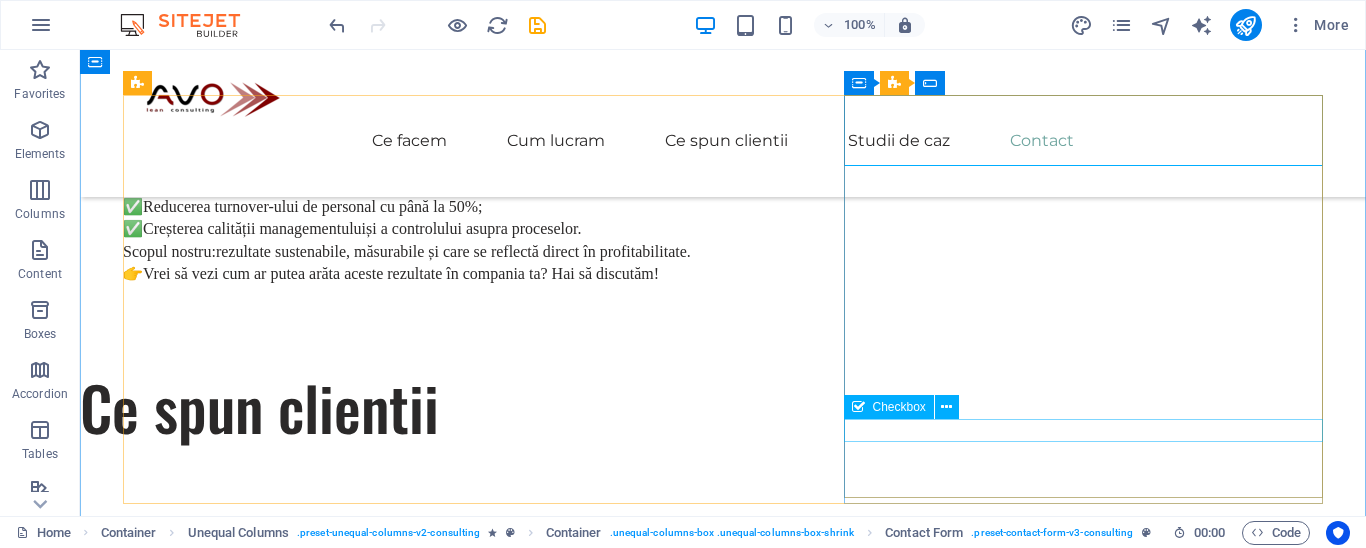 scroll, scrollTop: 5628, scrollLeft: 0, axis: vertical 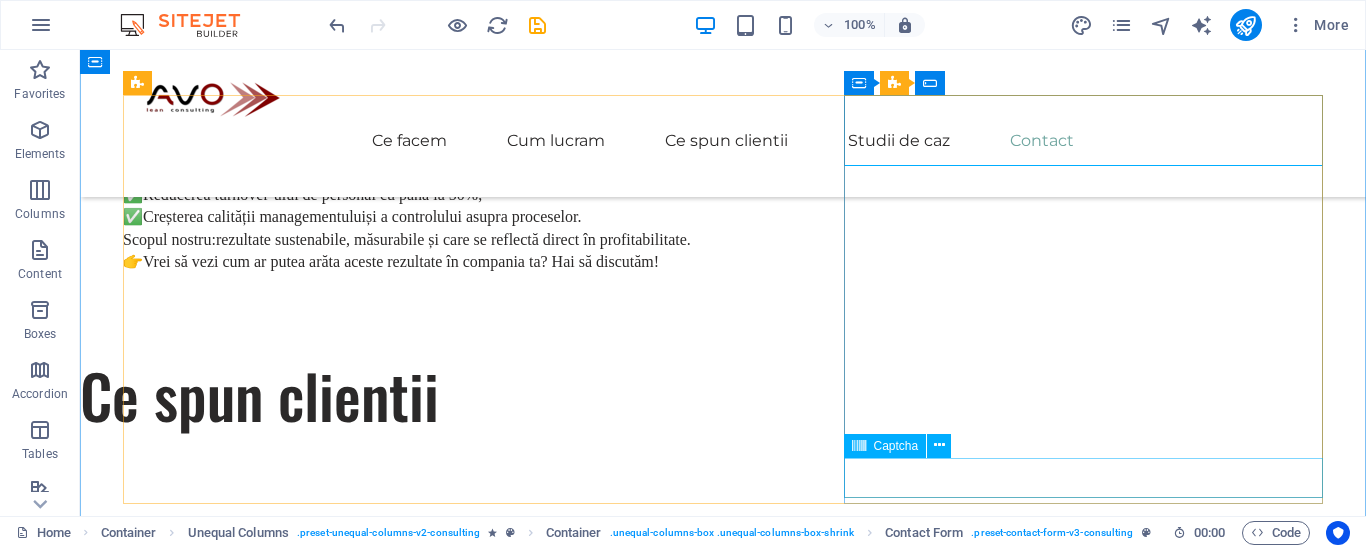 drag, startPoint x: 1009, startPoint y: 220, endPoint x: 1220, endPoint y: 459, distance: 318.81342 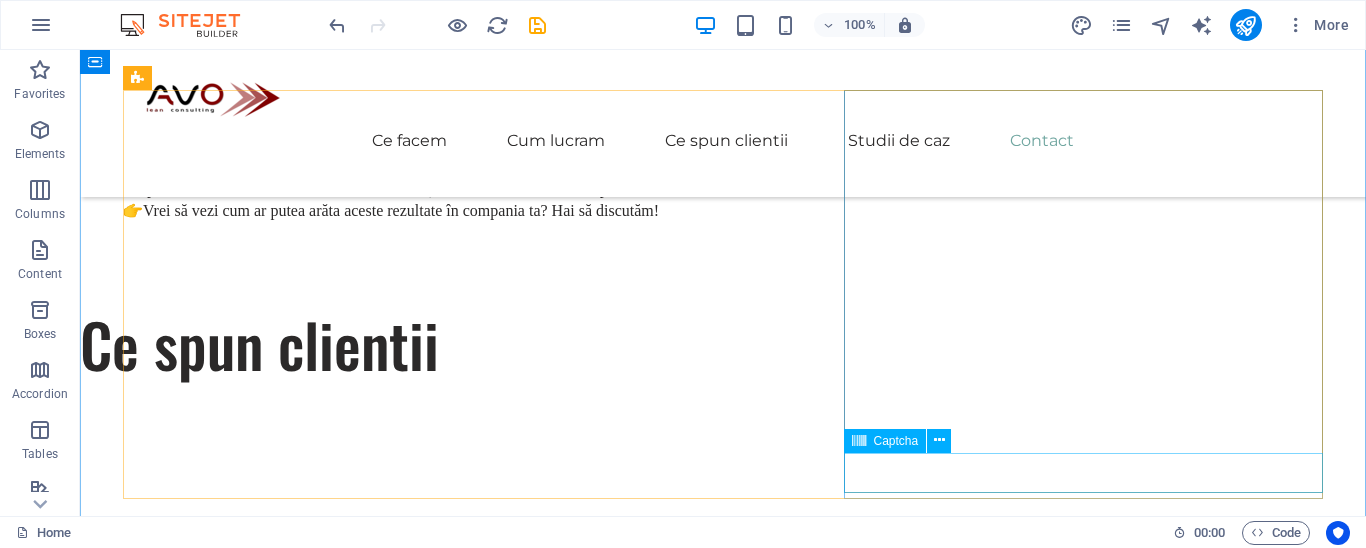 scroll, scrollTop: 5628, scrollLeft: 0, axis: vertical 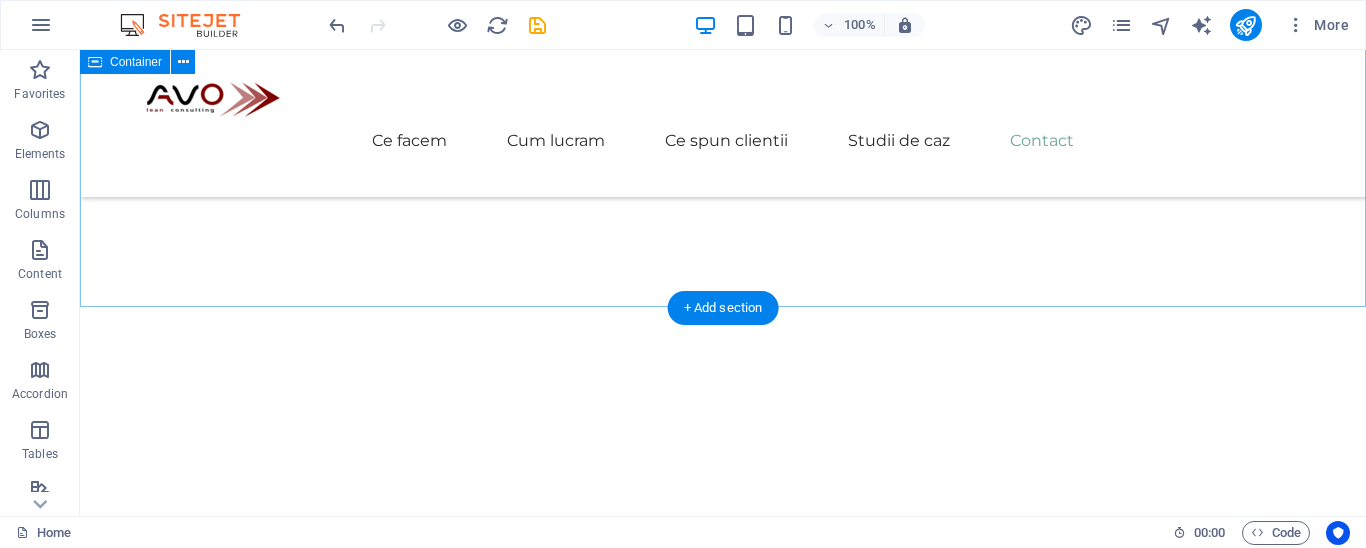 drag, startPoint x: 1006, startPoint y: 222, endPoint x: 1160, endPoint y: 244, distance: 155.56349 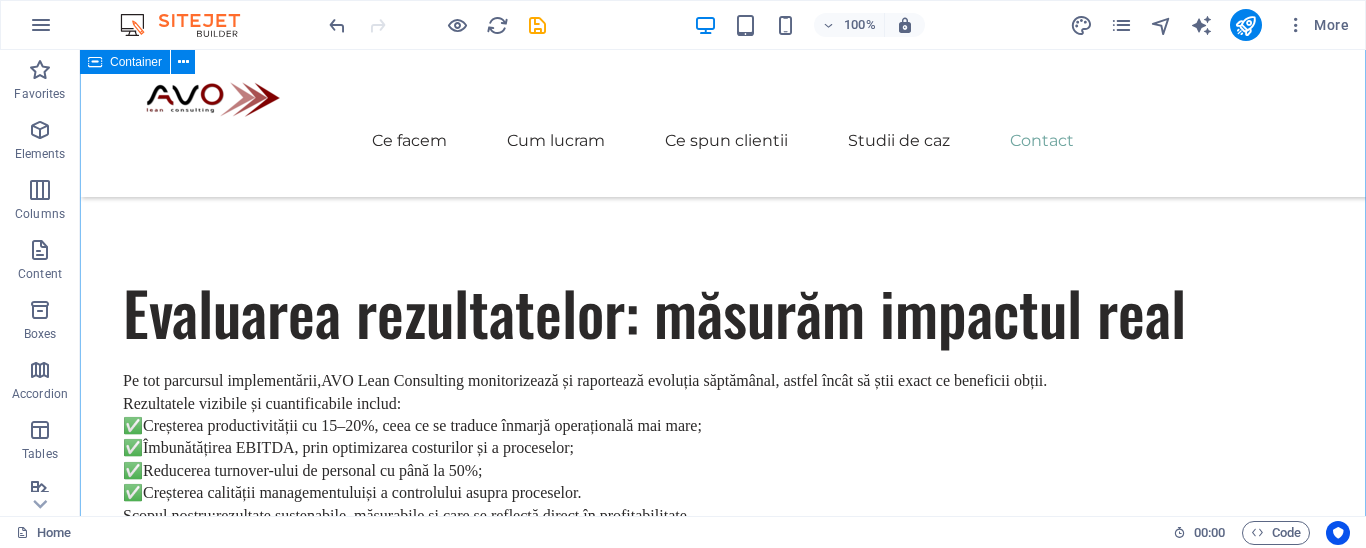 scroll, scrollTop: 5490, scrollLeft: 0, axis: vertical 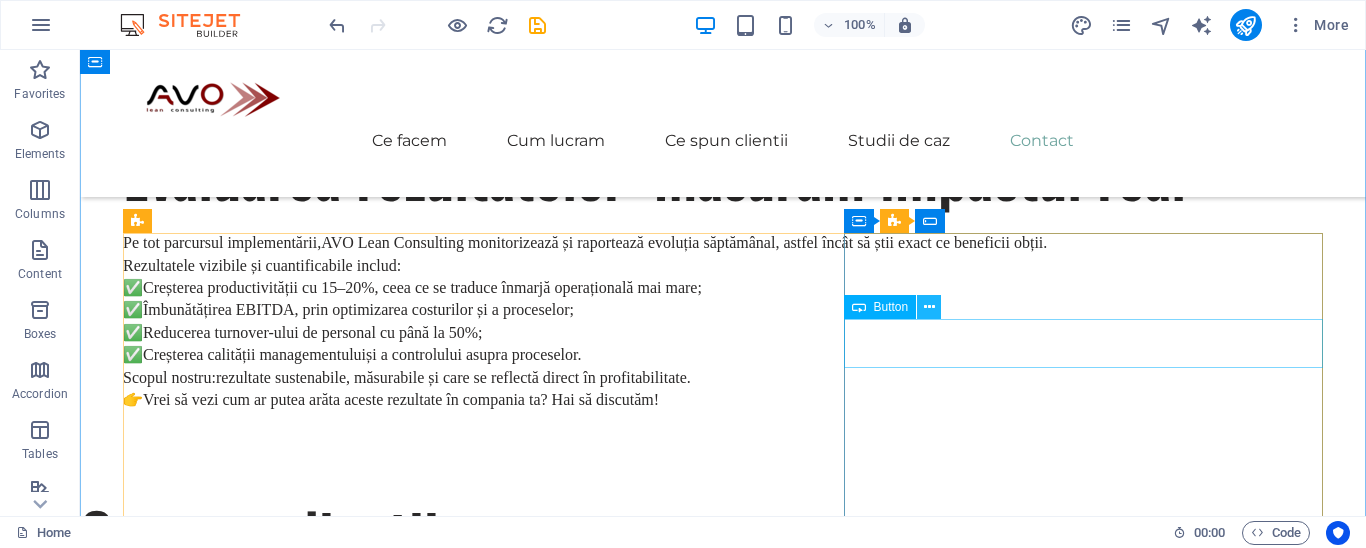 click at bounding box center [929, 307] 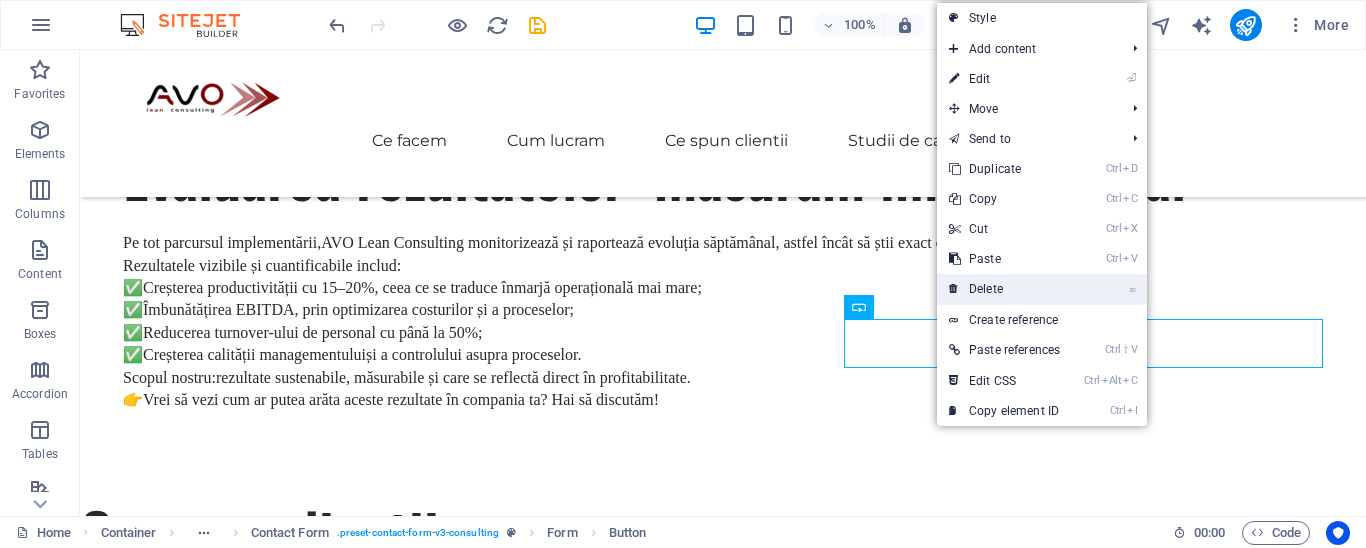 click on "⌦  Delete" at bounding box center [1004, 289] 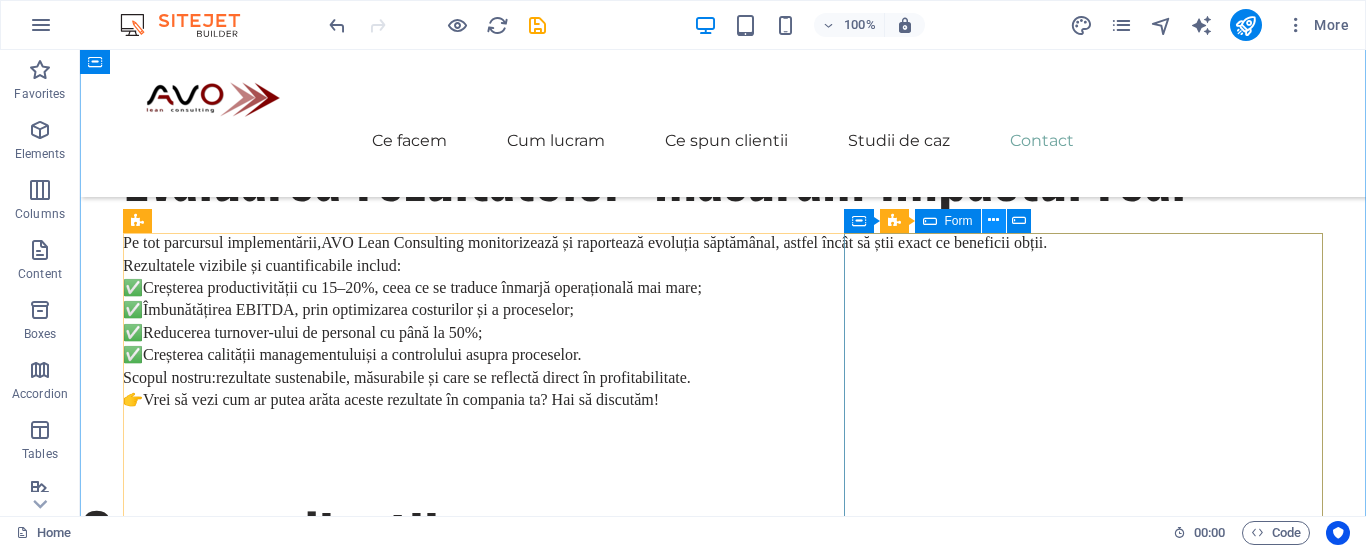click at bounding box center [993, 220] 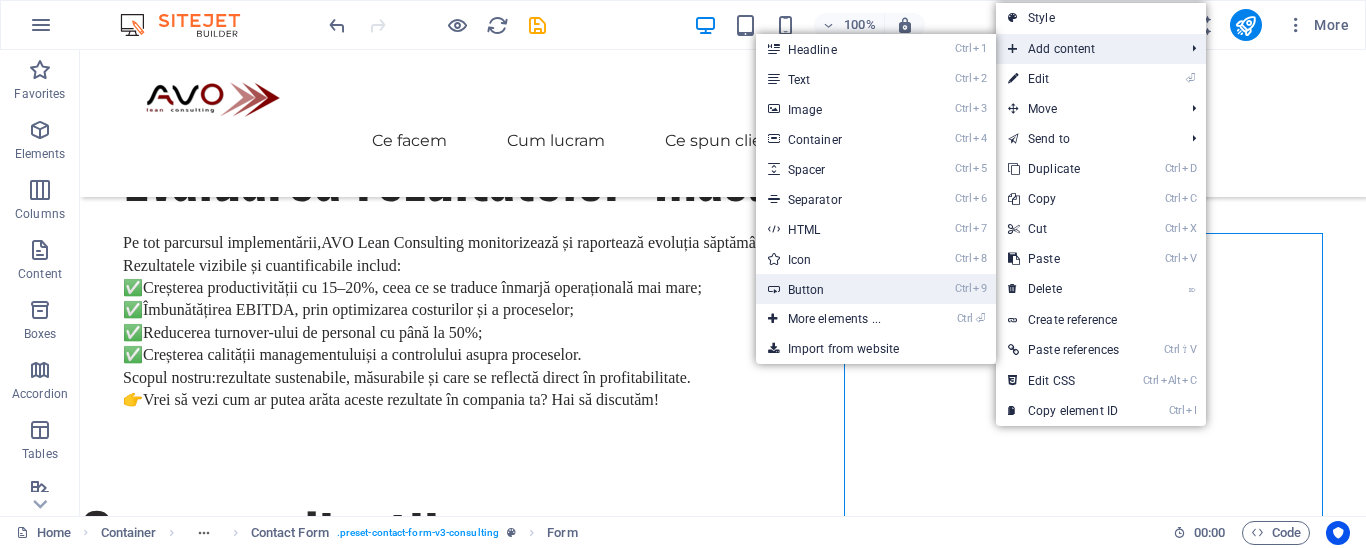 click on "Ctrl 9  Button" at bounding box center [838, 289] 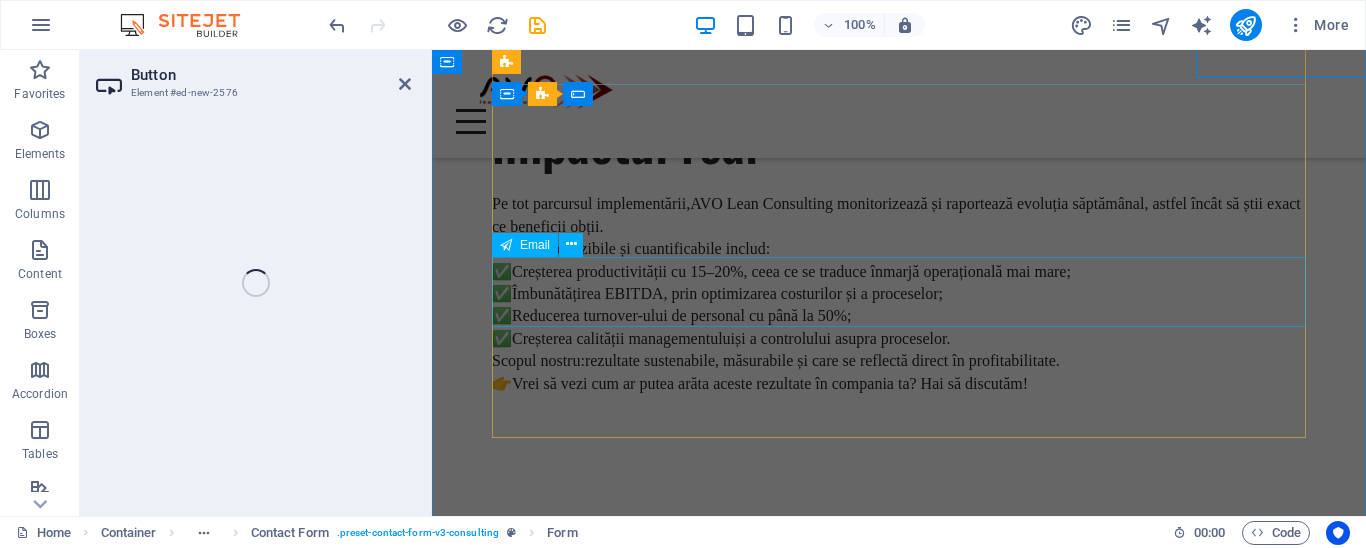 scroll, scrollTop: 5982, scrollLeft: 0, axis: vertical 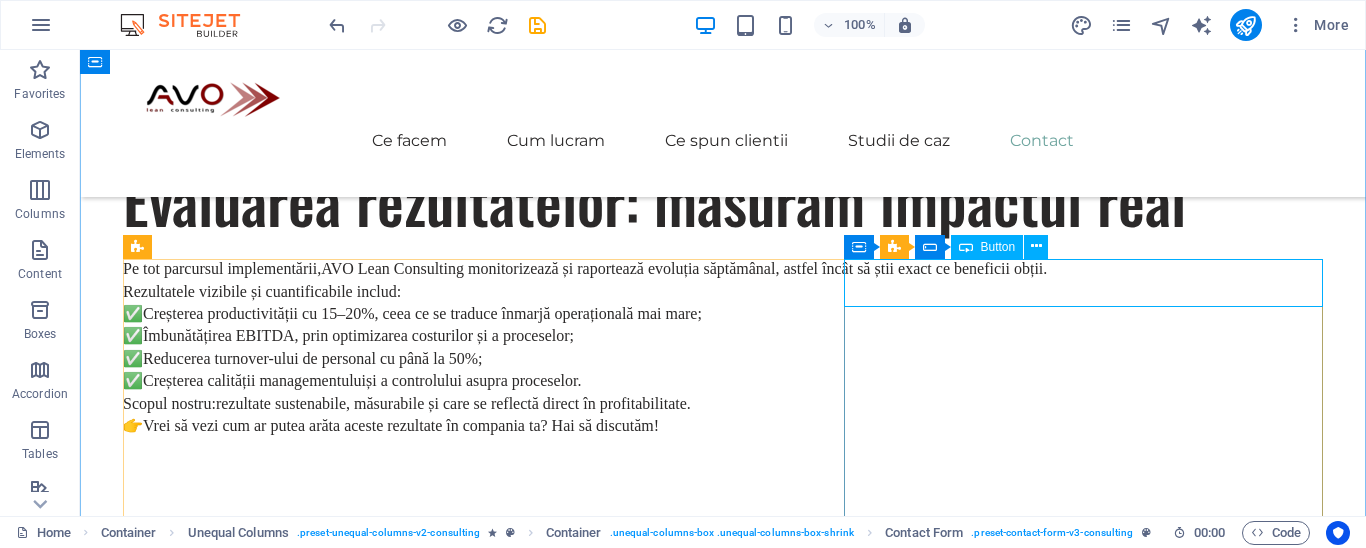 drag, startPoint x: 1120, startPoint y: 298, endPoint x: 1048, endPoint y: 296, distance: 72.02777 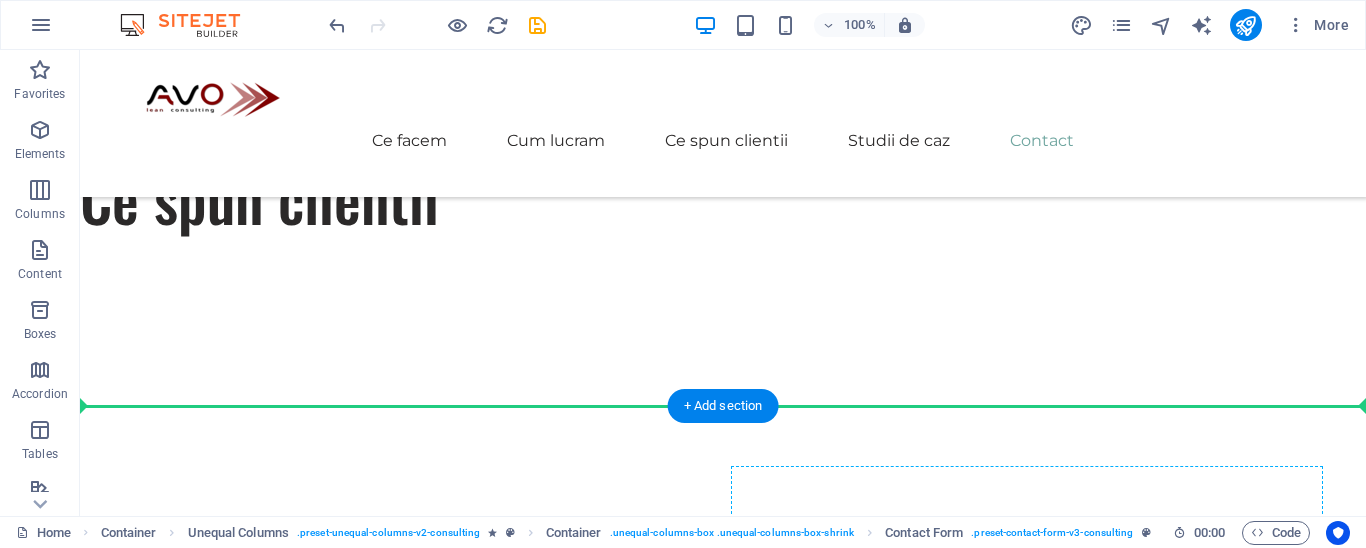 scroll, scrollTop: 5855, scrollLeft: 0, axis: vertical 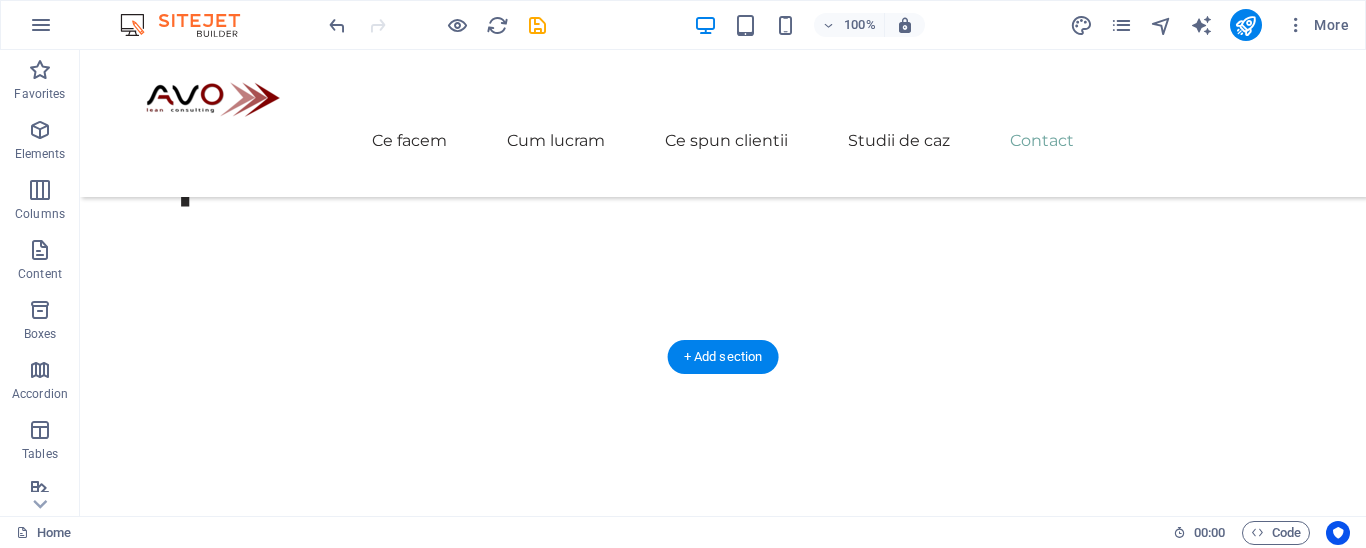 drag, startPoint x: 1059, startPoint y: 282, endPoint x: 1064, endPoint y: 247, distance: 35.35534 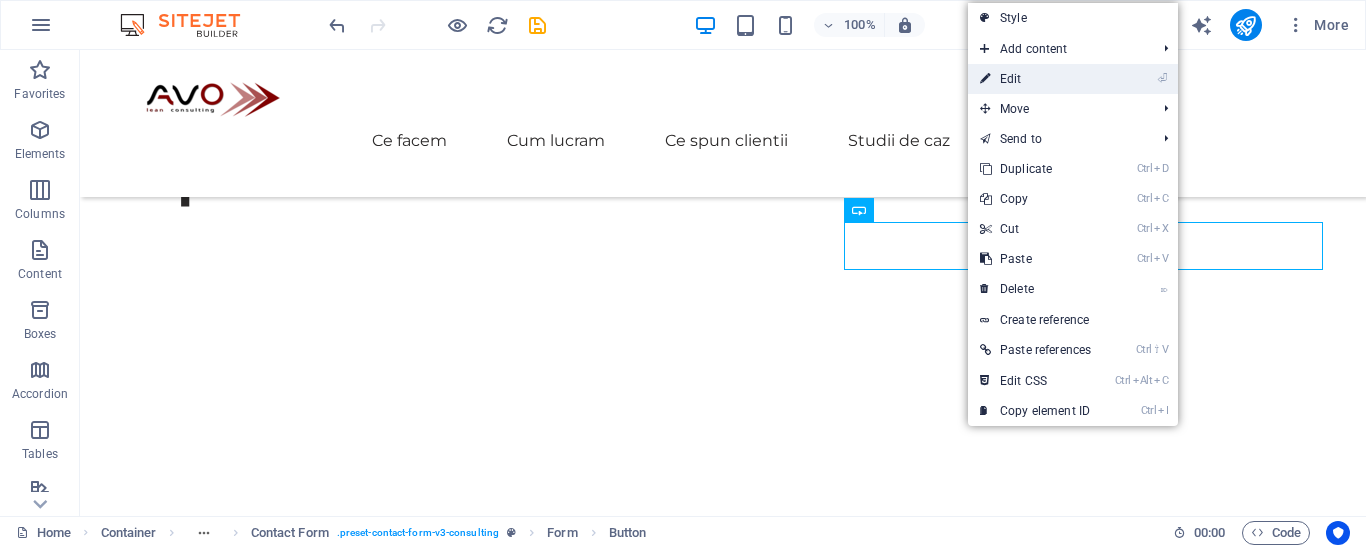 drag, startPoint x: 1028, startPoint y: 74, endPoint x: 596, endPoint y: 24, distance: 434.88388 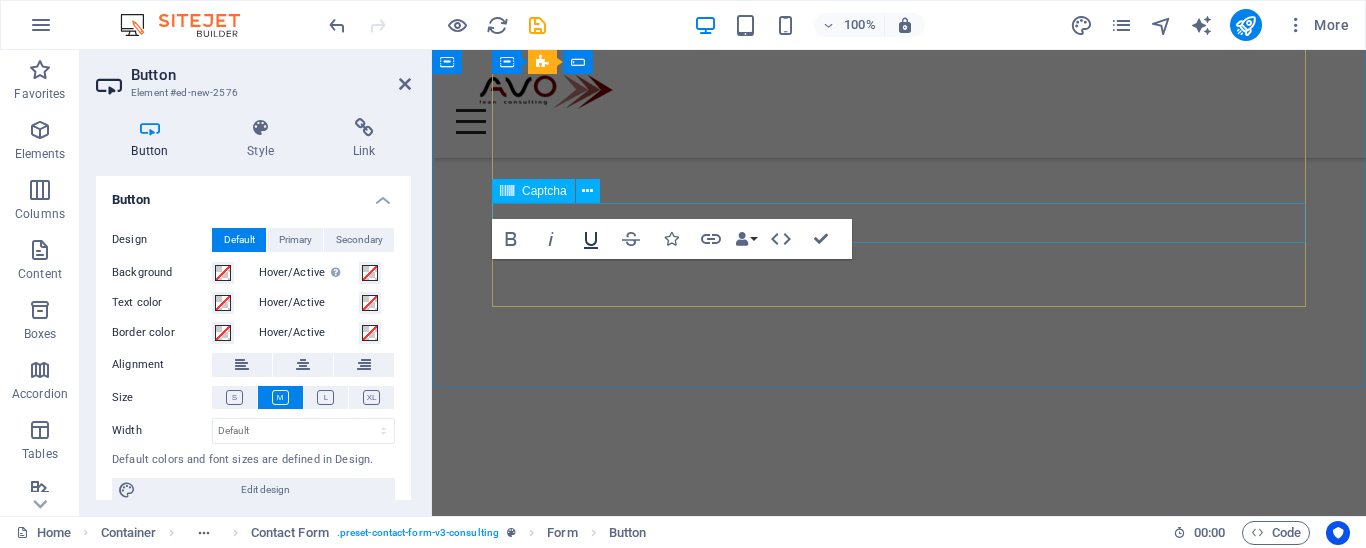 scroll, scrollTop: 6183, scrollLeft: 0, axis: vertical 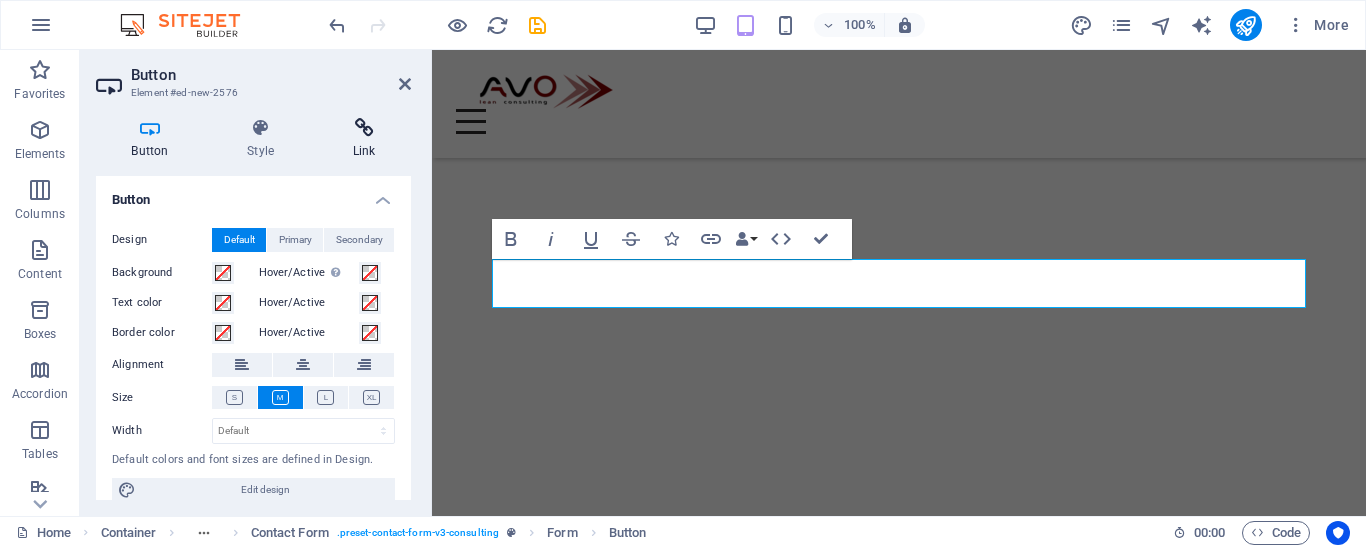 click at bounding box center [364, 128] 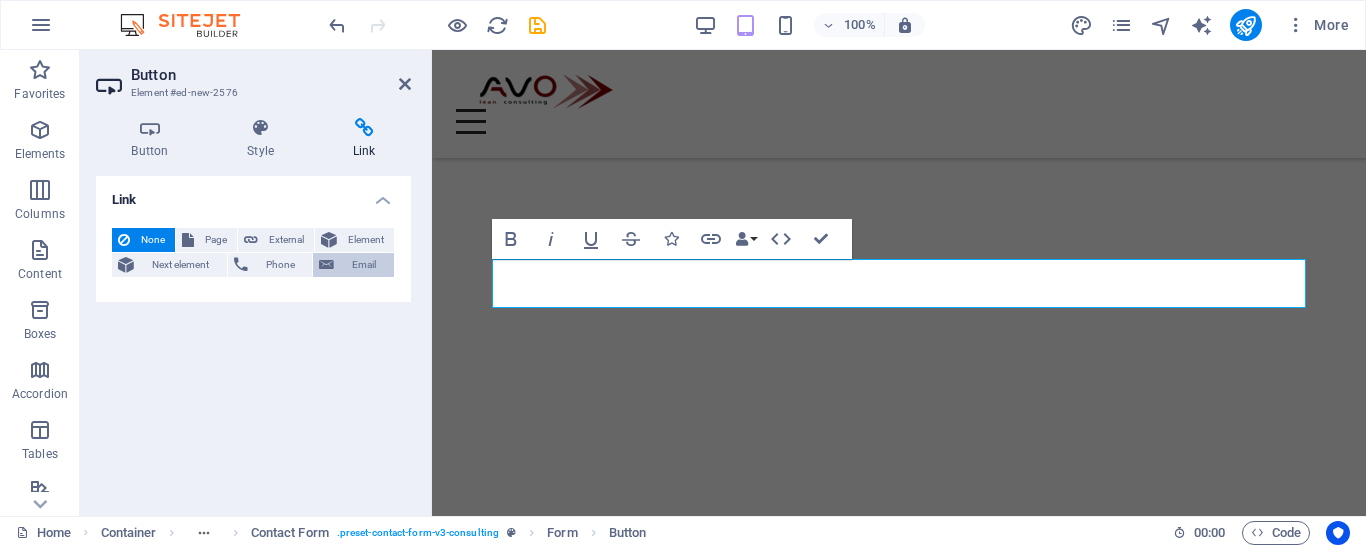 click on "Email" at bounding box center (364, 265) 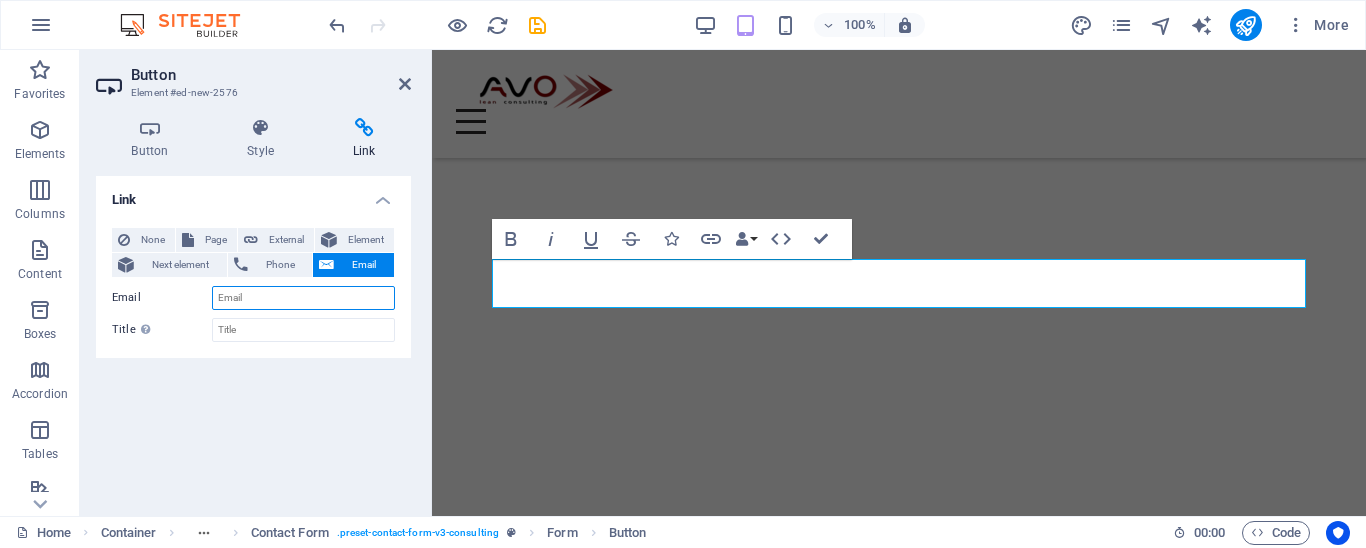 paste on "[EMAIL]" 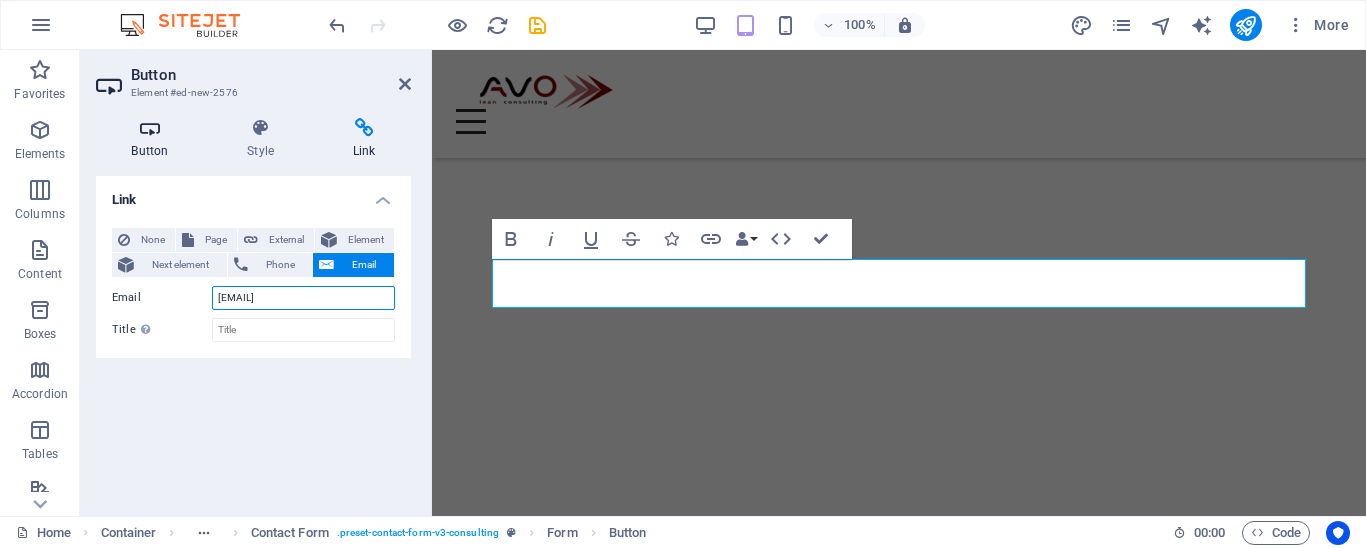 type on "[EMAIL]" 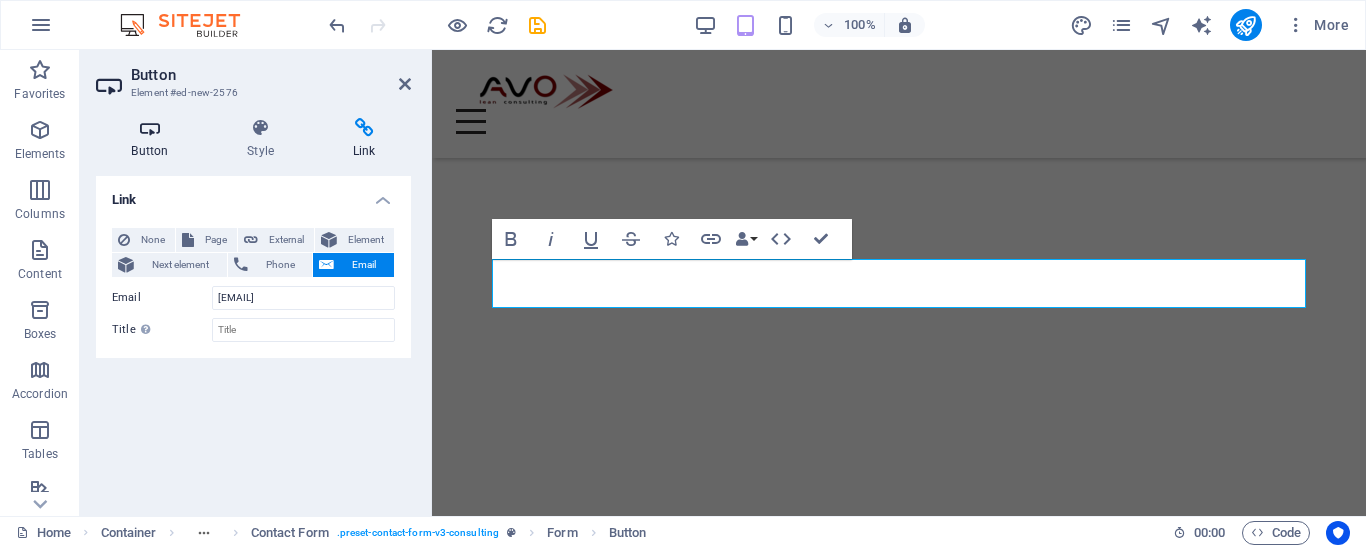click on "Button" at bounding box center [154, 139] 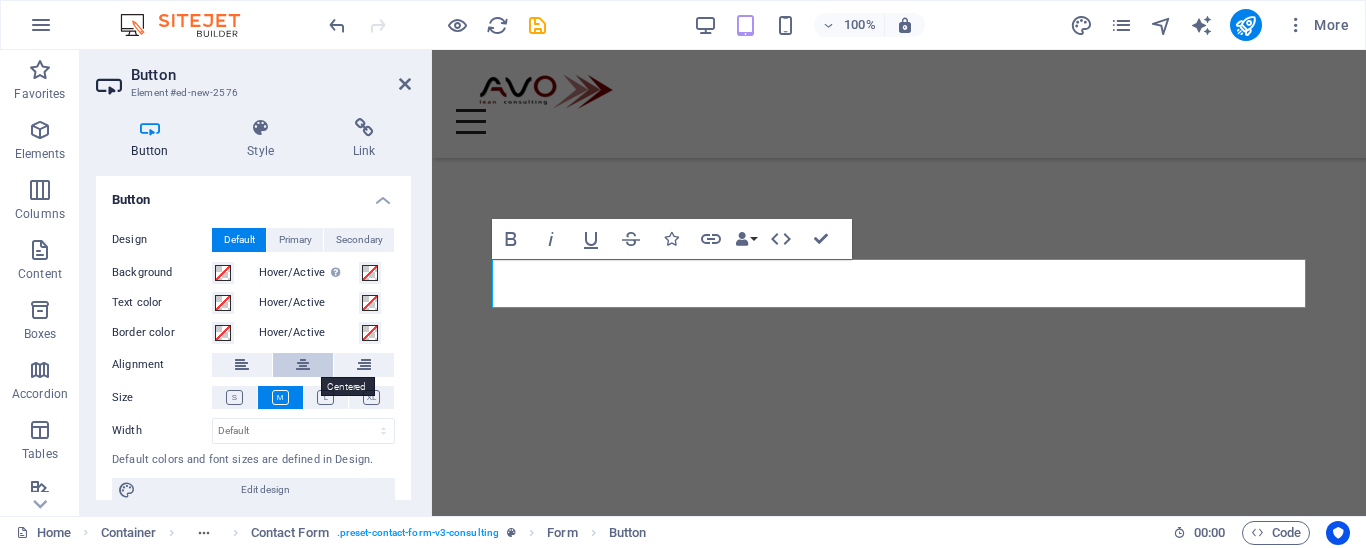click at bounding box center (303, 365) 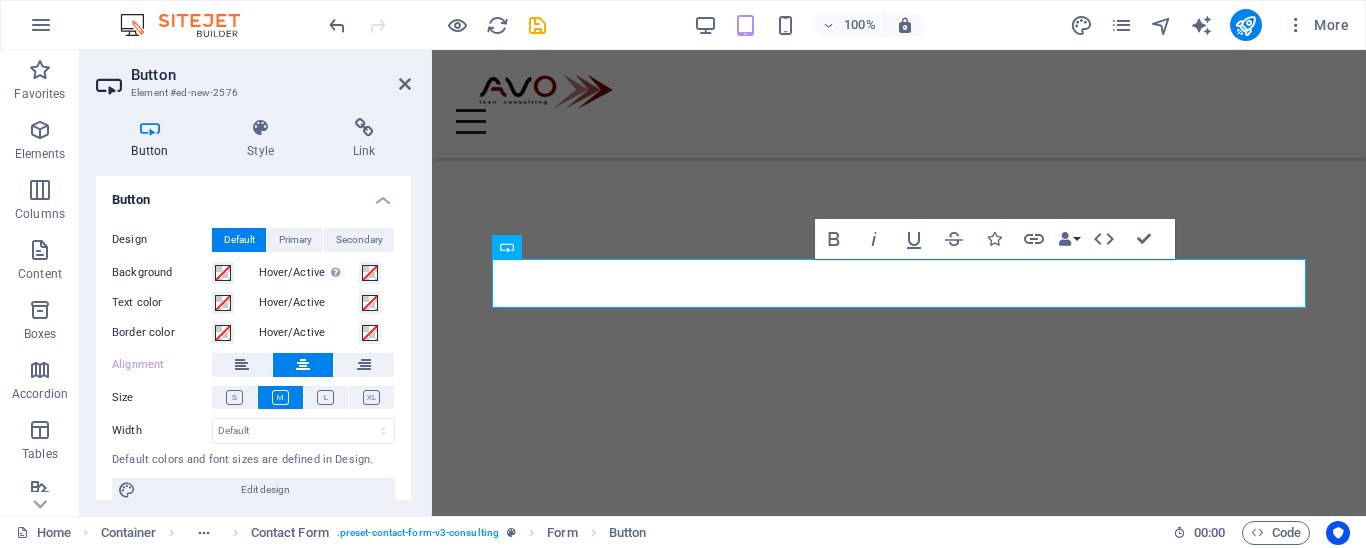 scroll, scrollTop: 18, scrollLeft: 0, axis: vertical 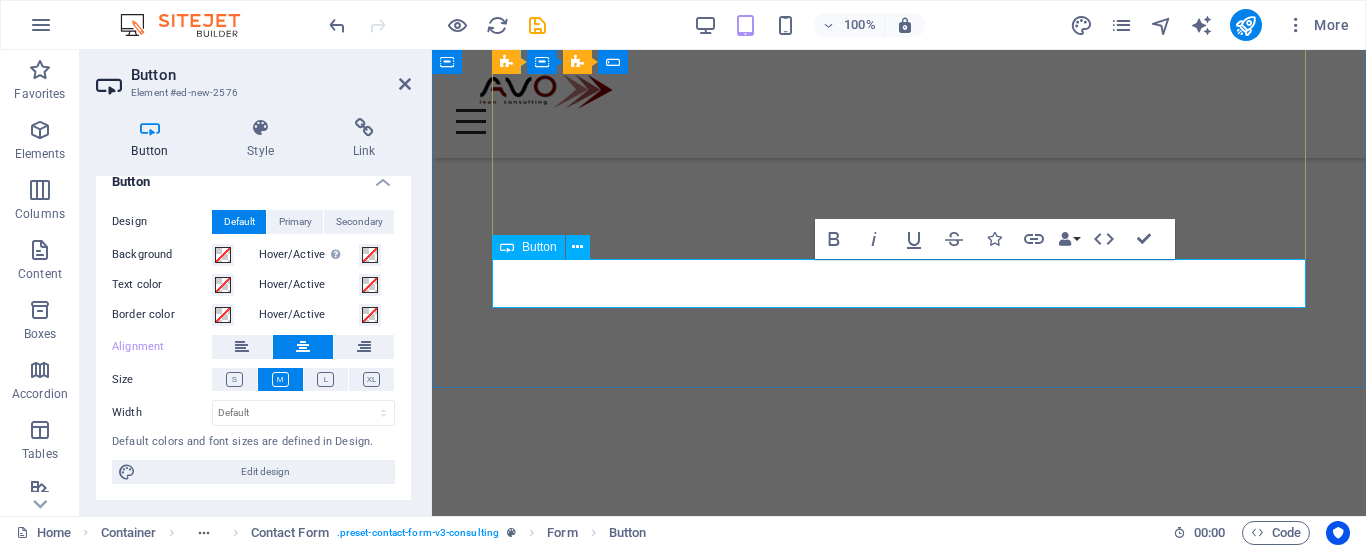 type 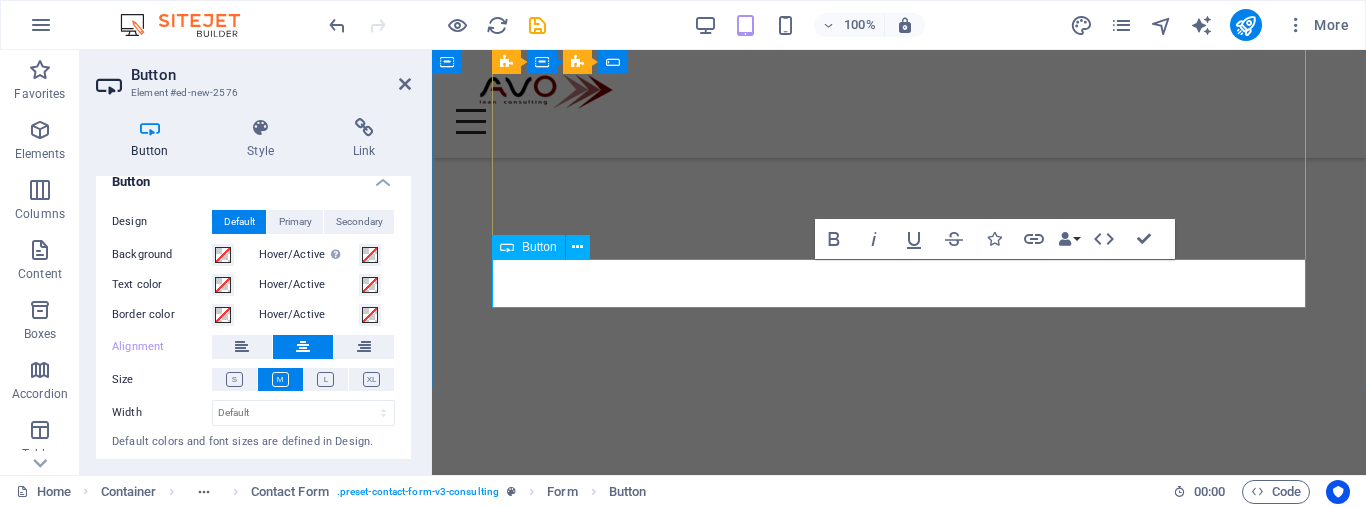 click on "Button label" at bounding box center (899, 4698) 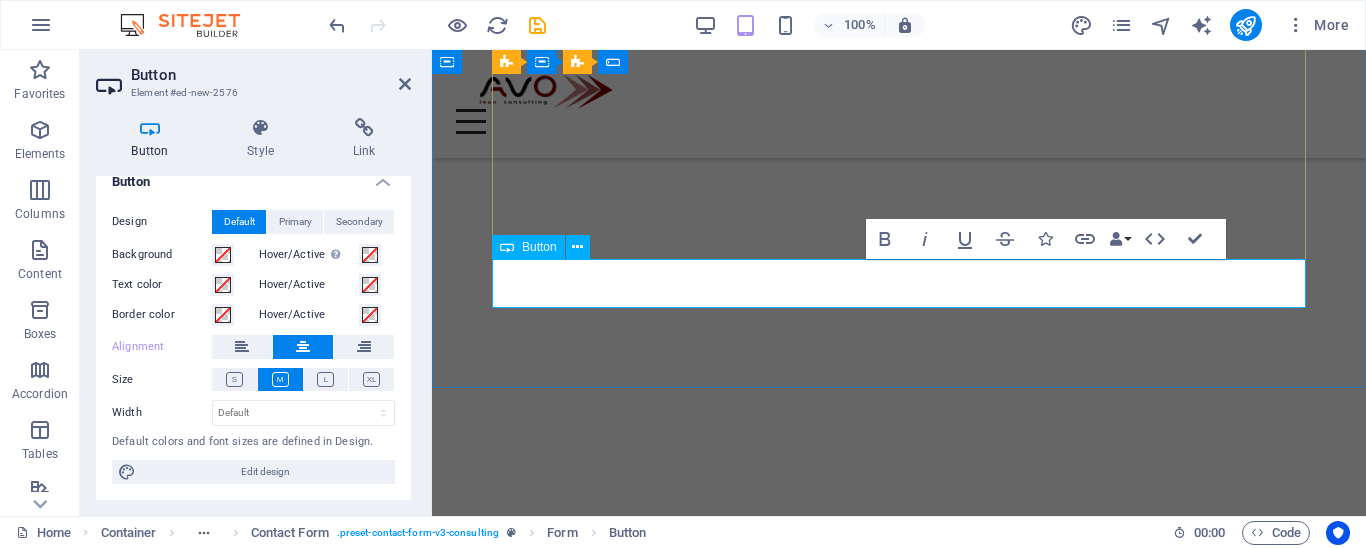 type 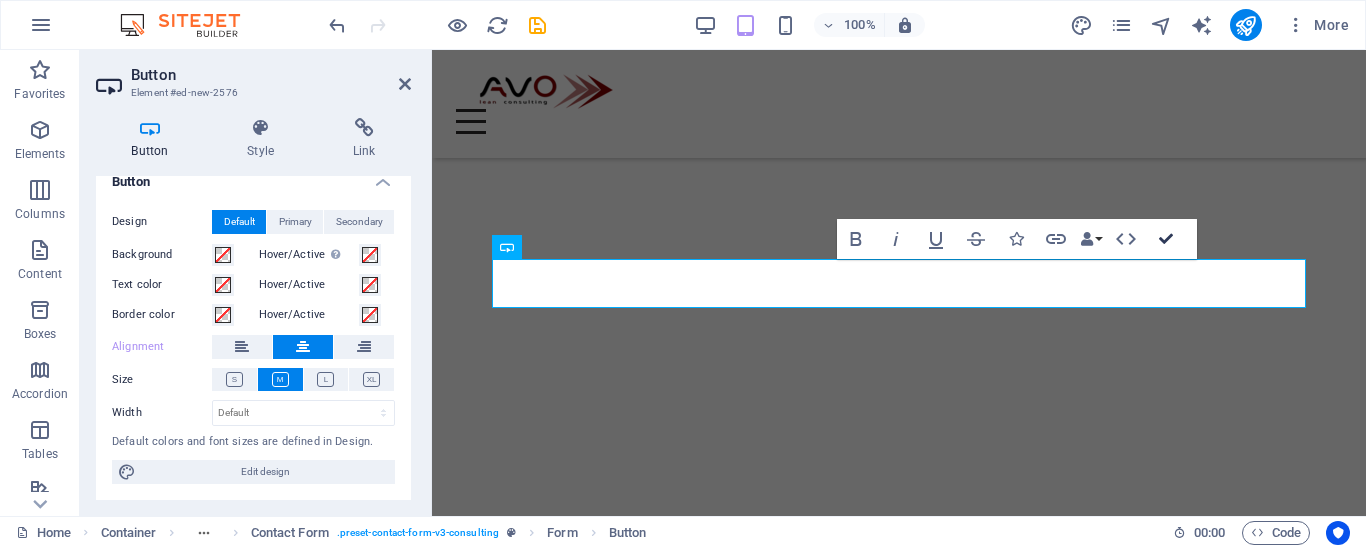drag, startPoint x: 1167, startPoint y: 235, endPoint x: 1087, endPoint y: 186, distance: 93.813644 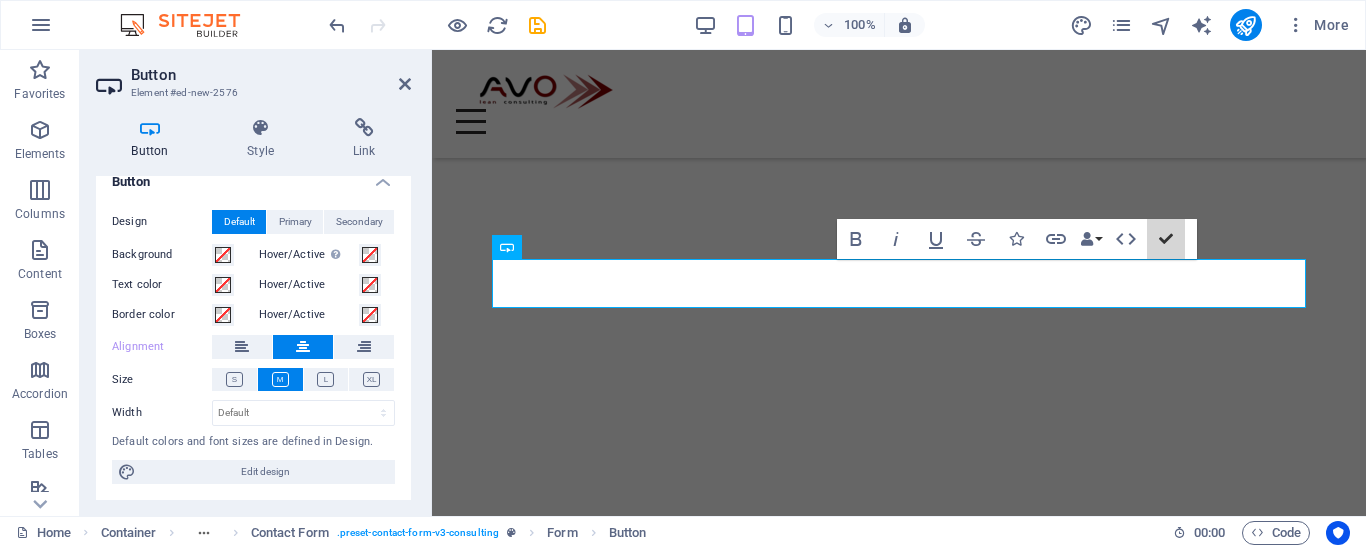 scroll, scrollTop: 5817, scrollLeft: 0, axis: vertical 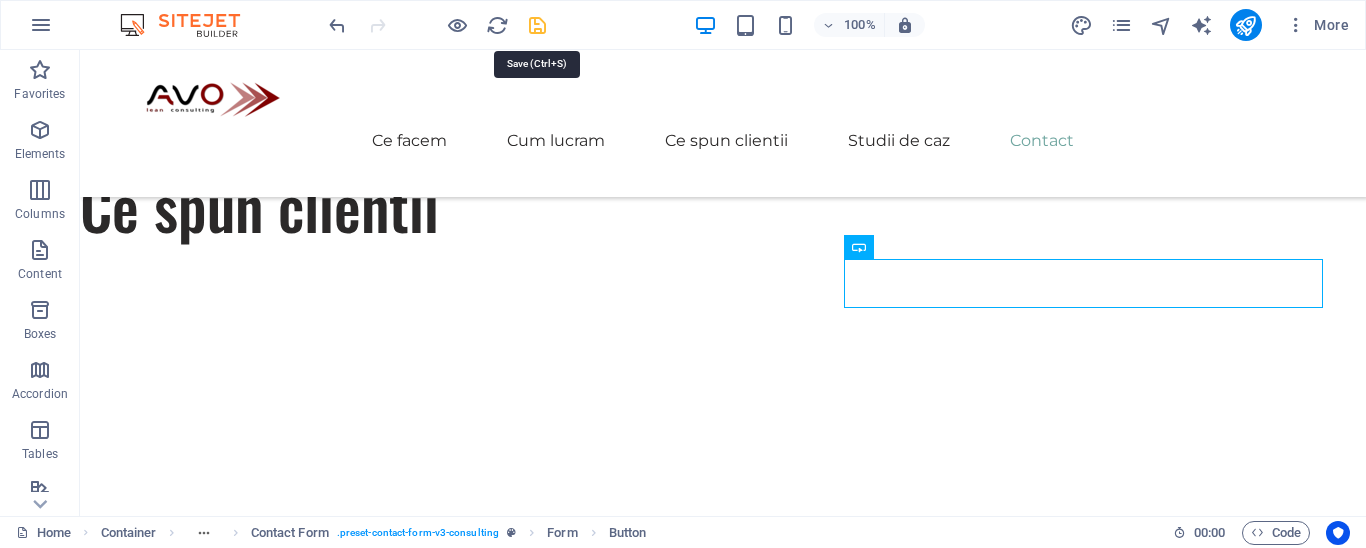 click at bounding box center [537, 25] 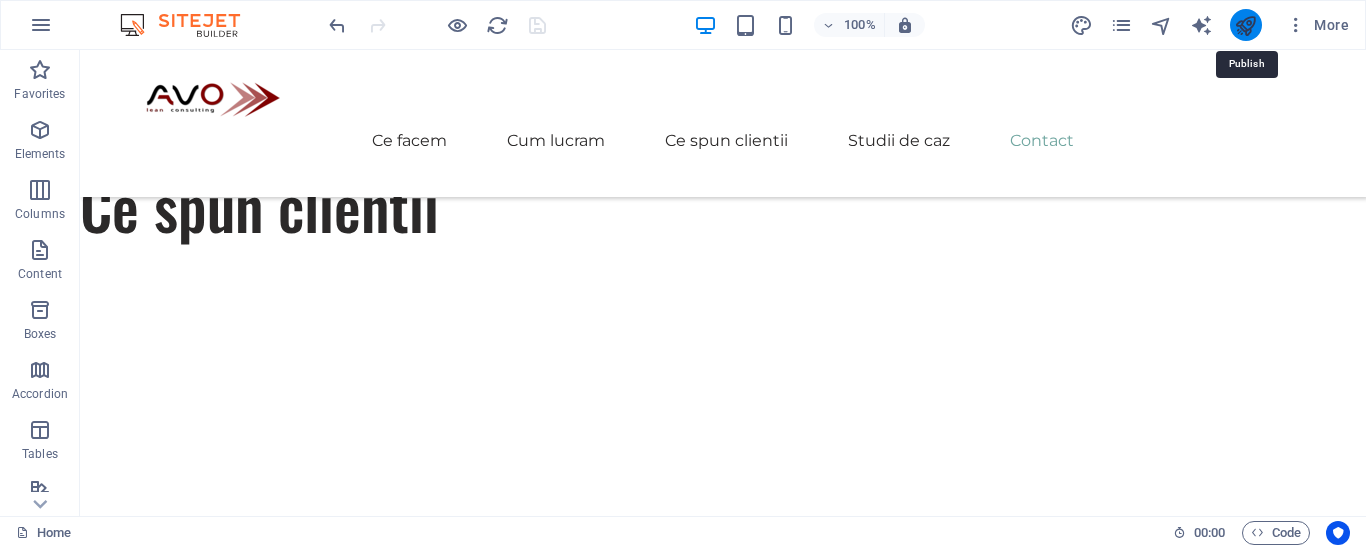click at bounding box center [1245, 25] 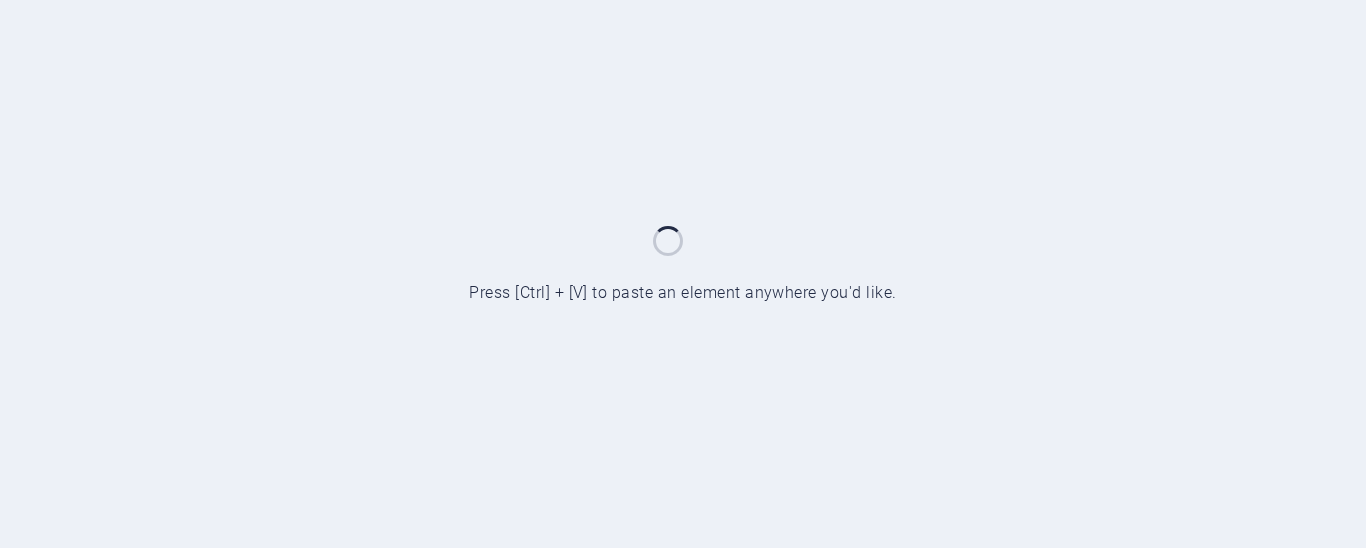 scroll, scrollTop: 0, scrollLeft: 0, axis: both 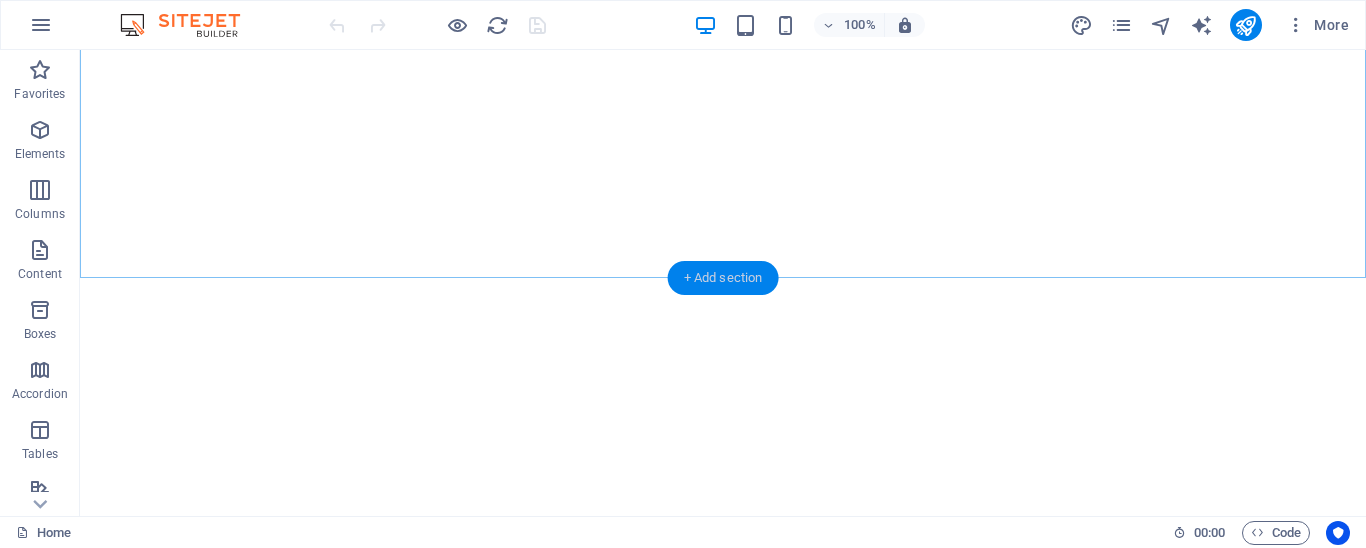 click on "+ Add section" at bounding box center (723, 278) 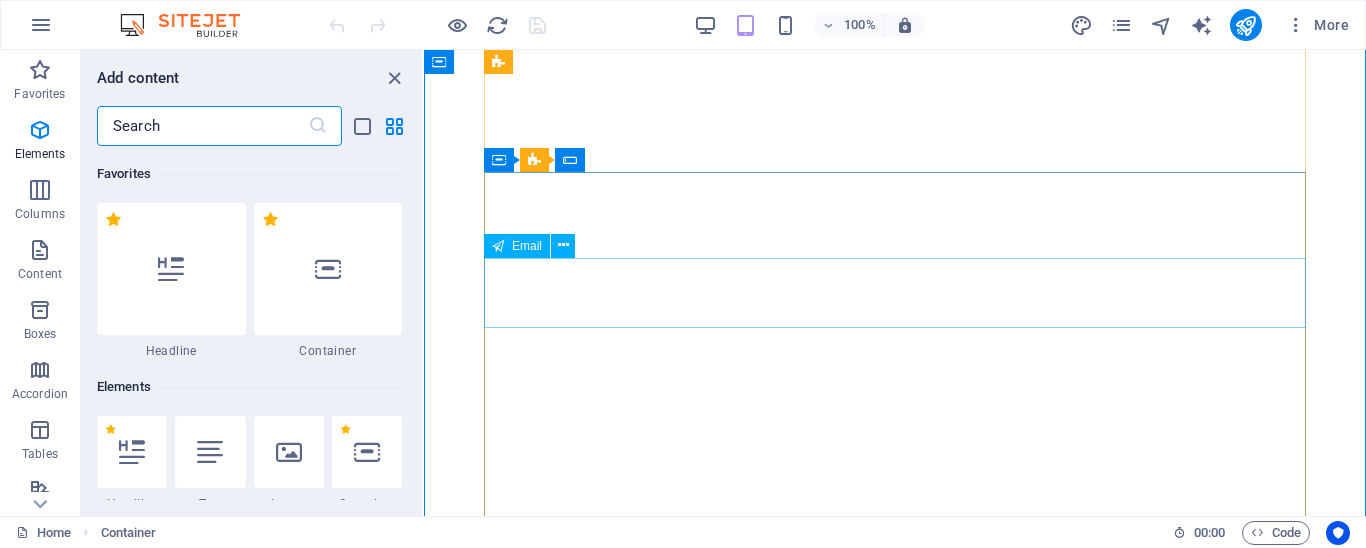 scroll, scrollTop: 3499, scrollLeft: 0, axis: vertical 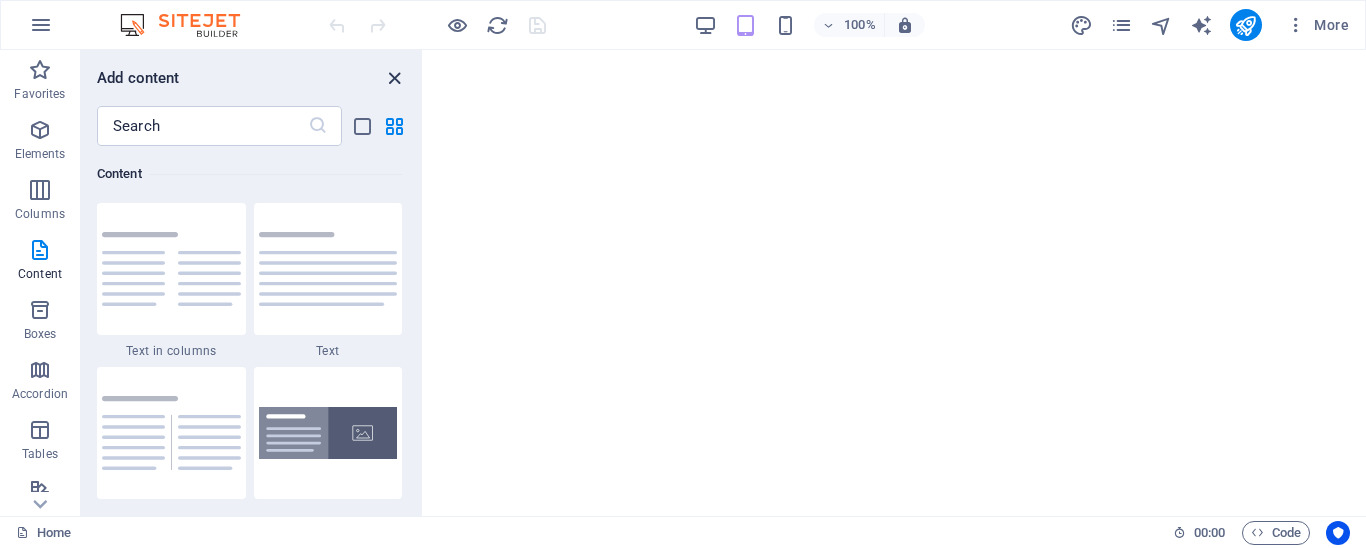 click at bounding box center [394, 78] 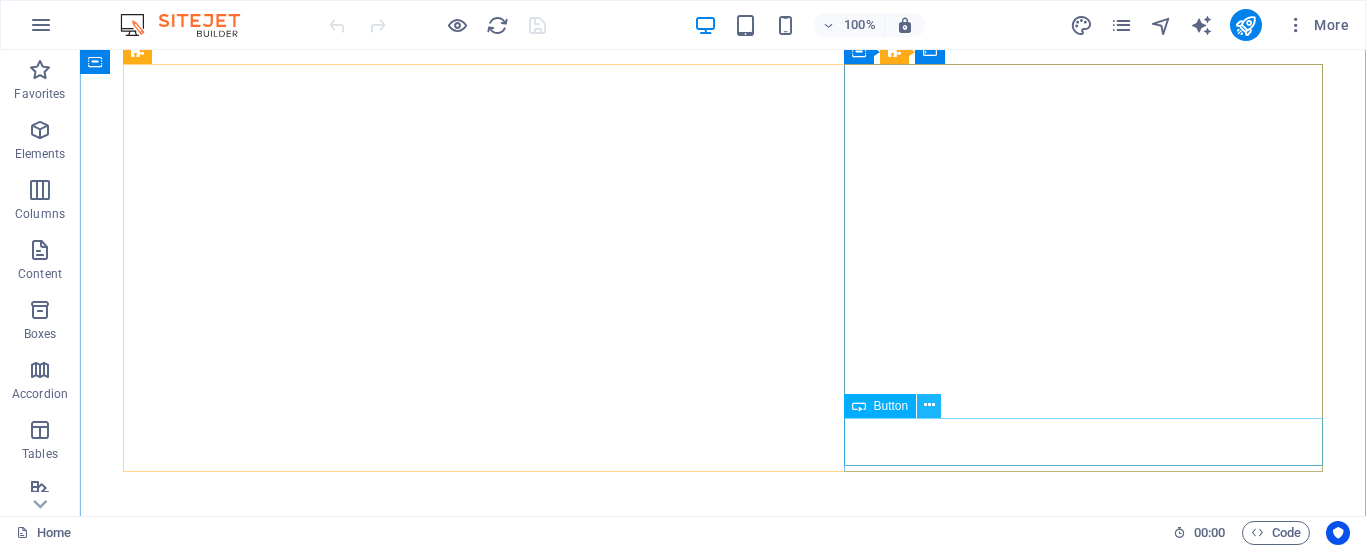 click at bounding box center [929, 406] 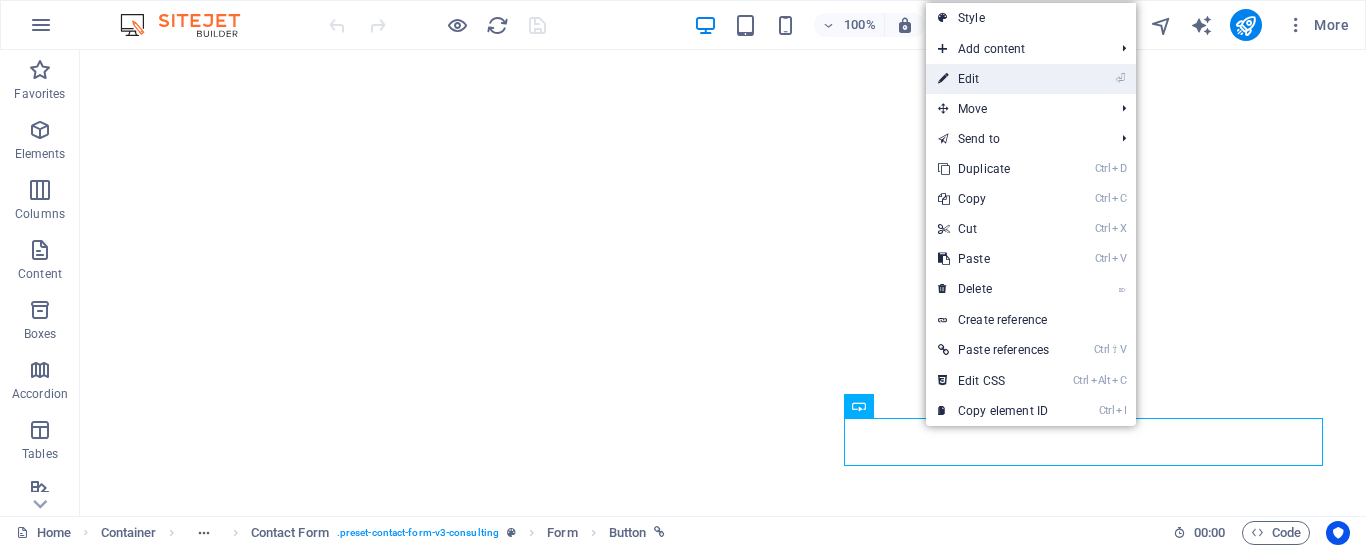 click on "⏎  Edit" at bounding box center [993, 79] 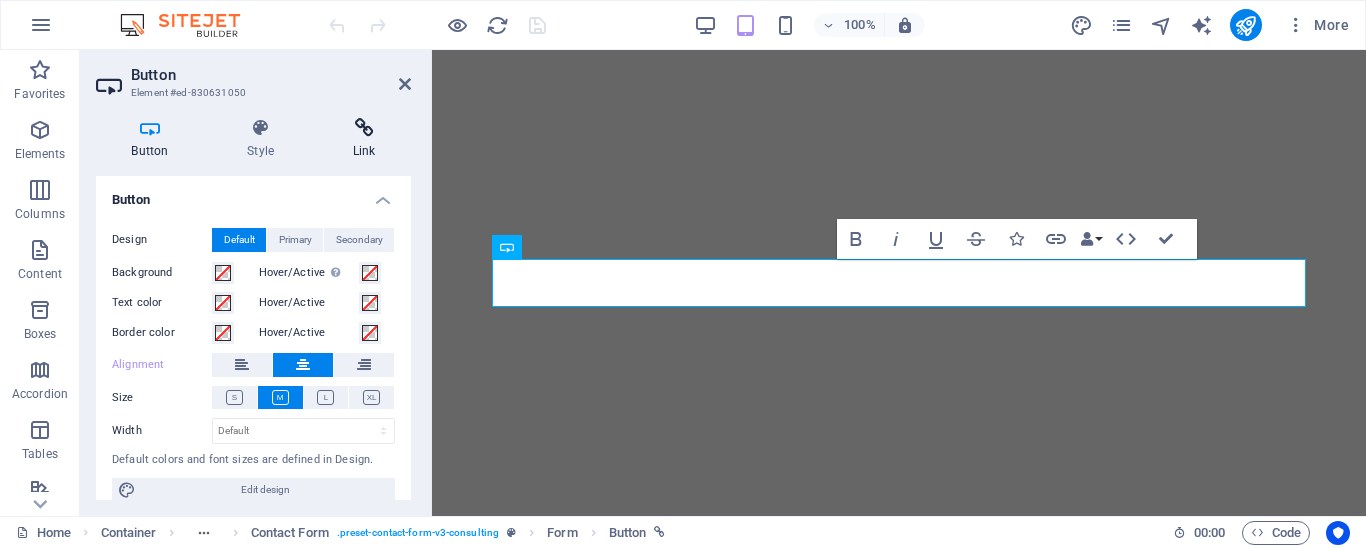 click at bounding box center [364, 128] 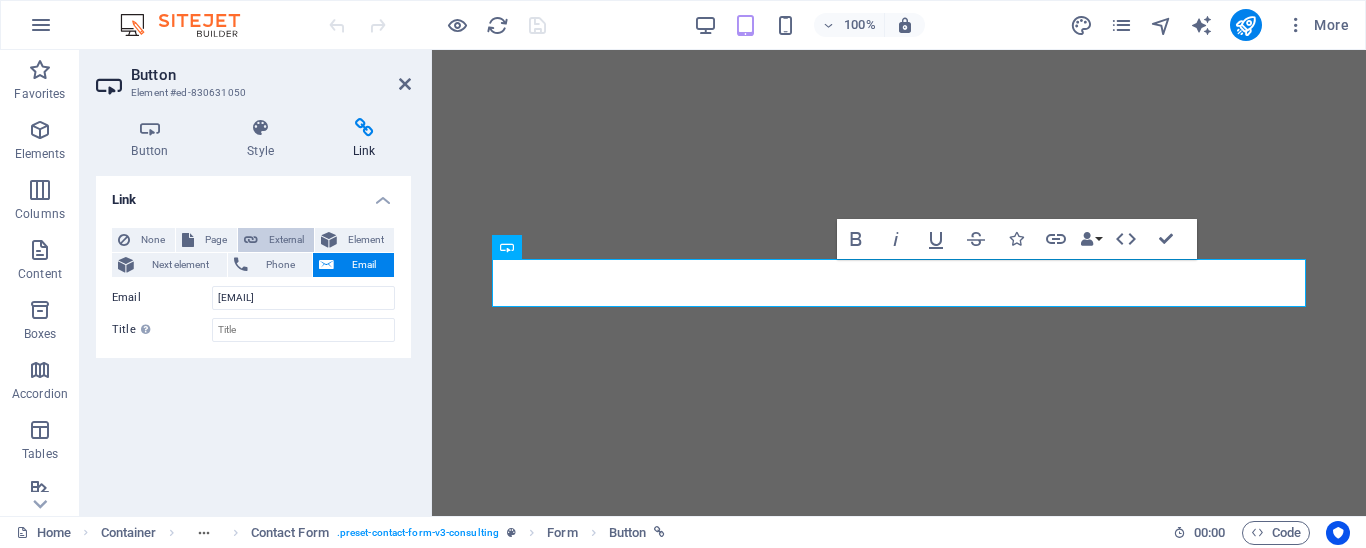 click at bounding box center [251, 240] 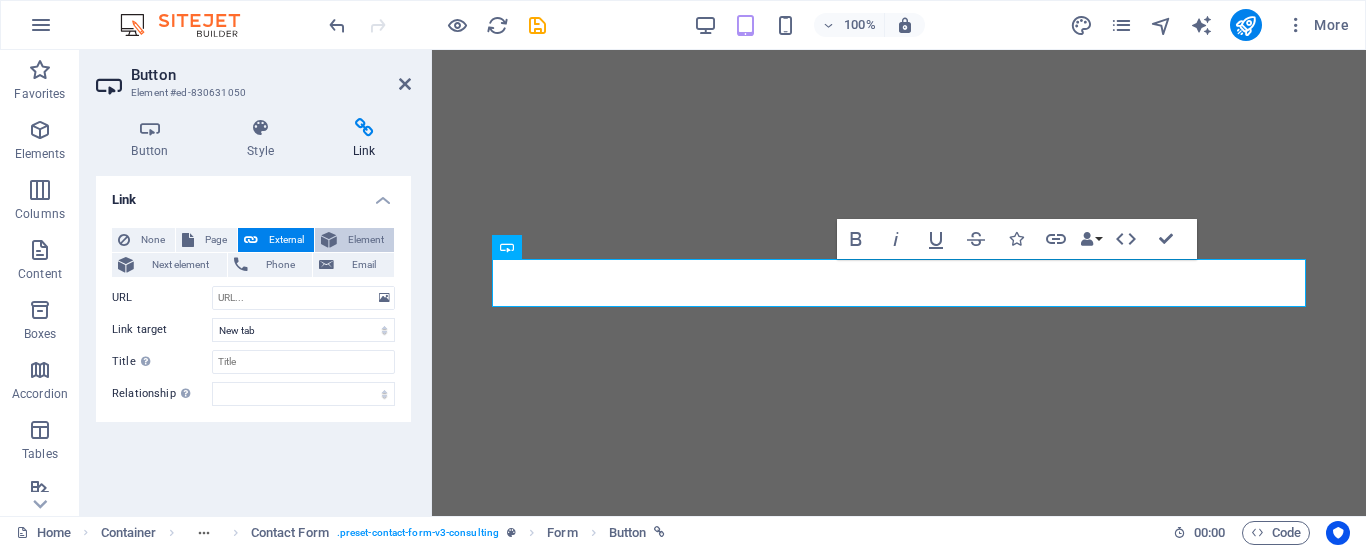 click on "Element" at bounding box center [365, 240] 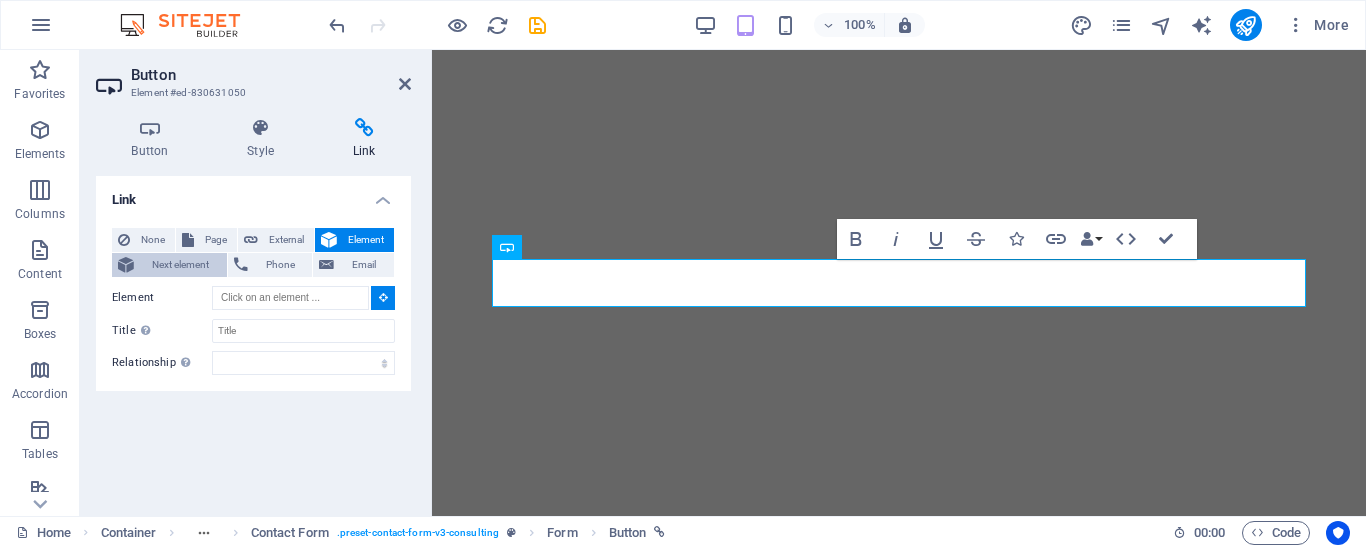 click on "Next element" at bounding box center (180, 265) 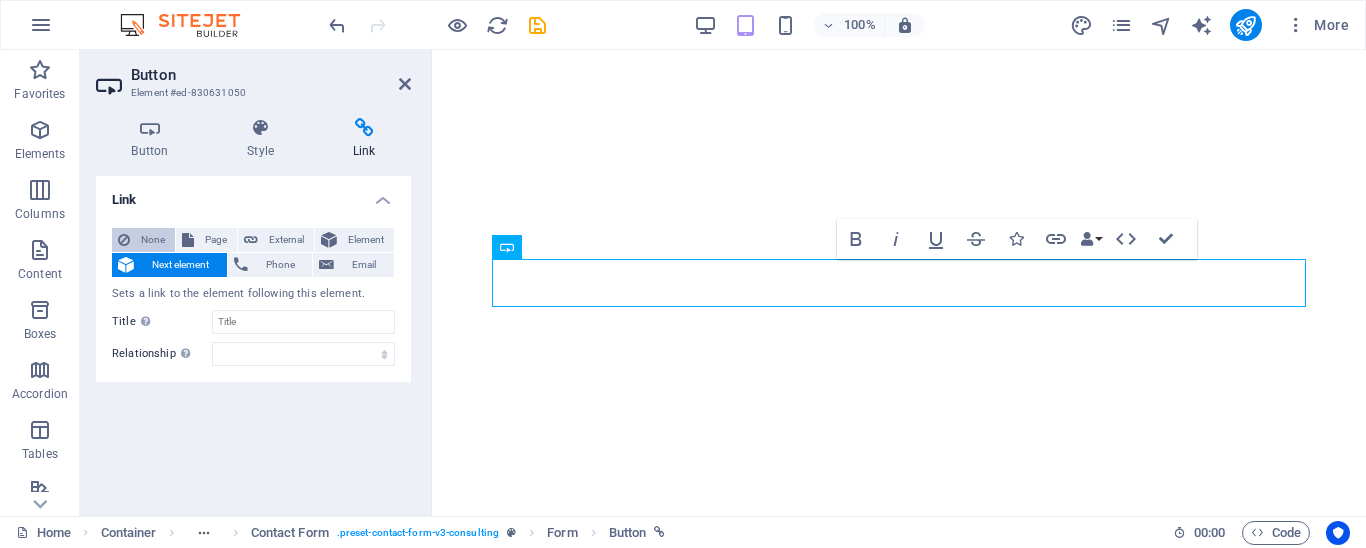 click on "None" at bounding box center [152, 240] 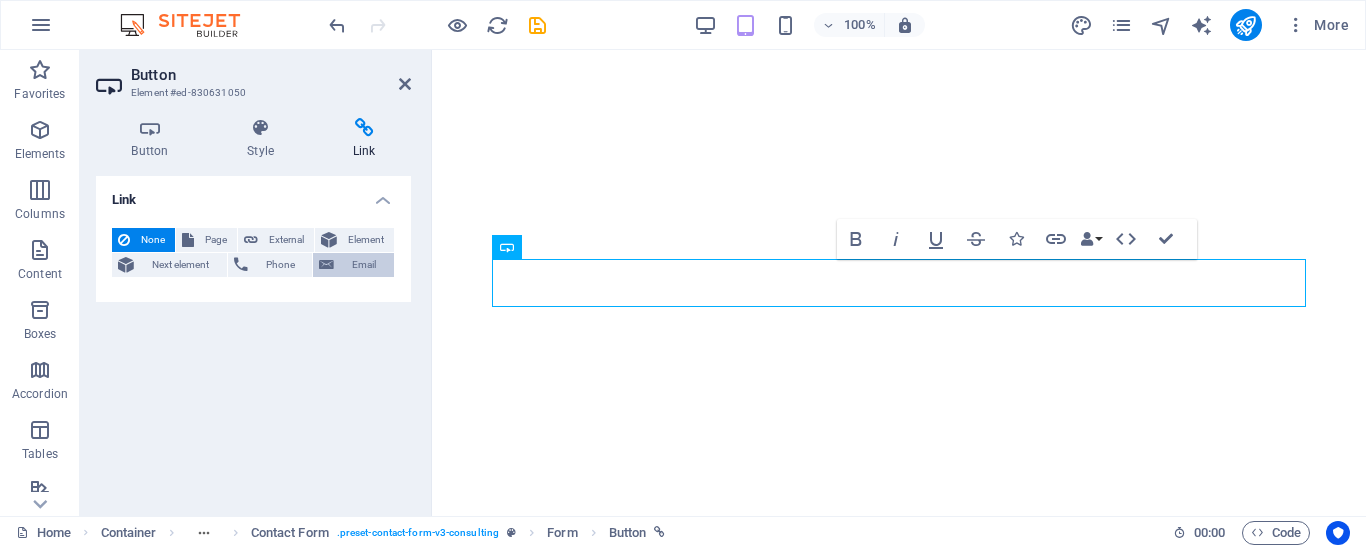 click on "Email" at bounding box center [364, 265] 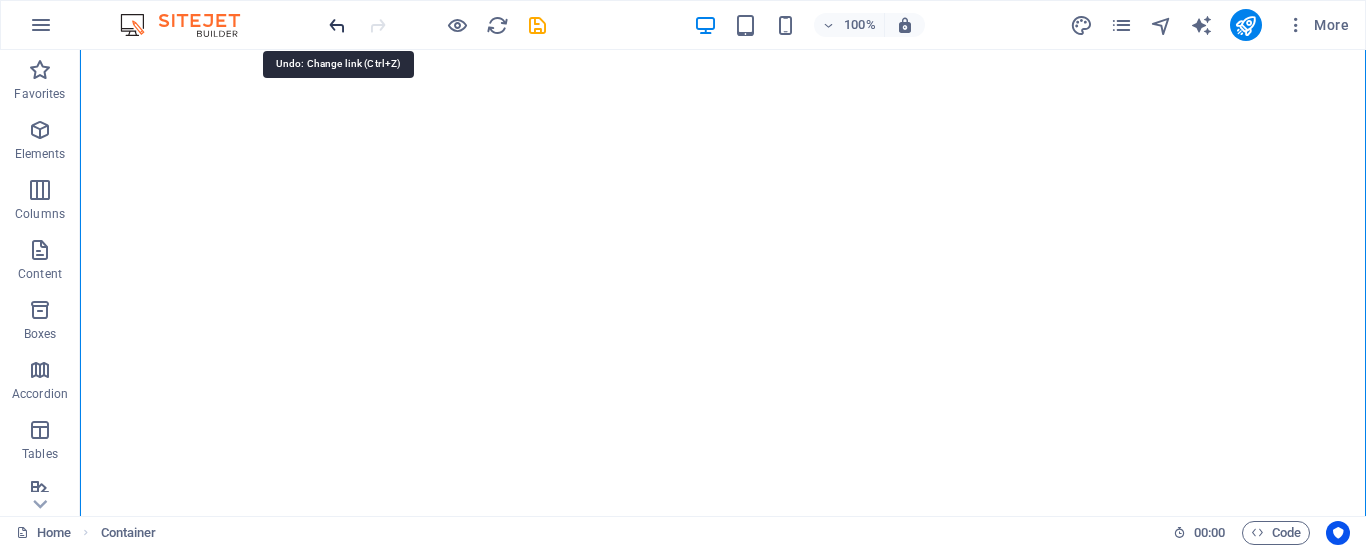 click at bounding box center (337, 25) 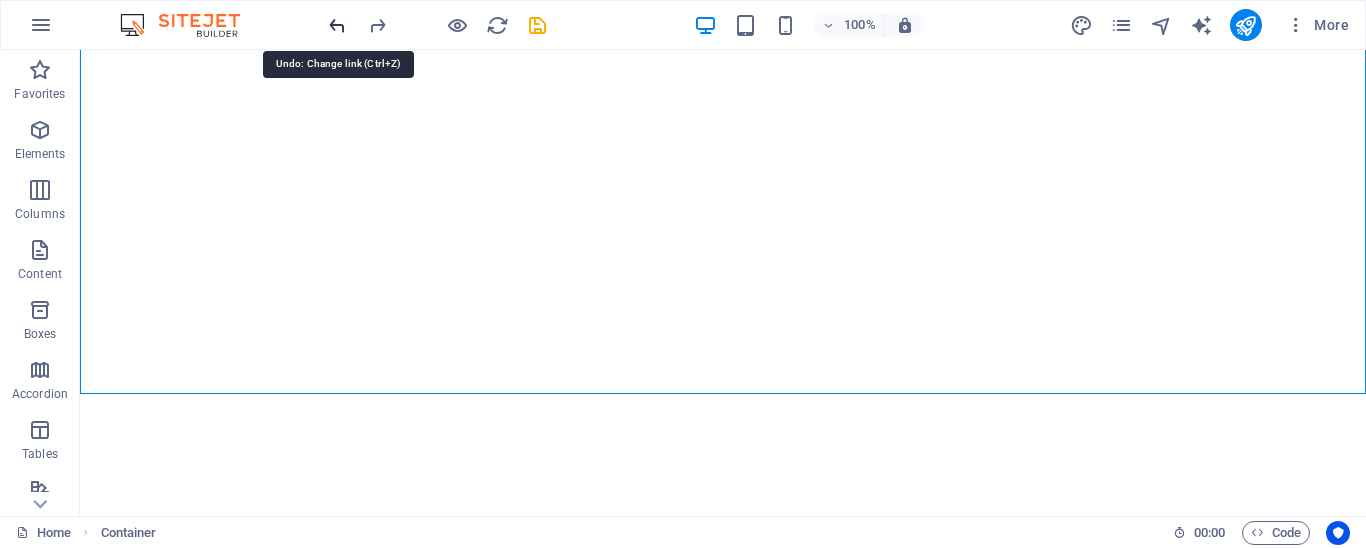 click at bounding box center (337, 25) 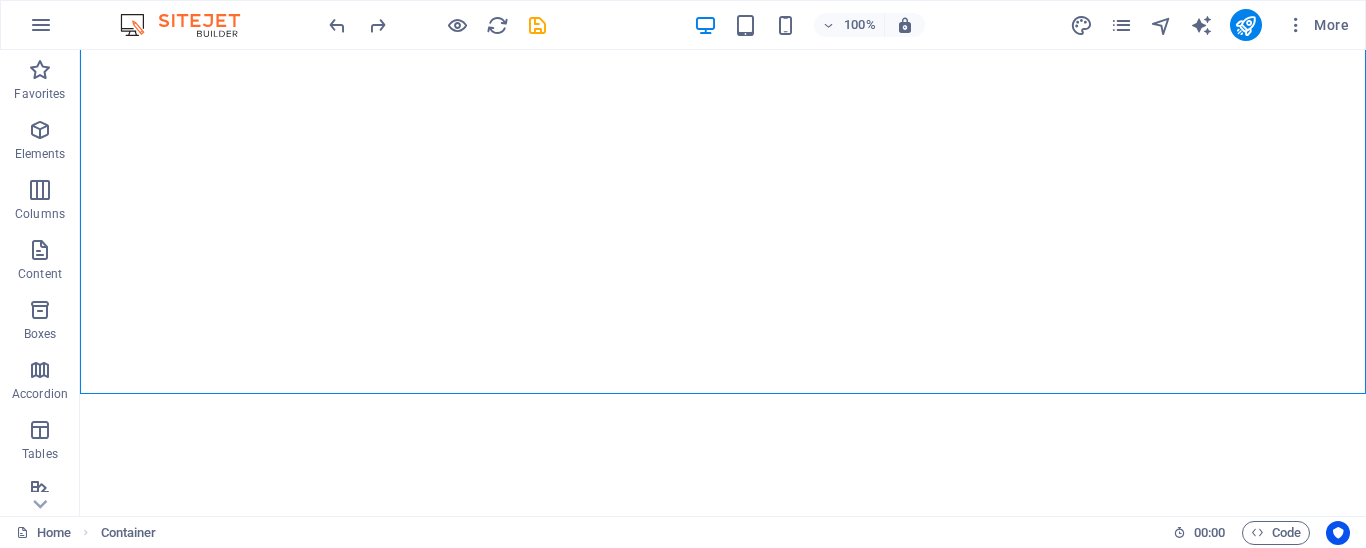 drag, startPoint x: 333, startPoint y: 29, endPoint x: 318, endPoint y: 29, distance: 15 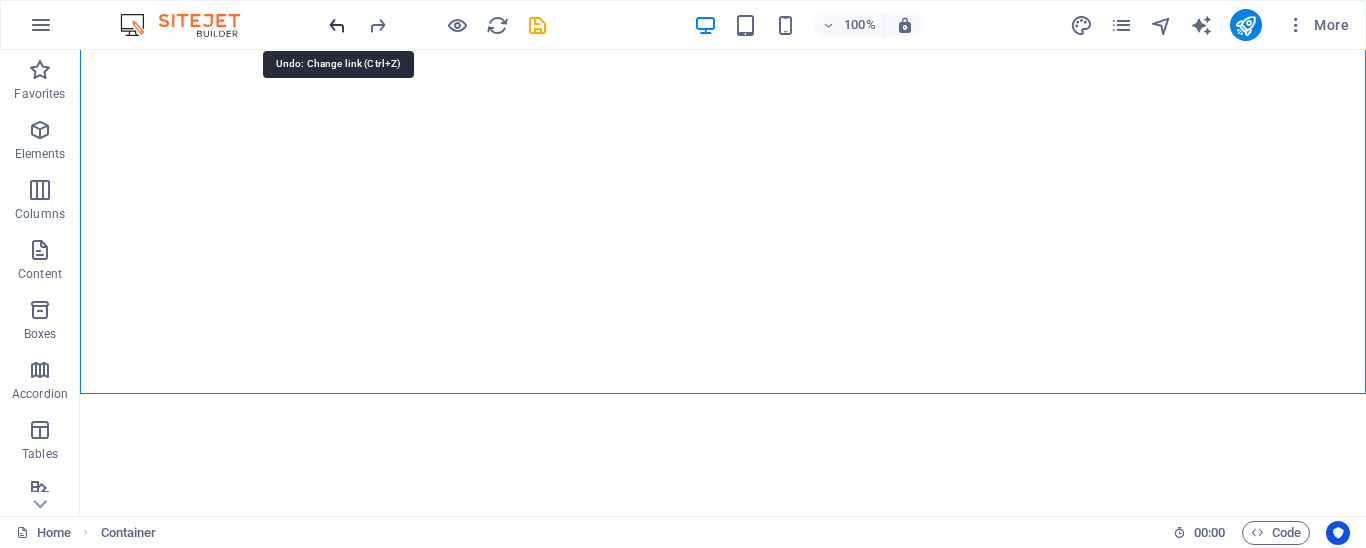 click at bounding box center (337, 25) 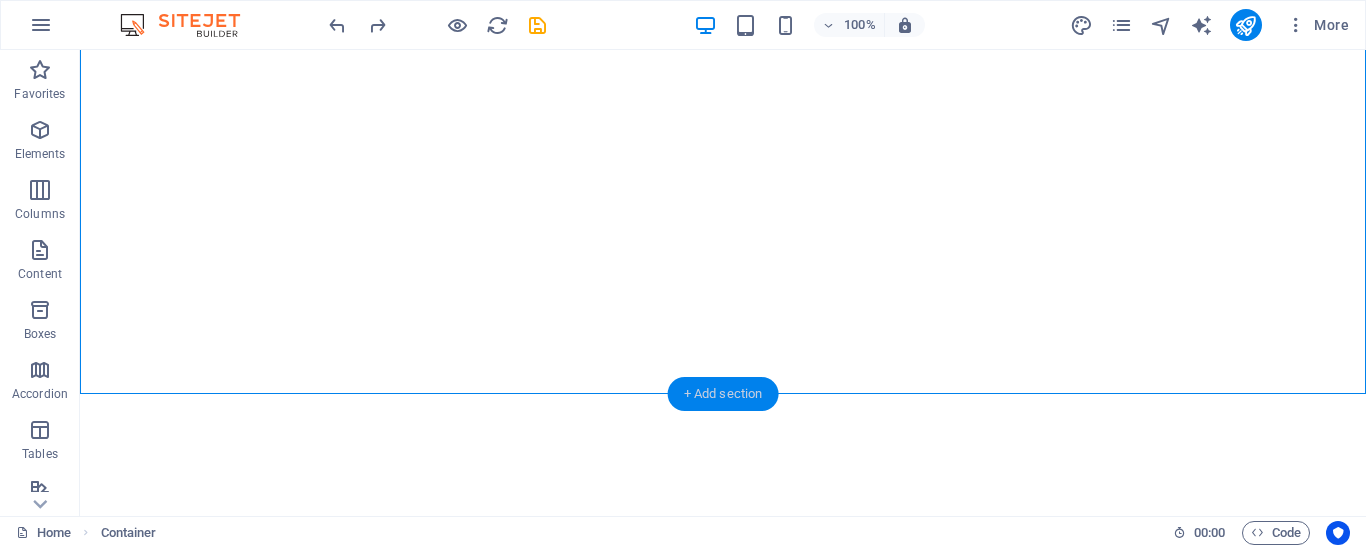 click on "+ Add section" at bounding box center (723, 394) 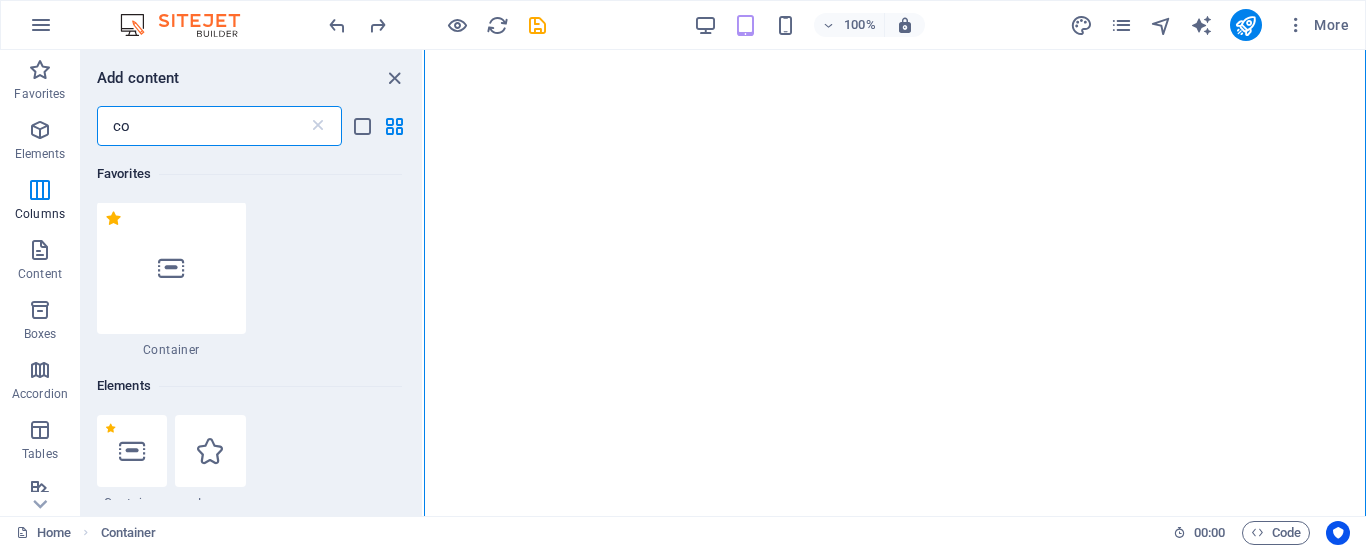 scroll, scrollTop: 0, scrollLeft: 0, axis: both 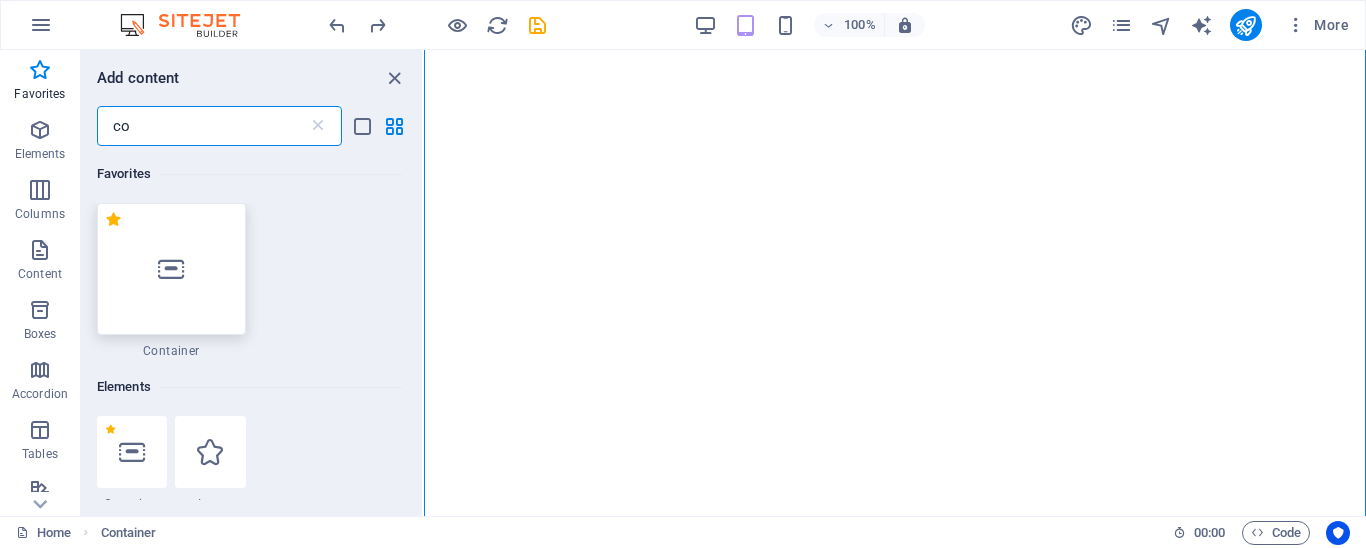 type on "co" 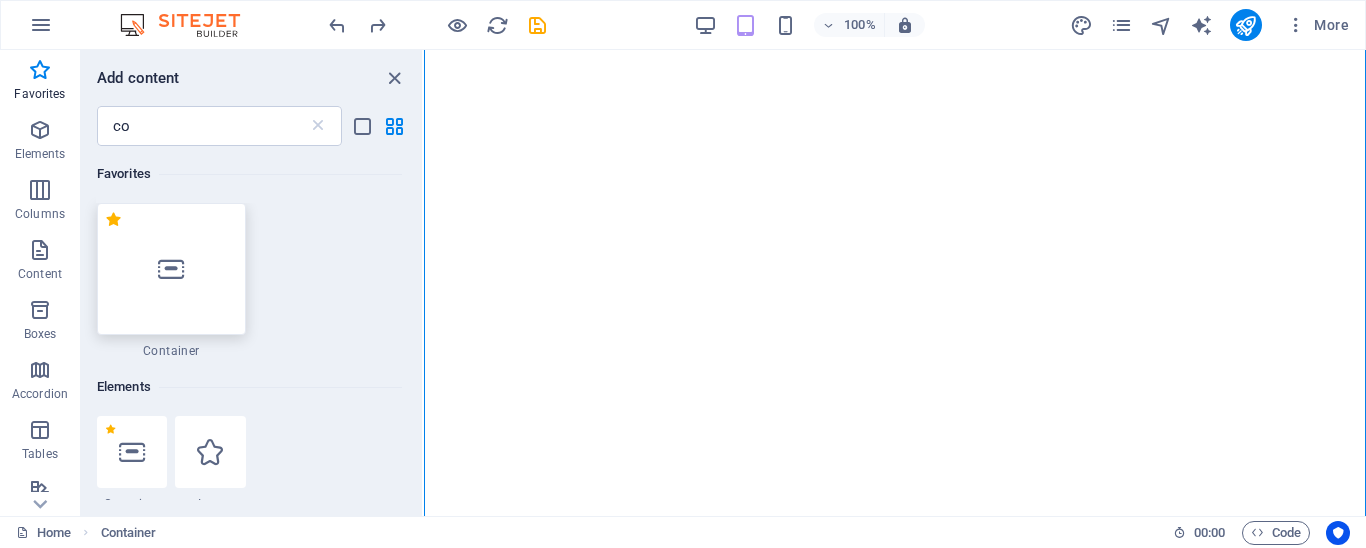 click at bounding box center (171, 269) 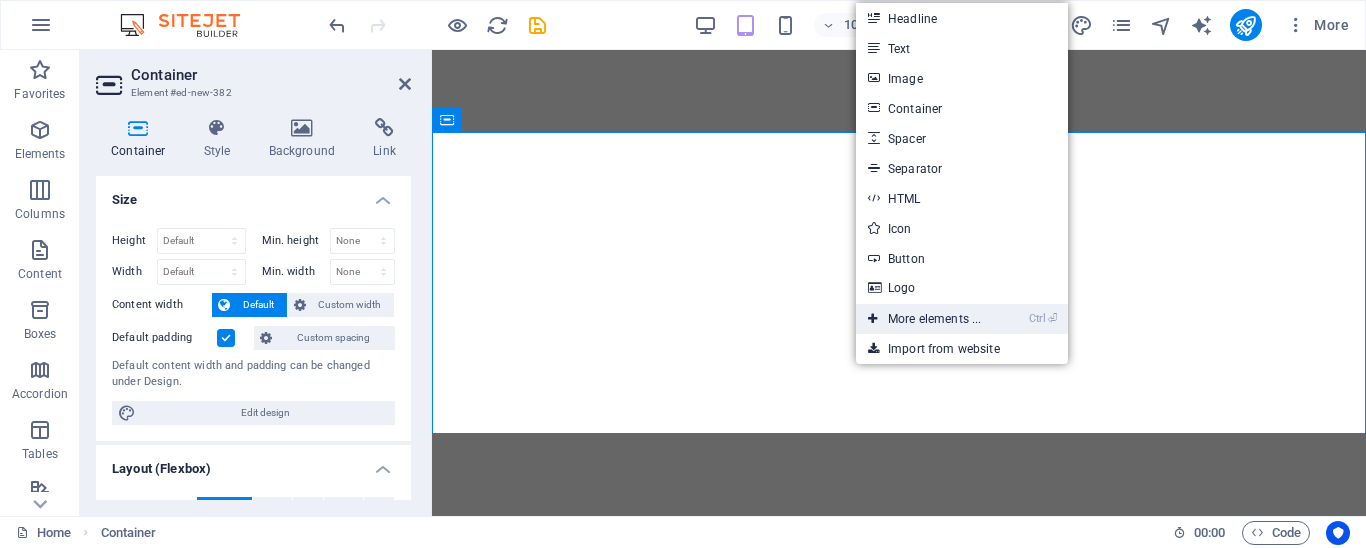 click on "Ctrl ⏎  More elements ..." at bounding box center (924, 319) 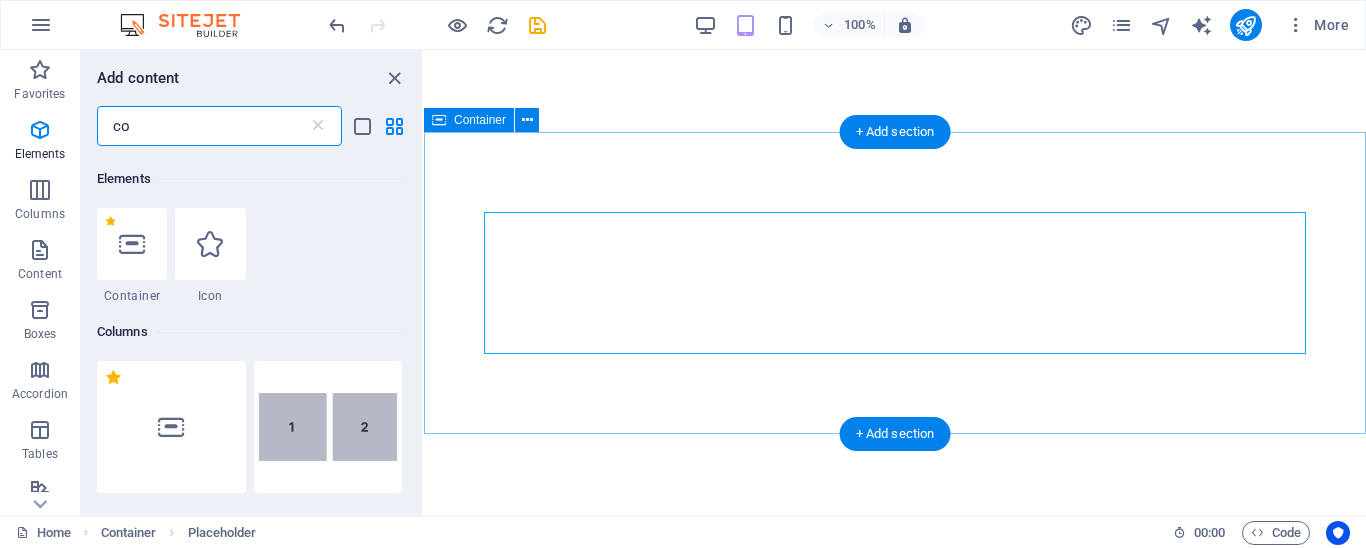 scroll, scrollTop: 213, scrollLeft: 0, axis: vertical 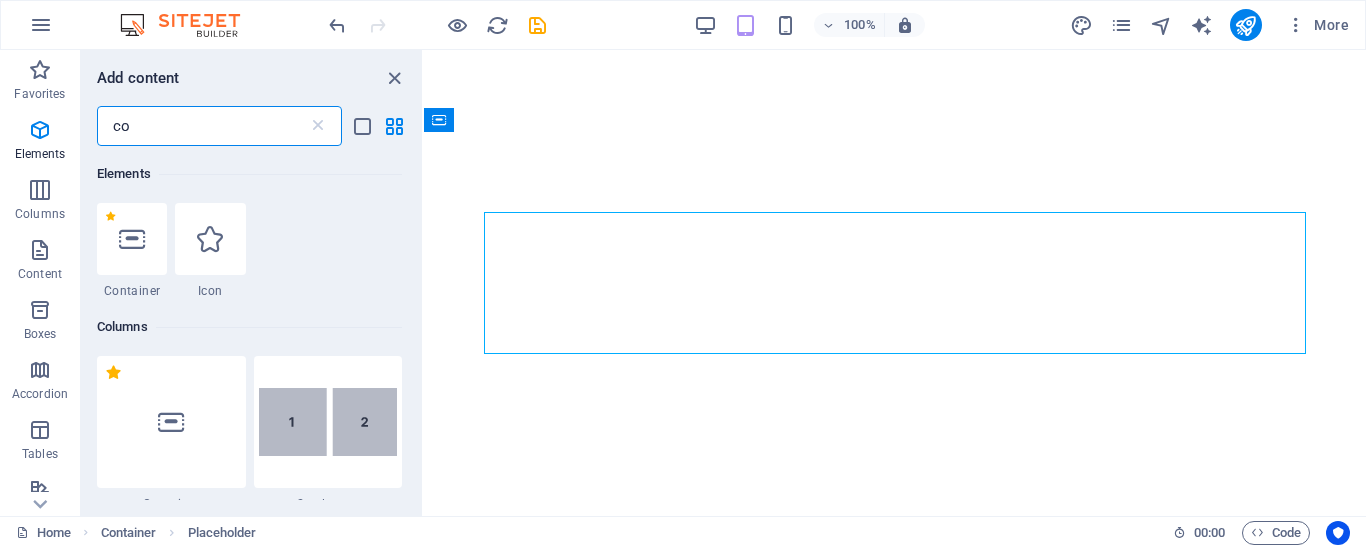 click on "co" at bounding box center (202, 126) 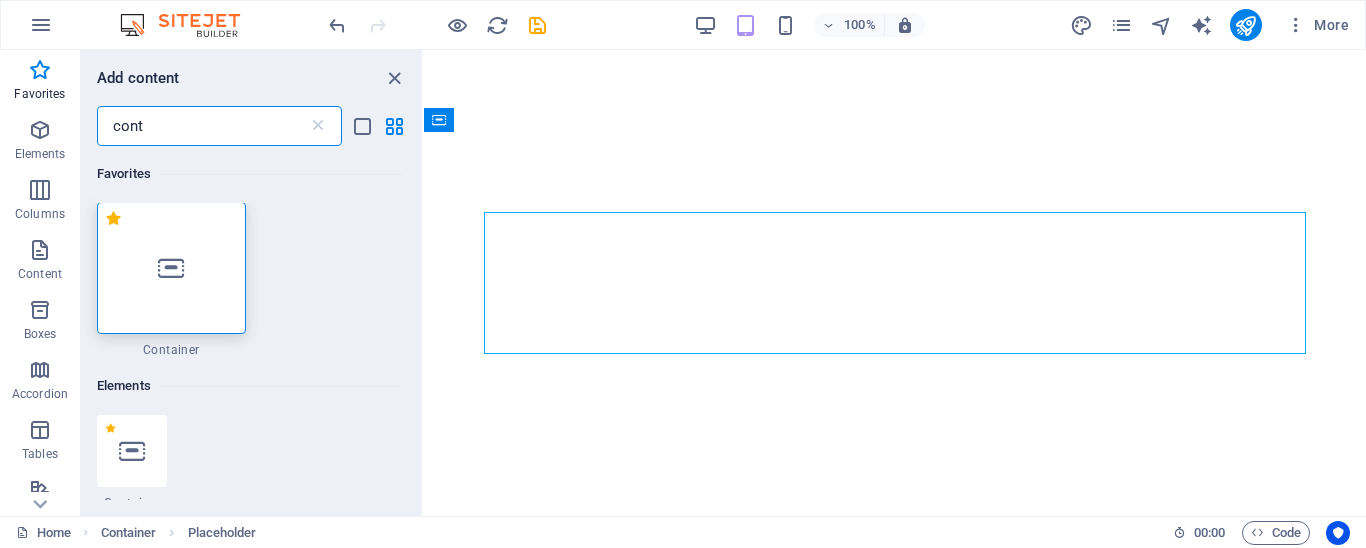 scroll, scrollTop: 0, scrollLeft: 0, axis: both 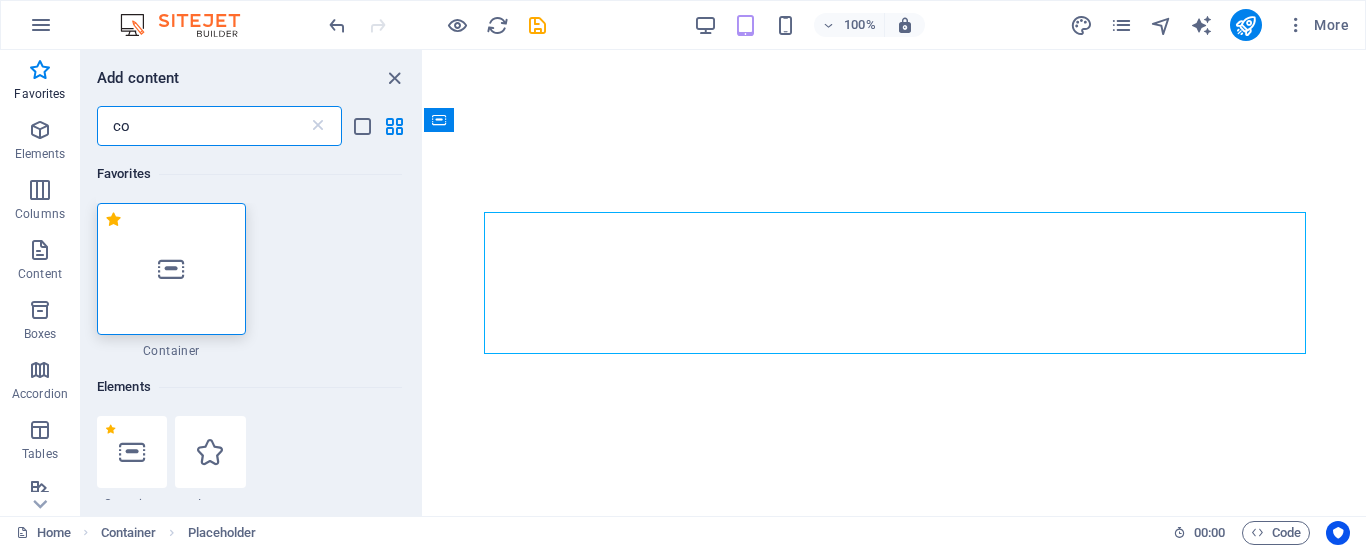 type on "c" 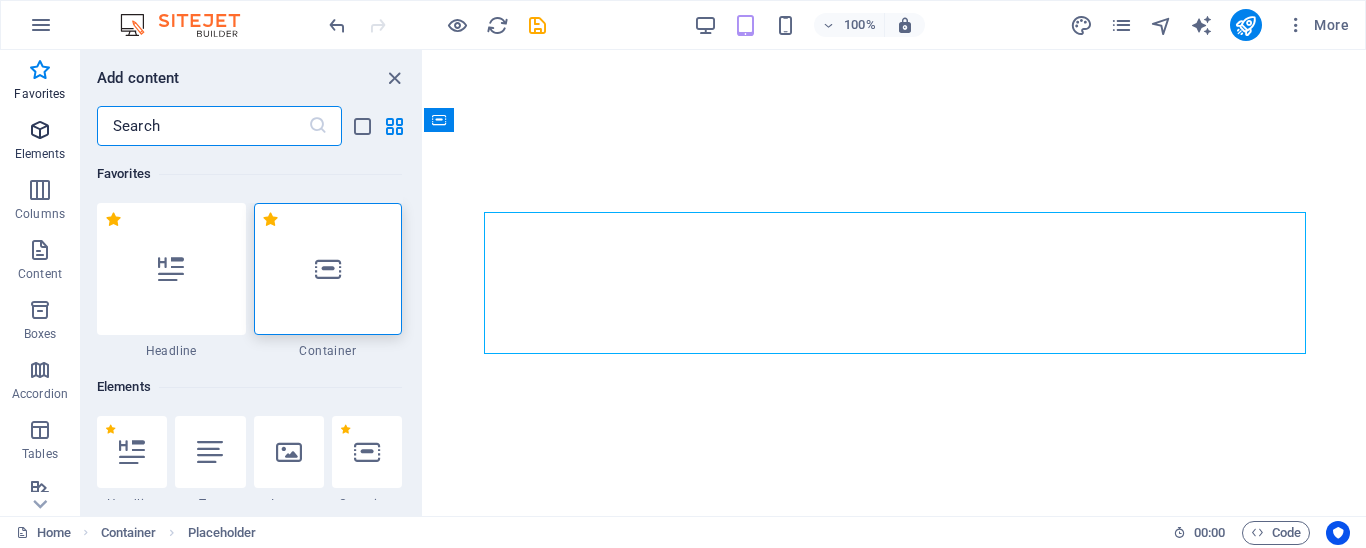 type 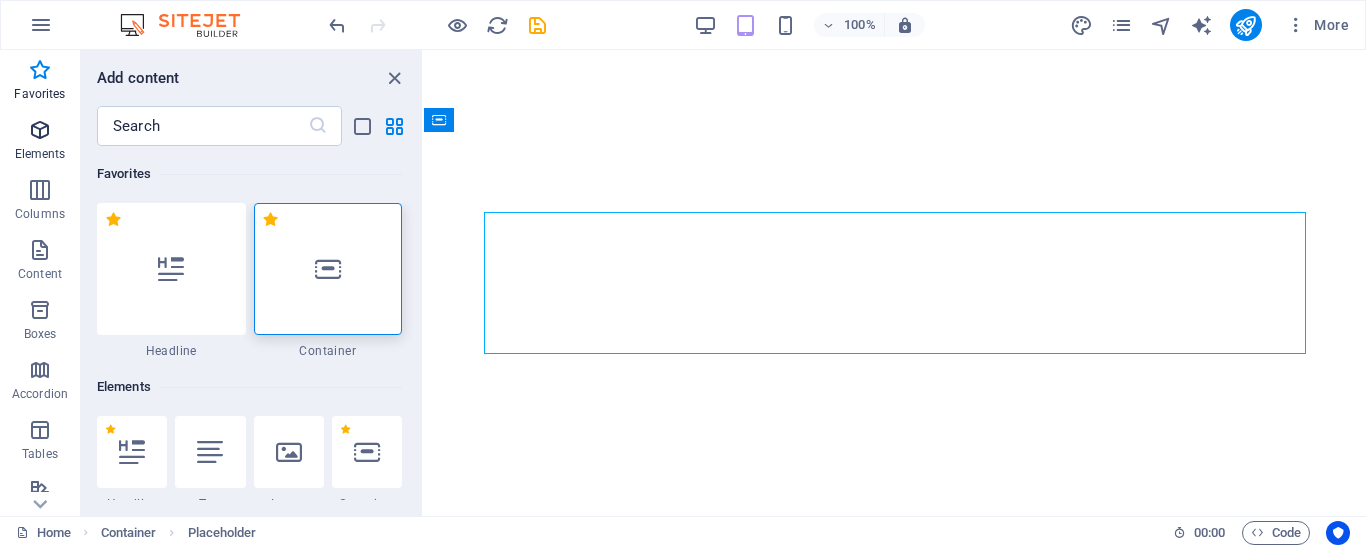 click at bounding box center [40, 130] 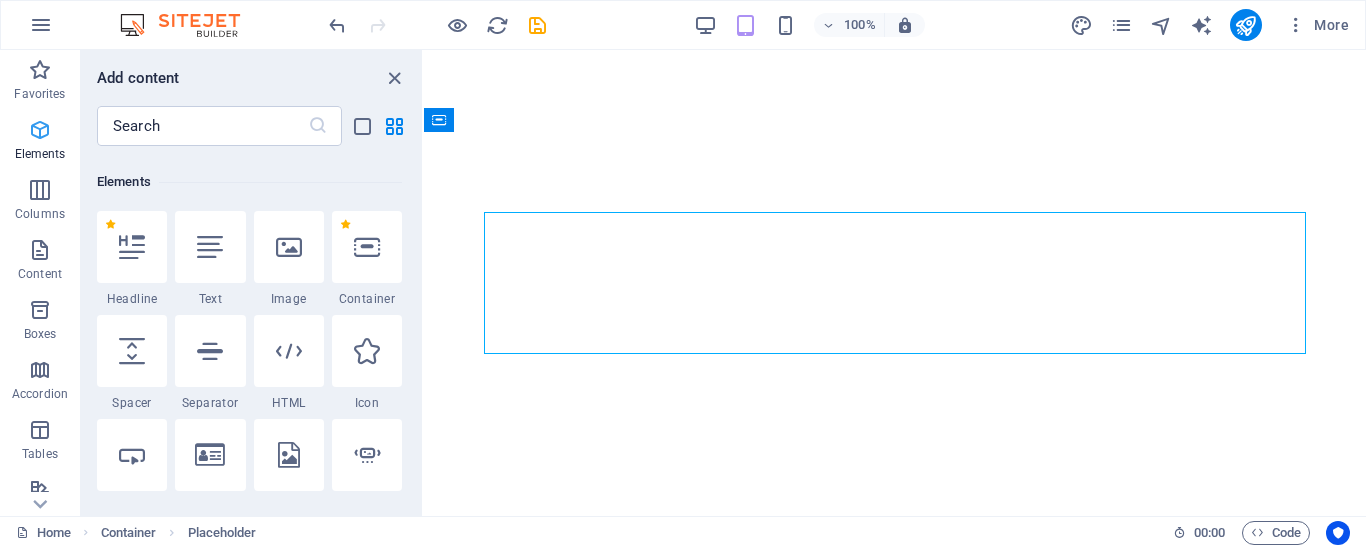 scroll, scrollTop: 213, scrollLeft: 0, axis: vertical 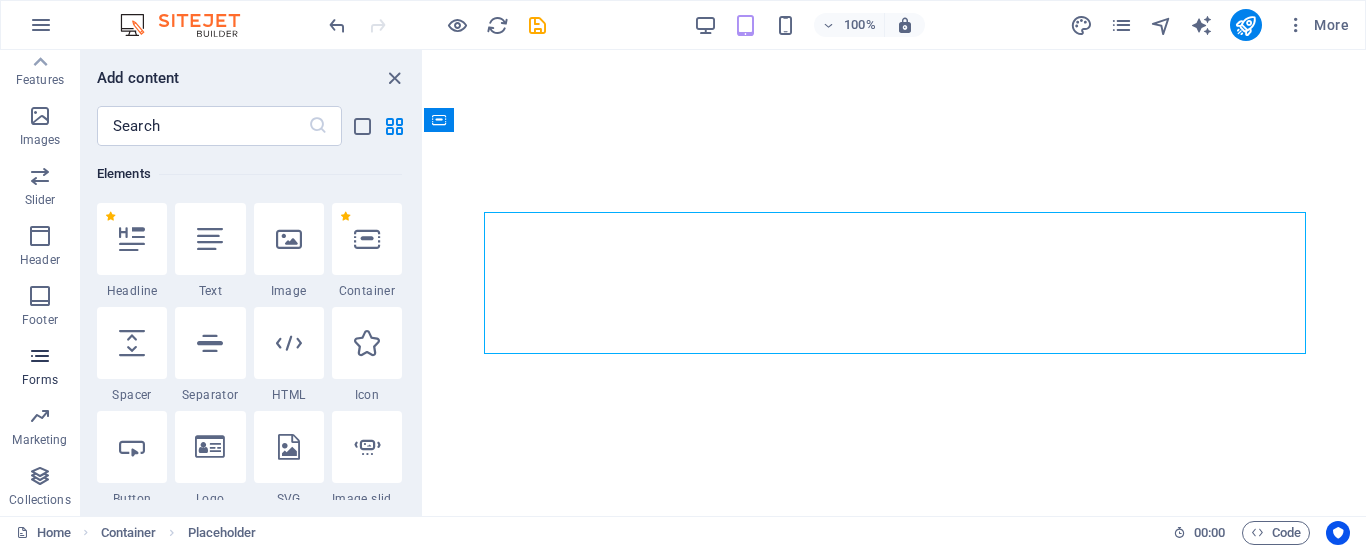 click on "Forms" at bounding box center (40, 380) 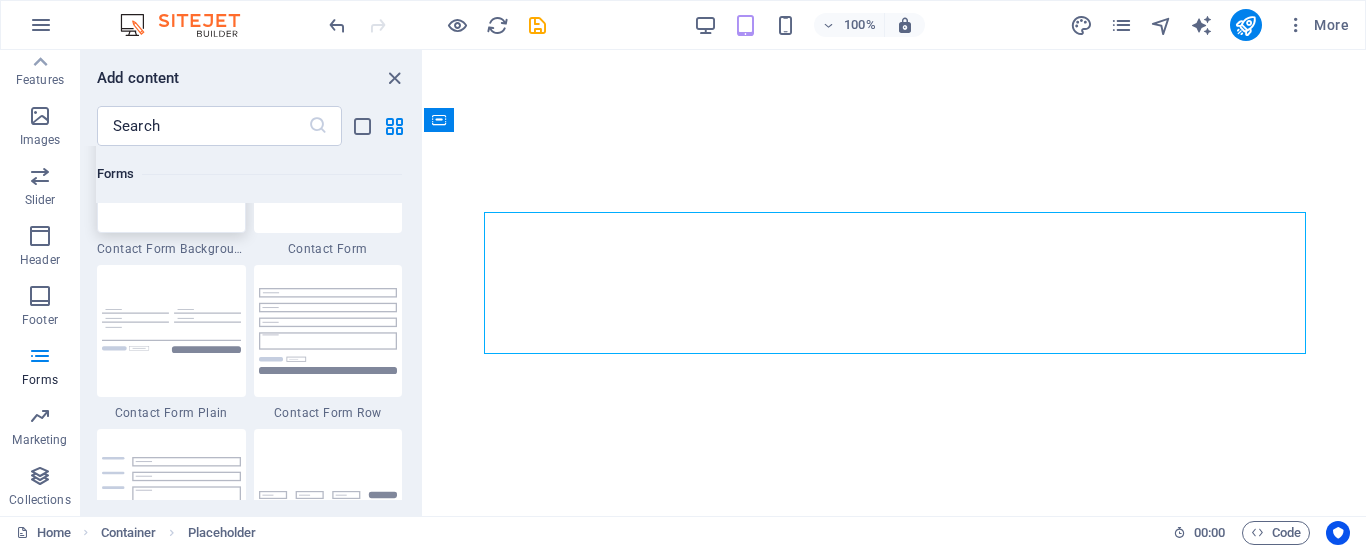 scroll, scrollTop: 14804, scrollLeft: 0, axis: vertical 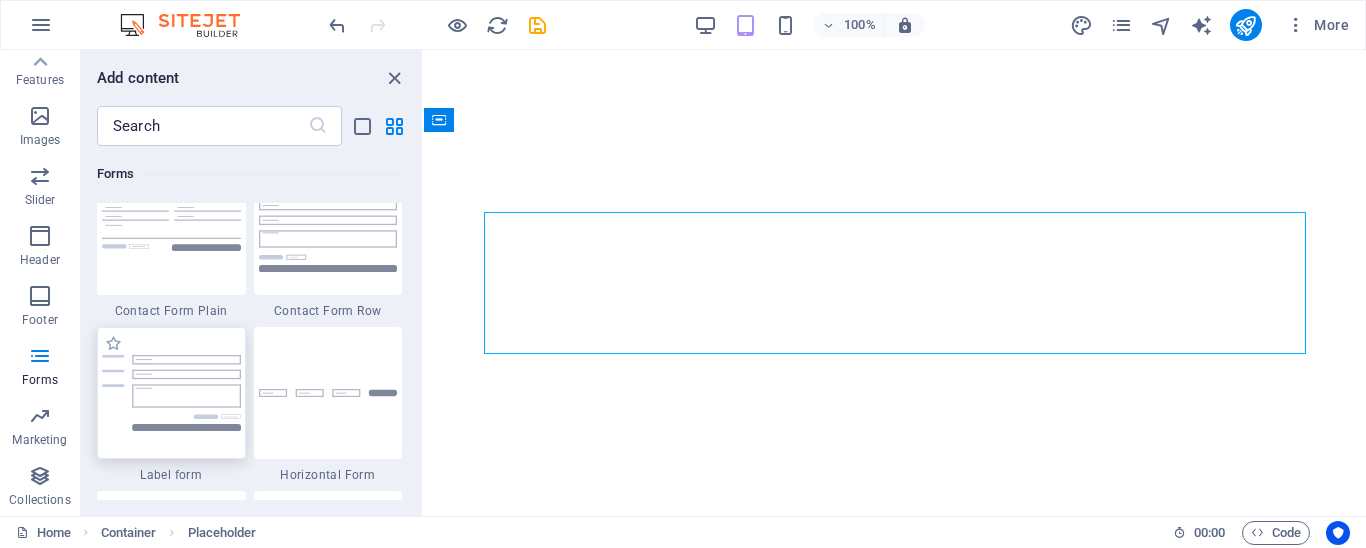 click at bounding box center (171, 393) 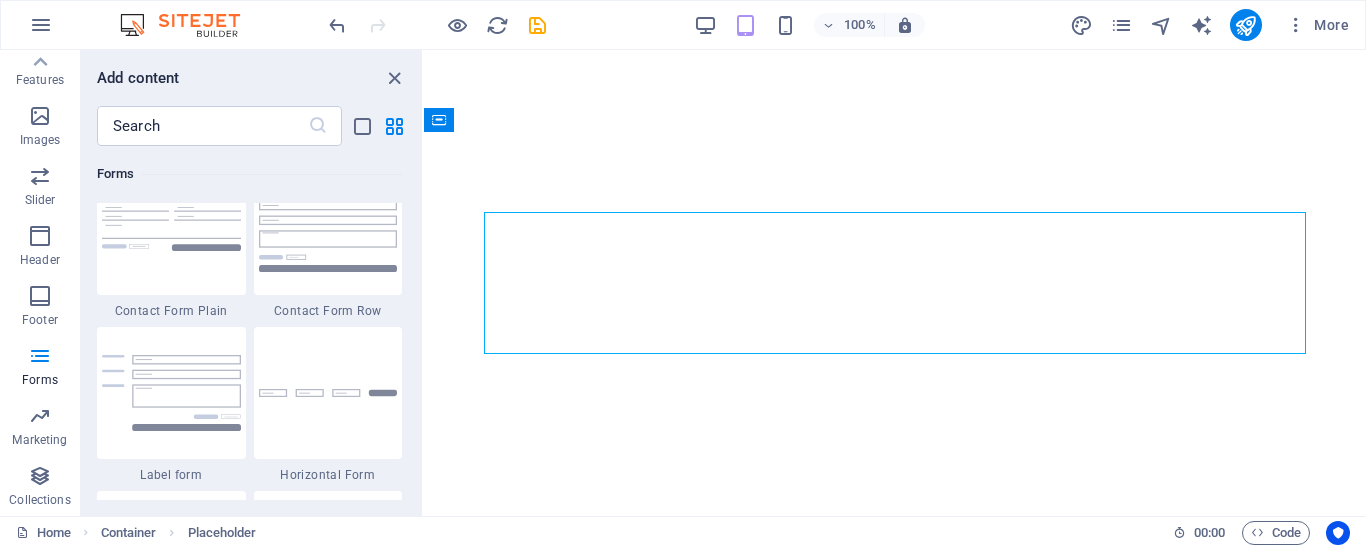click on "Drag here to replace the existing content. Press “Ctrl” if you want to create a new element.
H1   Banner   Banner   Container   Spacer   Container   H2   Spacer   Spacer   Container   Container   Text   Container   Text   Text   H2   3 columns   Container   Text   Container   Container   Button   H2   Text   H2   Slider   Slider   Container   H2   Text   Spacer   Container   4 columns   Container   Text   Container   Image   Text   Spacer   Container   Spacer   Container   Contact Form   Form   Input   Unequal Columns   Container   Container   Contact Form   Container   Contact Form   Form   Email   Textarea   Captcha   Button   Container   Spacer   Footer Thrud   Container   Container   Spacer   Container   Spacer   Container   Spacer   Checkbox   Container   Container   Unequal Columns   Image   Container   Text   H2   Button   Container   Container   Spacer   Text   Text   Menu Bar   Menu   Spacer   Separator   Container   Container   Separator   Container   Container   Text" at bounding box center (895, 283) 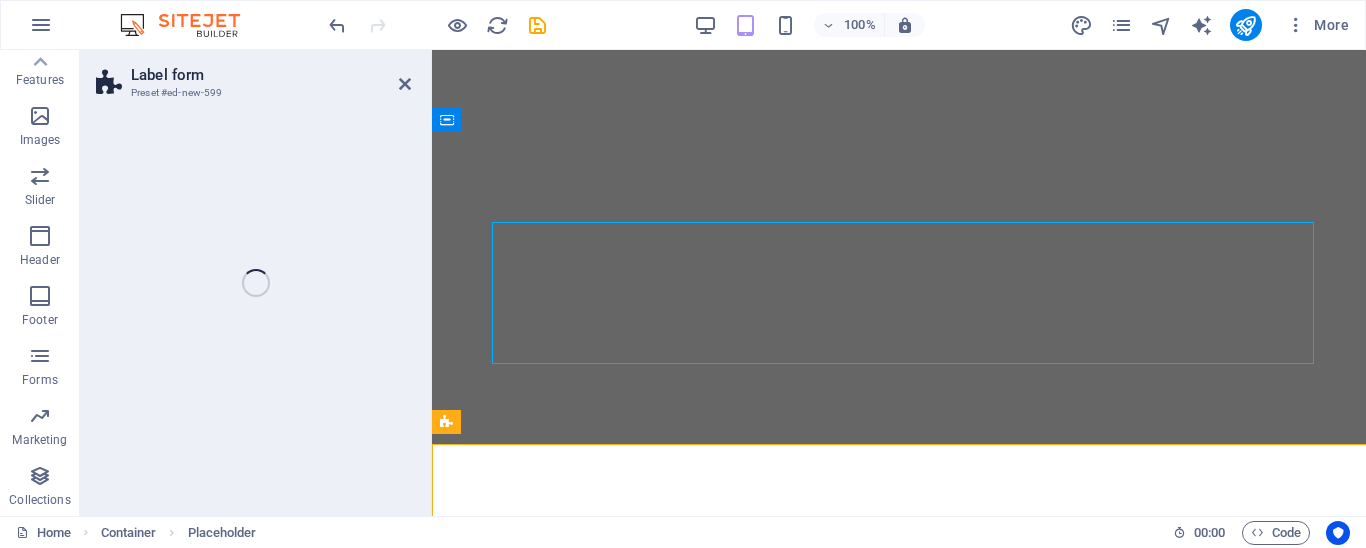 scroll, scrollTop: 434, scrollLeft: 0, axis: vertical 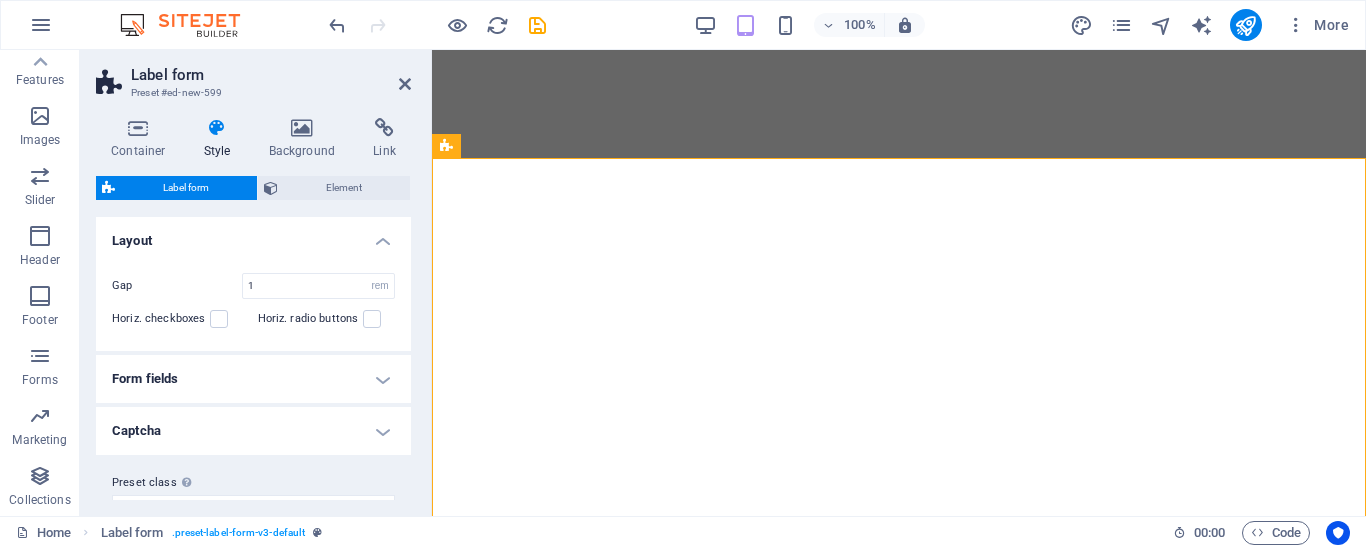 click on "Form fields" at bounding box center (253, 379) 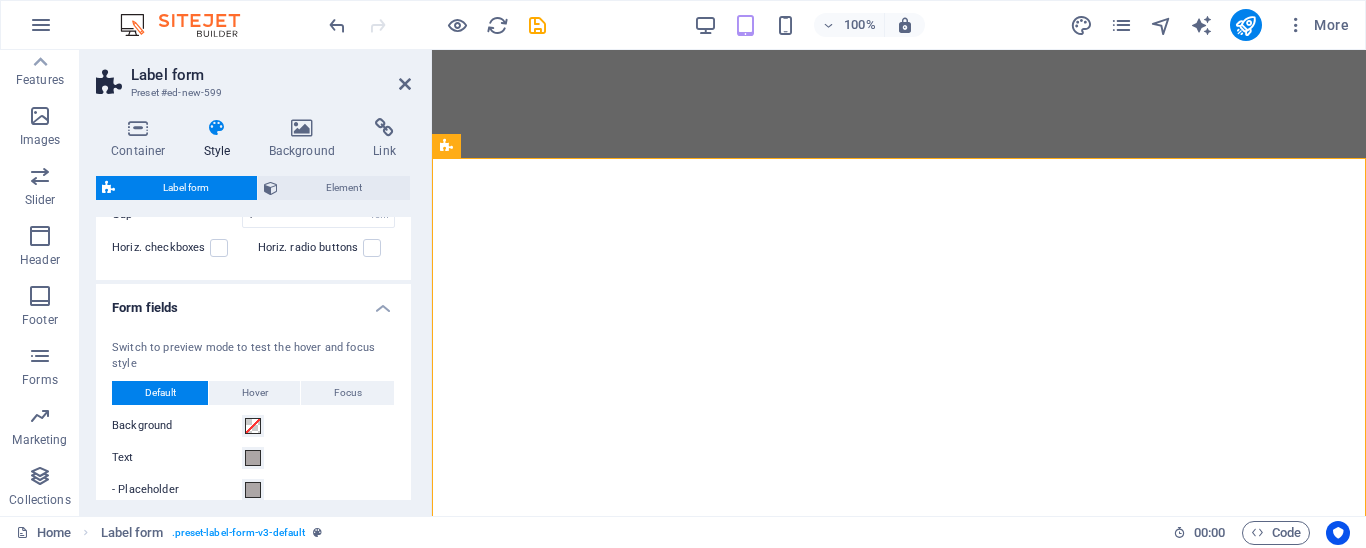 scroll, scrollTop: 0, scrollLeft: 0, axis: both 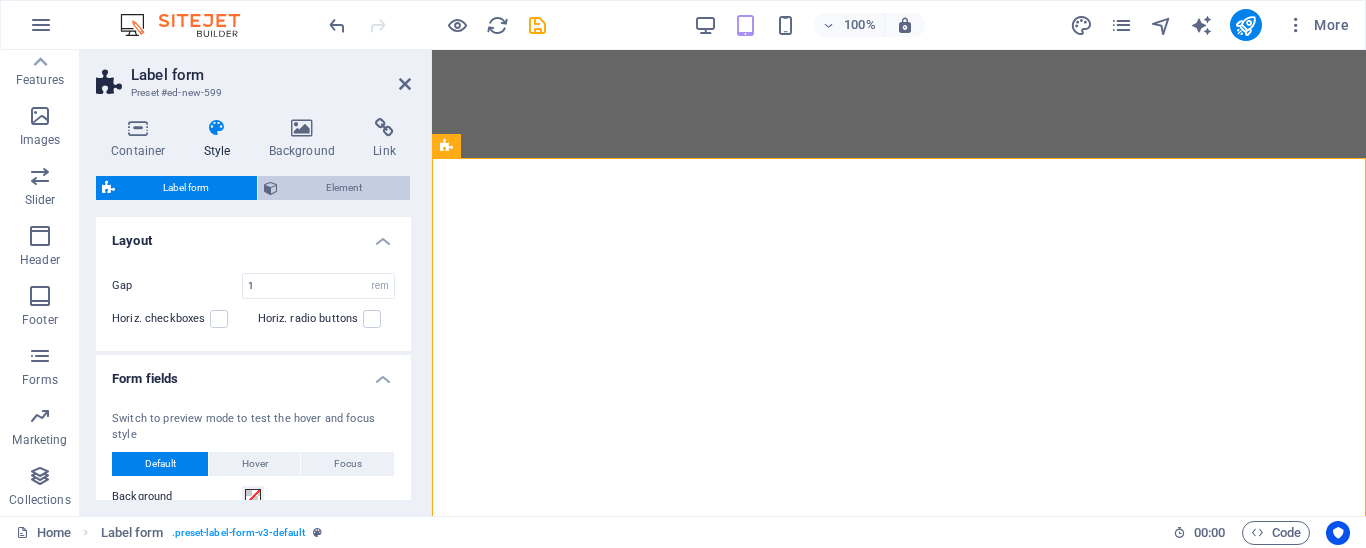 click on "Element" at bounding box center (344, 188) 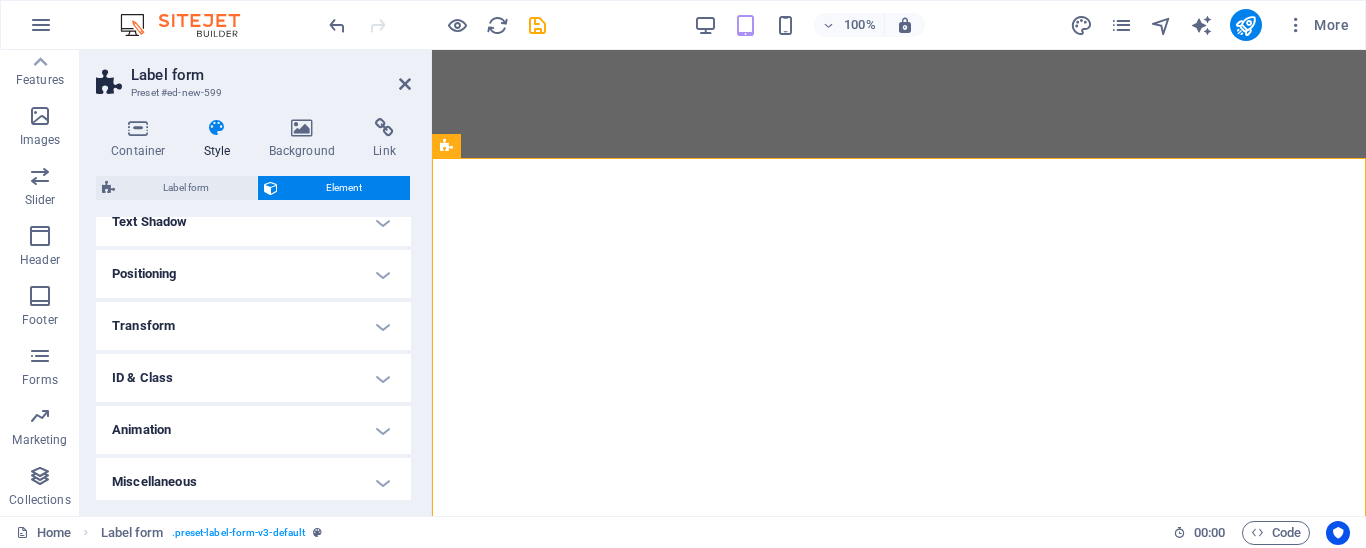 scroll, scrollTop: 348, scrollLeft: 0, axis: vertical 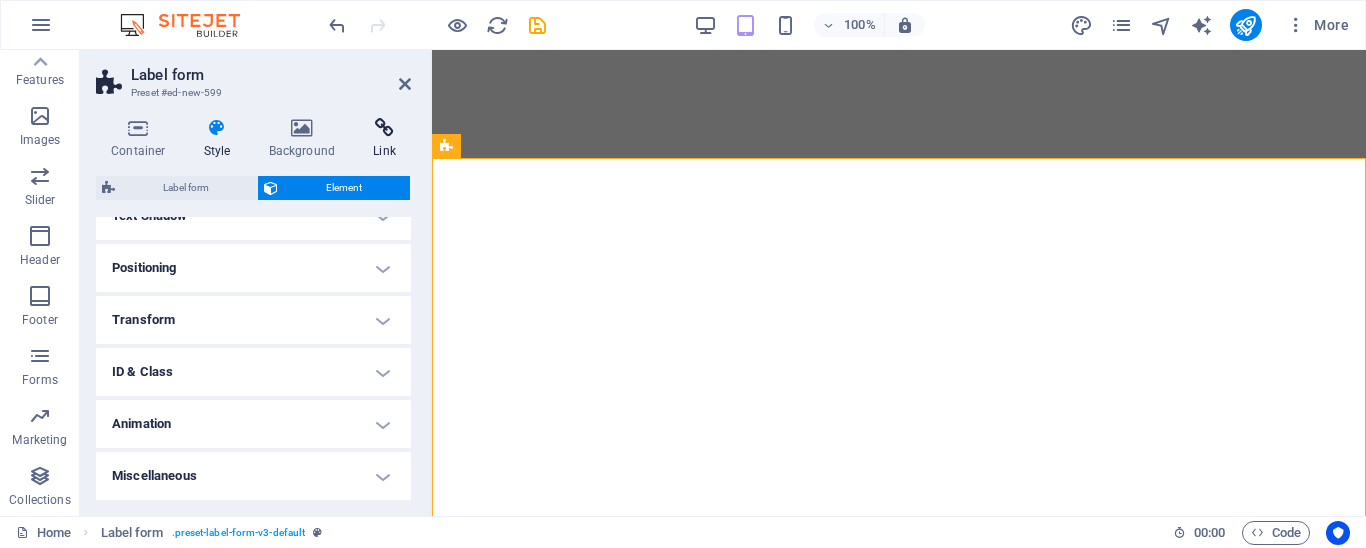 click on "Link" at bounding box center [384, 139] 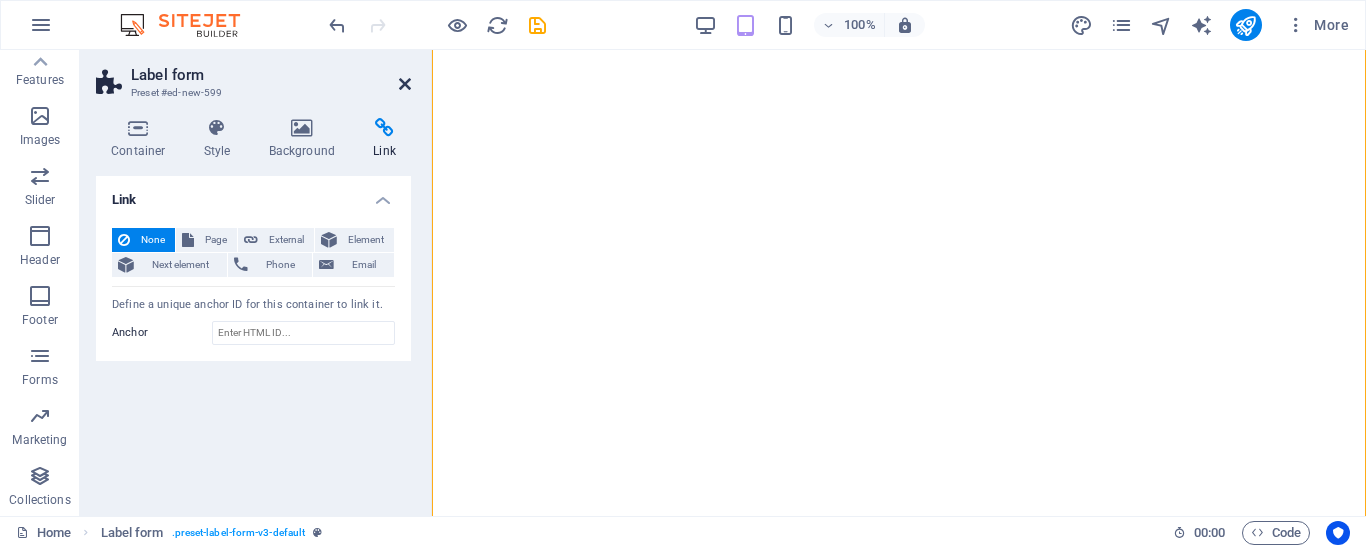 click at bounding box center (405, 84) 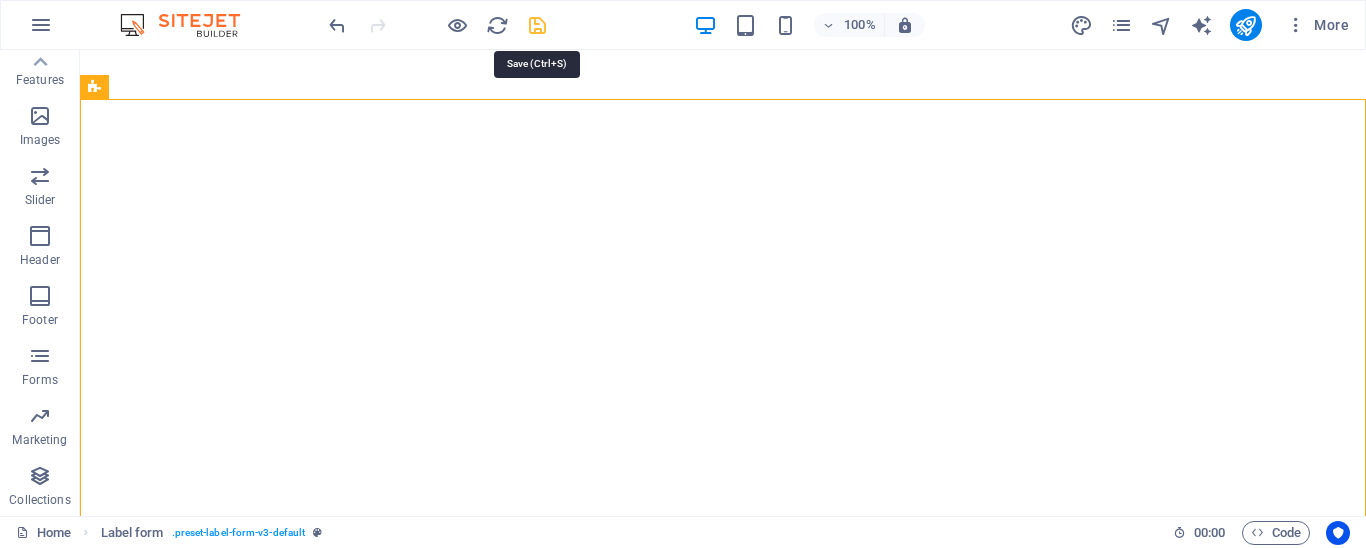 click at bounding box center [537, 25] 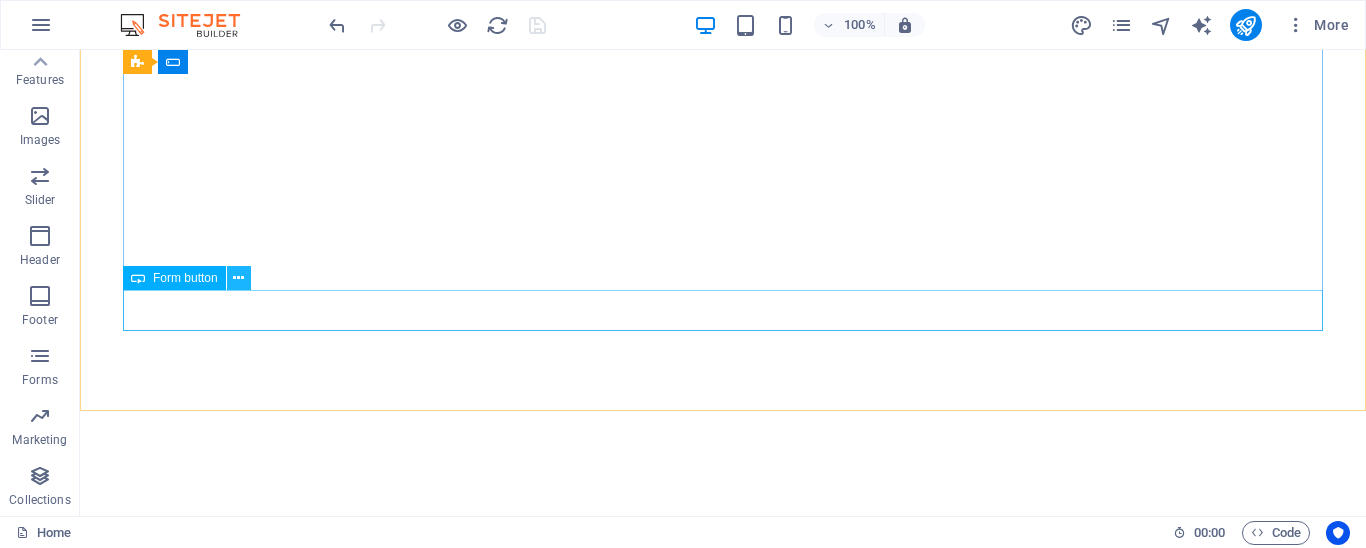 click at bounding box center (238, 278) 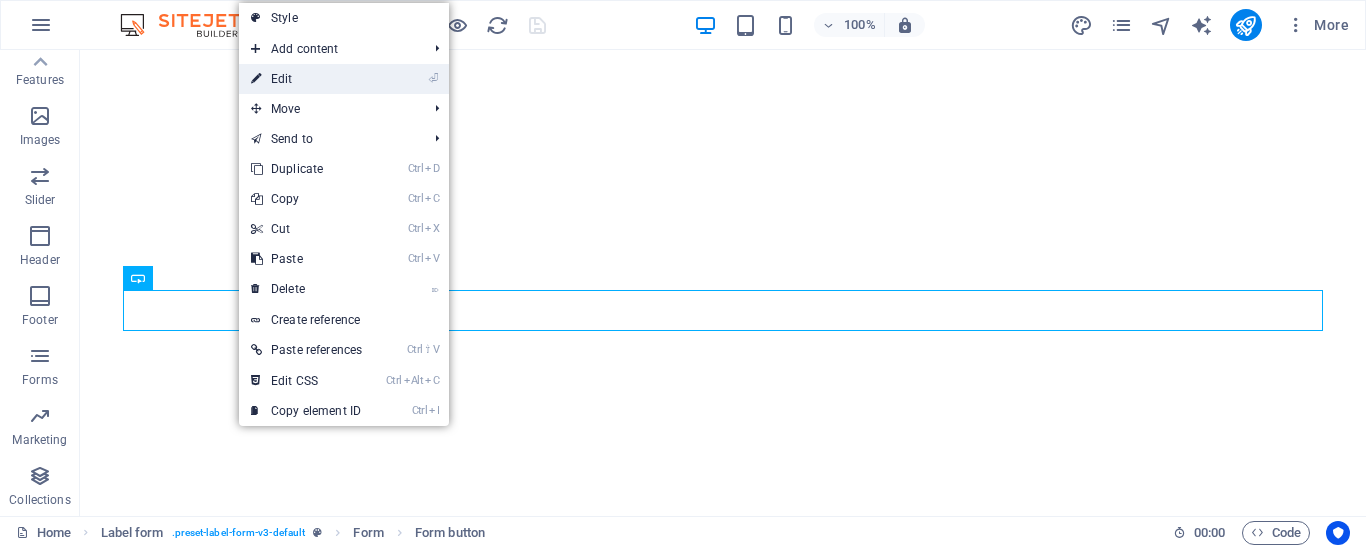 click on "⏎  Edit" at bounding box center (306, 79) 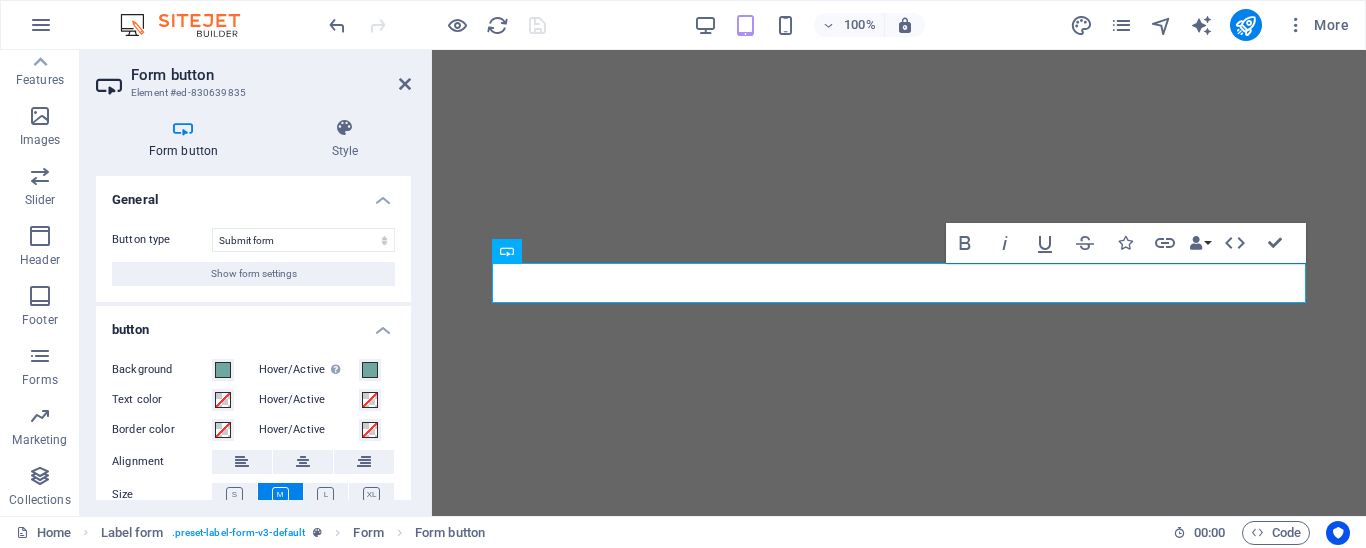 click at bounding box center (183, 128) 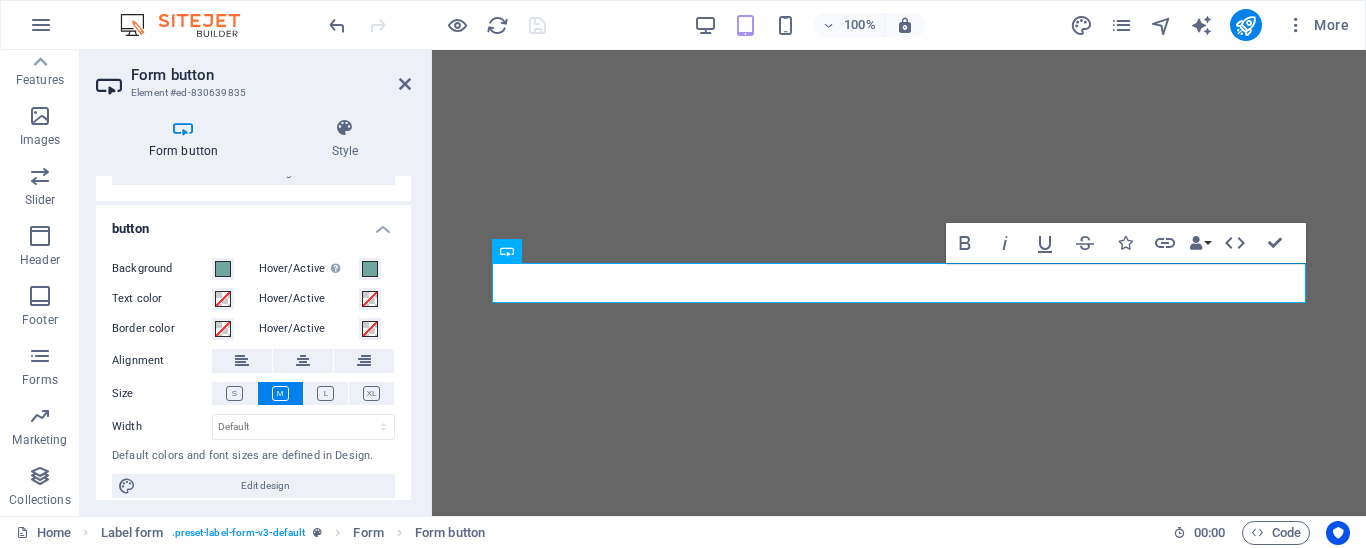 scroll, scrollTop: 115, scrollLeft: 0, axis: vertical 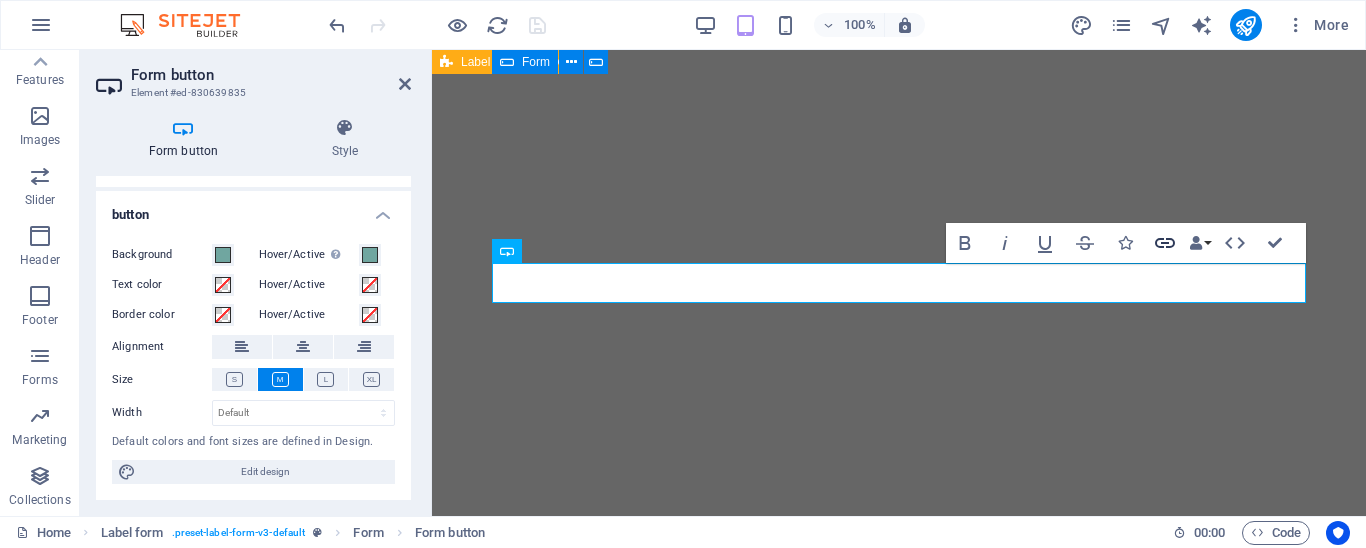 click 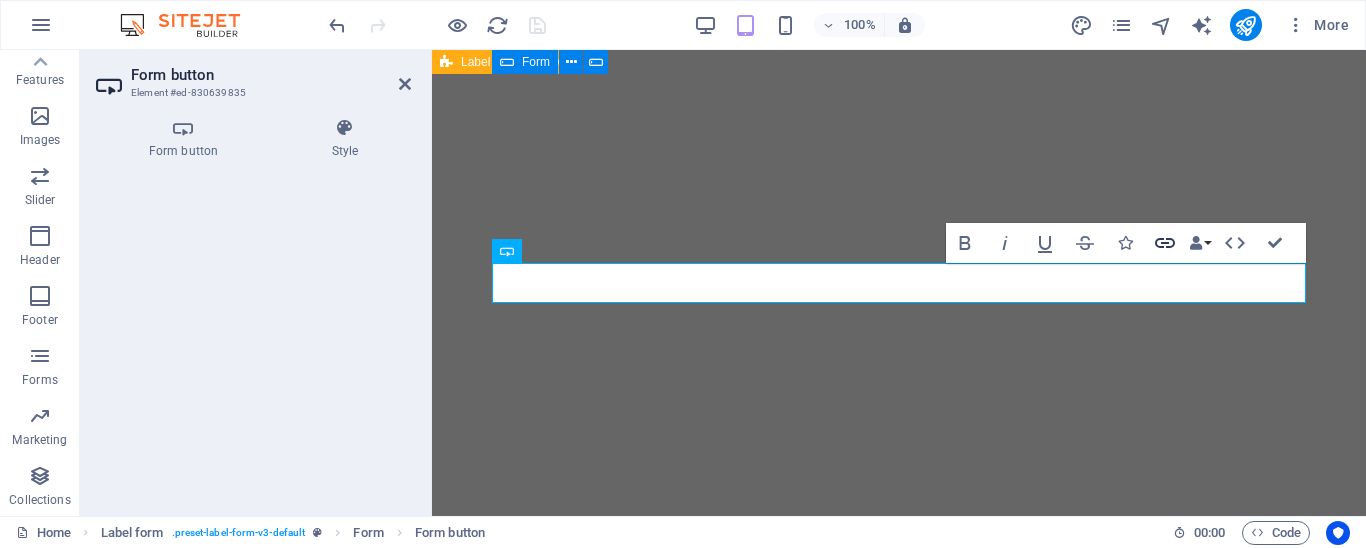 click 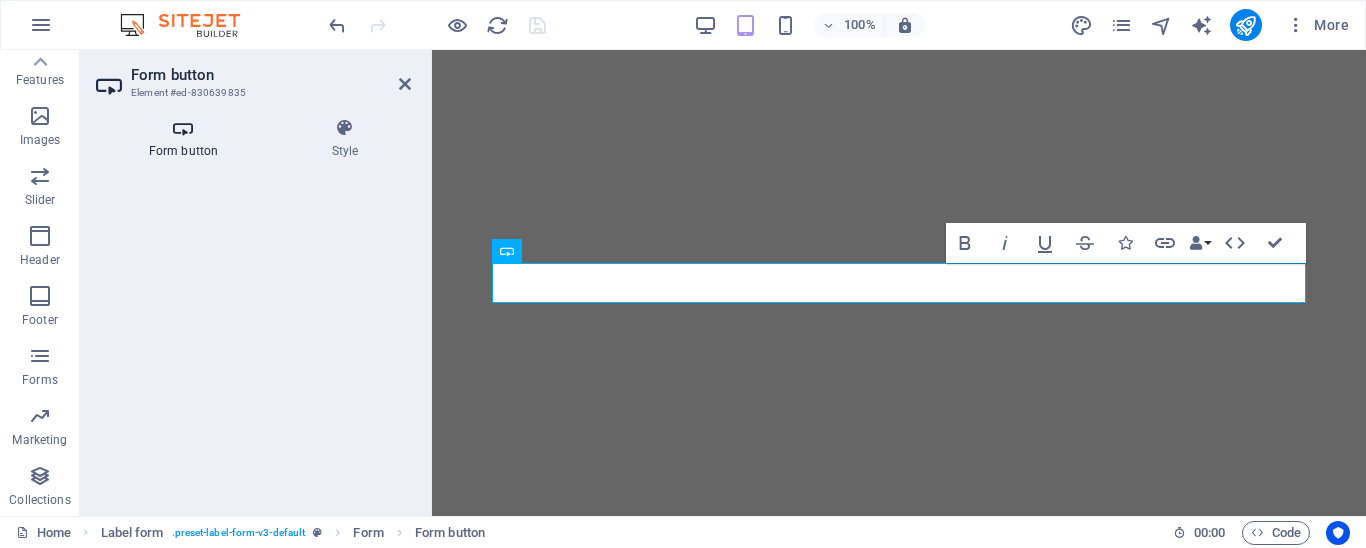 click on "Form button" at bounding box center [187, 139] 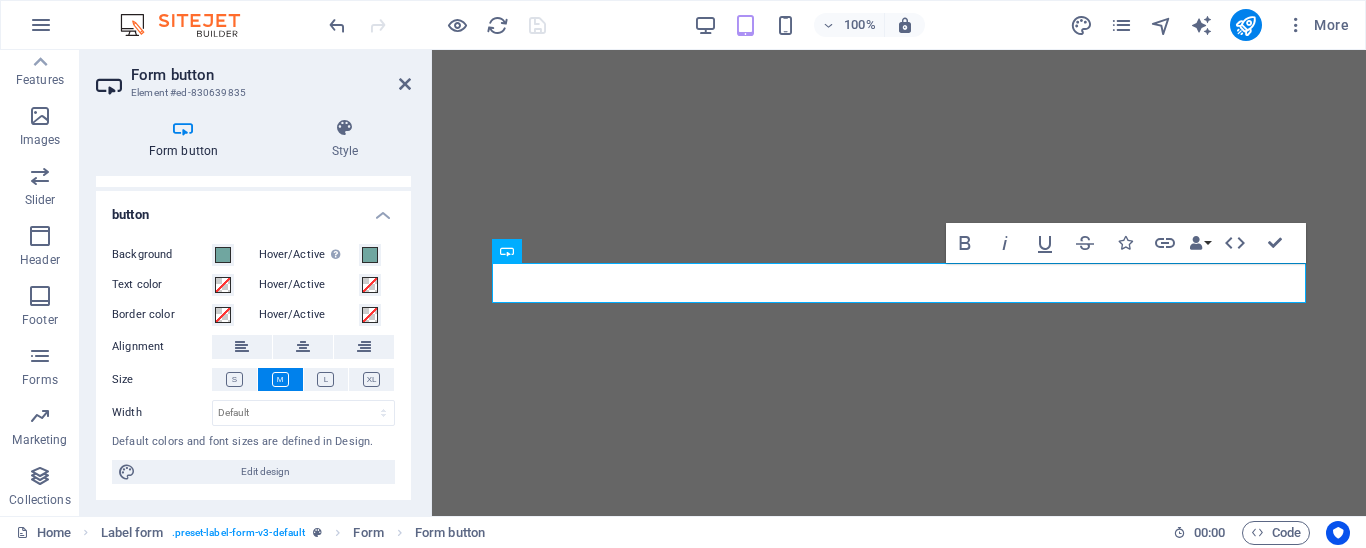 scroll, scrollTop: 115, scrollLeft: 0, axis: vertical 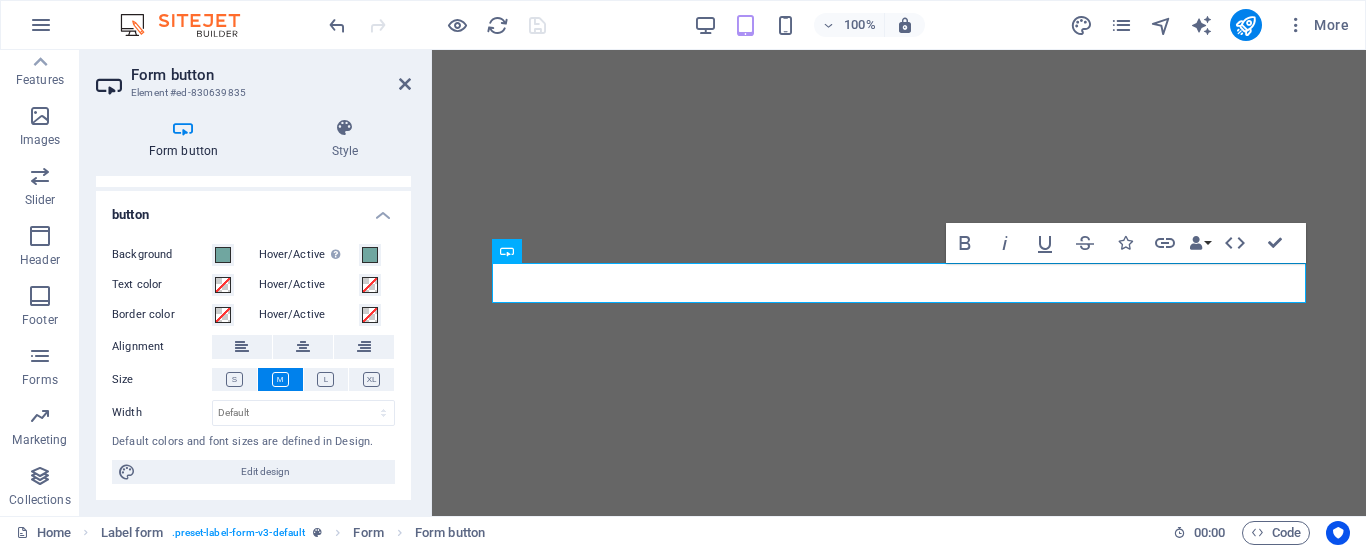 click on "Form button Element #ed-830639835 Form button Style General Button type Submit form Reset form No action Show form settings button Background Hover/Active Switch to preview mode to test the active/hover state Text color Hover/Active Border color Hover/Active Alignment Size Width Default px rem % em vh vw Default colors and font sizes are defined in Design. Edit design Label form Element Layout How this element expands within the layout (Flexbox). Size Default auto px % 1/1 1/2 1/3 1/4 1/5 1/6 1/7 1/8 1/9 1/10 Grow Shrink Order Container layout Visible Visible Opacity 100 % Overflow Spacing Margin Default auto px % rem vw vh Custom Custom auto px % rem vw vh auto px % rem vw vh auto px % rem vw vh auto px % rem vw vh Padding Default px rem % vh vw Custom Custom px rem % vh vw px rem % vh vw px rem % vh vw px rem % vh vw Border Style              - Width 1 auto px rem % vh vw Custom Custom 1 auto px rem % vh vw 1 auto px rem % vh vw 1 auto px rem % vh vw 1 auto px rem % vh vw  - Color Round corners px" at bounding box center (256, 283) 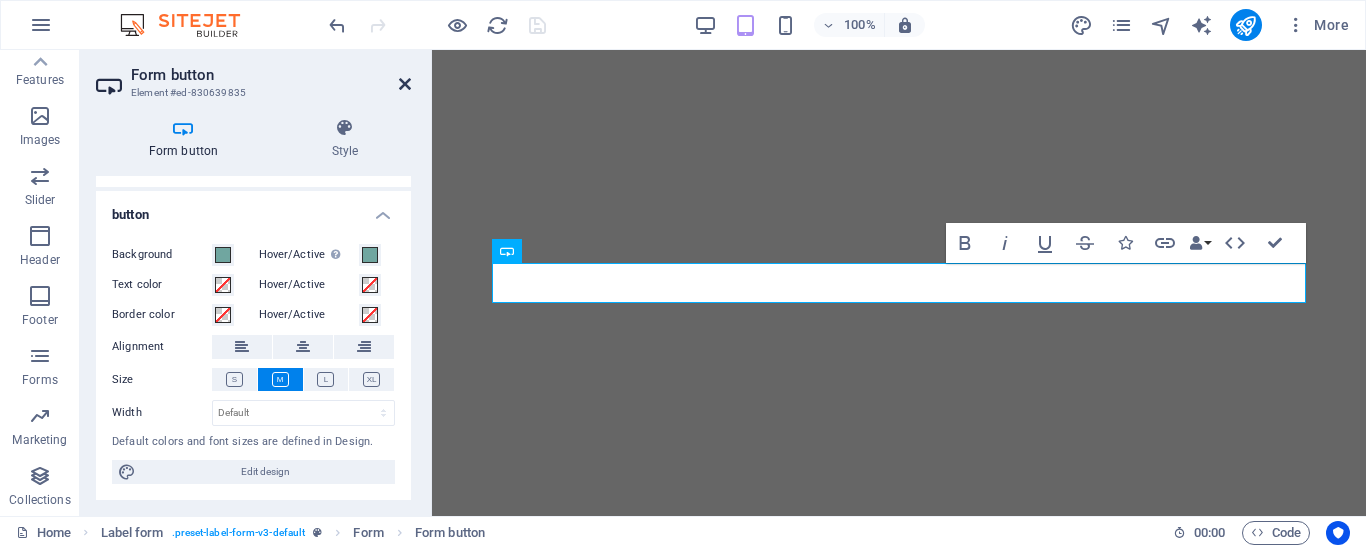 click at bounding box center [405, 84] 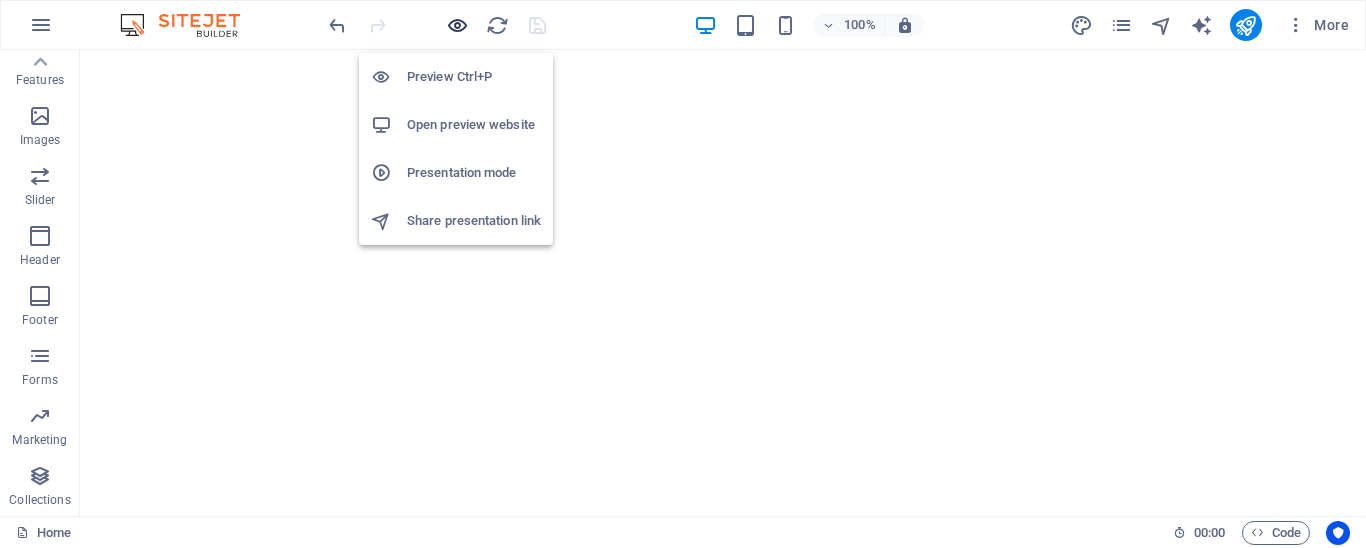 click at bounding box center [457, 25] 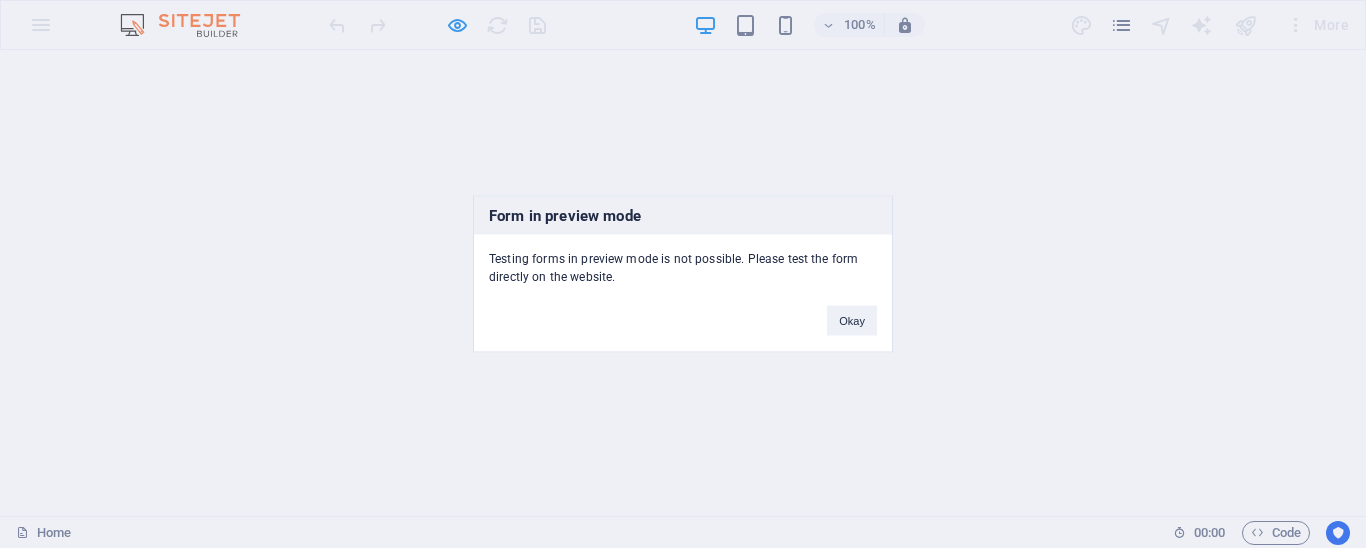 click on "Form in preview mode Testing forms in preview mode is not possible. Please test the form directly on the website. Okay" at bounding box center (683, 274) 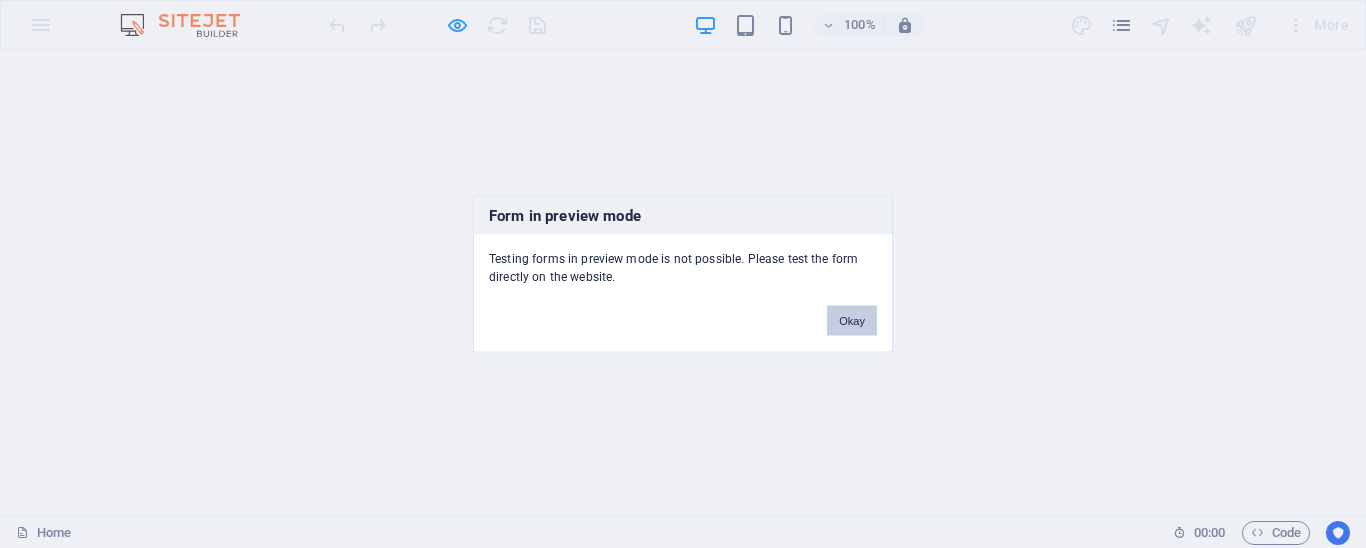 click on "Okay" at bounding box center [852, 321] 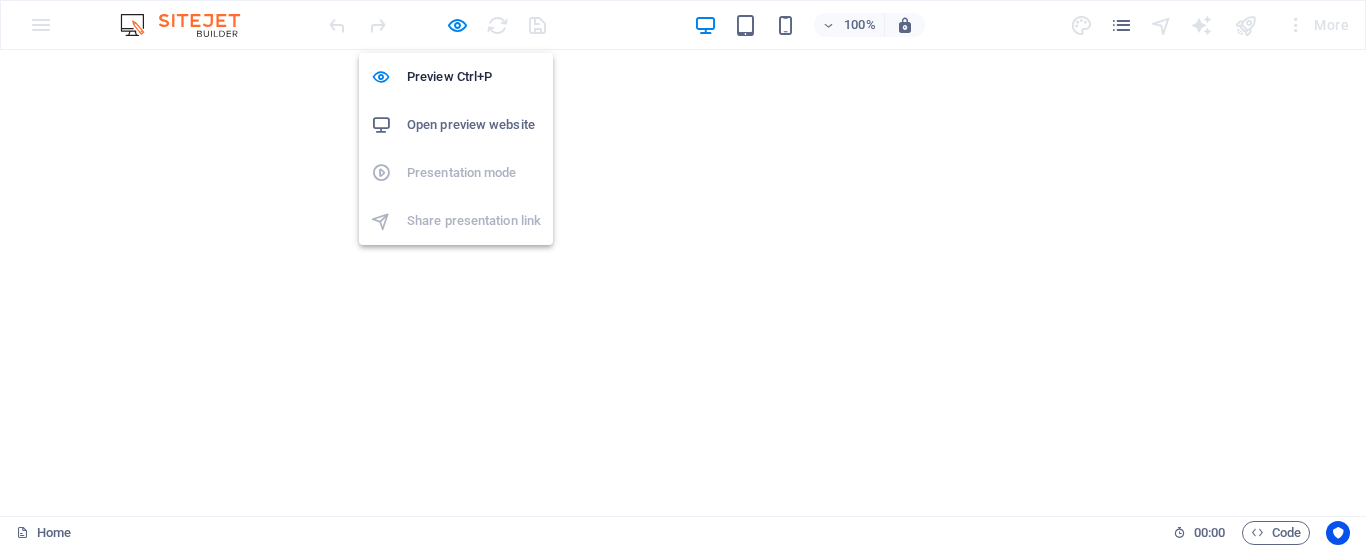 click on "Open preview website" at bounding box center [474, 125] 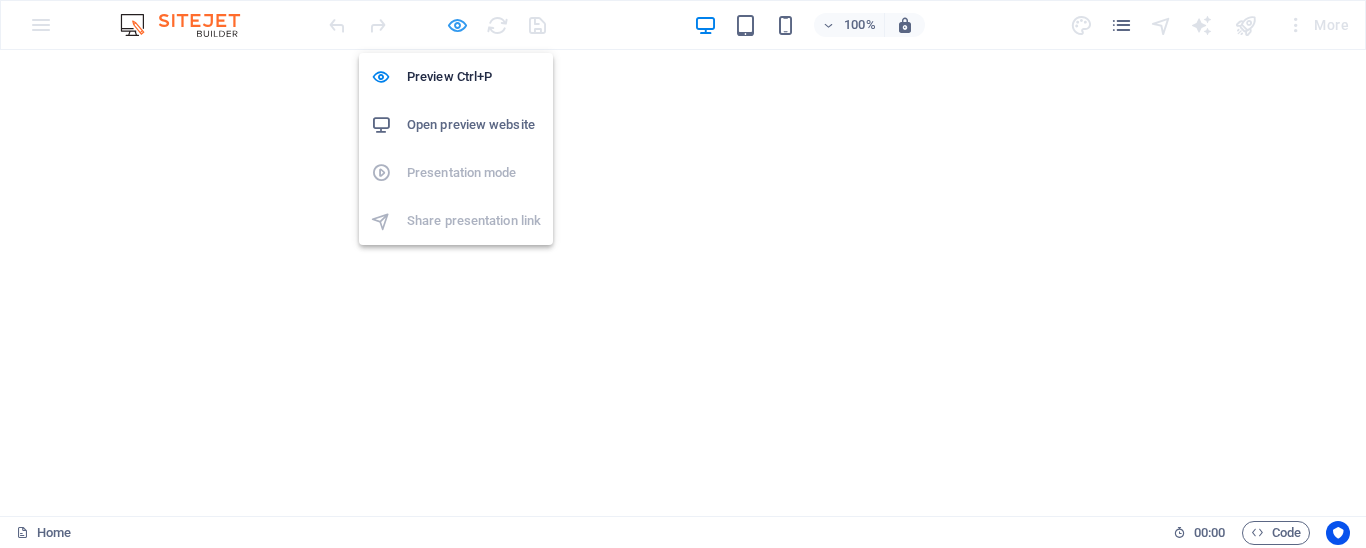 click at bounding box center (457, 25) 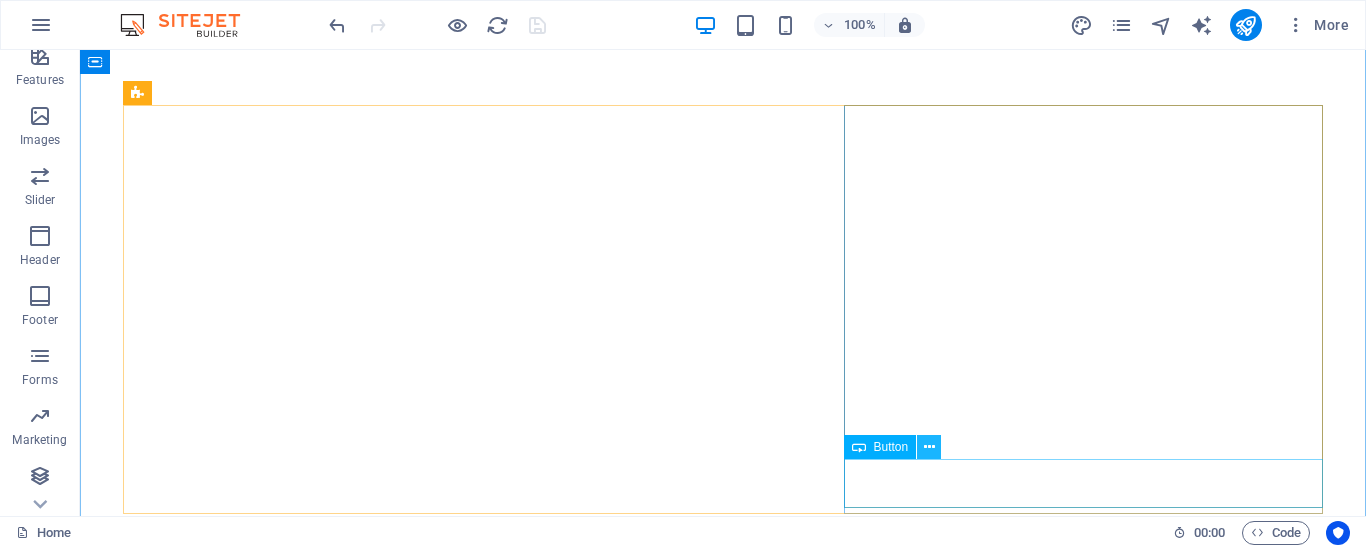 click at bounding box center [929, 447] 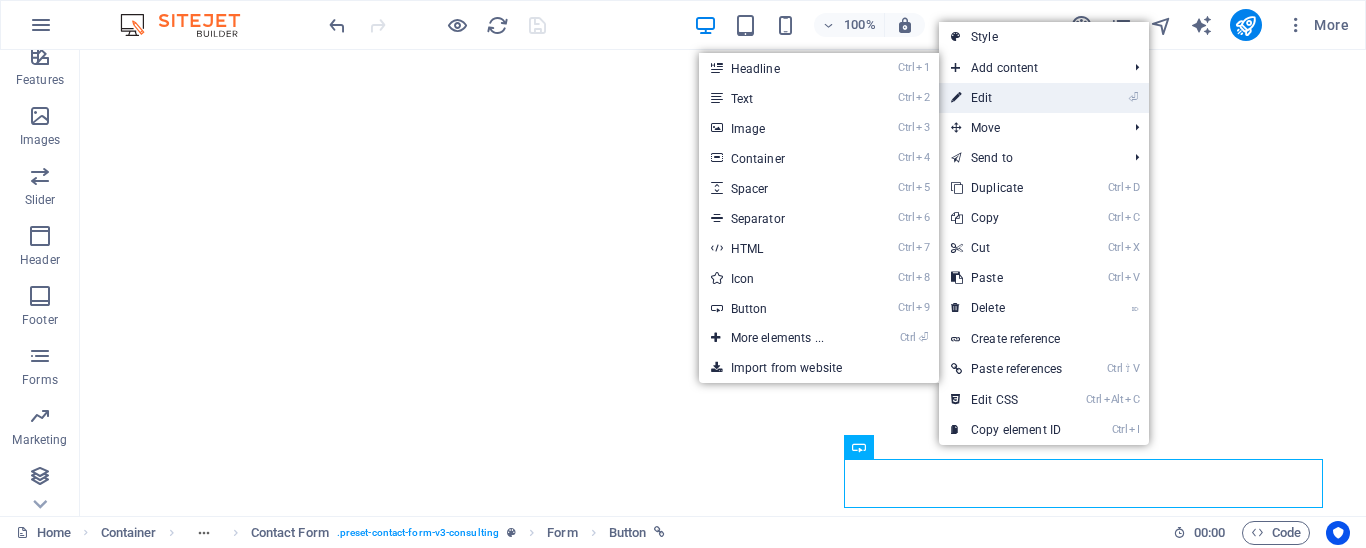 click on "⏎  Edit" at bounding box center [1006, 98] 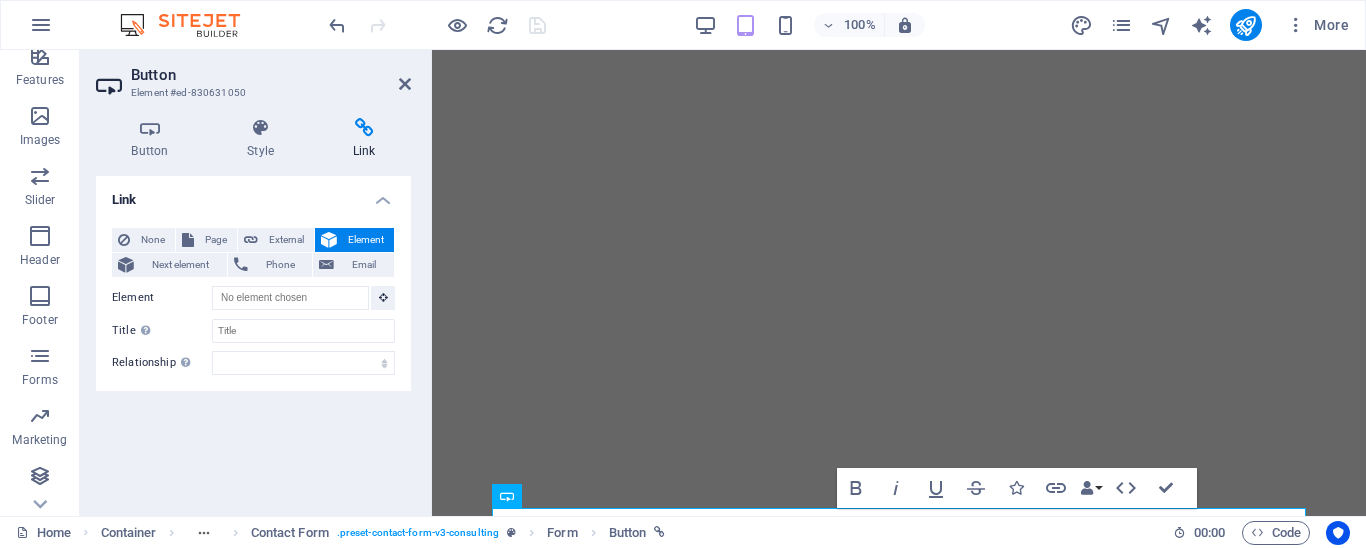 click on "Button" at bounding box center [271, 75] 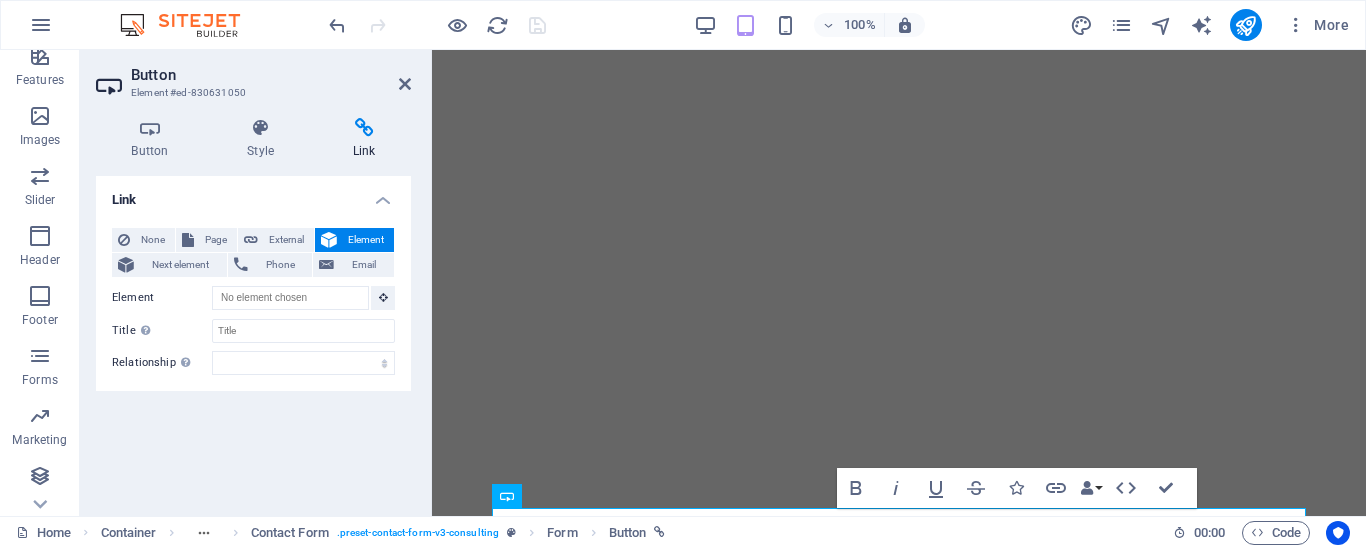 click on "Button Element #ed-830631050 Button Style Link Button Design Default Primary Secondary Background Hover/Active Switch to preview mode to test the active/hover state Text color Hover/Active Border color Hover/Active Alignment Size Width Default px rem % em vh vw Default colors and font sizes are defined in Design. Edit design Contact Form Element Layout How this element expands within the layout (Flexbox). Size Default auto px % 1/1 1/2 1/3 1/4 1/5 1/6 1/7 1/8 1/9 1/10 Grow Shrink Order Container layout Visible Visible Opacity 100 % Overflow Spacing Margin Default auto px % rem vw vh Custom Custom auto px % rem vw vh auto px % rem vw vh auto px % rem vw vh auto px % rem vw vh Padding Default px rem % vh vw Custom Custom px rem % vh vw px rem % vh vw px rem % vh vw px rem % vh vw Border Style              - Width 1 auto px rem % vh vw Custom Custom 1 auto px rem % vh vw 1 auto px rem % vh vw 1 auto px rem % vh vw 1 auto px rem % vh vw  - Color Round corners Default px rem % vh vw Custom Custom px rem" at bounding box center [256, 283] 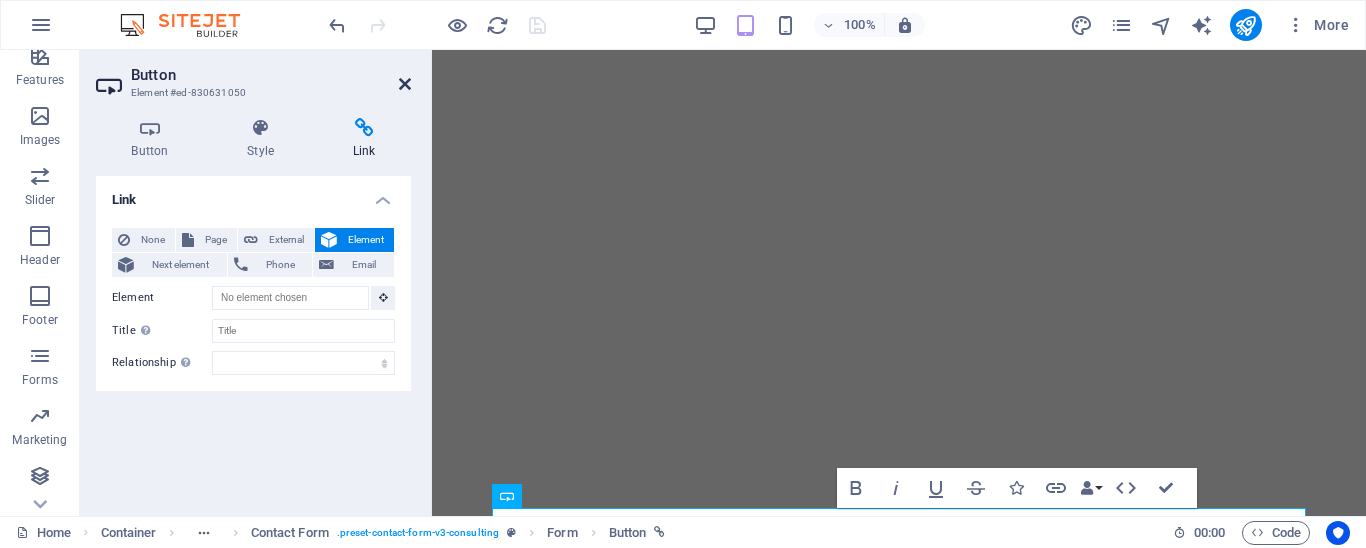 click at bounding box center (405, 84) 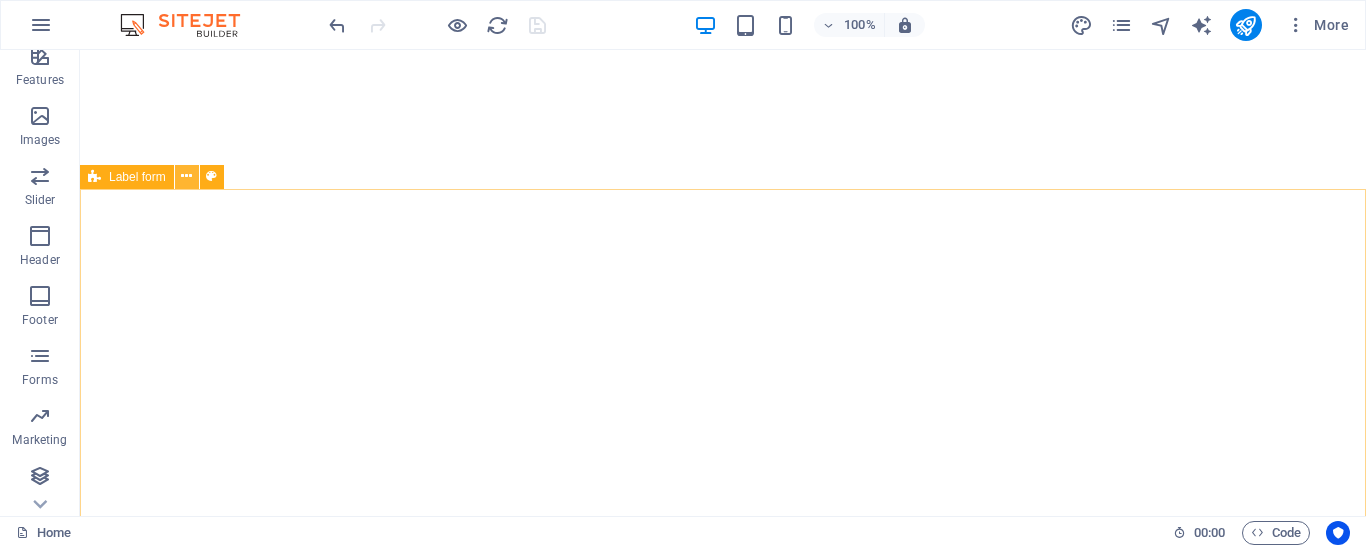 click at bounding box center [186, 176] 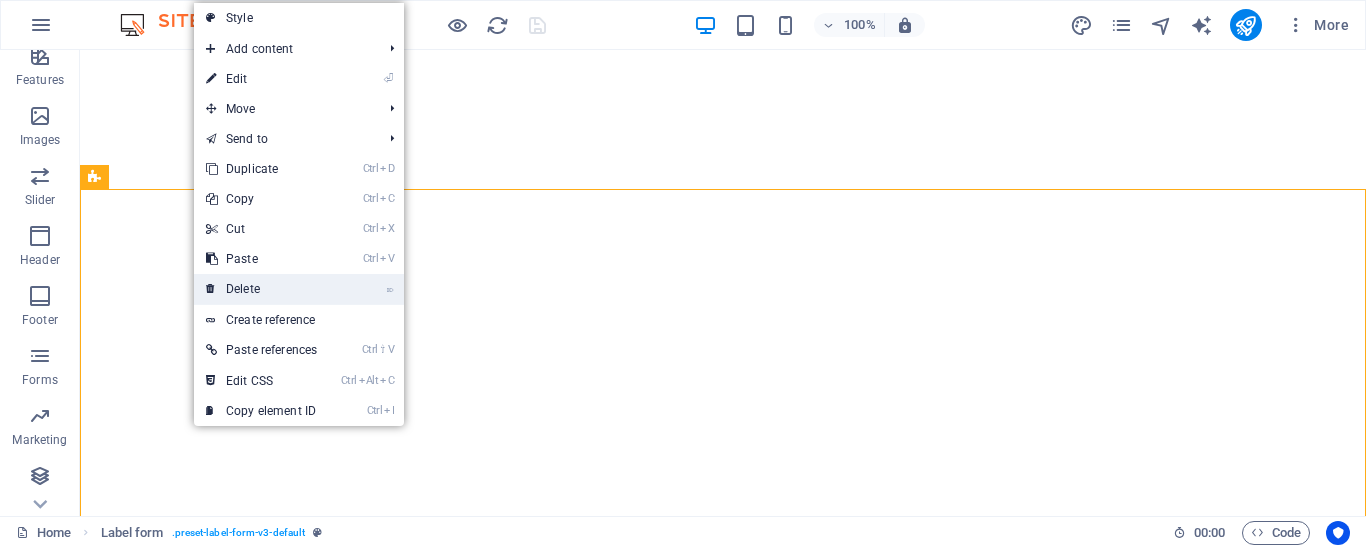 click on "⌦  Delete" at bounding box center (261, 289) 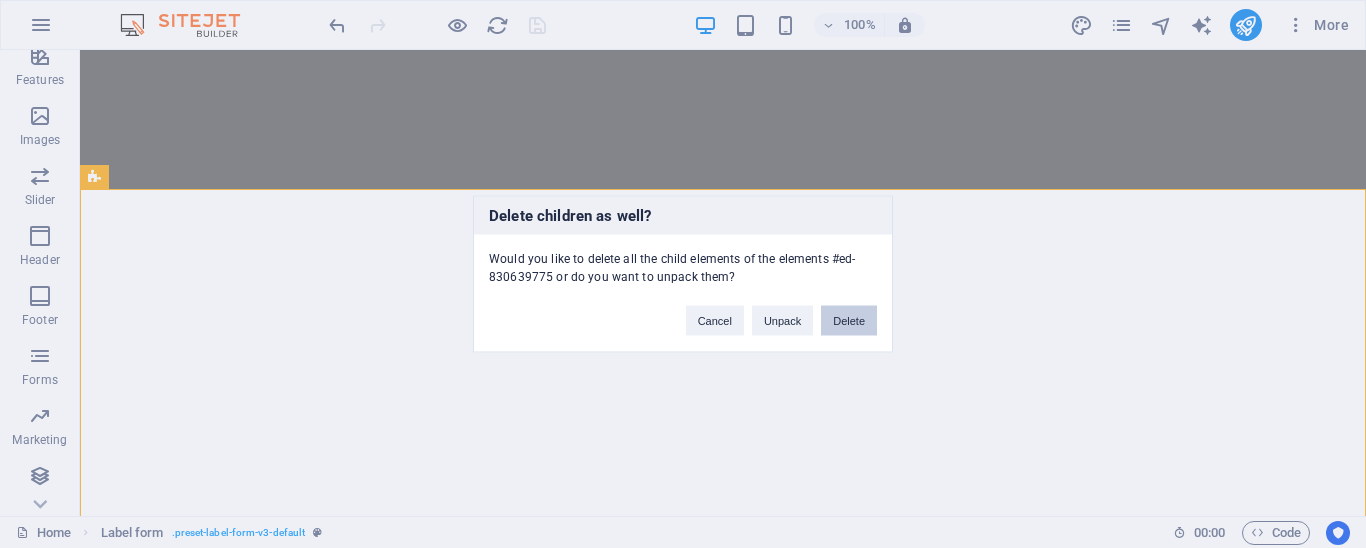 click on "Delete" at bounding box center [849, 321] 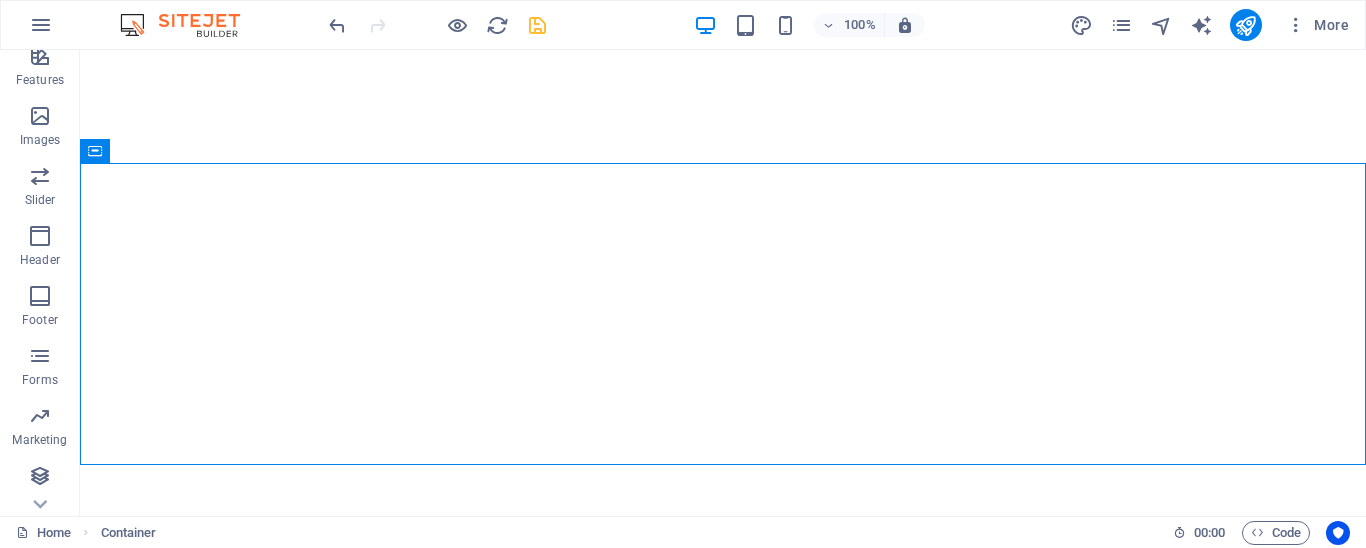 click on "Elements" at bounding box center [40, -292] 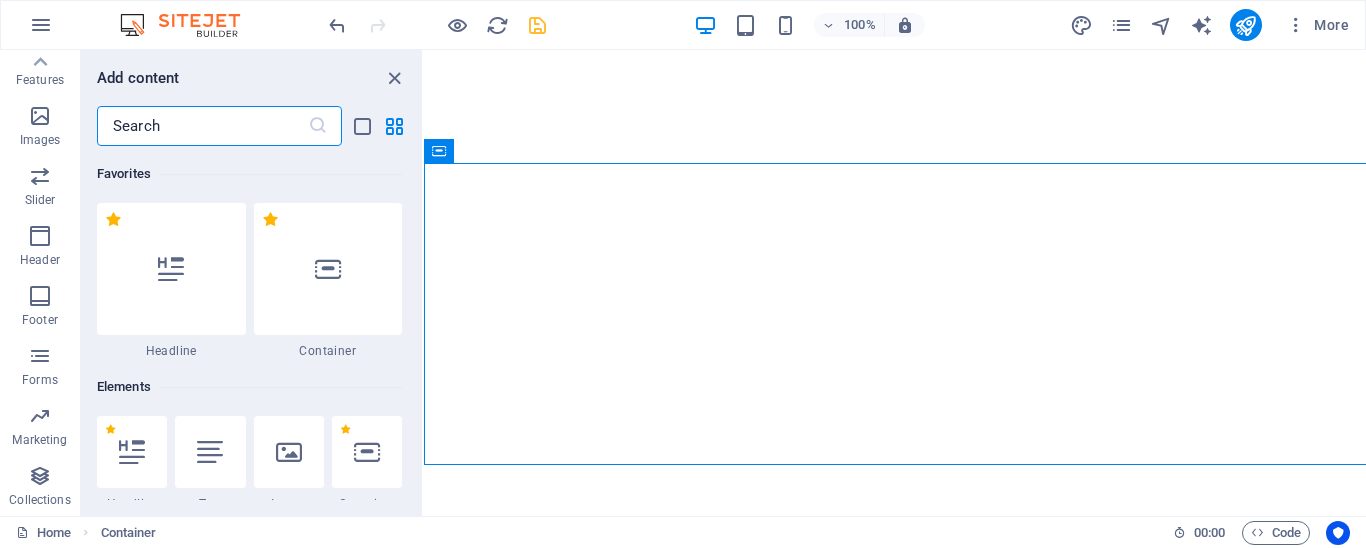scroll, scrollTop: 434, scrollLeft: 0, axis: vertical 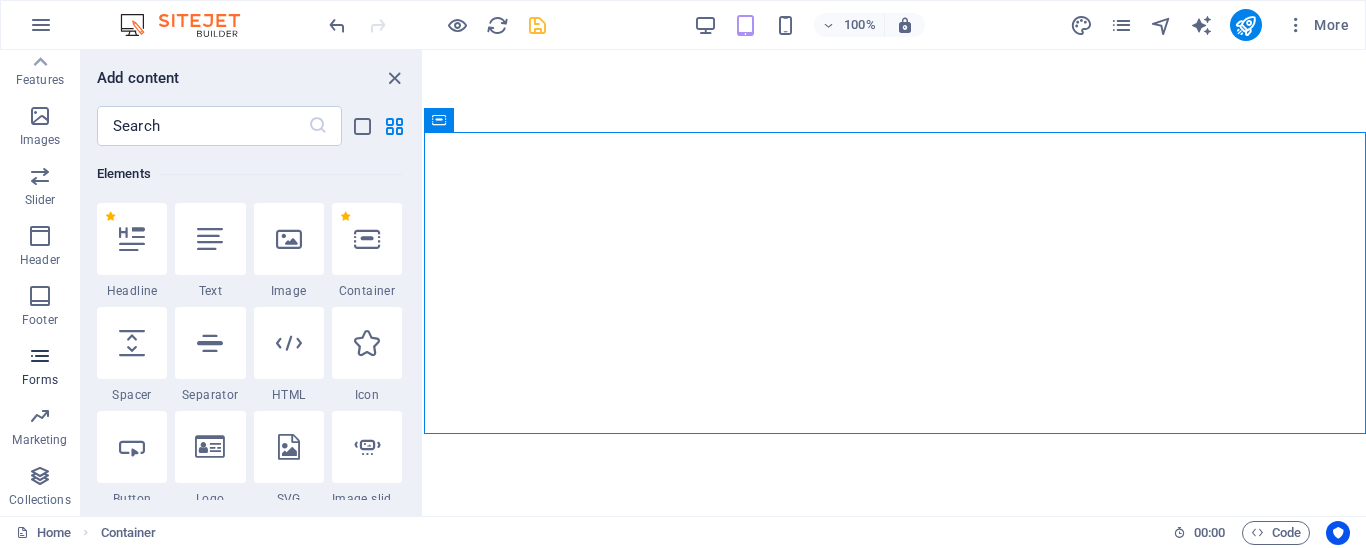 click at bounding box center [40, 356] 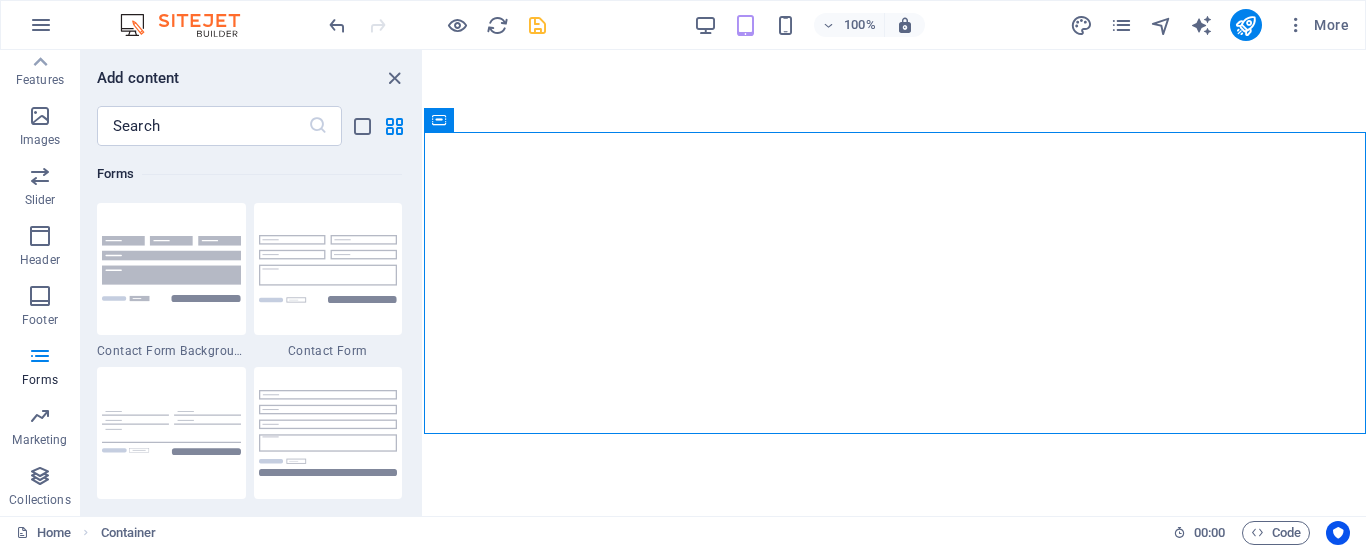 scroll, scrollTop: 14498, scrollLeft: 0, axis: vertical 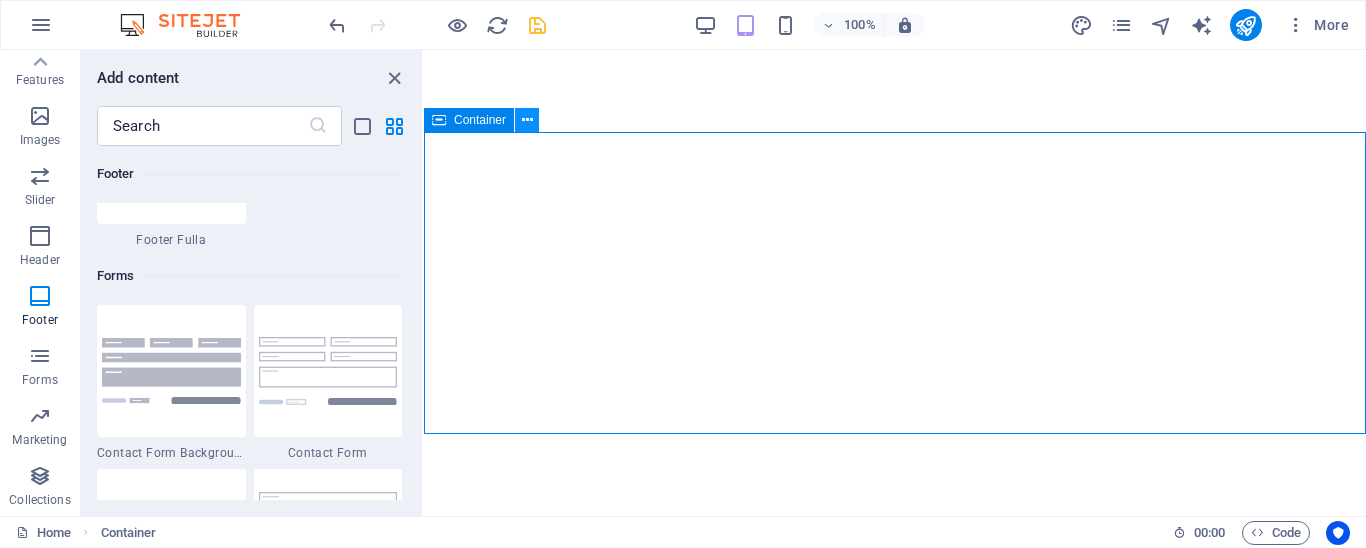 click at bounding box center [527, 120] 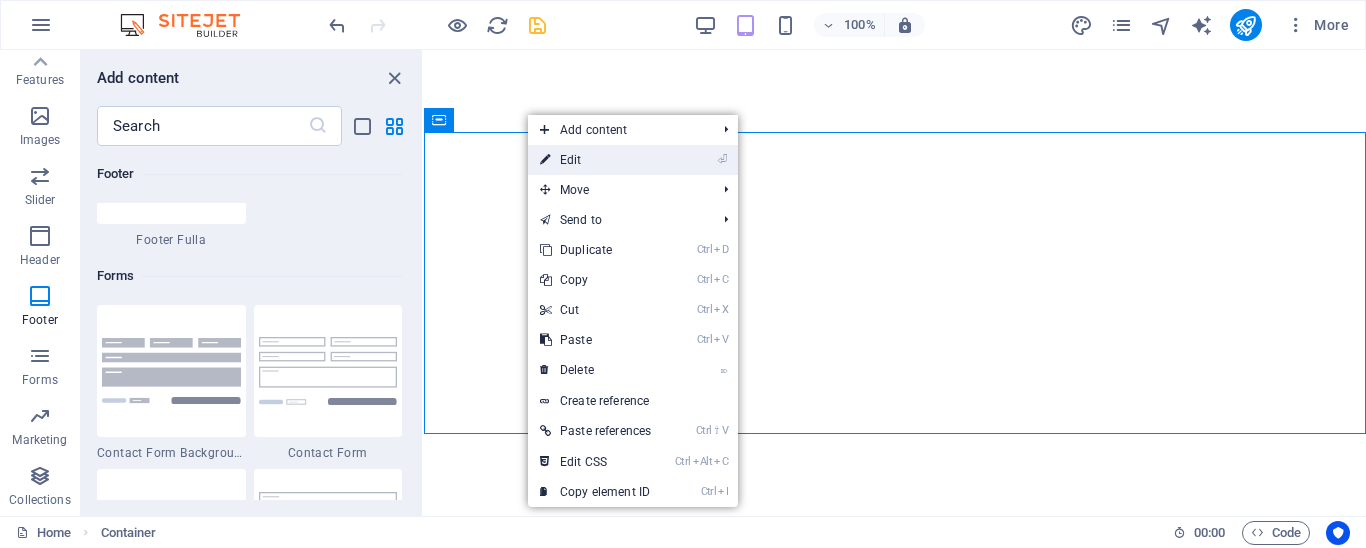 click on "⏎  Edit" at bounding box center [595, 160] 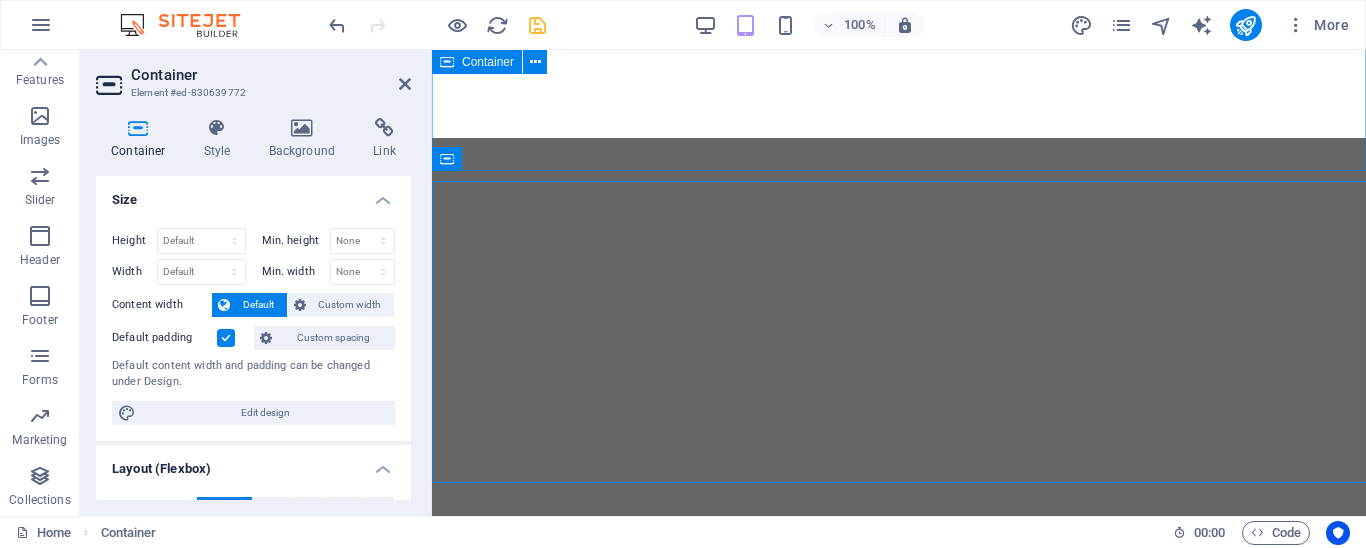 scroll, scrollTop: 434, scrollLeft: 0, axis: vertical 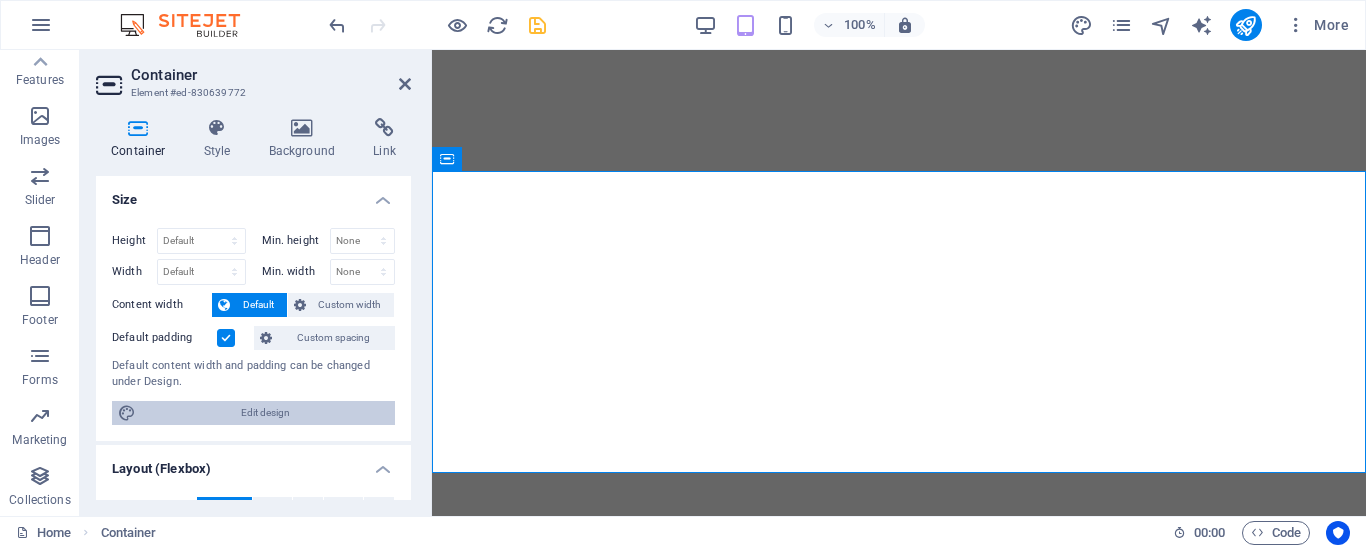 click on "Edit design" at bounding box center [265, 413] 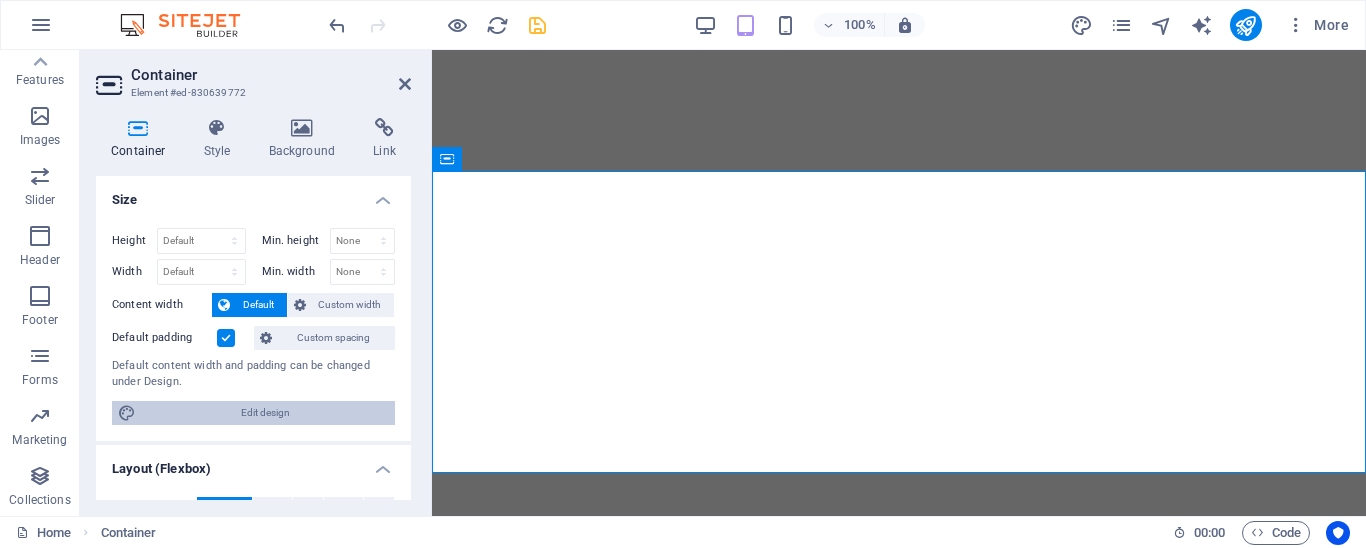 select on "px" 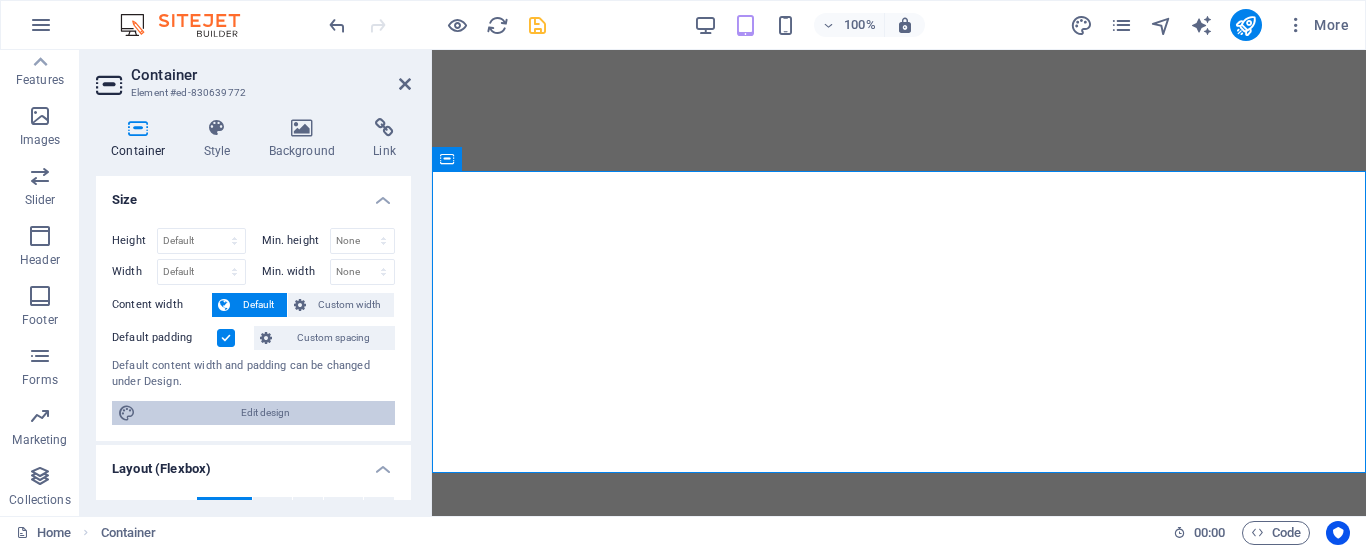 select on "px" 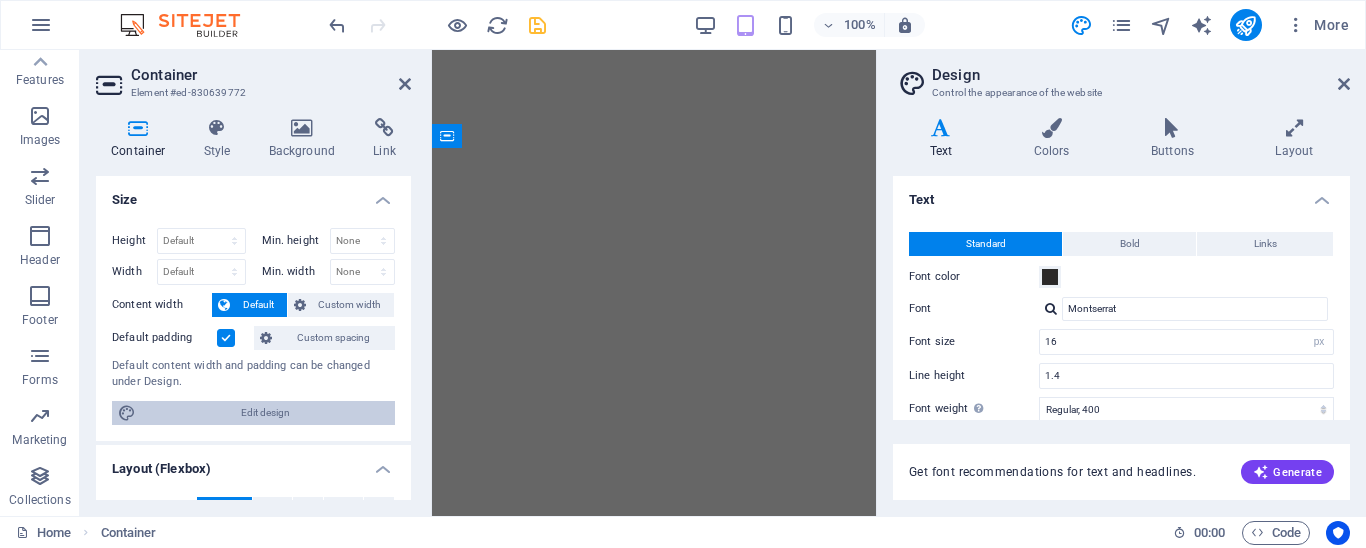click on "Edit design" at bounding box center (265, 413) 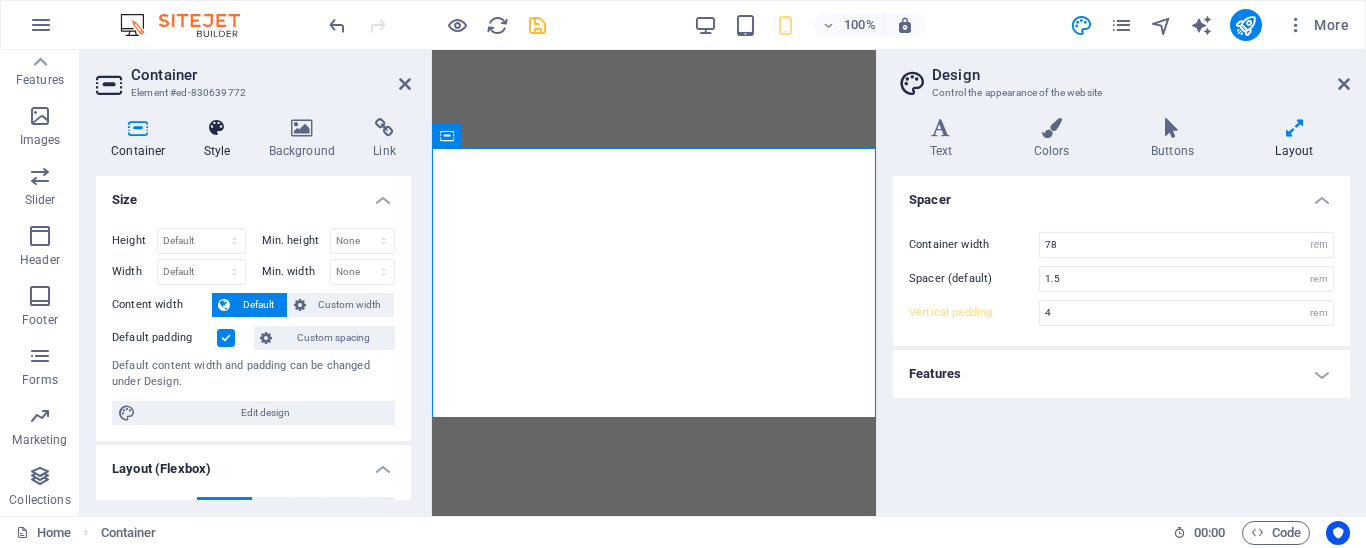 click at bounding box center (217, 128) 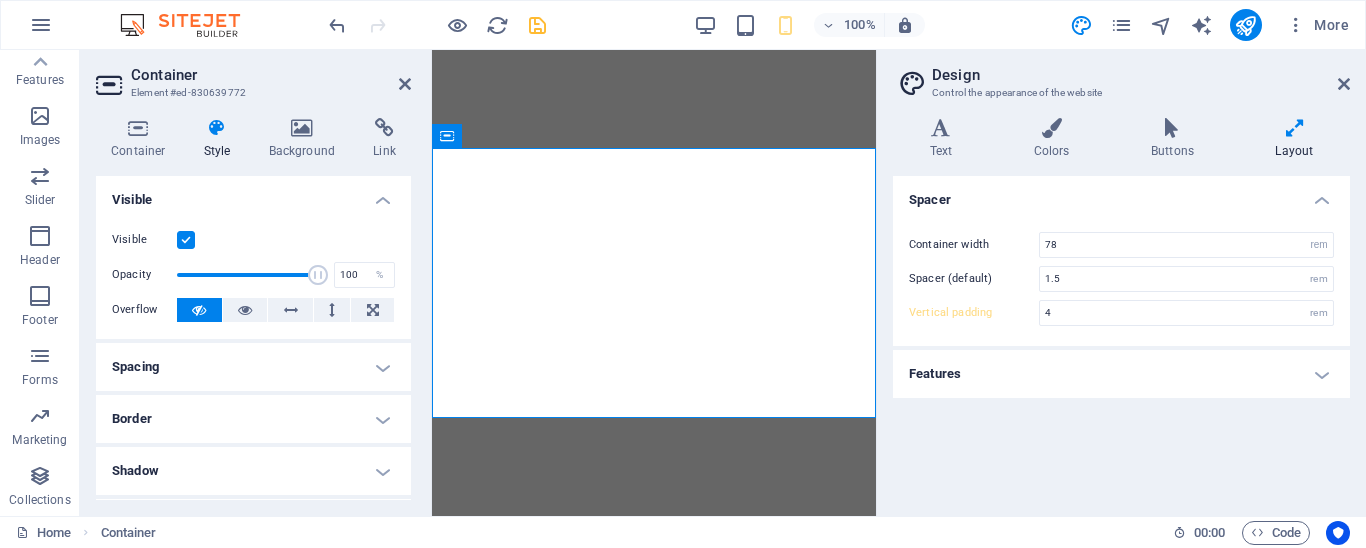 scroll, scrollTop: 307, scrollLeft: 0, axis: vertical 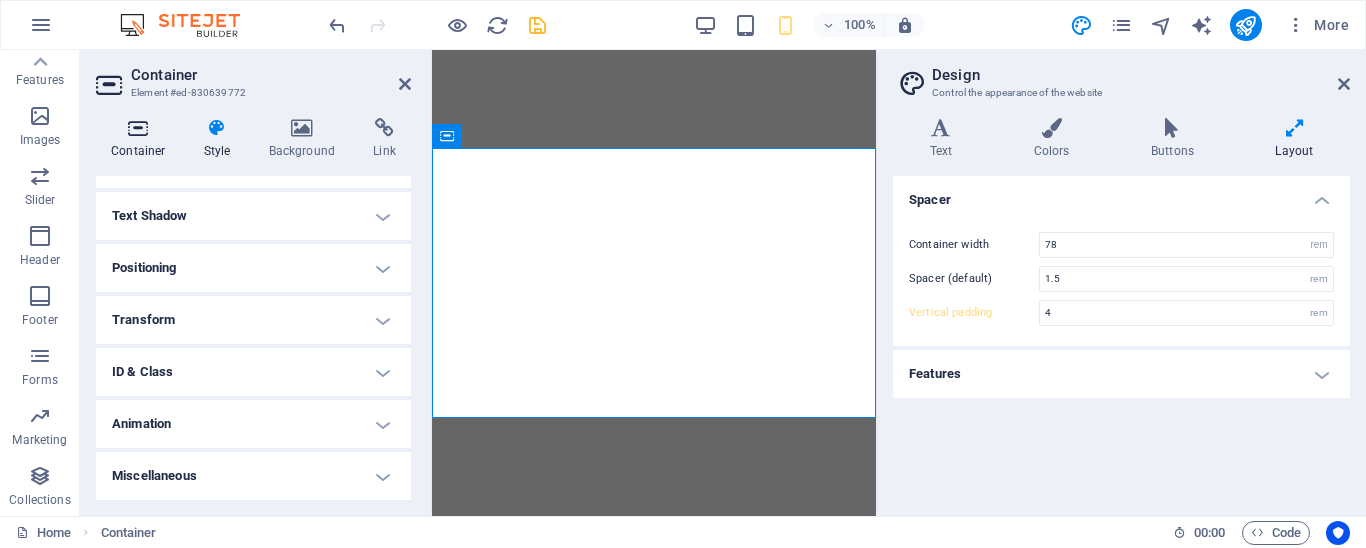 click on "Container" at bounding box center (142, 139) 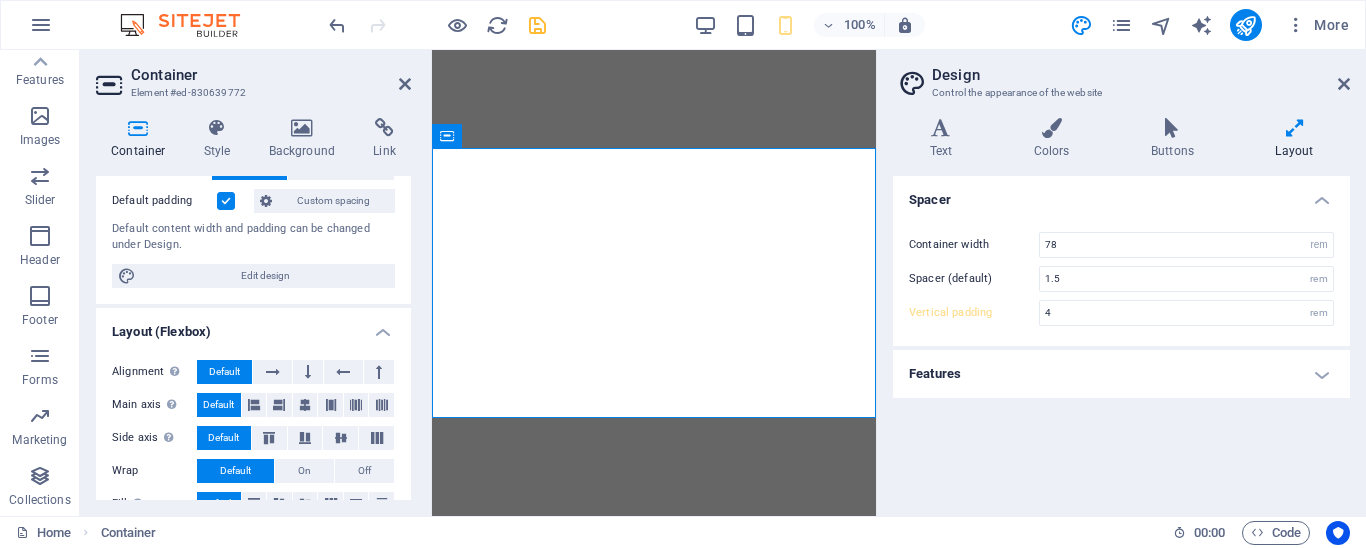 scroll, scrollTop: 0, scrollLeft: 0, axis: both 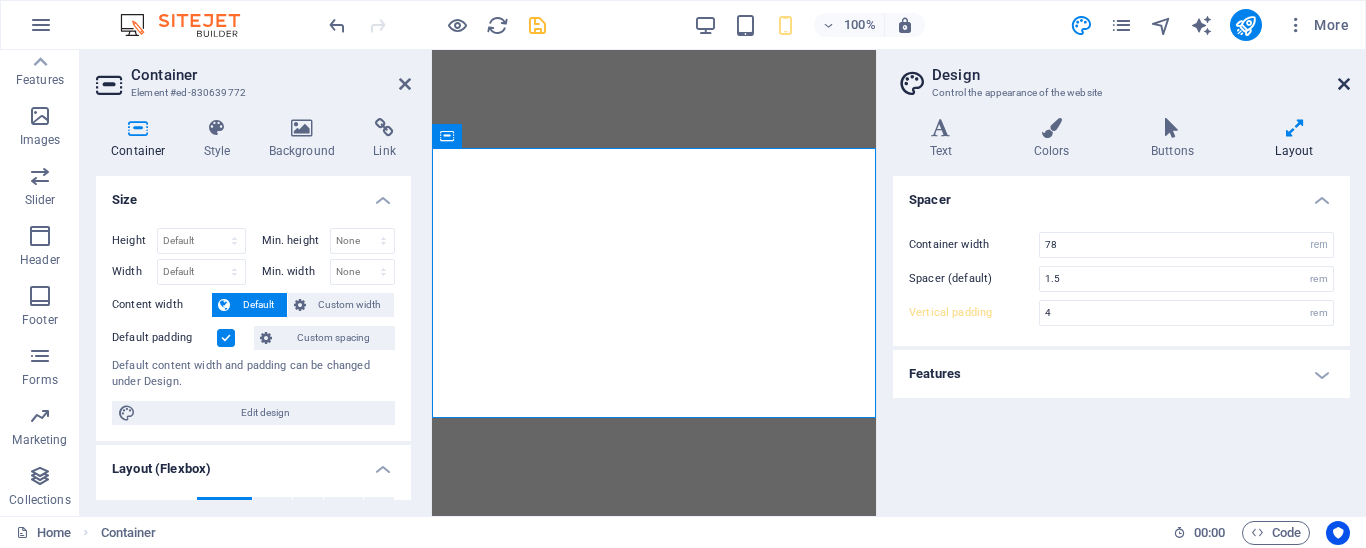 click at bounding box center [1344, 84] 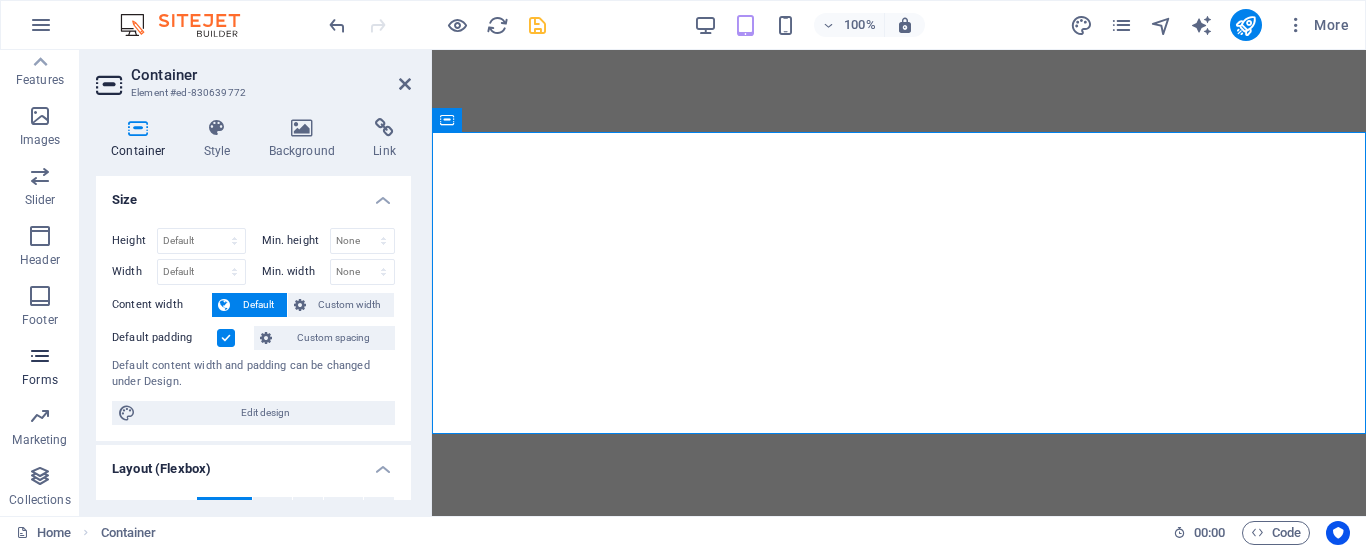 click at bounding box center [40, 356] 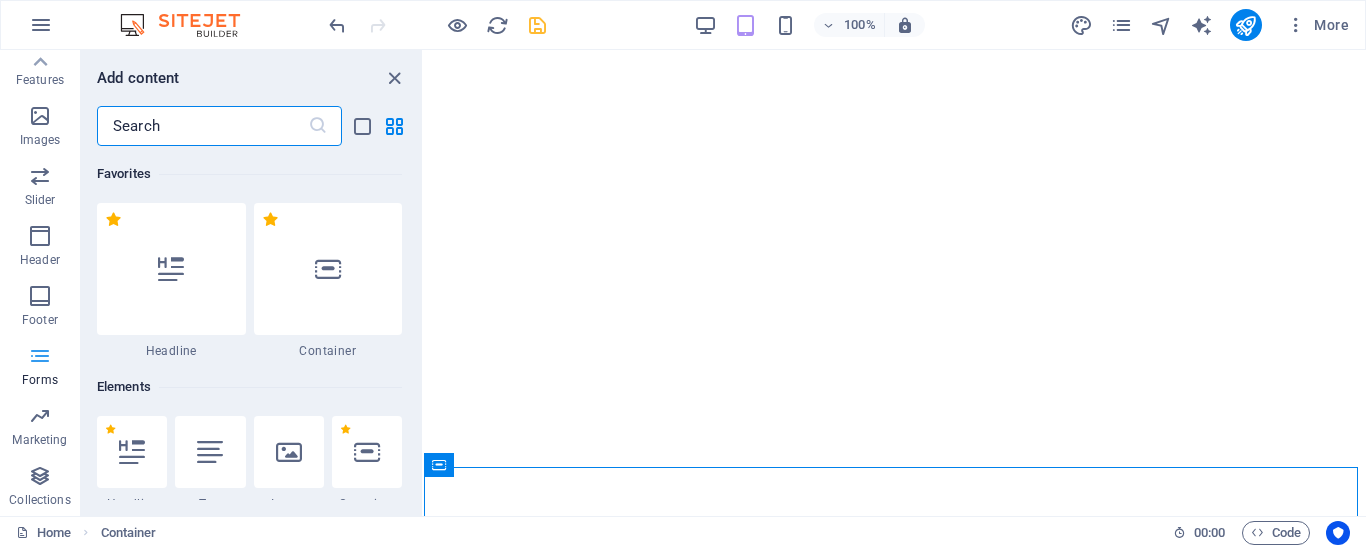 scroll, scrollTop: 434, scrollLeft: 0, axis: vertical 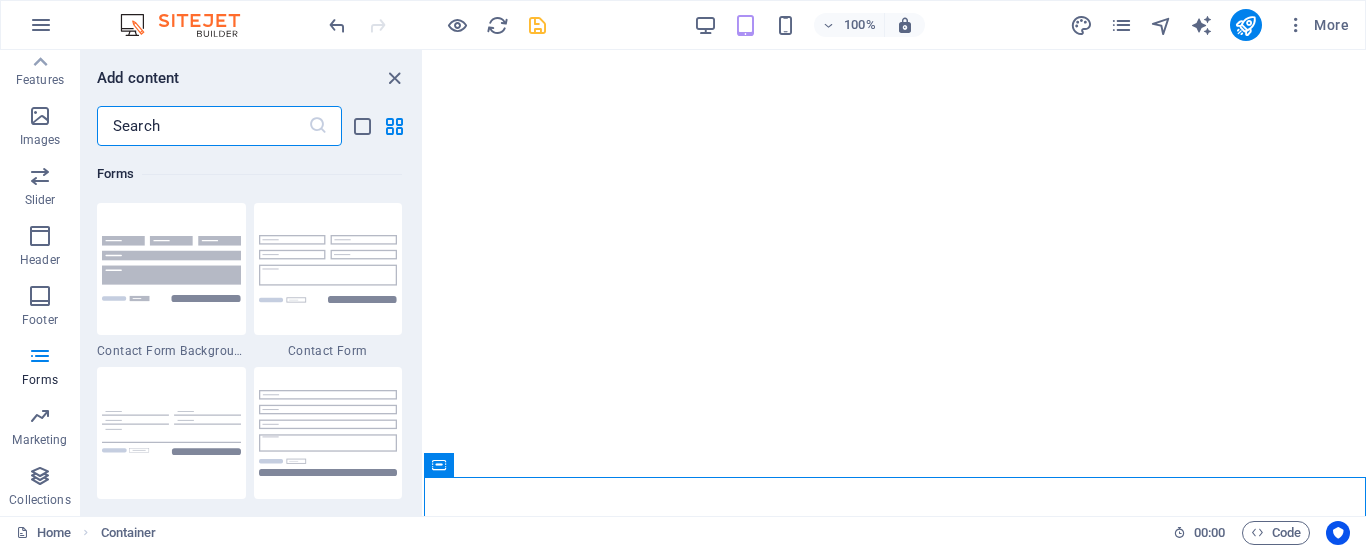 click at bounding box center (202, 126) 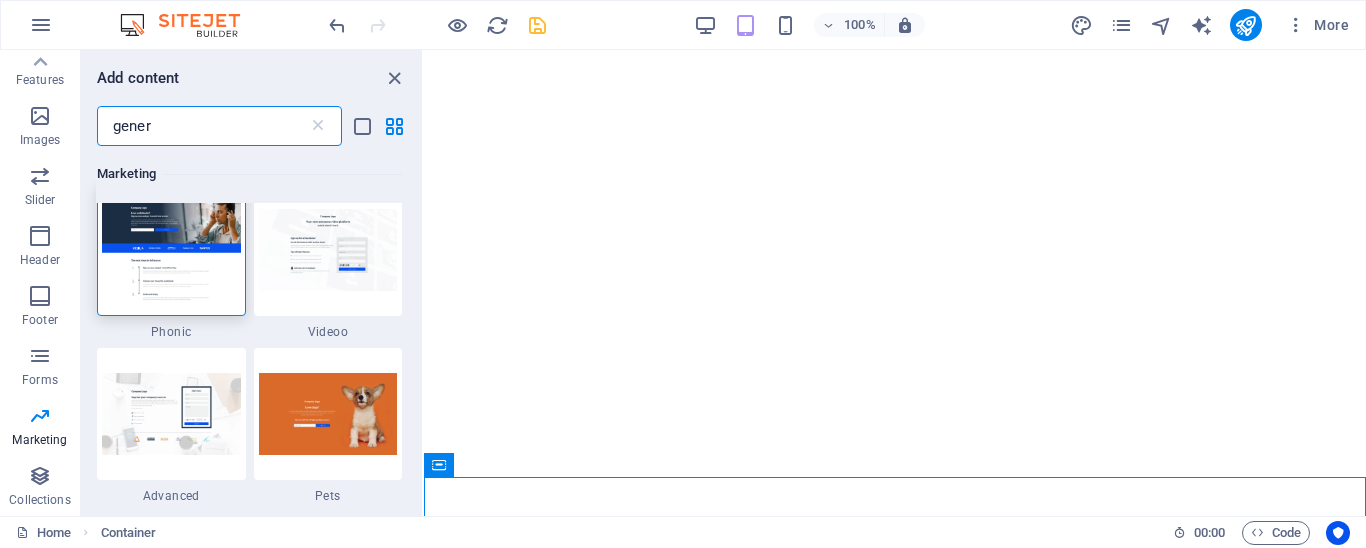 scroll, scrollTop: 0, scrollLeft: 0, axis: both 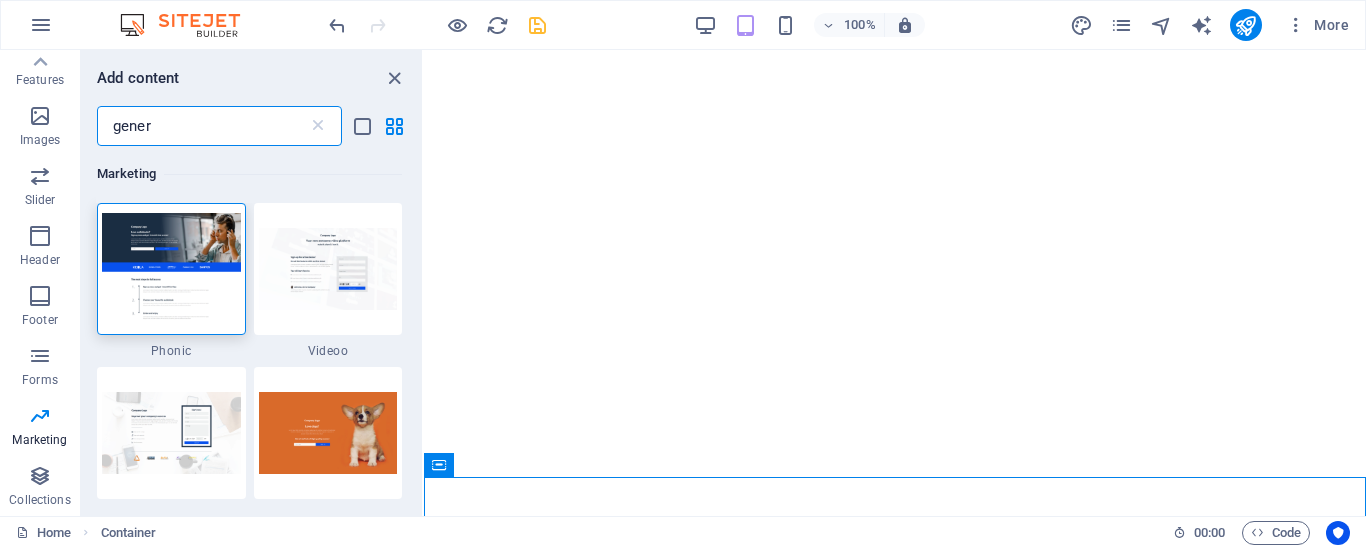 drag, startPoint x: 192, startPoint y: 126, endPoint x: 106, endPoint y: 119, distance: 86.28442 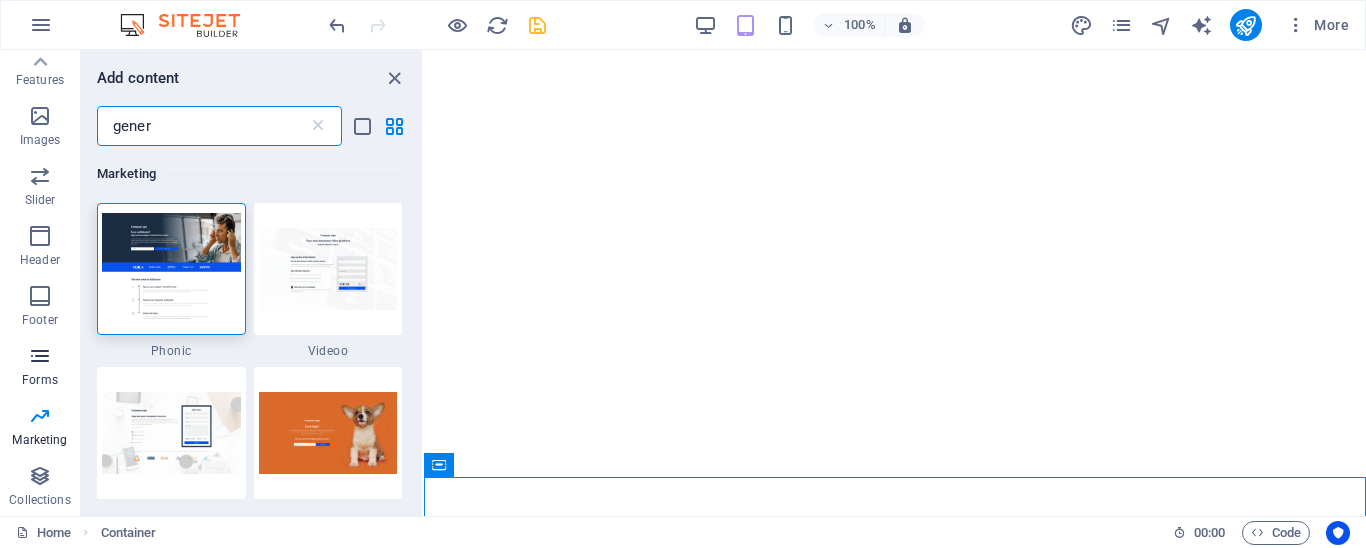 type on "gener" 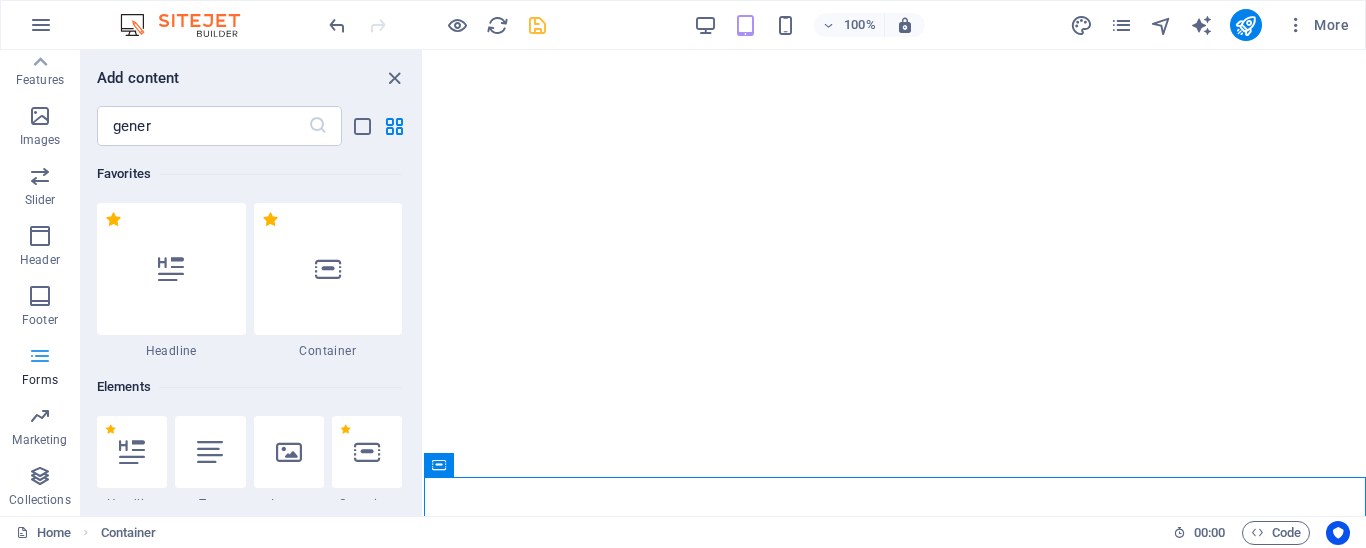 type 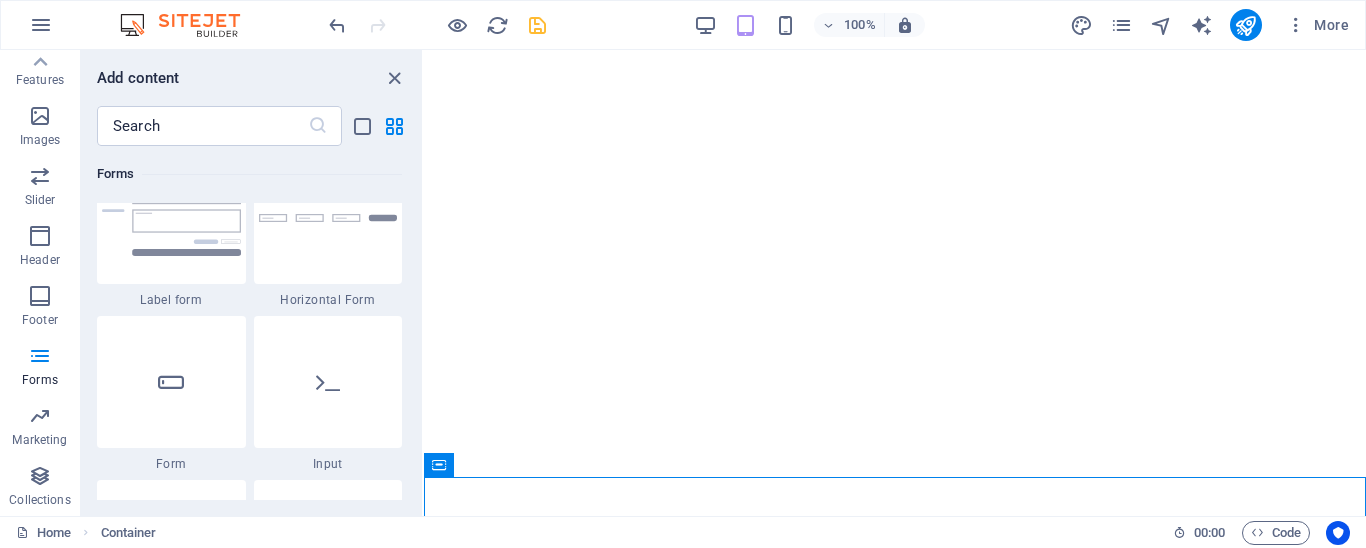 scroll, scrollTop: 15008, scrollLeft: 0, axis: vertical 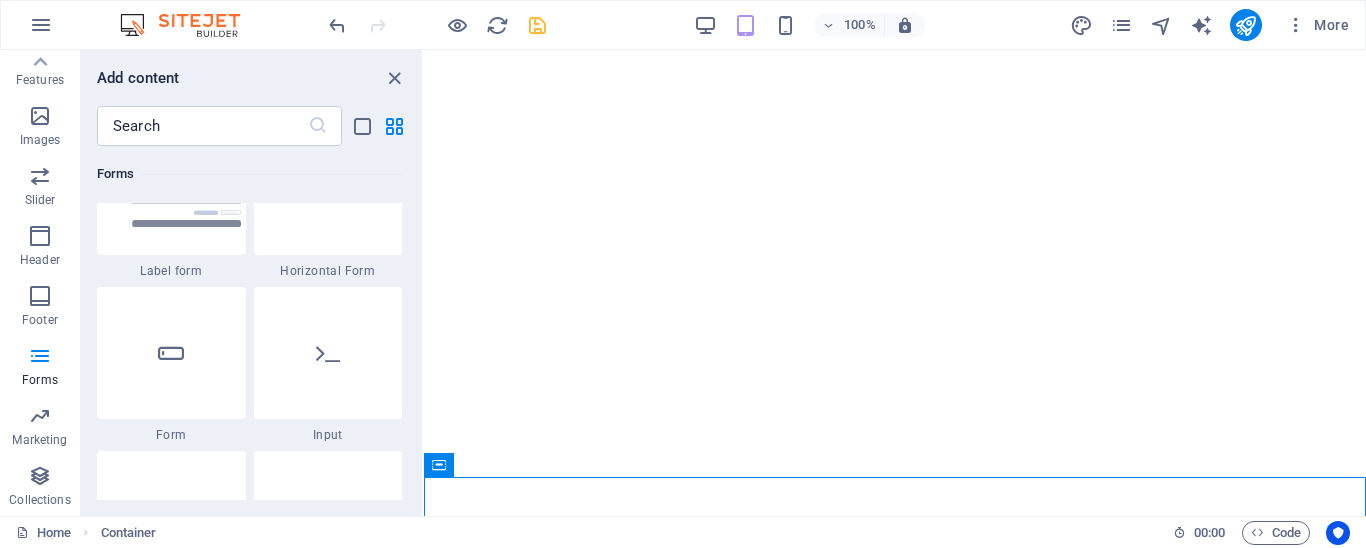 click on "Add content" at bounding box center (251, 78) 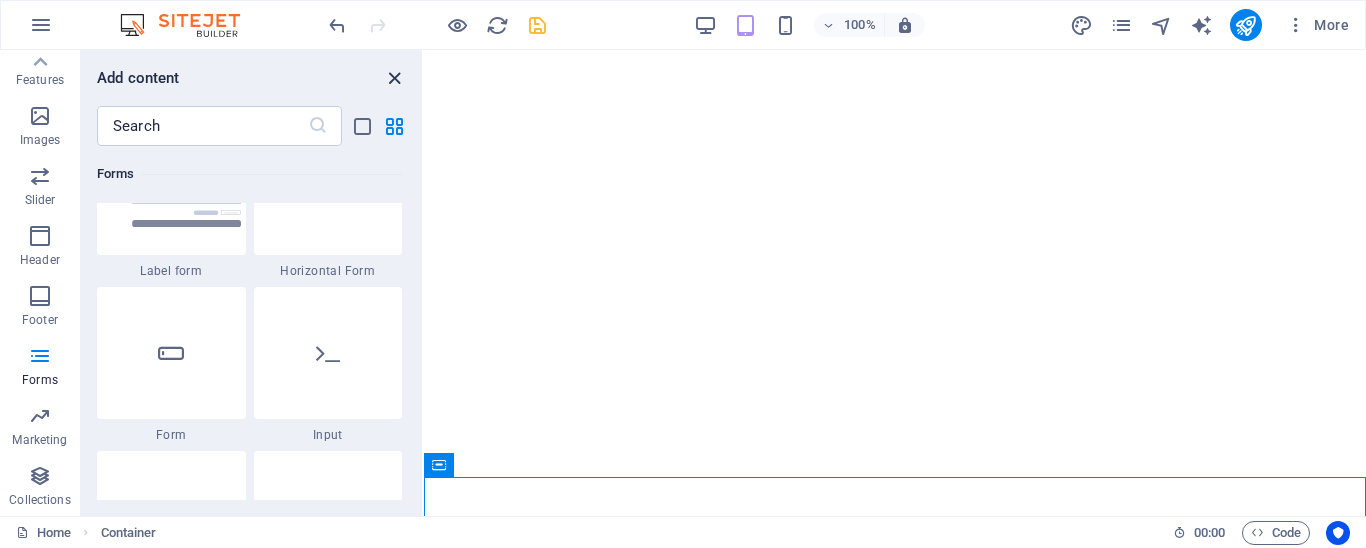 click at bounding box center [394, 78] 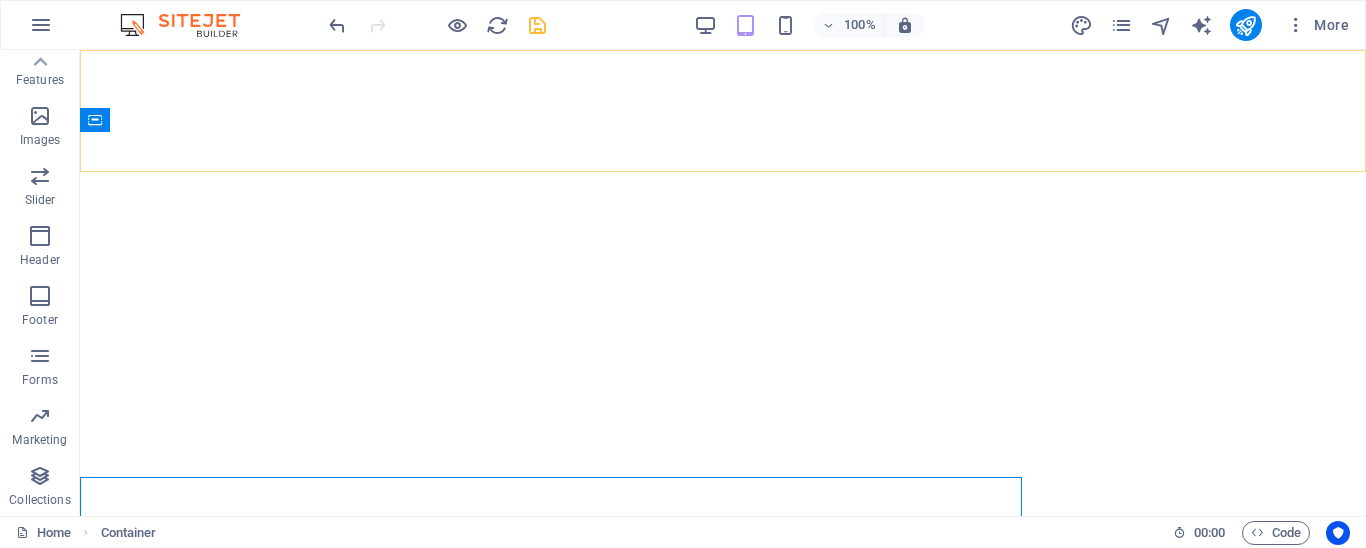 scroll, scrollTop: 434, scrollLeft: 0, axis: vertical 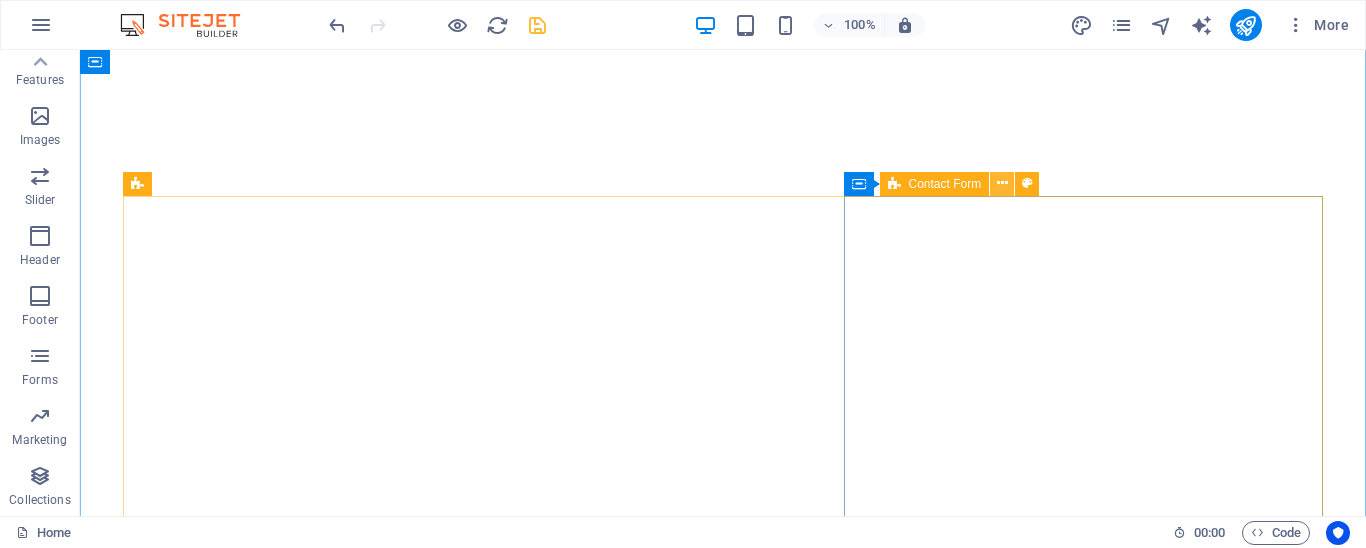 click at bounding box center [1002, 184] 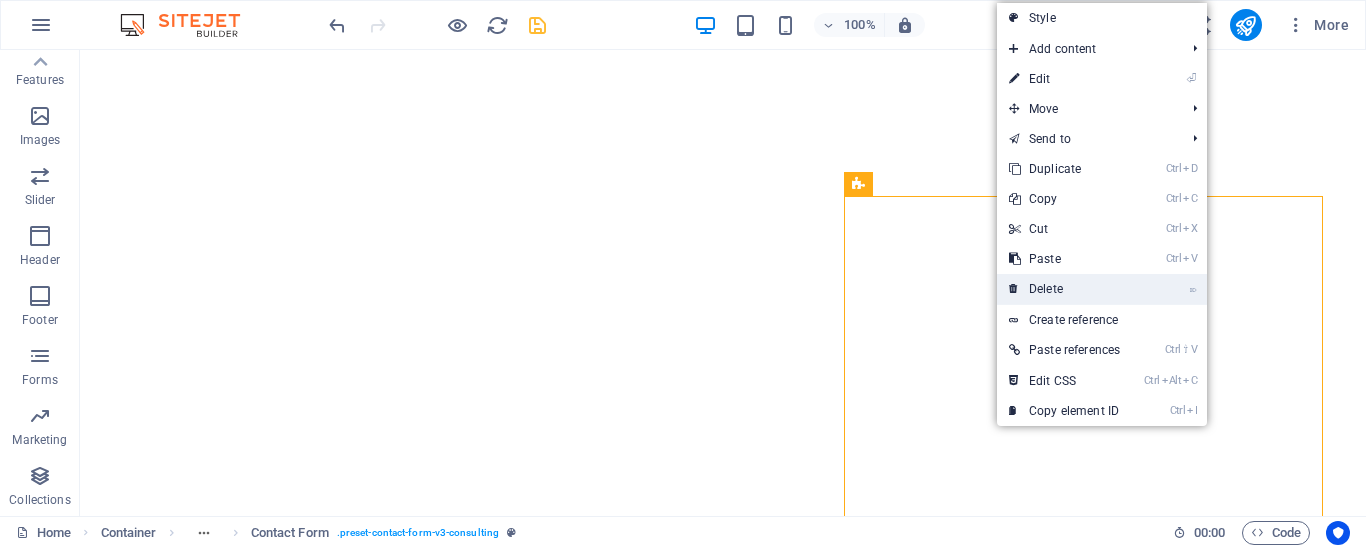 click on "⌦  Delete" at bounding box center [1064, 289] 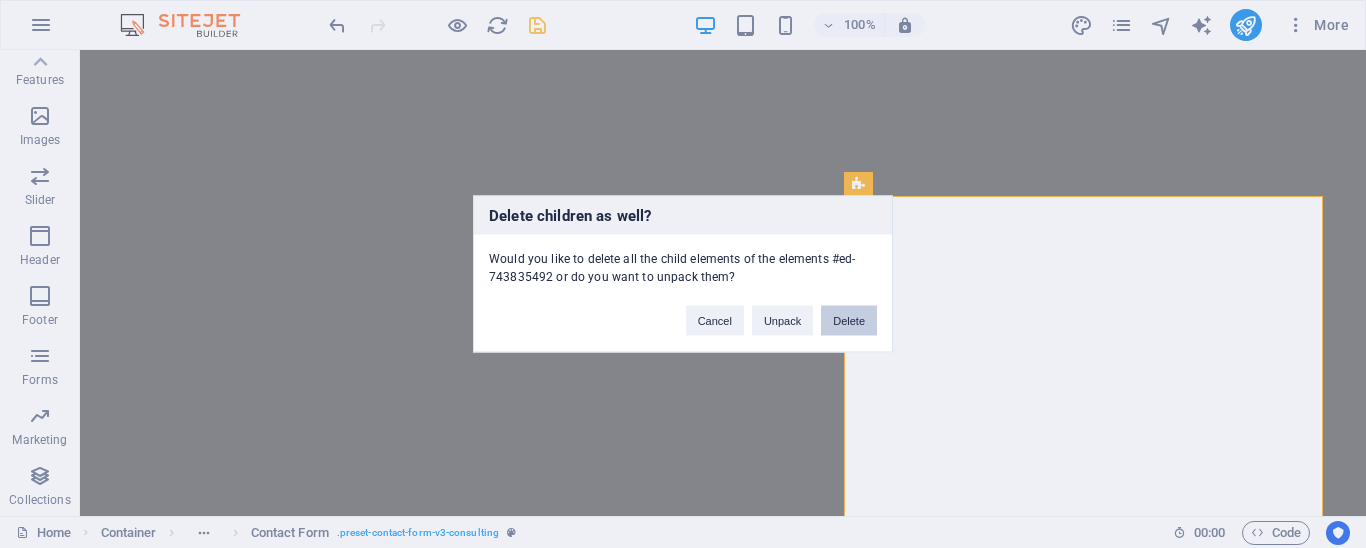 click on "Delete" at bounding box center (849, 321) 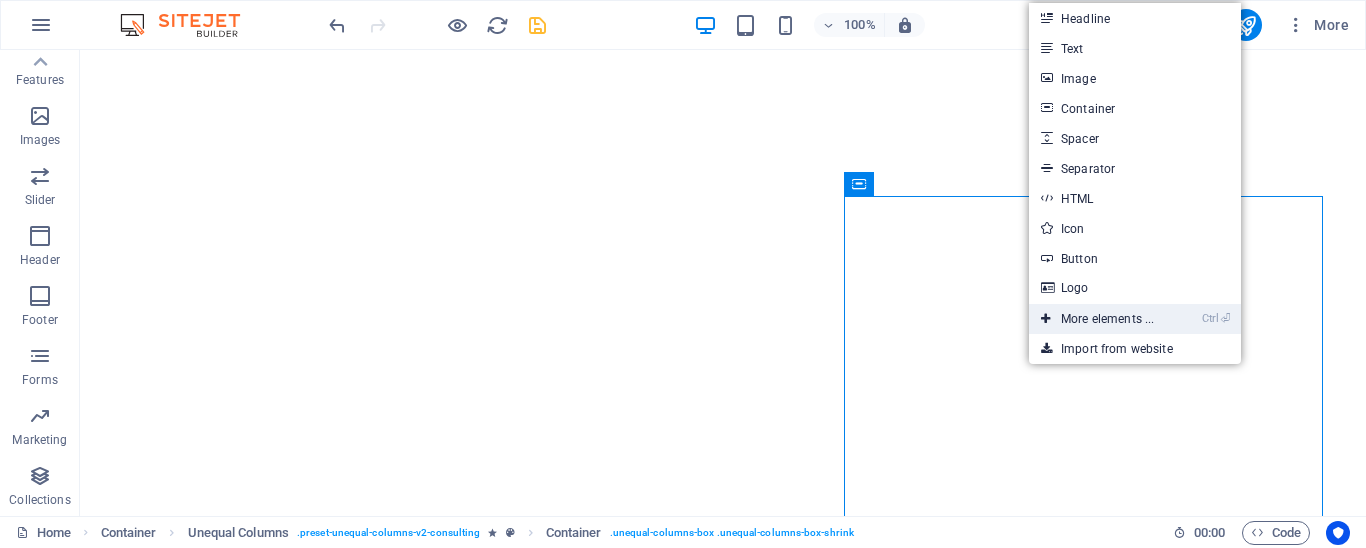 click on "Ctrl ⏎  More elements ..." at bounding box center [1097, 319] 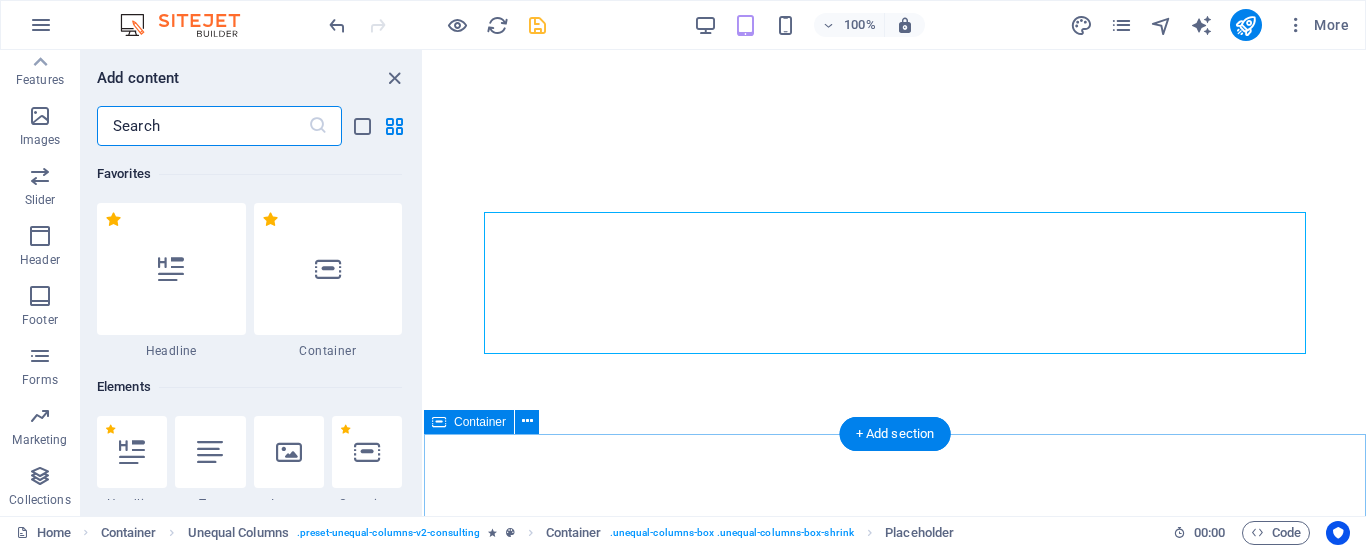 scroll, scrollTop: 434, scrollLeft: 0, axis: vertical 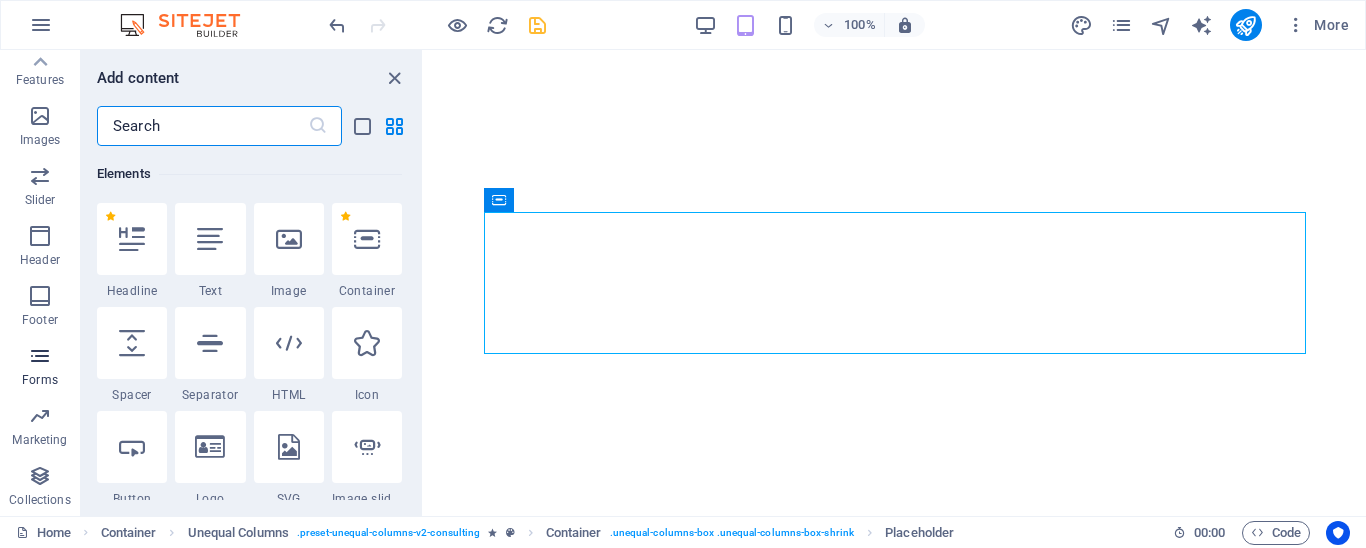 click at bounding box center (40, 356) 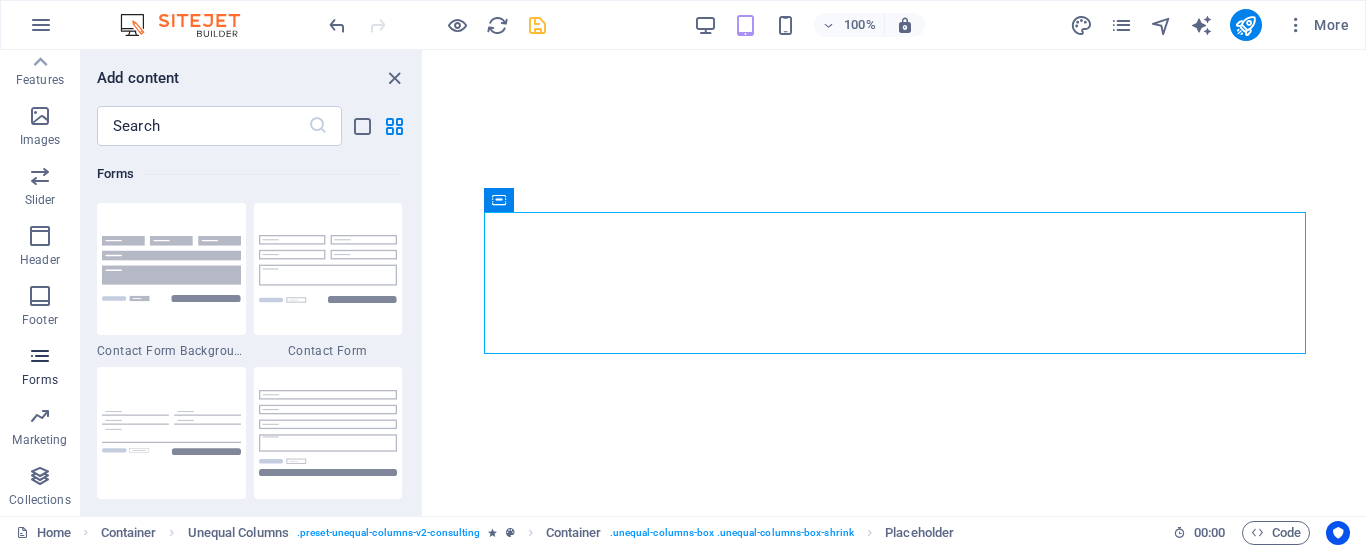 scroll, scrollTop: 14600, scrollLeft: 0, axis: vertical 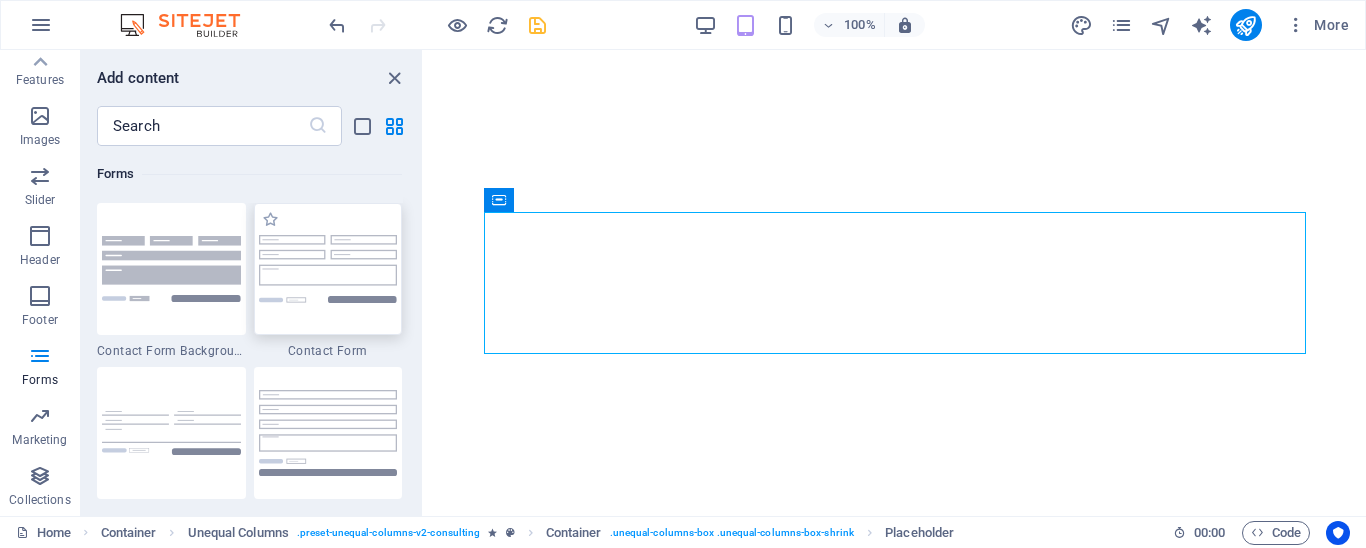 click at bounding box center [328, 268] 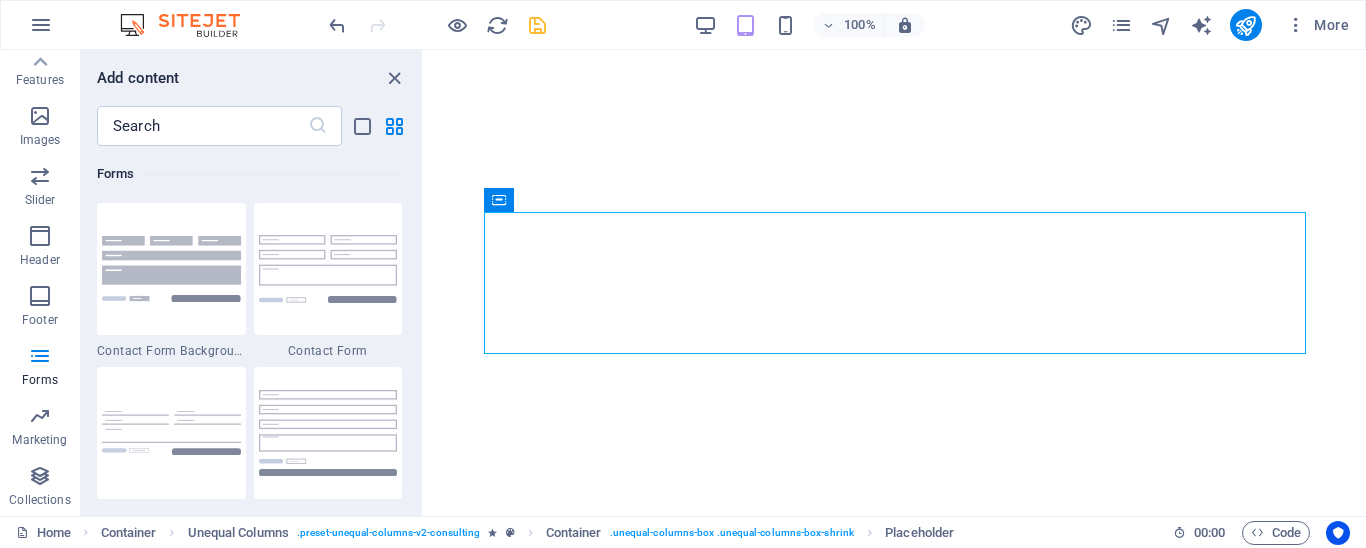 click on "Drag here to replace the existing content. Press “Ctrl” if you want to create a new element.
H1   Banner   Banner   Container   Spacer   Container   H2   Spacer   Spacer   Container   Container   Text   Container   Text   Text   H2   3 columns   Container   Text   Container   Container   Button   H2   Text   H2   Slider   Slider   Container   H2   Text   Spacer   Container   4 columns   Container   Text   Container   Image   Text   Spacer   Container   Spacer   Form   Input   Unequal Columns   Container   Container   Contact Form   Container   Contact Form   Form   Email   Textarea   Captcha   Button   Container   Spacer   Footer Thrud   Container   Container   Spacer   Container   Spacer   Container   Spacer   Checkbox   Container   Unequal Columns   Image   Unequal Columns   Container   Text   H2   Button   Container   Container   Spacer   Text   Text   Menu Bar   Menu   Spacer   Separator   Container   Container   Separator   Container   Container   Text   Container   Container" at bounding box center [895, 283] 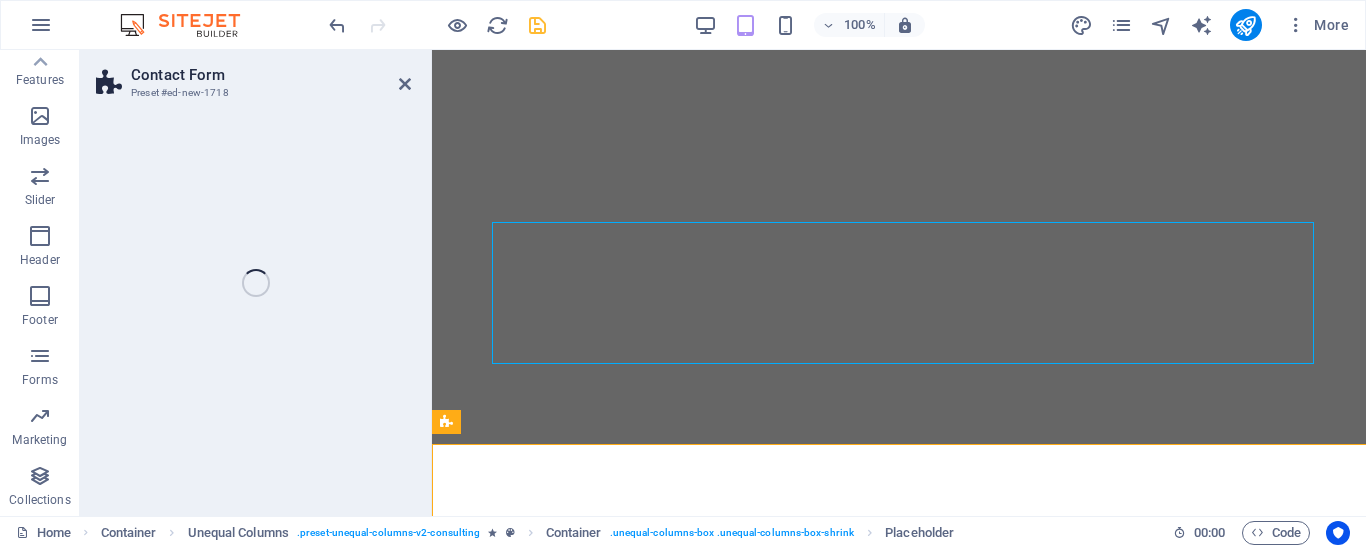 select on "rem" 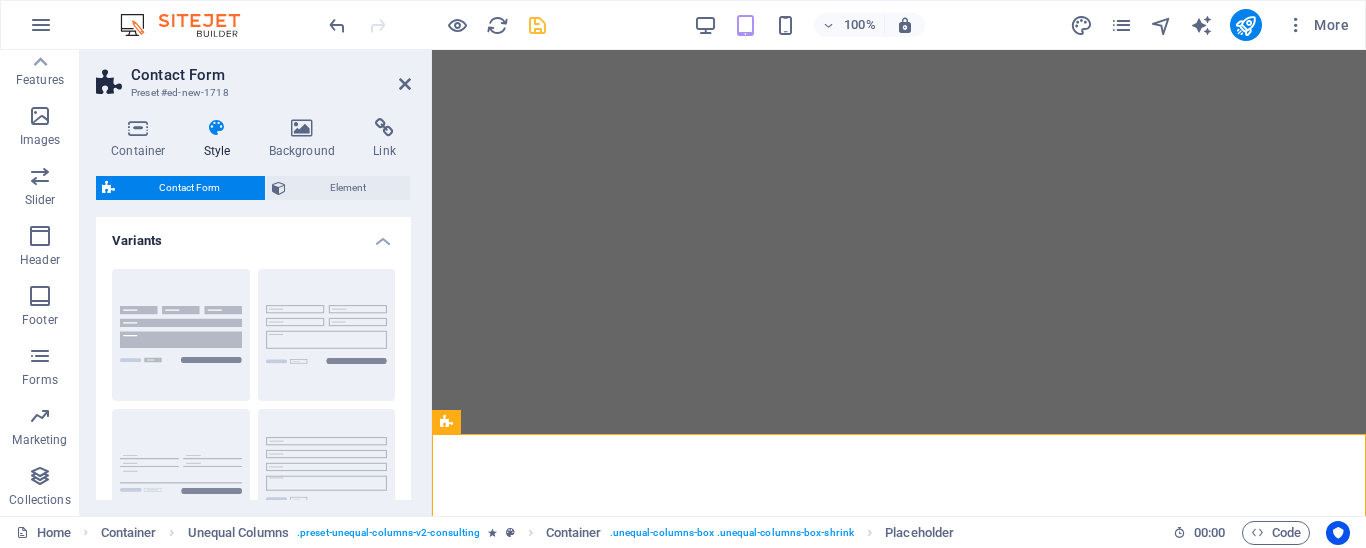scroll, scrollTop: 434, scrollLeft: 0, axis: vertical 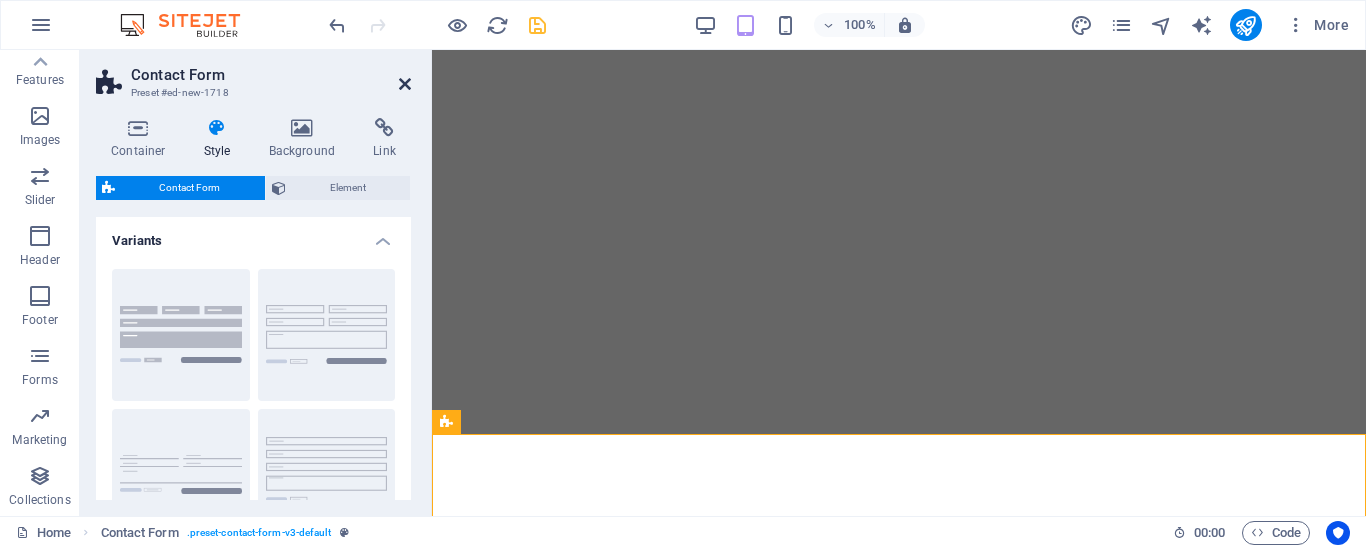 click at bounding box center (405, 84) 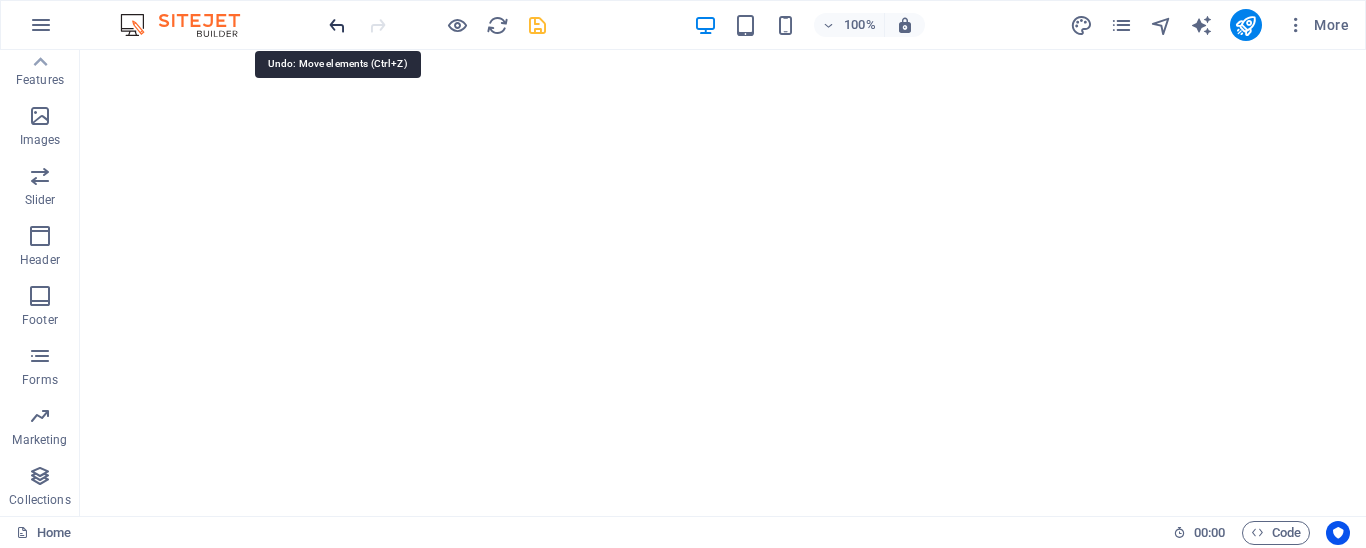 click at bounding box center (337, 25) 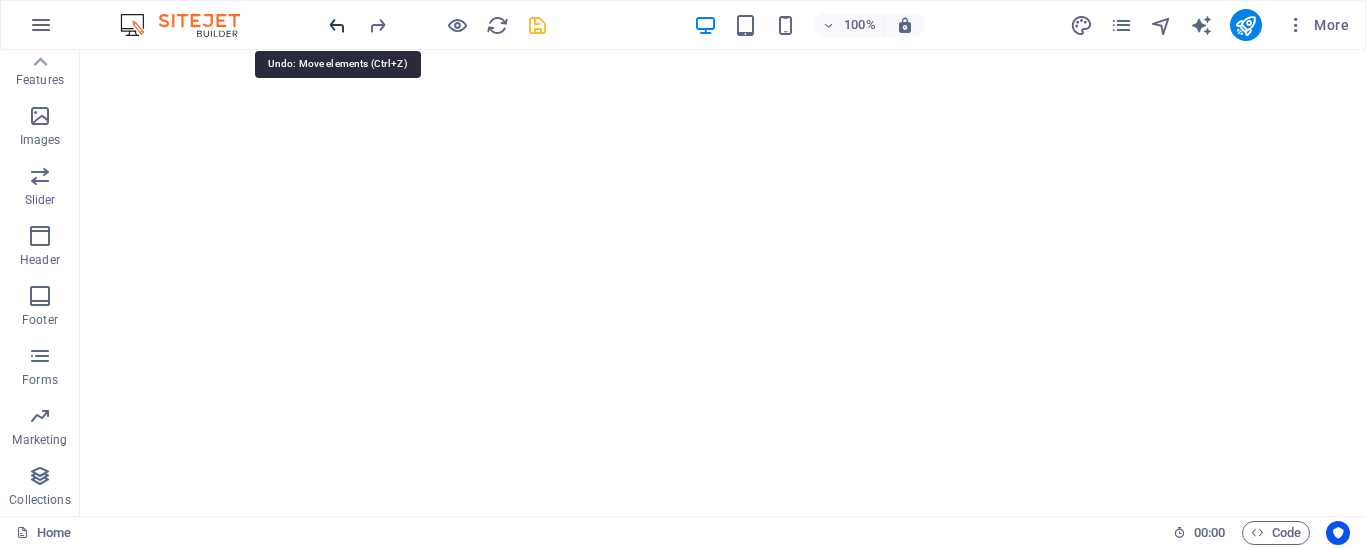 click at bounding box center (337, 25) 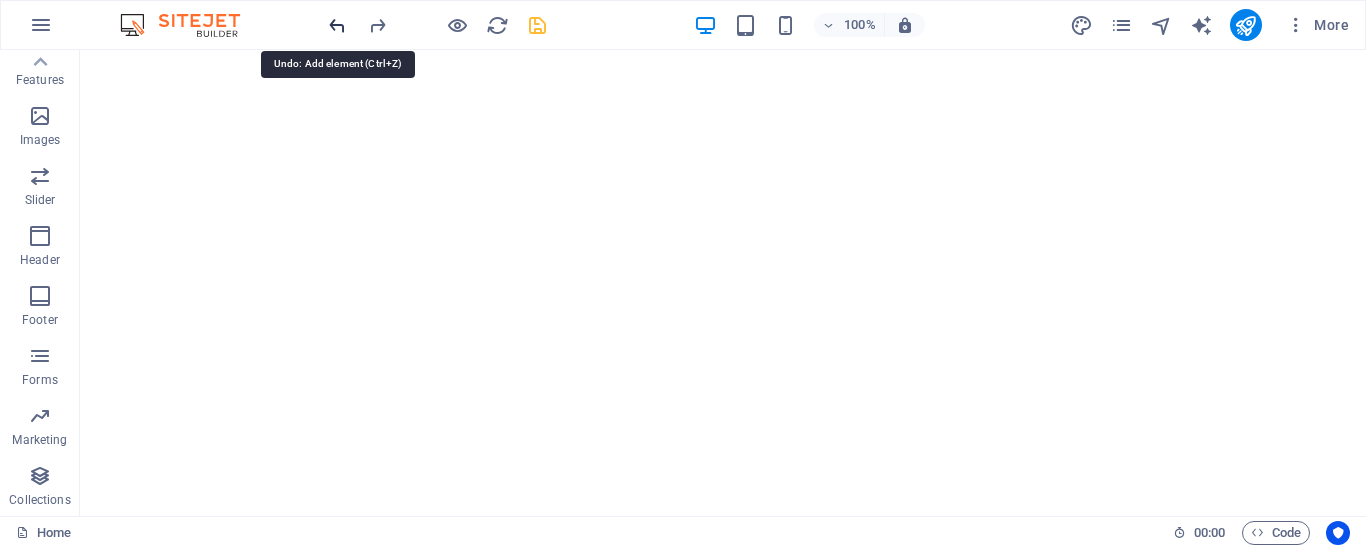 click at bounding box center (337, 25) 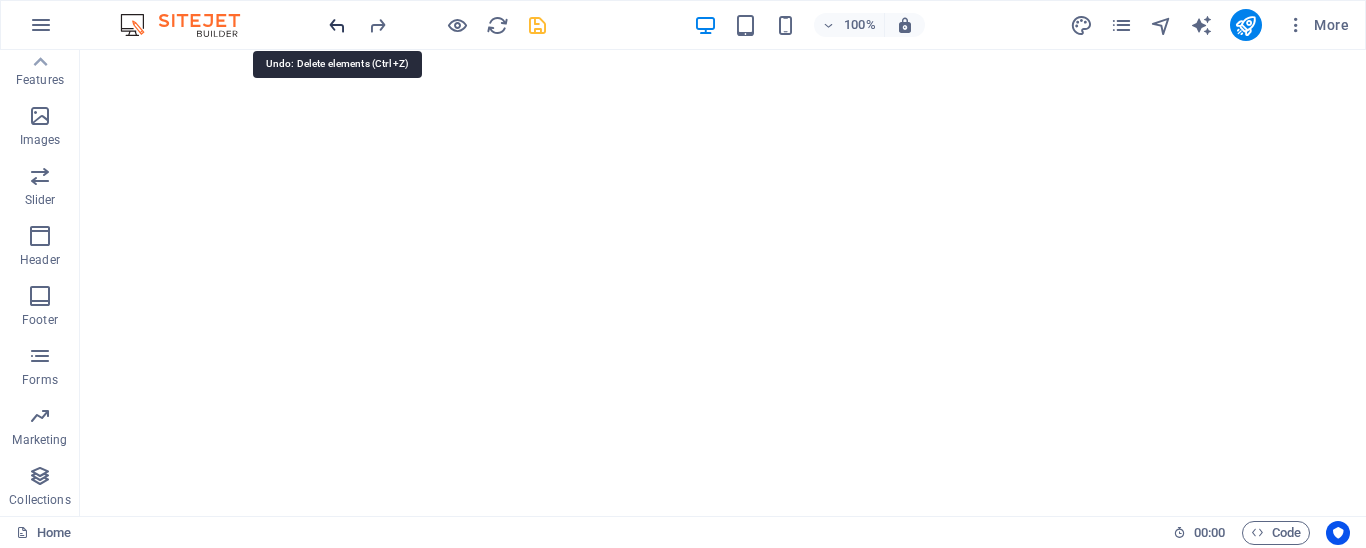 click at bounding box center (337, 25) 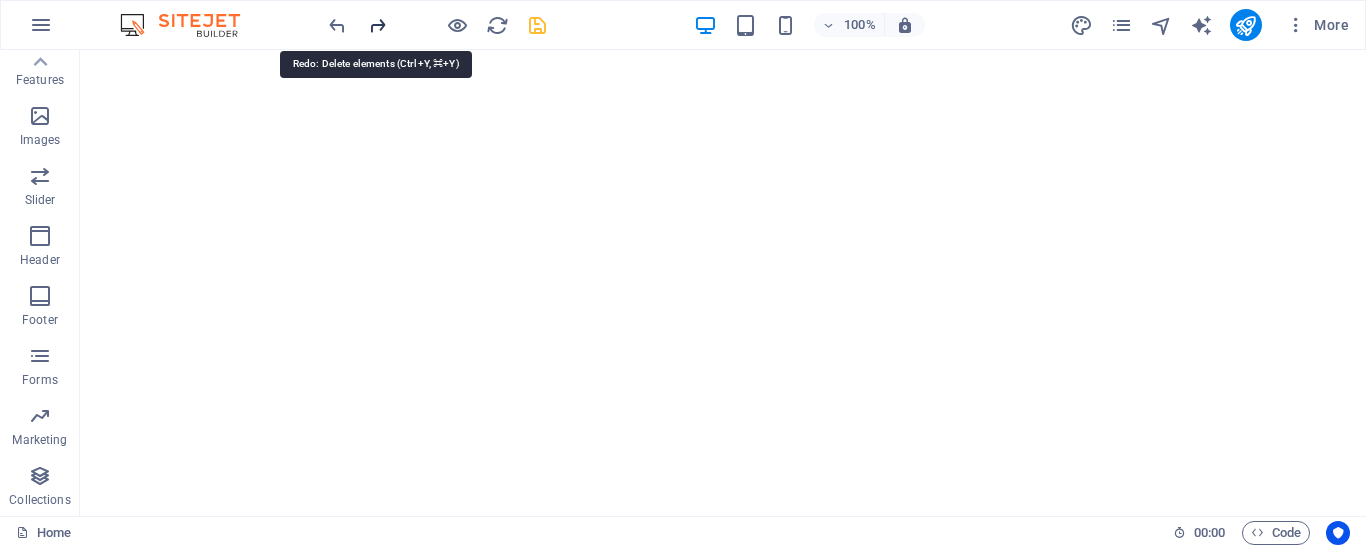 click at bounding box center (377, 25) 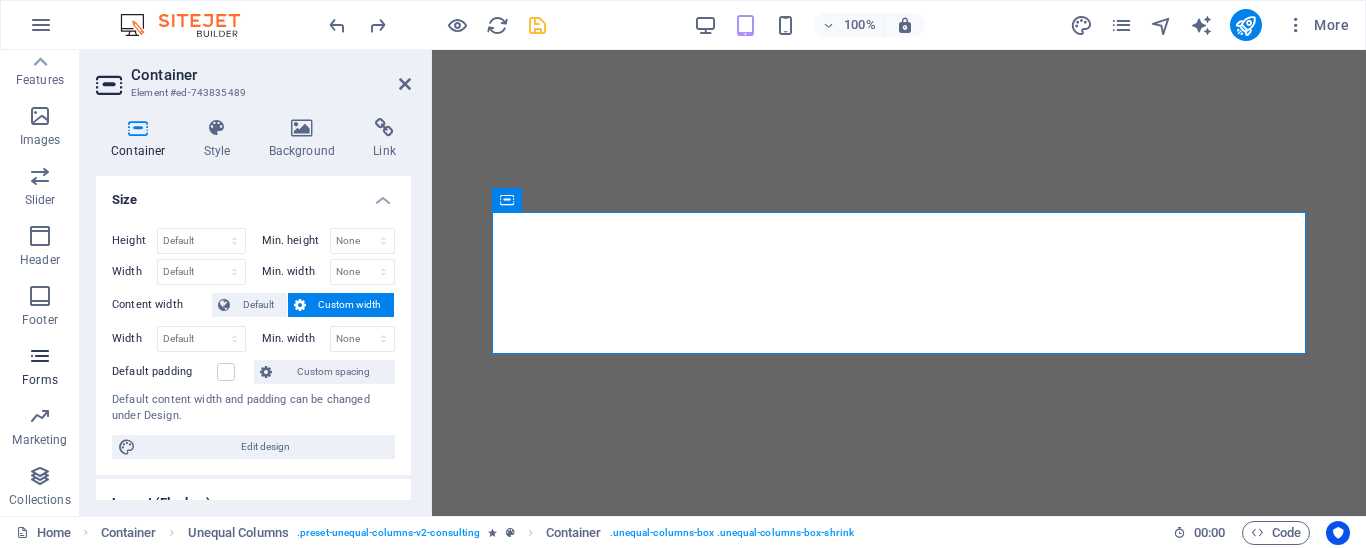 click on "Forms" at bounding box center [40, 368] 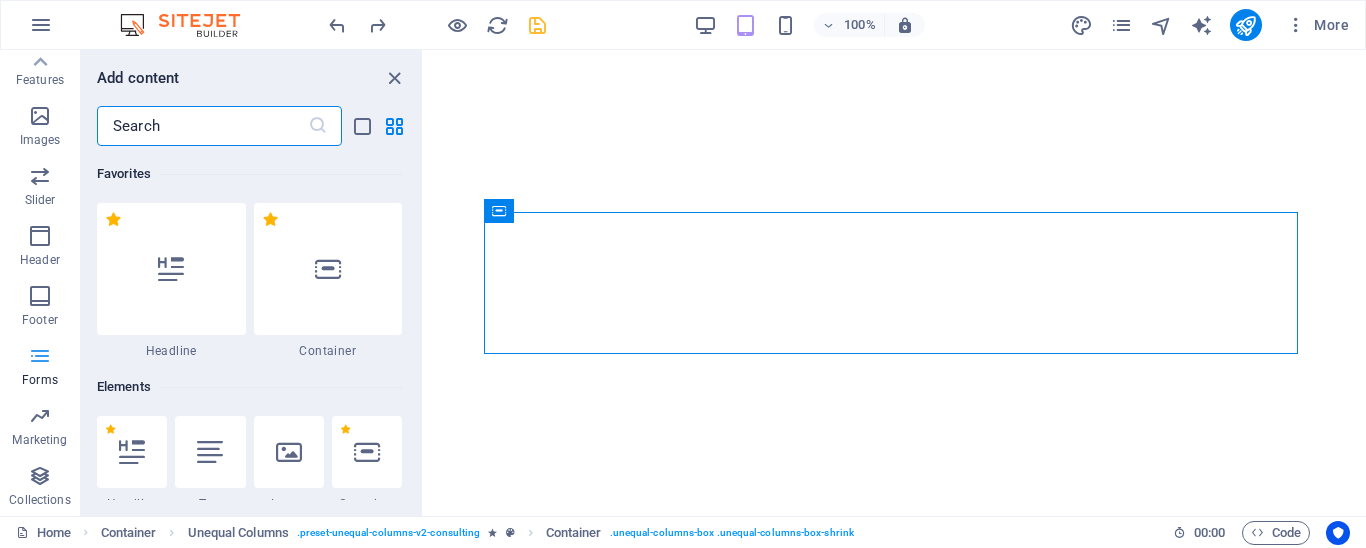 scroll, scrollTop: 434, scrollLeft: 0, axis: vertical 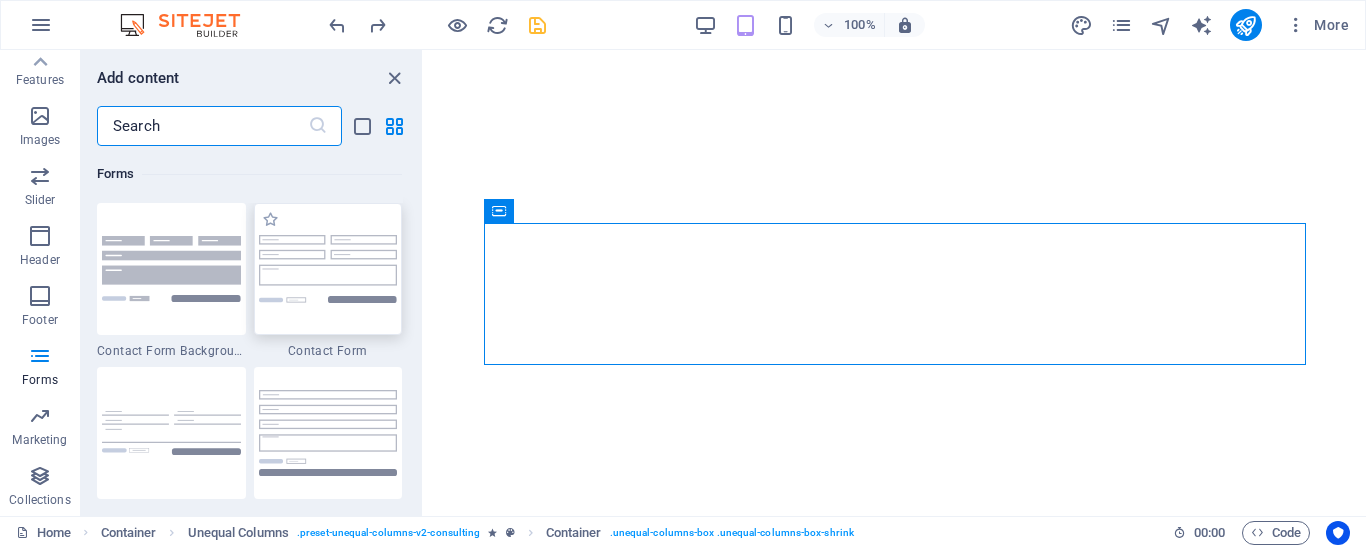 click at bounding box center (328, 268) 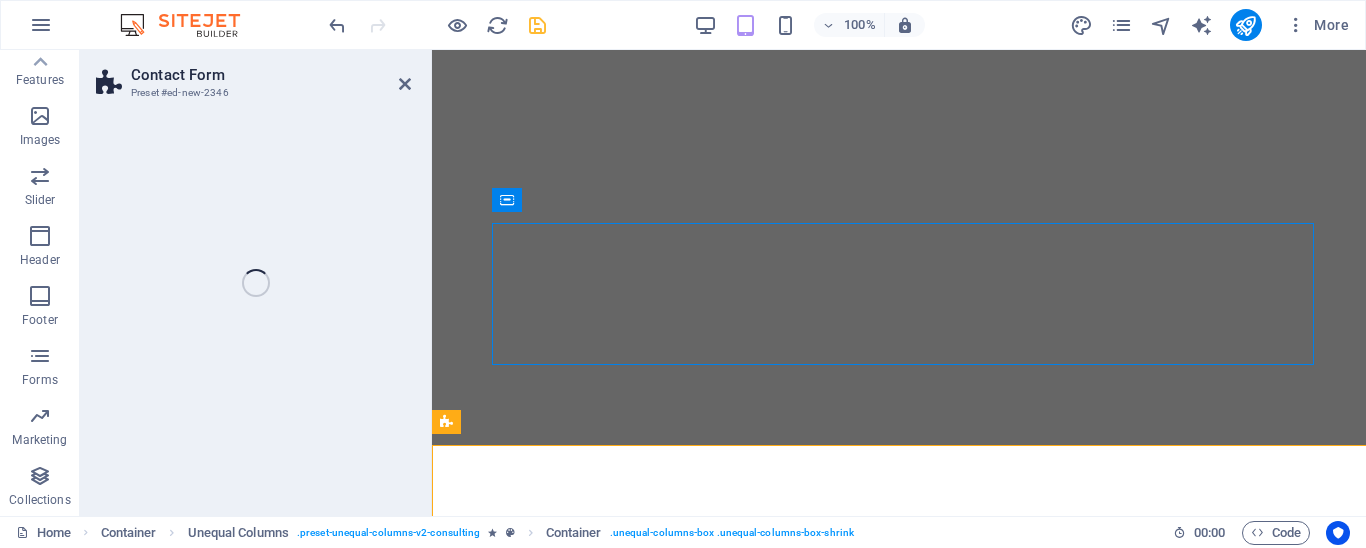 scroll, scrollTop: 434, scrollLeft: 0, axis: vertical 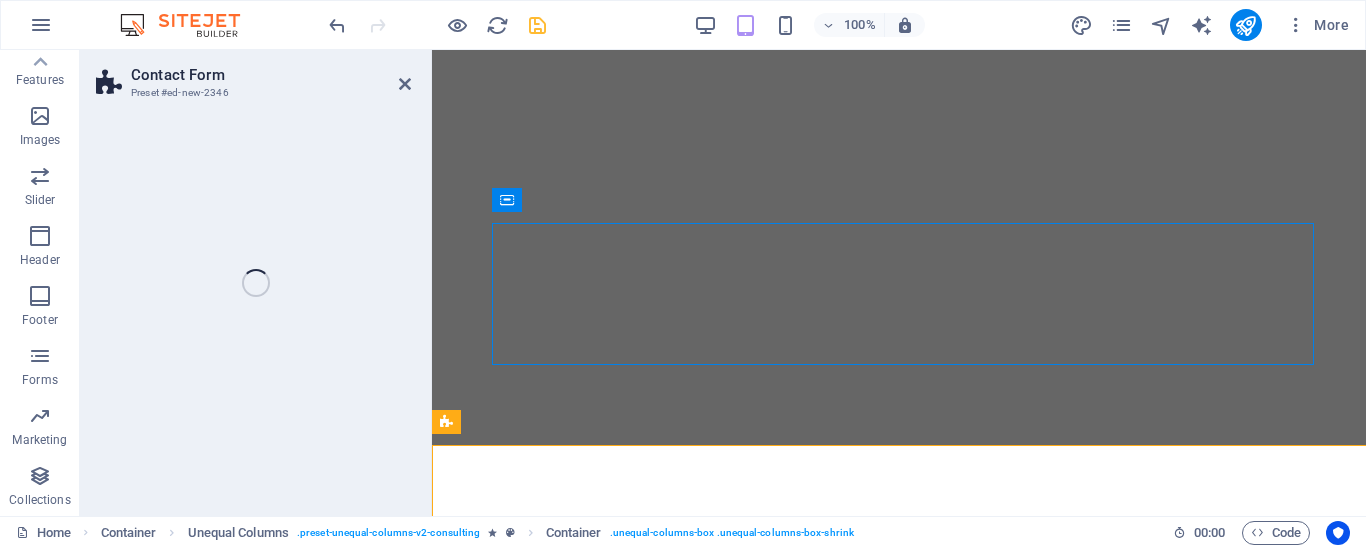 select on "rem" 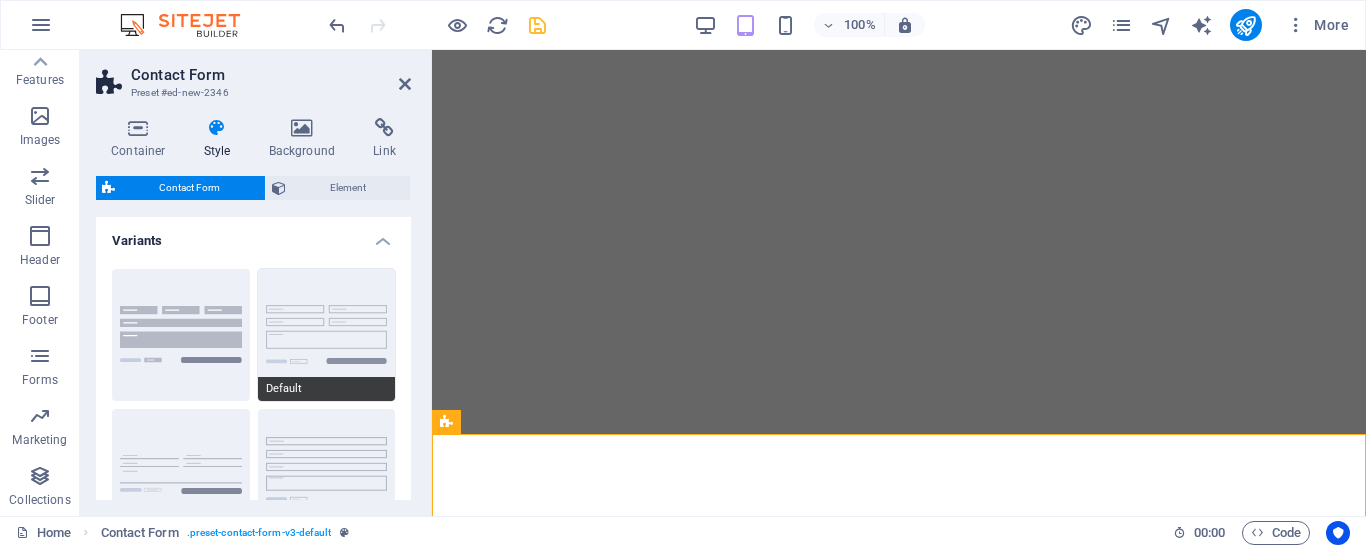 scroll, scrollTop: 102, scrollLeft: 0, axis: vertical 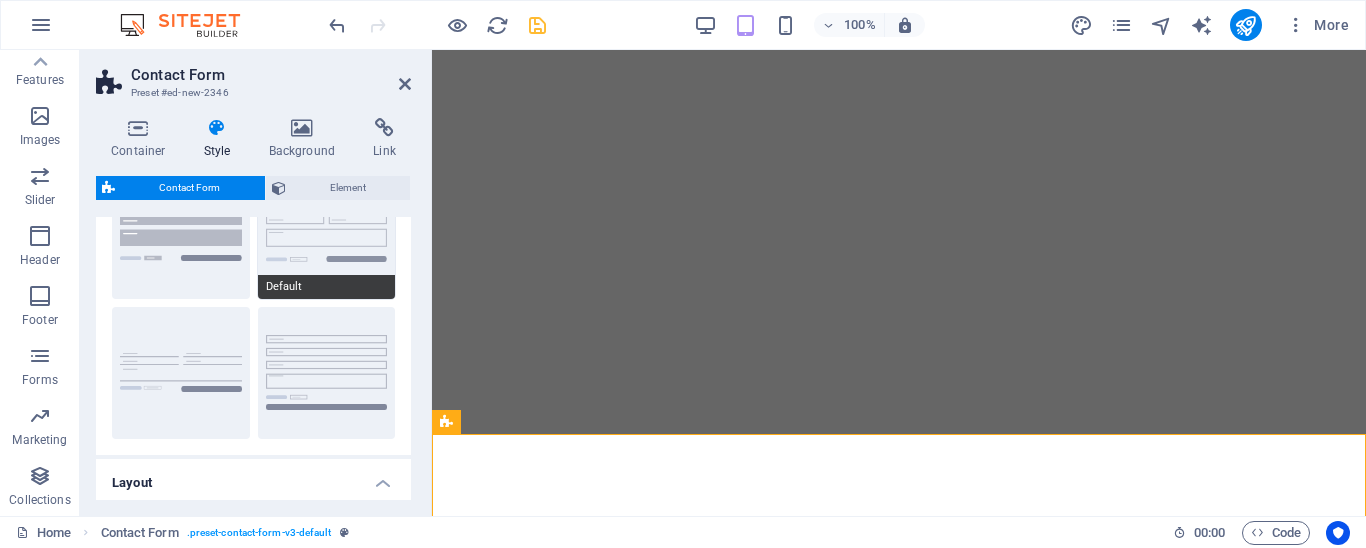 click on "Default" at bounding box center (327, 233) 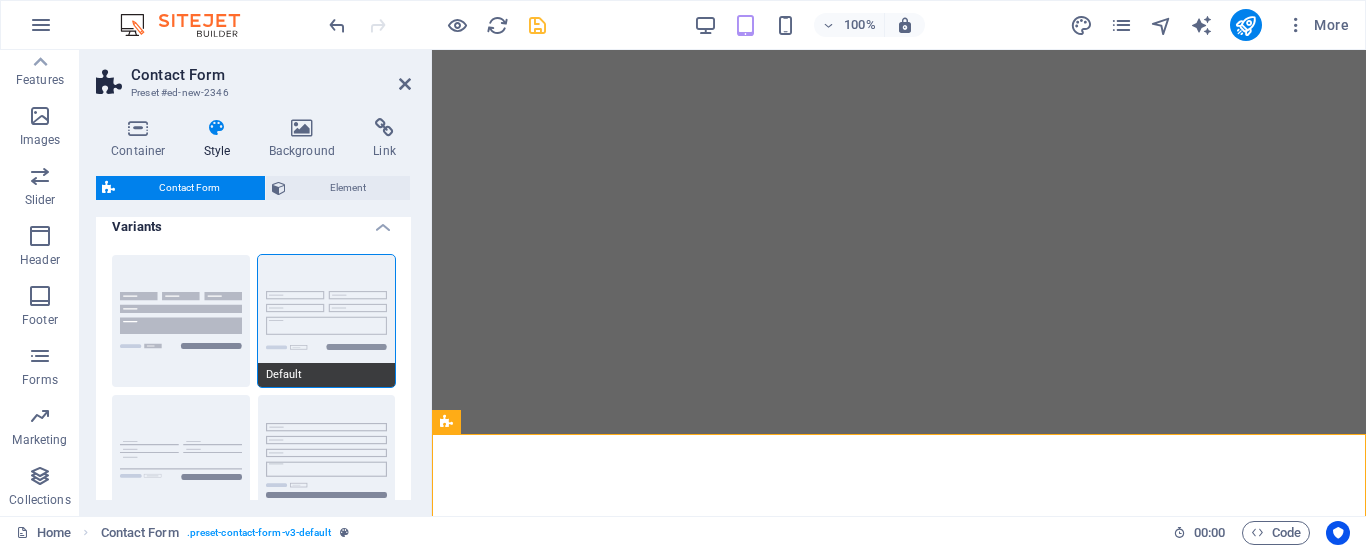 scroll, scrollTop: 0, scrollLeft: 0, axis: both 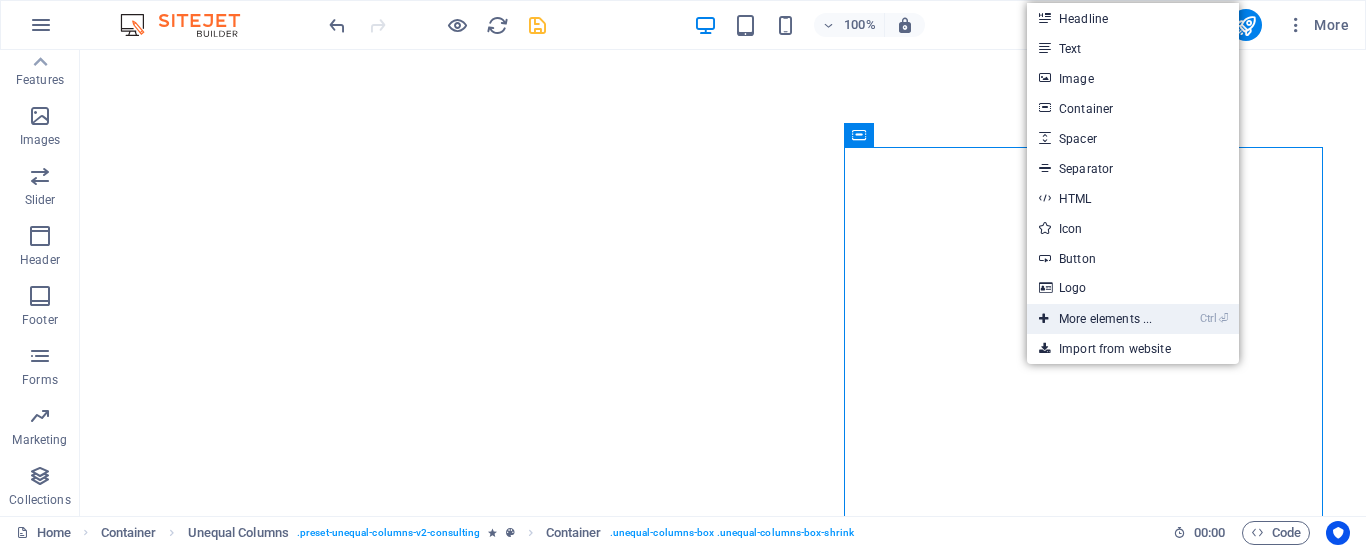 click on "Ctrl ⏎  More elements ..." at bounding box center [1095, 319] 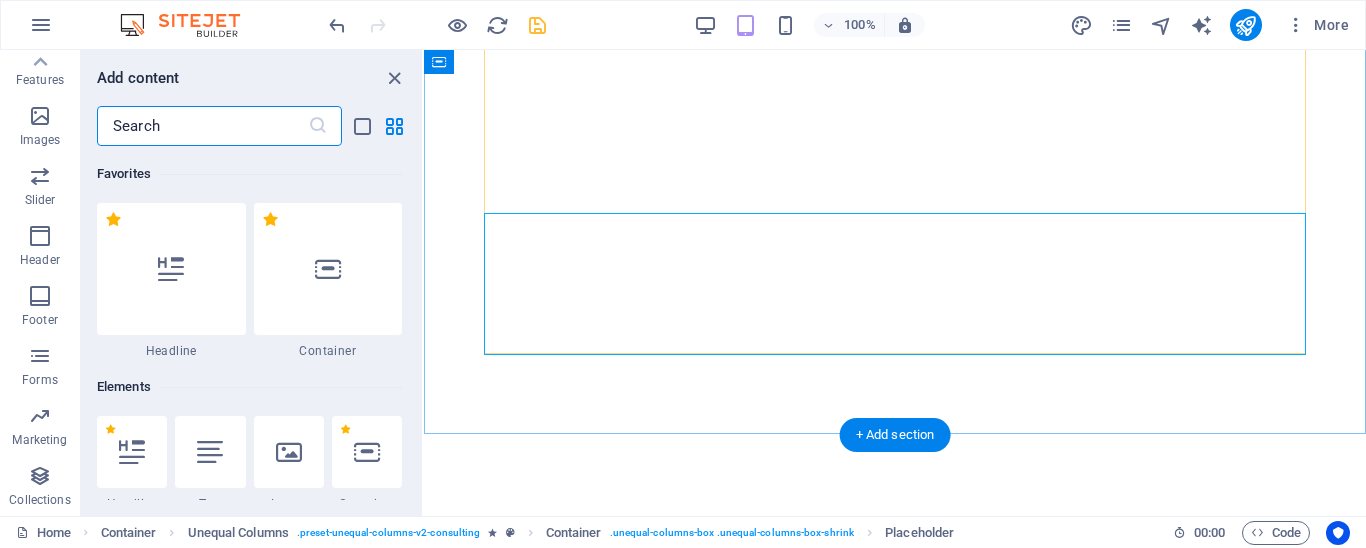 scroll, scrollTop: 434, scrollLeft: 0, axis: vertical 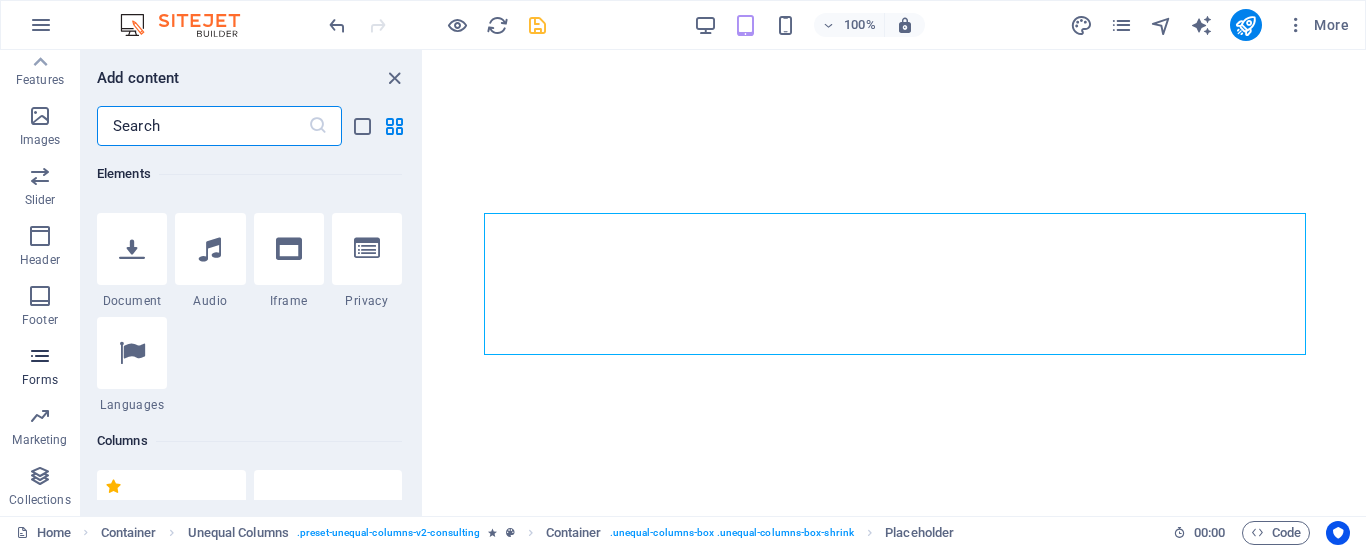 click at bounding box center (40, 356) 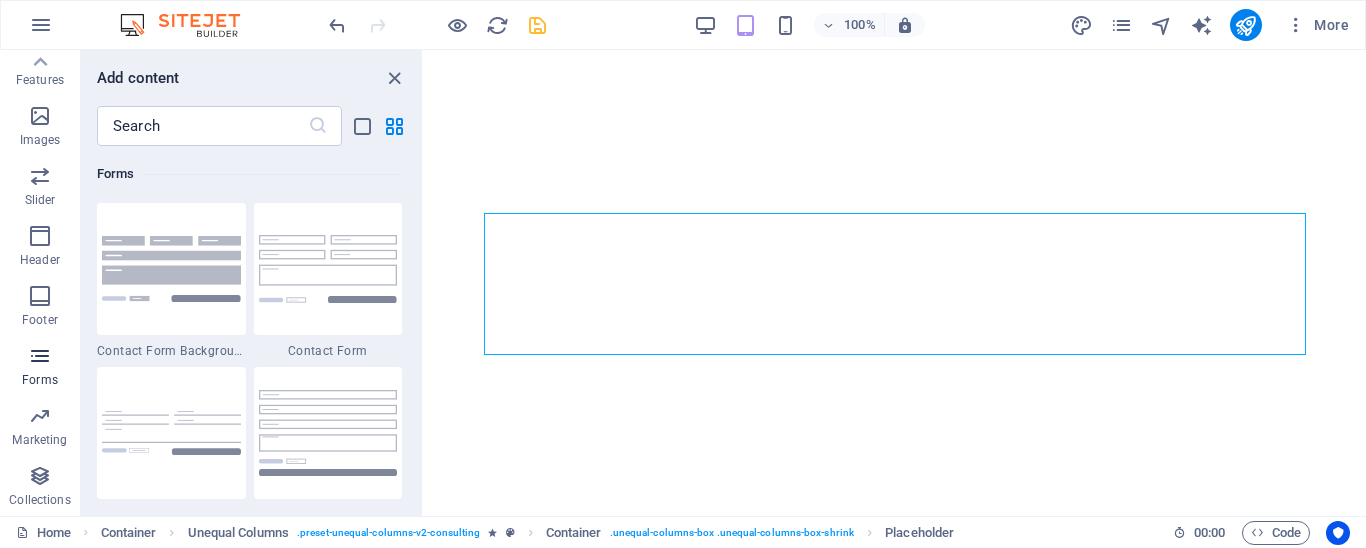 scroll, scrollTop: 14600, scrollLeft: 0, axis: vertical 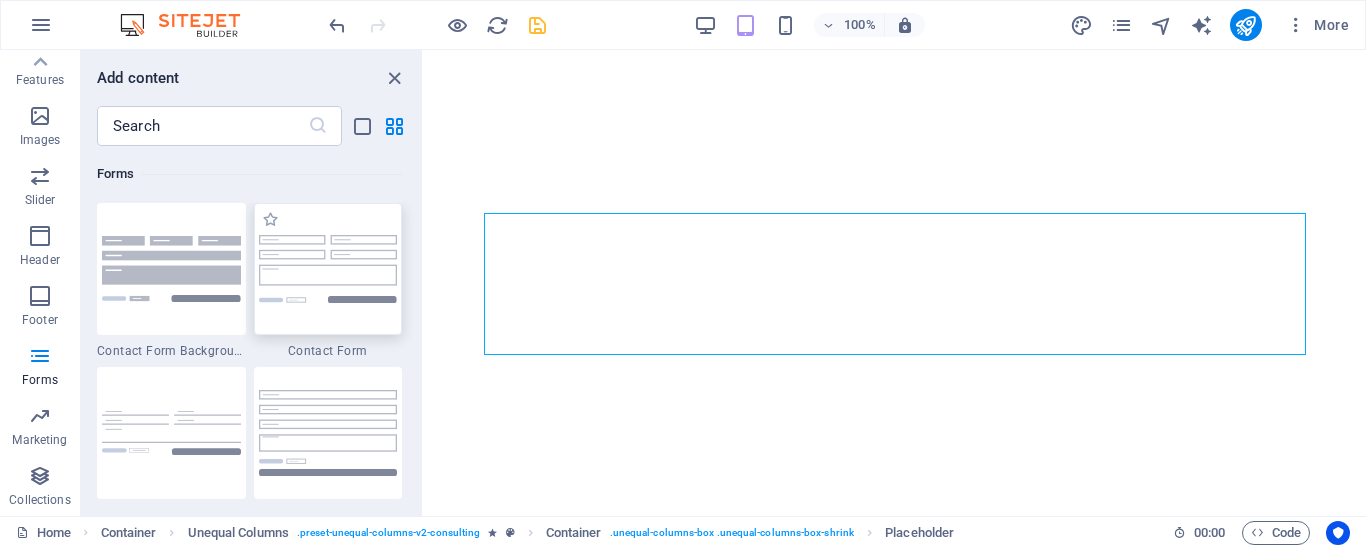 click at bounding box center [328, 268] 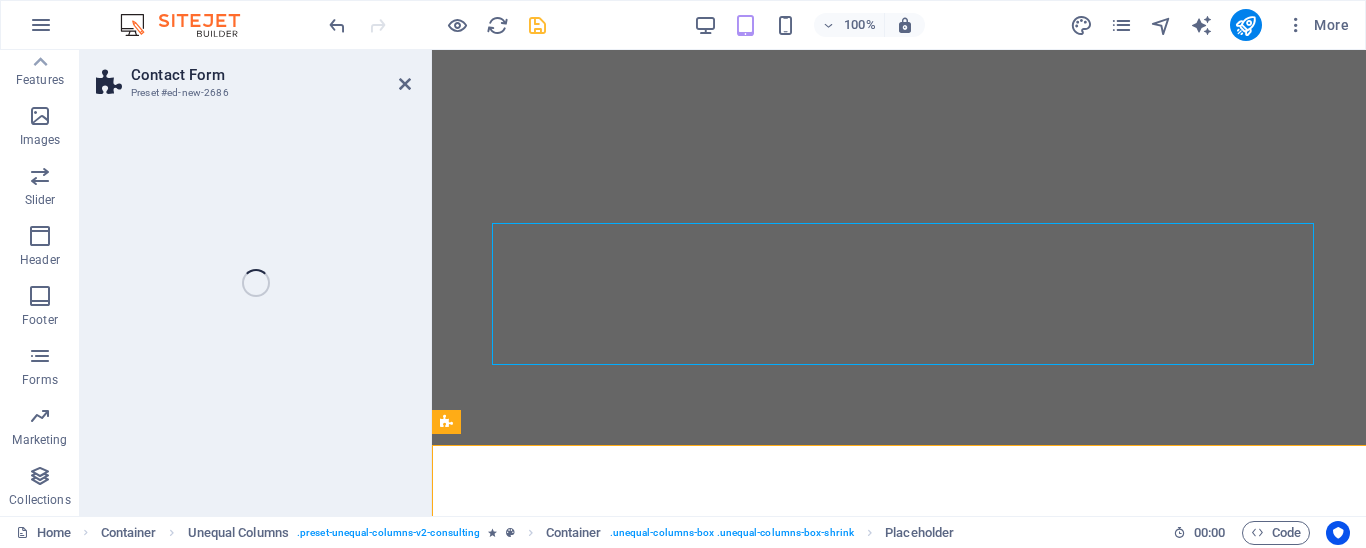 scroll, scrollTop: 434, scrollLeft: 0, axis: vertical 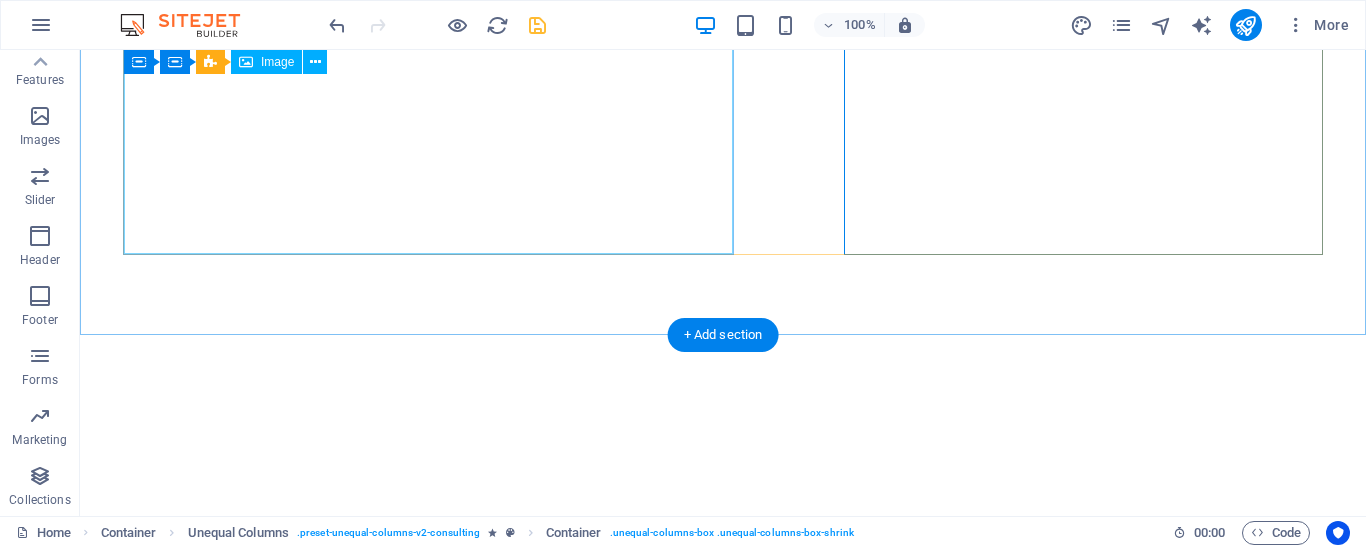 select on "%" 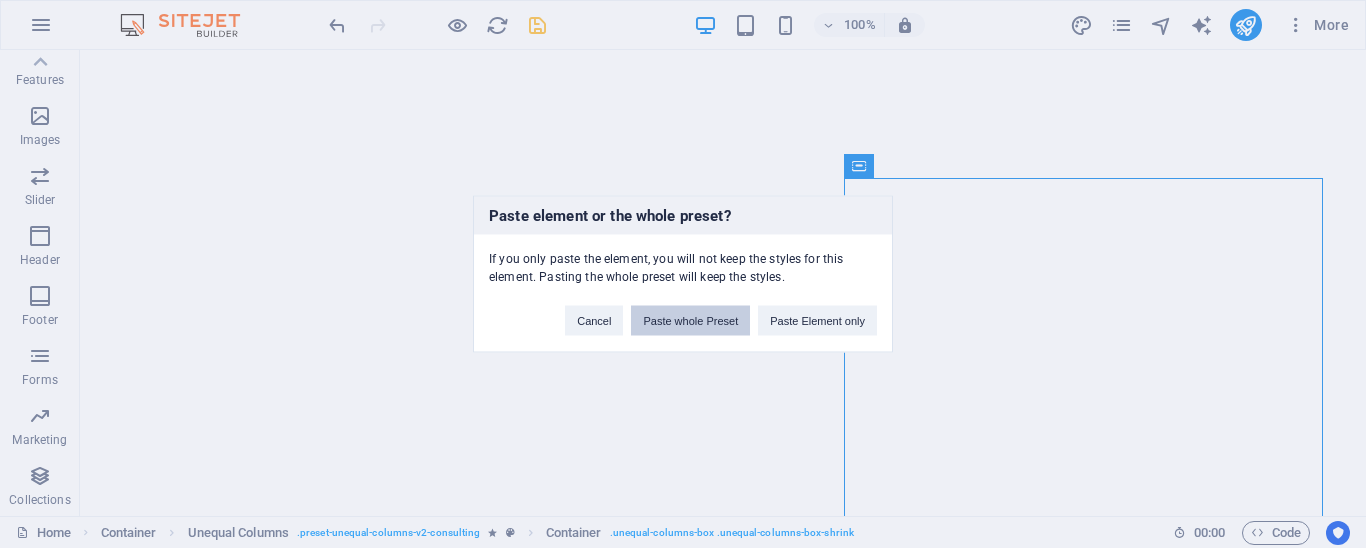 click on "Paste whole Preset" at bounding box center [690, 321] 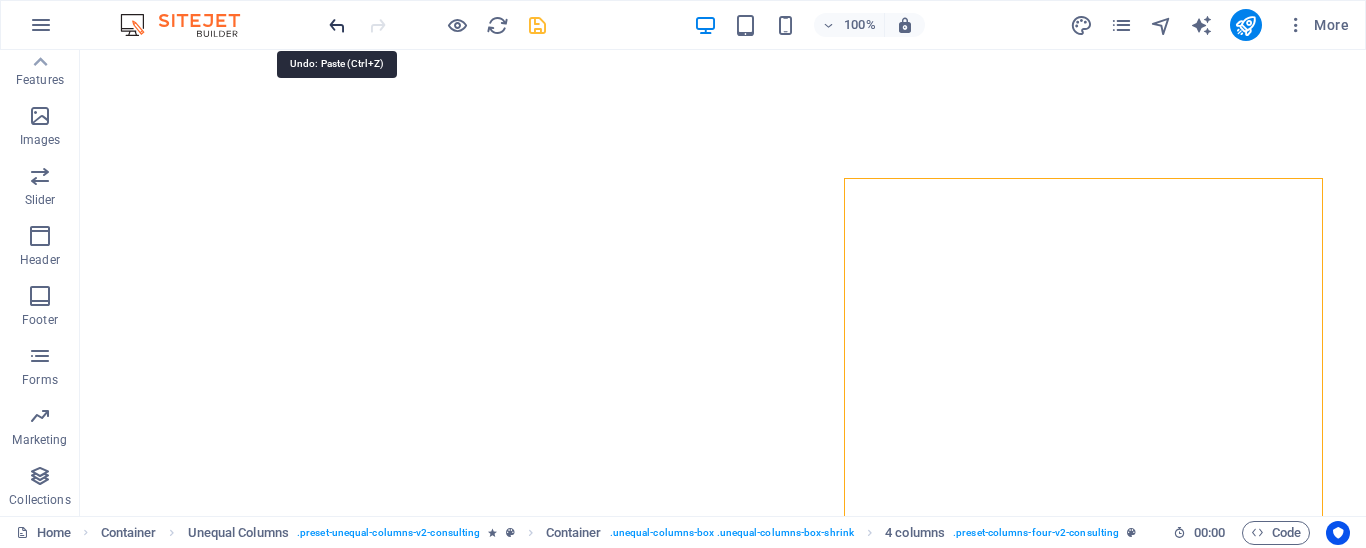 click at bounding box center (337, 25) 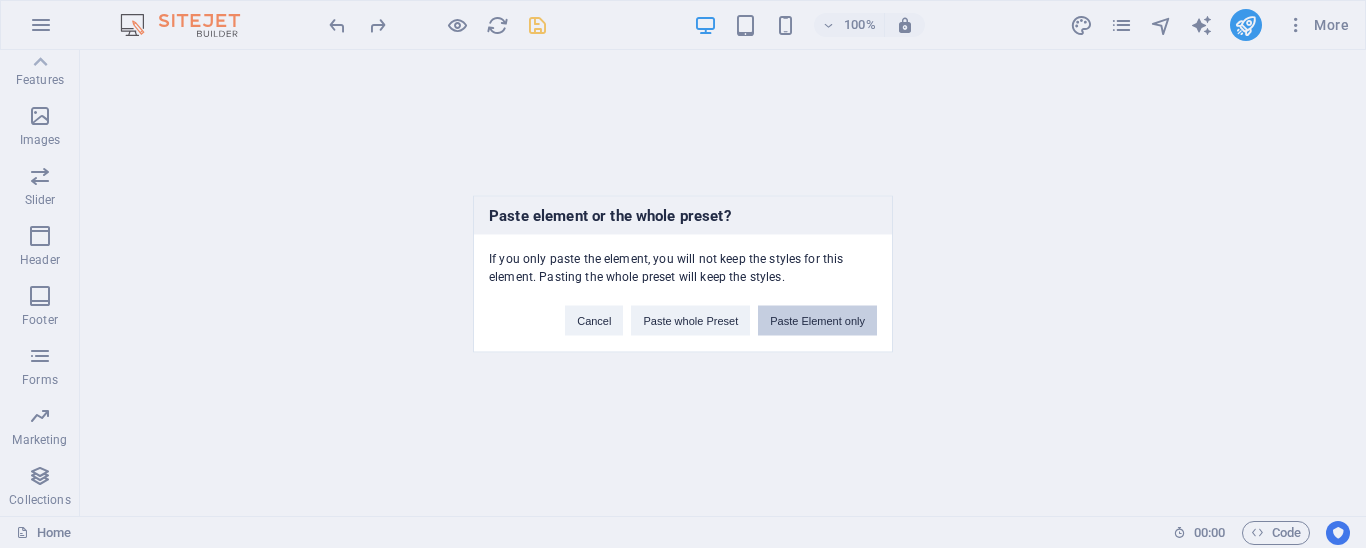 click on "Paste Element only" at bounding box center (817, 321) 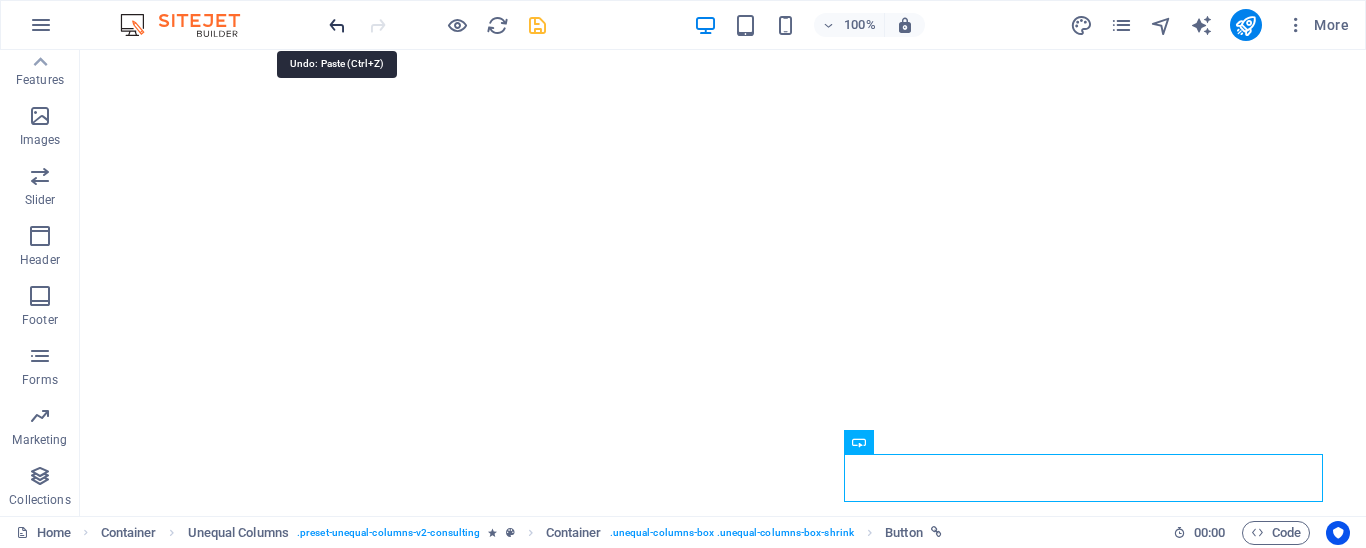 click at bounding box center [337, 25] 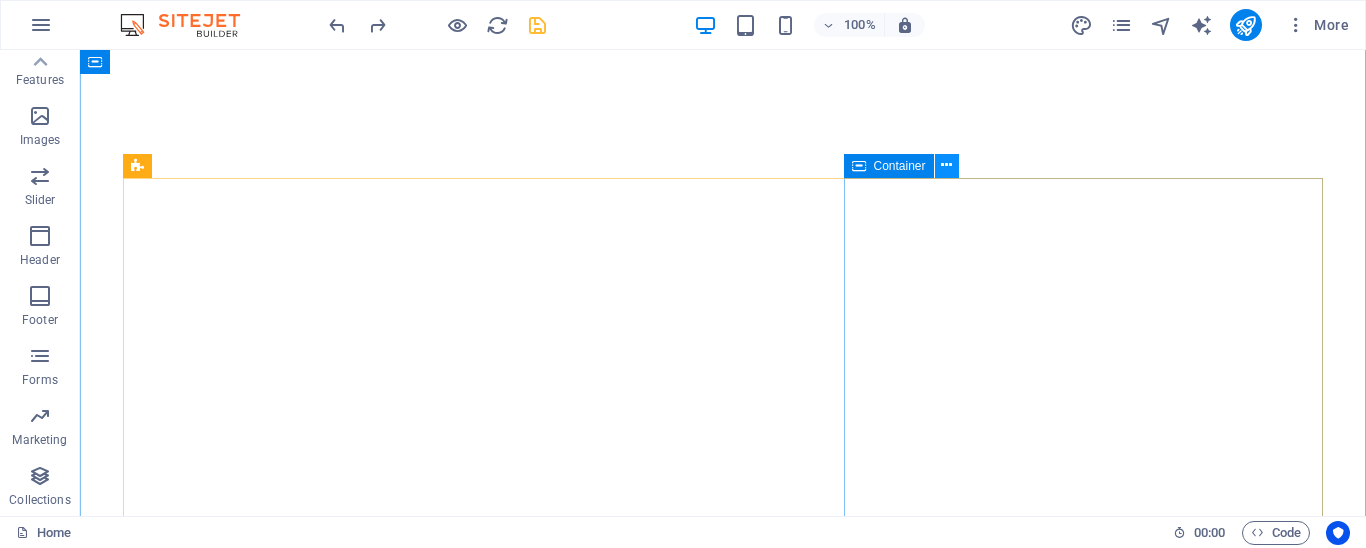click at bounding box center [946, 165] 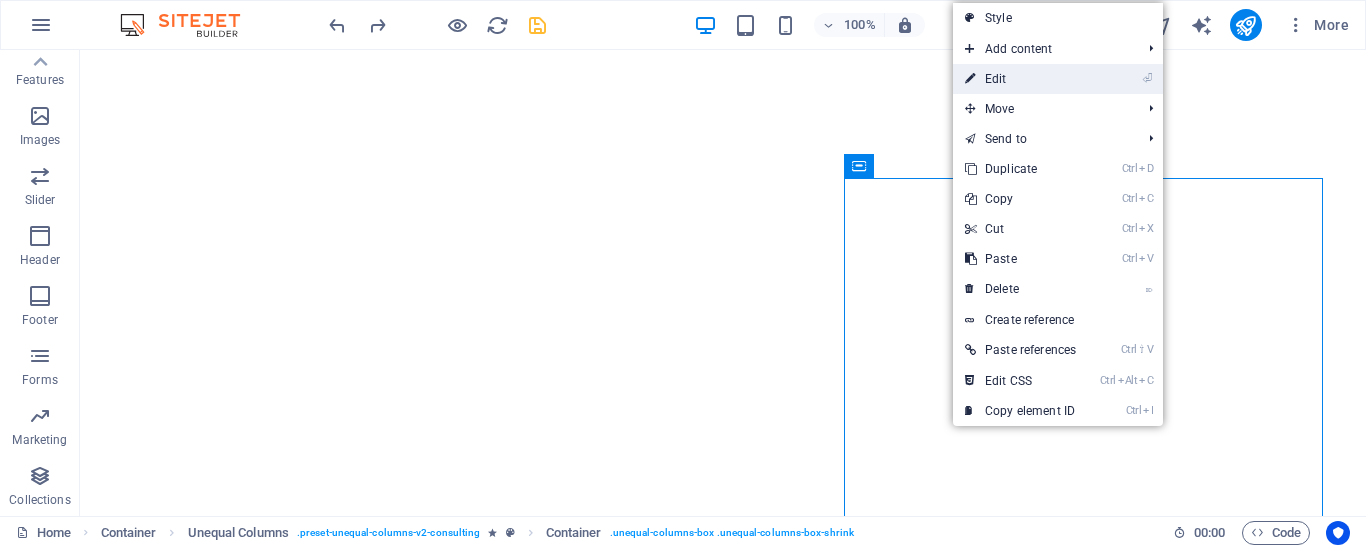 click on "⏎  Edit" at bounding box center [1020, 79] 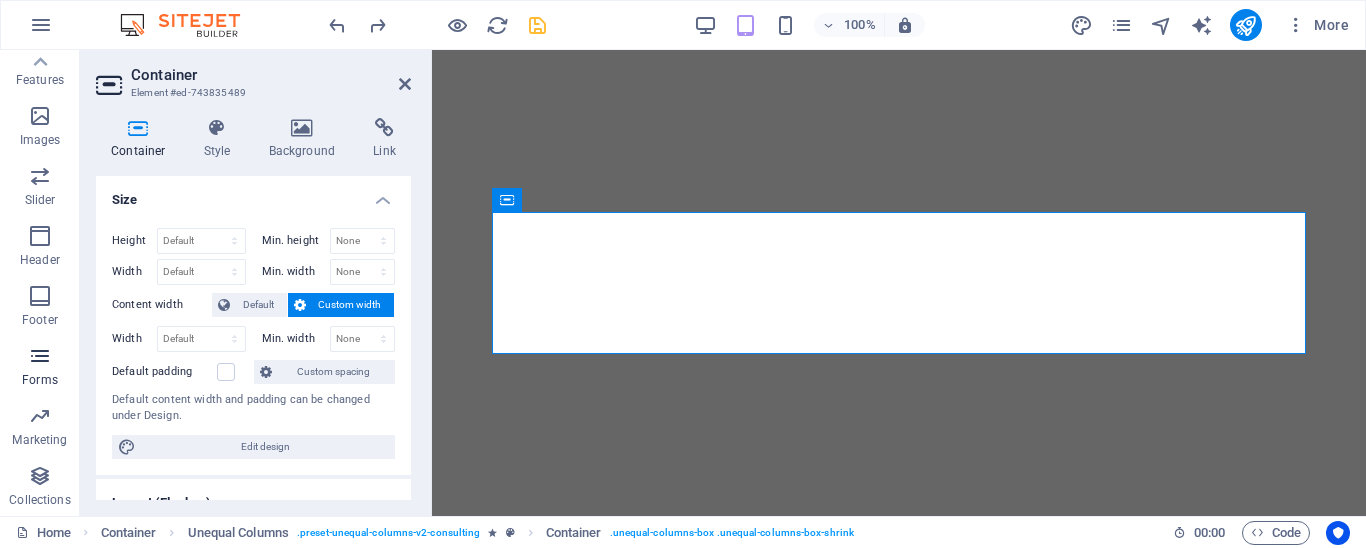 click at bounding box center [40, 356] 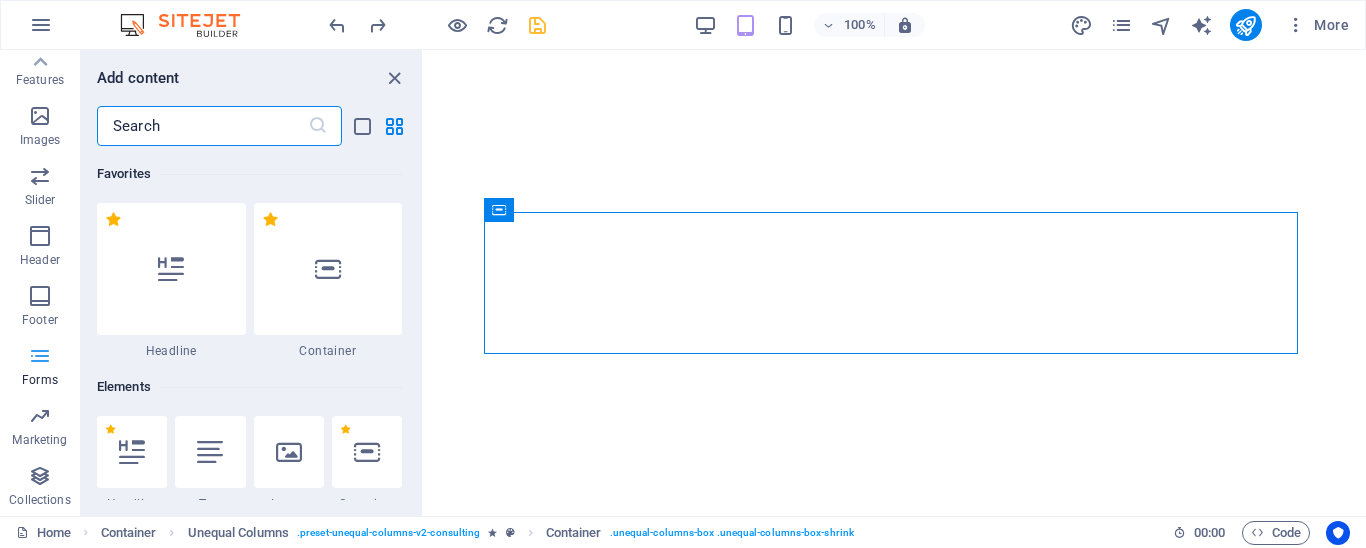 scroll, scrollTop: 434, scrollLeft: 0, axis: vertical 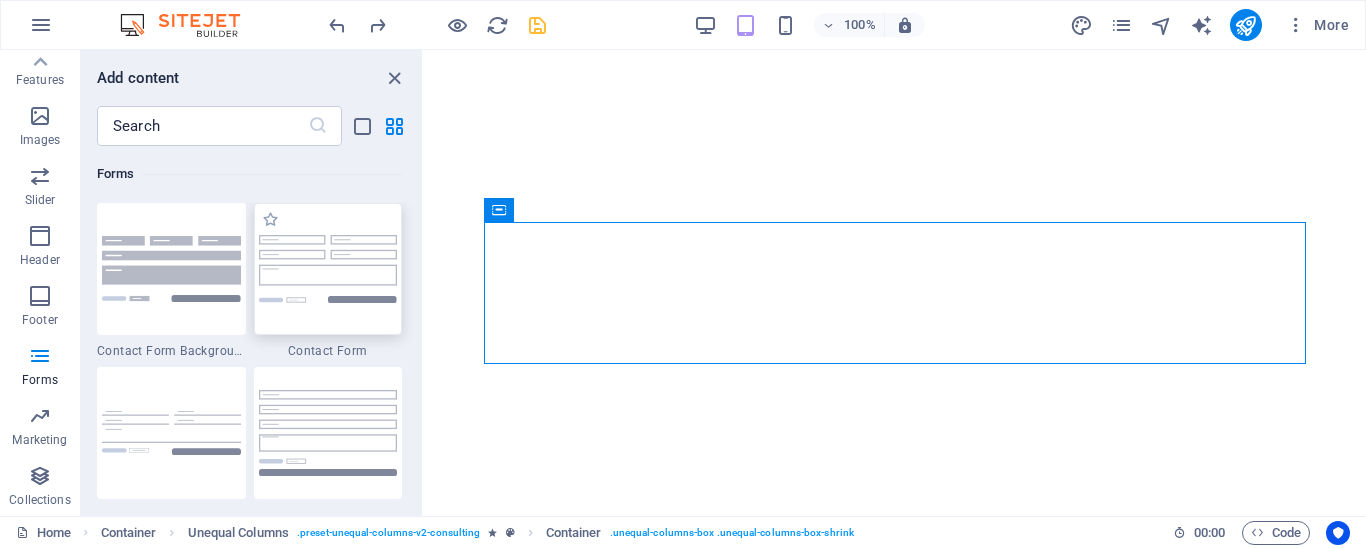 click at bounding box center (328, 268) 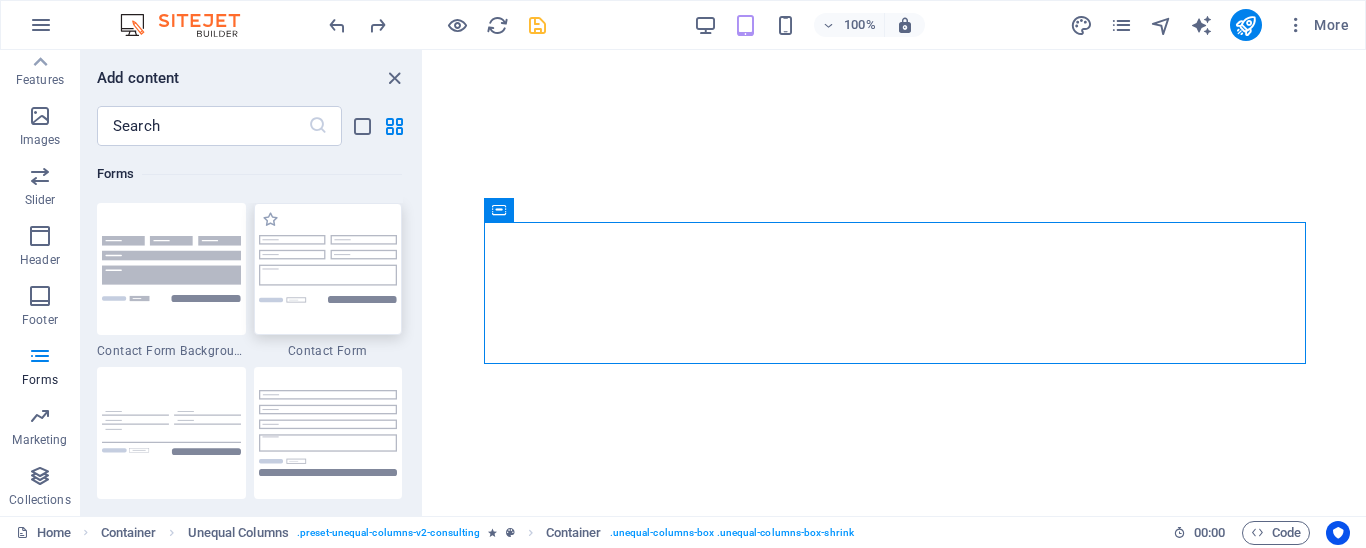 click on "Drag here to replace the existing content. Press “Ctrl” if you want to create a new element.
H1   Banner   Banner   Container   Spacer   Container   H2   Spacer   Spacer   Container   Container   Text   Container   Text   Text   H2   3 columns   Container   Text   Container   Container   Button   H2   Text   H2   Slider   Slider   Container   H2   Text   Spacer   Container   4 columns   Container   Text   Container   Image   Text   Spacer   Container   Spacer   Input   Unequal Columns   Container   Container   Contact Form   Container   Contact Form   Form   Email   Textarea   Captcha   Button   Container   Spacer   Footer Thrud   Container   Container   Spacer   Container   Spacer   Container   Spacer   Checkbox   Unequal Columns   Container   Image   Container   Text   H2   Button   Container   Container   Spacer   Text   Text   Menu Bar   Menu   Spacer   Separator   Container   Container   Separator   Container   Container   Text   Container   Container   Logo   Container       Form" at bounding box center [895, 283] 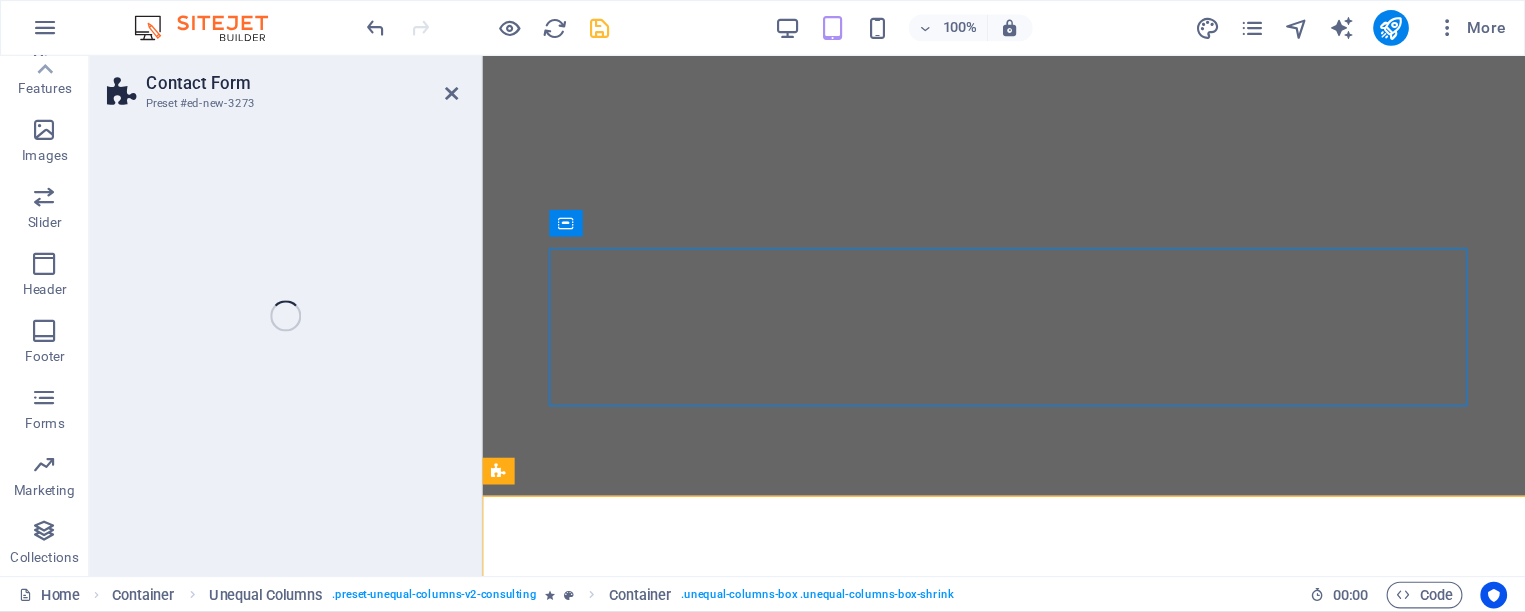 scroll, scrollTop: 434, scrollLeft: 0, axis: vertical 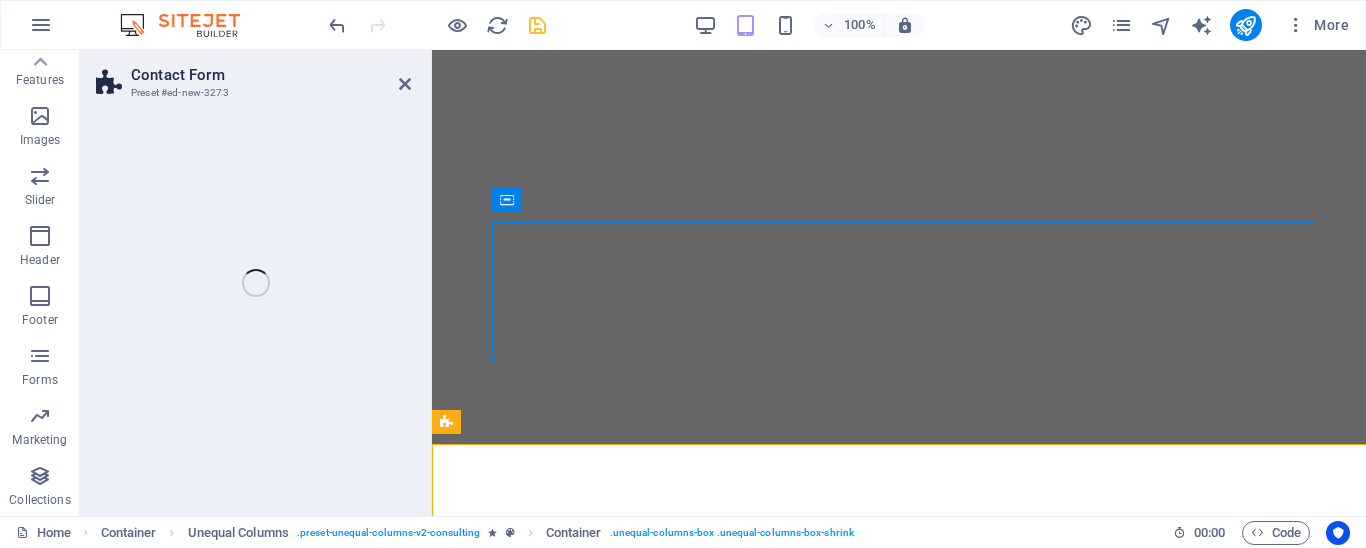 select on "rem" 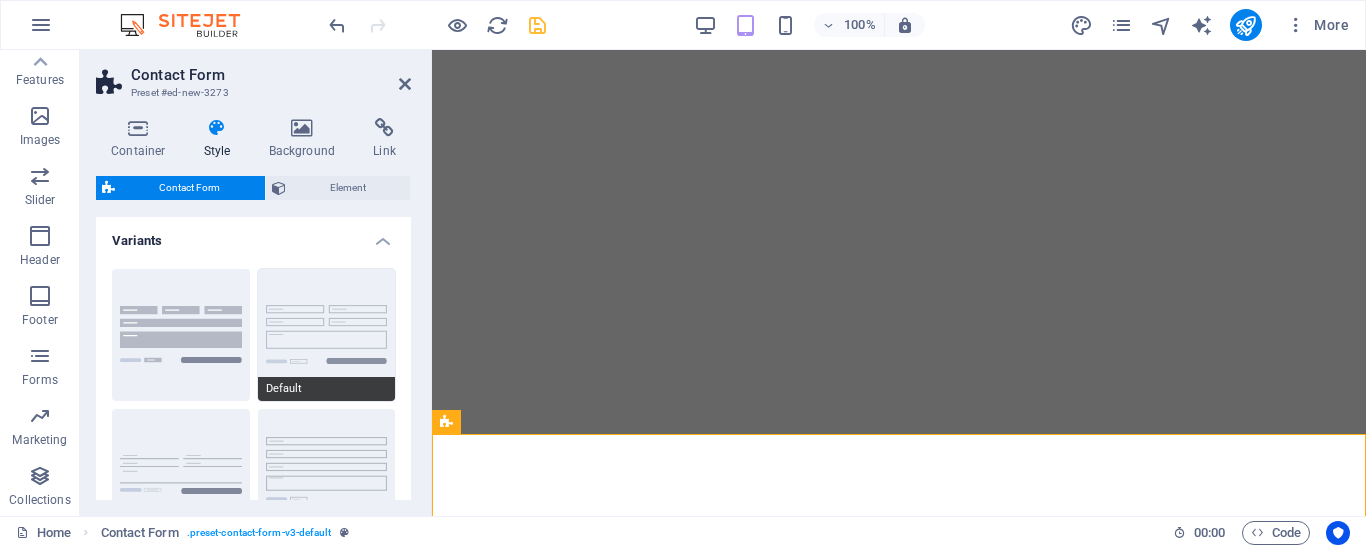 click on "Default" at bounding box center [327, 335] 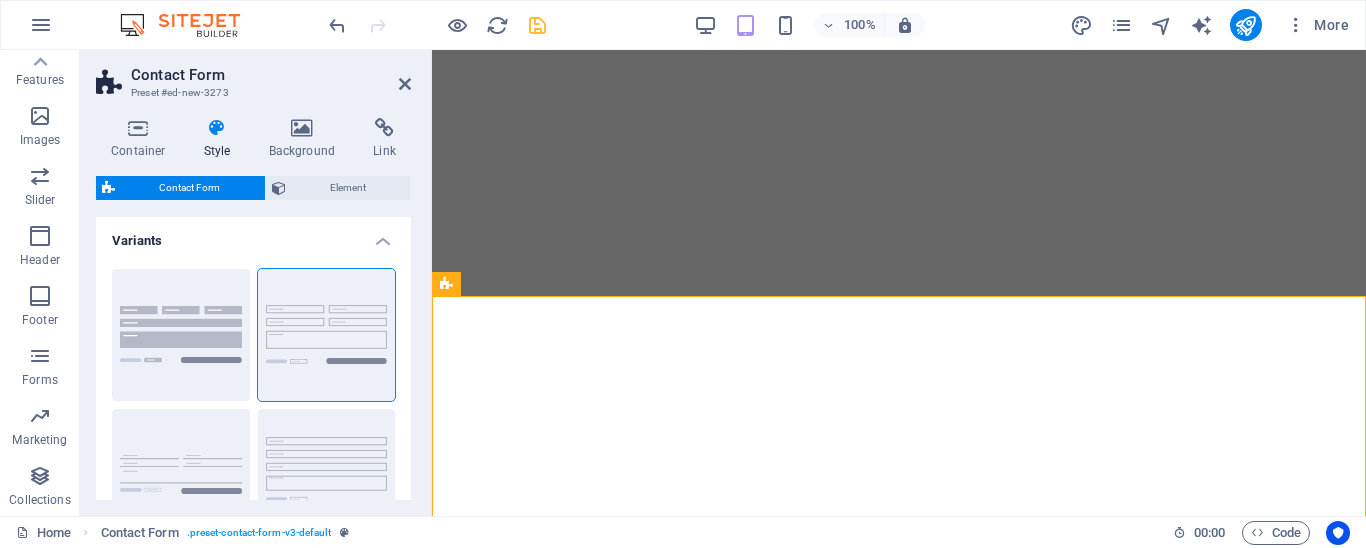 click on "Contact Form" at bounding box center [271, 75] 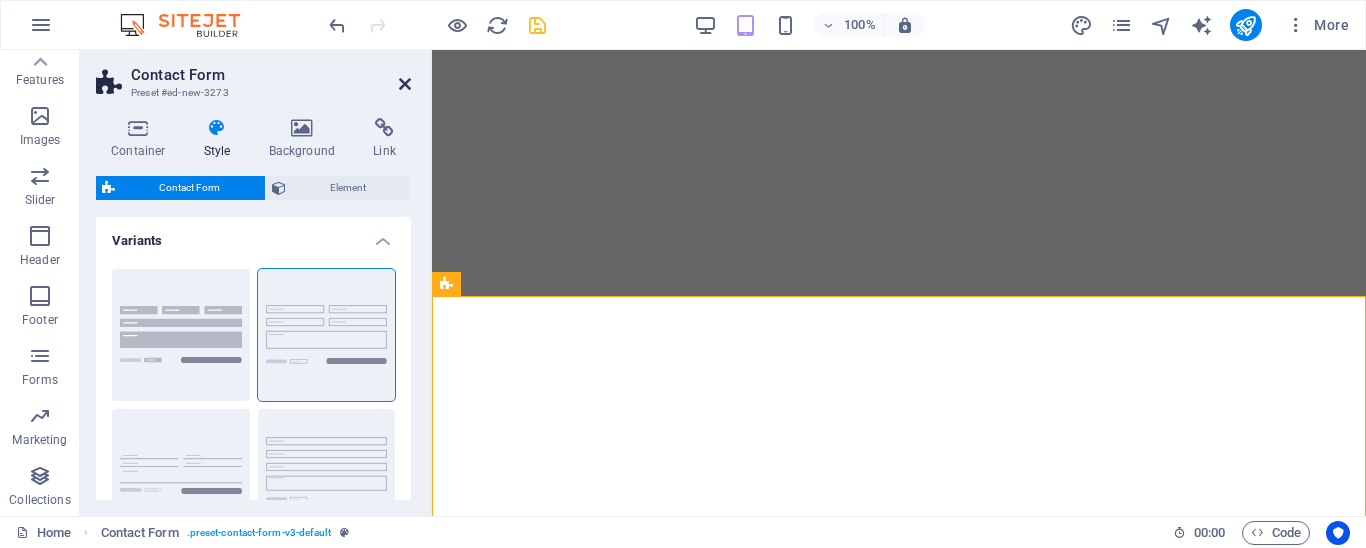 click at bounding box center [405, 84] 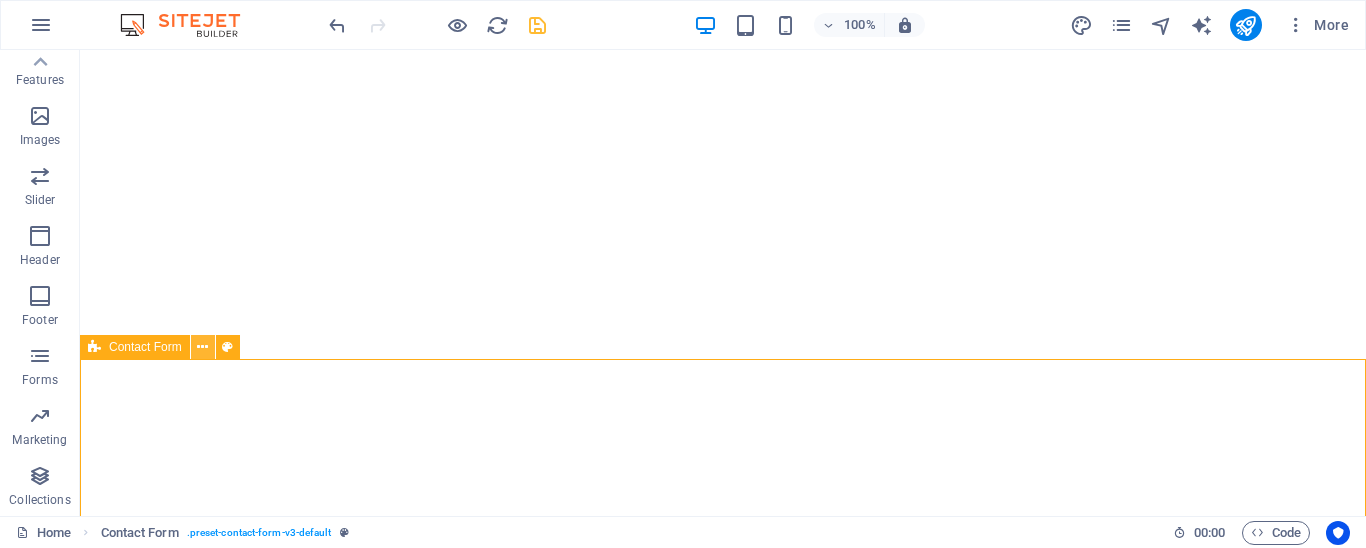 click at bounding box center [202, 347] 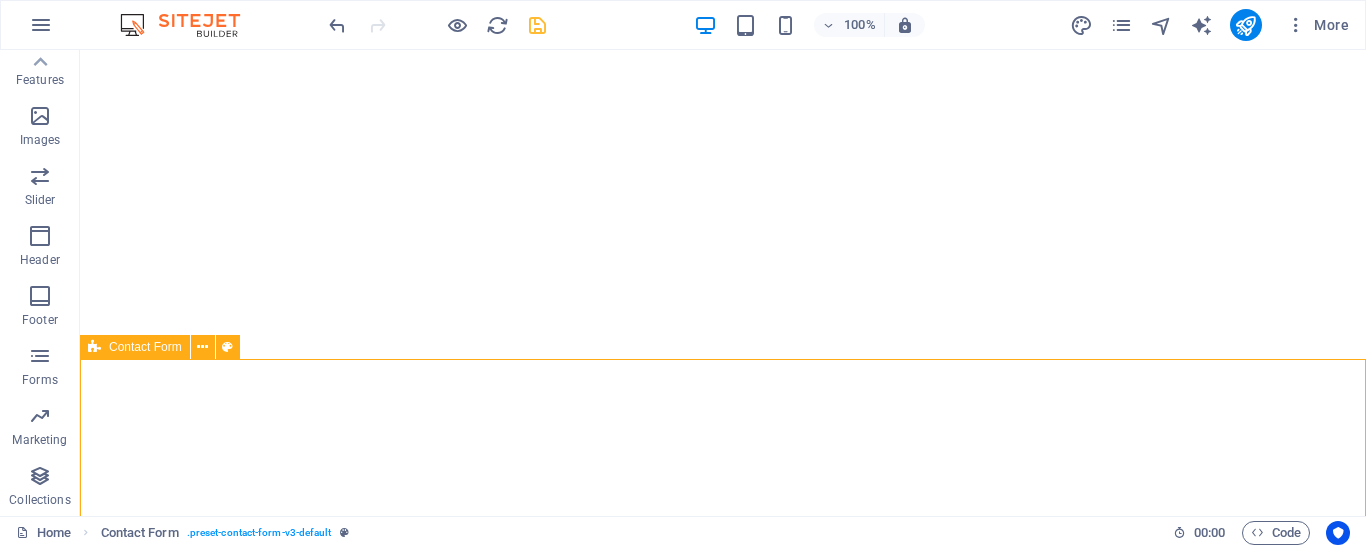 click on "Contact Form" at bounding box center [145, 347] 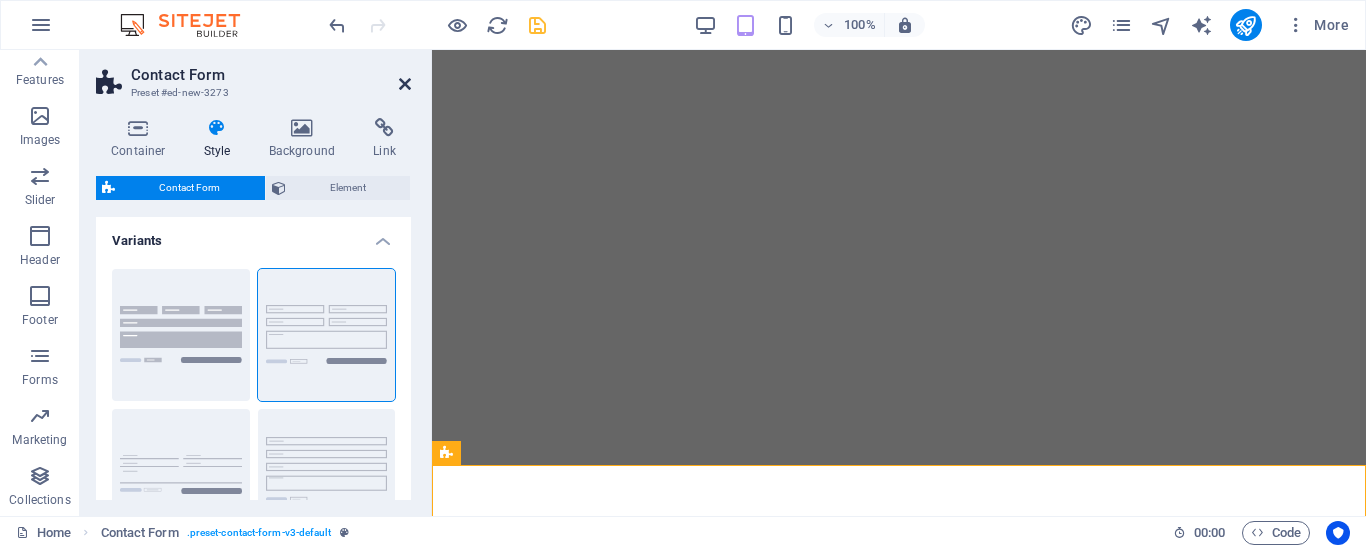 click at bounding box center [405, 84] 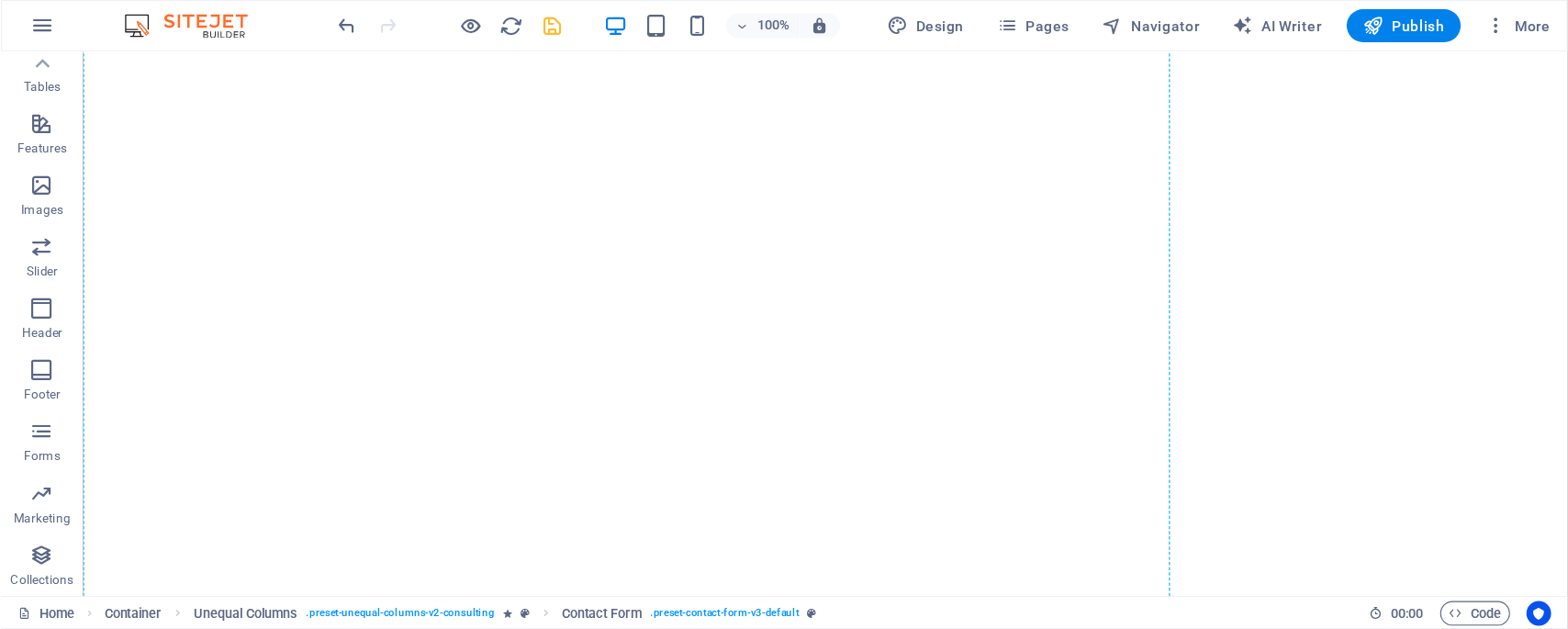 scroll, scrollTop: 273, scrollLeft: 0, axis: vertical 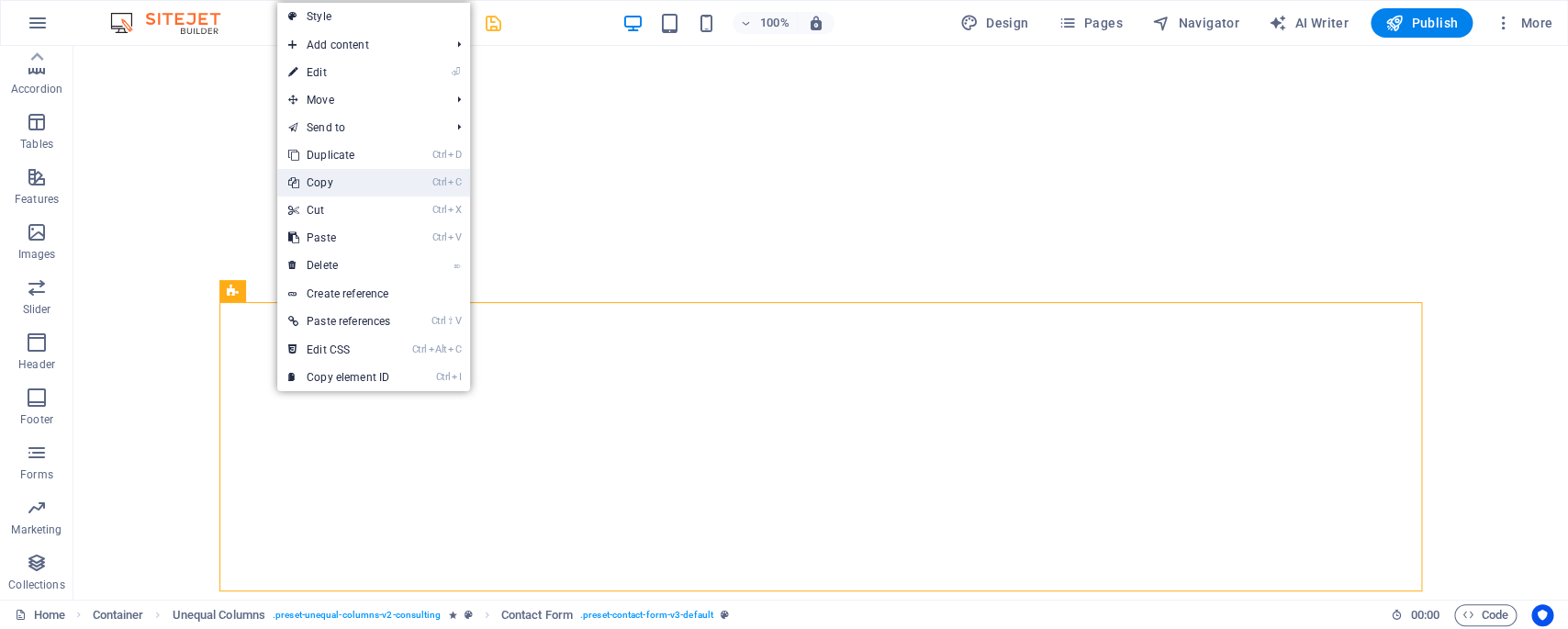 click on "Ctrl C  Copy" at bounding box center (339, 183) 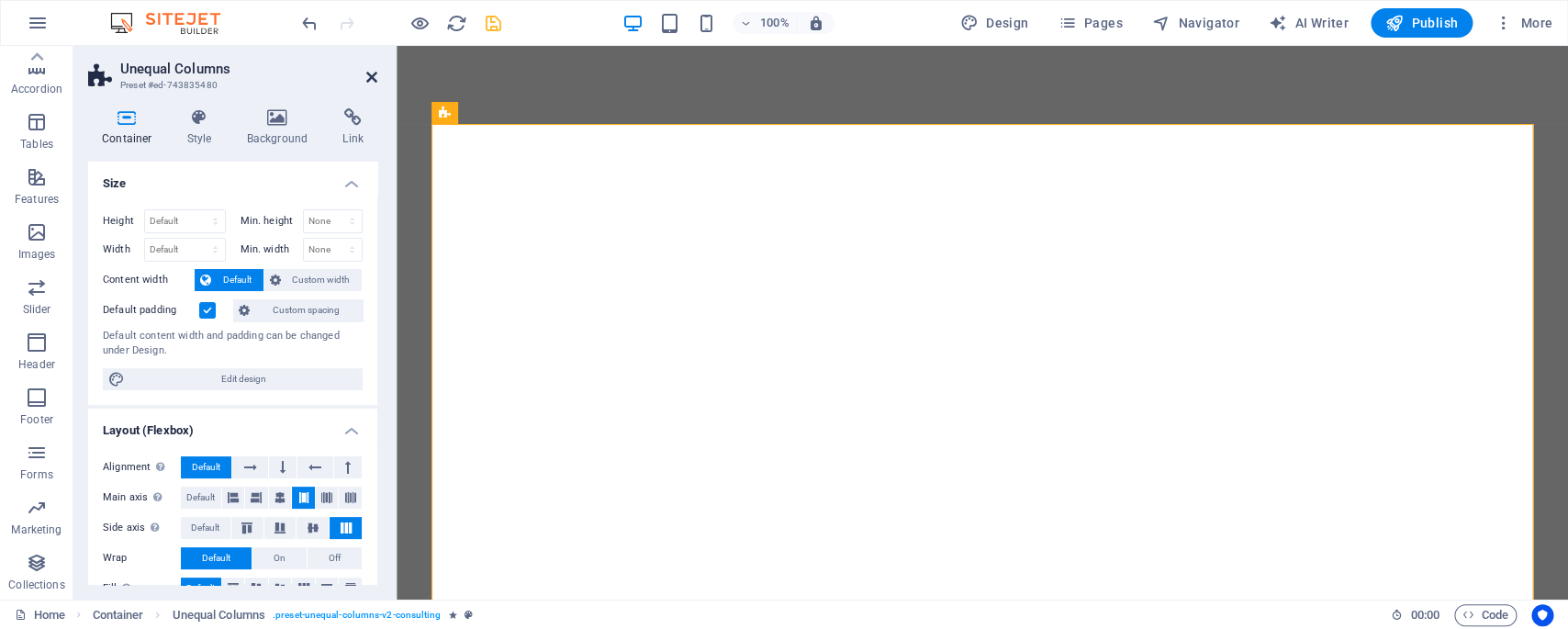 click at bounding box center [372, 77] 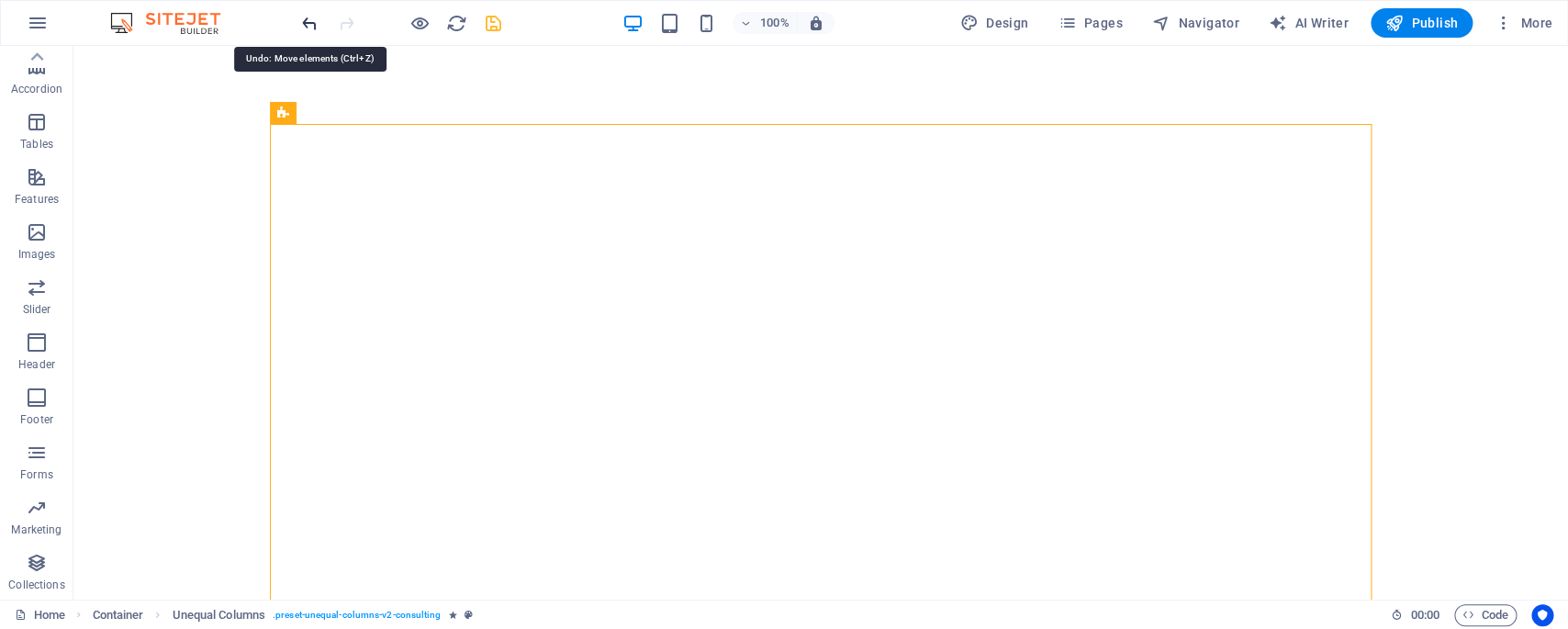 click at bounding box center [309, 23] 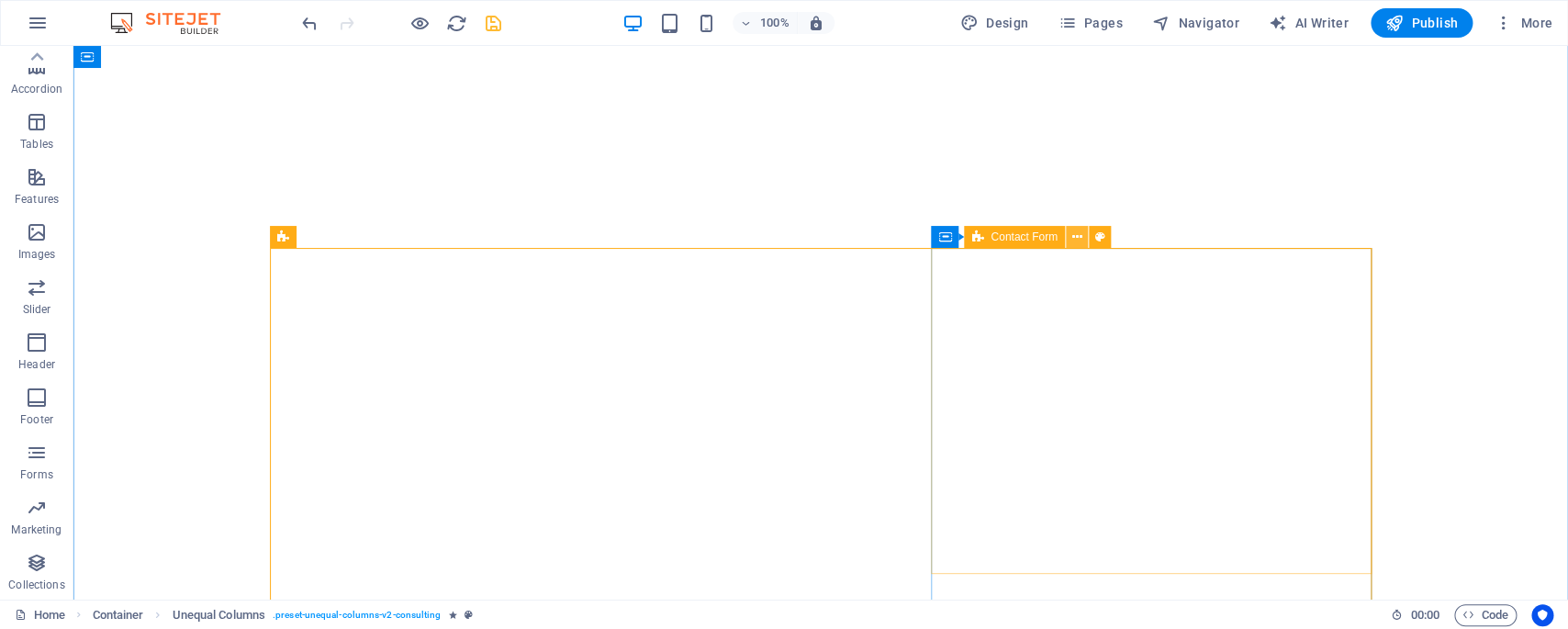 click at bounding box center (1077, 237) 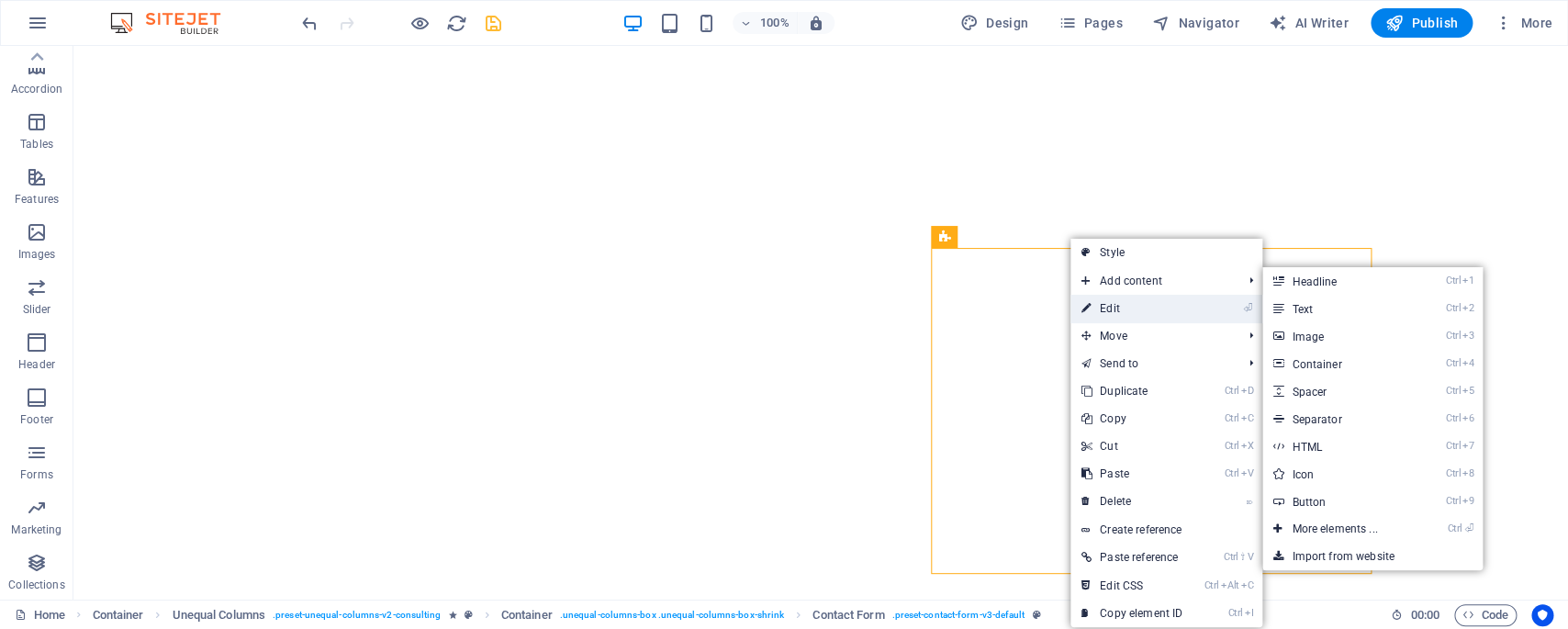 click on "⏎  Edit" at bounding box center [1132, 309] 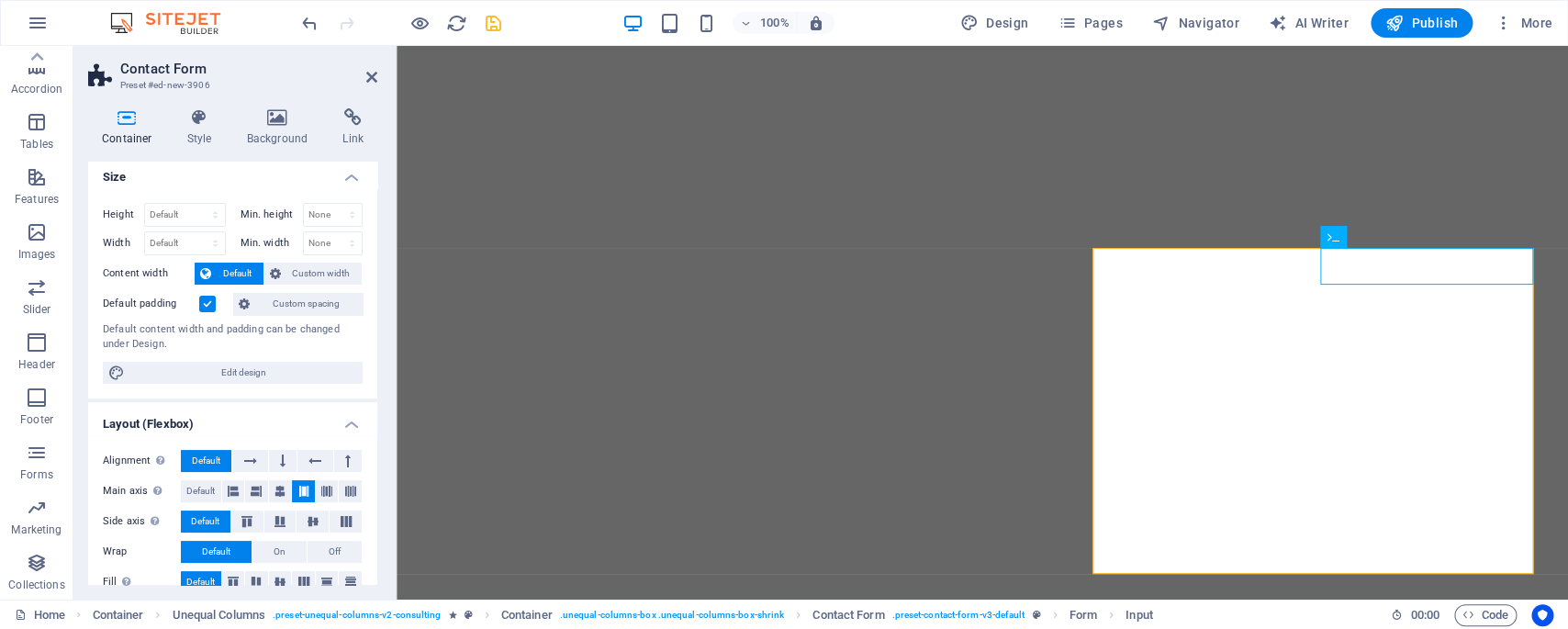 scroll, scrollTop: 0, scrollLeft: 0, axis: both 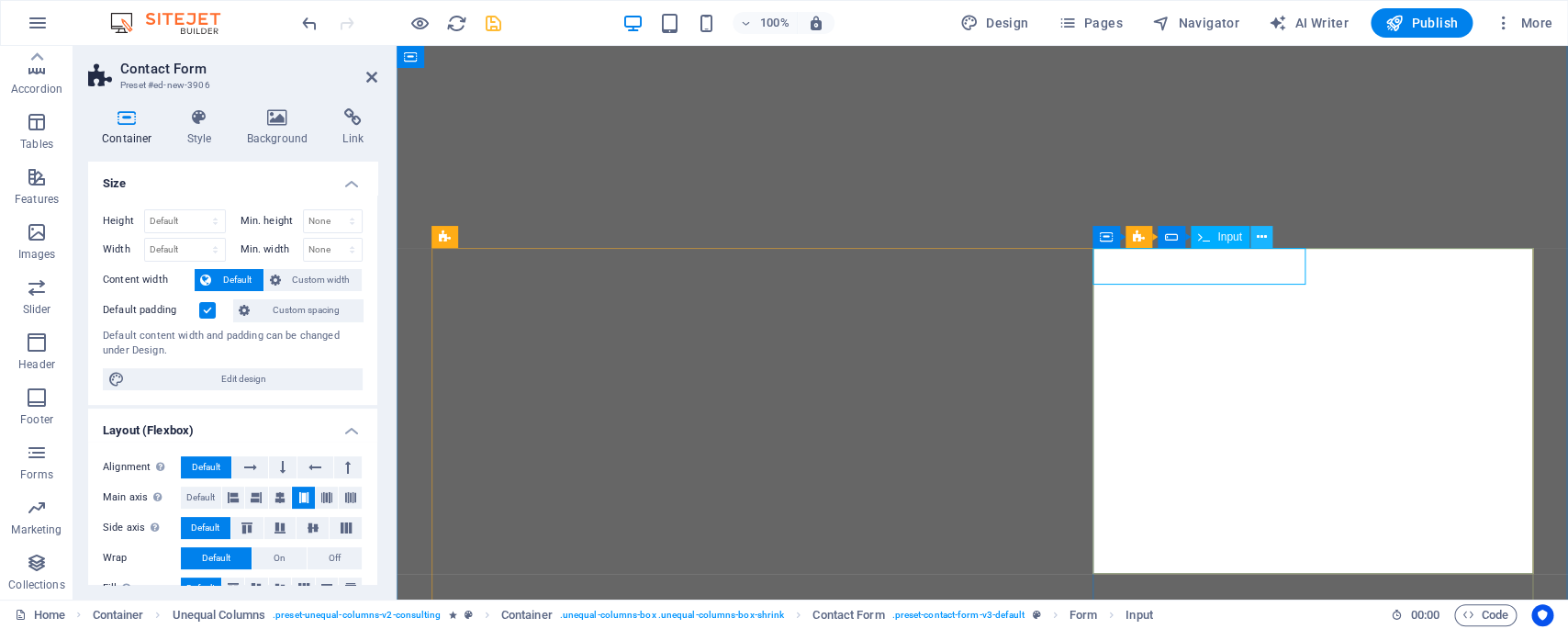 click at bounding box center [1261, 237] 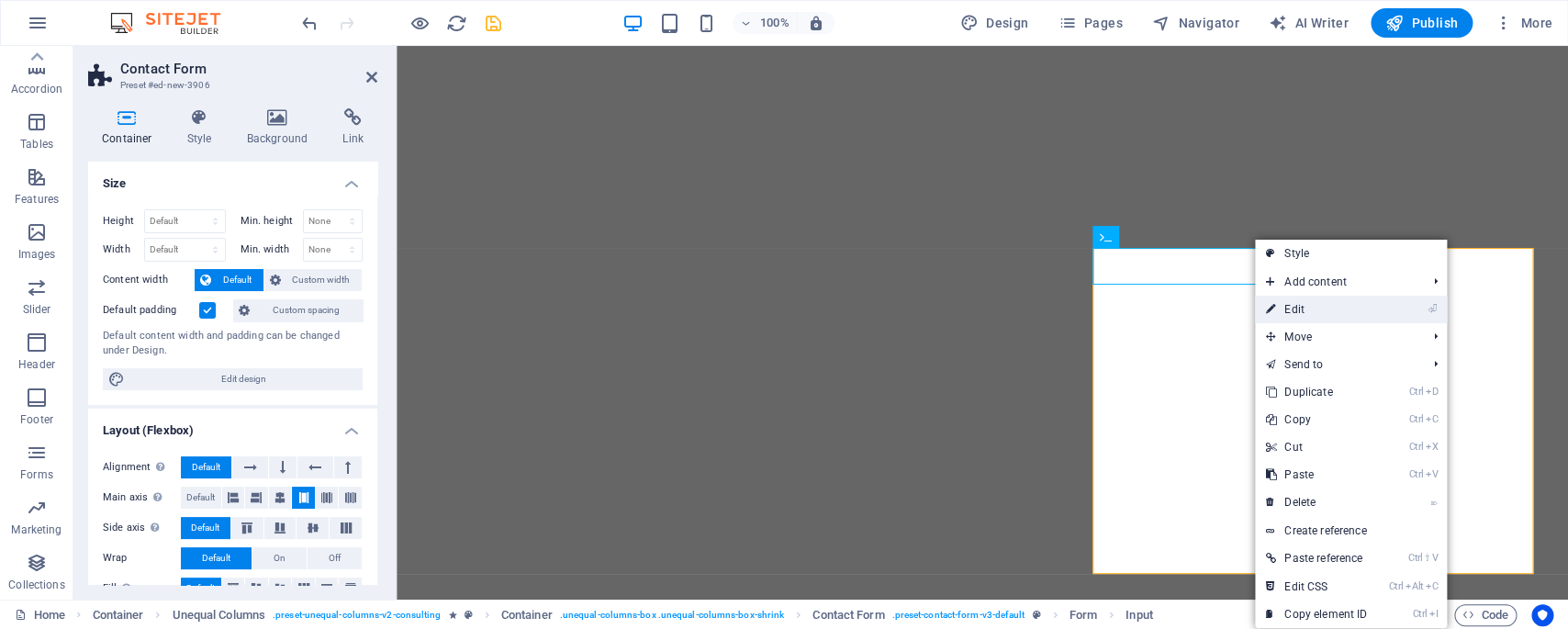 click on "⏎  Edit" at bounding box center (1316, 309) 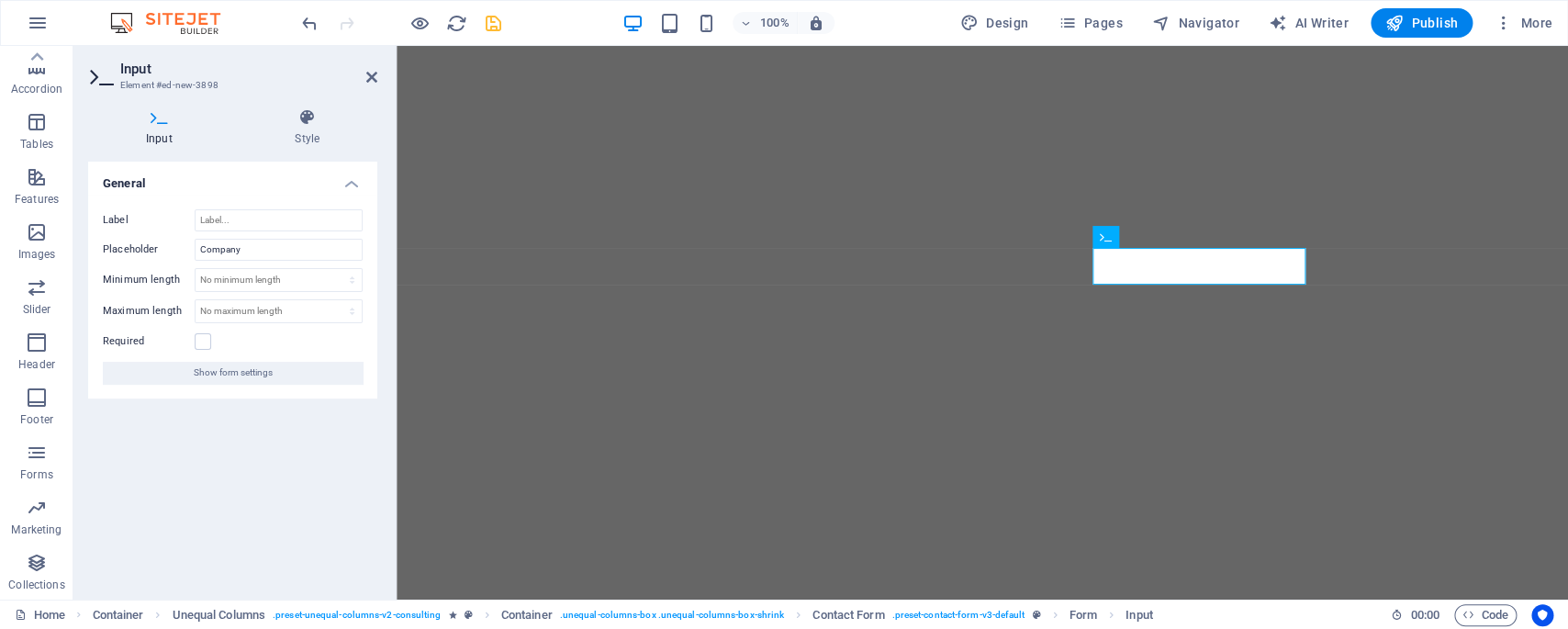 click on "Input" at bounding box center [162, 128] 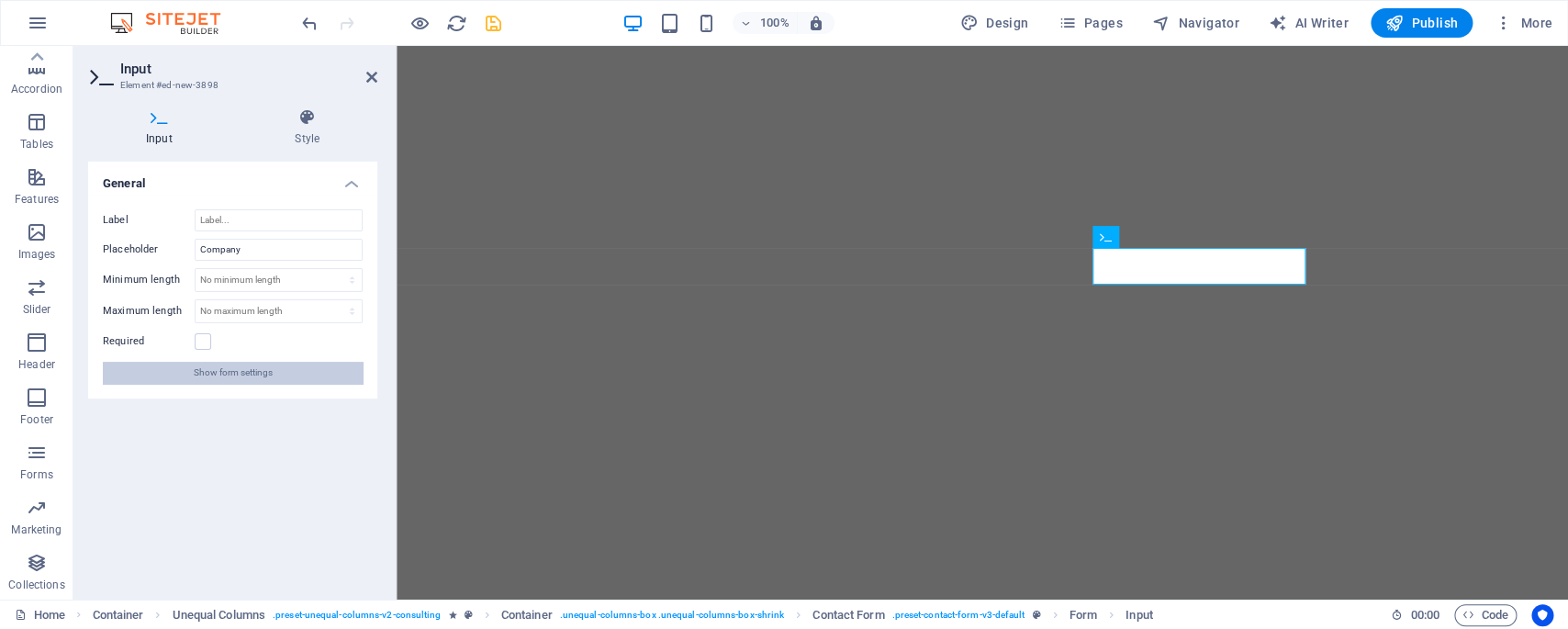 click on "Show form settings" at bounding box center (233, 373) 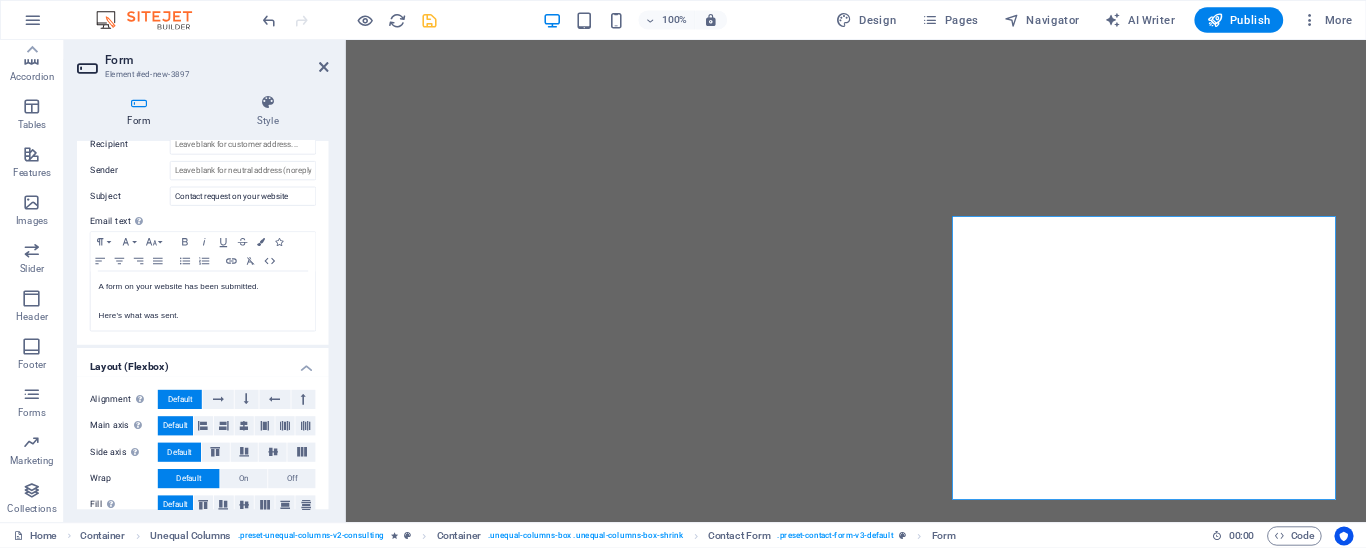 scroll, scrollTop: 658, scrollLeft: 0, axis: vertical 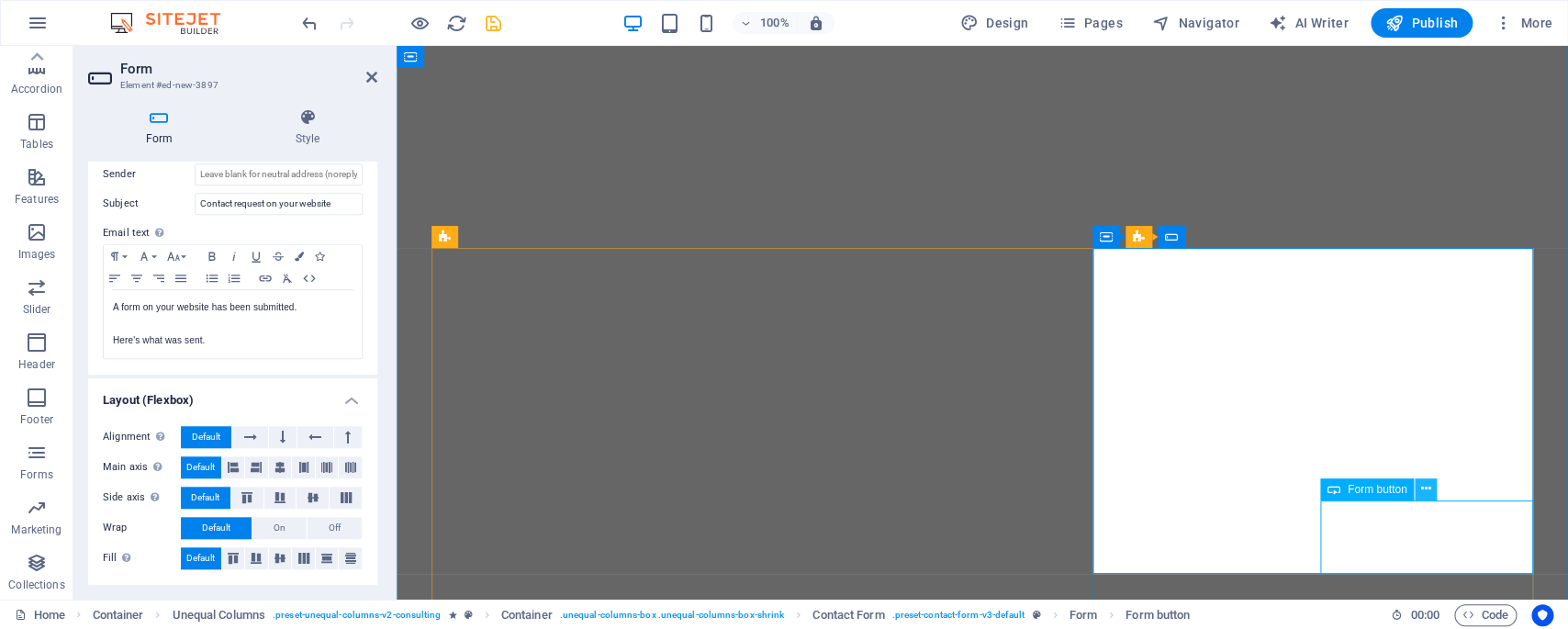 click at bounding box center [1426, 489] 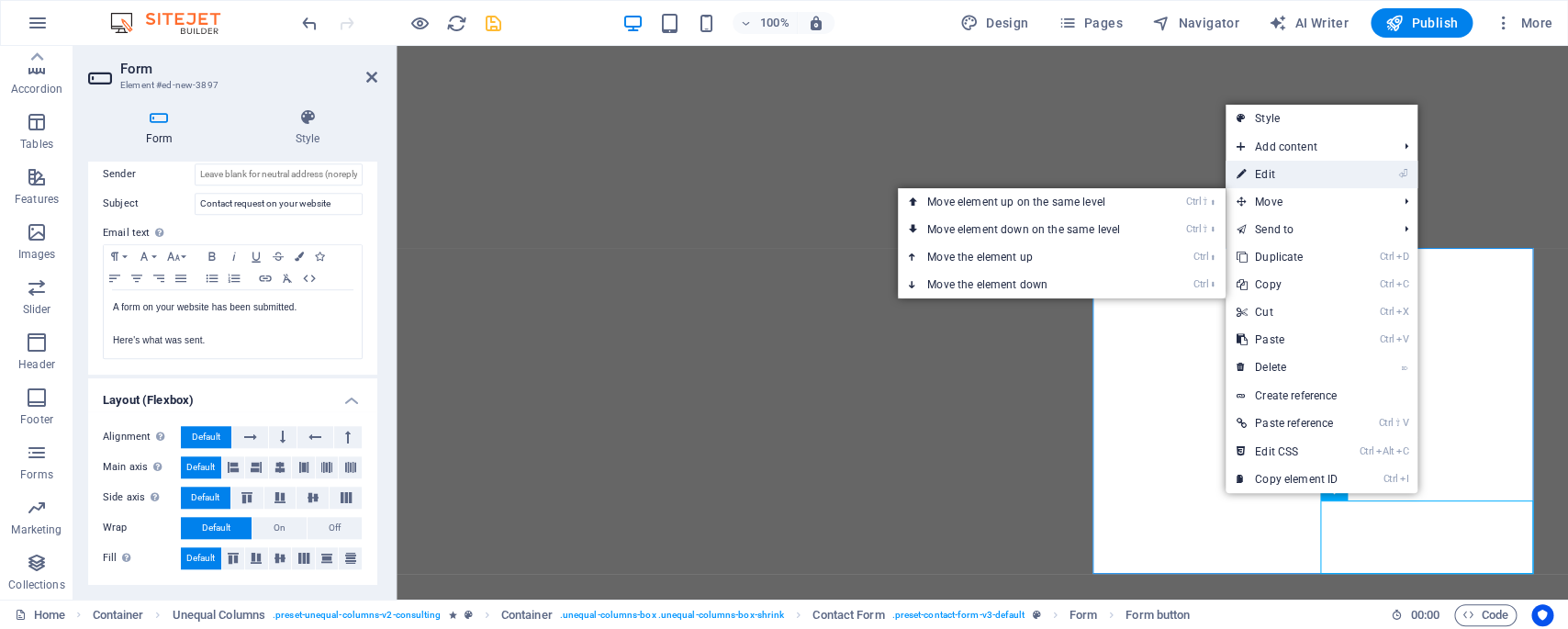 click on "⏎  Edit" at bounding box center [1287, 174] 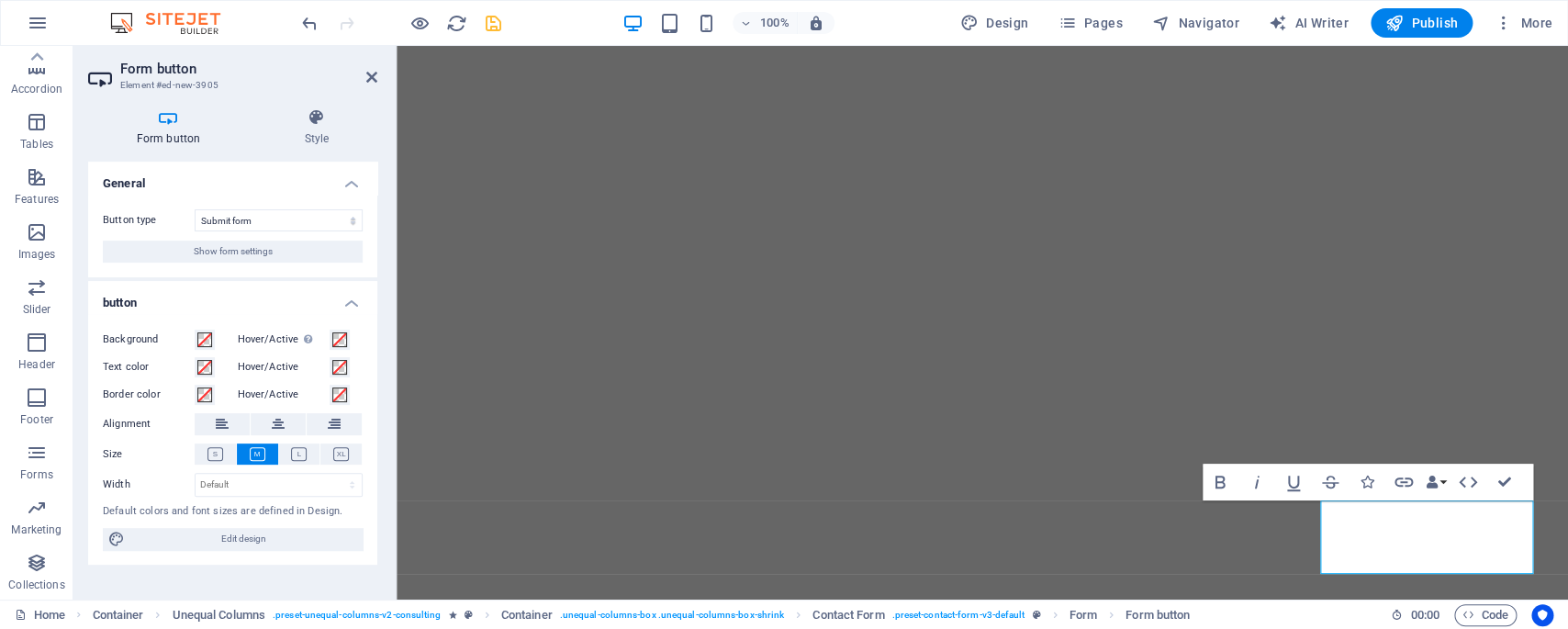 click at bounding box center (168, 118) 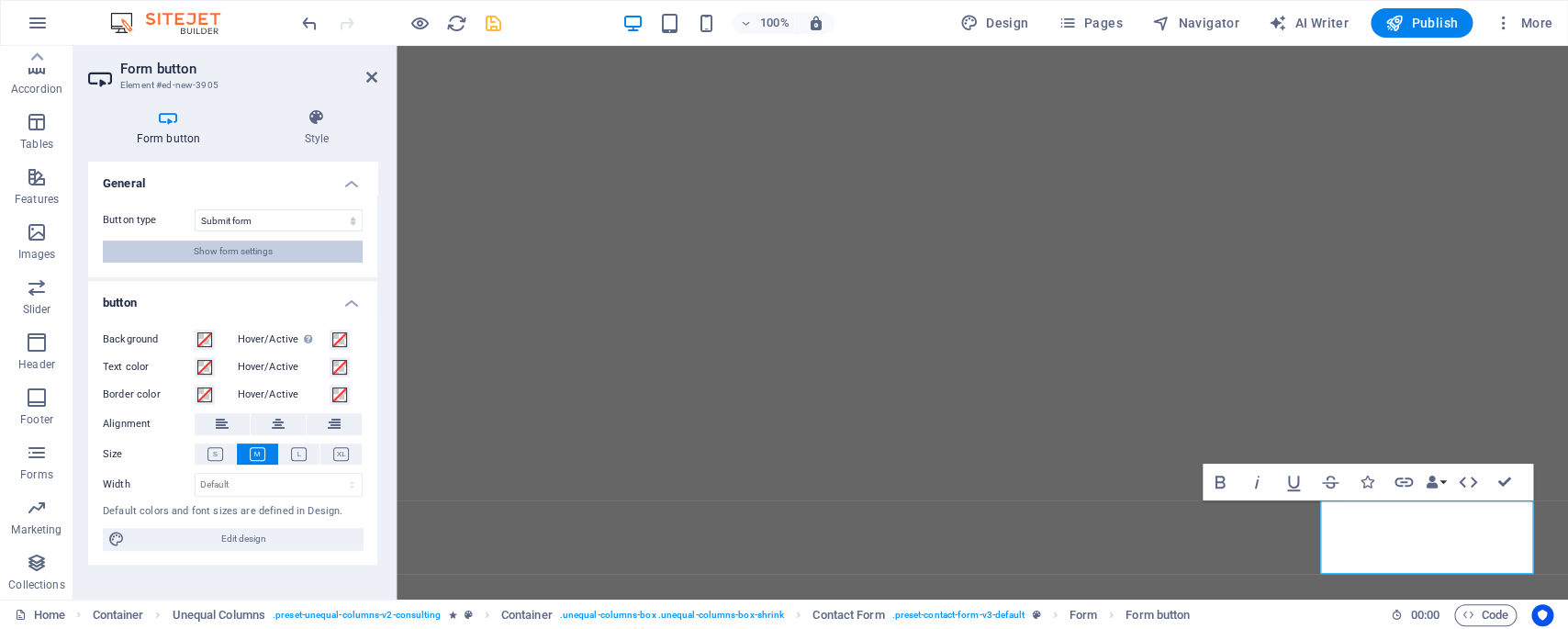 click on "Show form settings" at bounding box center (233, 252) 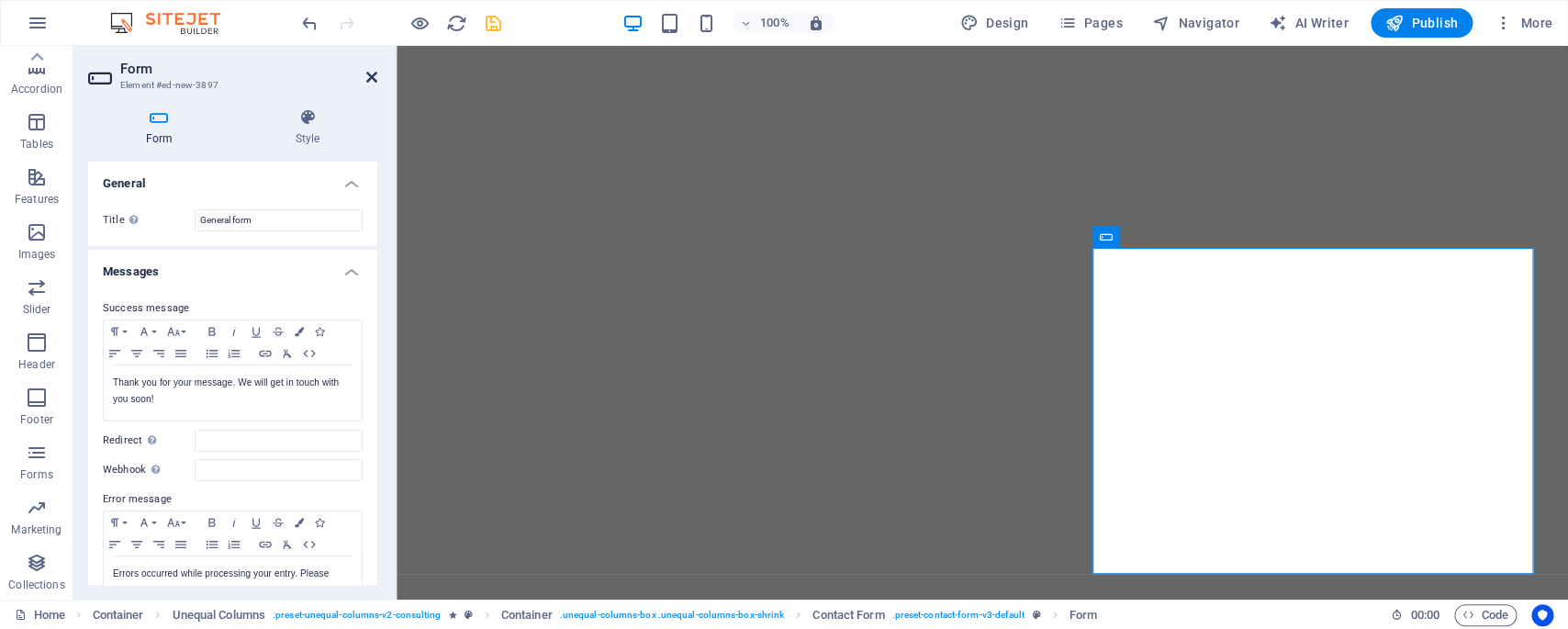 click at bounding box center (372, 77) 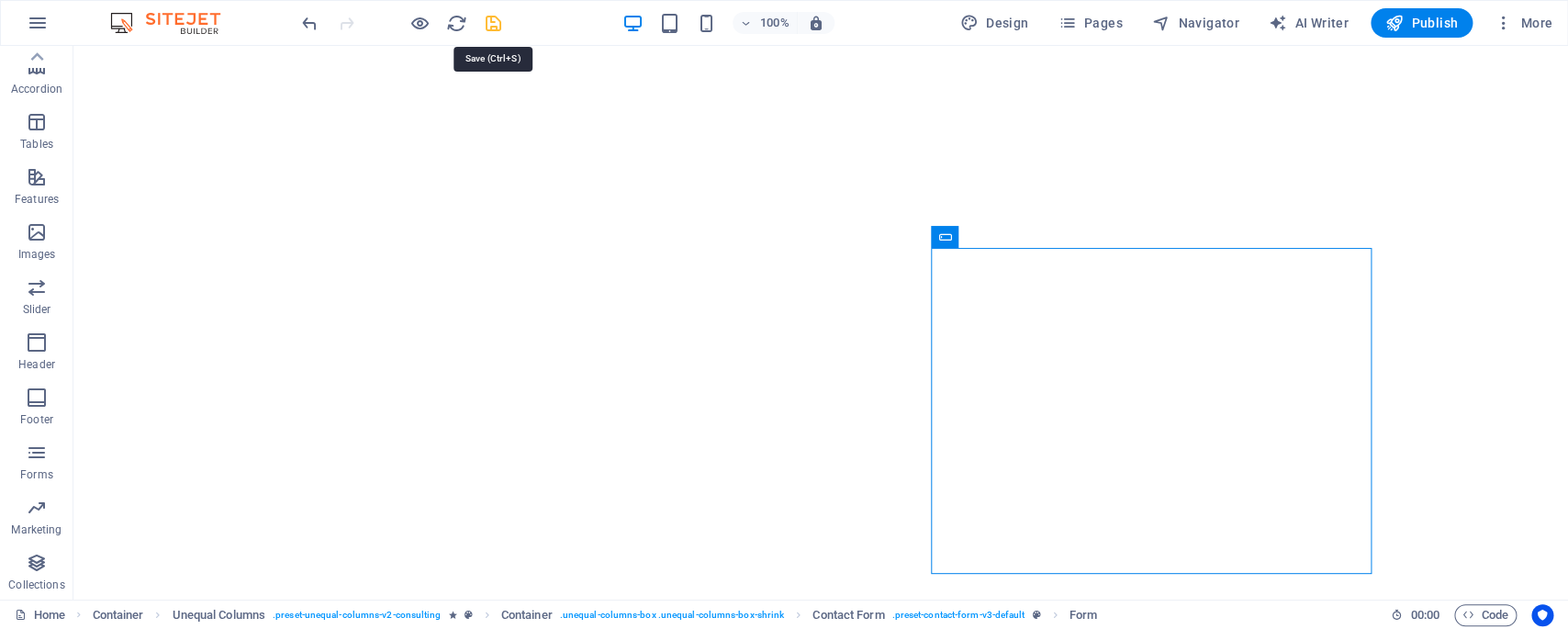 click at bounding box center (493, 23) 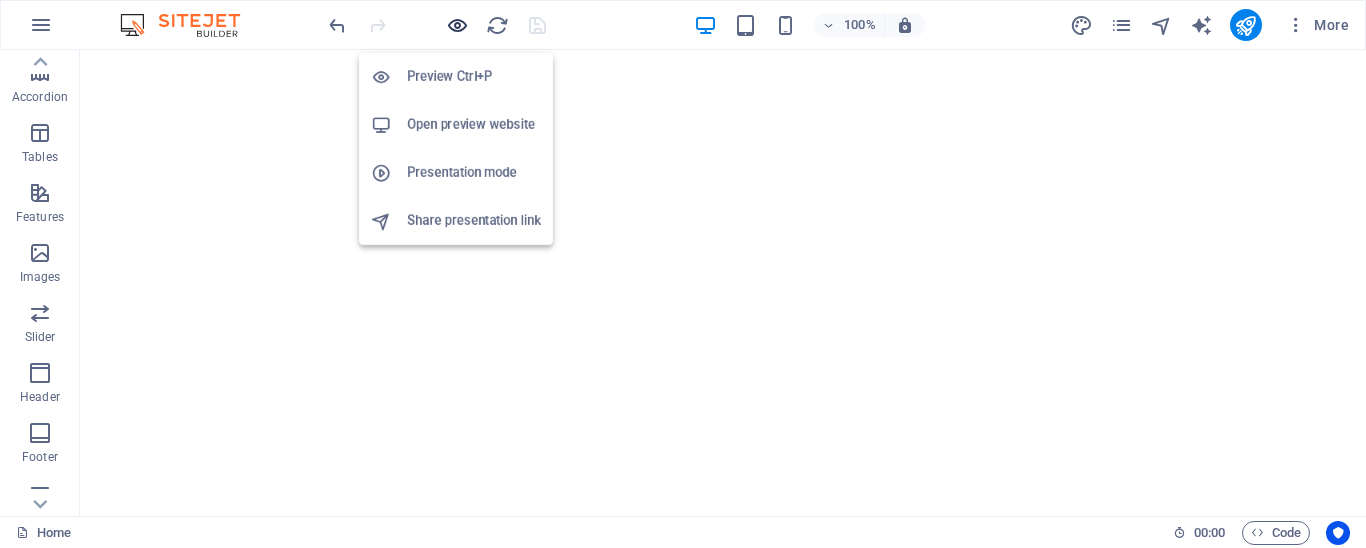 click at bounding box center [457, 25] 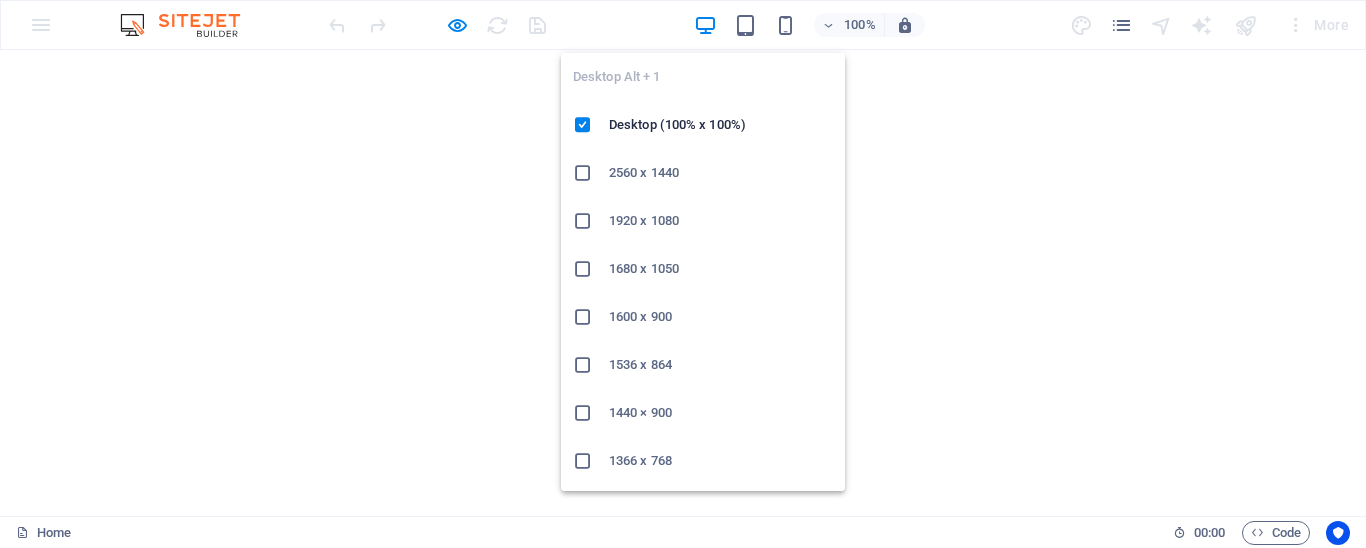 click at bounding box center (705, 25) 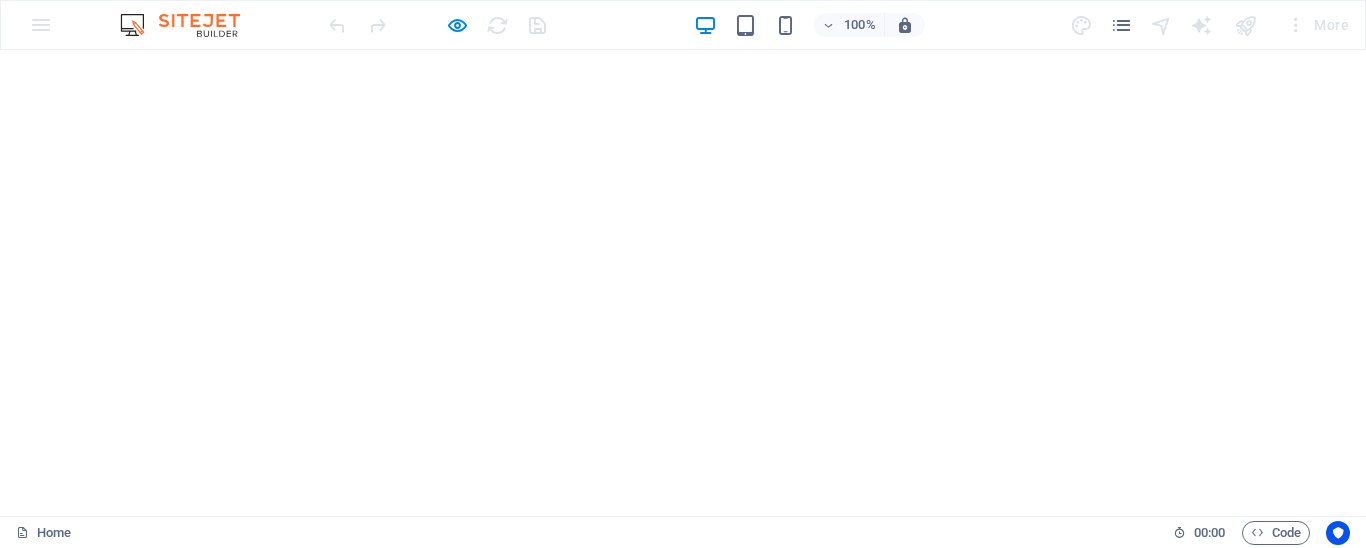 click on "100% More" at bounding box center (841, 25) 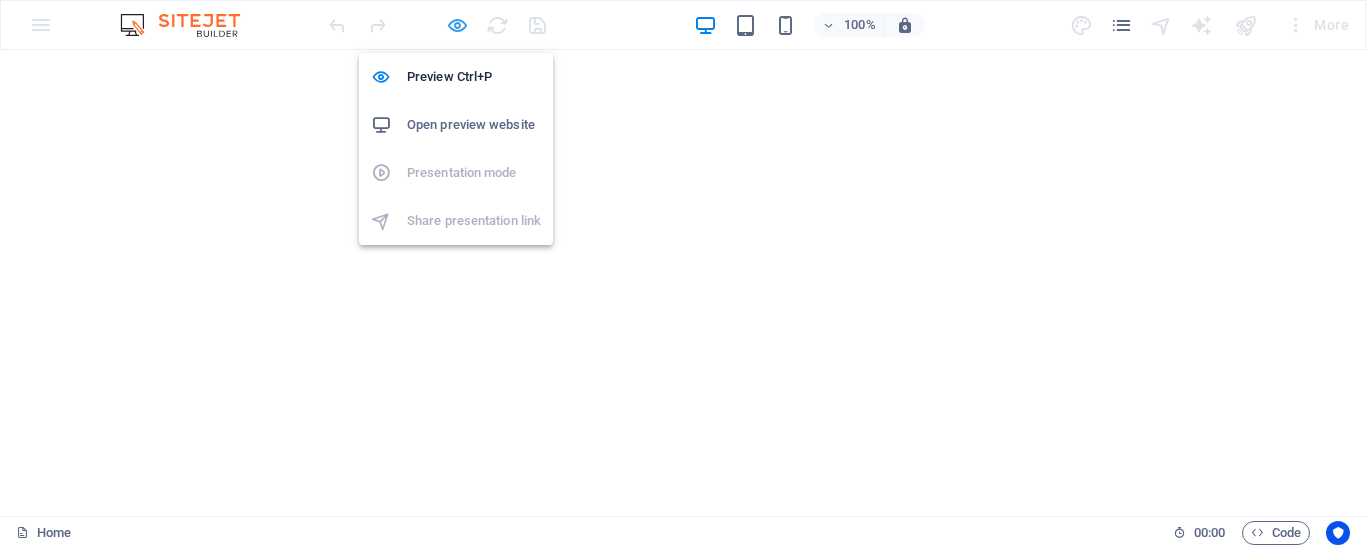 click at bounding box center (457, 25) 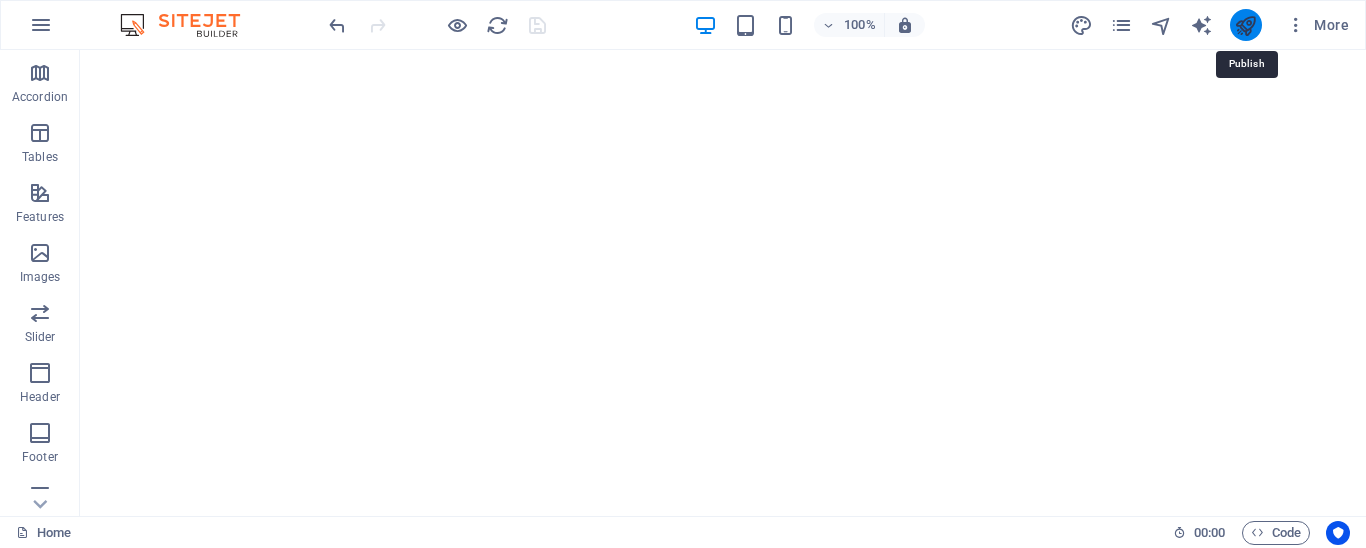 click at bounding box center [1245, 25] 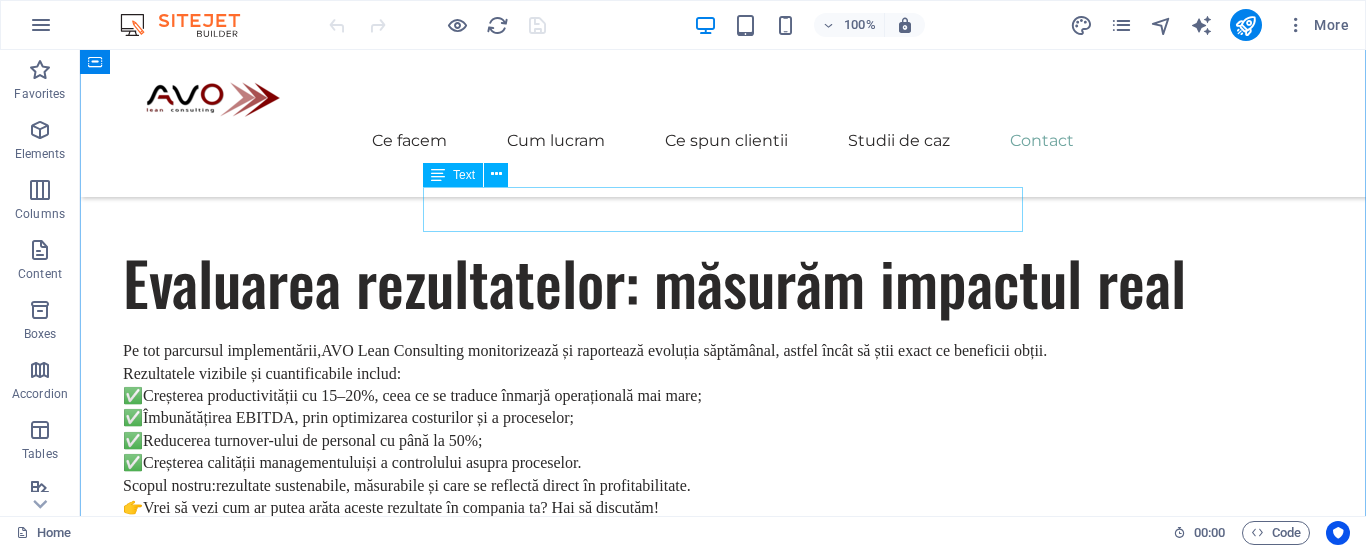 scroll, scrollTop: 5520, scrollLeft: 0, axis: vertical 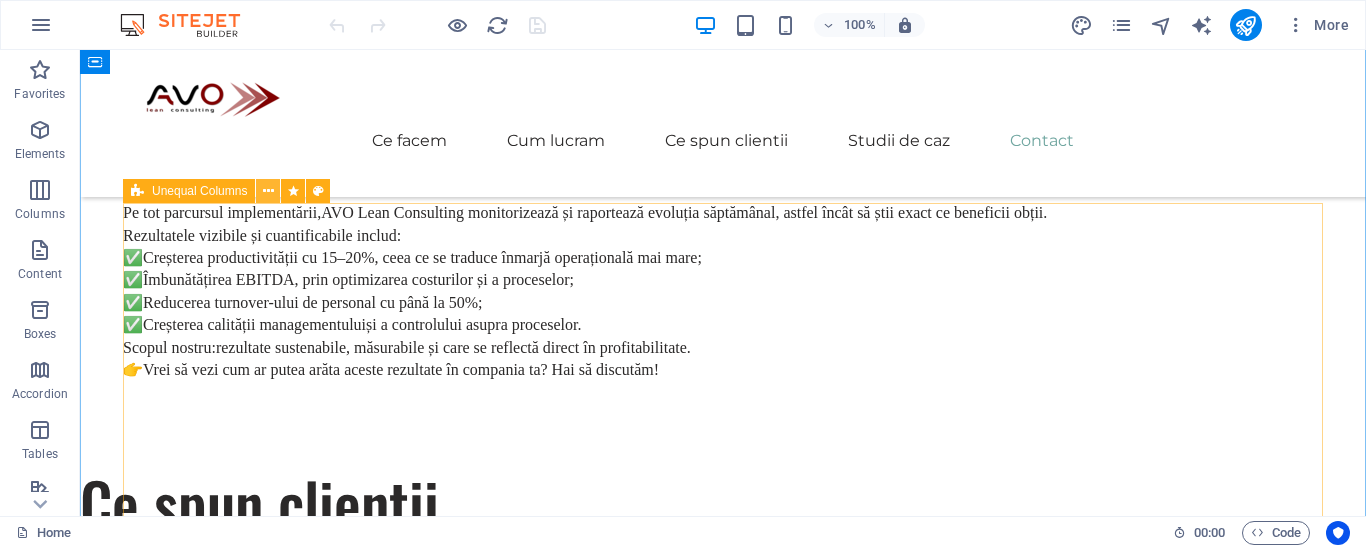 click at bounding box center [268, 191] 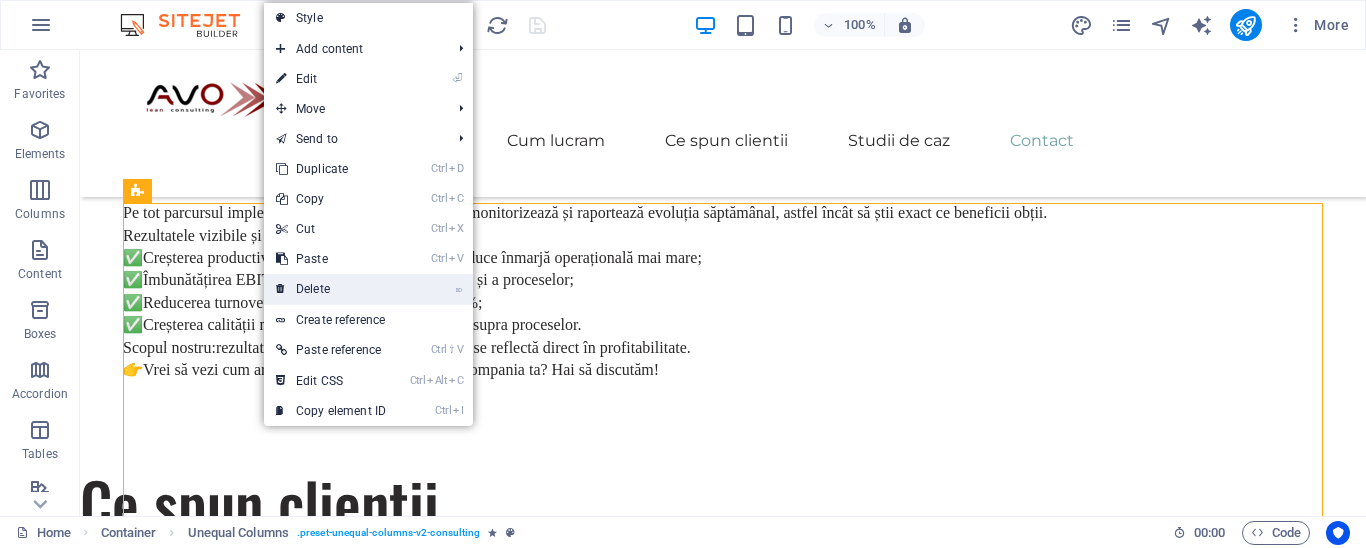 click on "⌦  Delete" at bounding box center [331, 289] 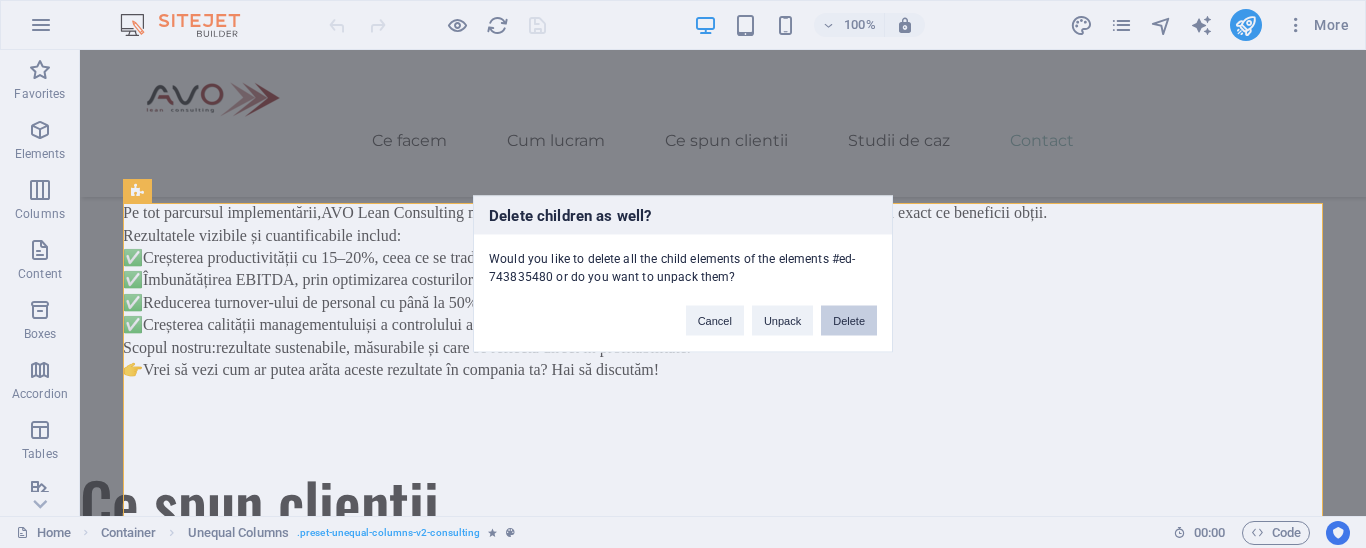 drag, startPoint x: 855, startPoint y: 324, endPoint x: 772, endPoint y: 275, distance: 96.38464 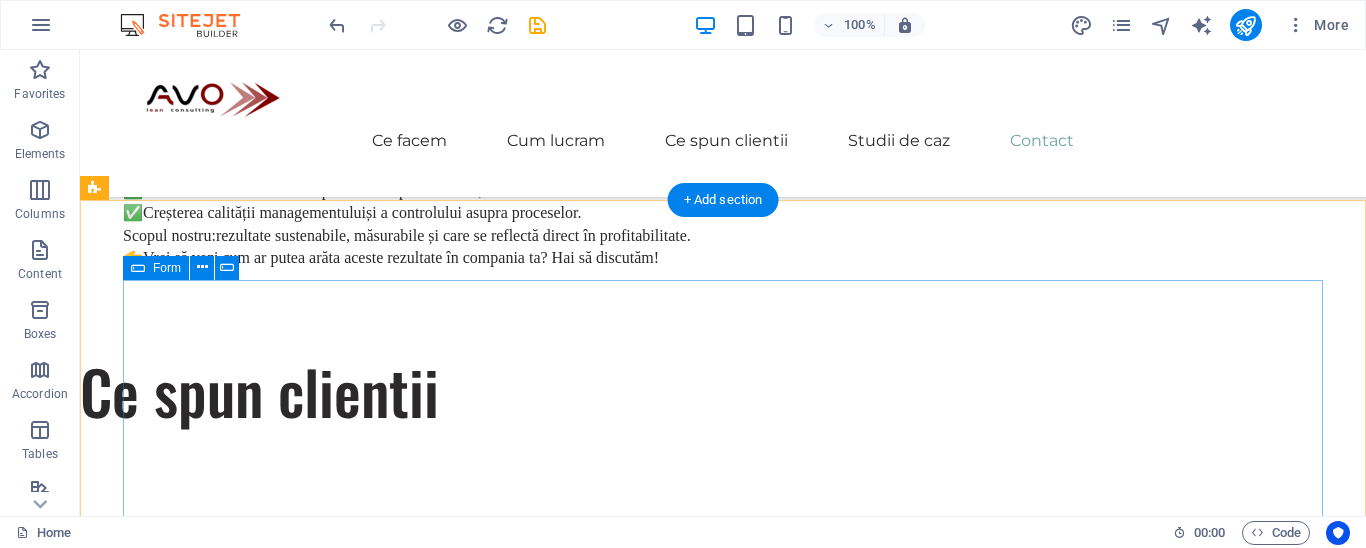 scroll, scrollTop: 5658, scrollLeft: 0, axis: vertical 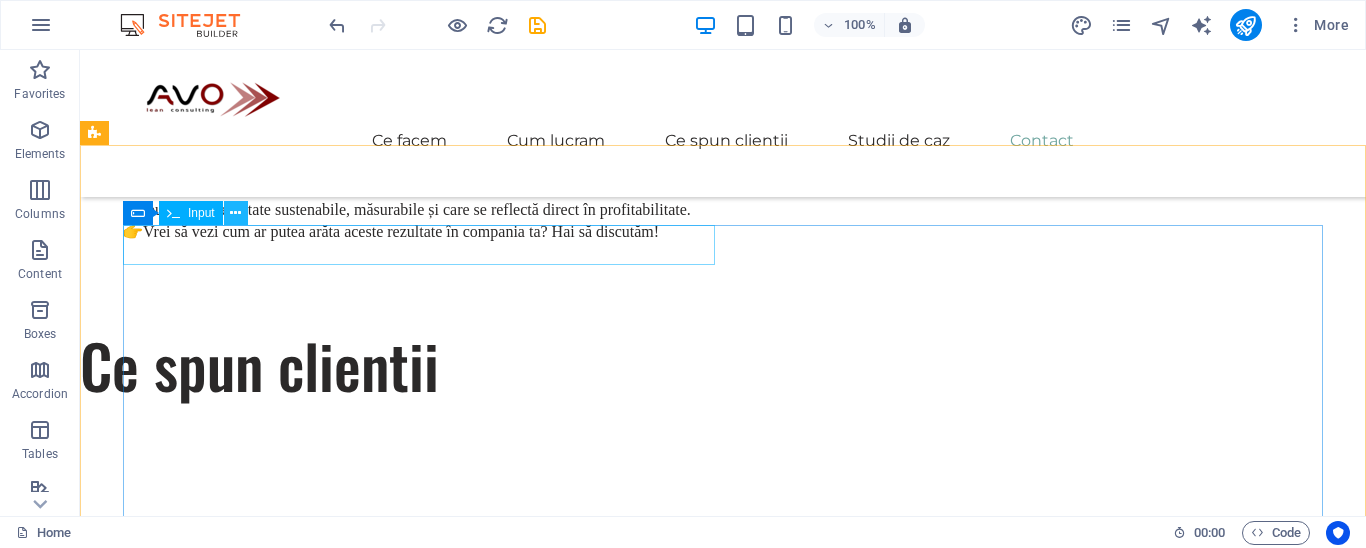 click at bounding box center (236, 213) 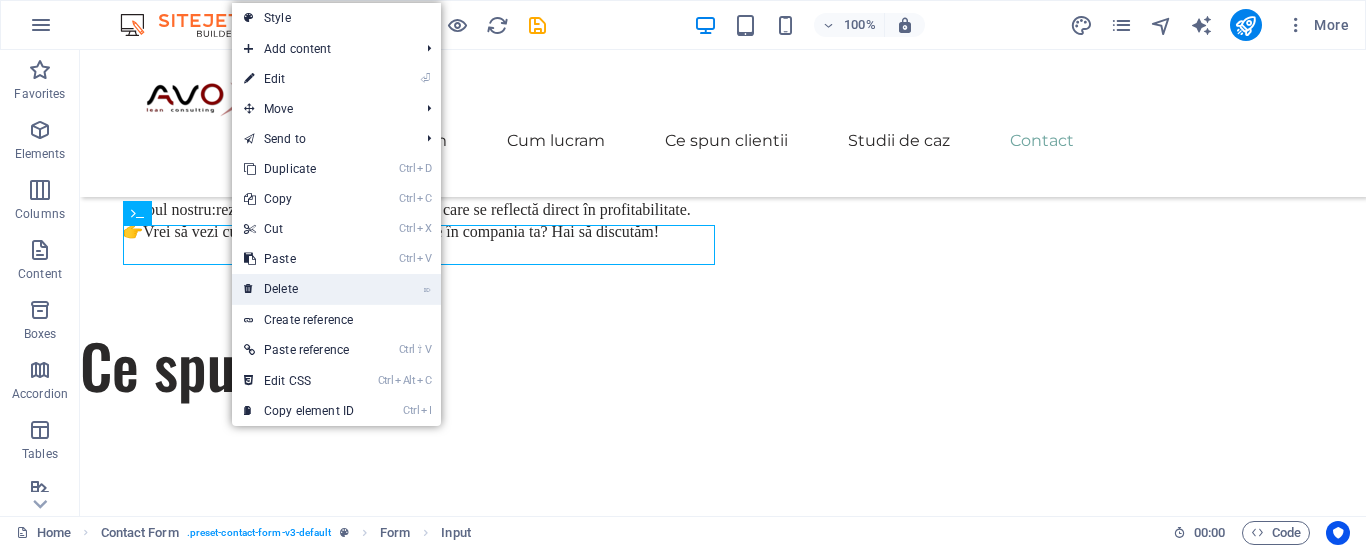click on "⌦  Delete" at bounding box center [299, 289] 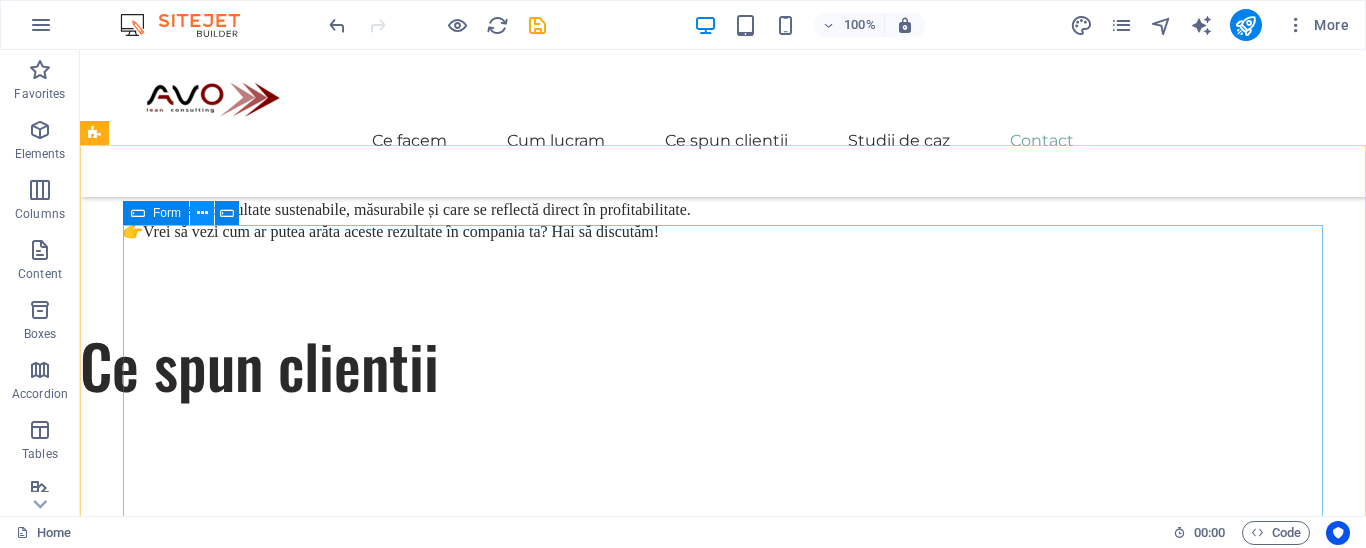 click at bounding box center (202, 213) 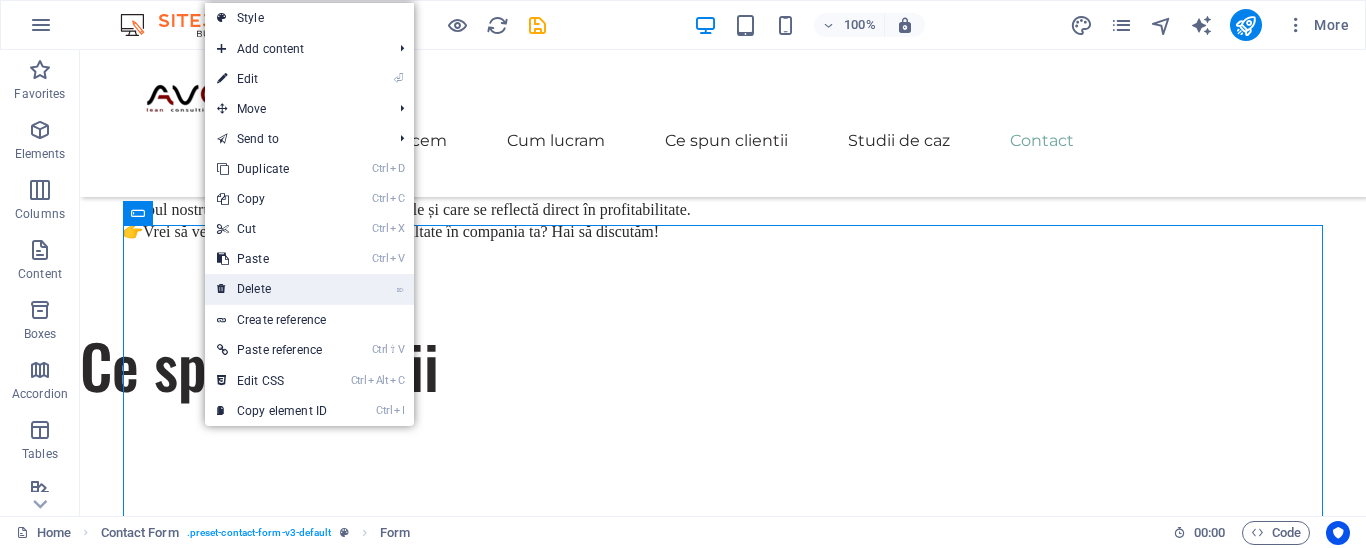 click on "⌦  Delete" at bounding box center [272, 289] 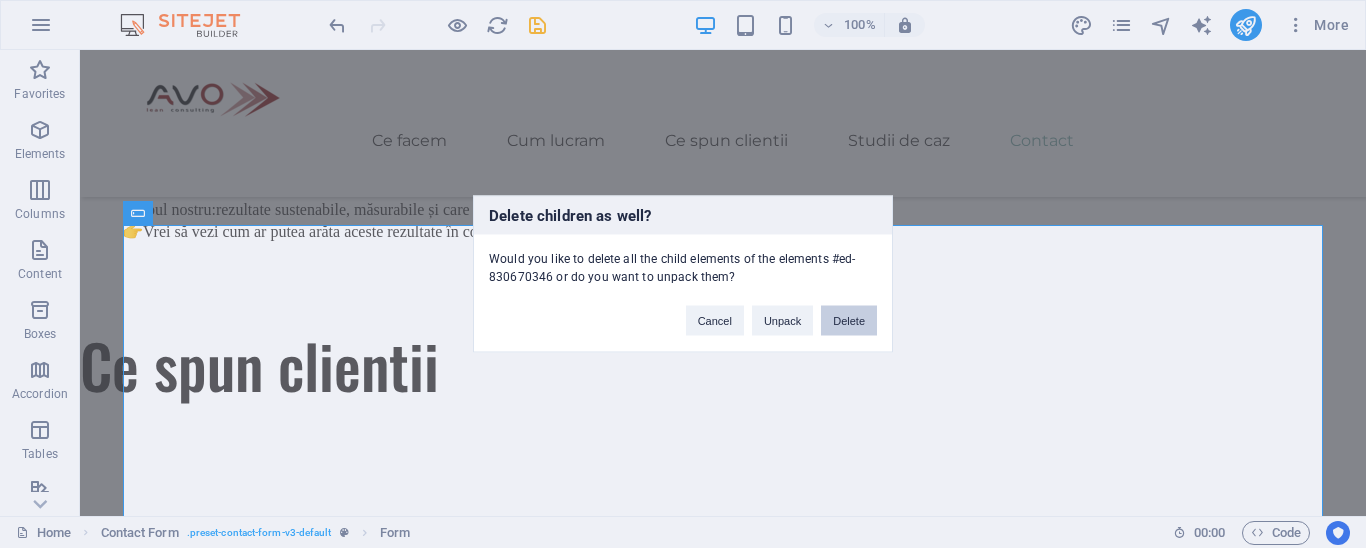 click on "Delete" at bounding box center (849, 321) 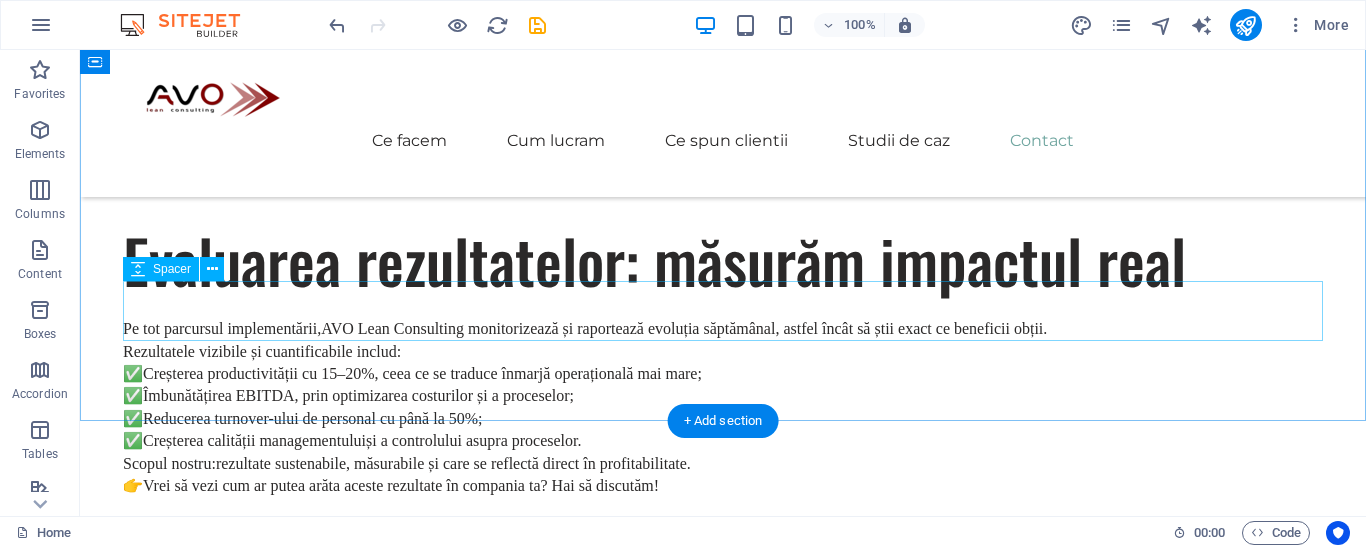 scroll, scrollTop: 5382, scrollLeft: 0, axis: vertical 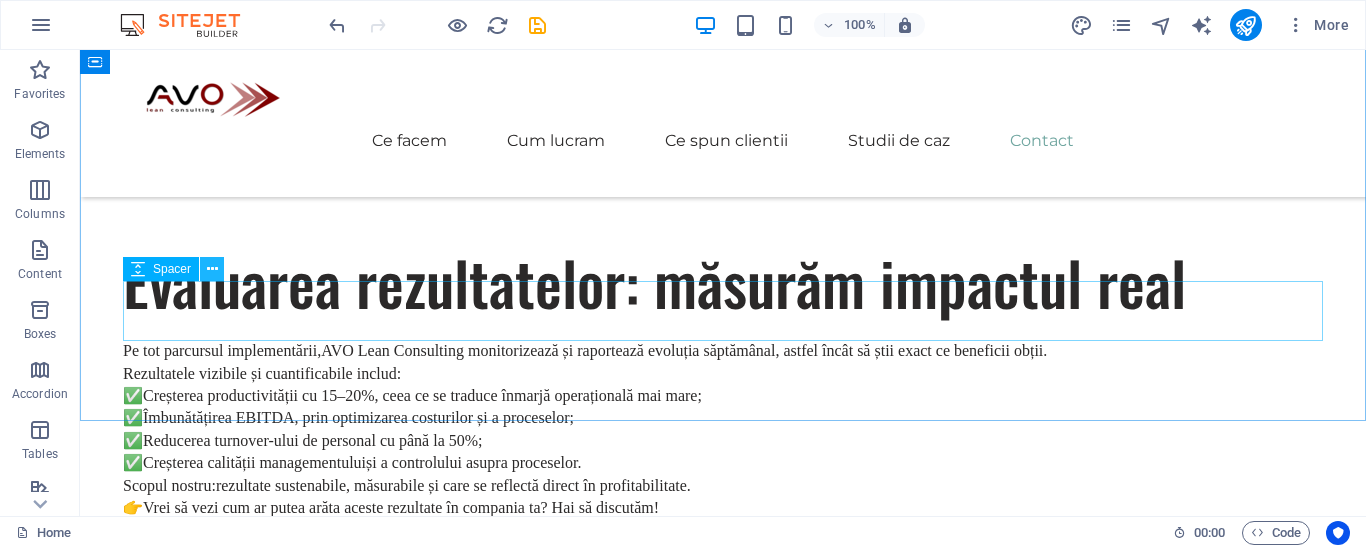 click at bounding box center [212, 269] 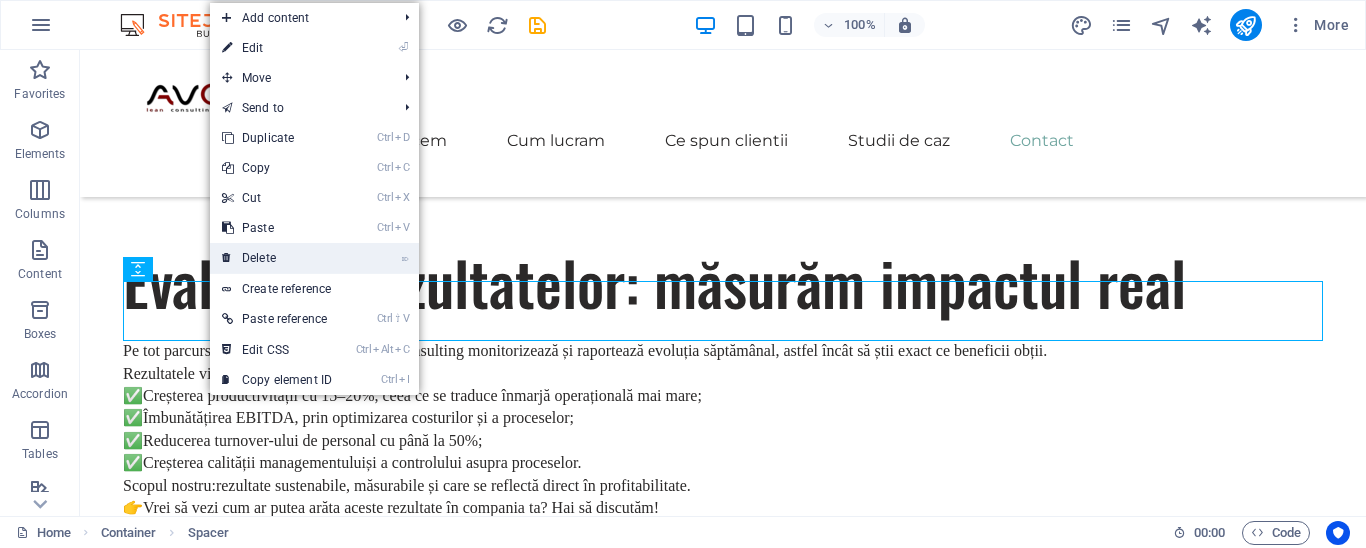 click on "⌦  Delete" at bounding box center (277, 258) 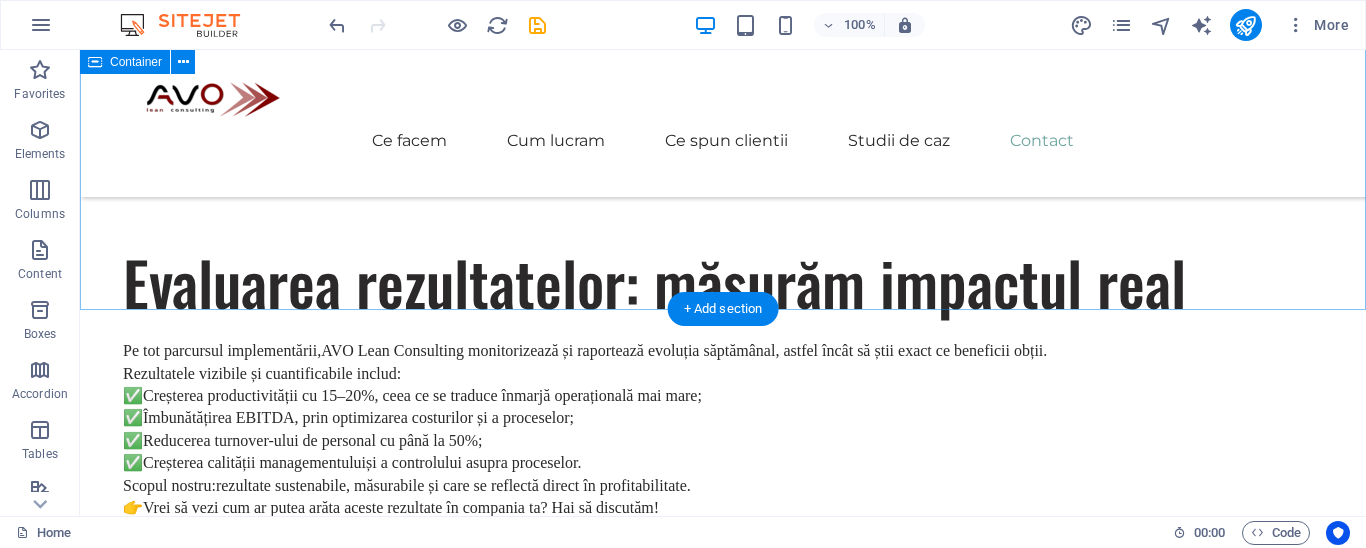 scroll, scrollTop: 5520, scrollLeft: 0, axis: vertical 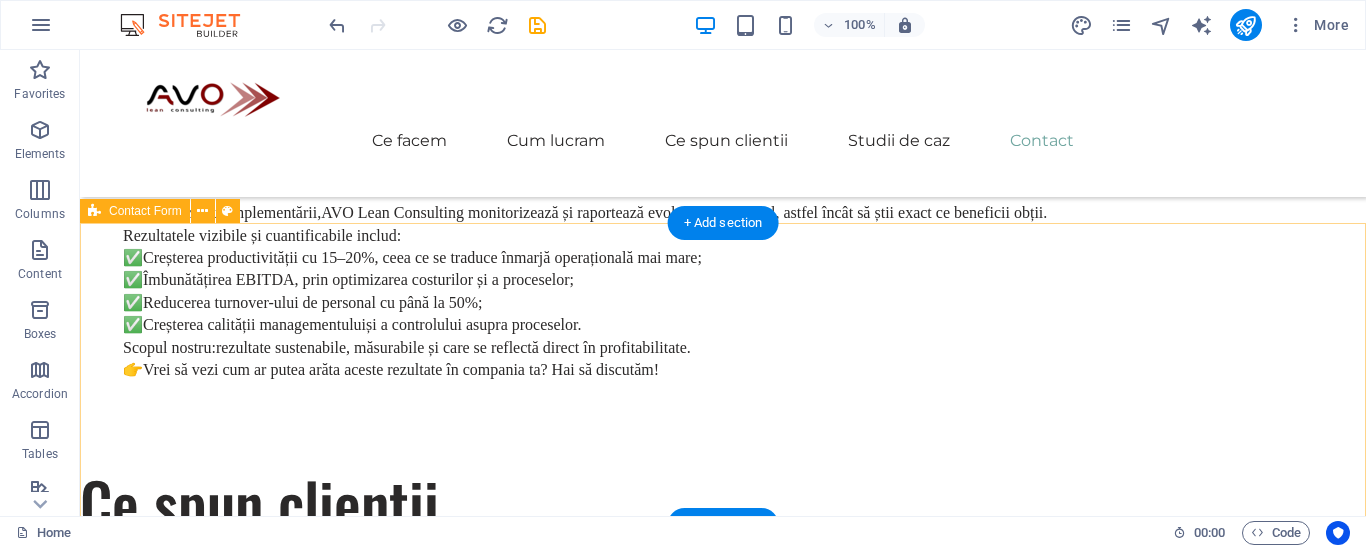 click on "Add elements" at bounding box center [664, 4837] 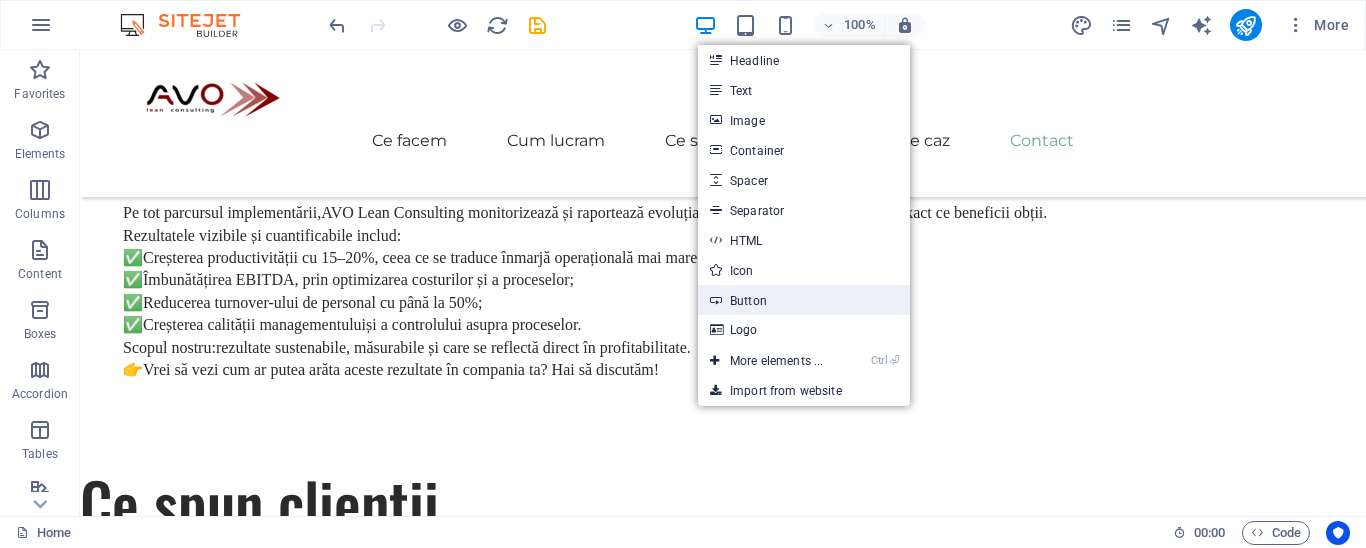 drag, startPoint x: 749, startPoint y: 301, endPoint x: 316, endPoint y: 273, distance: 433.90436 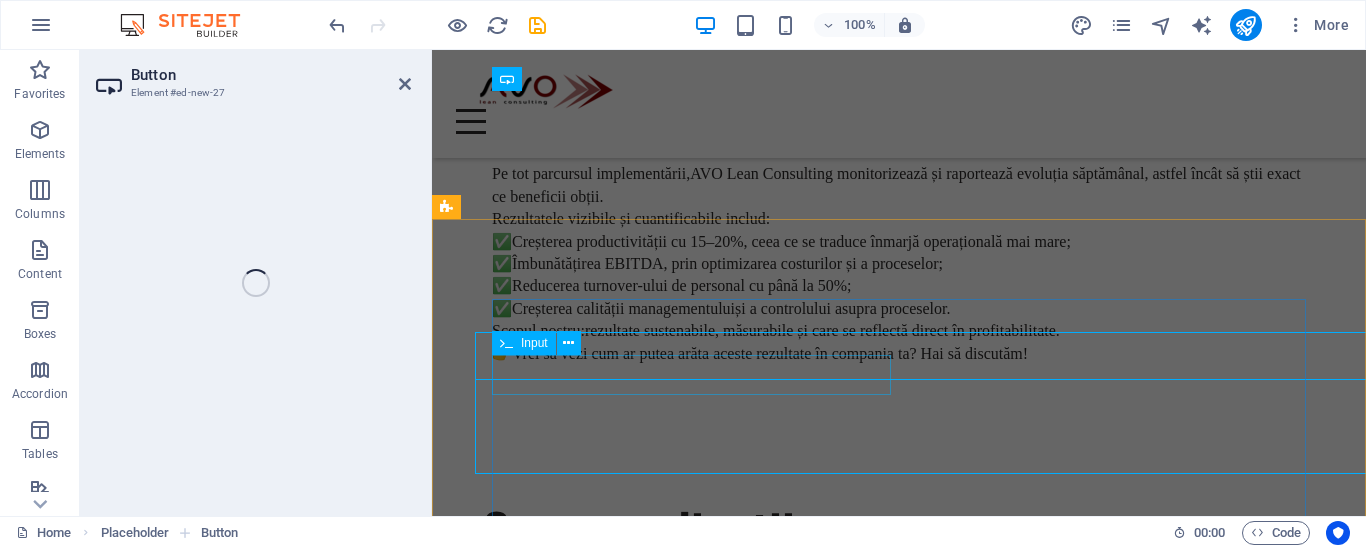 scroll, scrollTop: 5513, scrollLeft: 0, axis: vertical 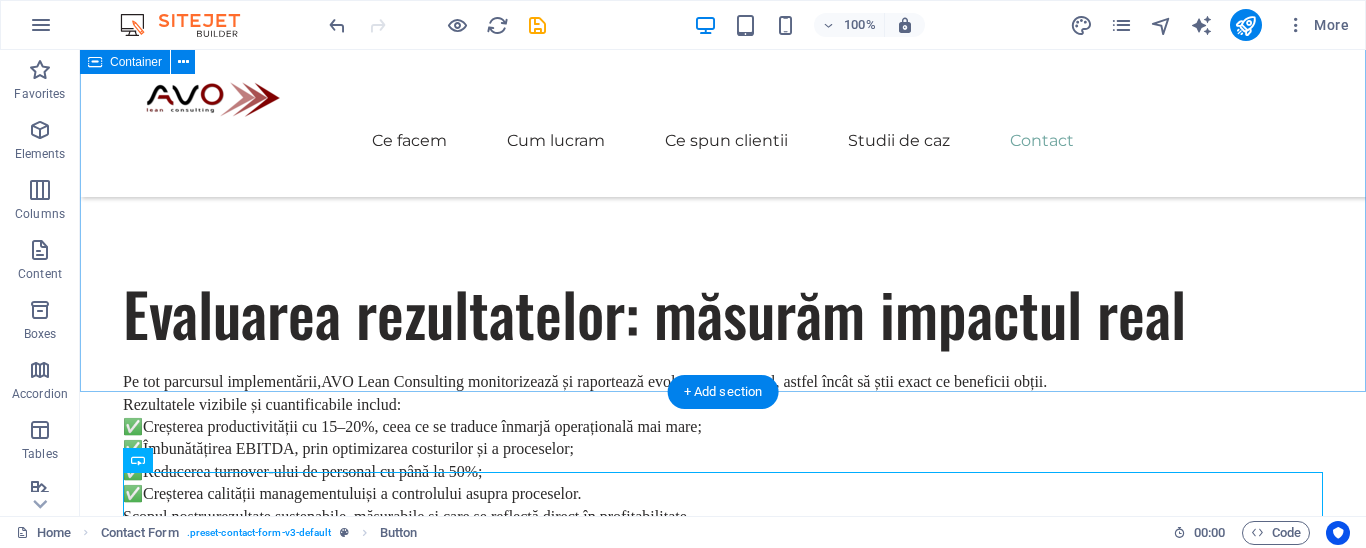 click on "Trimite Get In Touch Ești gata să pornești în călătoria ta către succesul sustenabil?   Contactează-ne astăzi pentru a programa o discutie." at bounding box center [723, 4644] 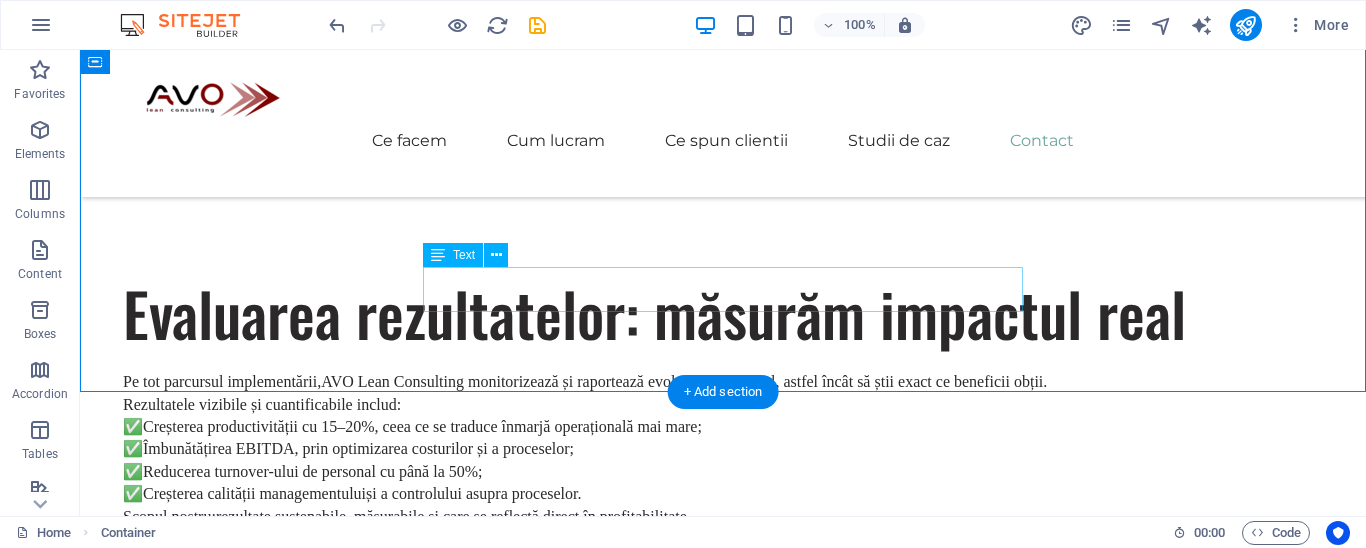 click on "Ești gata să pornești în călătoria ta către succesul sustenabil?   Contactează-ne astăzi pentru a programa o discutie." at bounding box center (723, 4723) 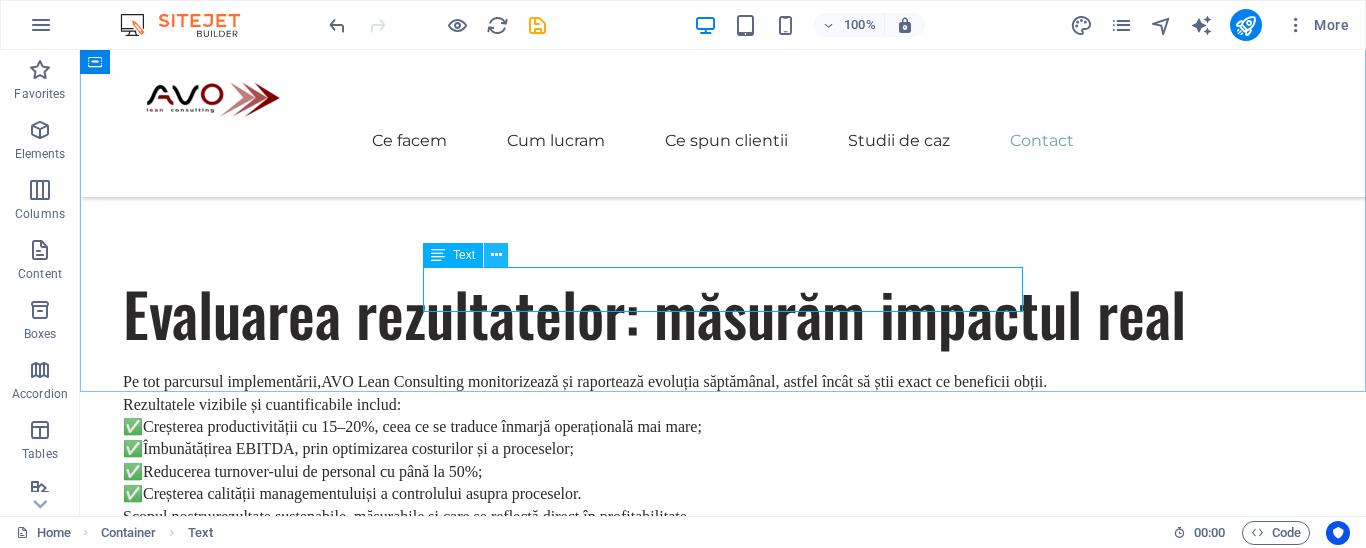 click at bounding box center [496, 255] 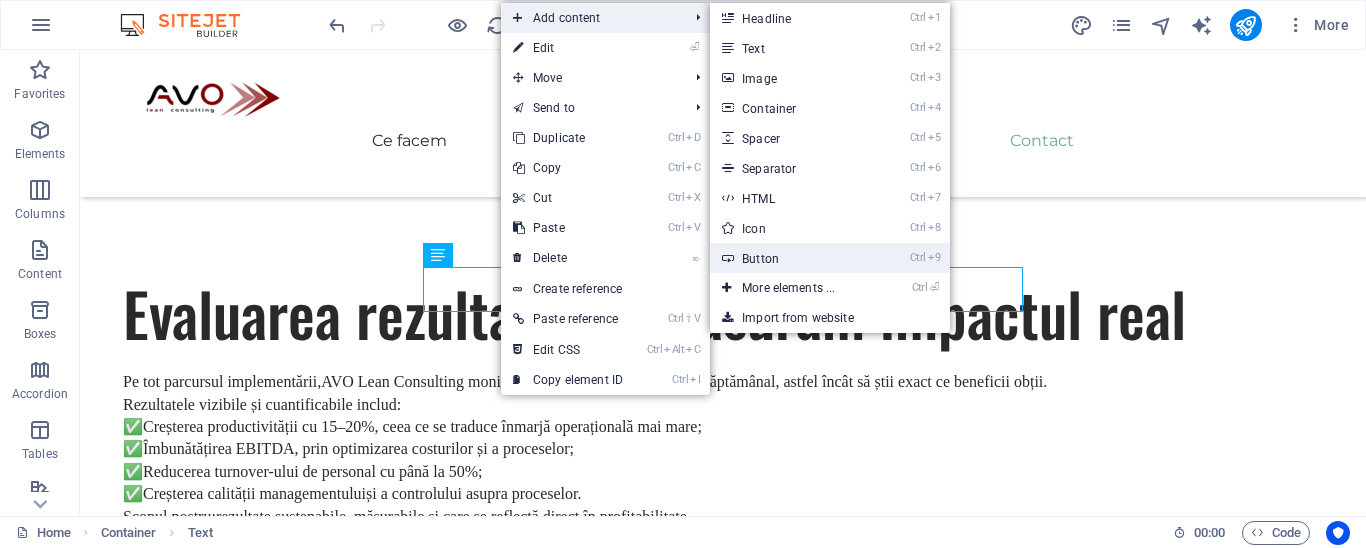 drag, startPoint x: 751, startPoint y: 248, endPoint x: 318, endPoint y: 201, distance: 435.54333 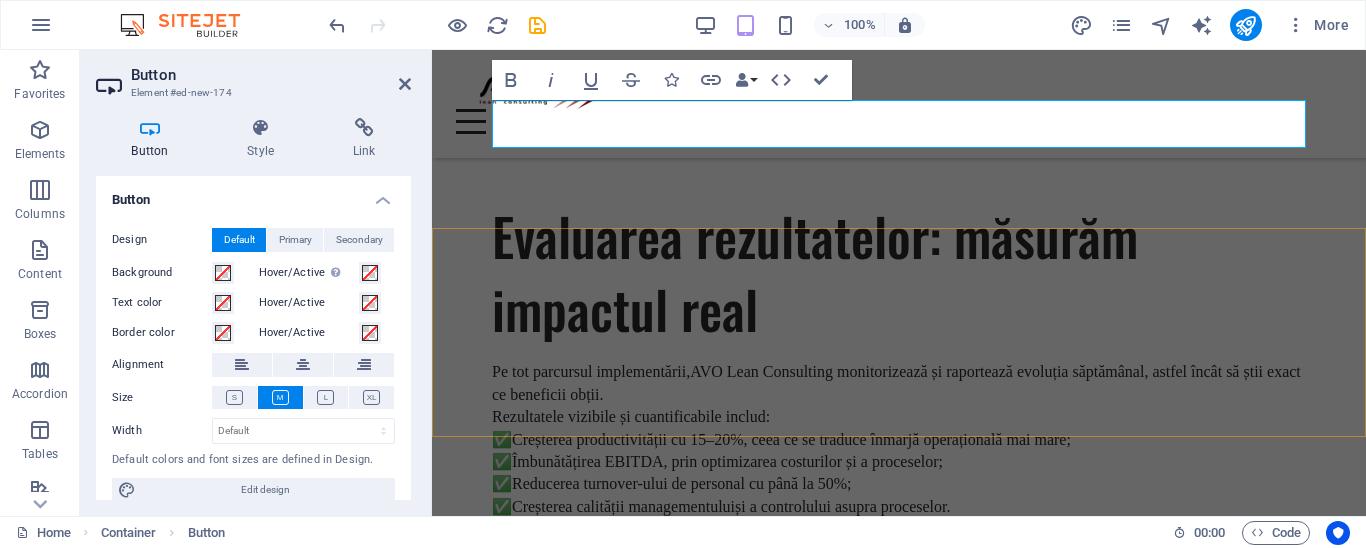 scroll, scrollTop: 5344, scrollLeft: 0, axis: vertical 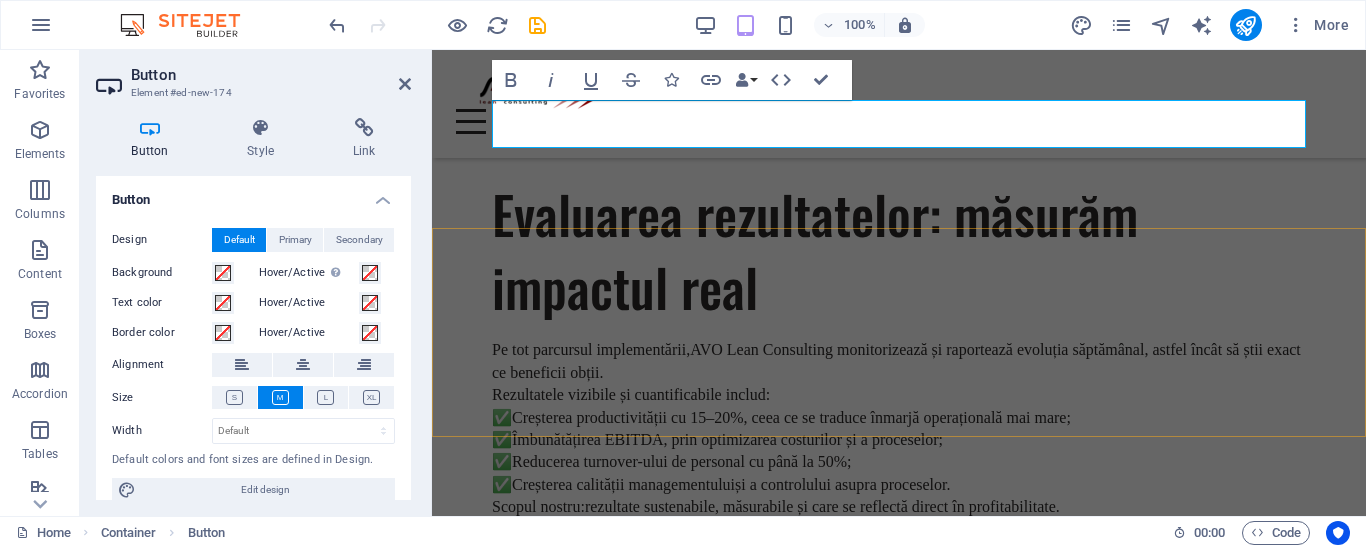click on "Button label" at bounding box center (899, 4843) 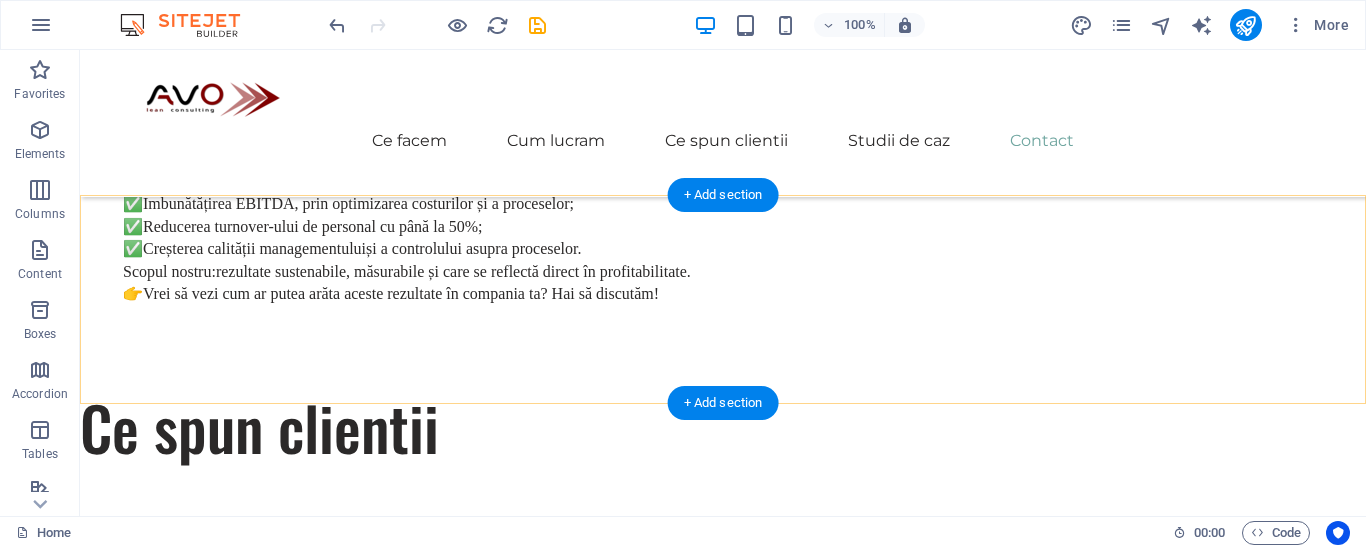 scroll, scrollTop: 5458, scrollLeft: 0, axis: vertical 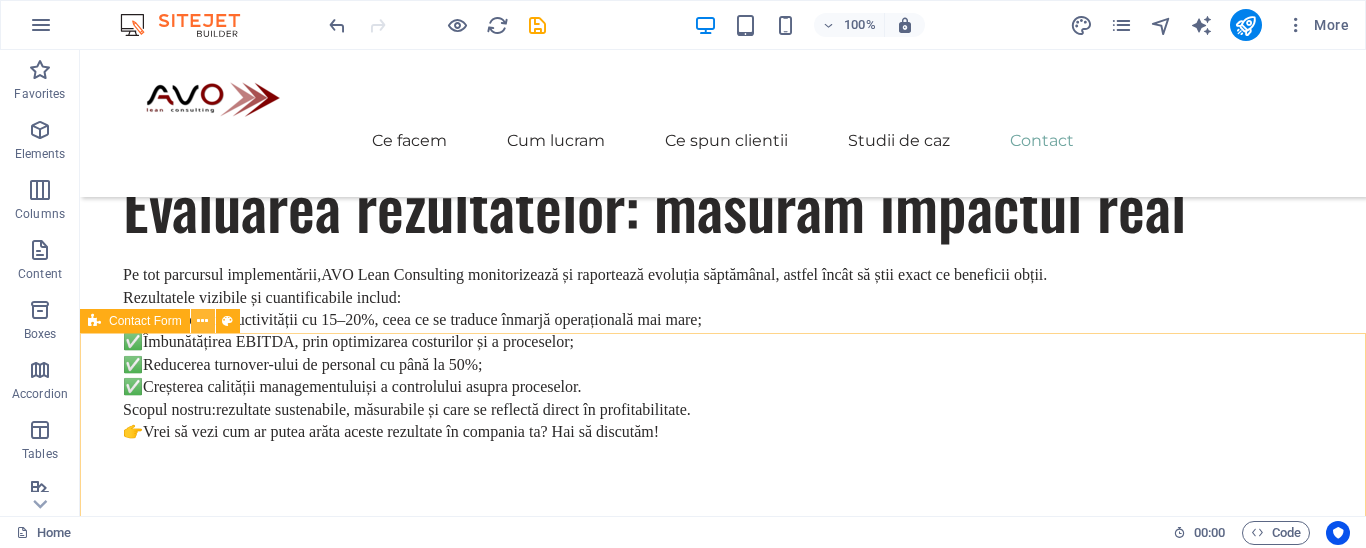 click at bounding box center [202, 321] 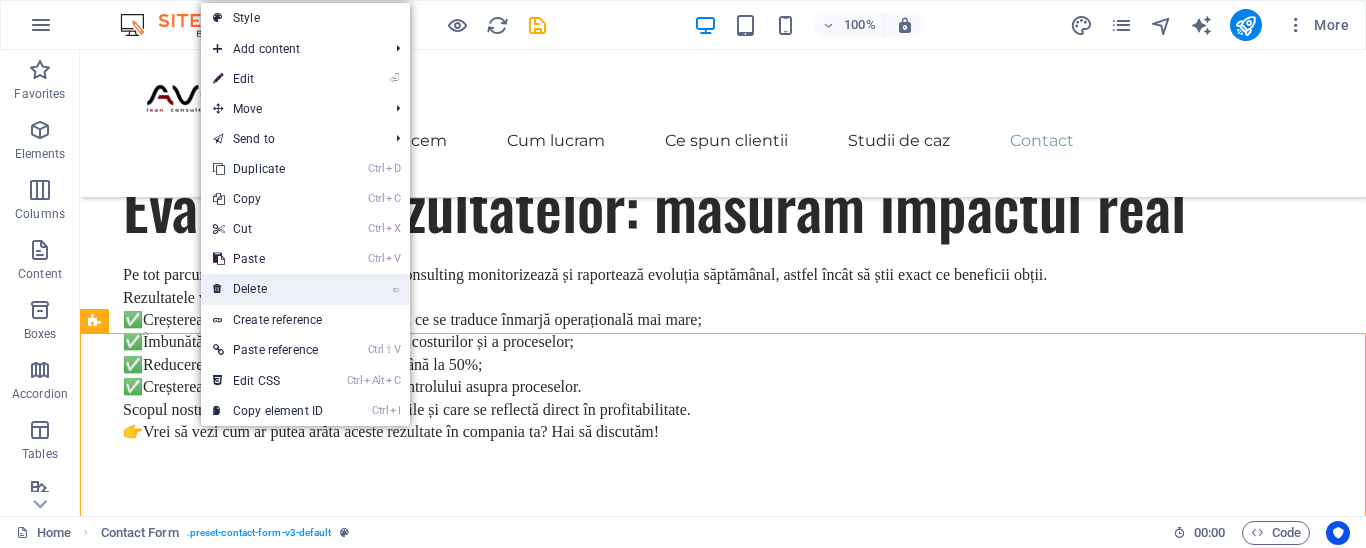 click on "⌦  Delete" at bounding box center [268, 289] 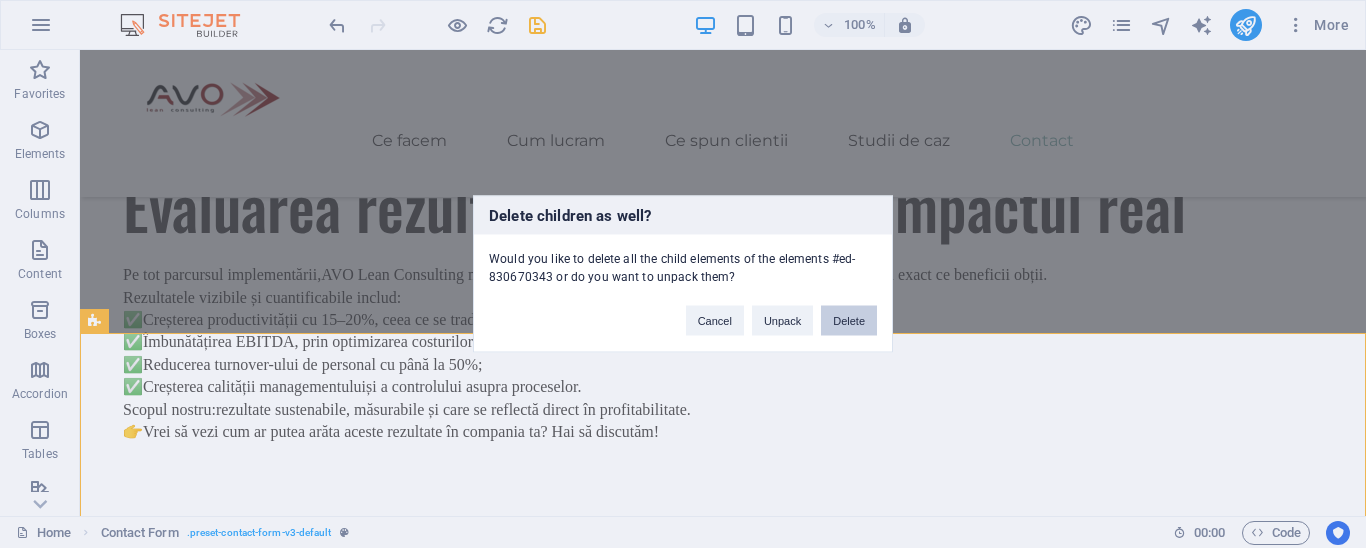 click on "Delete" at bounding box center [849, 321] 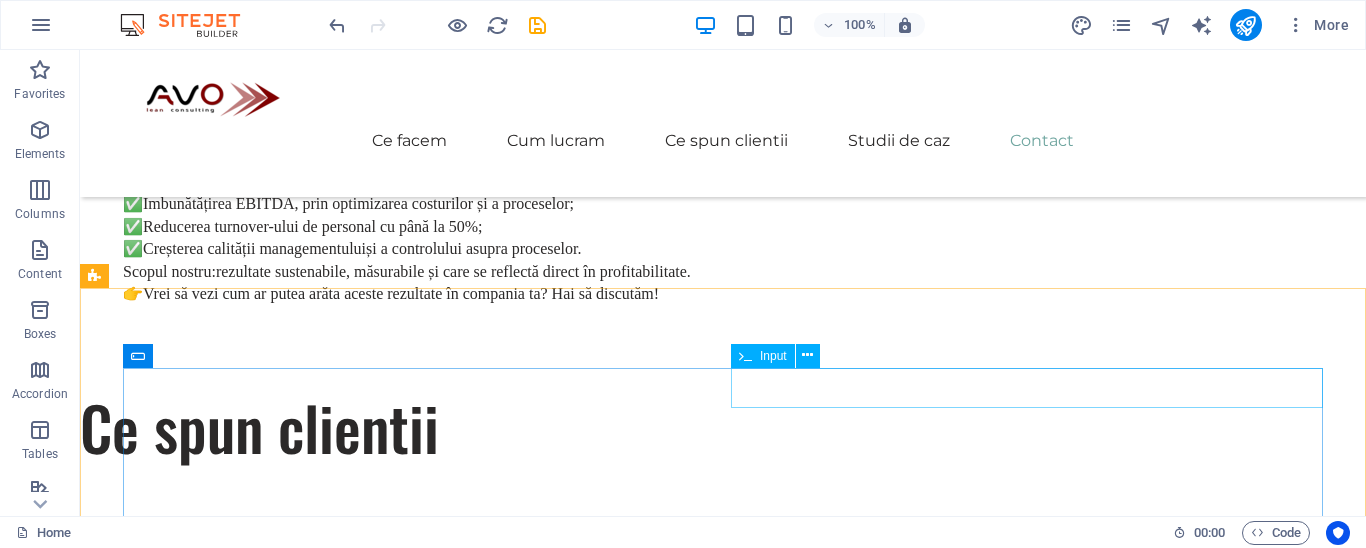 scroll, scrollTop: 5458, scrollLeft: 0, axis: vertical 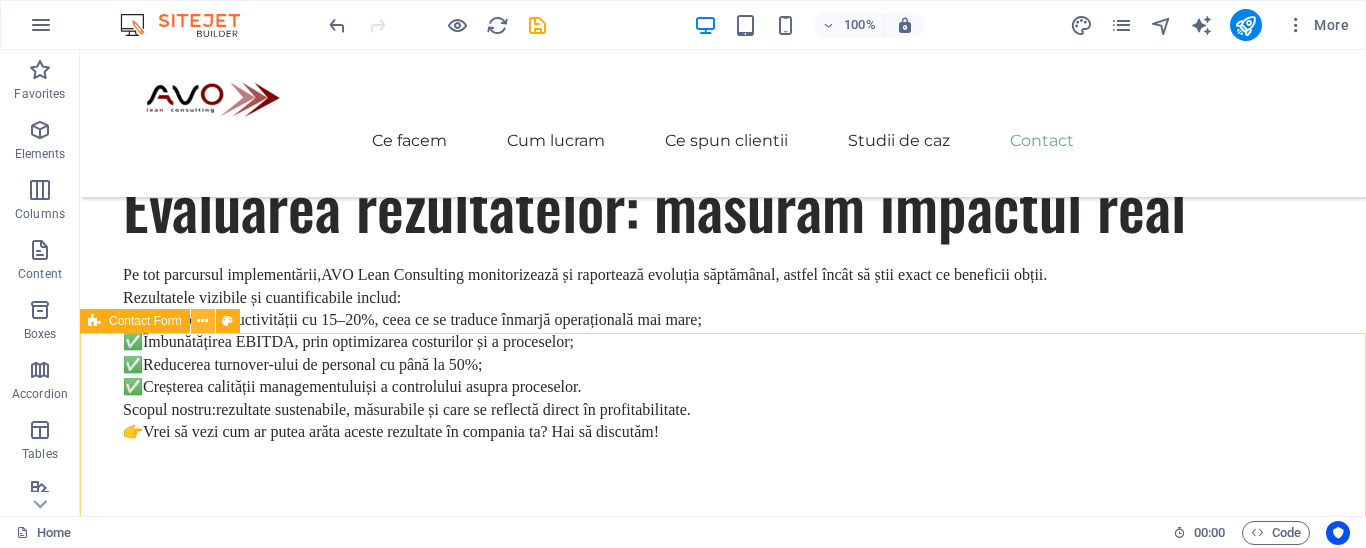 click at bounding box center (203, 321) 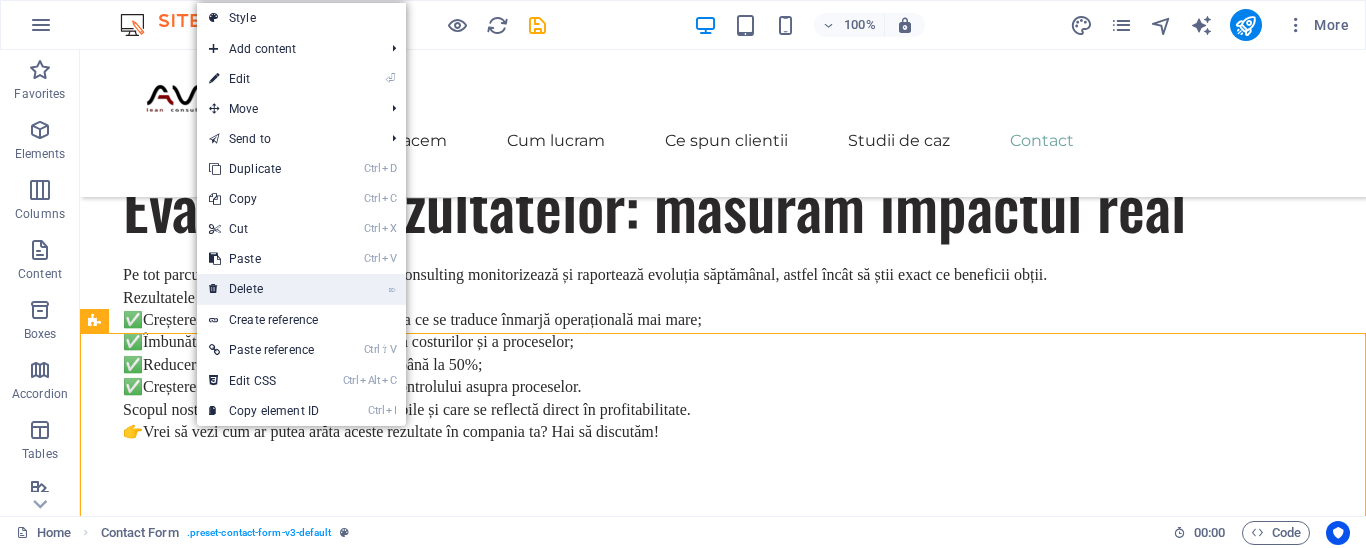 click on "⌦  Delete" at bounding box center [264, 289] 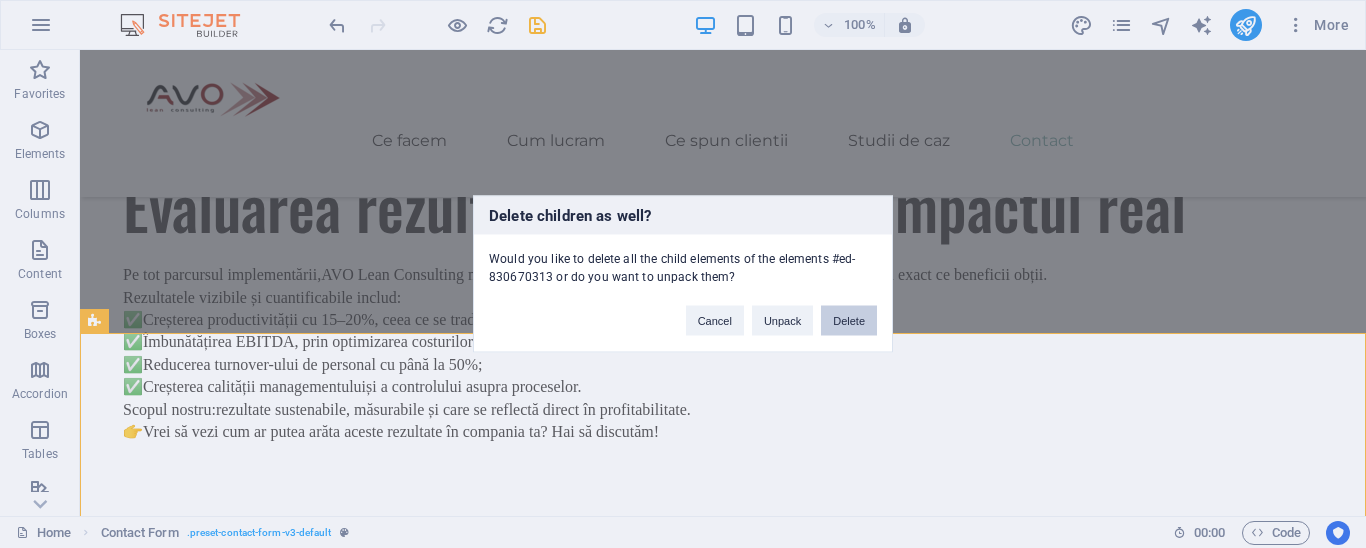 click on "Delete" at bounding box center [849, 321] 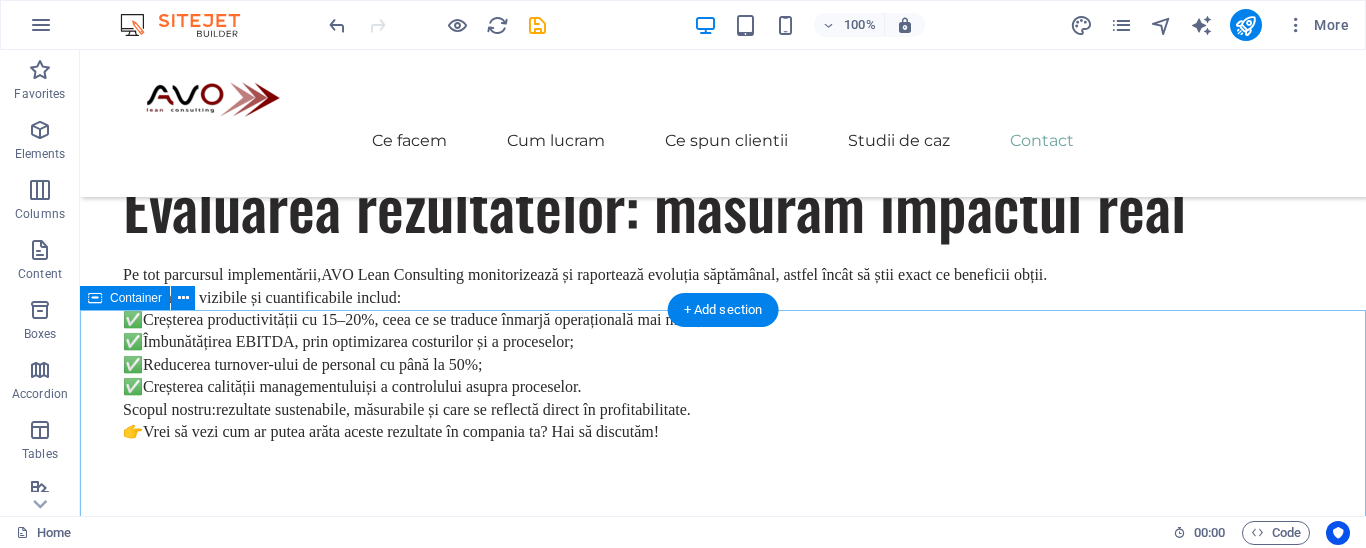 scroll, scrollTop: 5596, scrollLeft: 0, axis: vertical 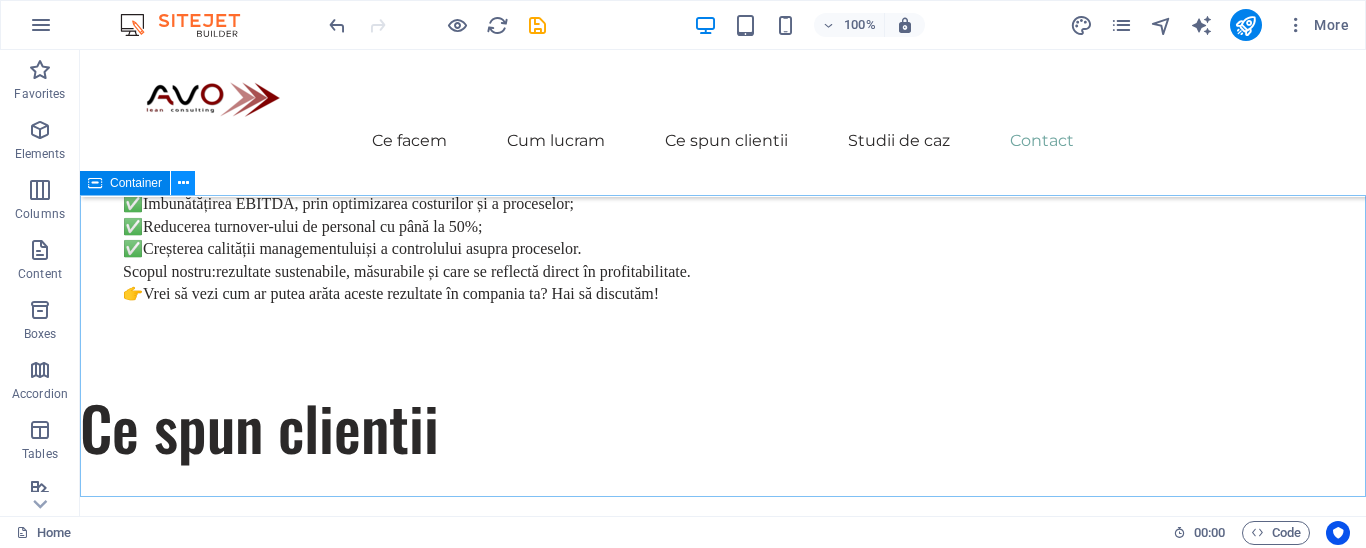 click at bounding box center (183, 183) 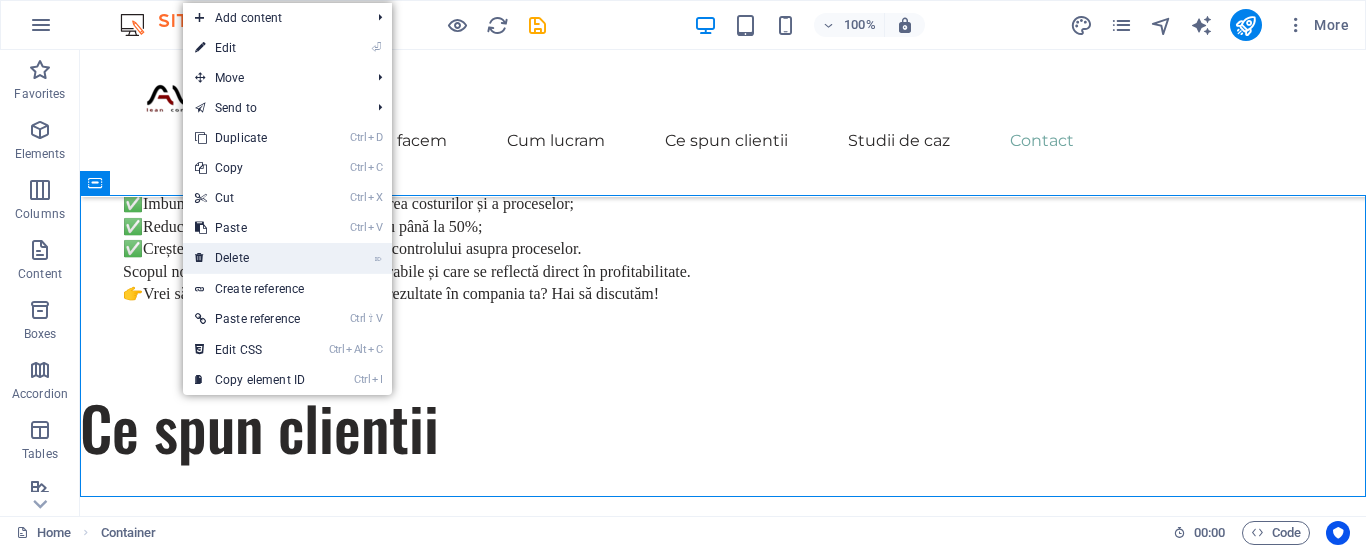 click on "⌦  Delete" at bounding box center [250, 258] 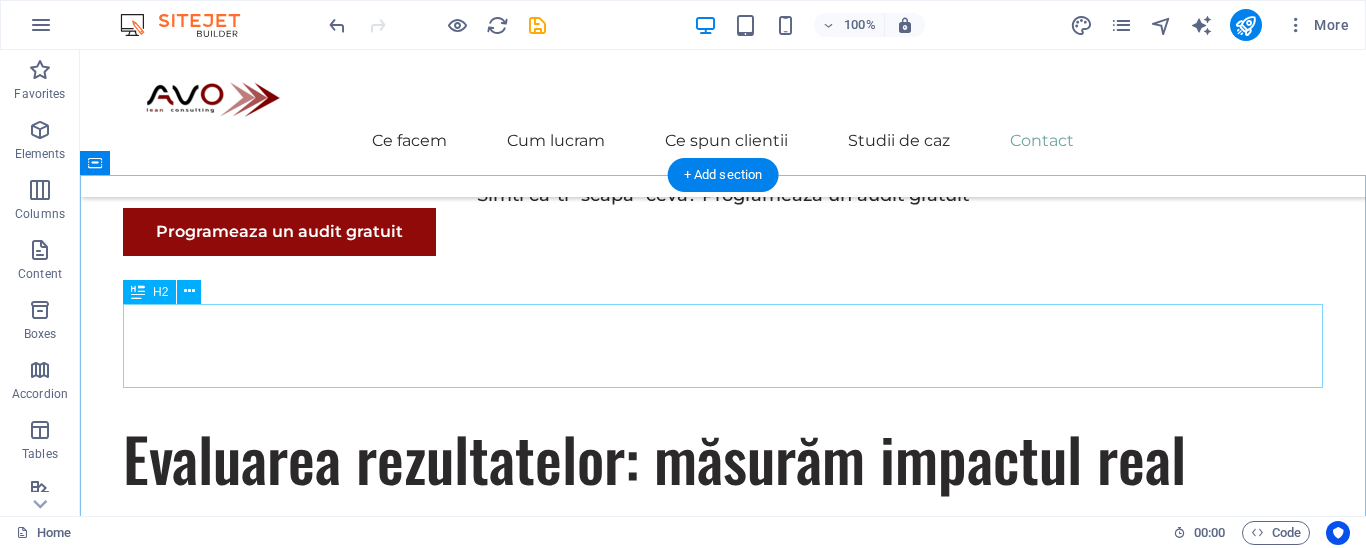 scroll, scrollTop: 5182, scrollLeft: 0, axis: vertical 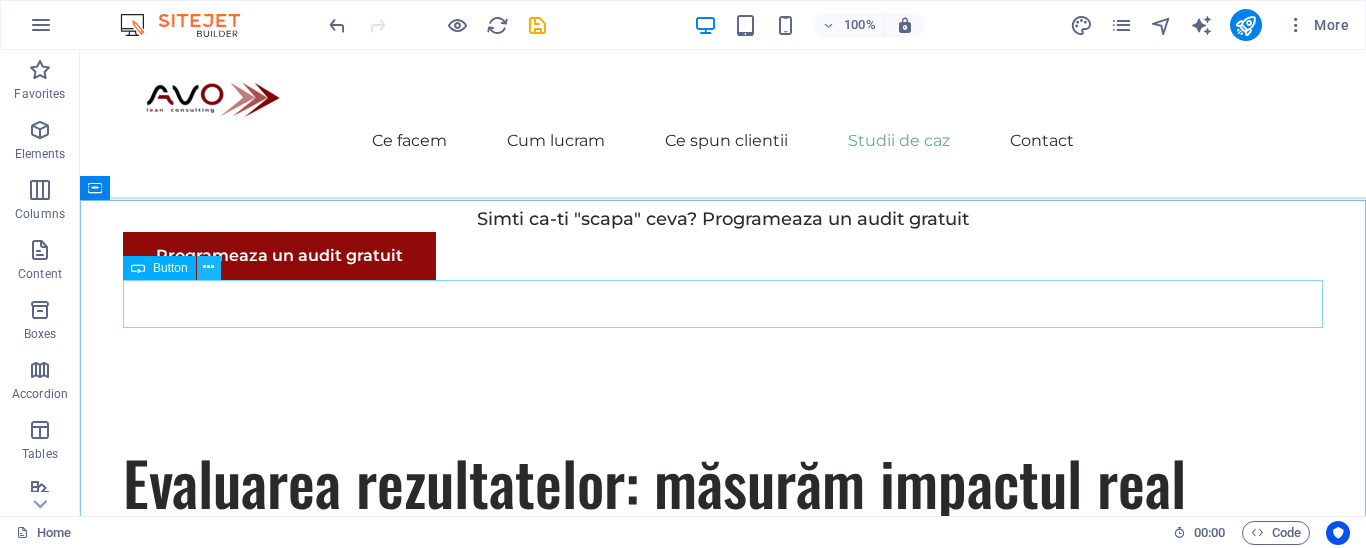 click at bounding box center [208, 267] 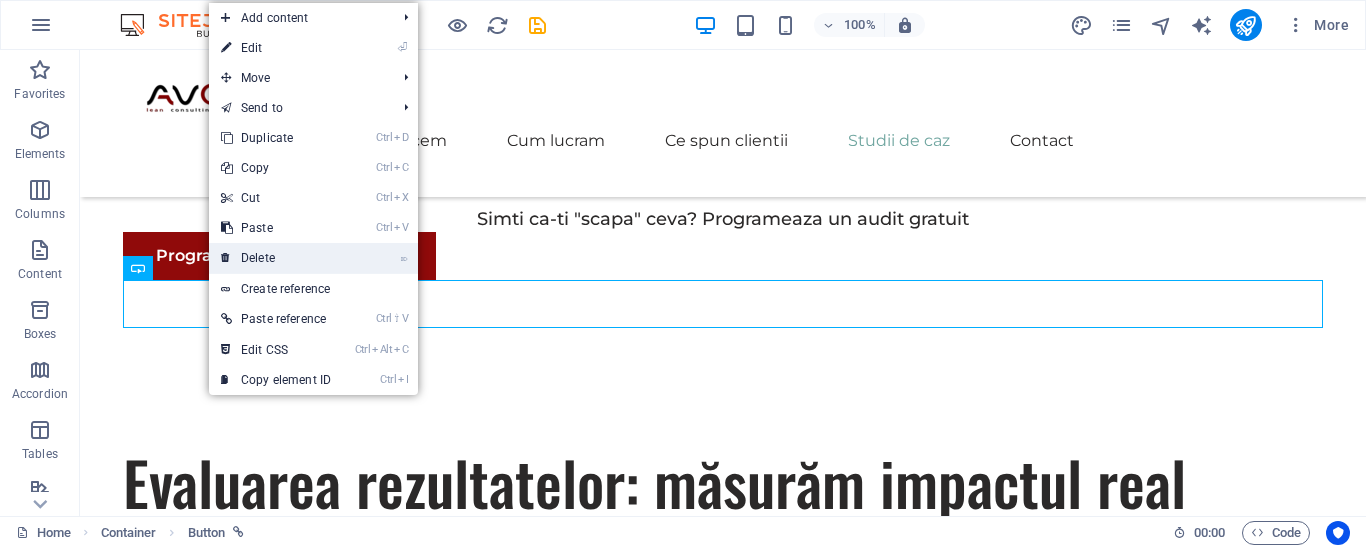 click on "⌦  Delete" at bounding box center [276, 258] 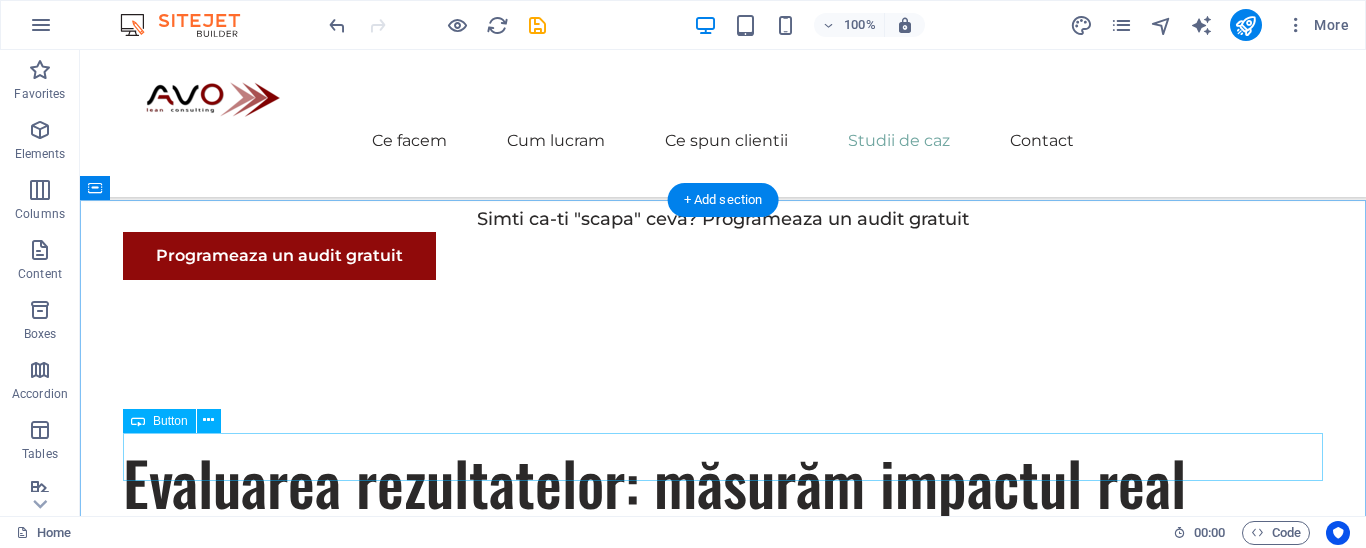 click on "Button label" at bounding box center (723, 4890) 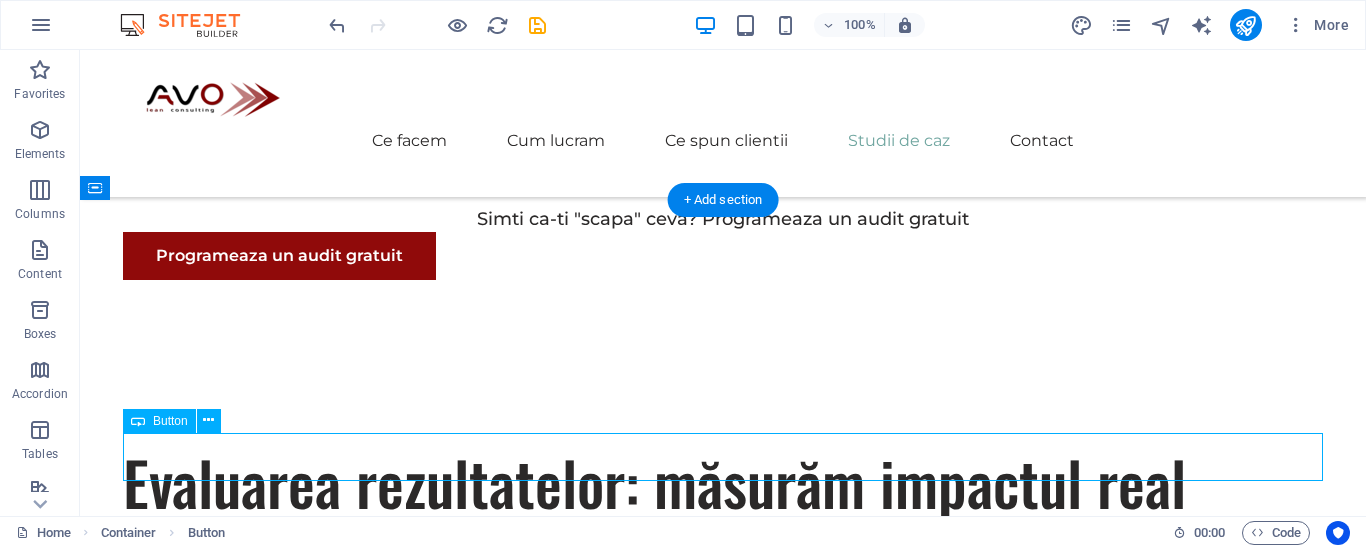 click on "Button label" at bounding box center [723, 4890] 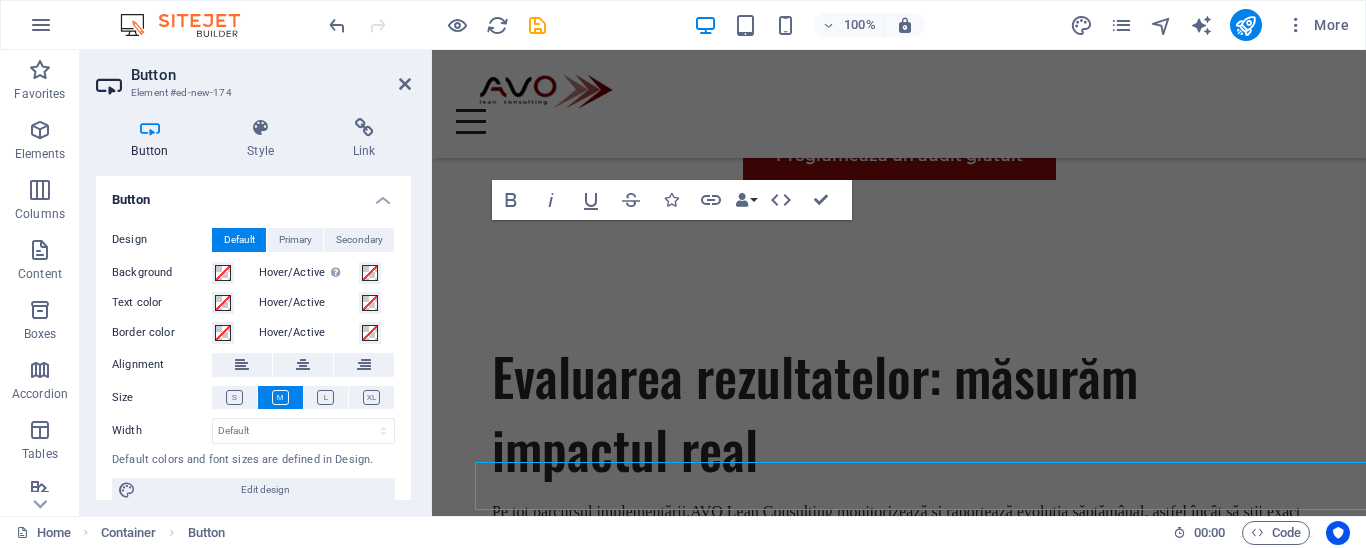 scroll, scrollTop: 5175, scrollLeft: 0, axis: vertical 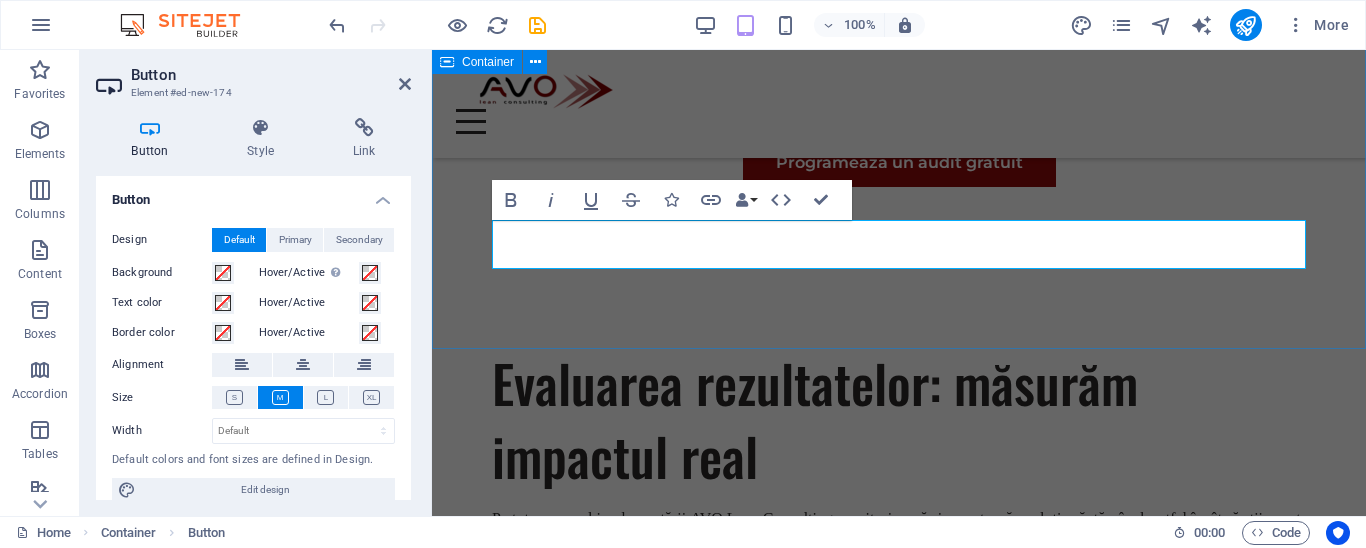 type 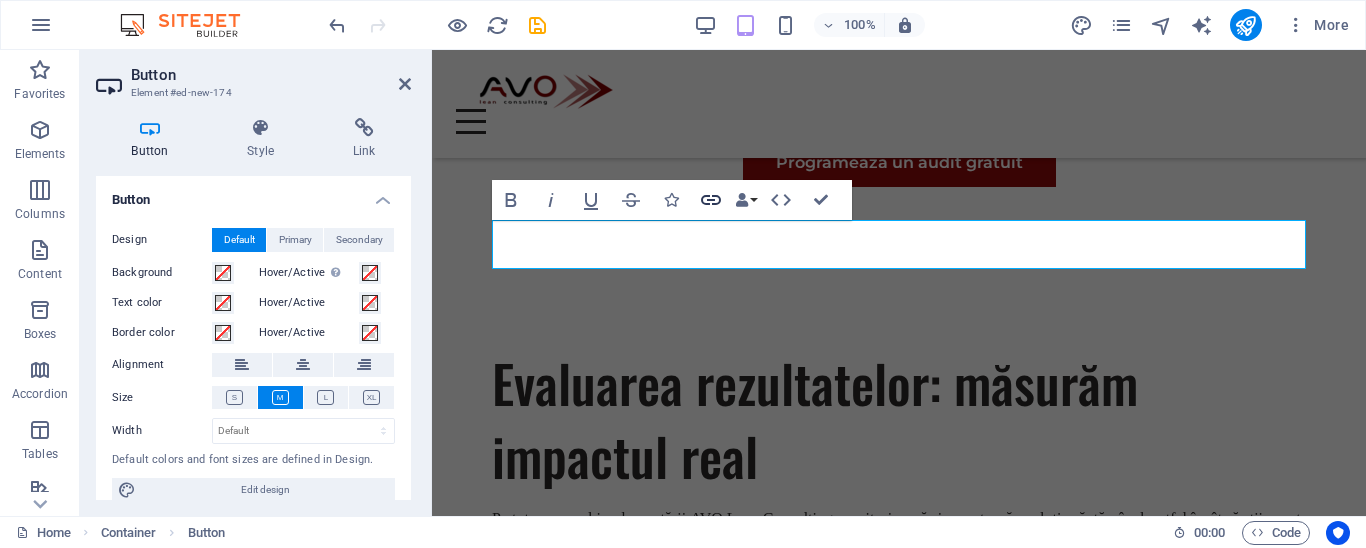 click 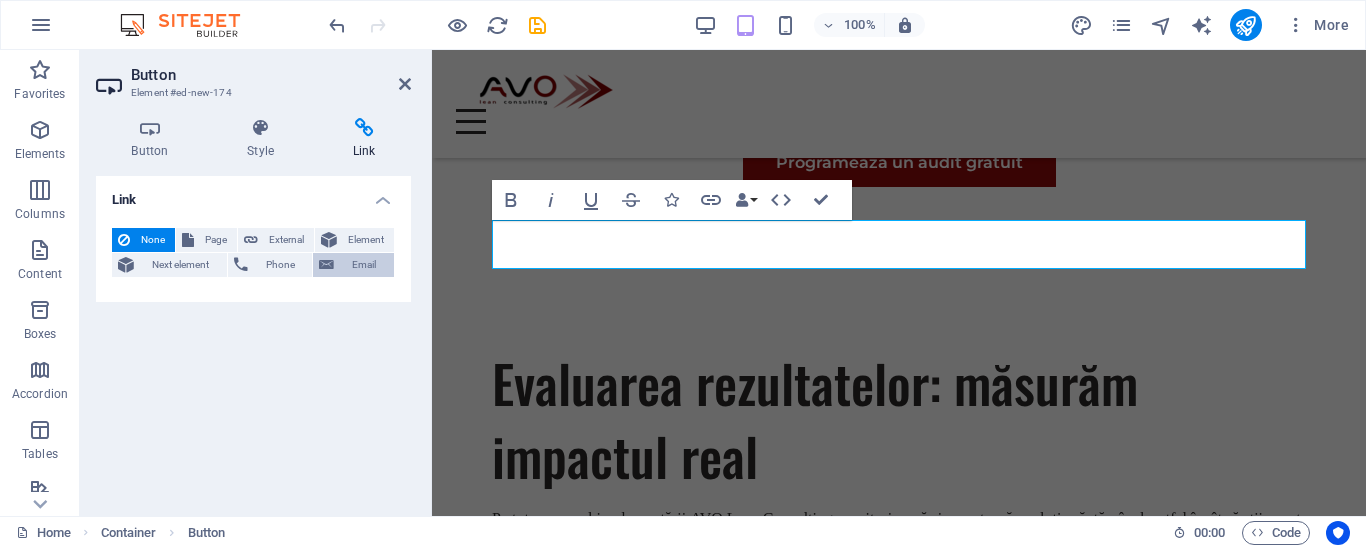 click on "Email" at bounding box center [364, 265] 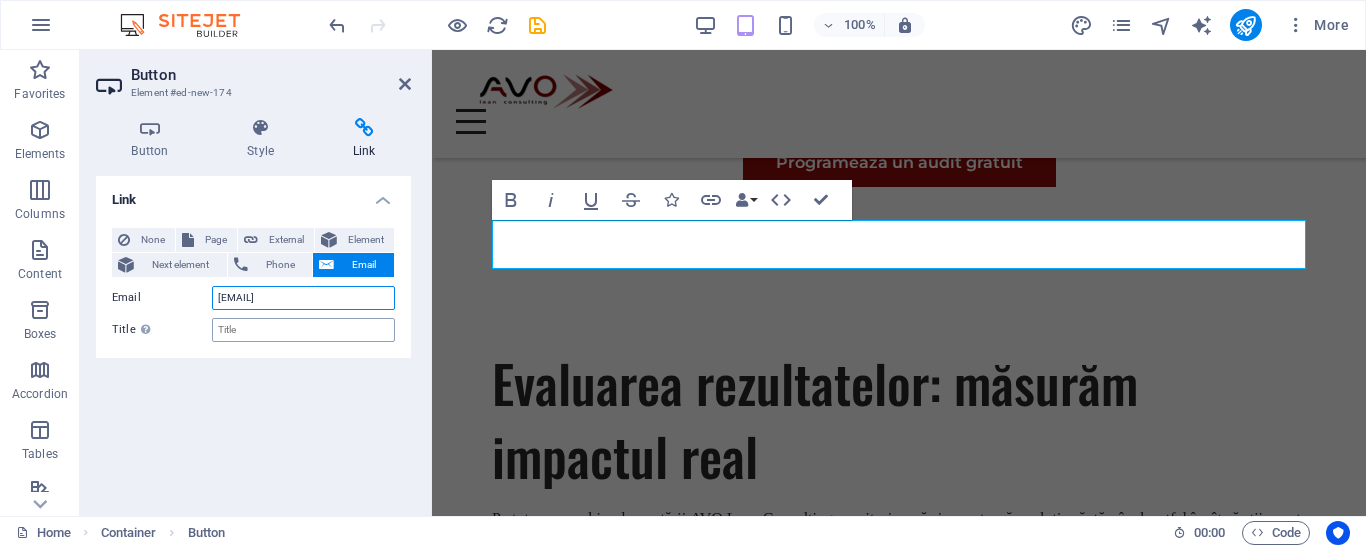 type on "[EMAIL]" 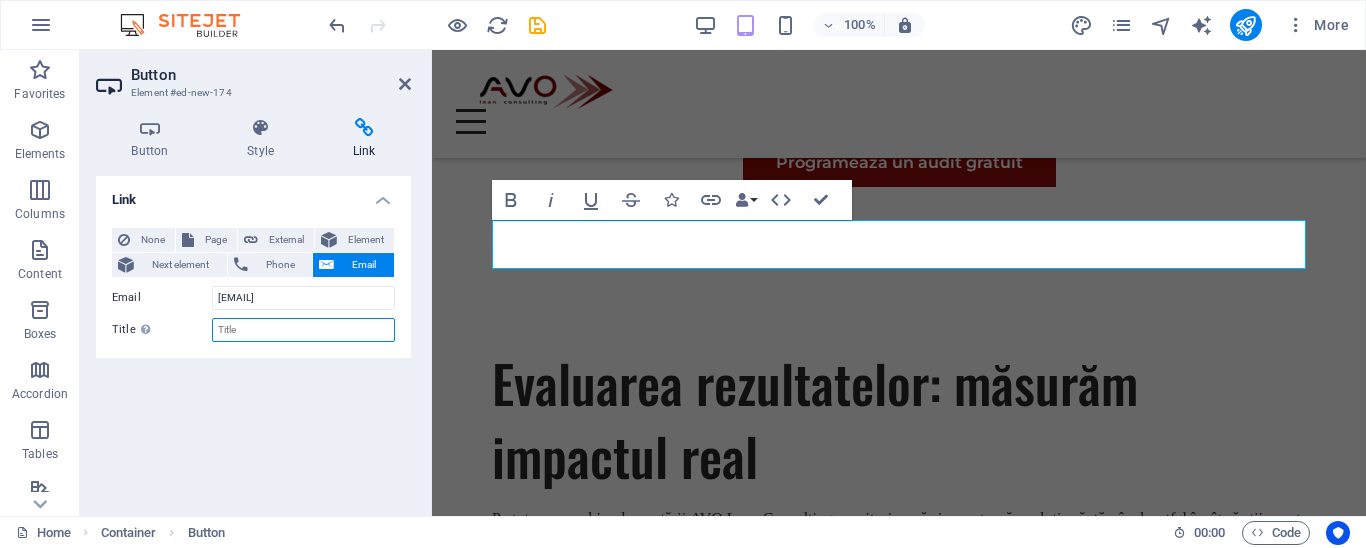 click on "Title Additional link description, should not be the same as the link text. The title is most often shown as a tooltip text when the mouse moves over the element. Leave empty if uncertain." at bounding box center [303, 330] 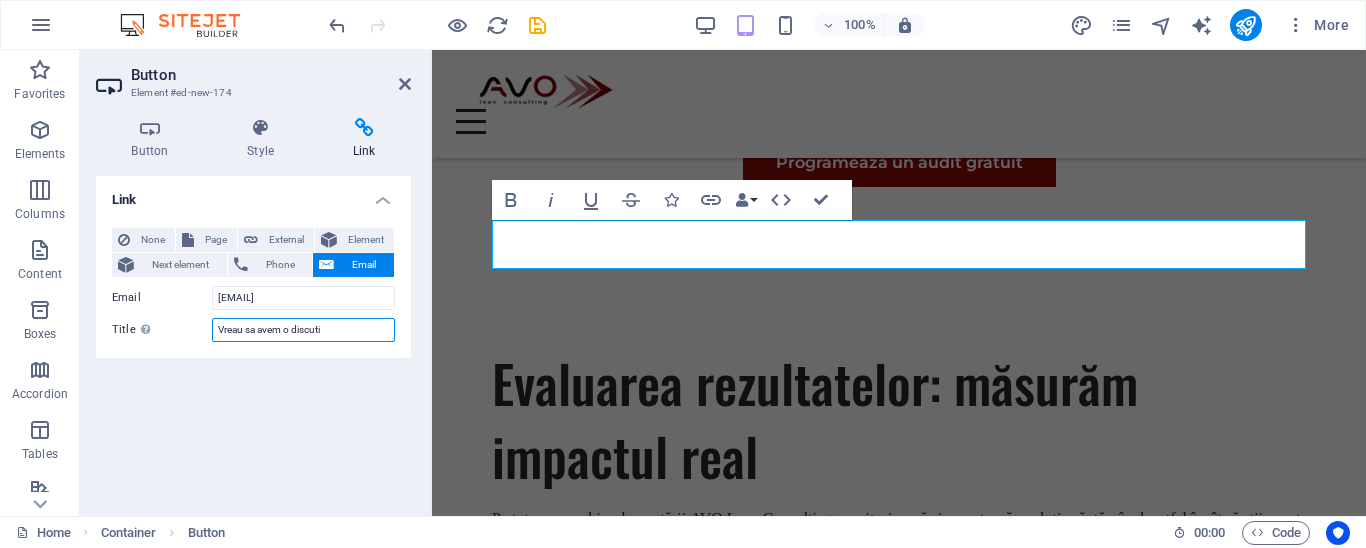 type on "Vreau sa avem o discutie" 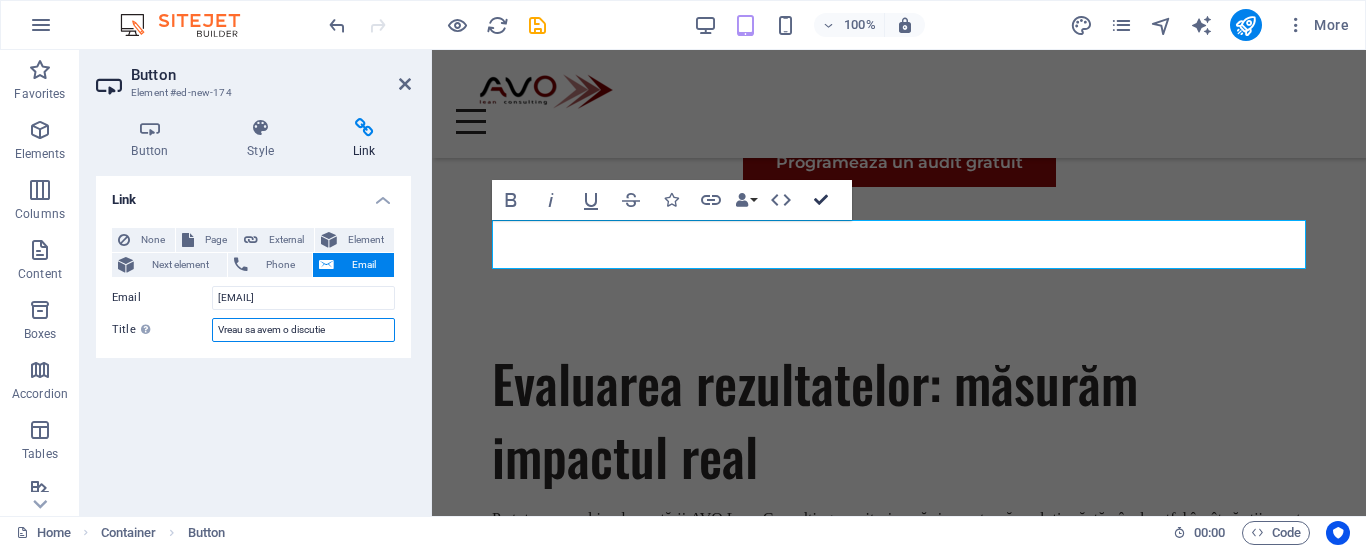 drag, startPoint x: 817, startPoint y: 196, endPoint x: 742, endPoint y: 210, distance: 76.29548 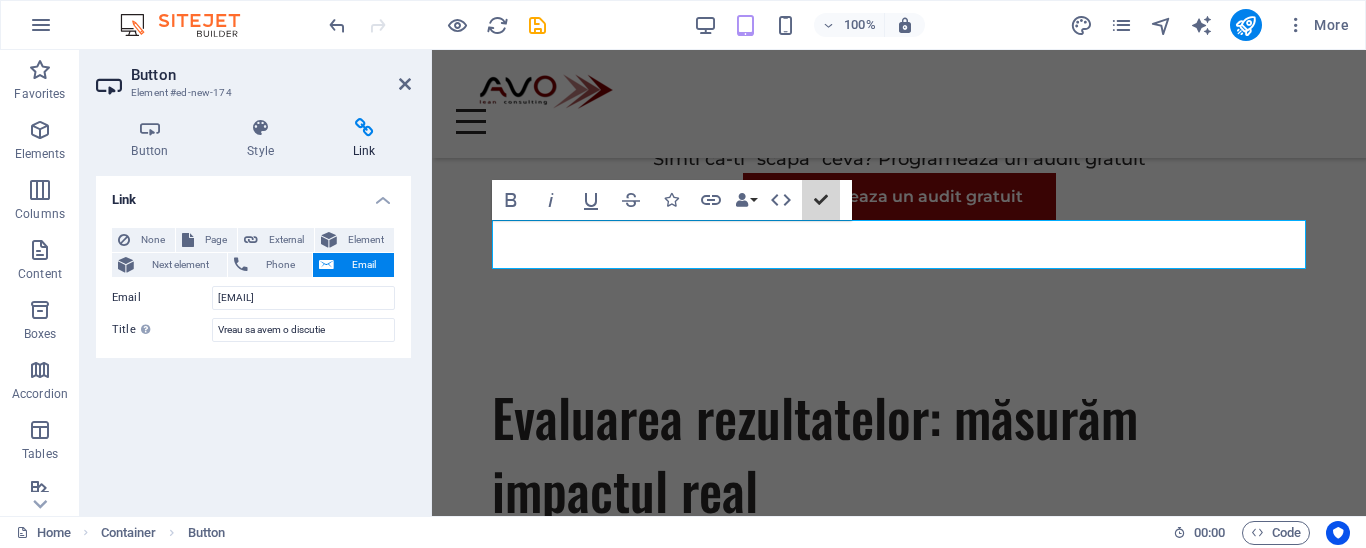 scroll, scrollTop: 5151, scrollLeft: 0, axis: vertical 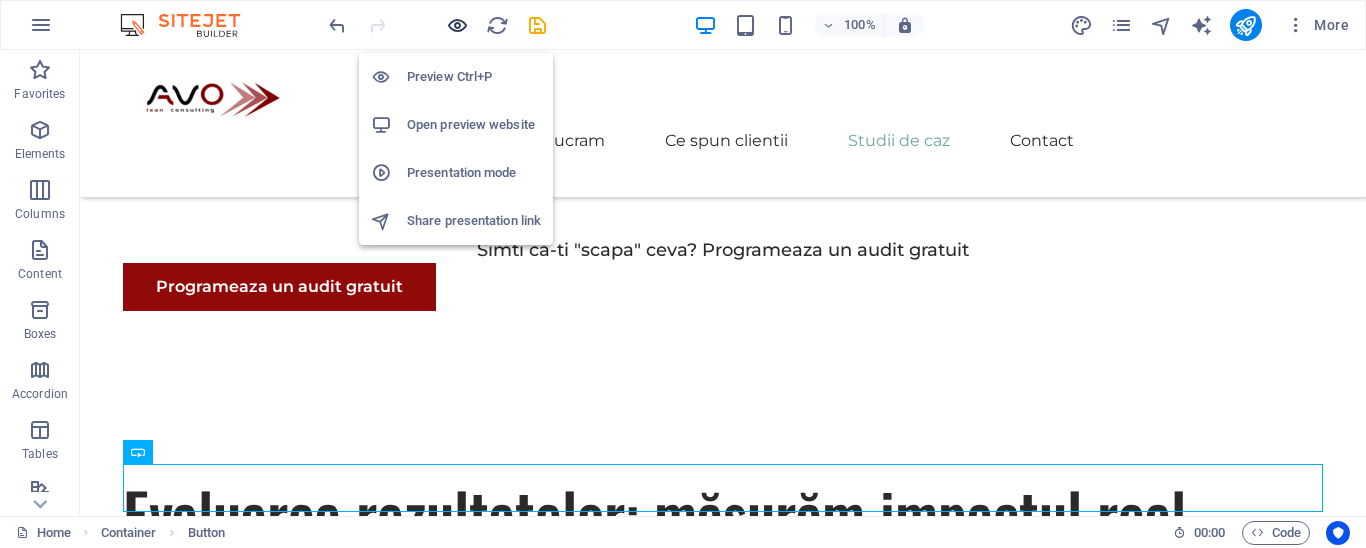 drag, startPoint x: 466, startPoint y: 22, endPoint x: 720, endPoint y: 241, distance: 335.37592 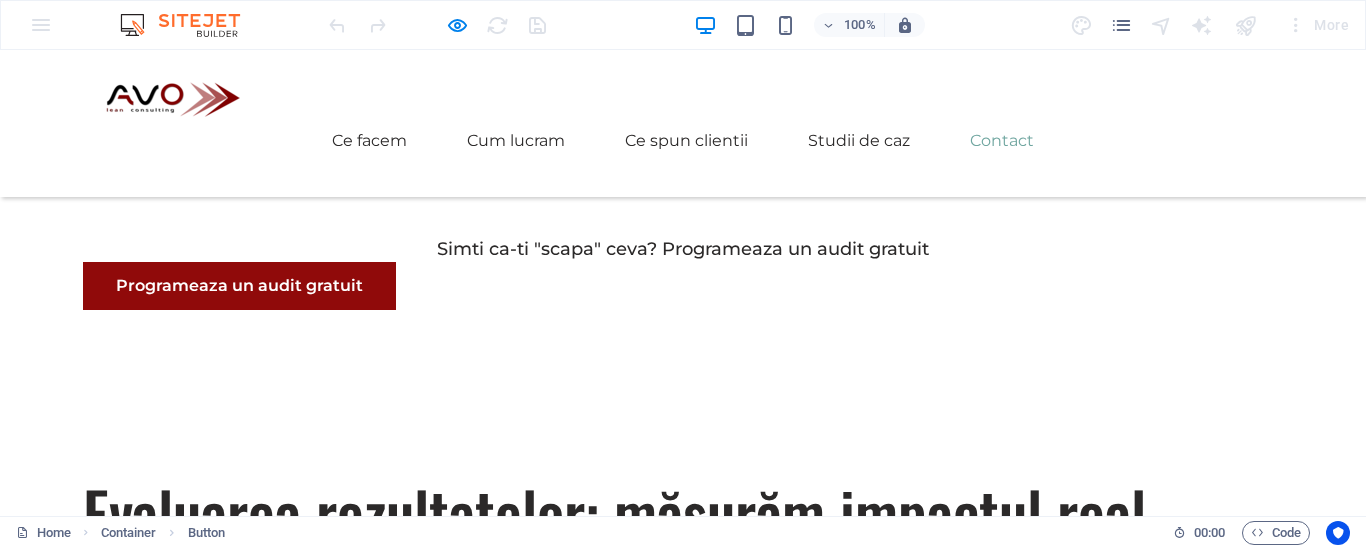 scroll, scrollTop: 5289, scrollLeft: 0, axis: vertical 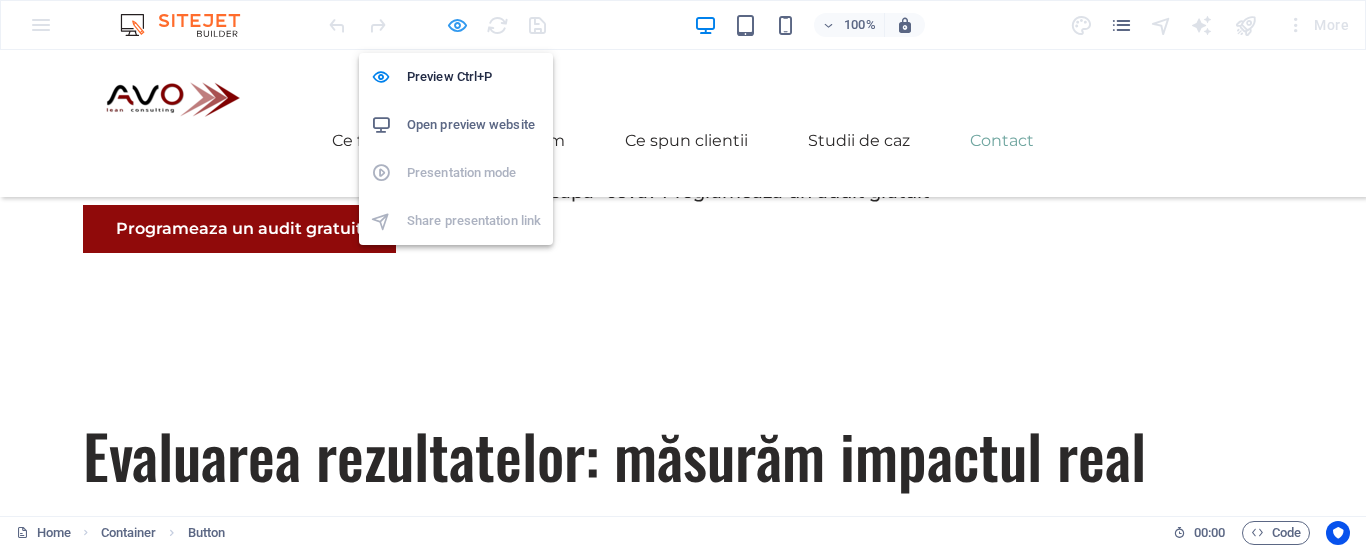 click at bounding box center [457, 25] 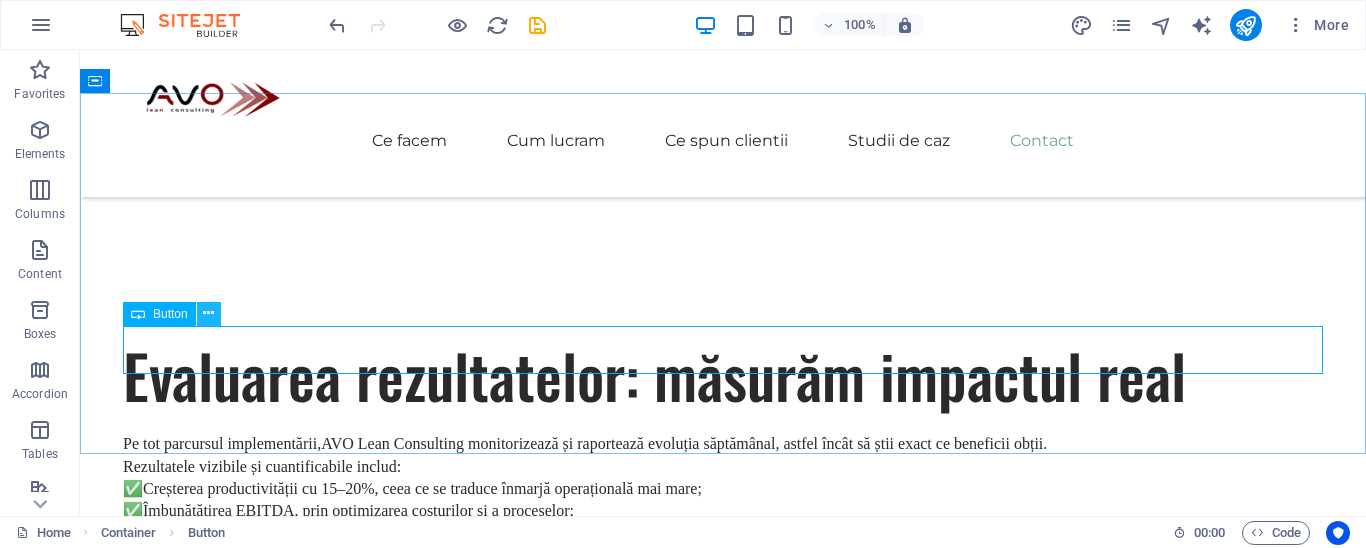 click at bounding box center (208, 313) 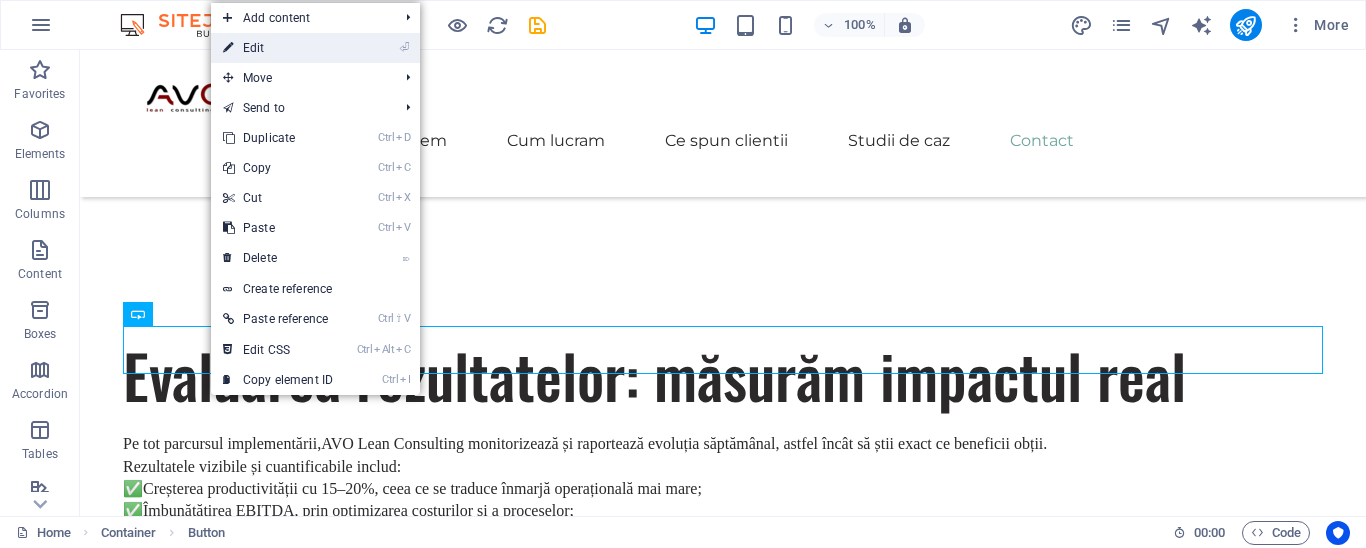 drag, startPoint x: 295, startPoint y: 53, endPoint x: 113, endPoint y: 359, distance: 356.0337 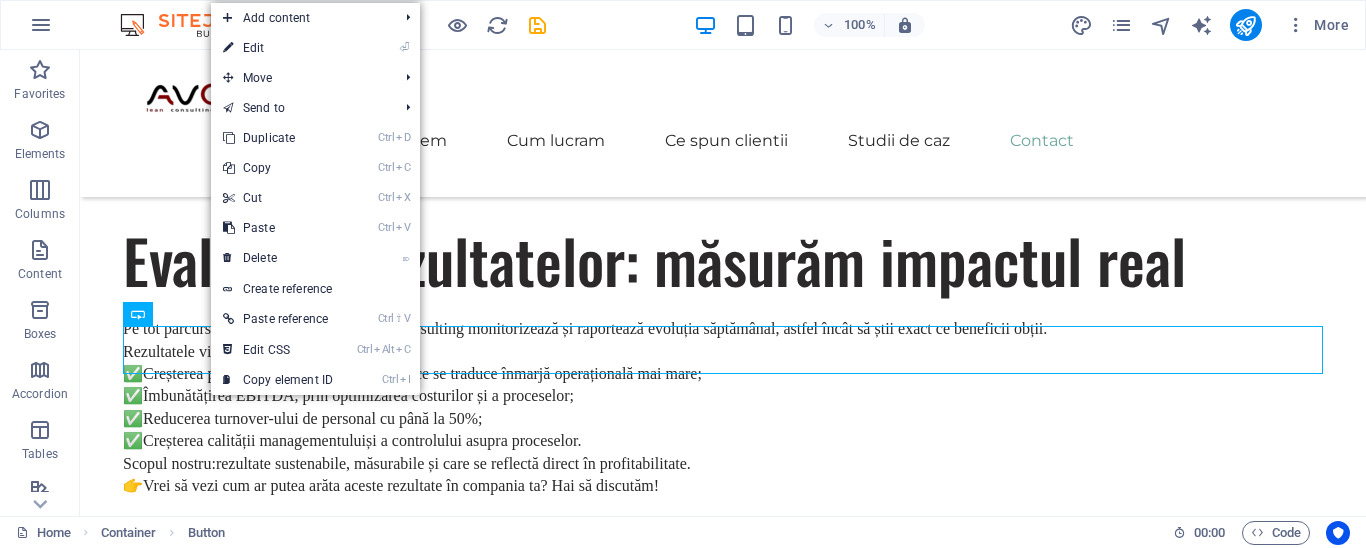 scroll, scrollTop: 5282, scrollLeft: 0, axis: vertical 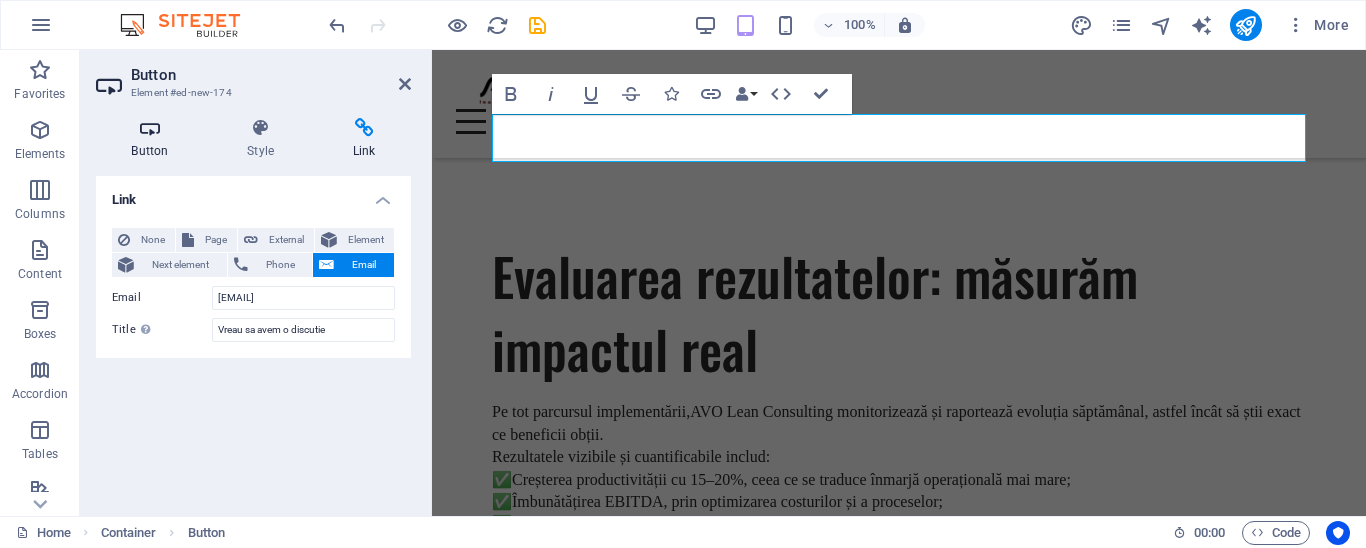 click at bounding box center (150, 128) 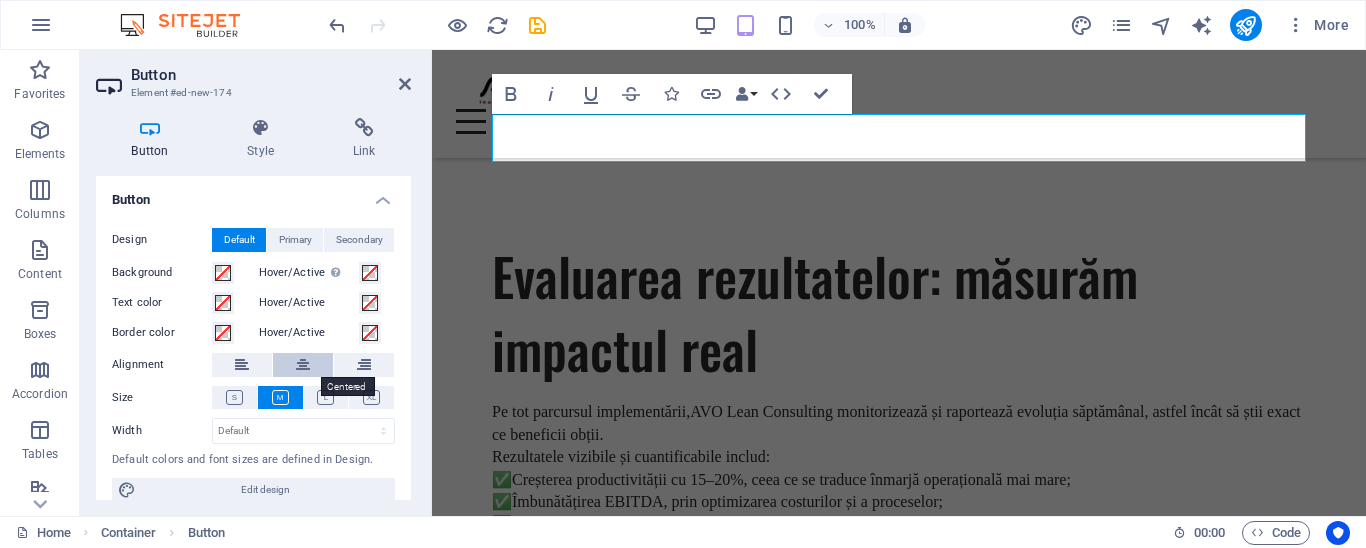 click at bounding box center [303, 365] 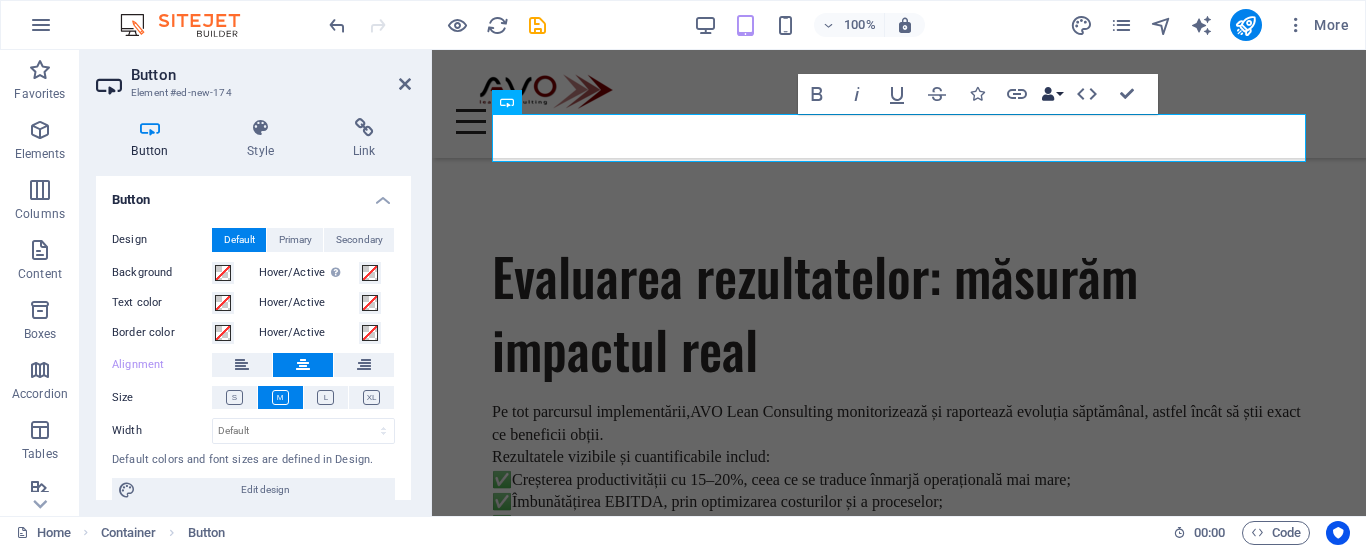 click on "Data Bindings" at bounding box center [1052, 94] 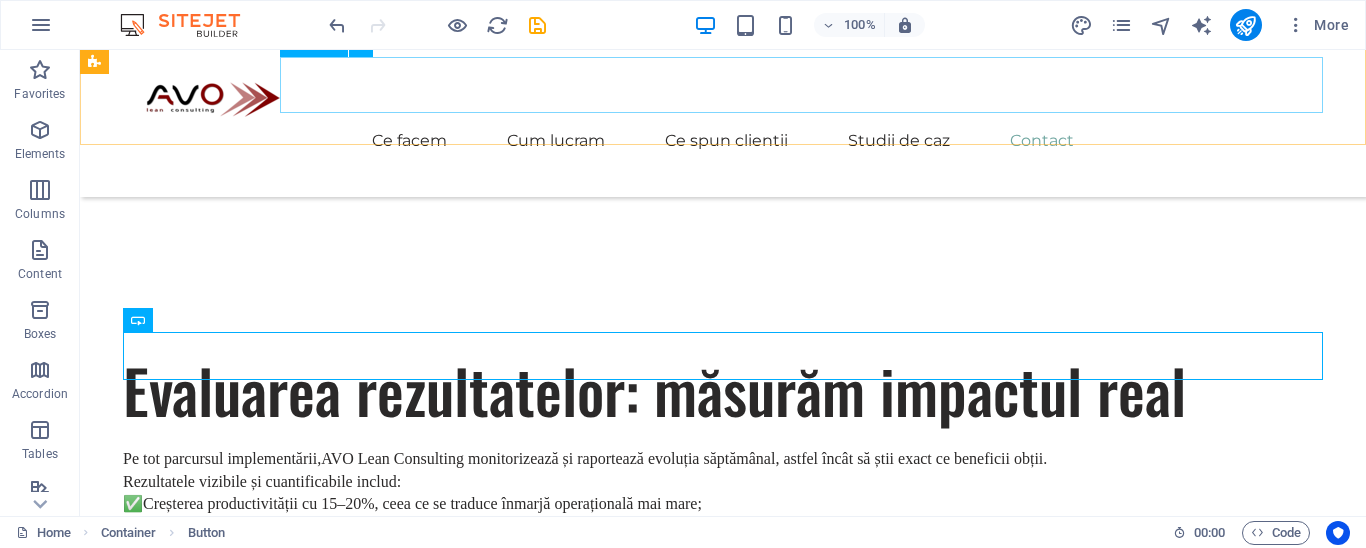scroll, scrollTop: 5258, scrollLeft: 0, axis: vertical 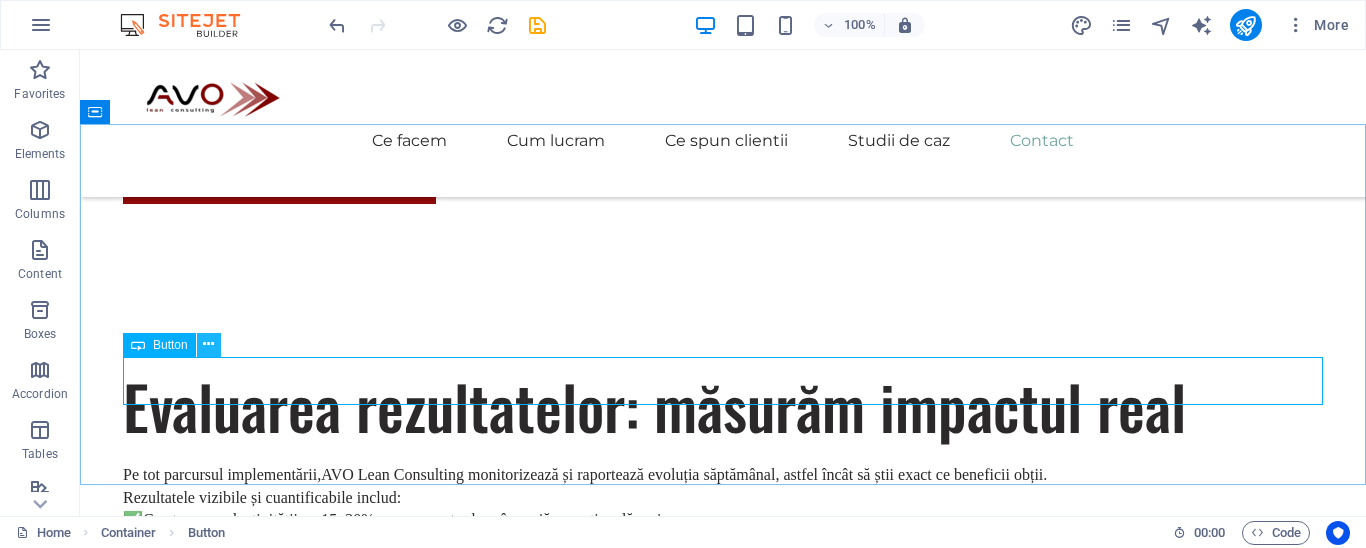 click at bounding box center (208, 344) 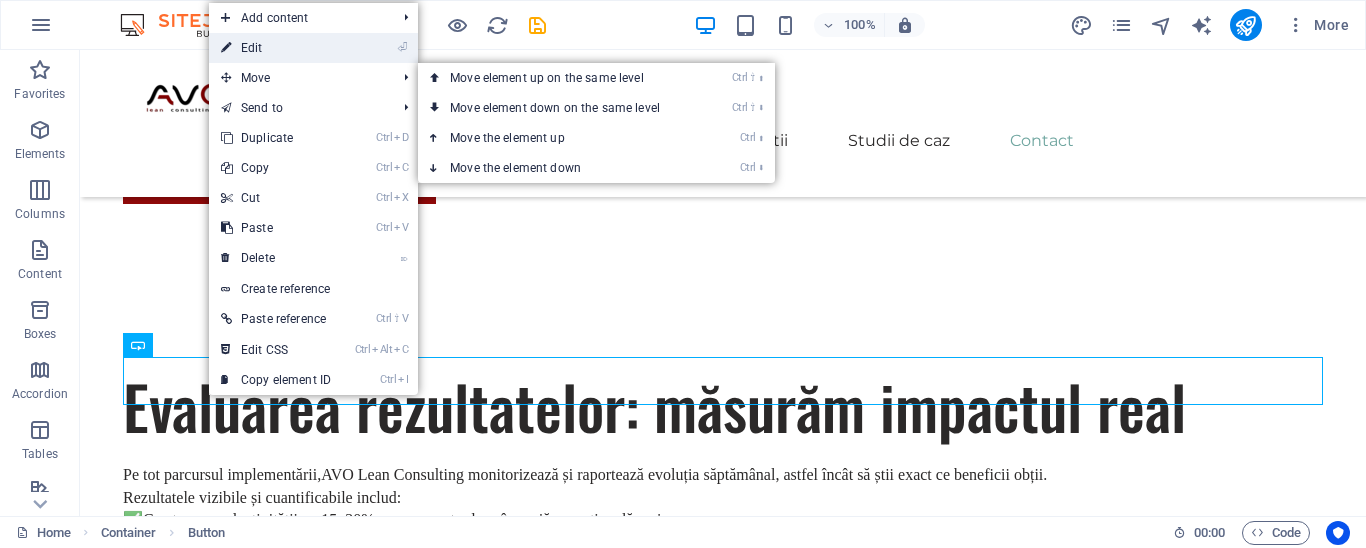 click on "⏎  Edit" at bounding box center [276, 48] 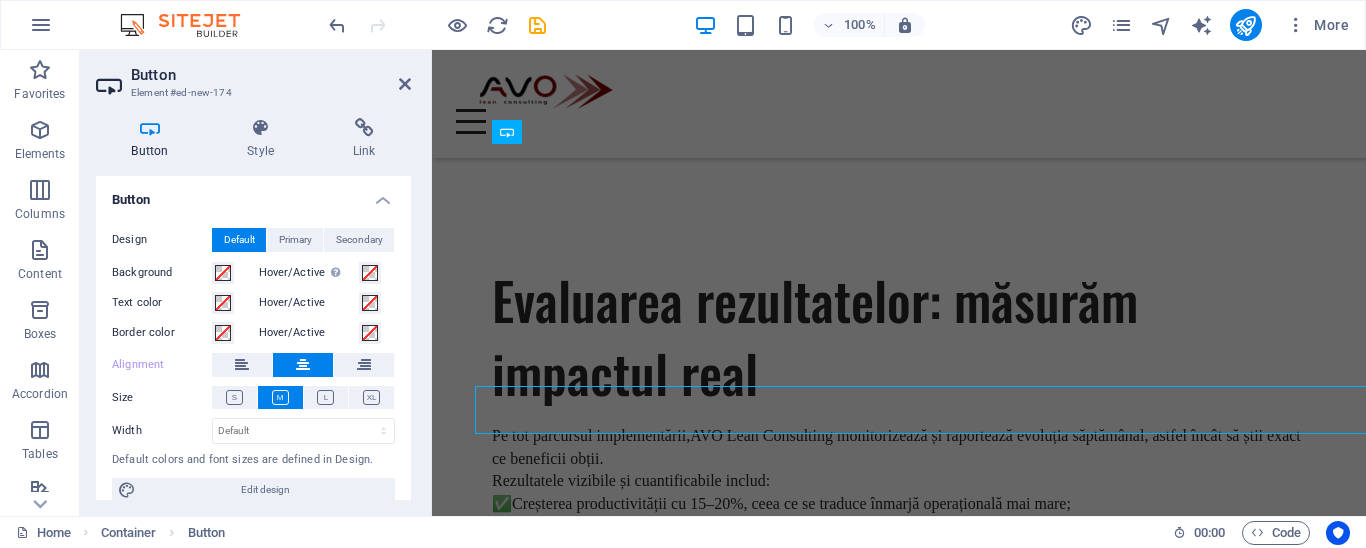 scroll, scrollTop: 5251, scrollLeft: 0, axis: vertical 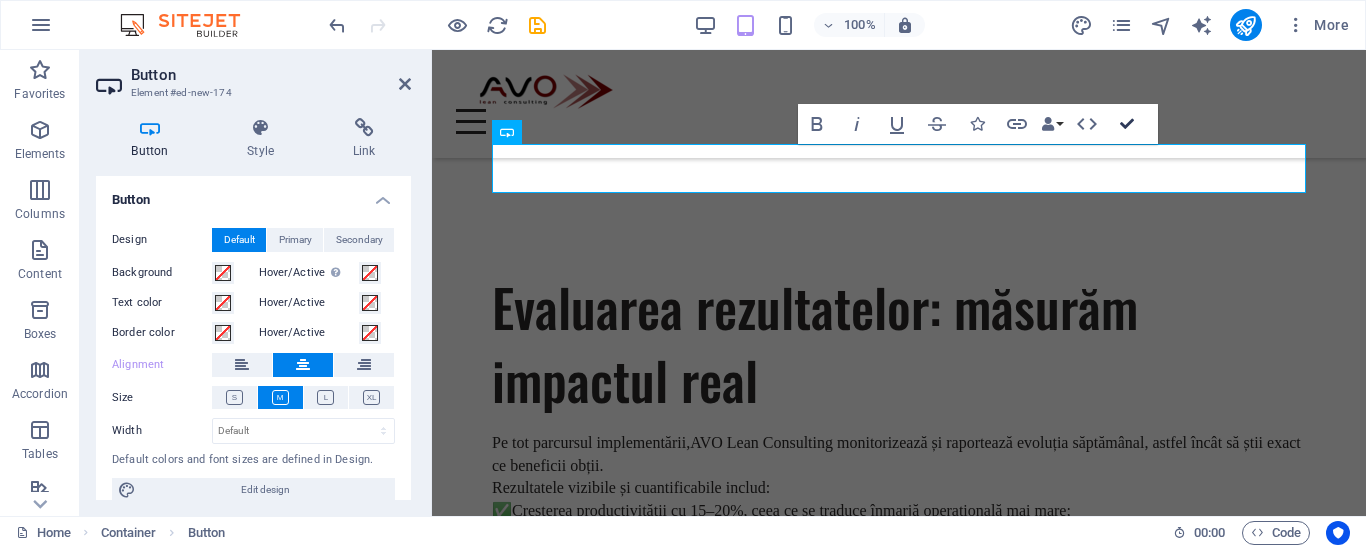 drag, startPoint x: 1131, startPoint y: 126, endPoint x: 1048, endPoint y: 82, distance: 93.941475 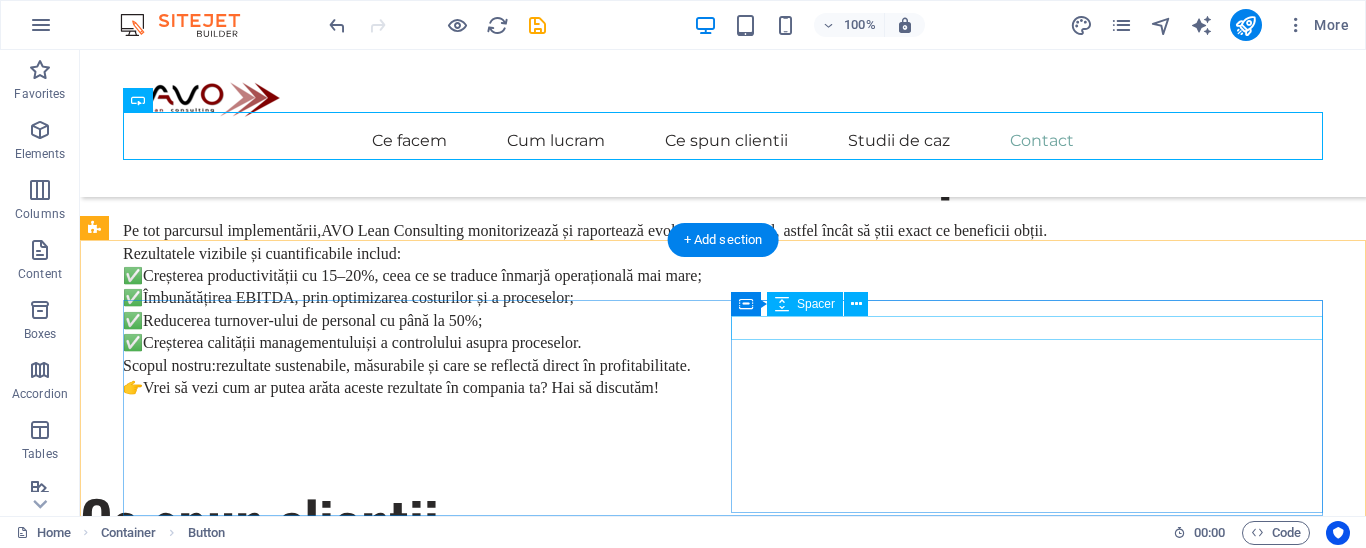 scroll, scrollTop: 5503, scrollLeft: 0, axis: vertical 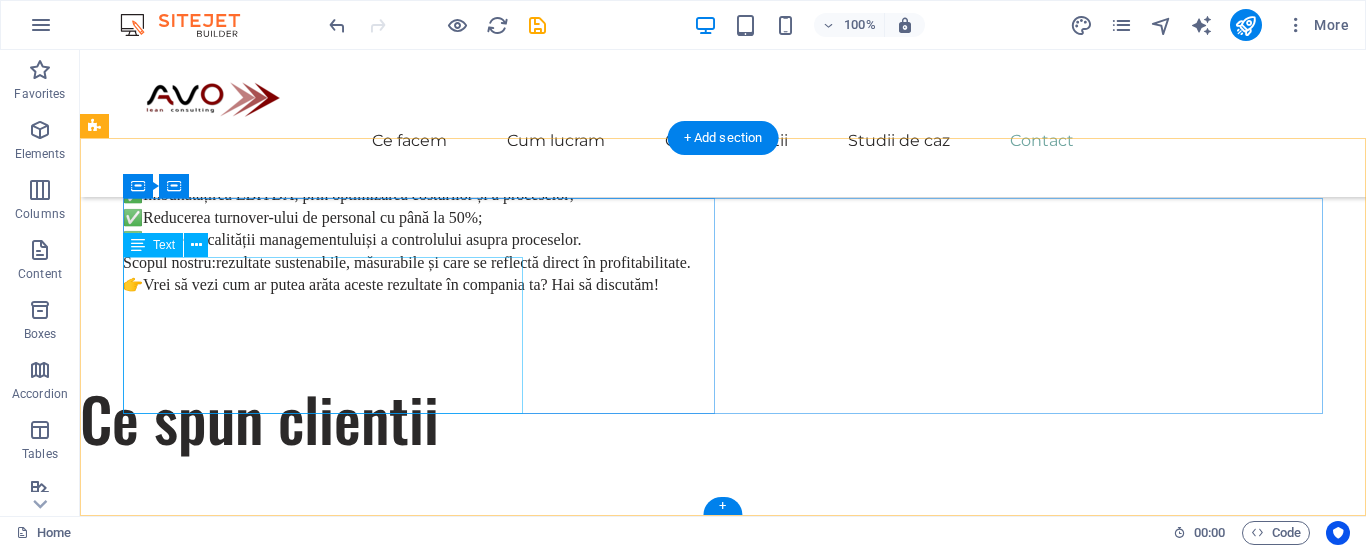 click on "AVO Lean Consulting este partenerul de încredere al companiilor care își doresc performanță pe termen lung. Prin soluții personalizate de optimizare și implementare eficientă, ajutăm organizațiile să-și crească productivitatea, să reducă pierderile și să își consolideze poziția în piață." at bounding box center [419, 4735] 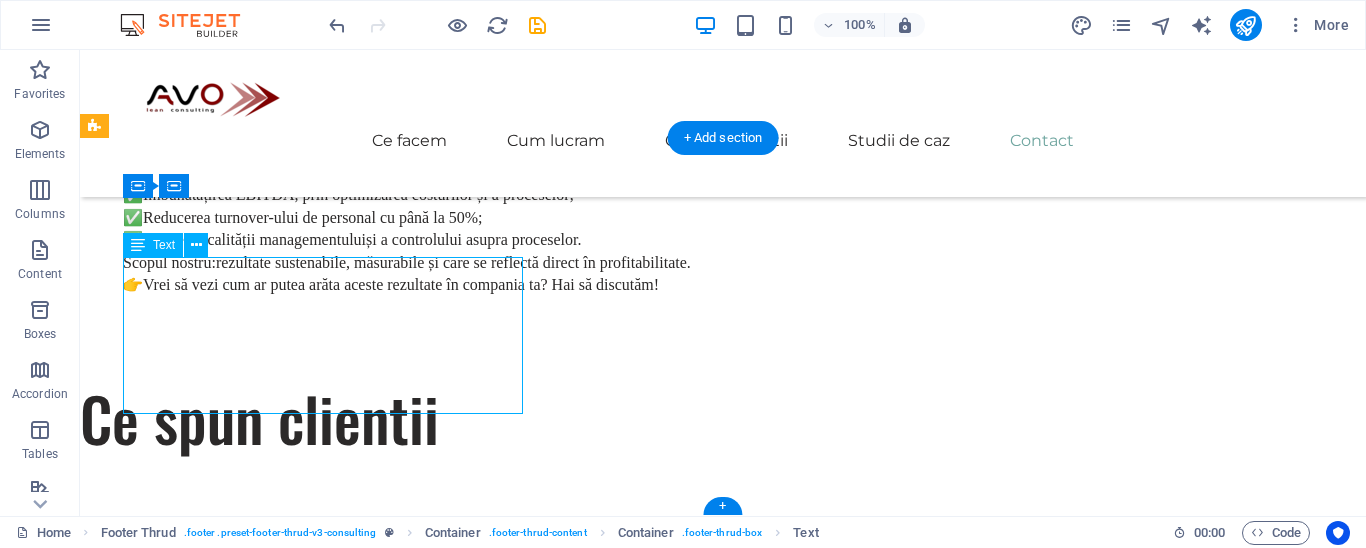 click on "AVO Lean Consulting este partenerul de încredere al companiilor care își doresc performanță pe termen lung. Prin soluții personalizate de optimizare și implementare eficientă, ajutăm organizațiile să-și crească productivitatea, să reducă pierderile și să își consolideze poziția în piață." at bounding box center (419, 4735) 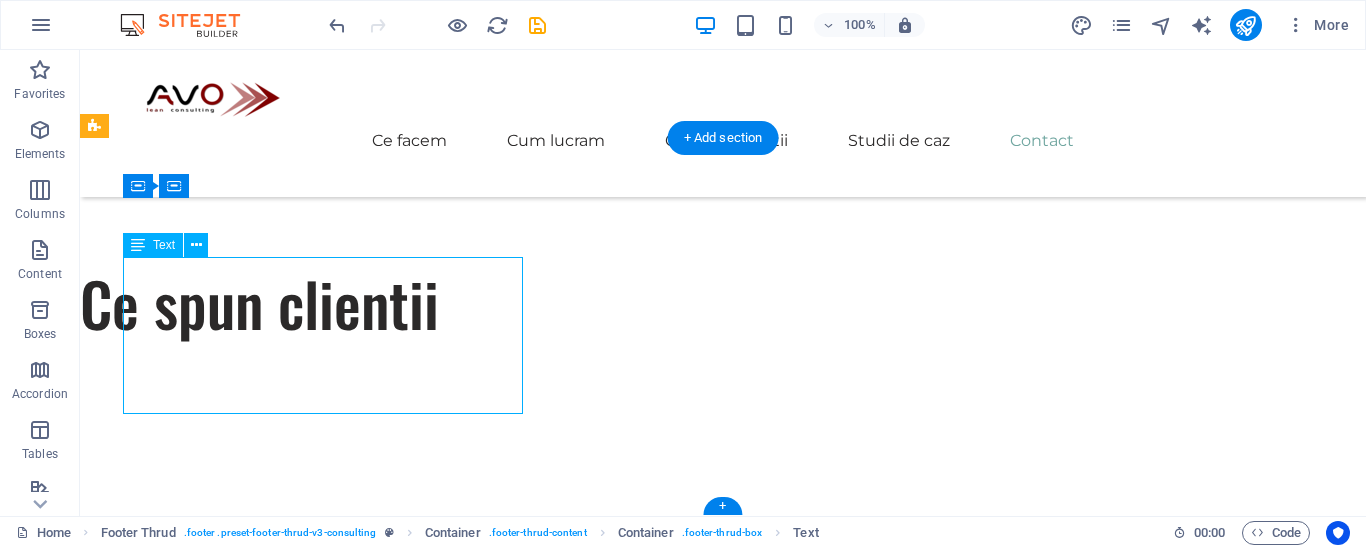scroll, scrollTop: 5413, scrollLeft: 0, axis: vertical 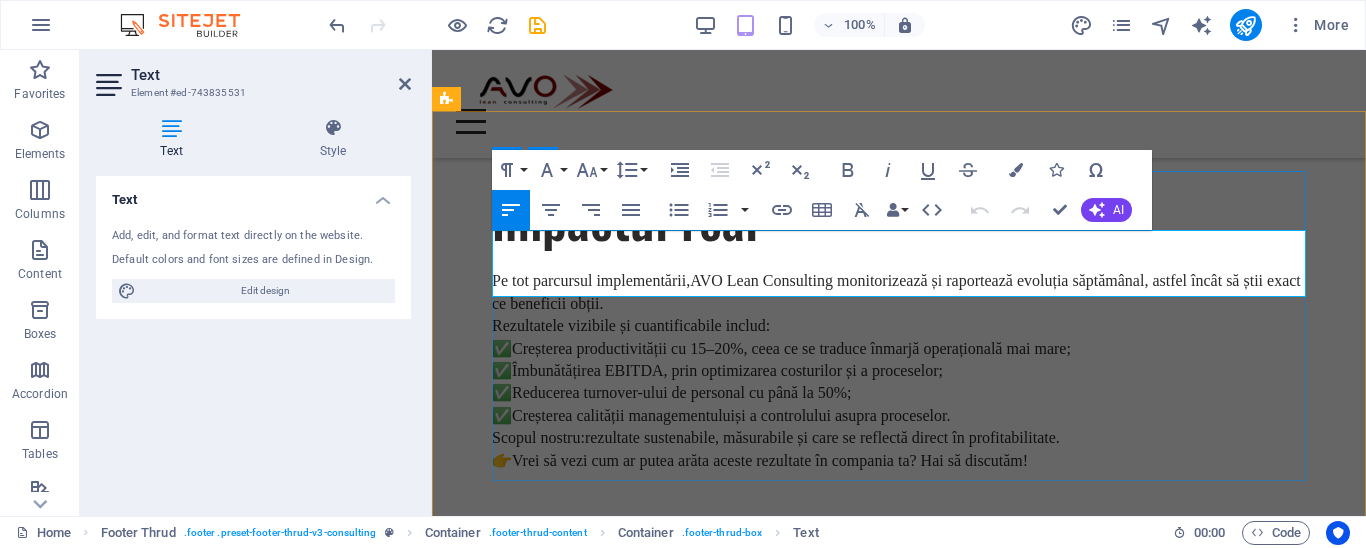 drag, startPoint x: 1180, startPoint y: 289, endPoint x: 494, endPoint y: 242, distance: 687.60815 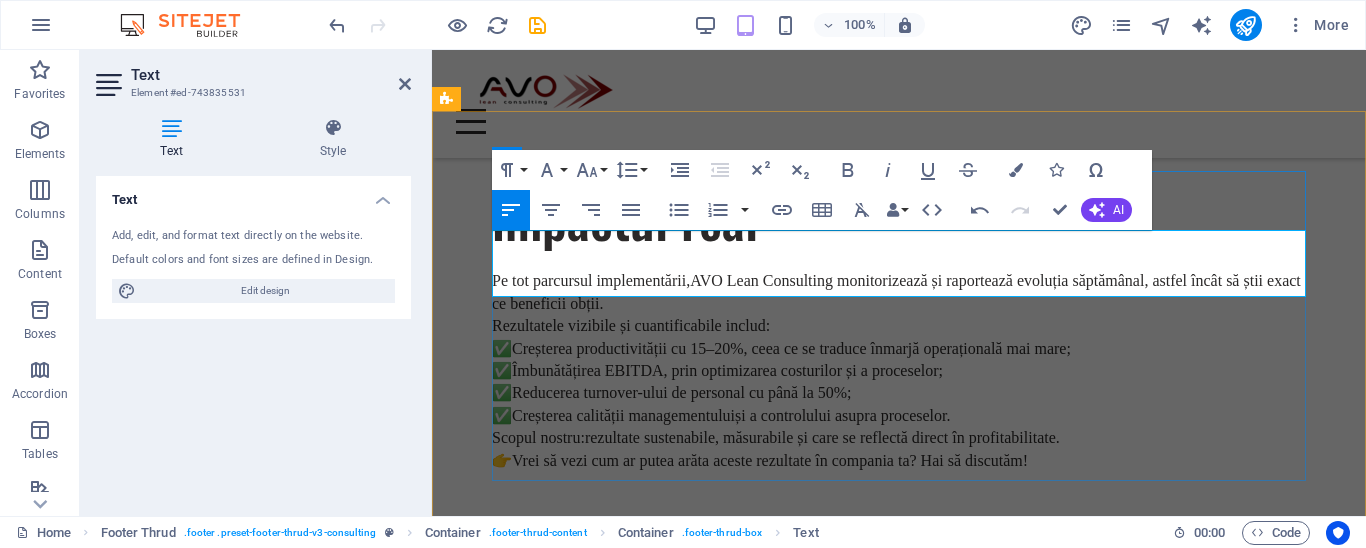 click on "AVO Lean Consulting este partenerul care livrează rezultate măsurabile: +15-20% creștere a productivității, reducerea turnoverului cu până la 50% și procese mai flexibile. Ne asigurăm că soluțiile implementate generează impact real și sustenabil." at bounding box center [899, 4773] 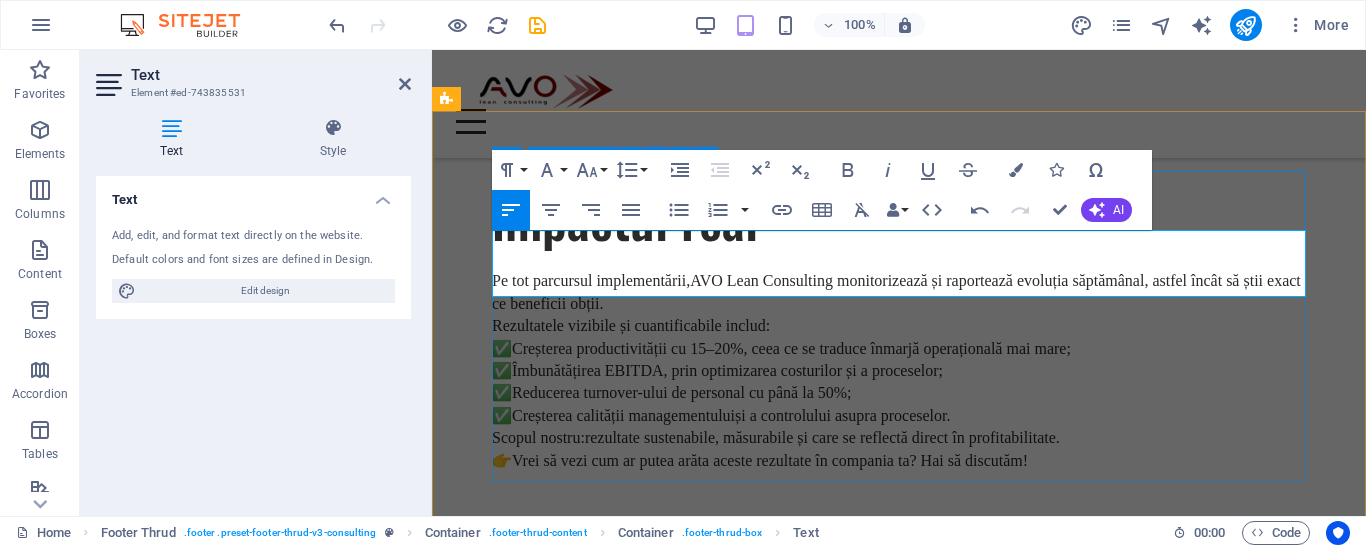 drag, startPoint x: 940, startPoint y: 281, endPoint x: 433, endPoint y: 242, distance: 508.4978 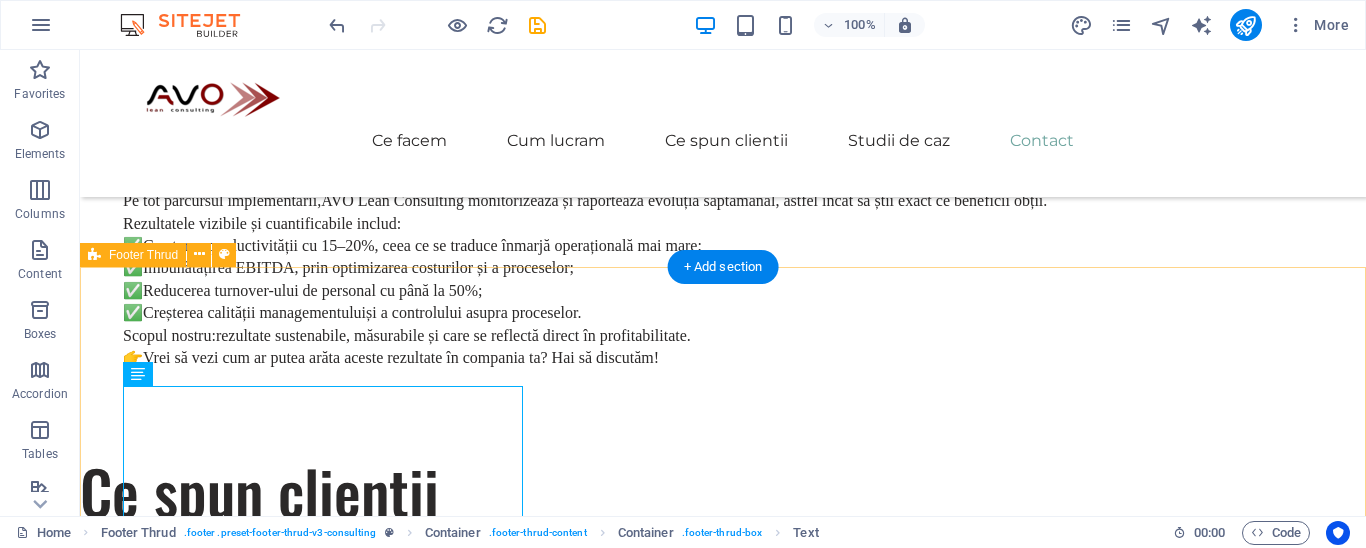 scroll, scrollTop: 5665, scrollLeft: 0, axis: vertical 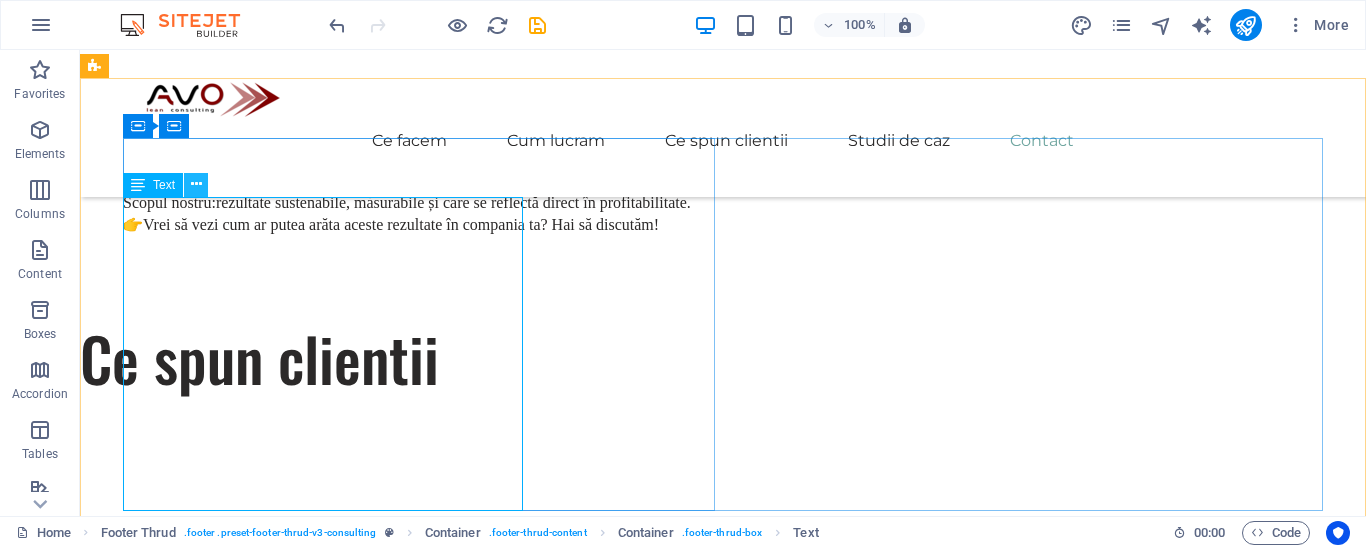 click at bounding box center (196, 184) 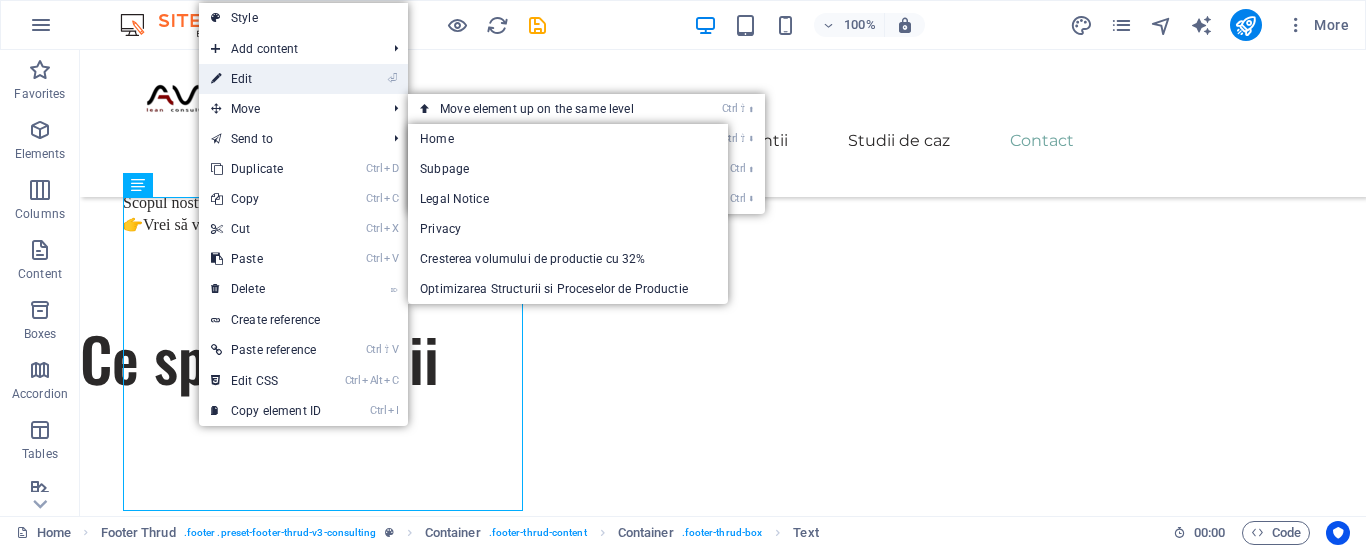 click on "⏎  Edit" at bounding box center [266, 79] 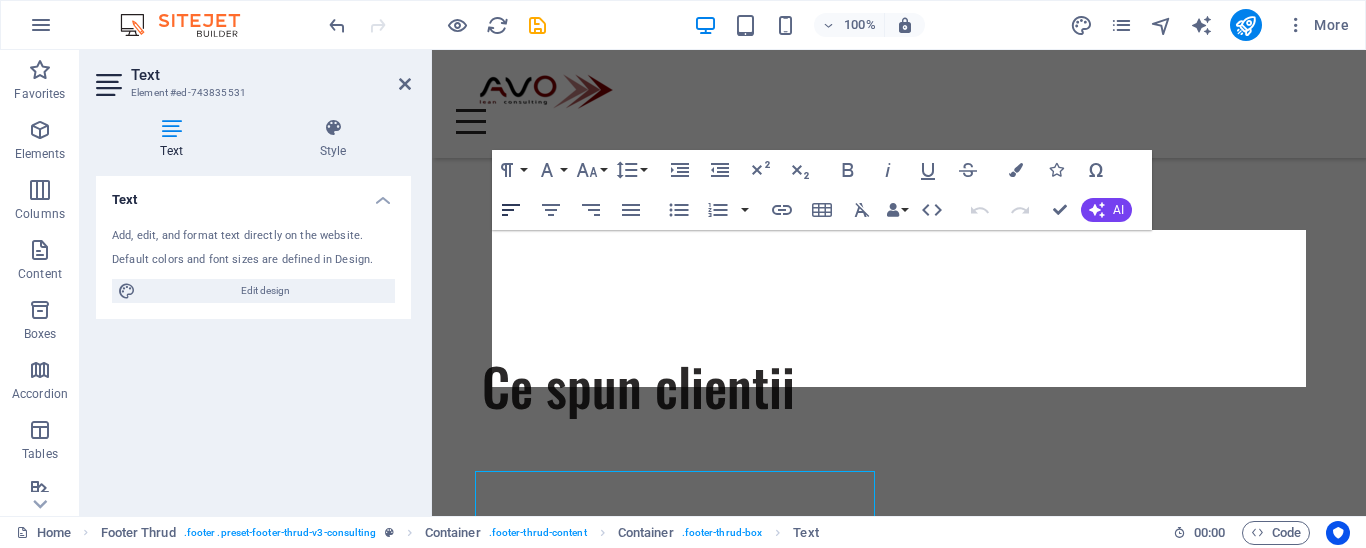 scroll, scrollTop: 5413, scrollLeft: 0, axis: vertical 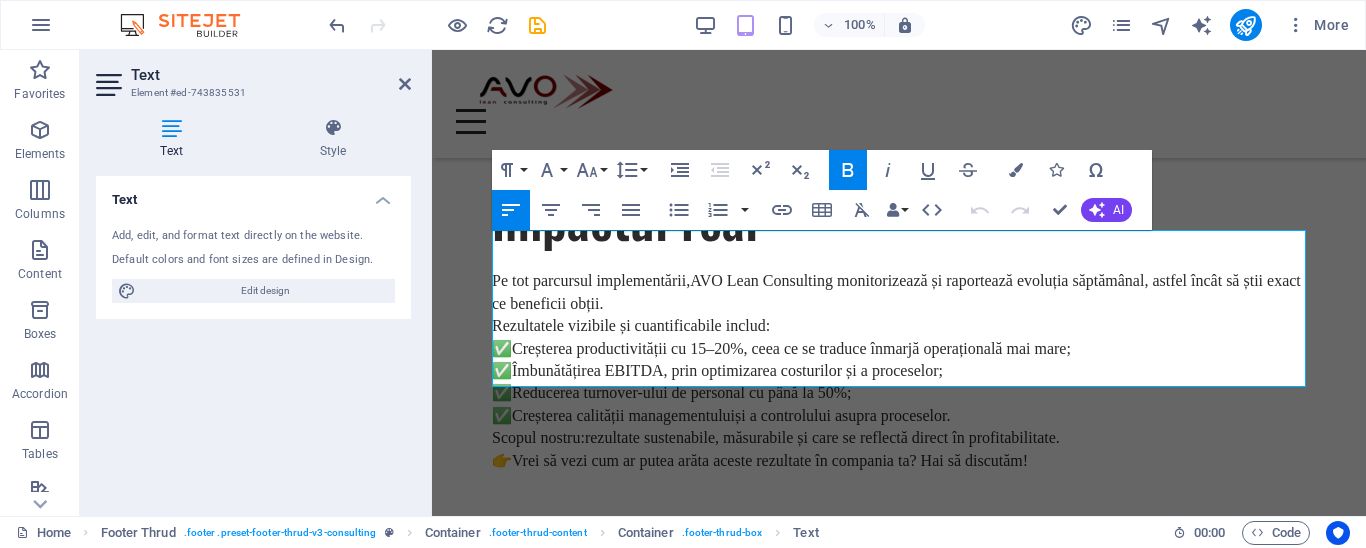 click on "Add, edit, and format text directly on the website." at bounding box center [253, 236] 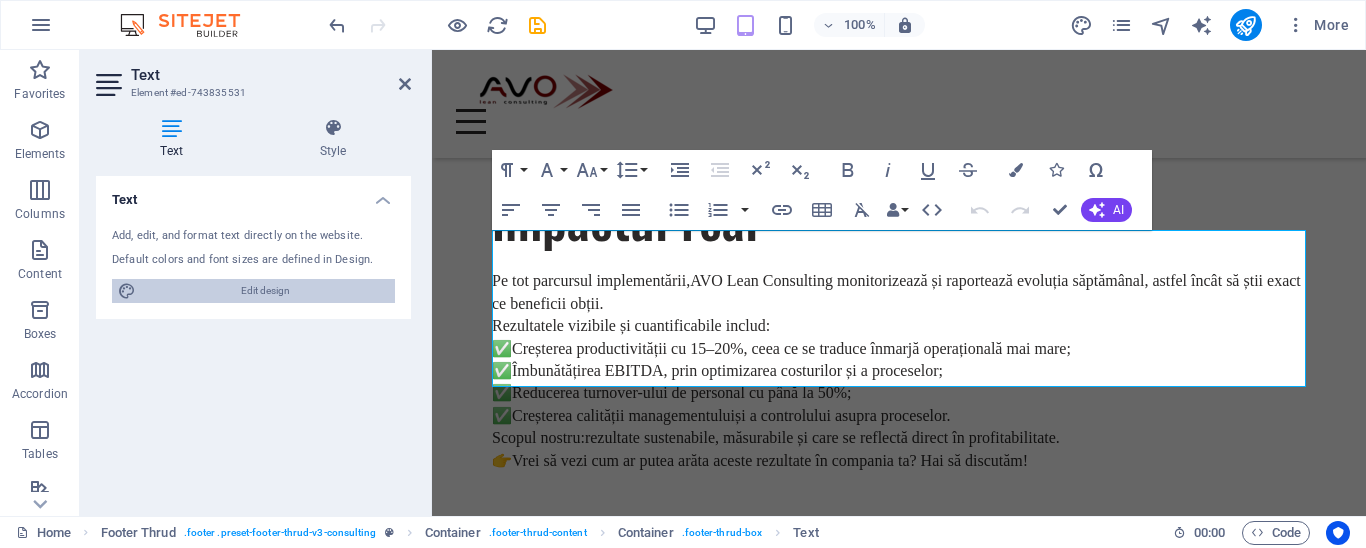 click on "Edit design" at bounding box center [265, 291] 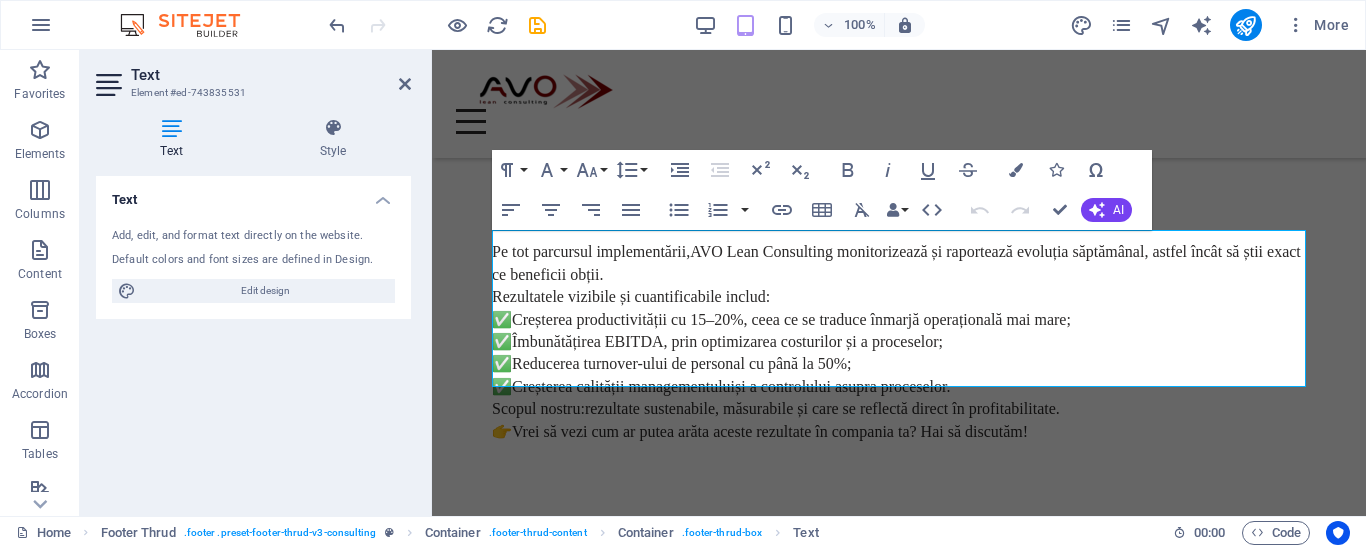 select on "px" 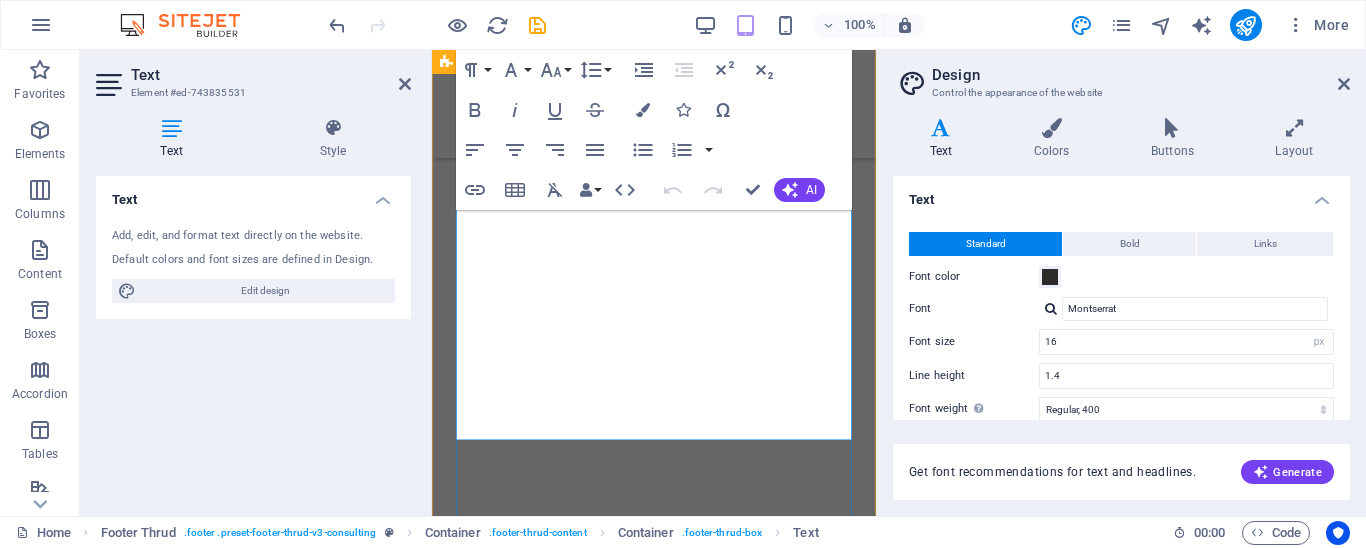 scroll, scrollTop: 7453, scrollLeft: 0, axis: vertical 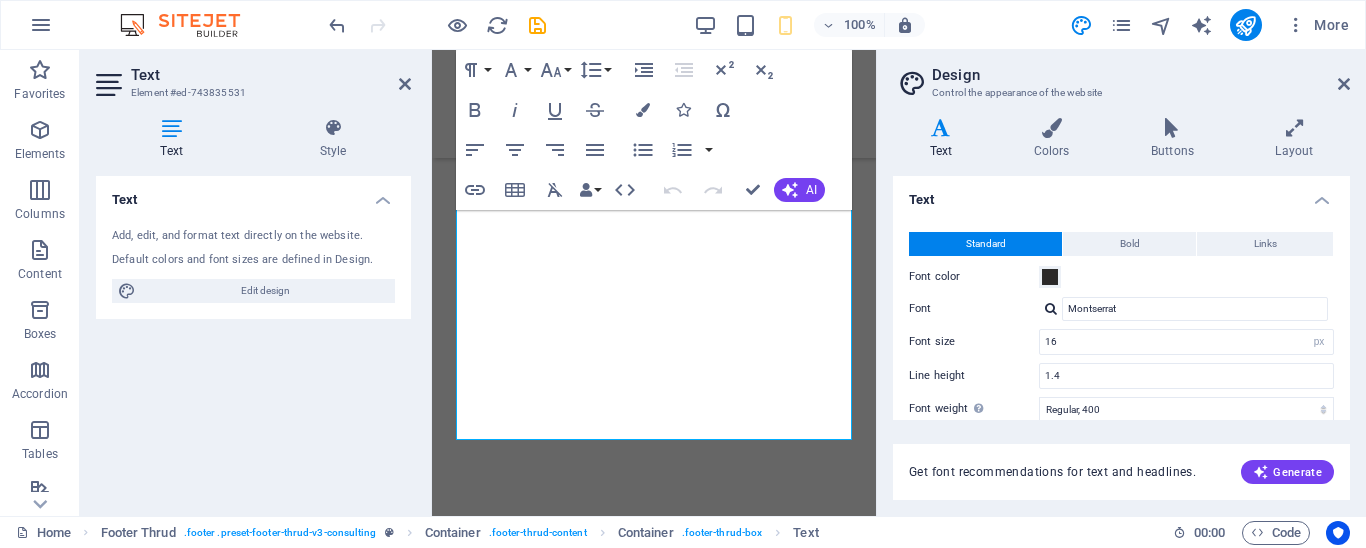 click at bounding box center [171, 128] 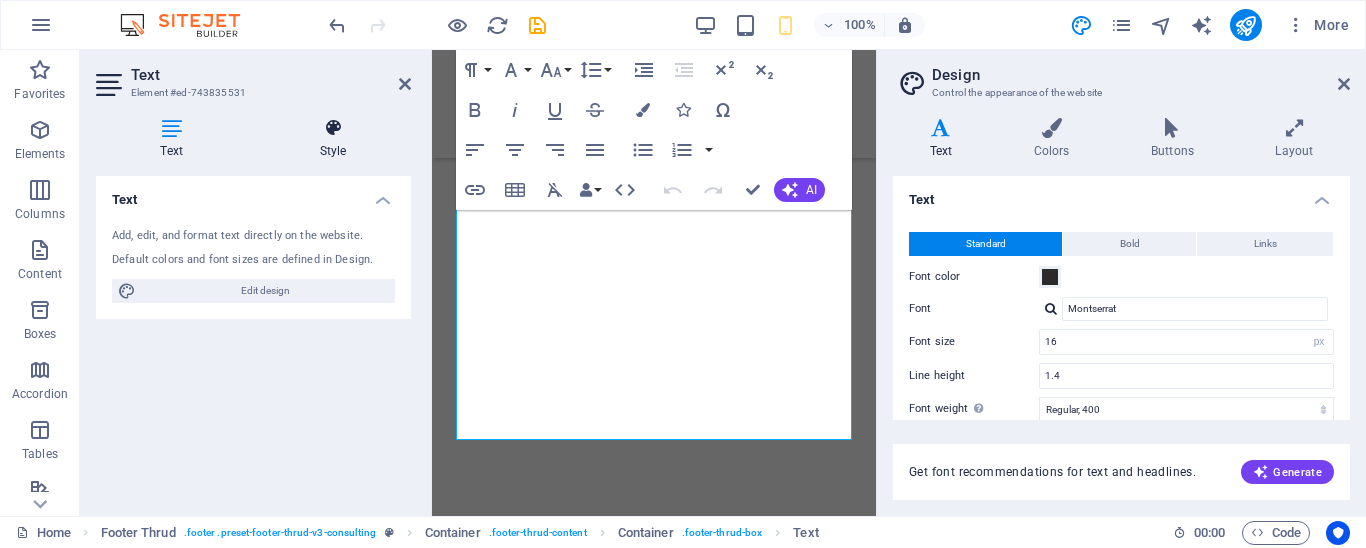 click at bounding box center (333, 128) 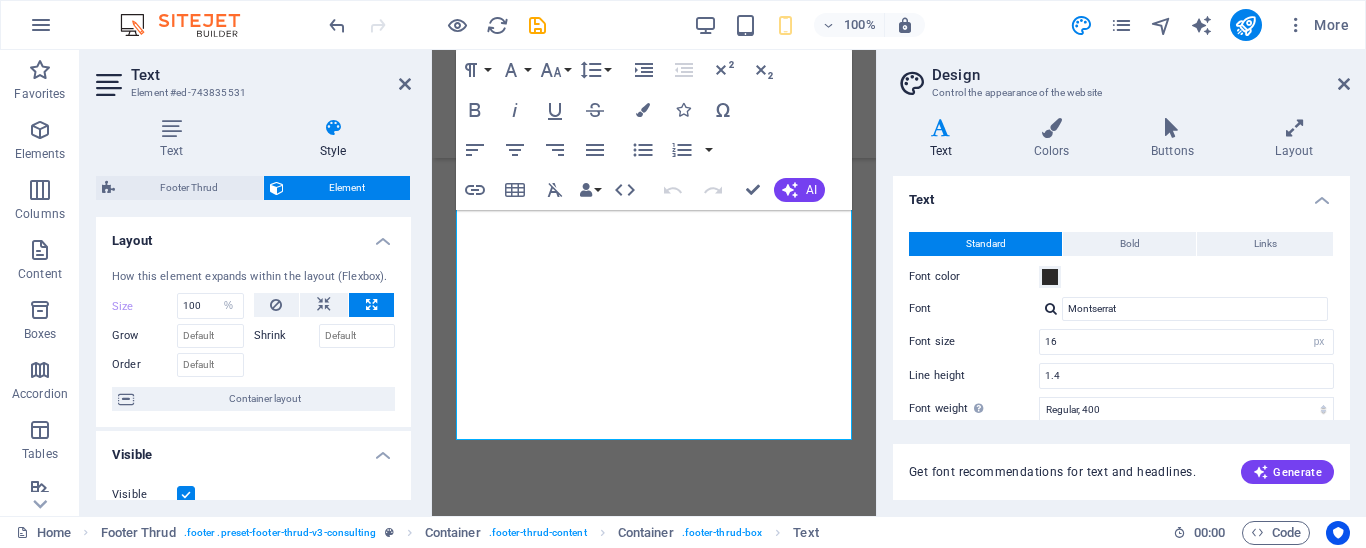 click on "Design Control the appearance of the website Variants  Text  Colors  Buttons  Layout Text Standard Bold Links Font color Font Montserrat Font size 16 rem px Line height 1.4 Font weight To display the font weight correctly, it may need to be enabled.  Manage Fonts Thin, 100 Extra-light, 200 Light, 300 Regular, 400 Medium, 500 Semi-bold, 600 Bold, 700 Extra-bold, 800 Black, 900 Letter spacing 0 rem px Font style Text transform Tt TT tt Text align Font weight To display the font weight correctly, it may need to be enabled.  Manage Fonts Thin, 100 Extra-light, 200 Light, 300 Regular, 400 Medium, 500 Semi-bold, 600 Bold, 700 Extra-bold, 800 Black, 900 Default Hover / Active Font color Font color Decoration None Decoration None Transition duration 0.3 s Transition function Ease Ease In Ease Out Ease In/Ease Out Linear Headlines All H1 / Textlogo H2 H3 H4 H5 H6 Font color Font Oswald Line height 1.4 Font weight To display the font weight correctly, it may need to be enabled.  Manage Fonts Thin, 100 Extra-light, 200" at bounding box center [1121, 283] 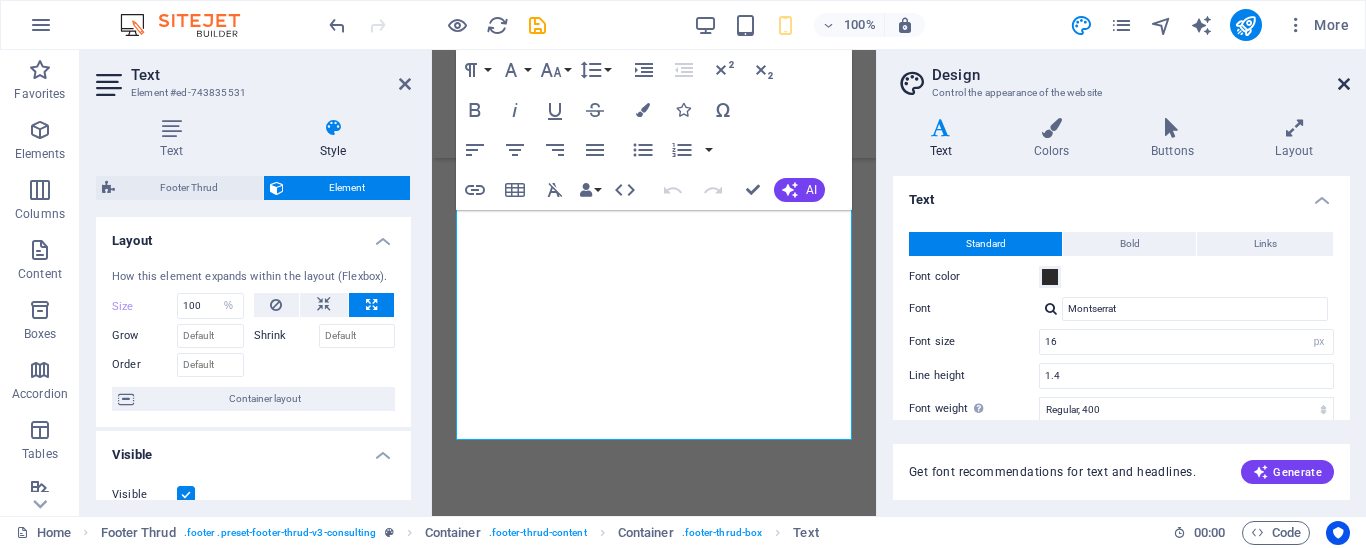 click at bounding box center [1344, 84] 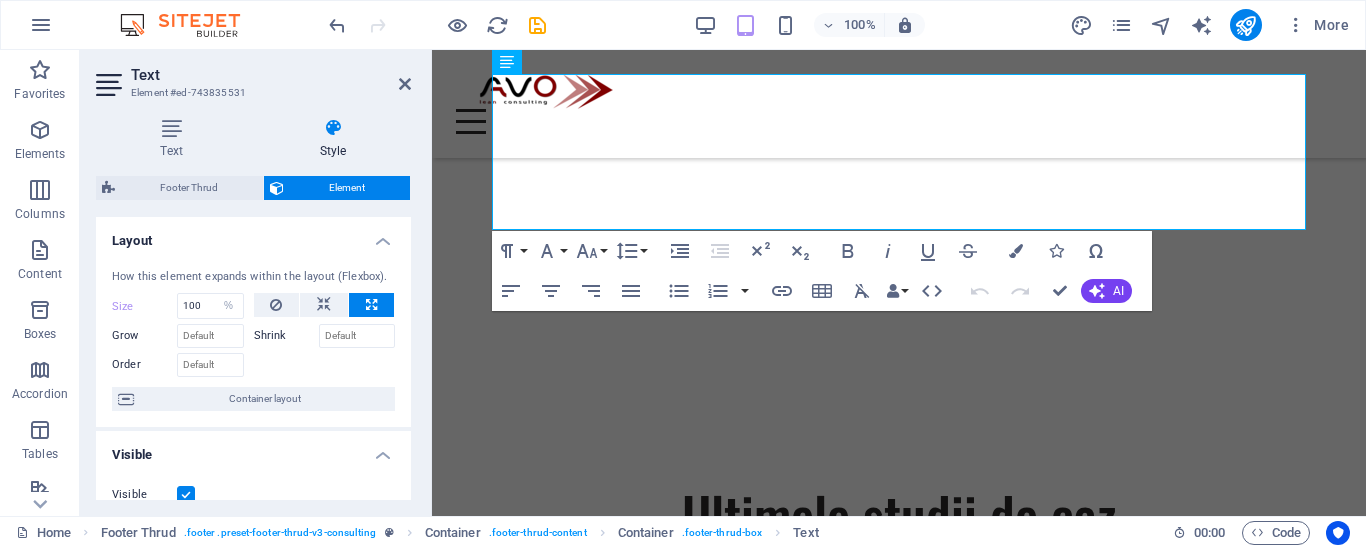 scroll, scrollTop: 5569, scrollLeft: 0, axis: vertical 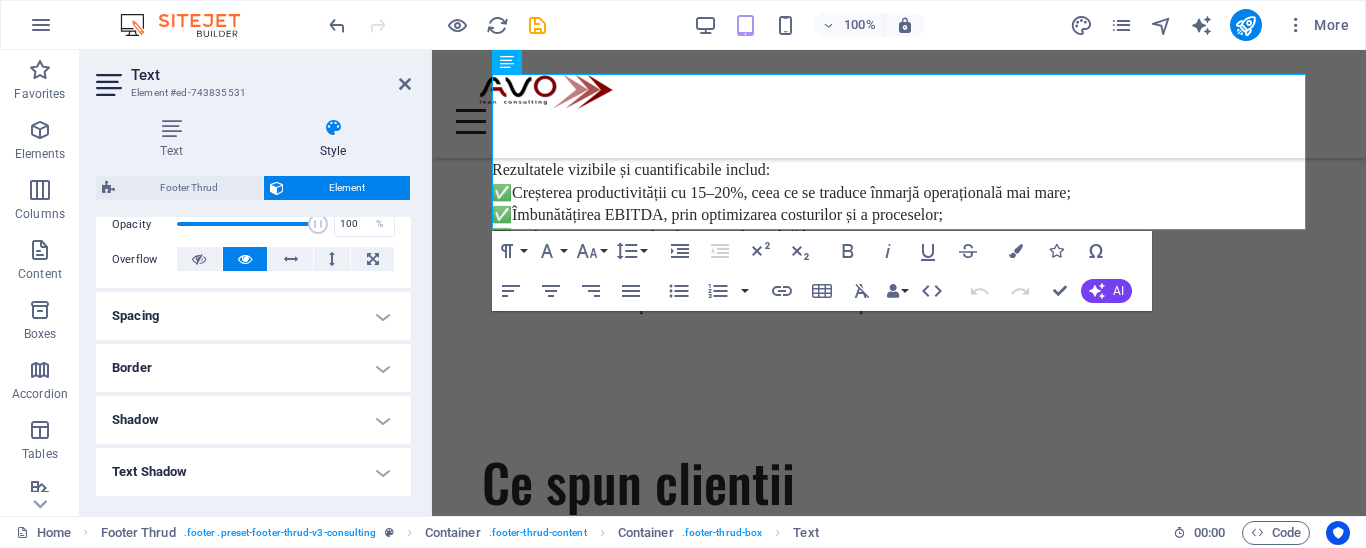 click on "Spacing" at bounding box center (253, 316) 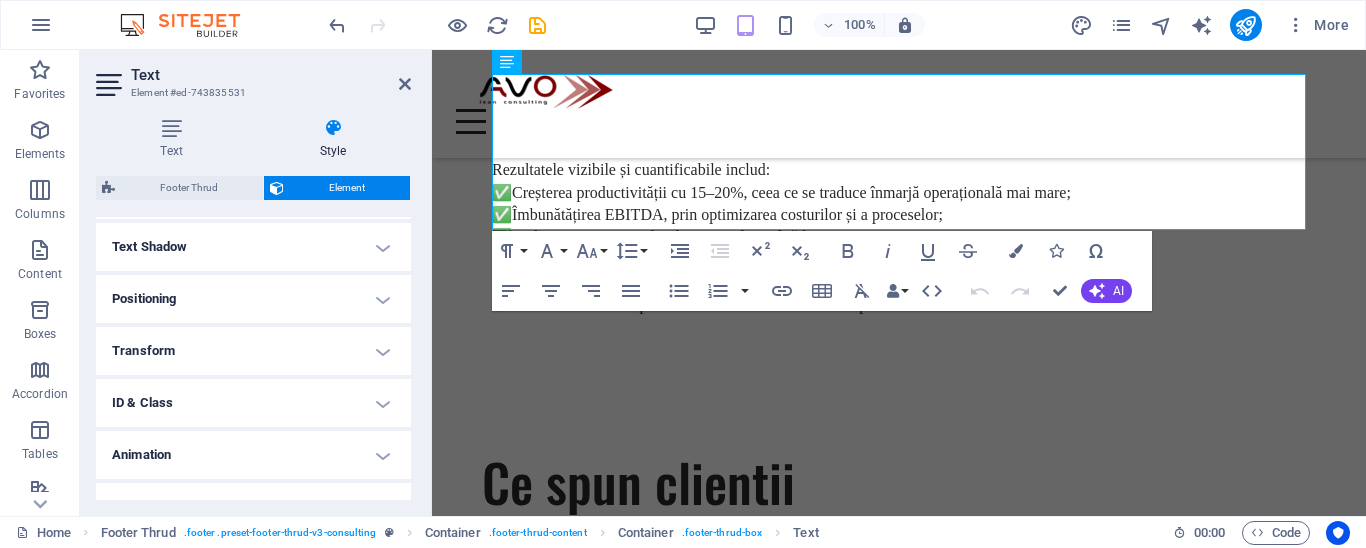 scroll, scrollTop: 612, scrollLeft: 0, axis: vertical 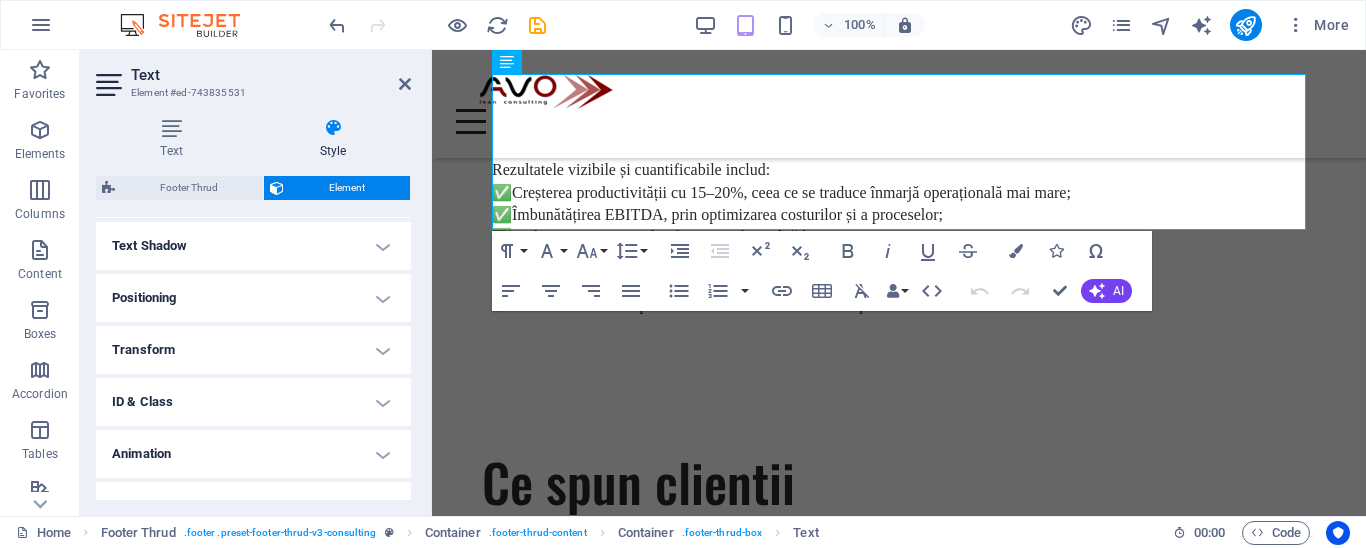 click on "Positioning" at bounding box center [253, 298] 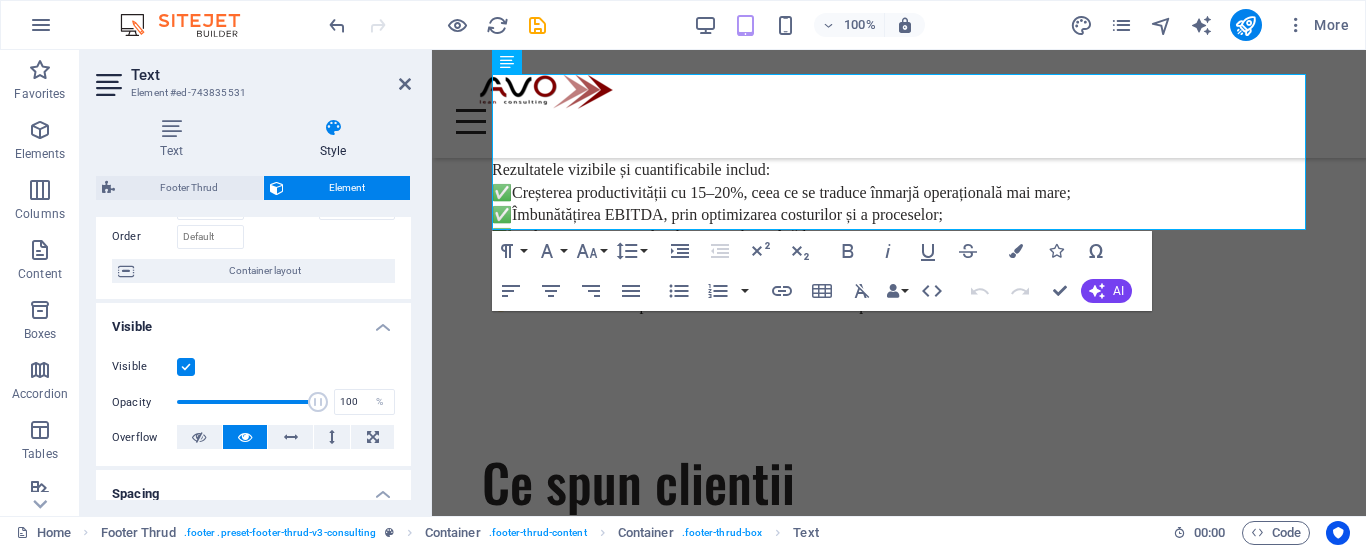 scroll, scrollTop: 0, scrollLeft: 0, axis: both 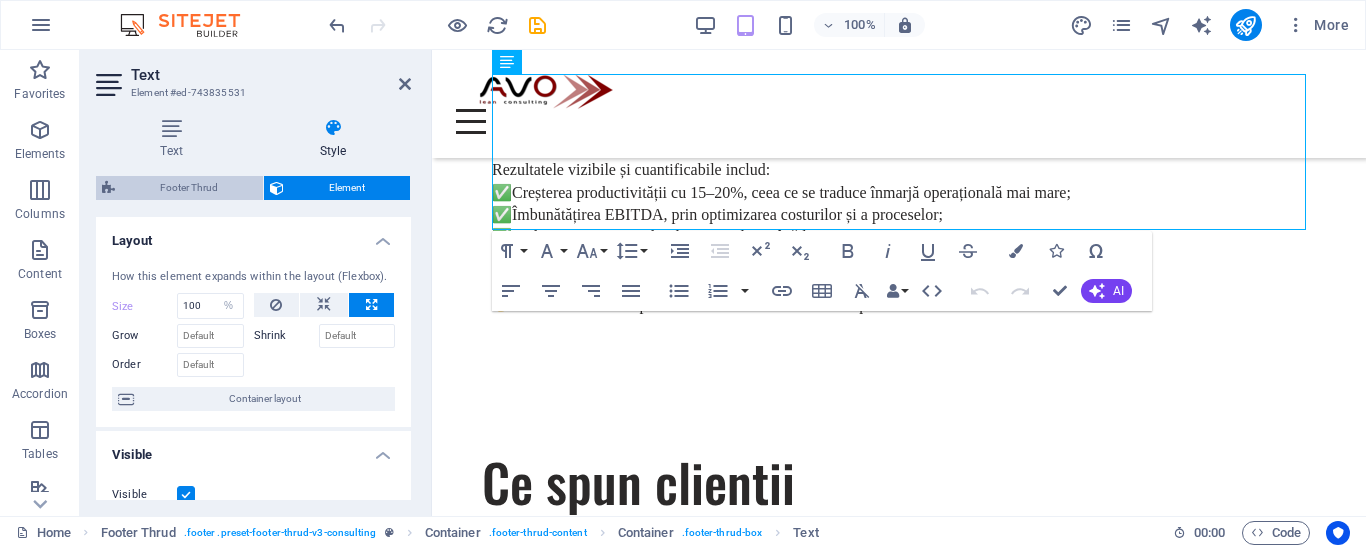 click on "Footer Thrud" at bounding box center (189, 188) 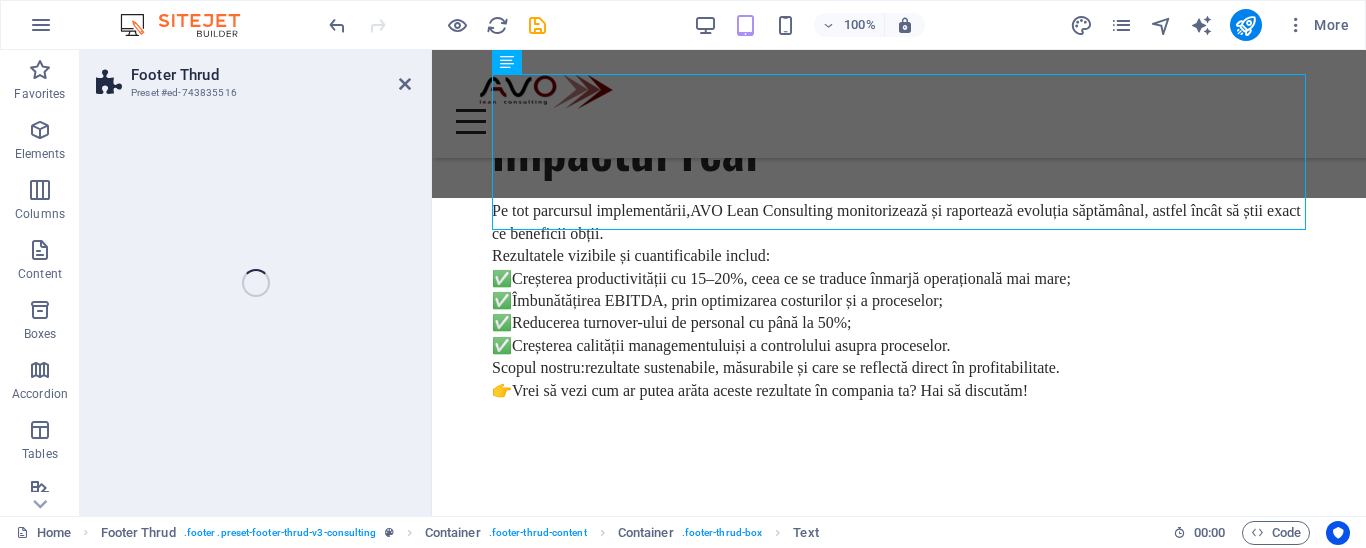 select on "rem" 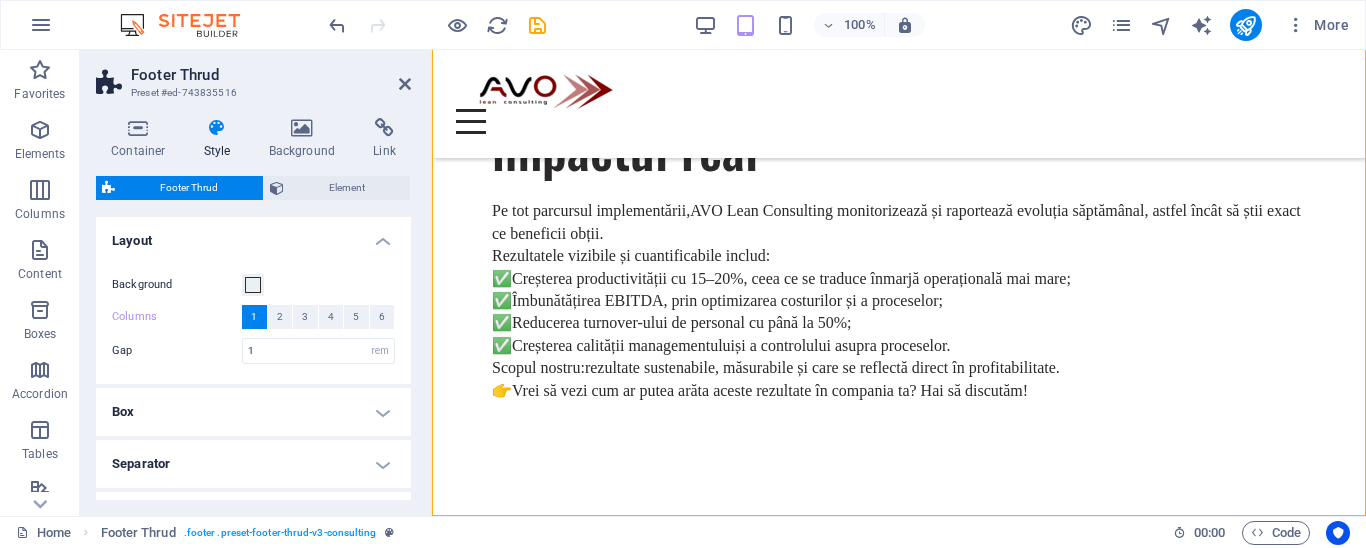 click on "Footer Thrud Preset #ed-743835516" at bounding box center [253, 76] 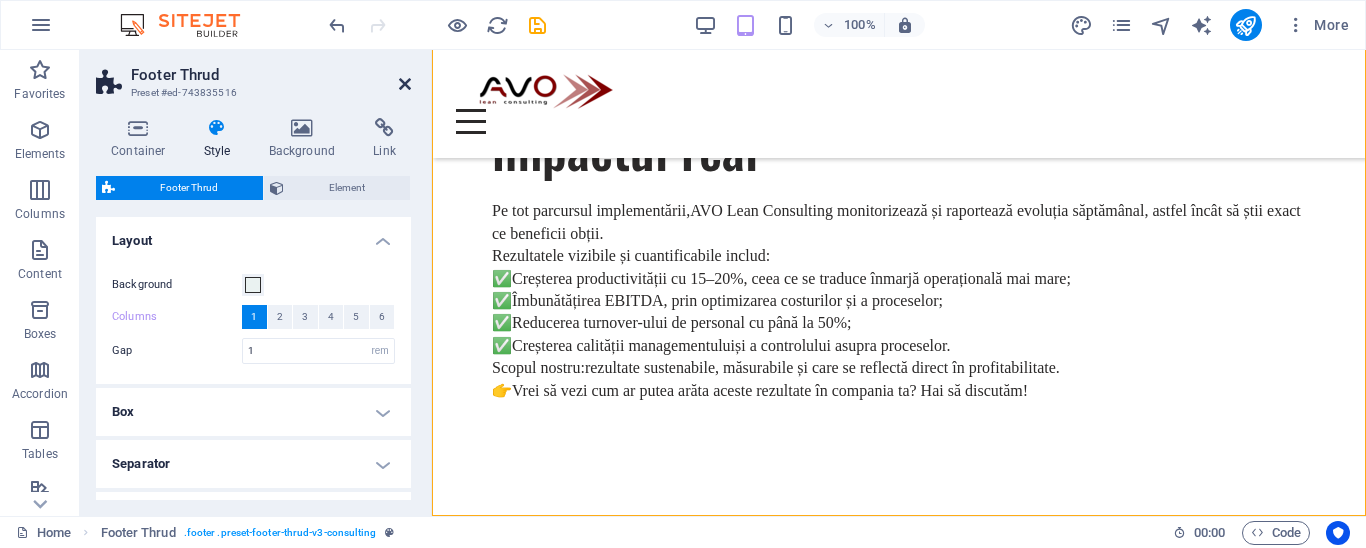 click at bounding box center [405, 84] 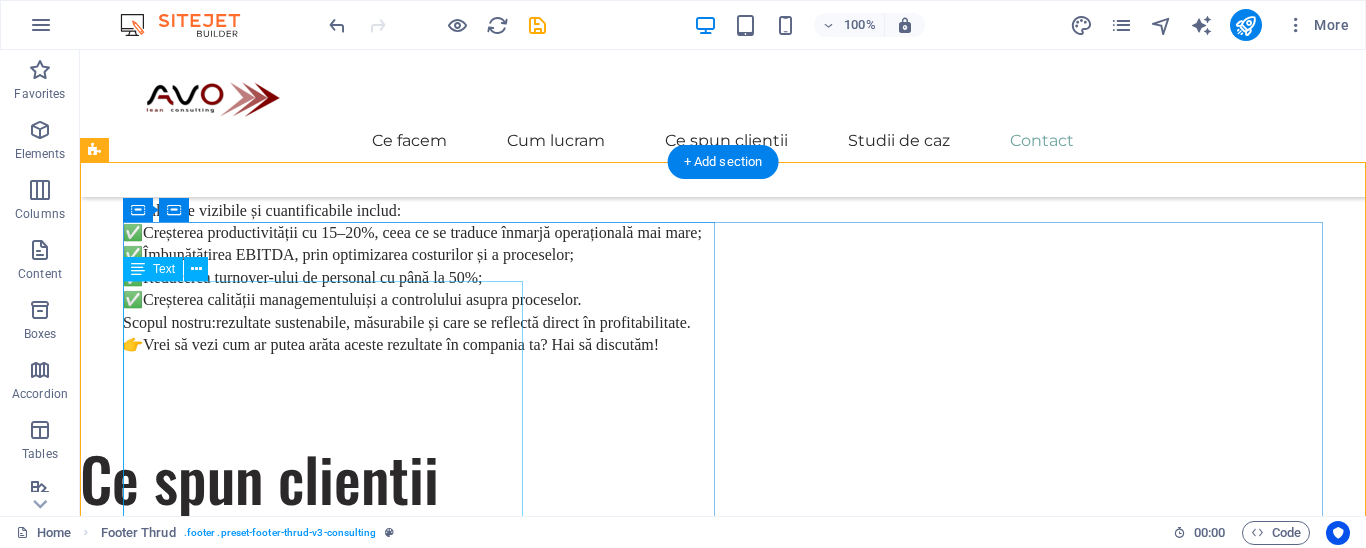 scroll, scrollTop: 5683, scrollLeft: 0, axis: vertical 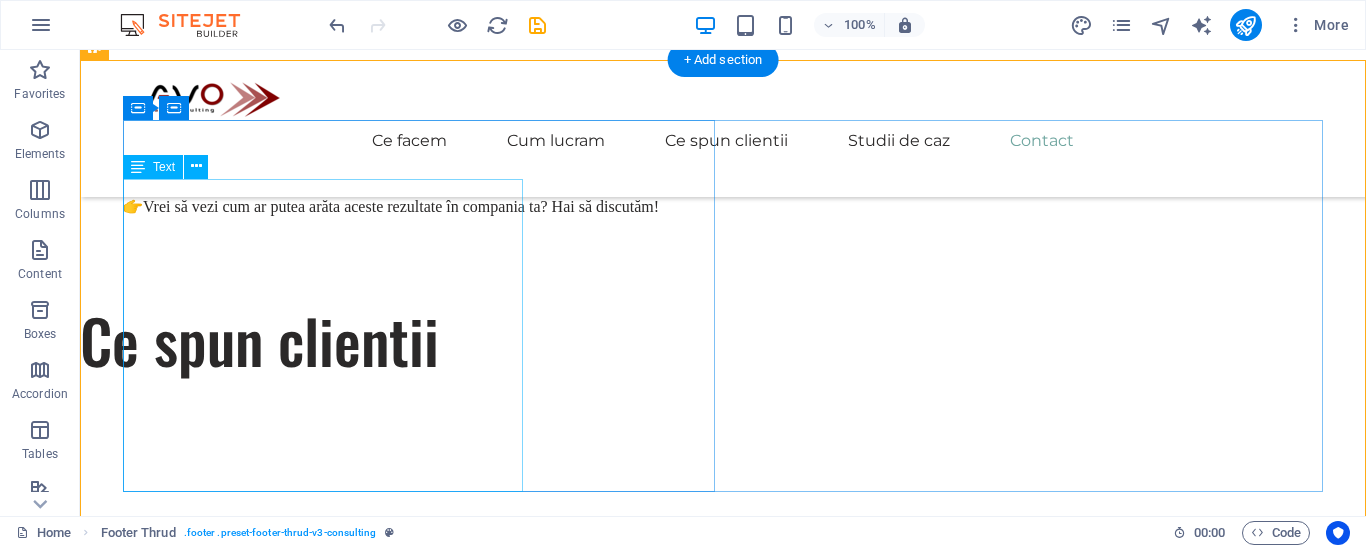 click on "Programul OPTIM – Parteneriat pentru Performanță Durabilă Nu este doar o optimizare punctuală. Este o strategie pe termen lung care: ✔  Reduce pierderile continue  din procese (costuri ascunse) ✔  Stabilizează marjele  în contextul creșterii costurilor cu materia primă și energia ✔  Crește flexibilitatea producției  fără a angaja suplimentar ✔  Reduce presiunea pe personalul existent  și turnoverul cu până la 50% ✔  Asigură respectarea termenelor  pentru a evita penalități și pierderi de clienți" at bounding box center [419, 4724] 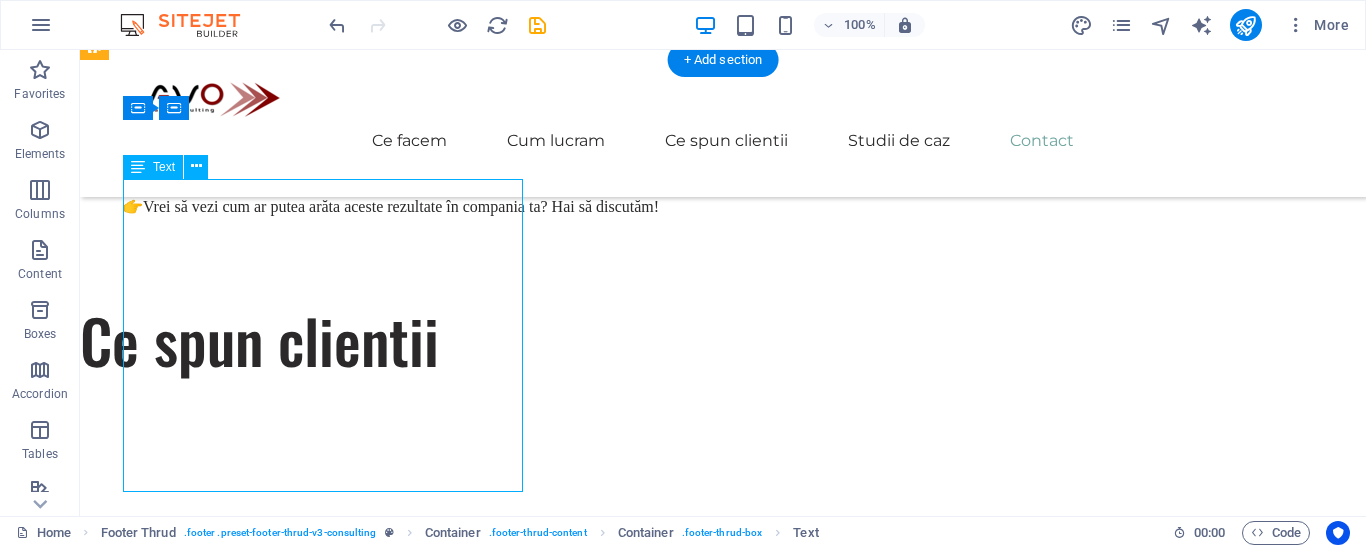 click on "Programul OPTIM – Parteneriat pentru Performanță Durabilă Nu este doar o optimizare punctuală. Este o strategie pe termen lung care: ✔  Reduce pierderile continue  din procese (costuri ascunse) ✔  Stabilizează marjele  în contextul creșterii costurilor cu materia primă și energia ✔  Crește flexibilitatea producției  fără a angaja suplimentar ✔  Reduce presiunea pe personalul existent  și turnoverul cu până la 50% ✔  Asigură respectarea termenelor  pentru a evita penalități și pierderi de clienți" at bounding box center [419, 4724] 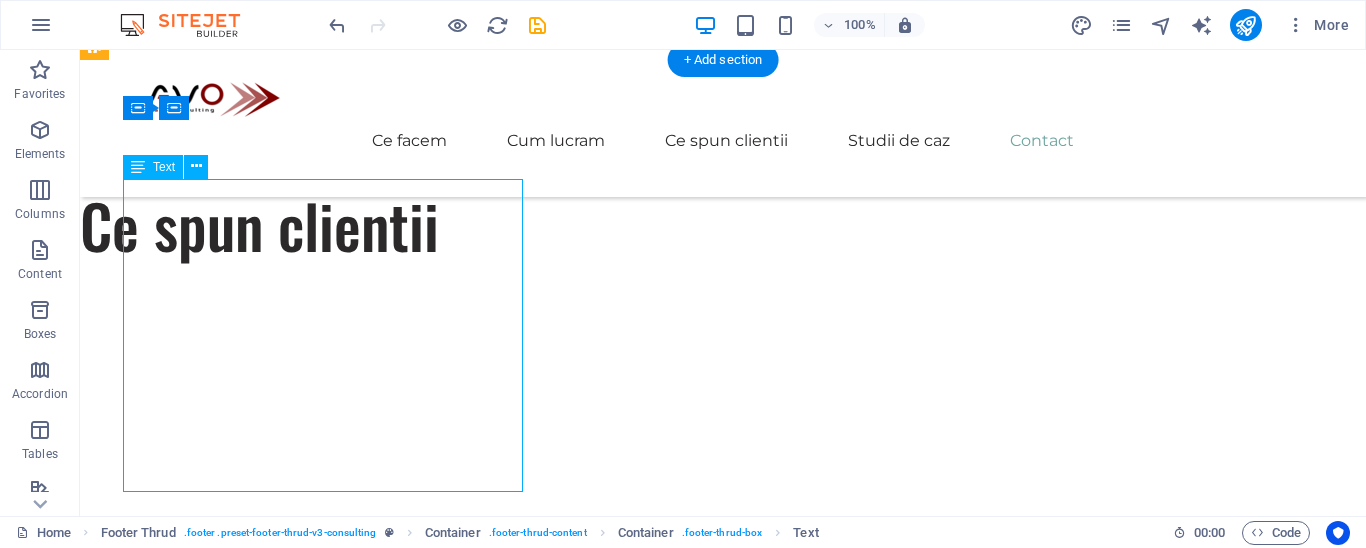 select on "%" 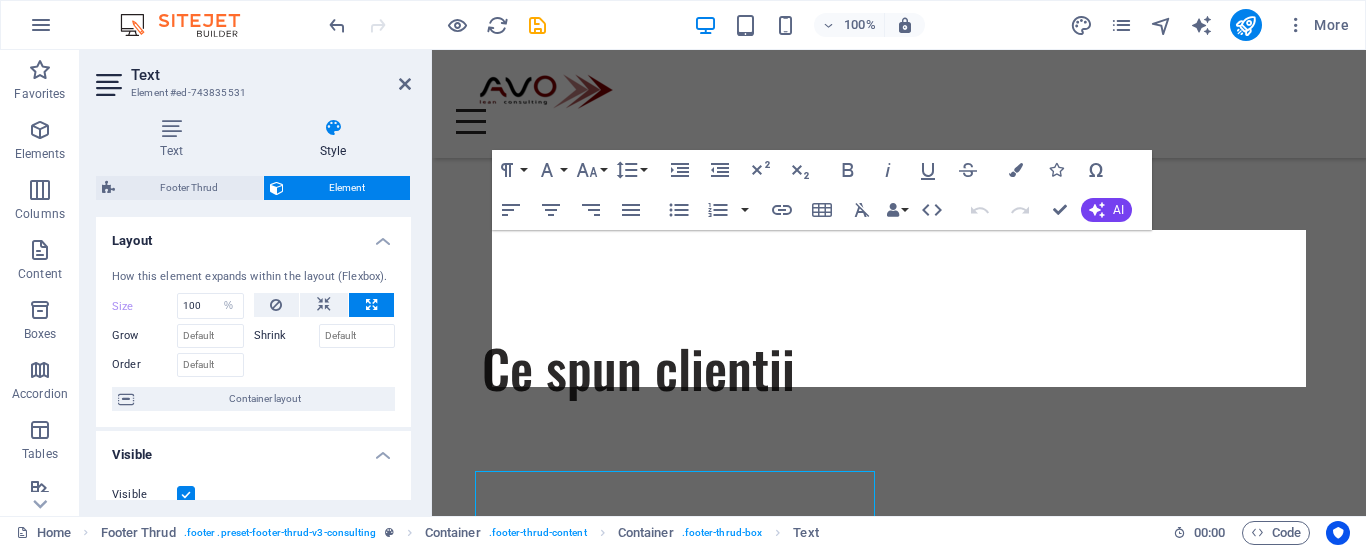 scroll, scrollTop: 5413, scrollLeft: 0, axis: vertical 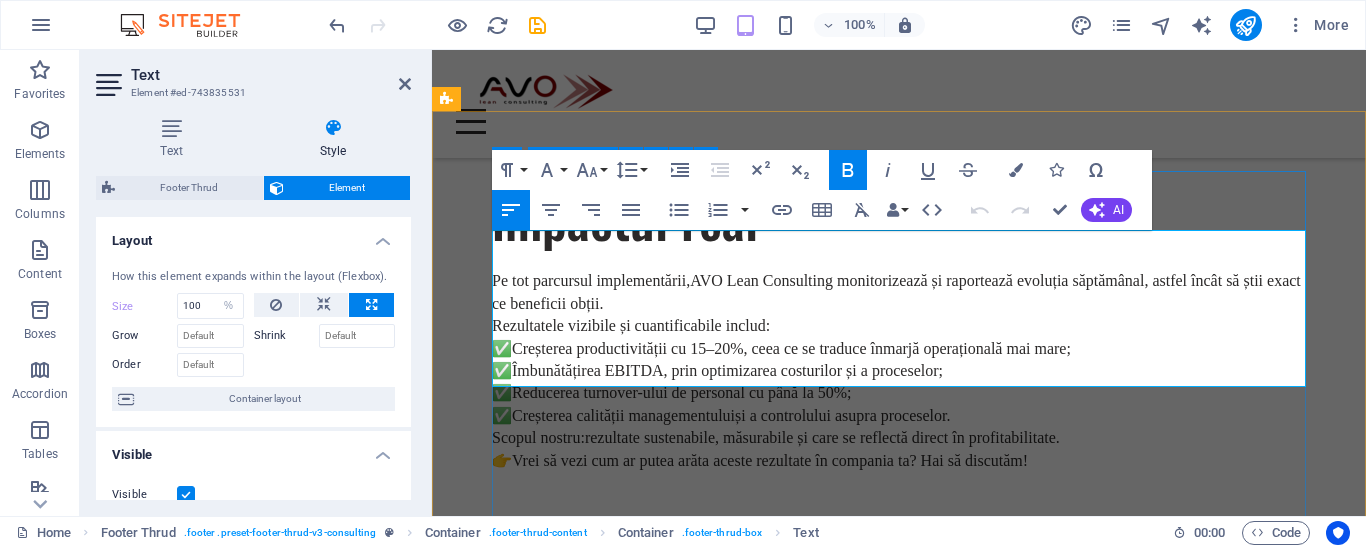 drag, startPoint x: 1157, startPoint y: 376, endPoint x: 466, endPoint y: 243, distance: 703.68317 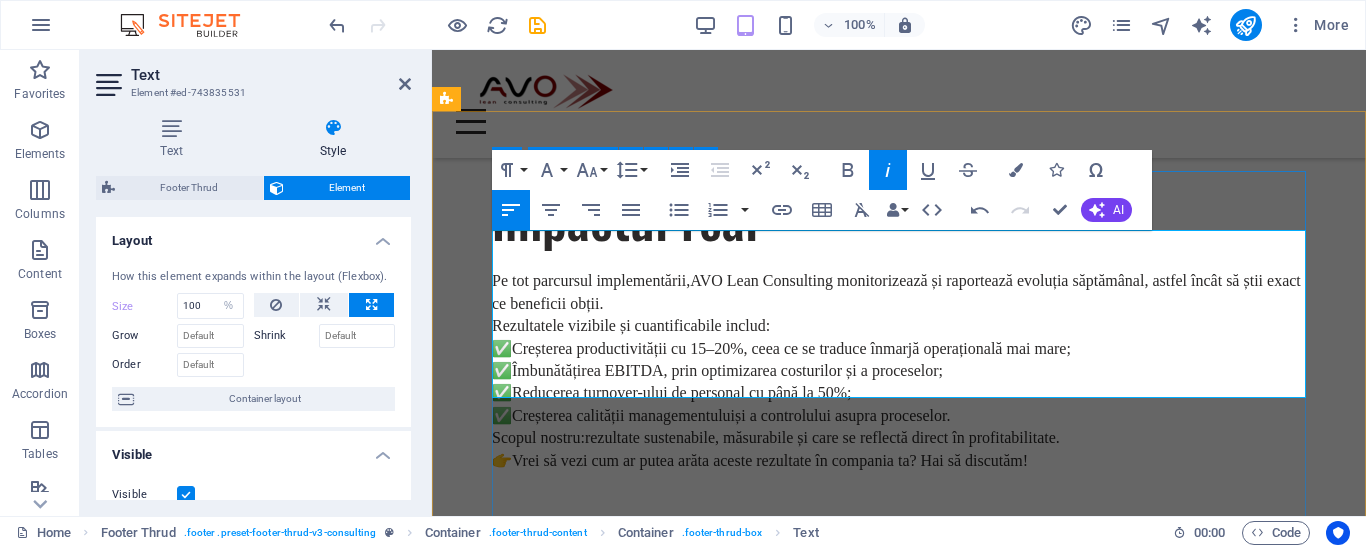 drag, startPoint x: 1033, startPoint y: 390, endPoint x: 496, endPoint y: 398, distance: 537.0596 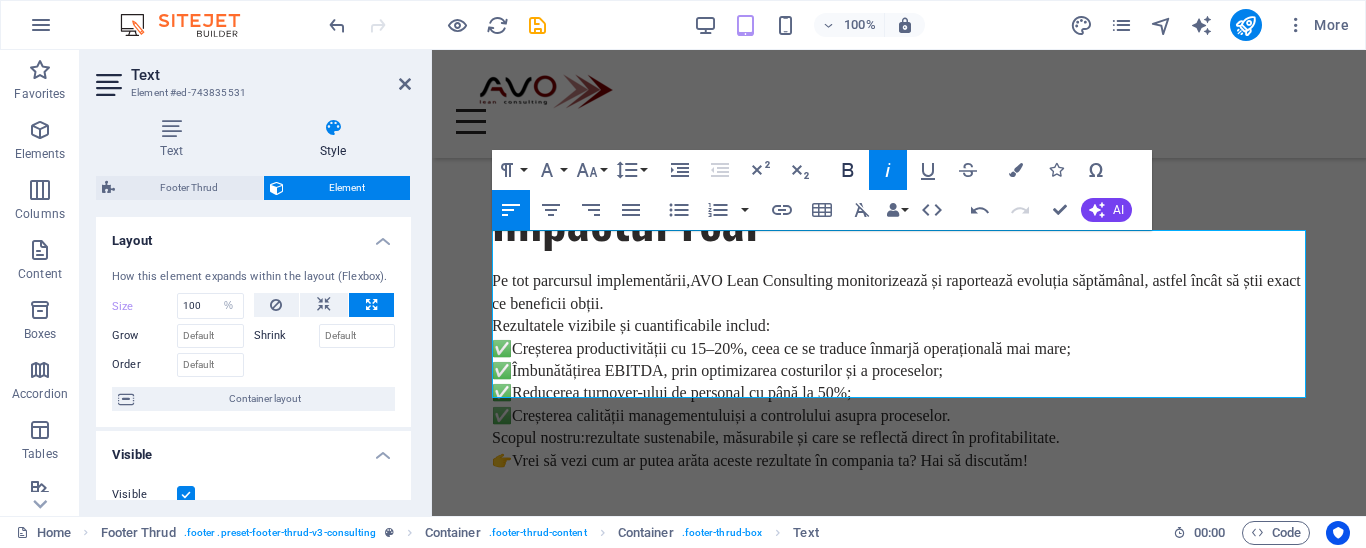 click 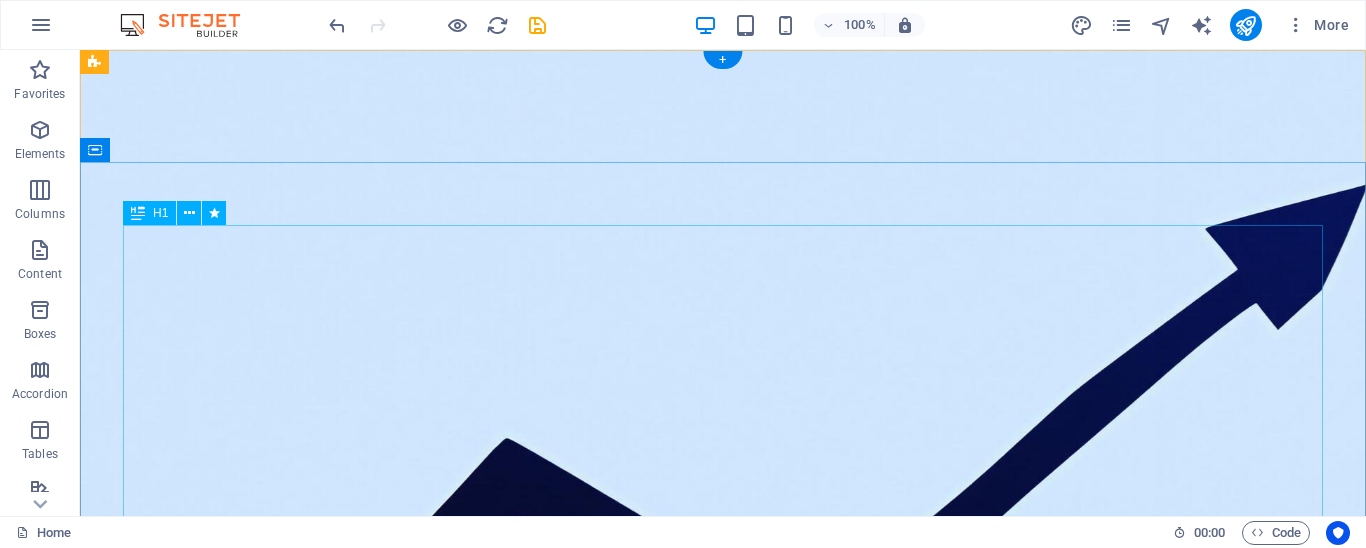 scroll, scrollTop: 0, scrollLeft: 0, axis: both 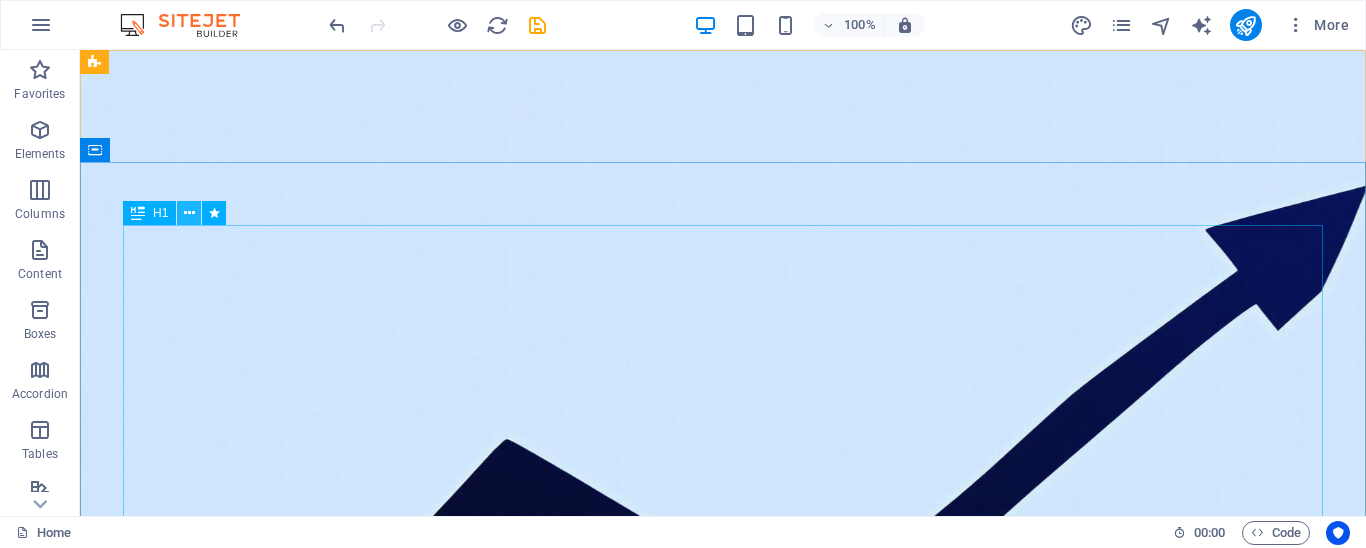 click at bounding box center (189, 213) 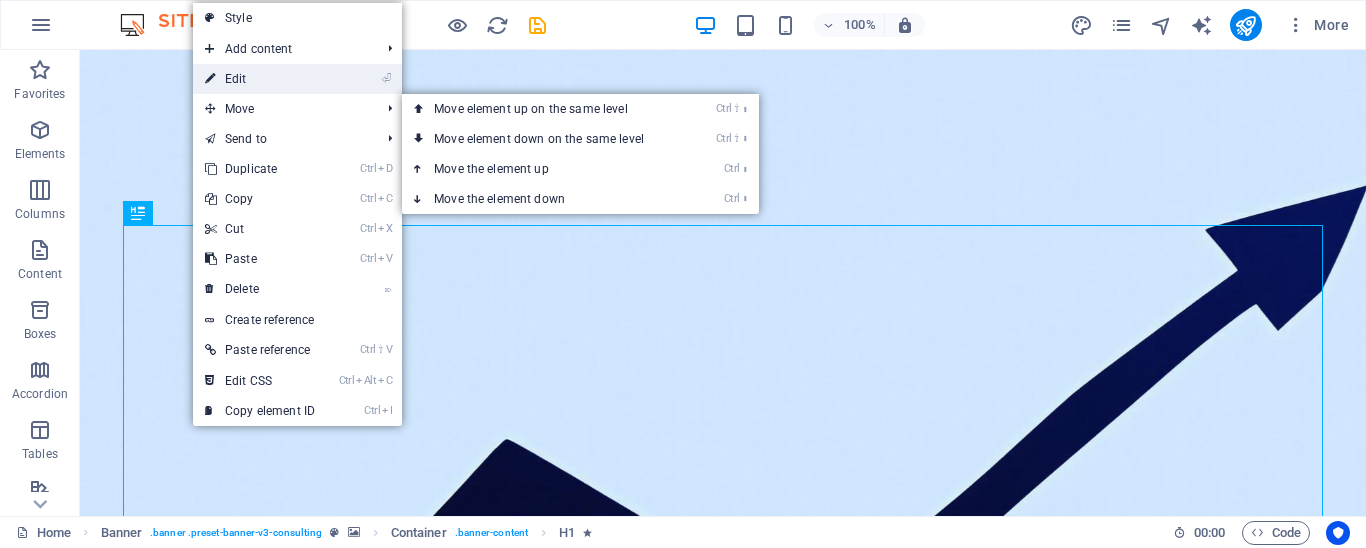 click on "⏎  Edit" at bounding box center (260, 79) 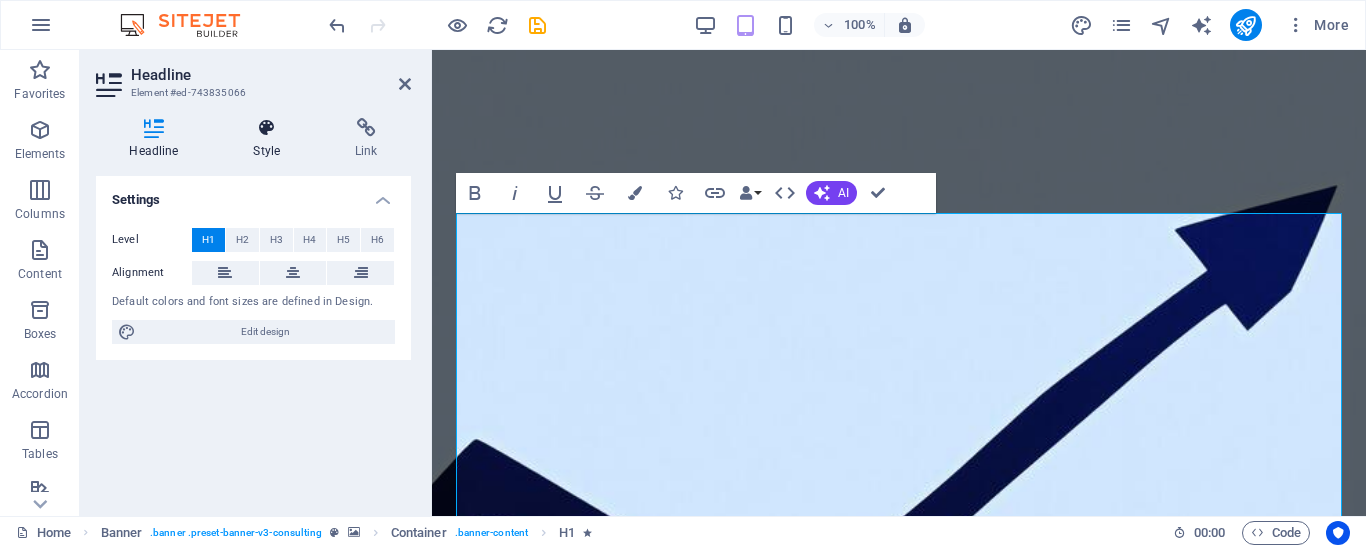 click on "Style" at bounding box center (271, 139) 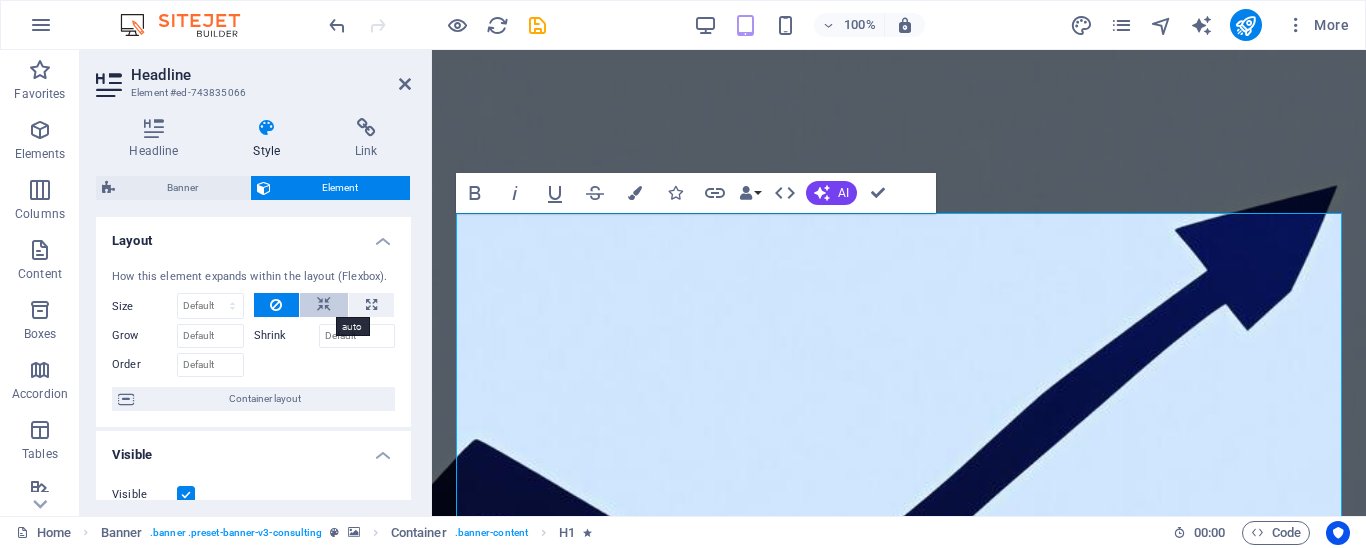 click at bounding box center [324, 305] 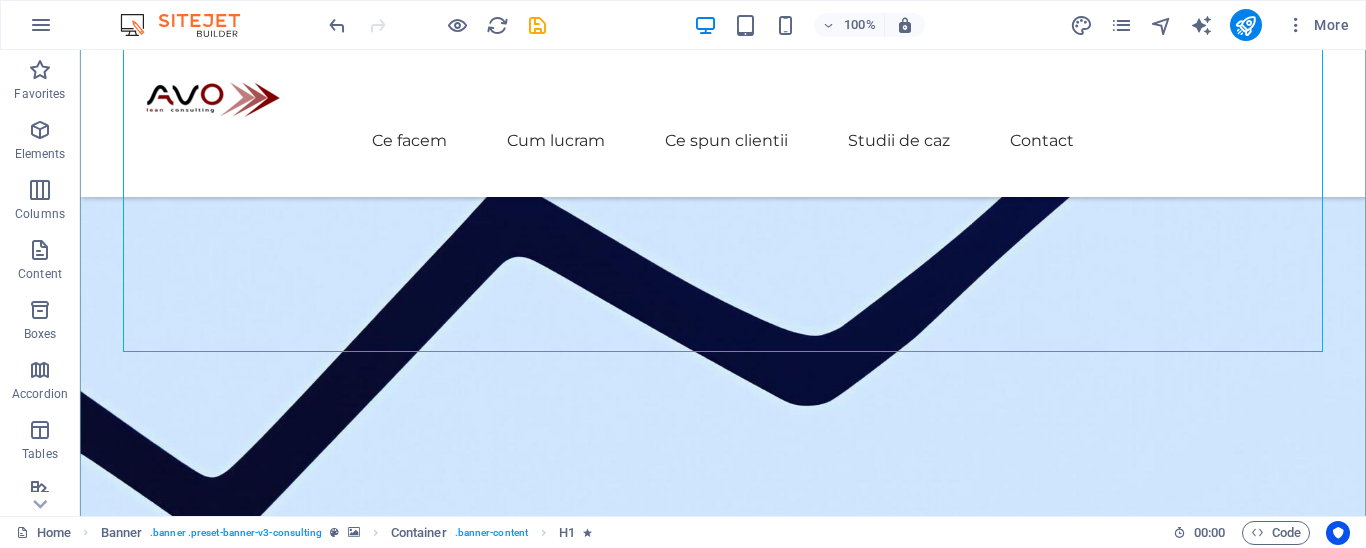scroll, scrollTop: 276, scrollLeft: 0, axis: vertical 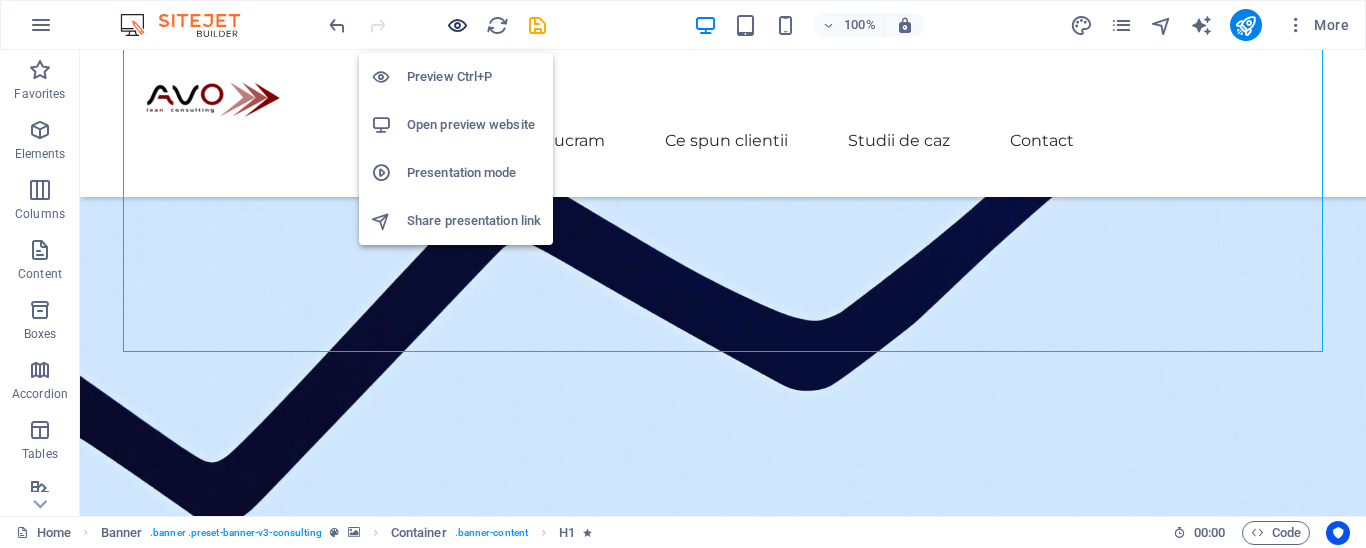 click at bounding box center (457, 25) 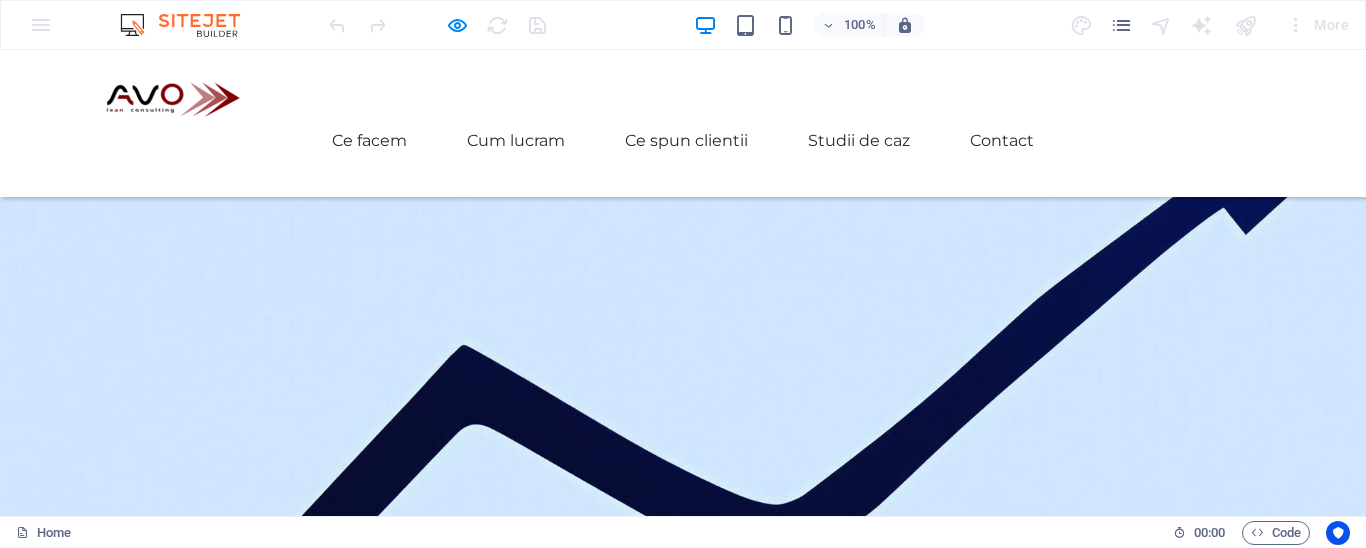 scroll, scrollTop: 138, scrollLeft: 0, axis: vertical 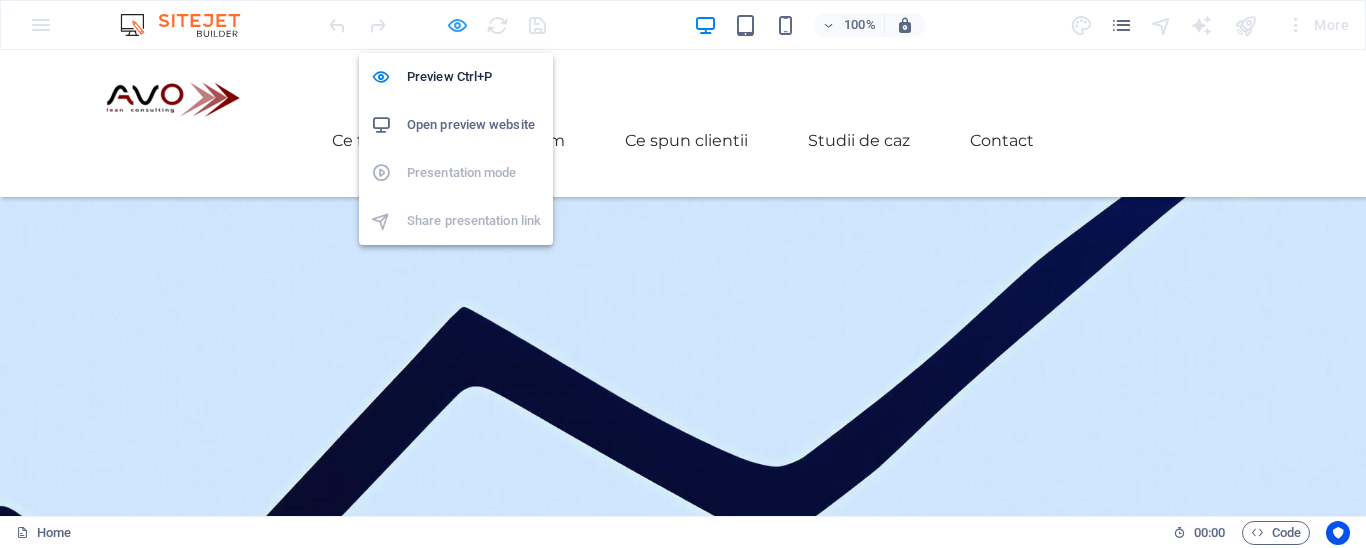 click at bounding box center [457, 25] 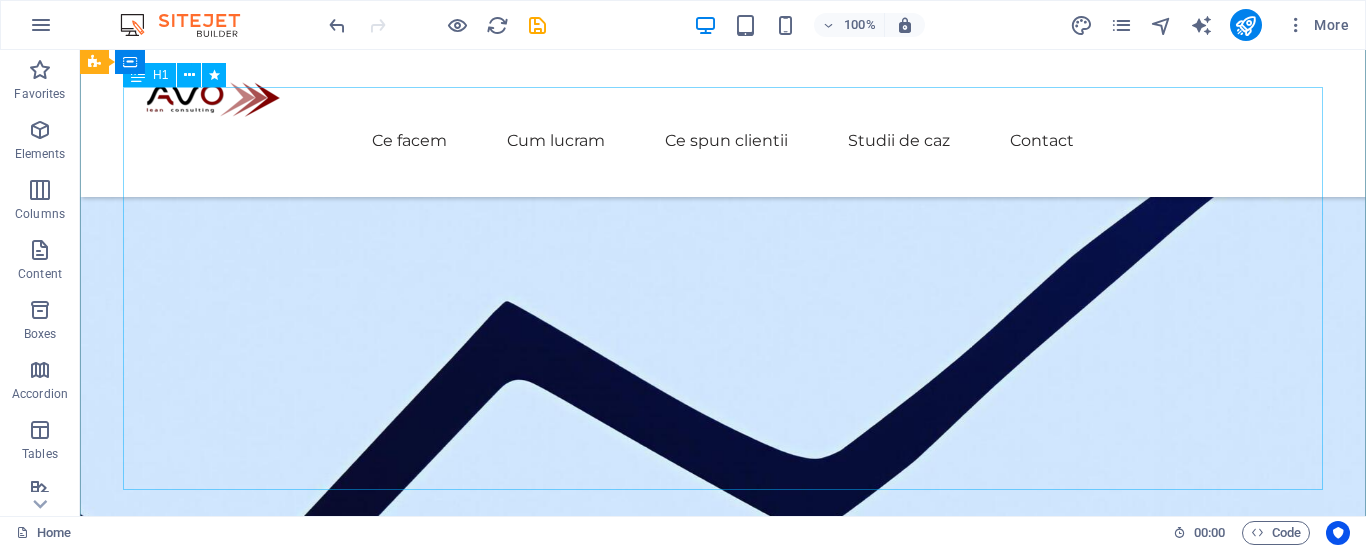 click on "Transformăm operațiunile pentru a elimina pierderile care îți consumă marja de profit" at bounding box center (723, 1125) 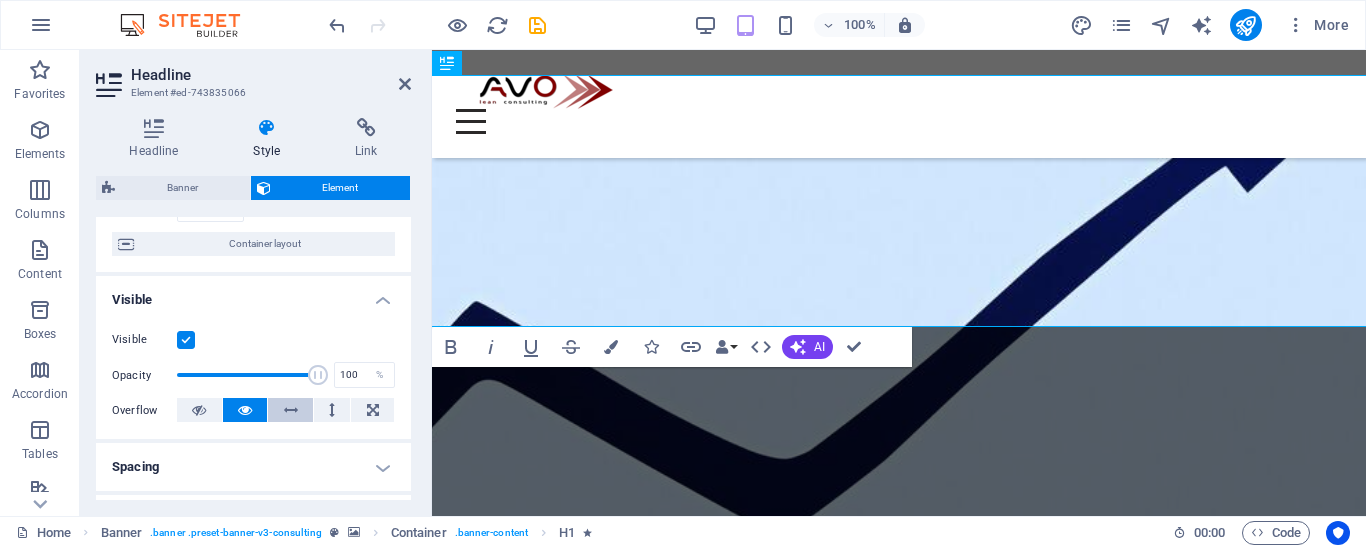 scroll, scrollTop: 204, scrollLeft: 0, axis: vertical 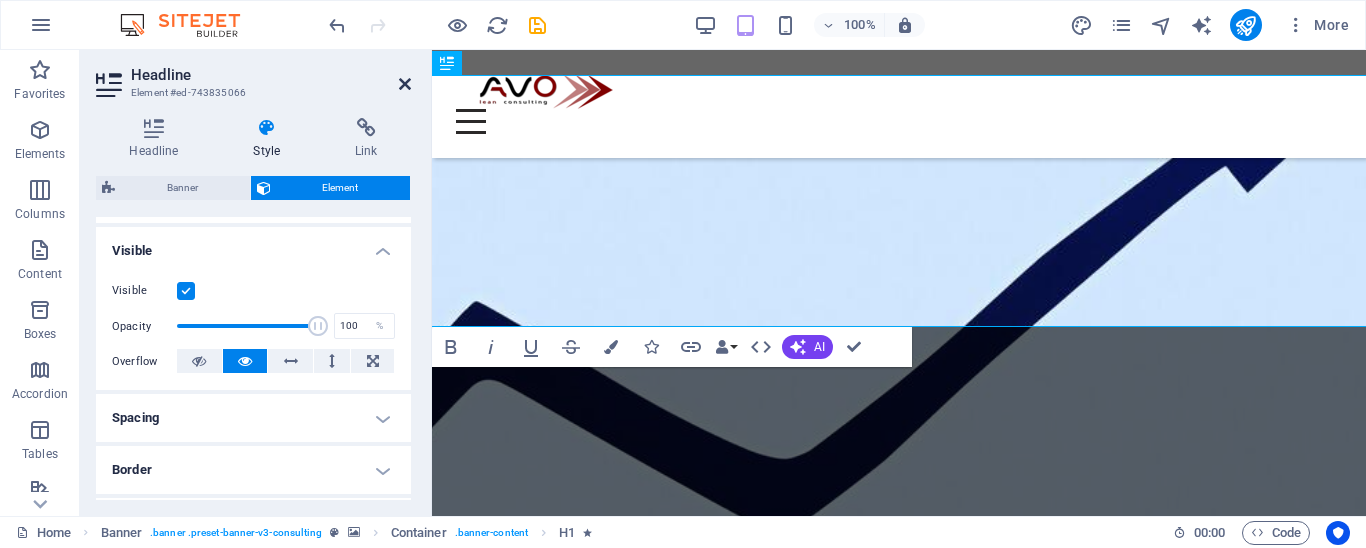 click at bounding box center [405, 84] 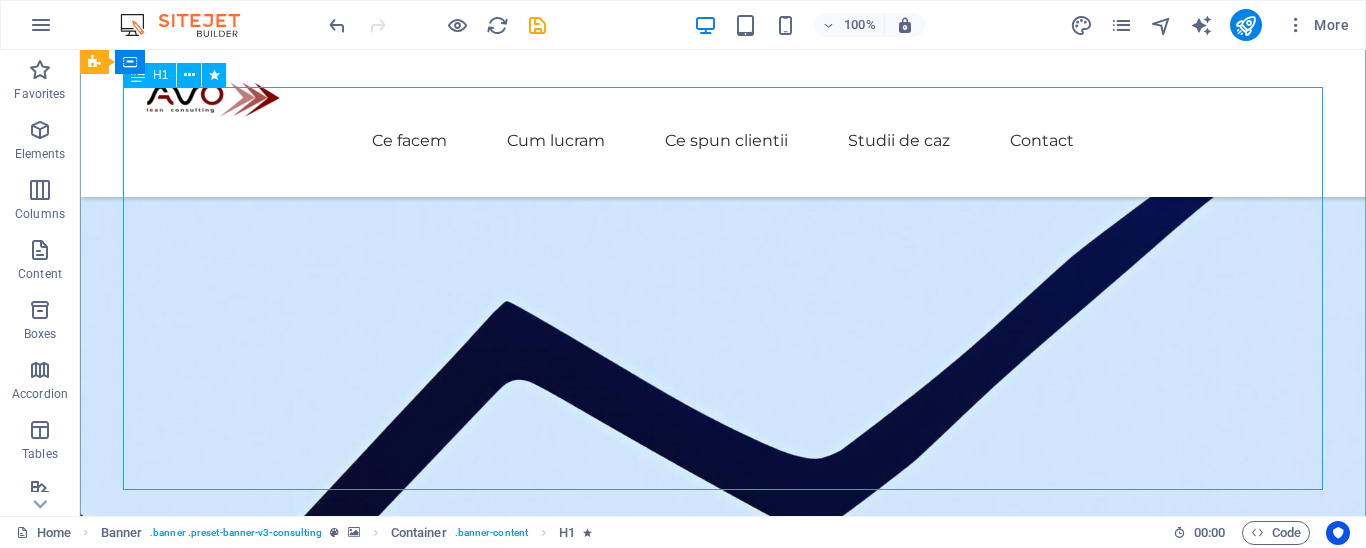 click on "Transformăm operațiunile pentru a elimina pierderile care îți consumă marja de profit" at bounding box center (723, 1125) 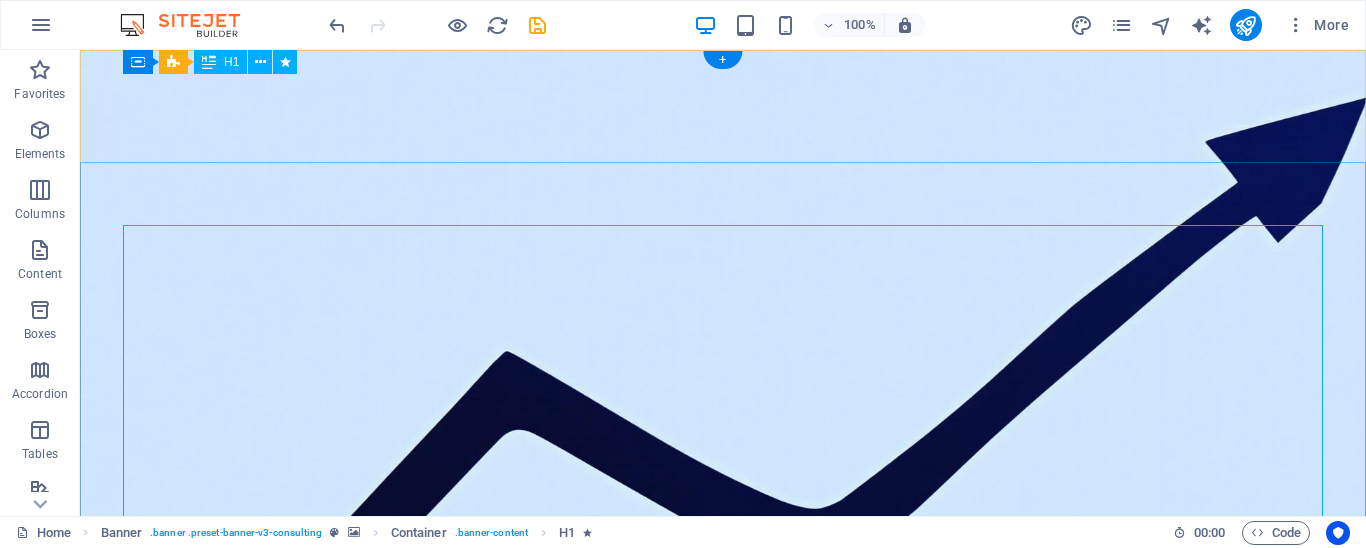 scroll, scrollTop: 0, scrollLeft: 0, axis: both 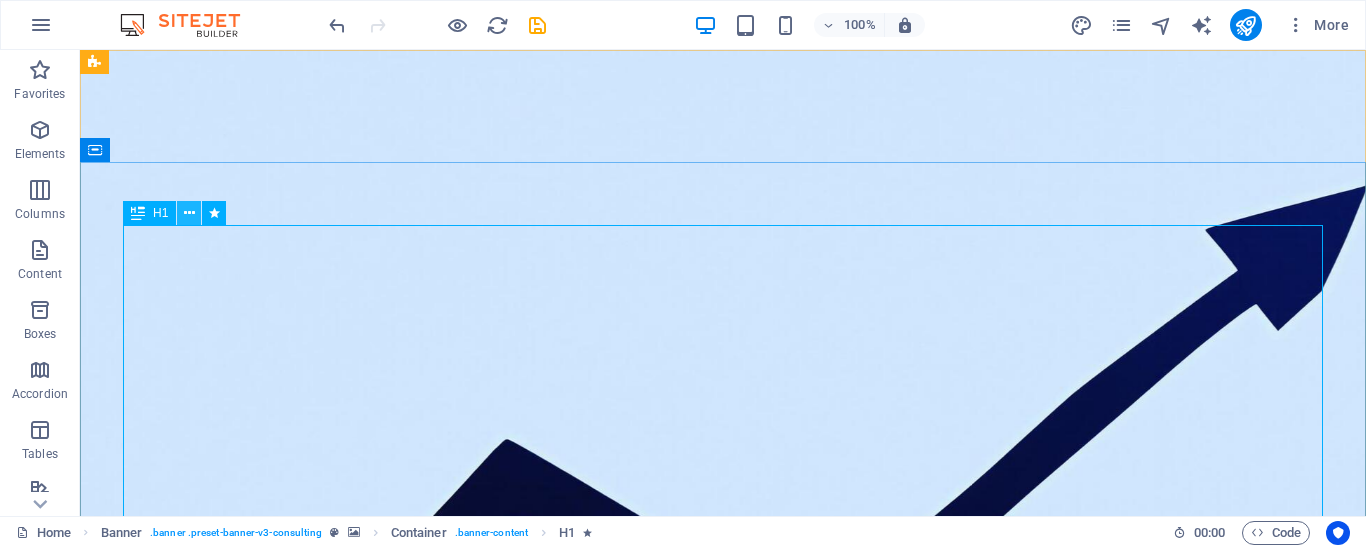 click at bounding box center [189, 213] 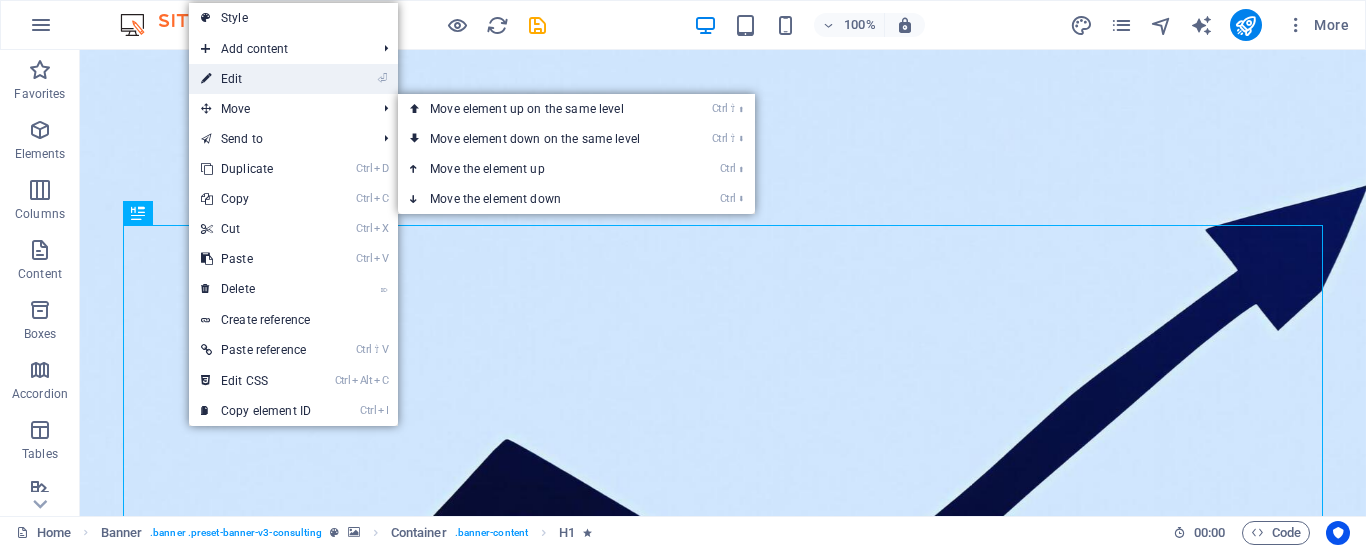 click on "⏎  Edit" at bounding box center (256, 79) 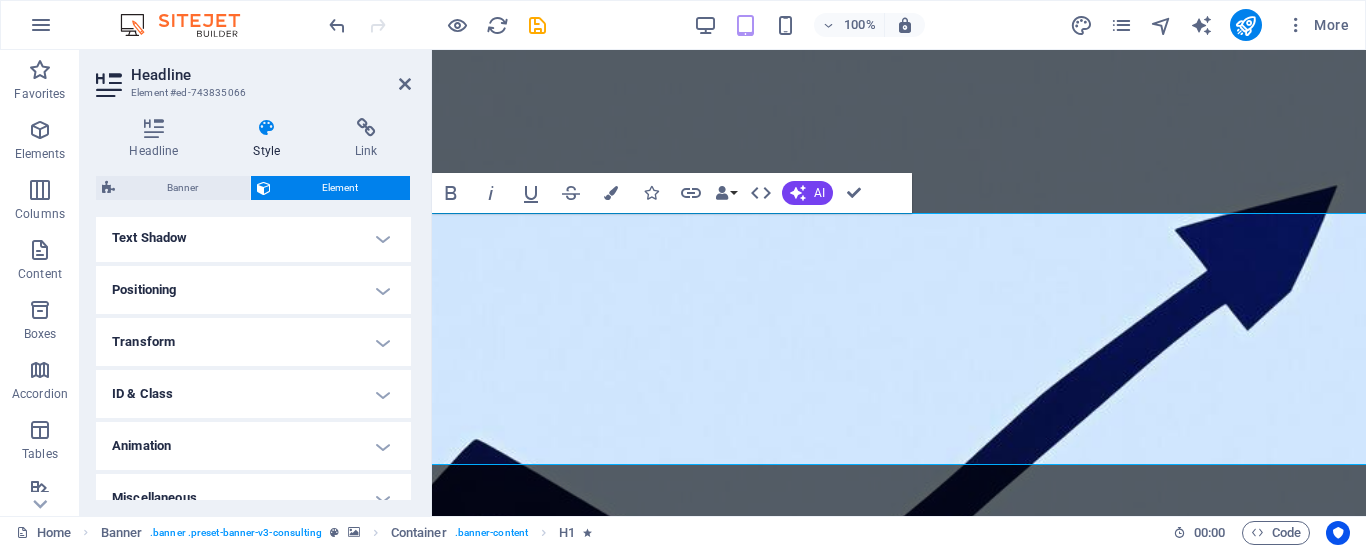 scroll, scrollTop: 562, scrollLeft: 0, axis: vertical 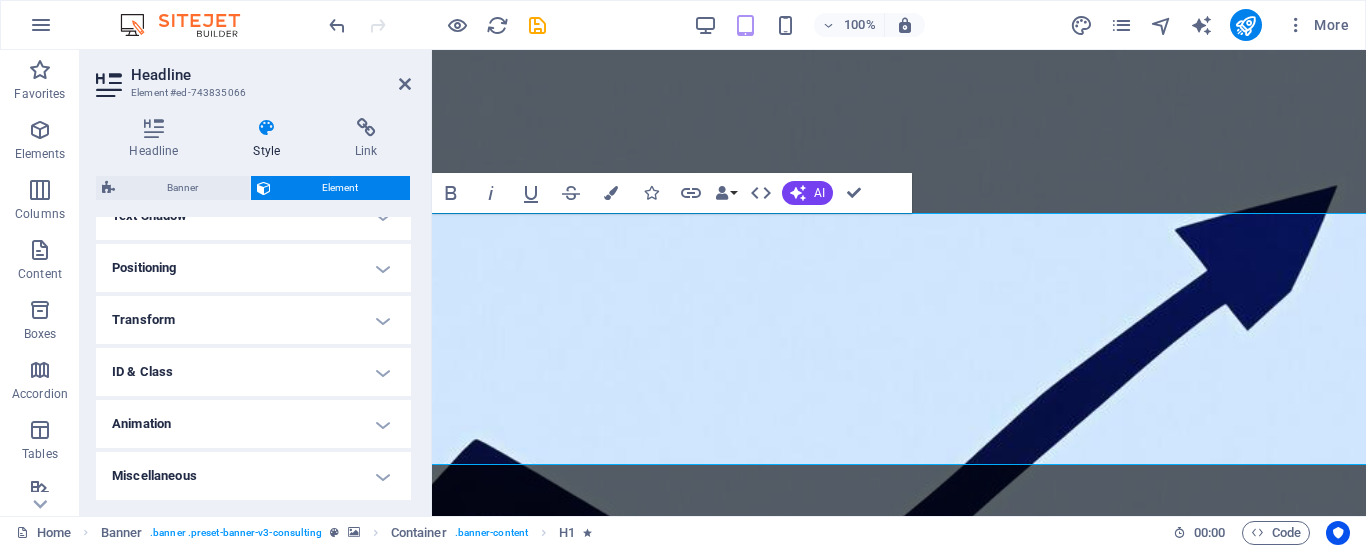 click on "Animation" at bounding box center [253, 424] 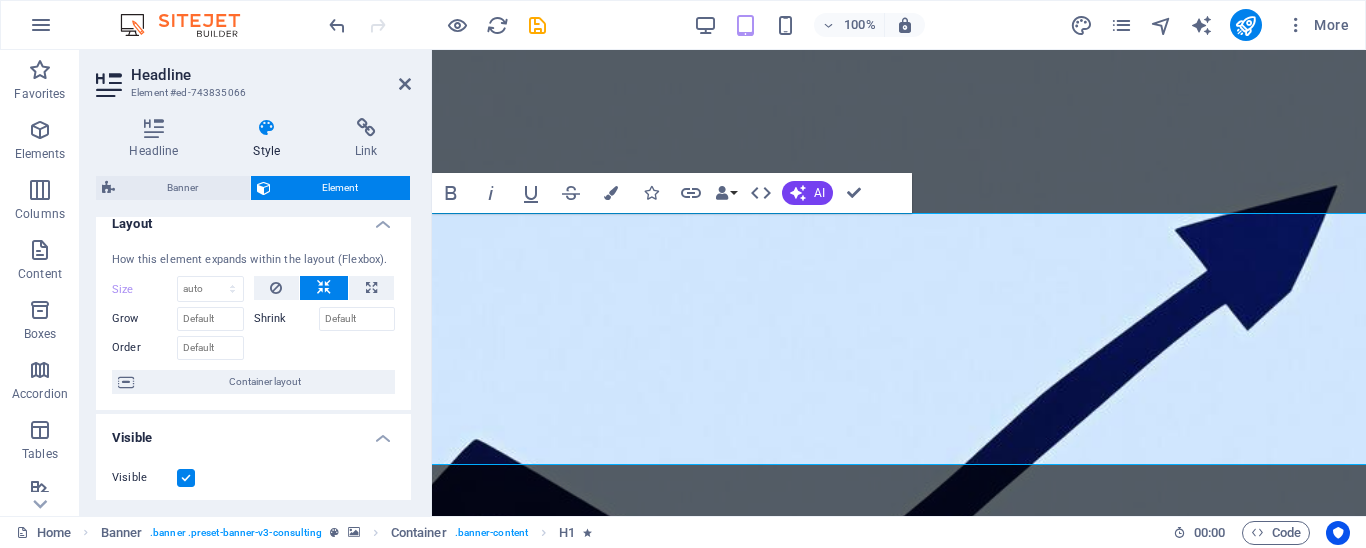scroll, scrollTop: 0, scrollLeft: 0, axis: both 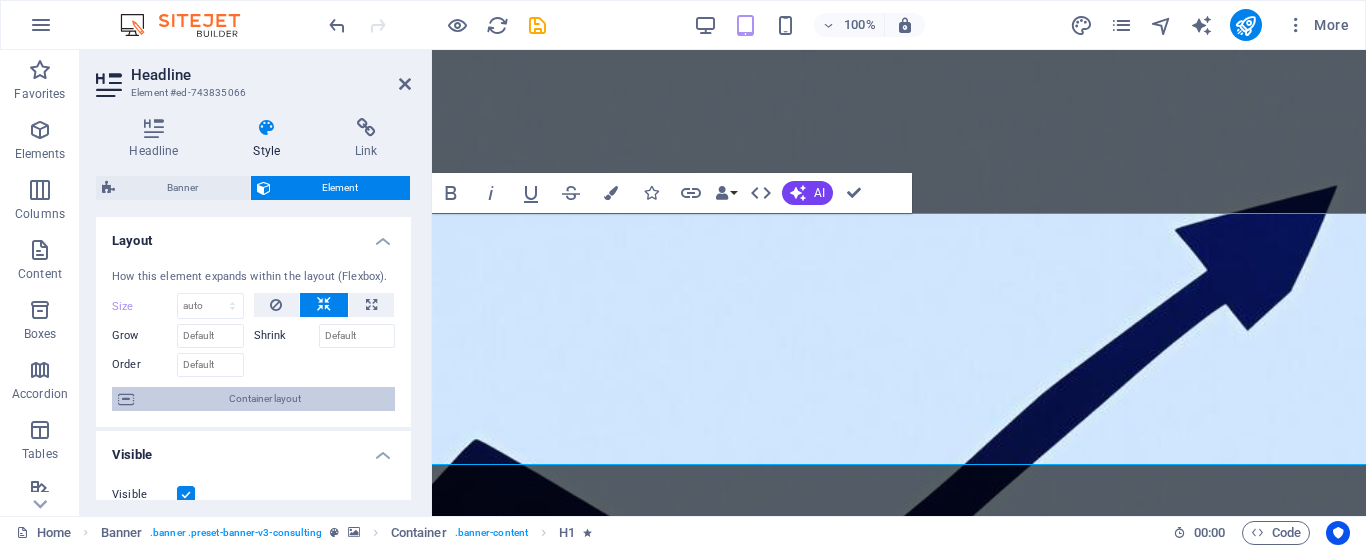 click on "Container layout" at bounding box center (264, 399) 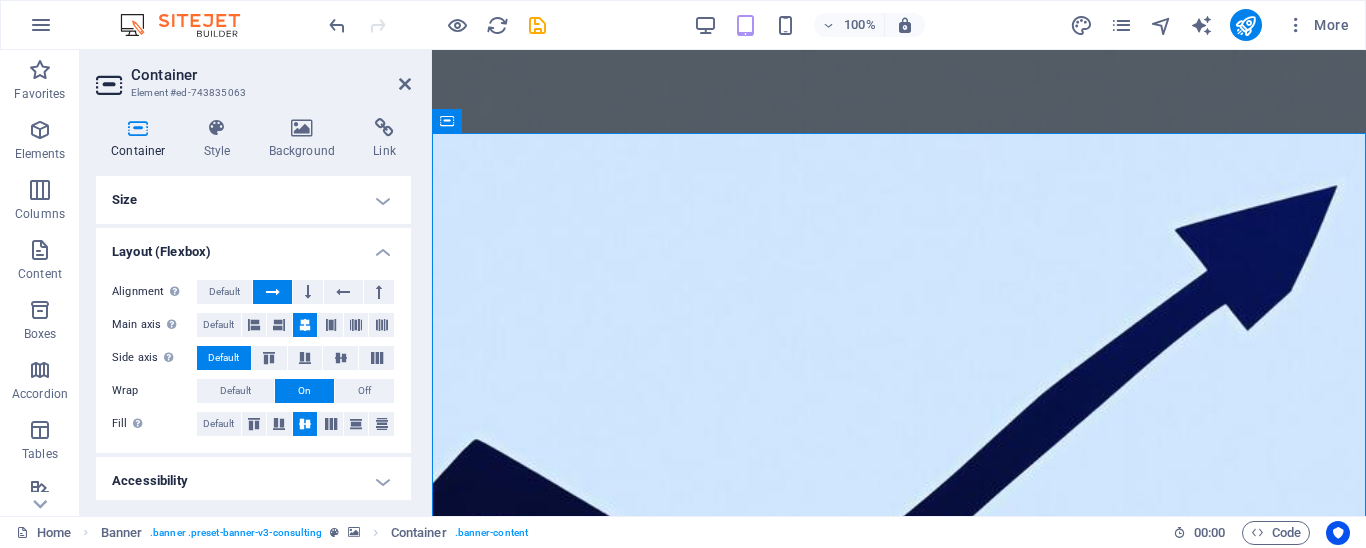 scroll, scrollTop: 57, scrollLeft: 0, axis: vertical 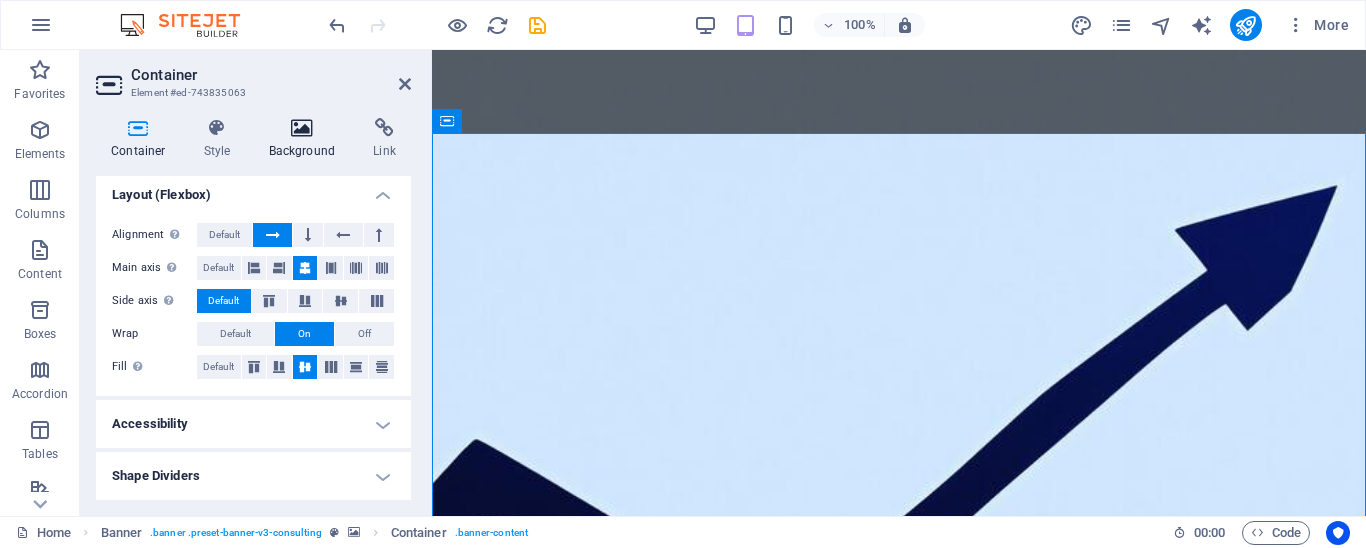 click at bounding box center [302, 128] 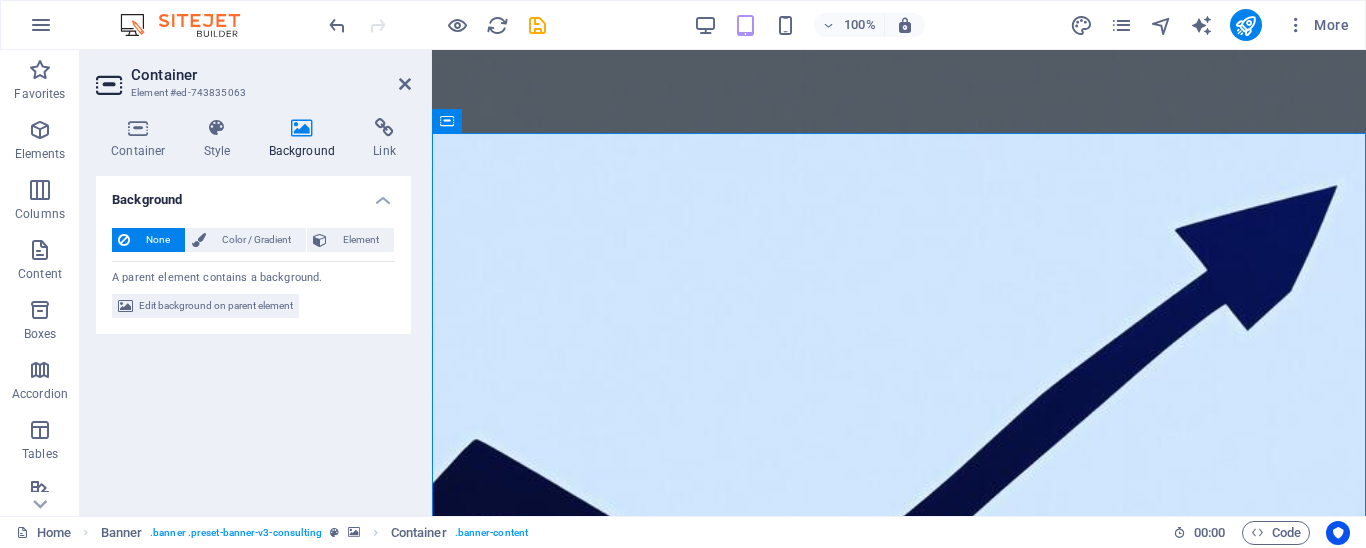 click on "Edit background on parent element" at bounding box center [216, 306] 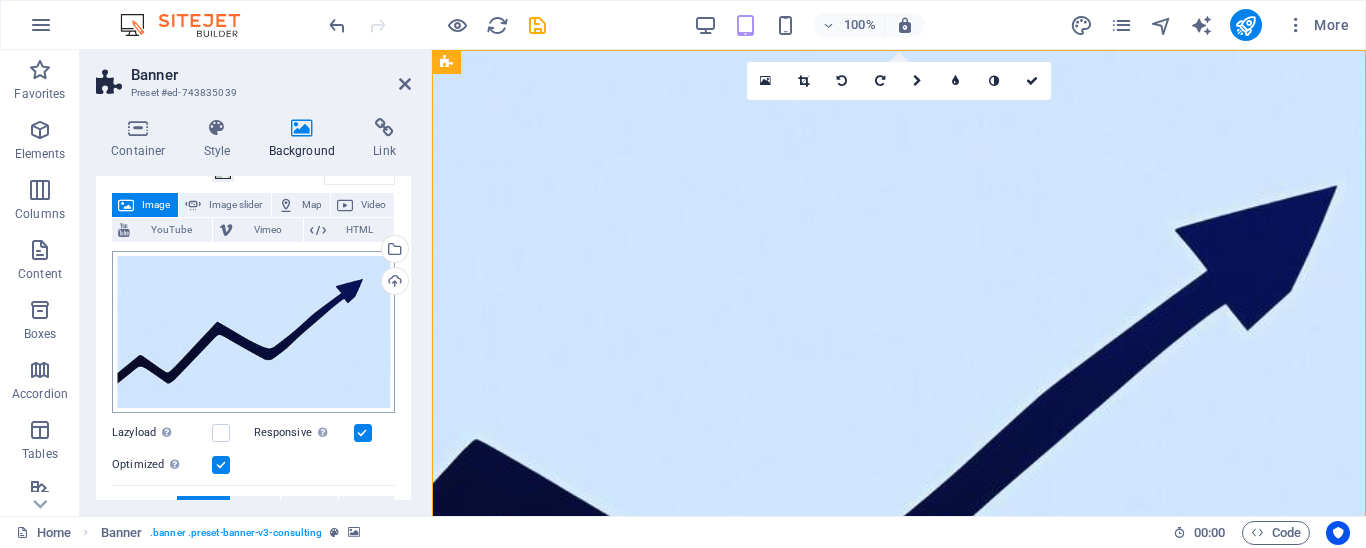 scroll, scrollTop: 204, scrollLeft: 0, axis: vertical 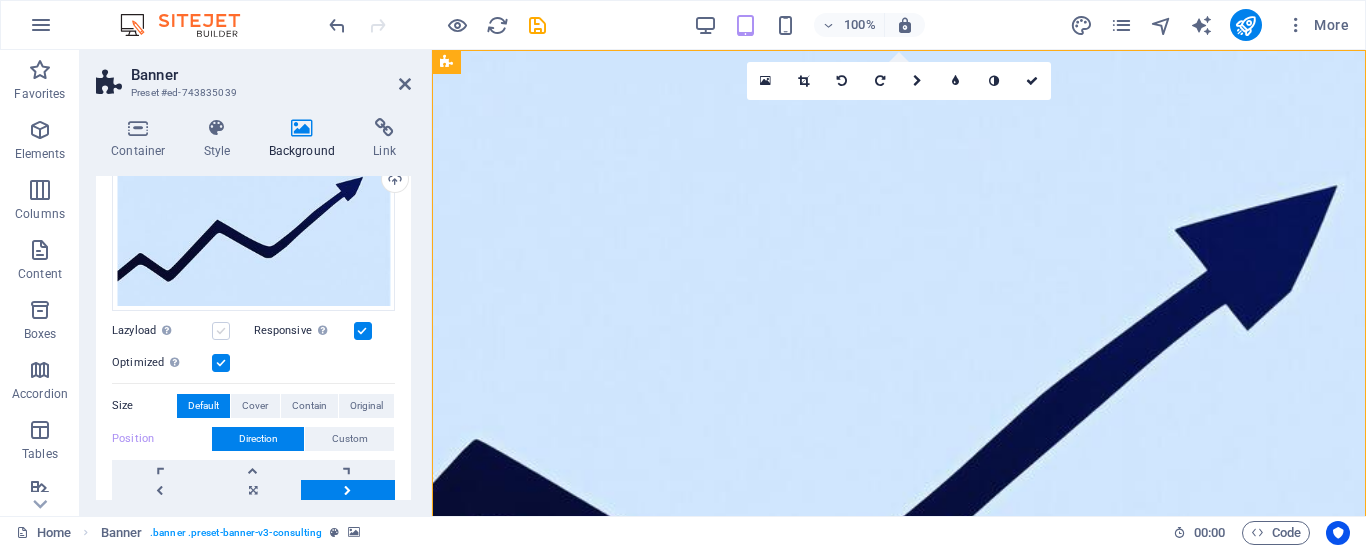 click at bounding box center (221, 331) 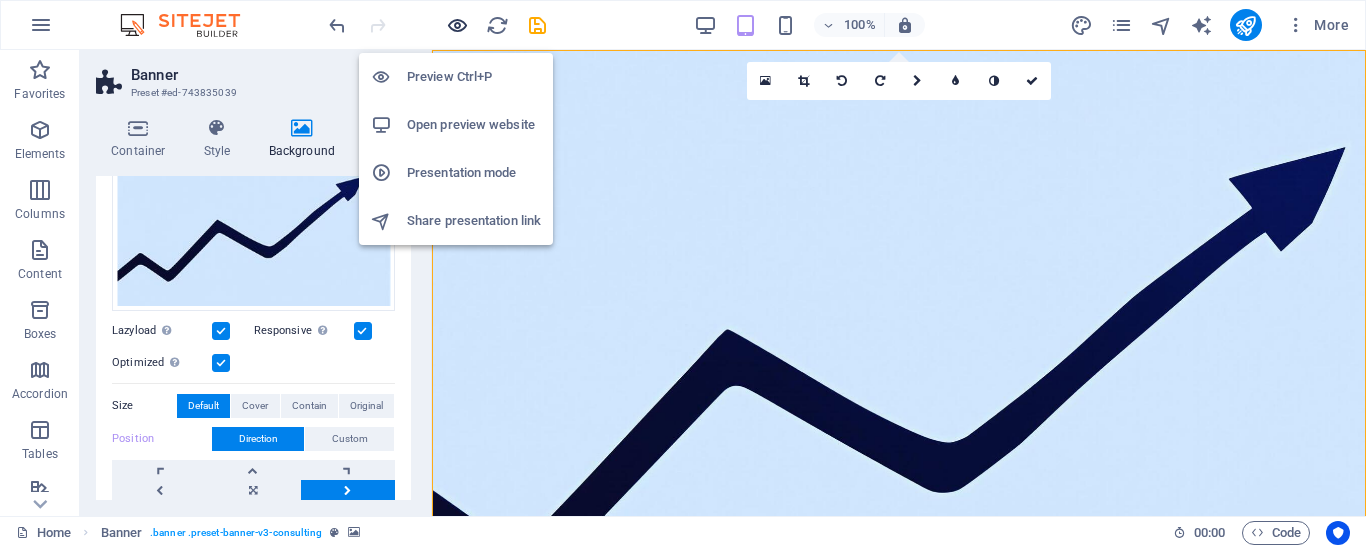 click at bounding box center (457, 25) 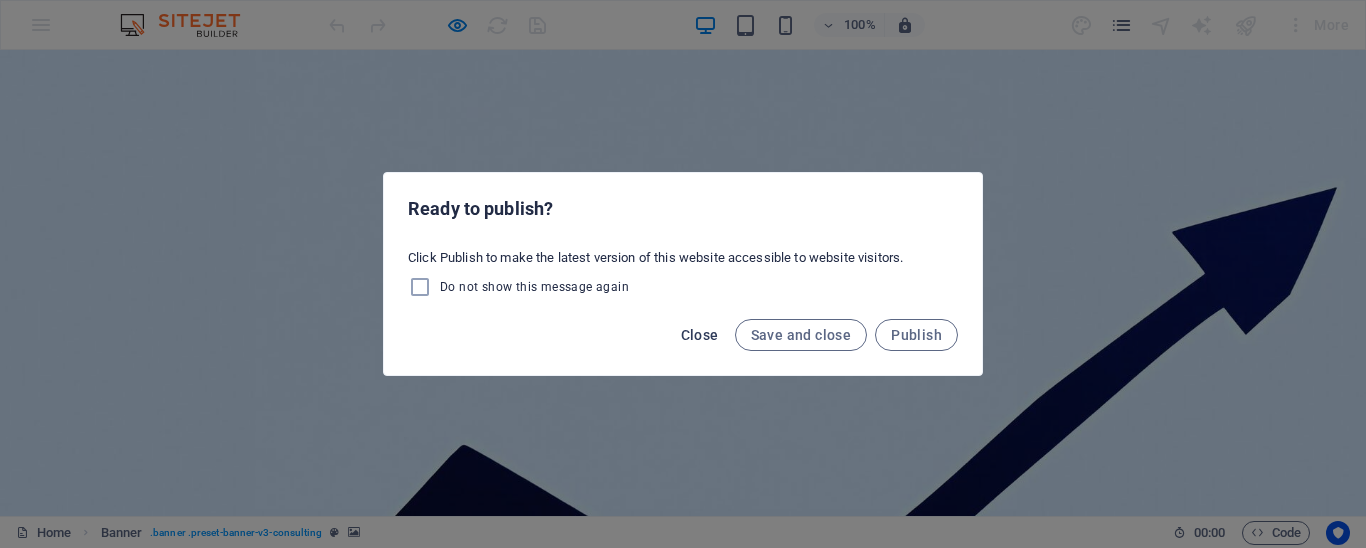 click on "Close" at bounding box center (700, 335) 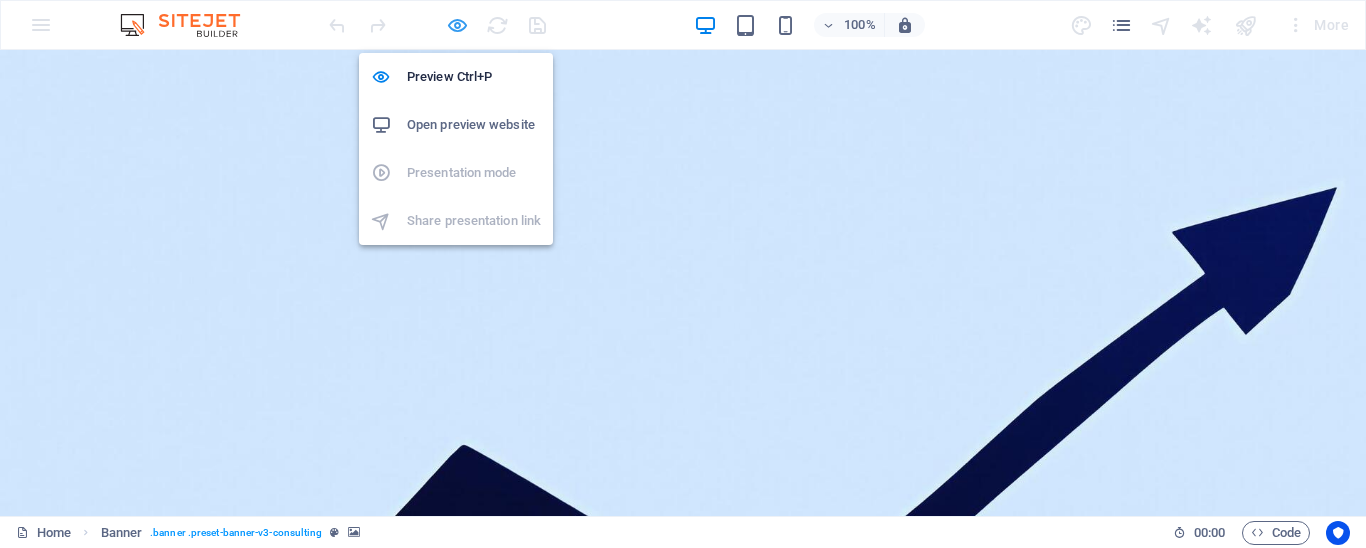 click at bounding box center (457, 25) 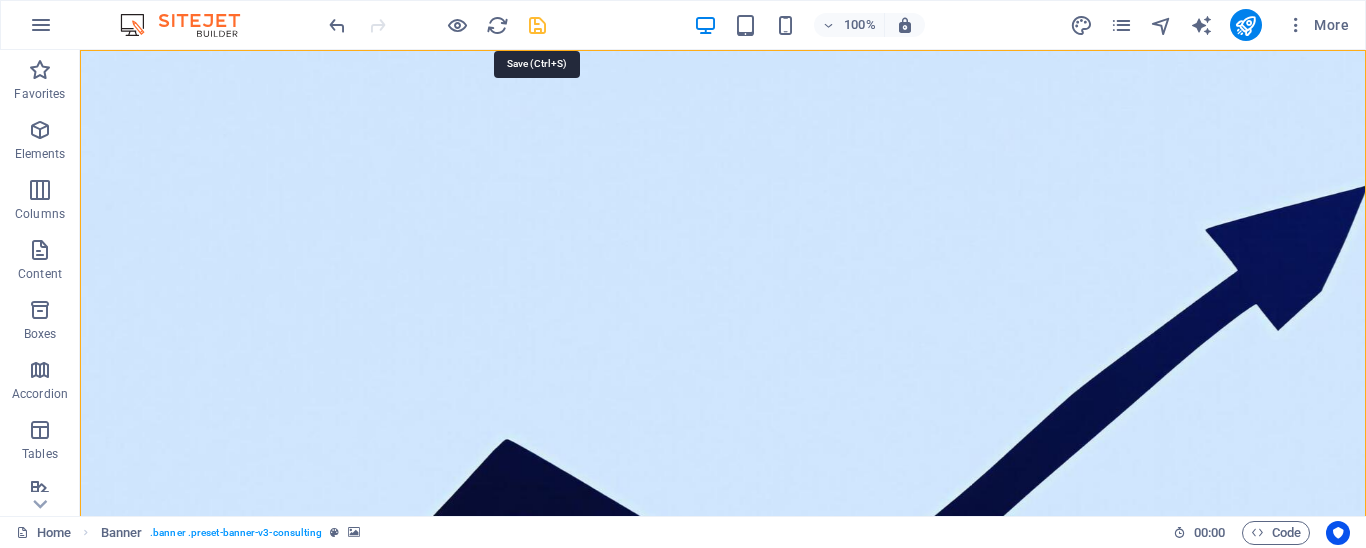 click at bounding box center [537, 25] 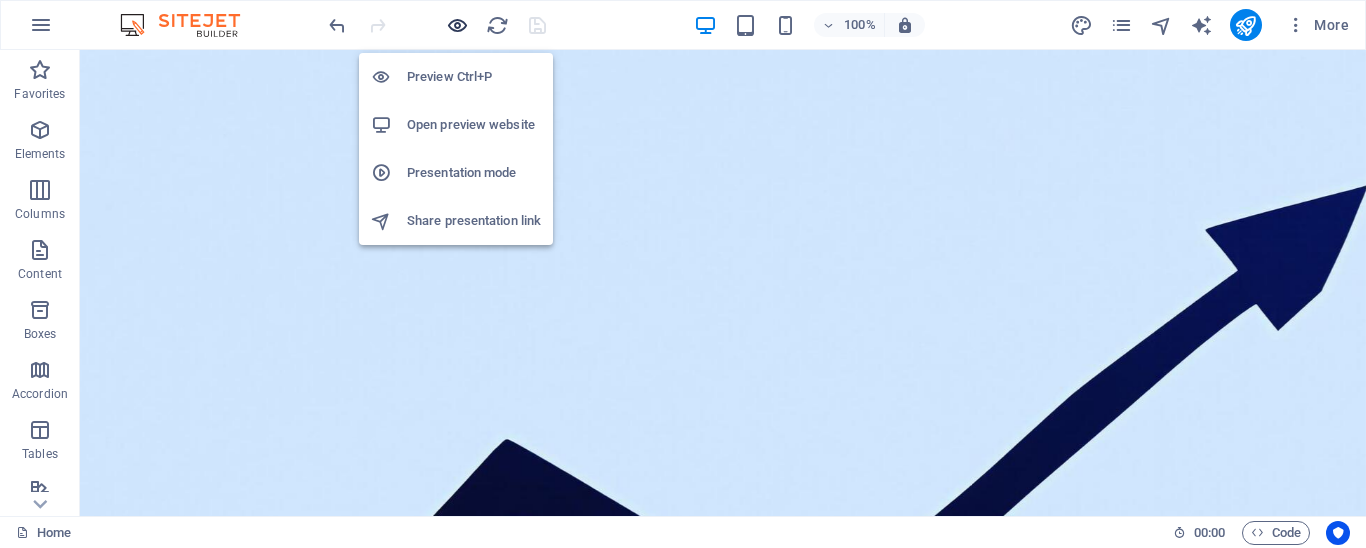 click at bounding box center (457, 25) 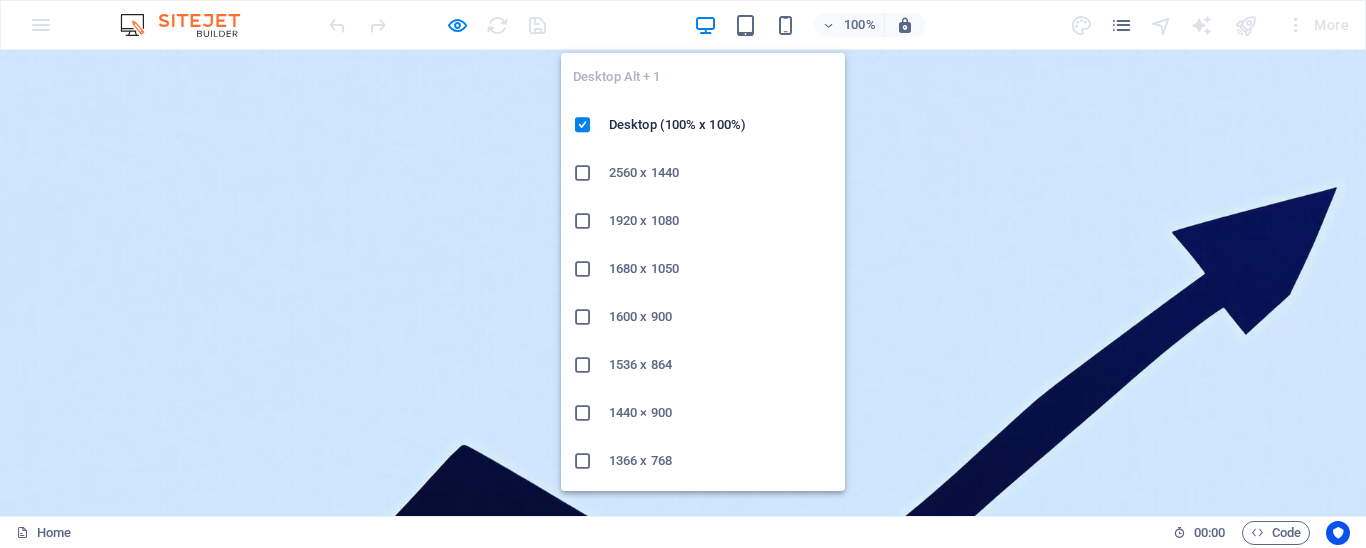 click at bounding box center (705, 25) 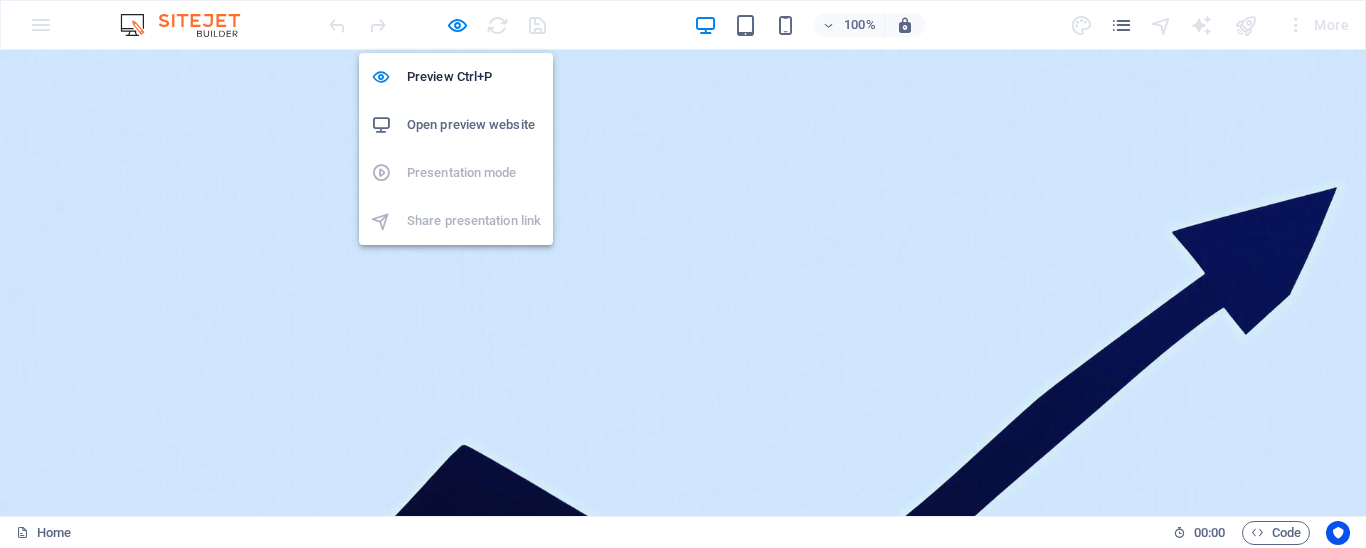 click on "Open preview website" at bounding box center (474, 125) 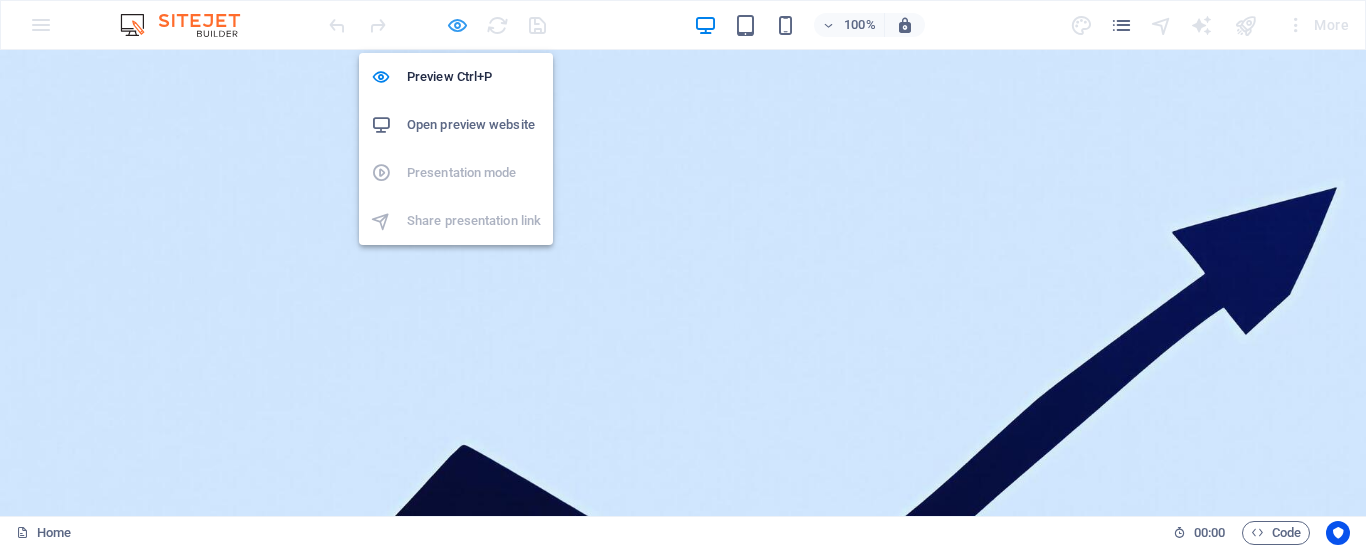 click at bounding box center [457, 25] 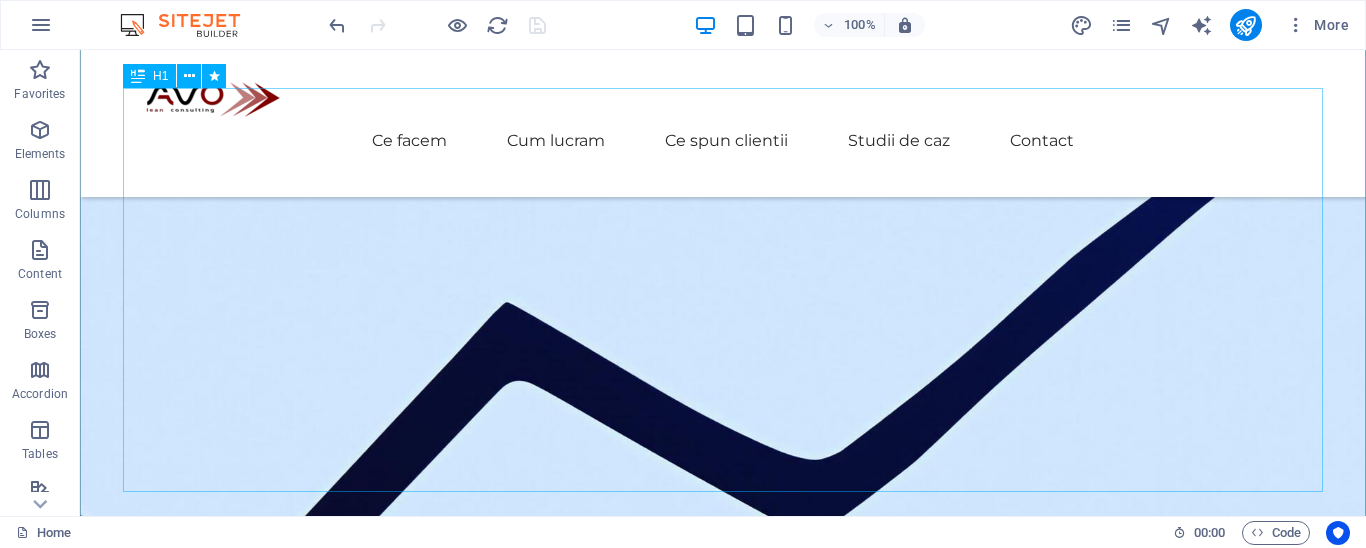 scroll, scrollTop: 138, scrollLeft: 0, axis: vertical 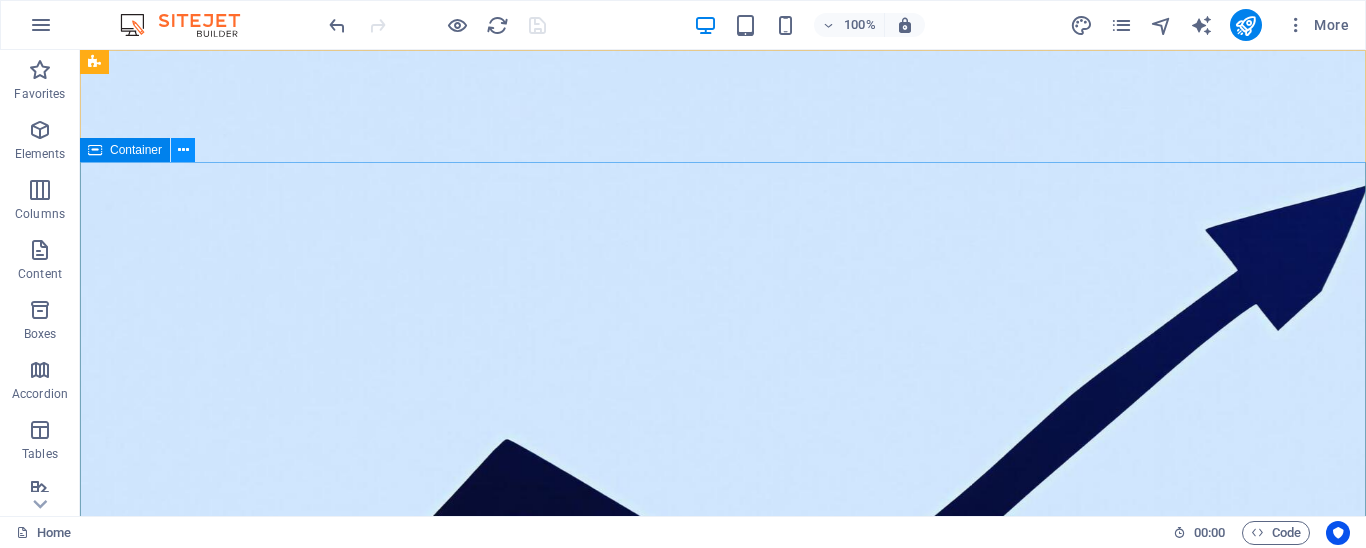 click at bounding box center [183, 150] 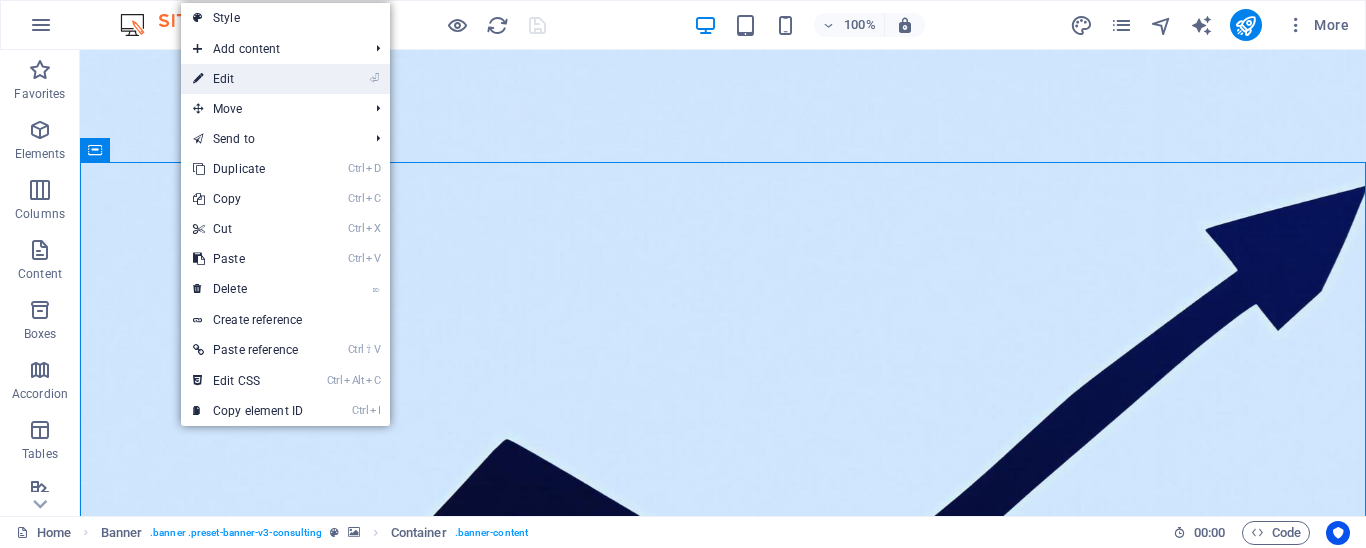 click on "⏎  Edit" at bounding box center [248, 79] 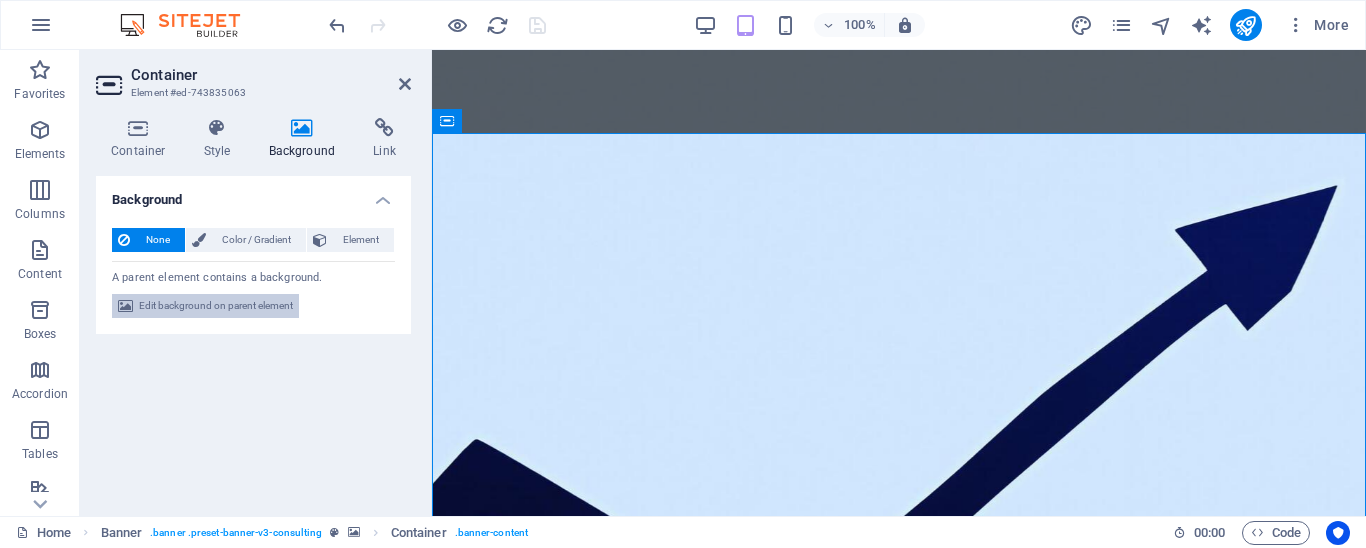 click on "Edit background on parent element" at bounding box center [216, 306] 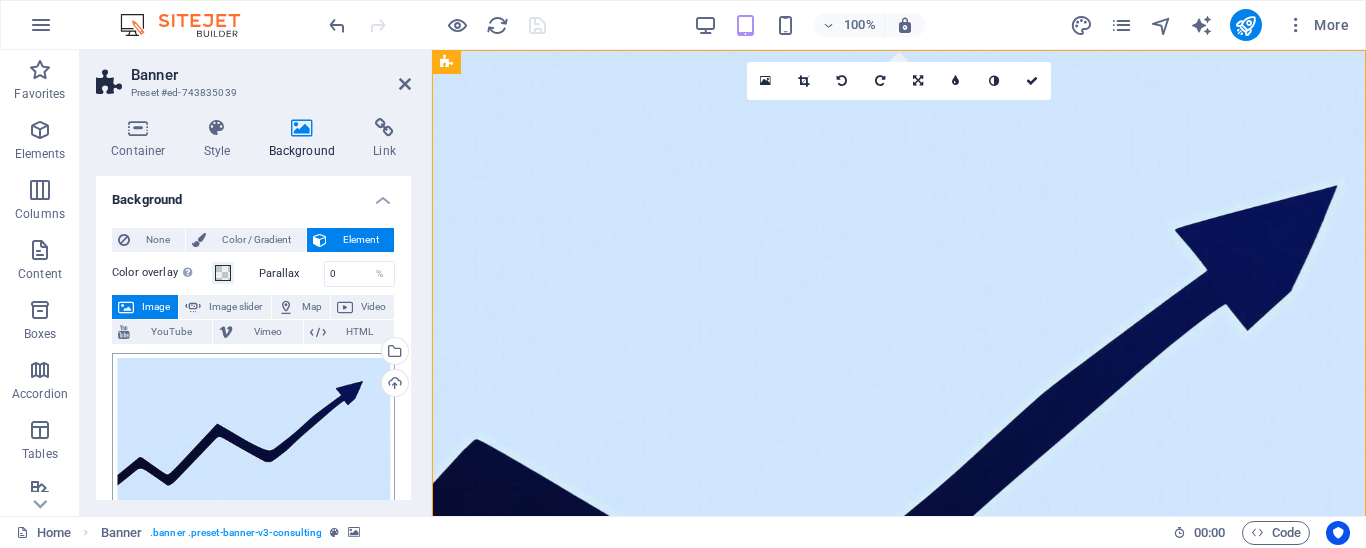 scroll, scrollTop: 102, scrollLeft: 0, axis: vertical 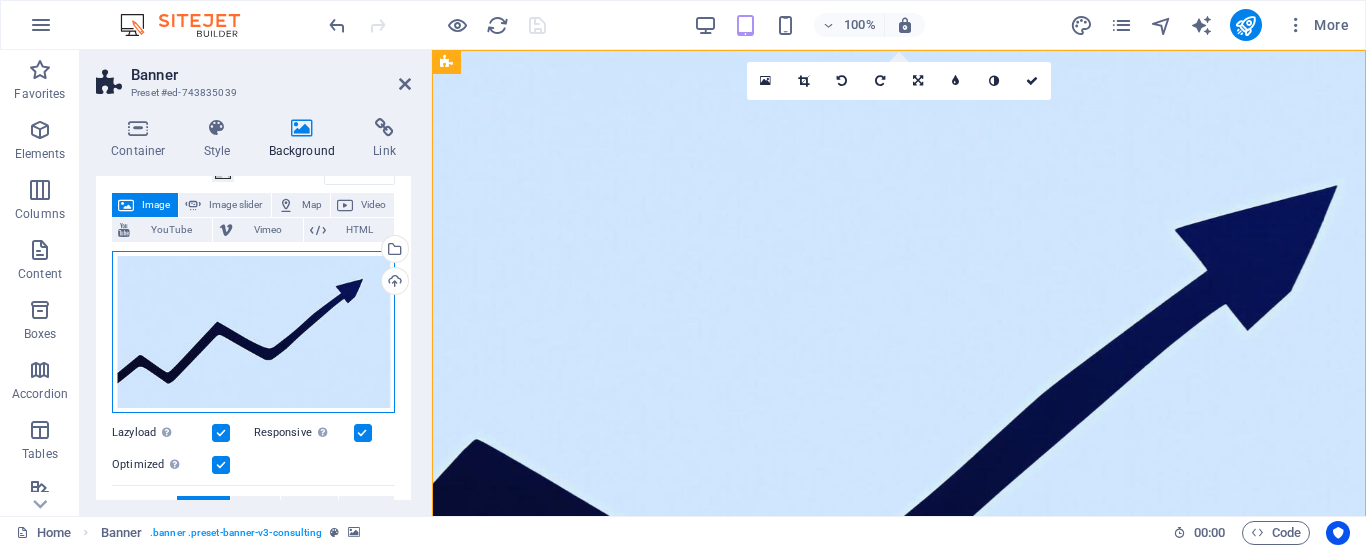 click on "Drag files here, click to choose files or select files from Files or our free stock photos & videos" at bounding box center (253, 332) 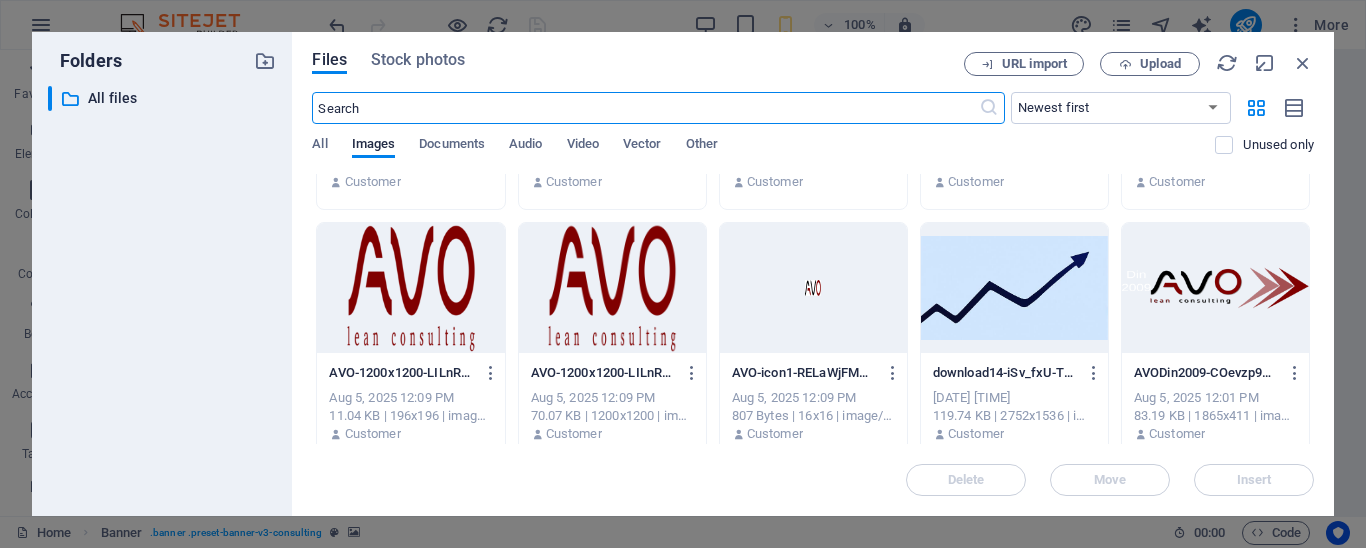 scroll, scrollTop: 222, scrollLeft: 0, axis: vertical 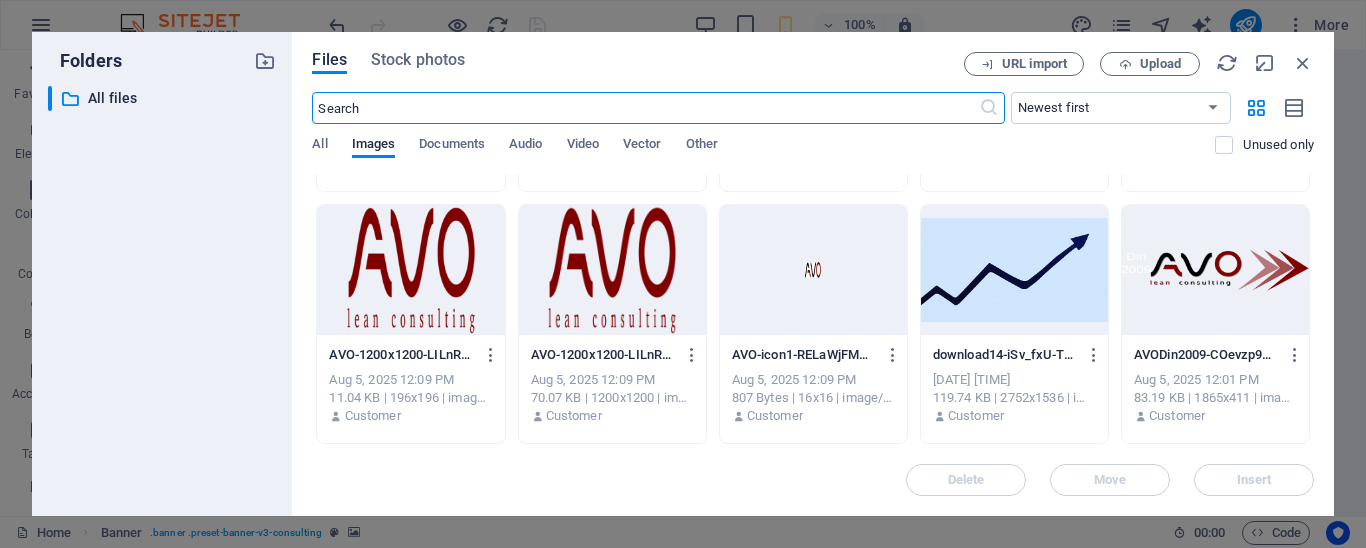 click at bounding box center [1014, 270] 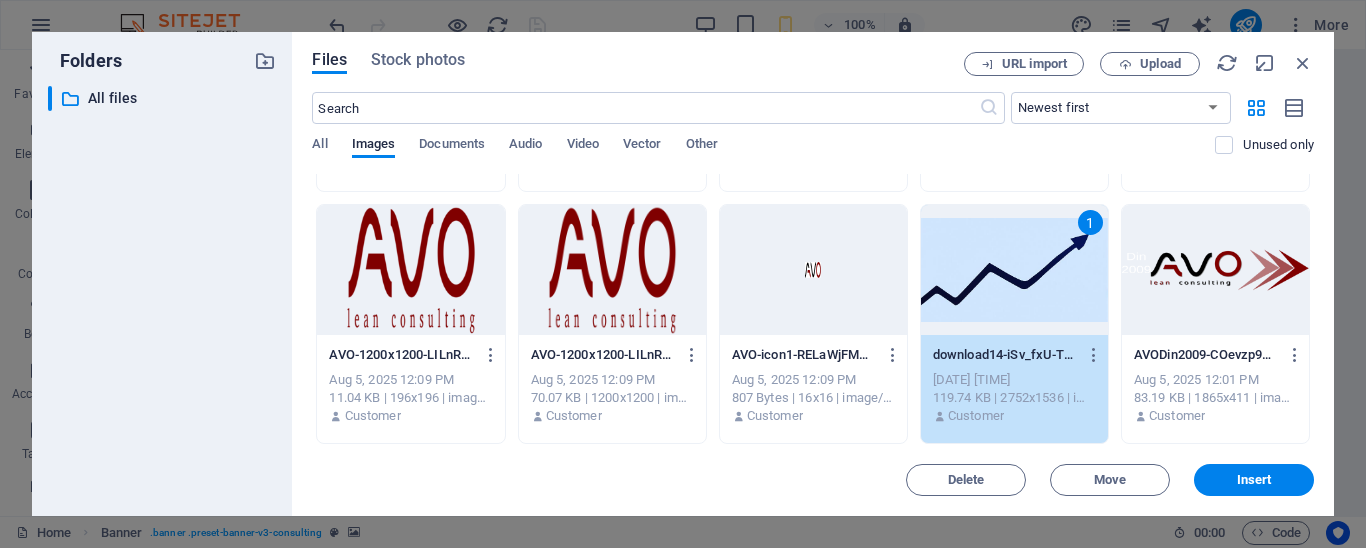 click on "1" at bounding box center [1014, 270] 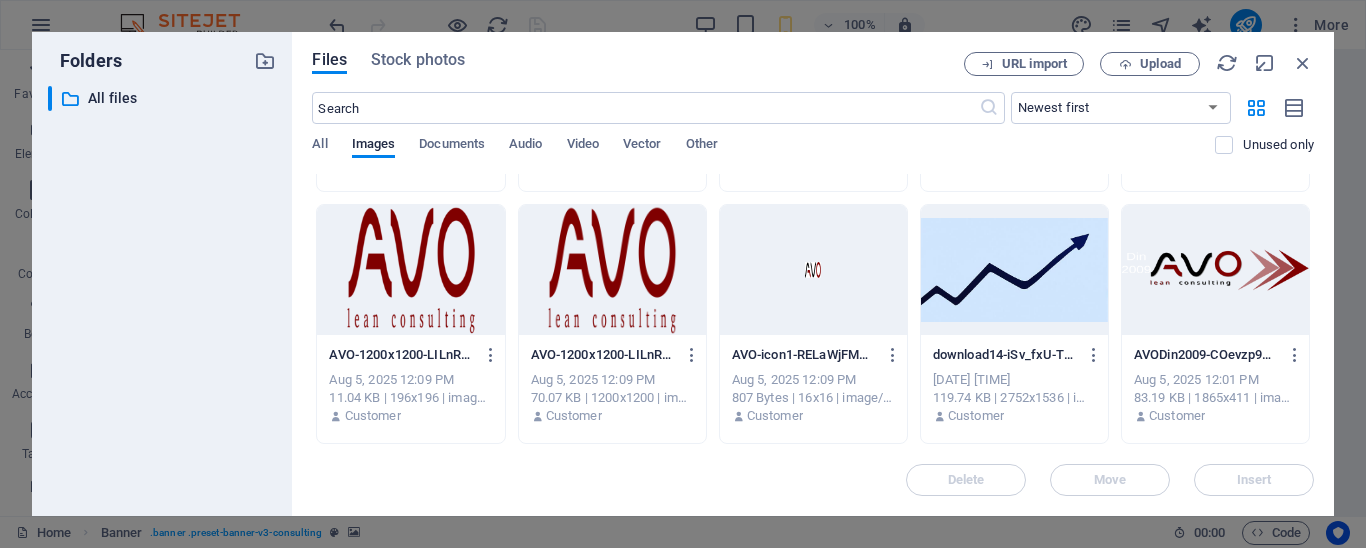 click at bounding box center (1014, 270) 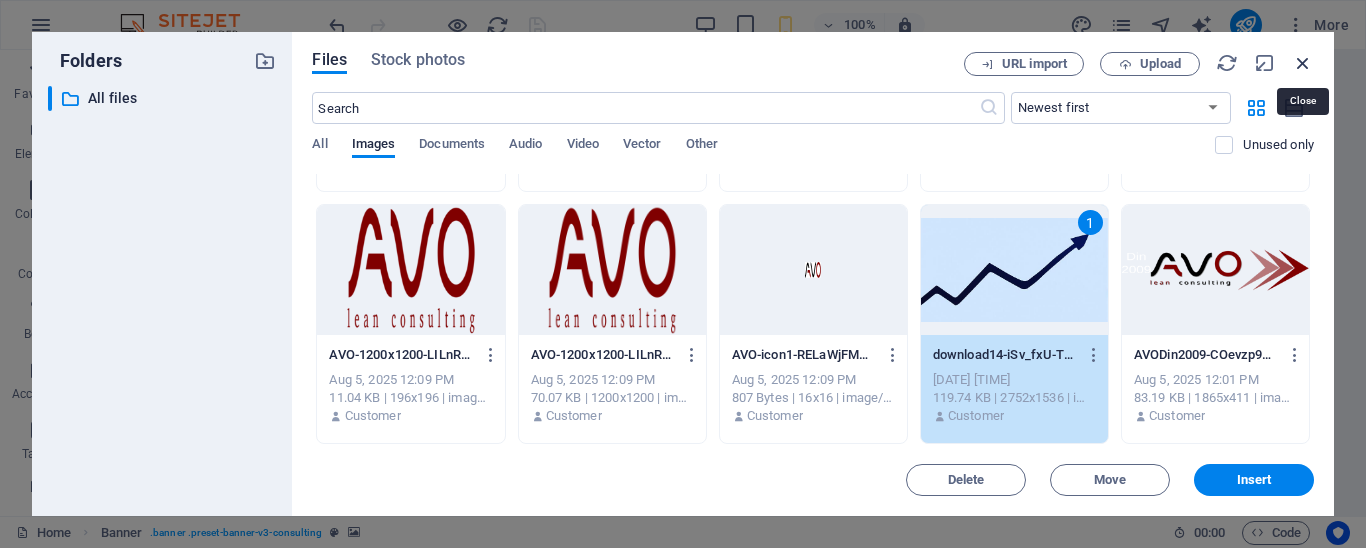 drag, startPoint x: 1307, startPoint y: 71, endPoint x: 577, endPoint y: 276, distance: 758.2381 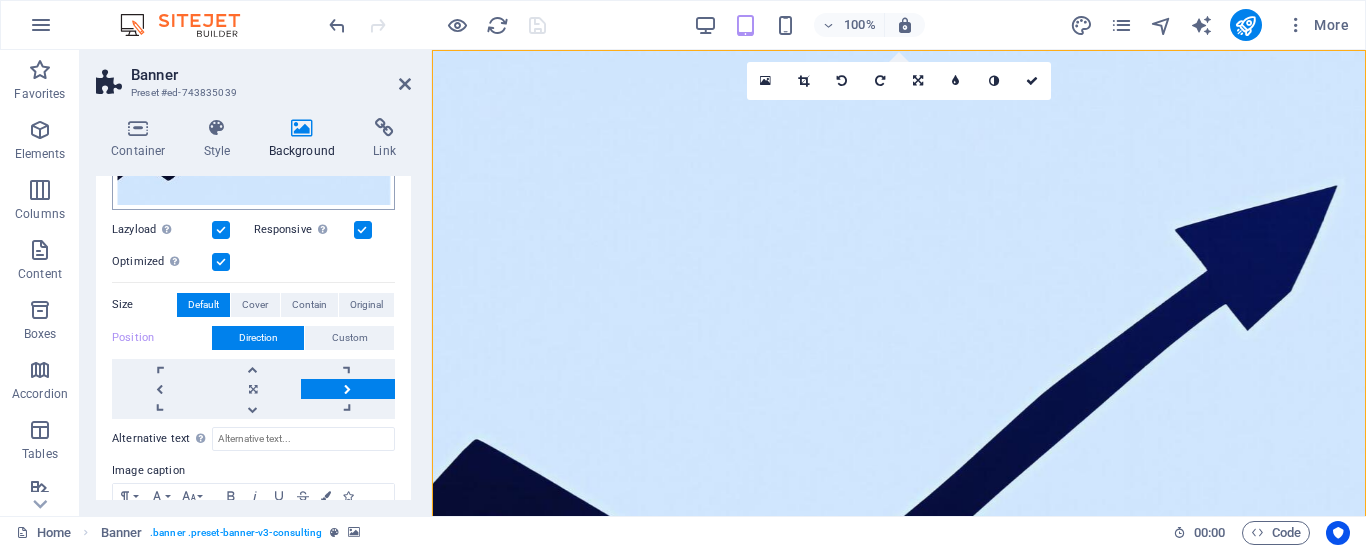 scroll, scrollTop: 306, scrollLeft: 0, axis: vertical 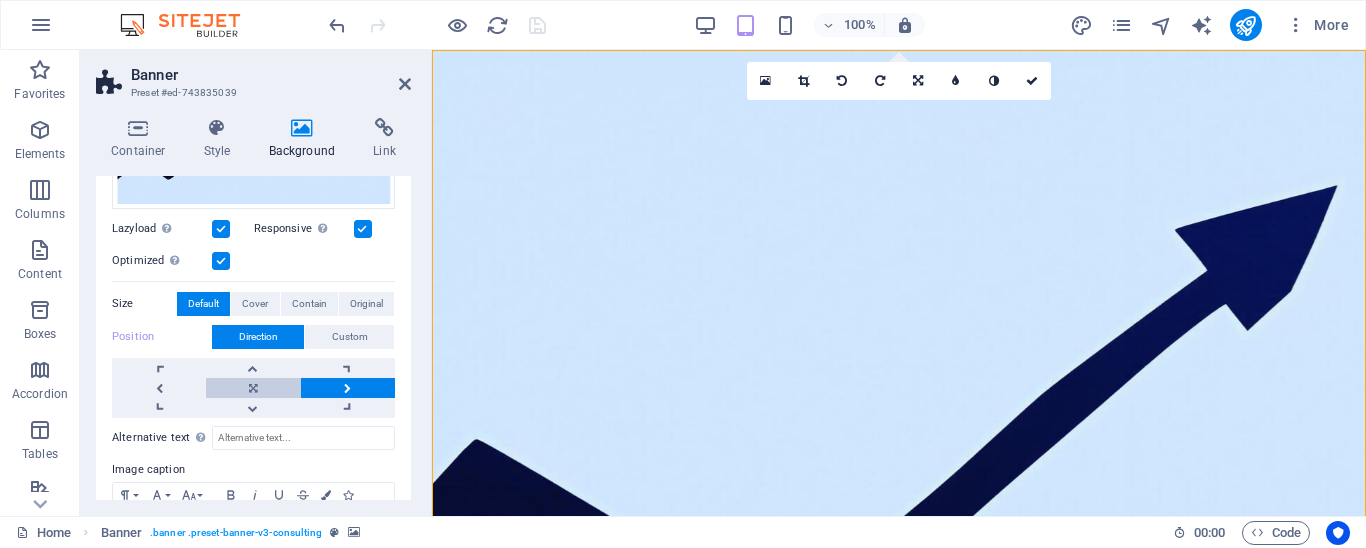 click at bounding box center [253, 388] 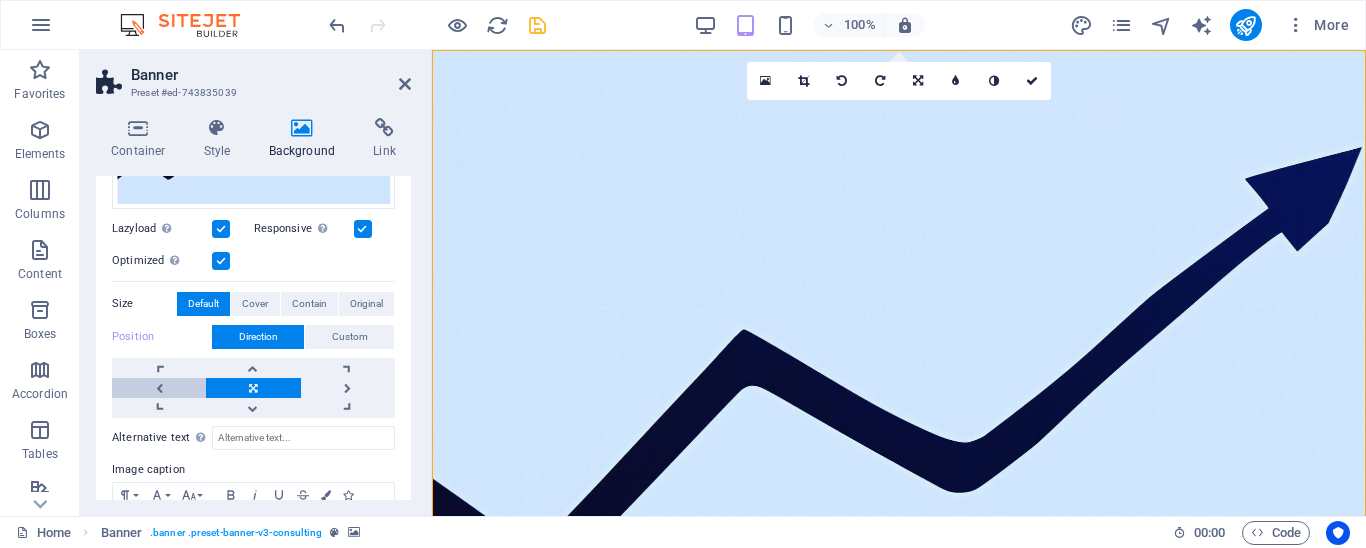click at bounding box center [159, 388] 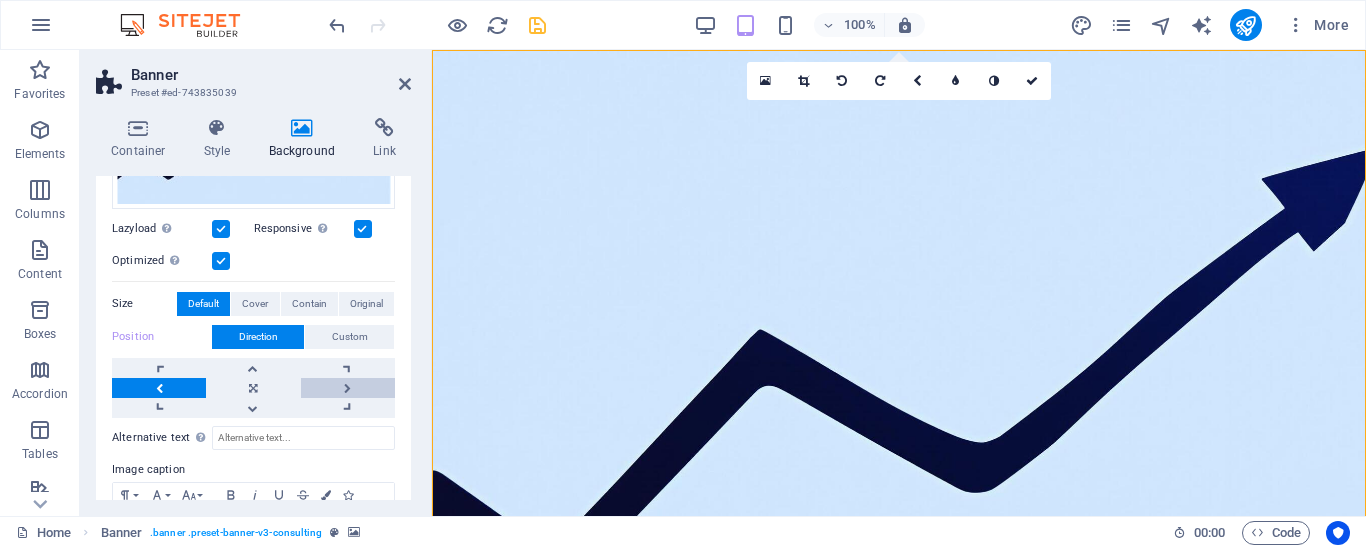 click at bounding box center [348, 388] 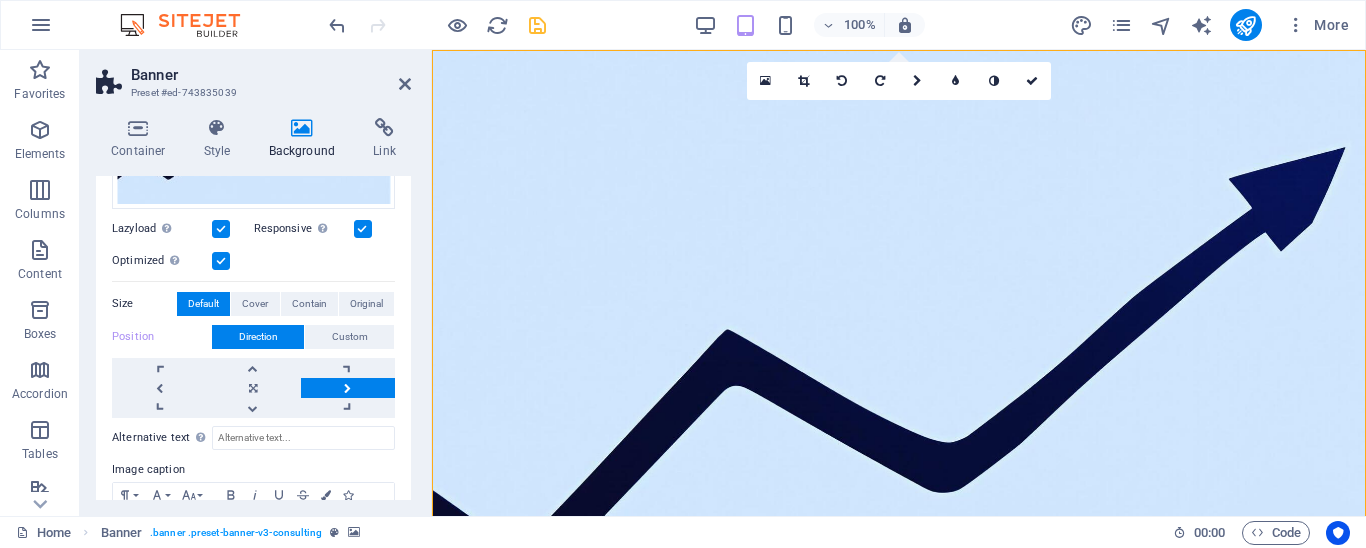 click at bounding box center (348, 388) 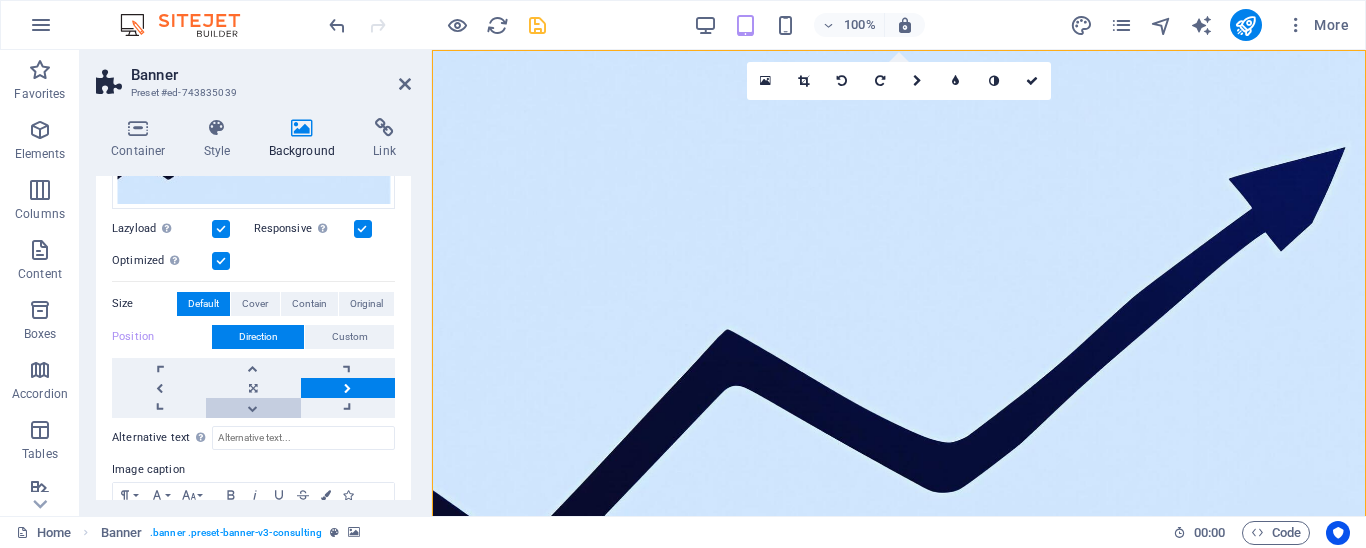 click at bounding box center (253, 408) 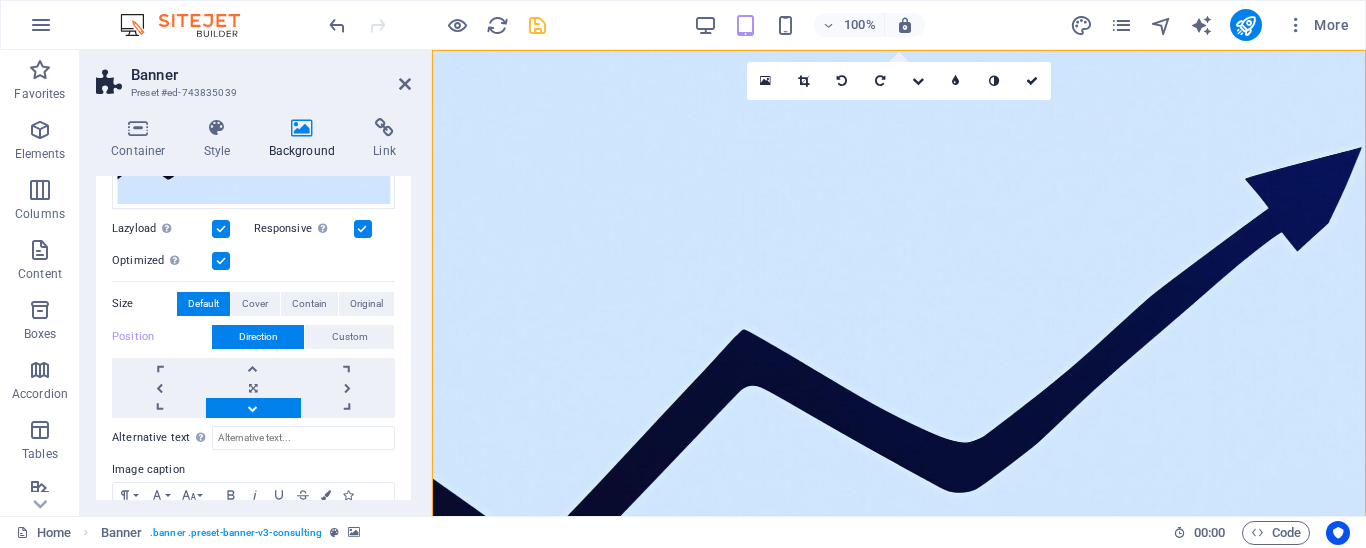 click at bounding box center [253, 408] 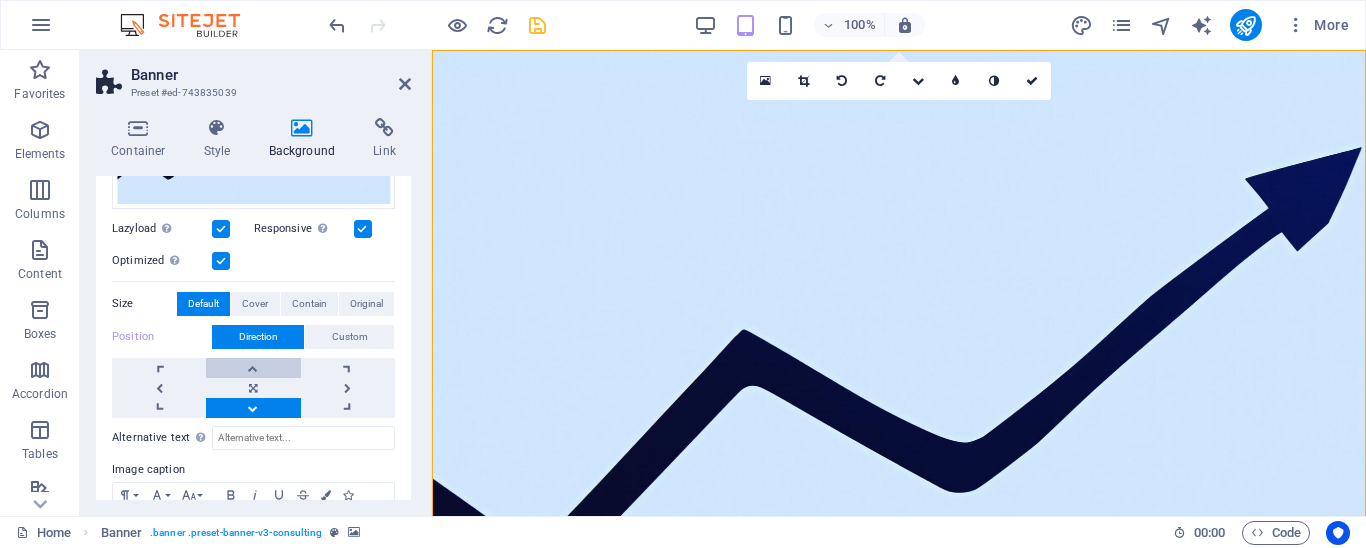 click at bounding box center [253, 368] 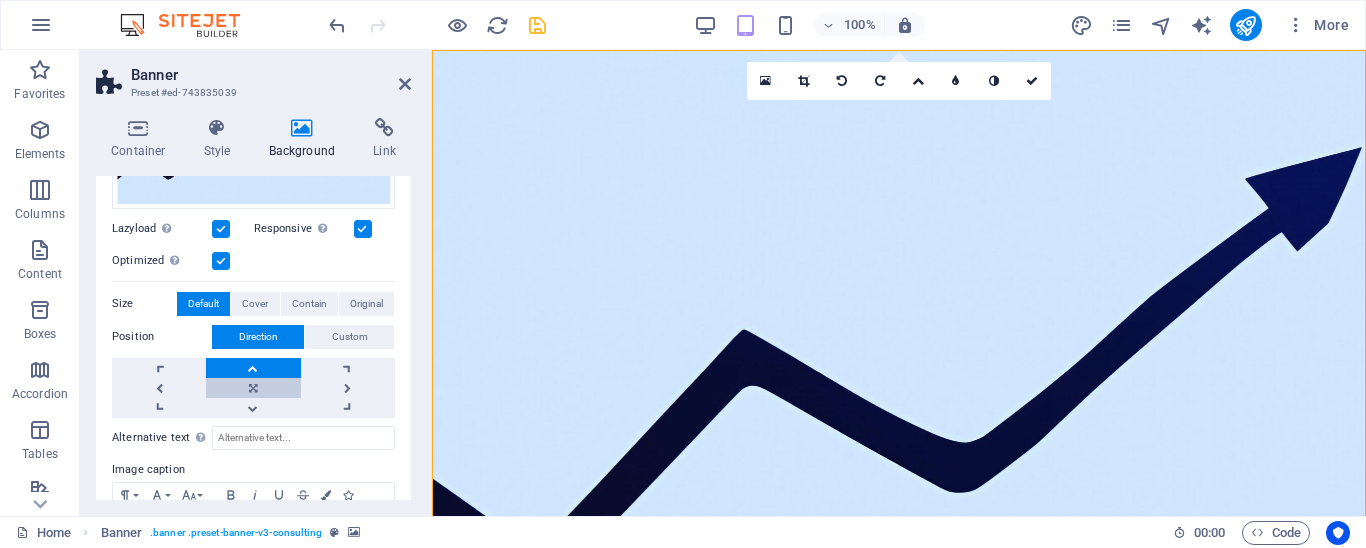 click at bounding box center (253, 388) 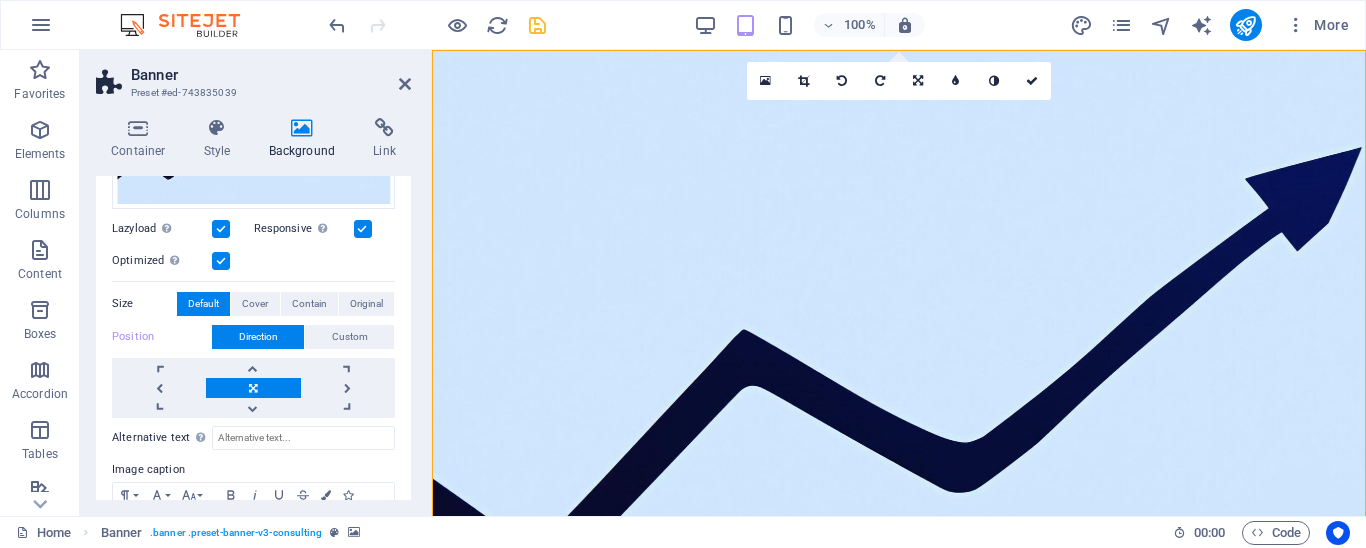 click at bounding box center (253, 388) 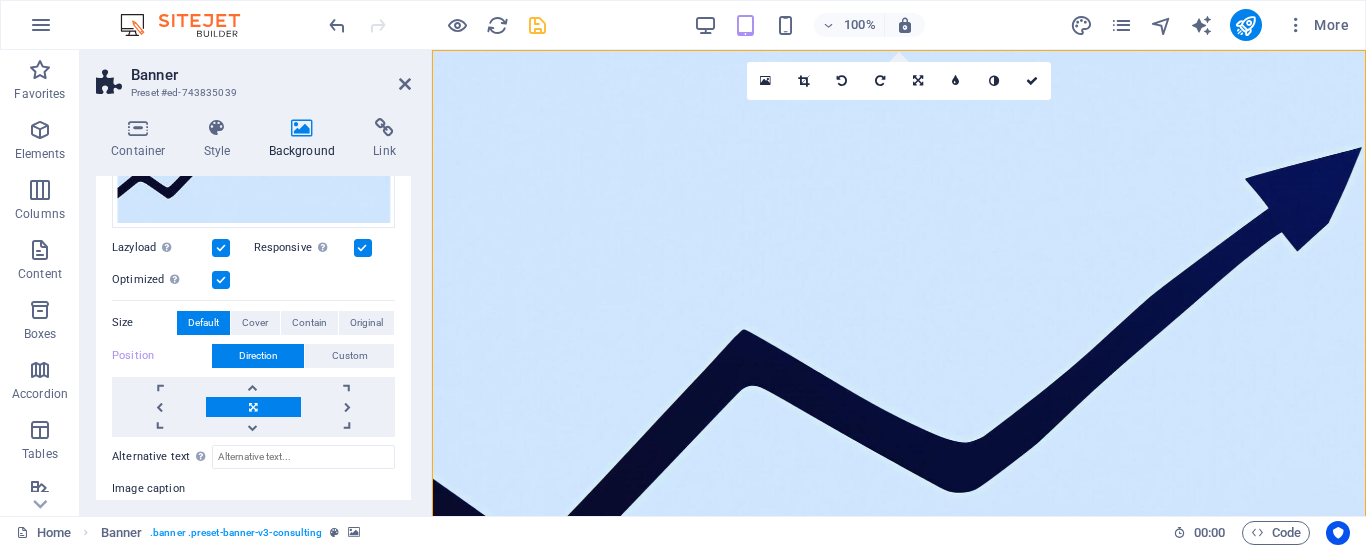 scroll, scrollTop: 314, scrollLeft: 0, axis: vertical 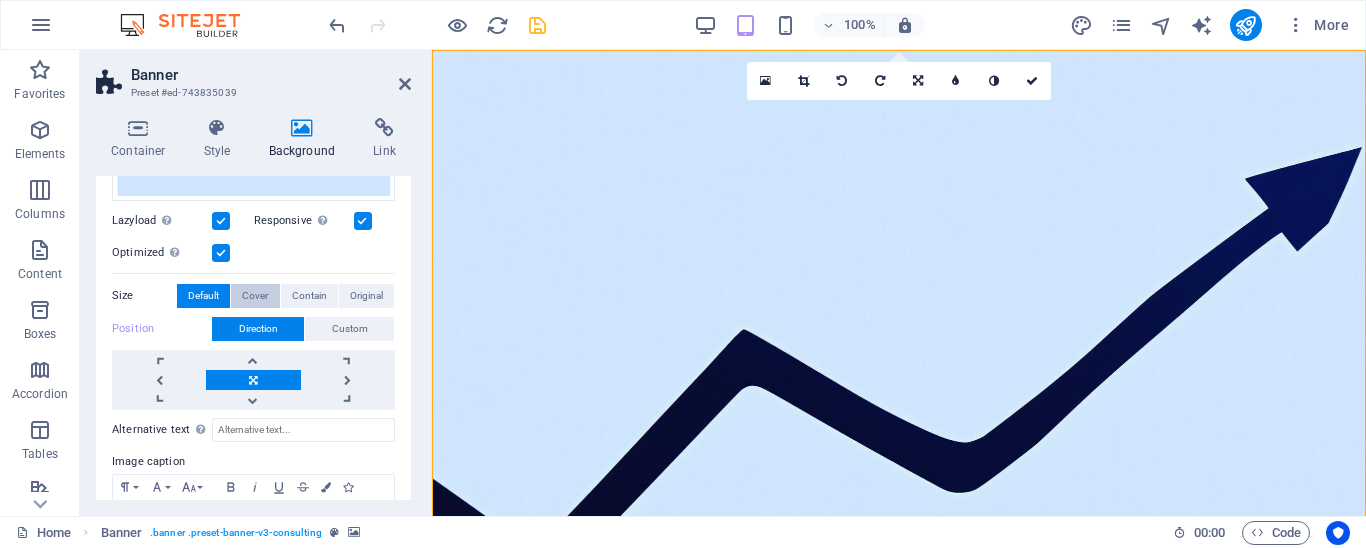 click on "Cover" at bounding box center [255, 296] 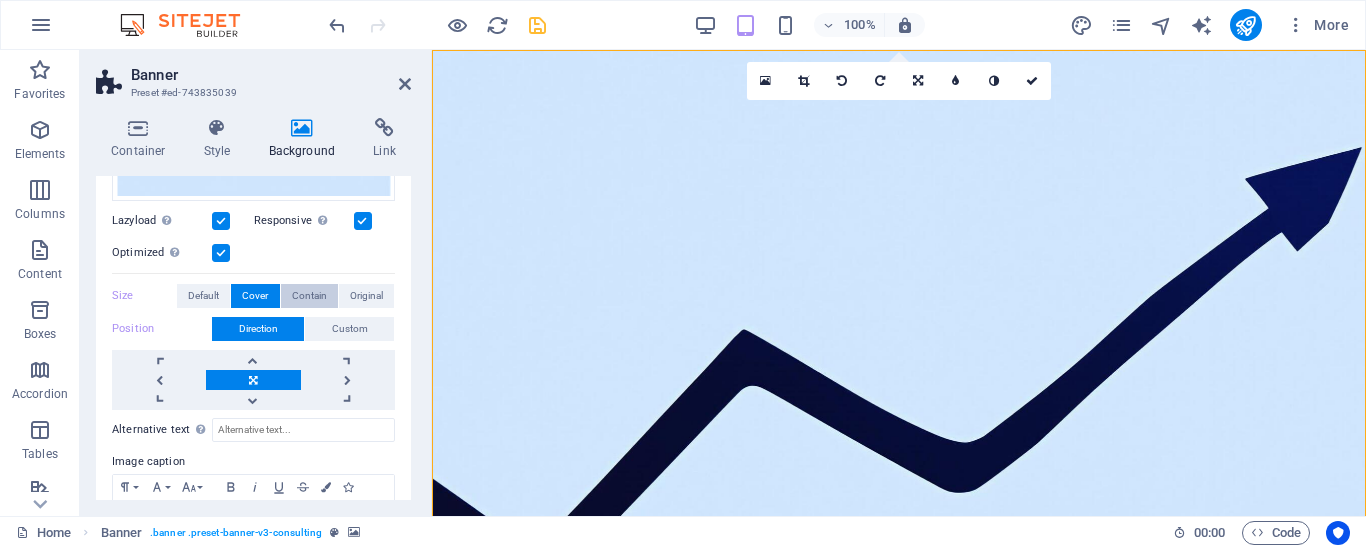 click on "Contain" at bounding box center [309, 296] 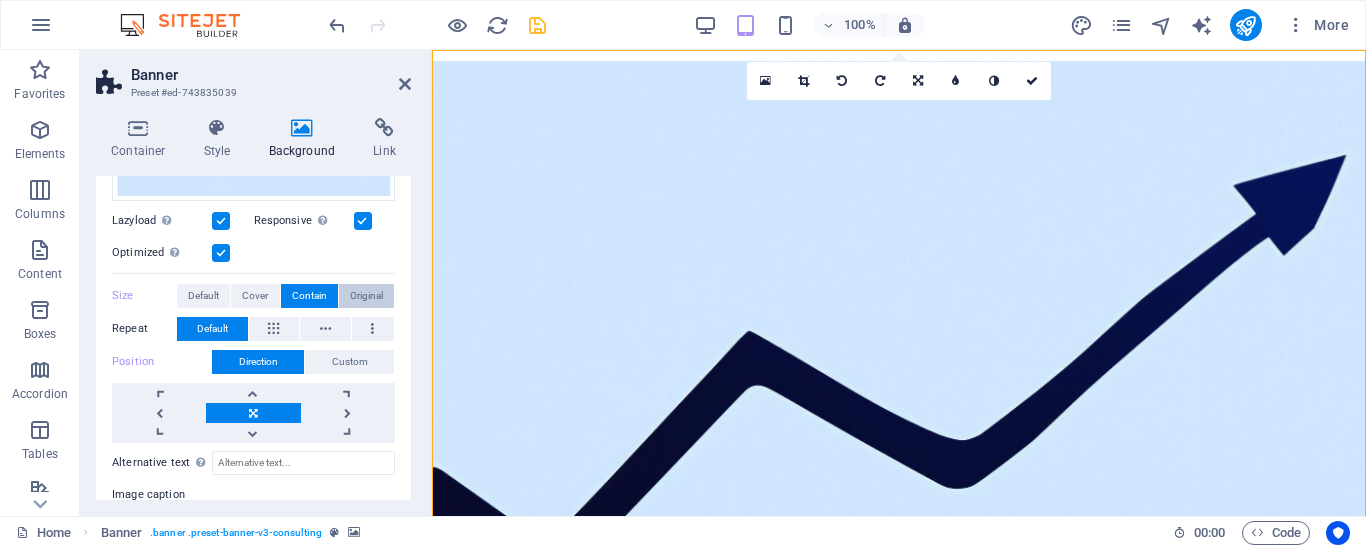click on "Original" at bounding box center (366, 296) 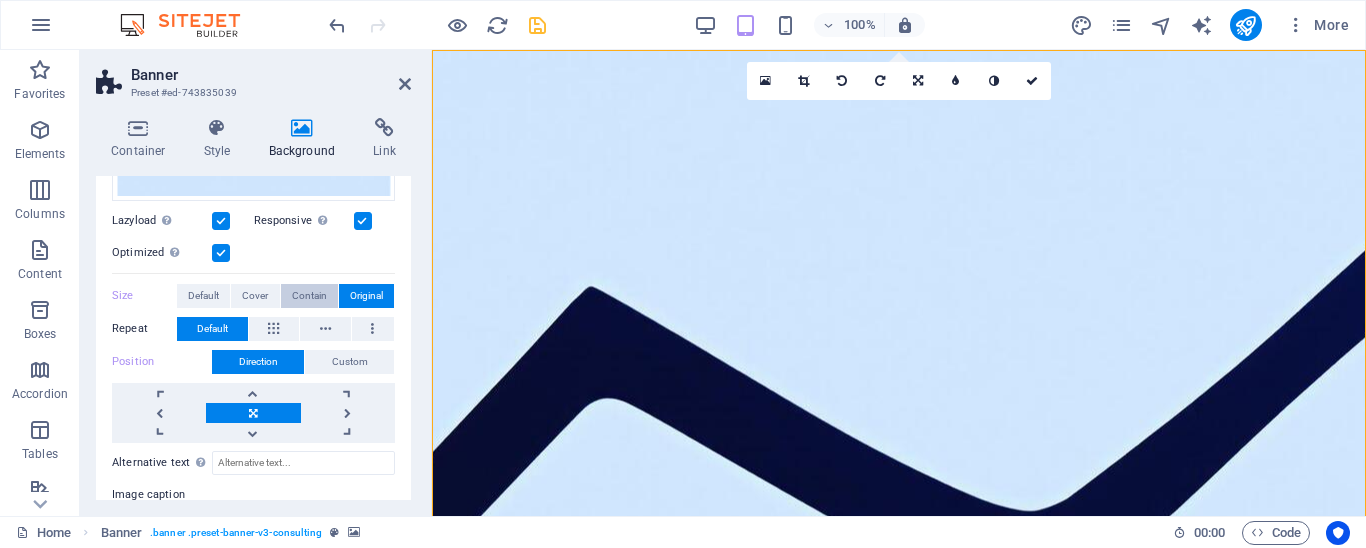 click on "Contain" at bounding box center [309, 296] 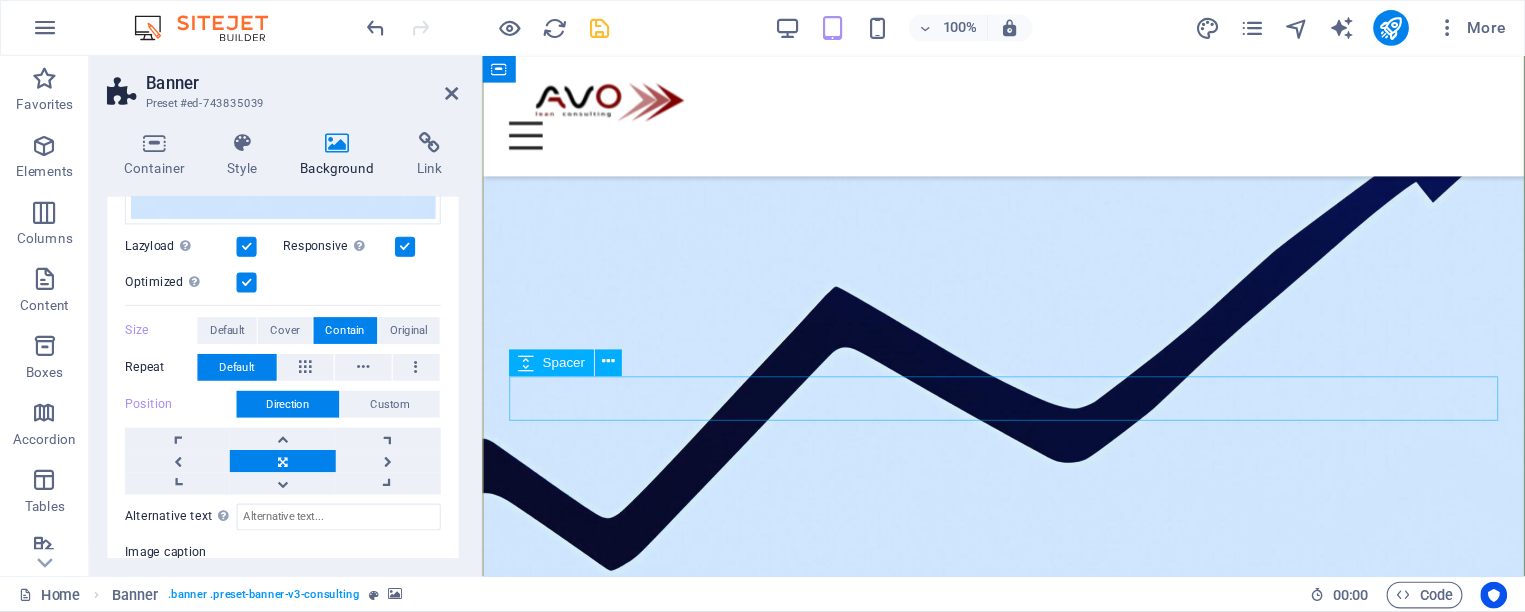 scroll, scrollTop: 138, scrollLeft: 0, axis: vertical 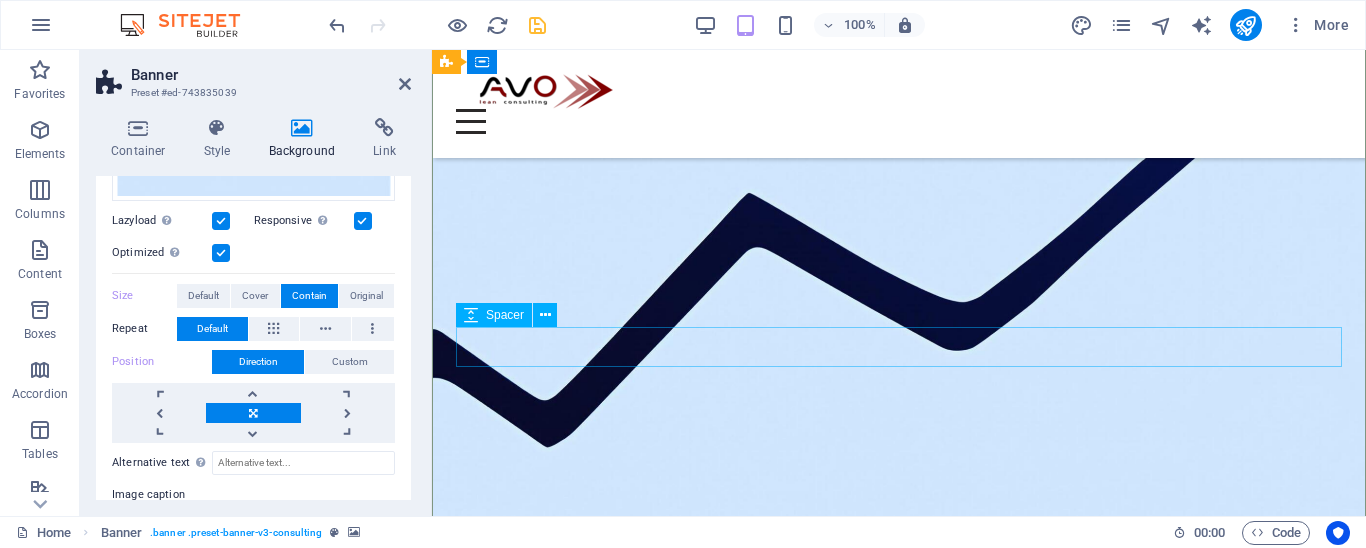 type 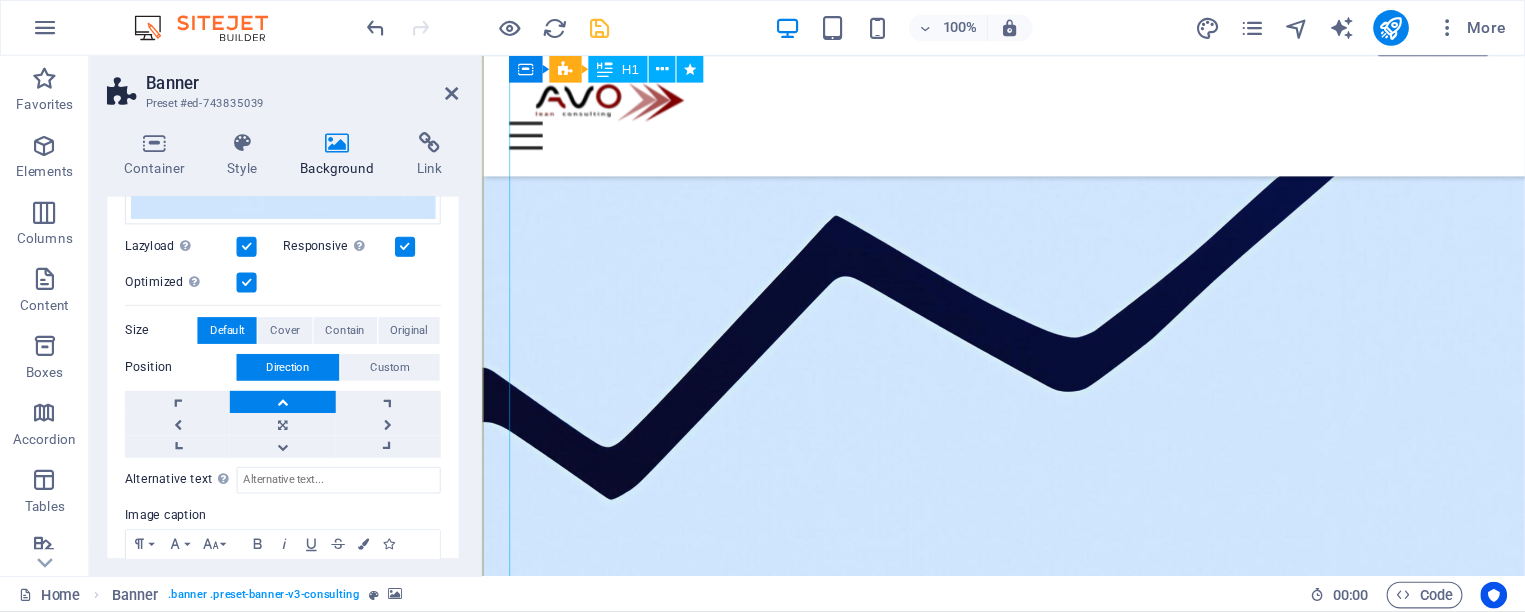 scroll, scrollTop: 314, scrollLeft: 0, axis: vertical 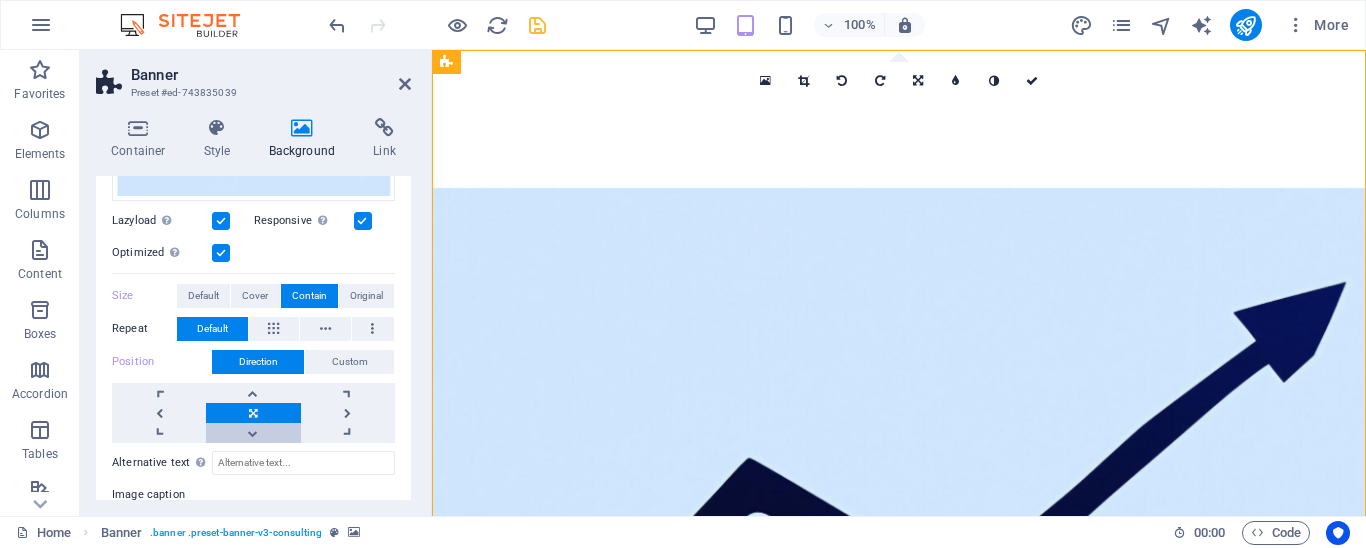 click at bounding box center [253, 433] 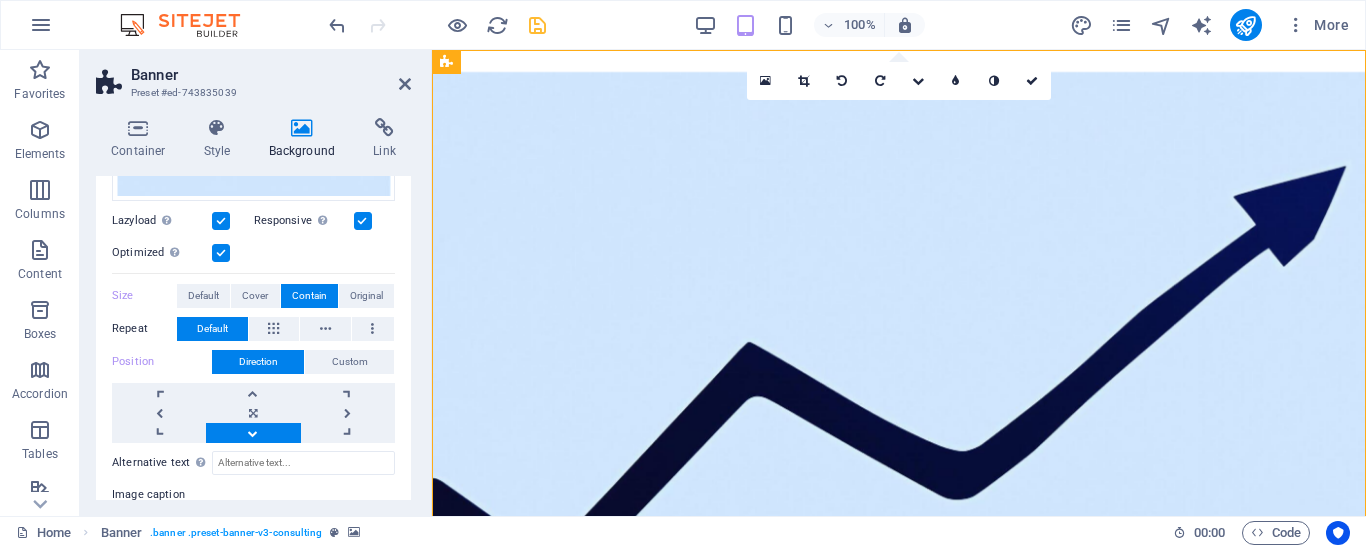 click at bounding box center (253, 433) 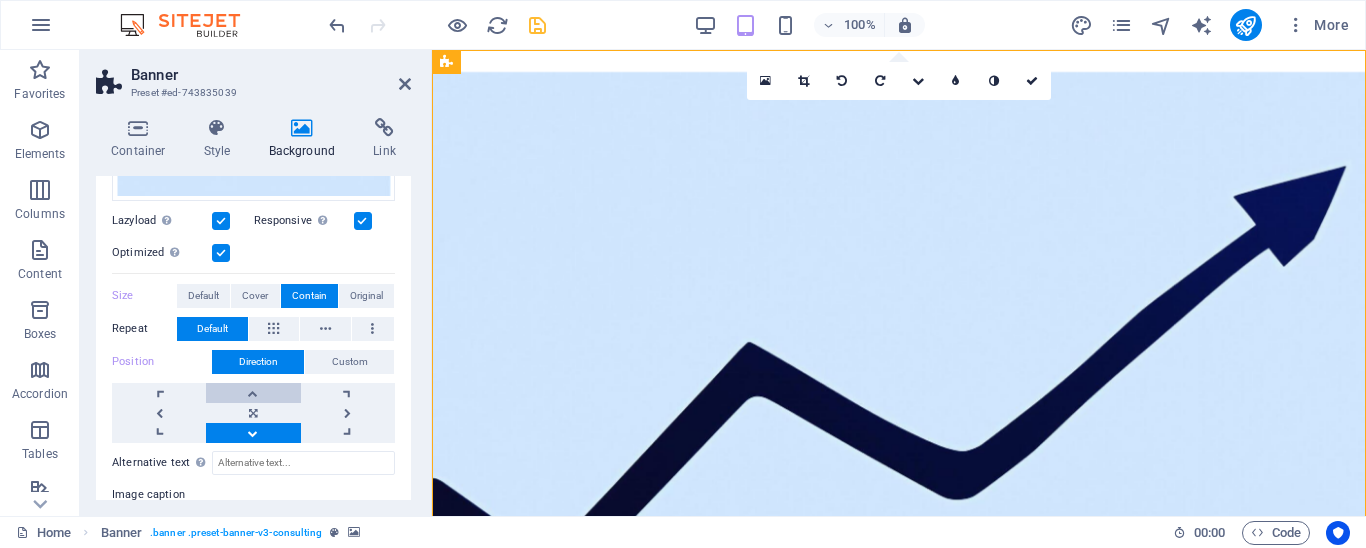 click at bounding box center (253, 393) 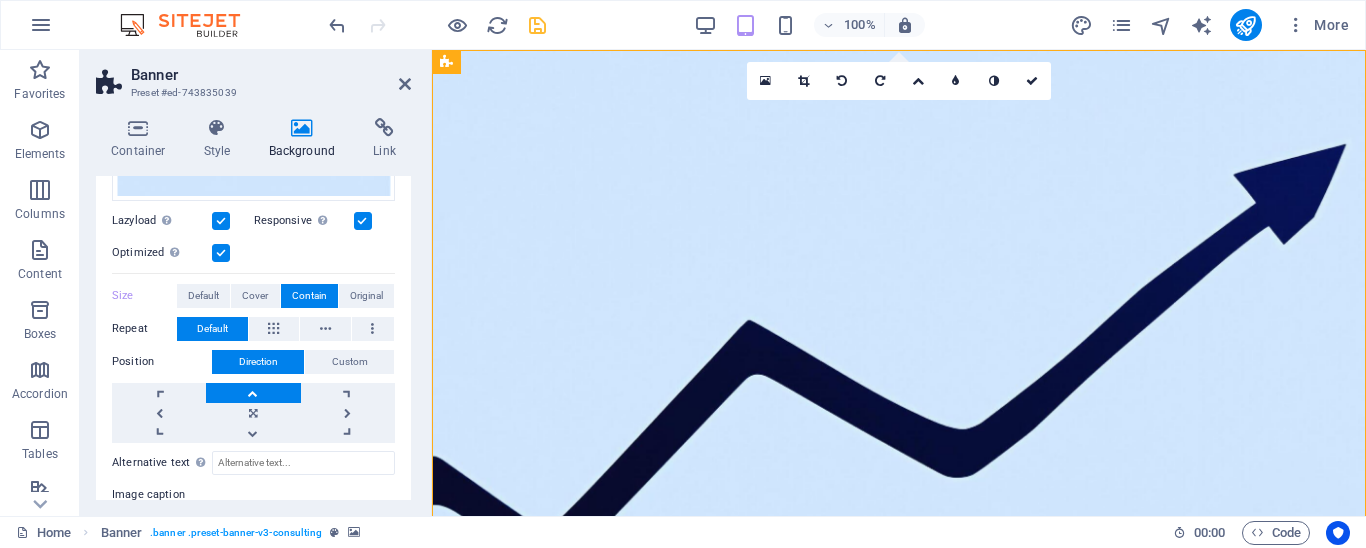 click at bounding box center (253, 393) 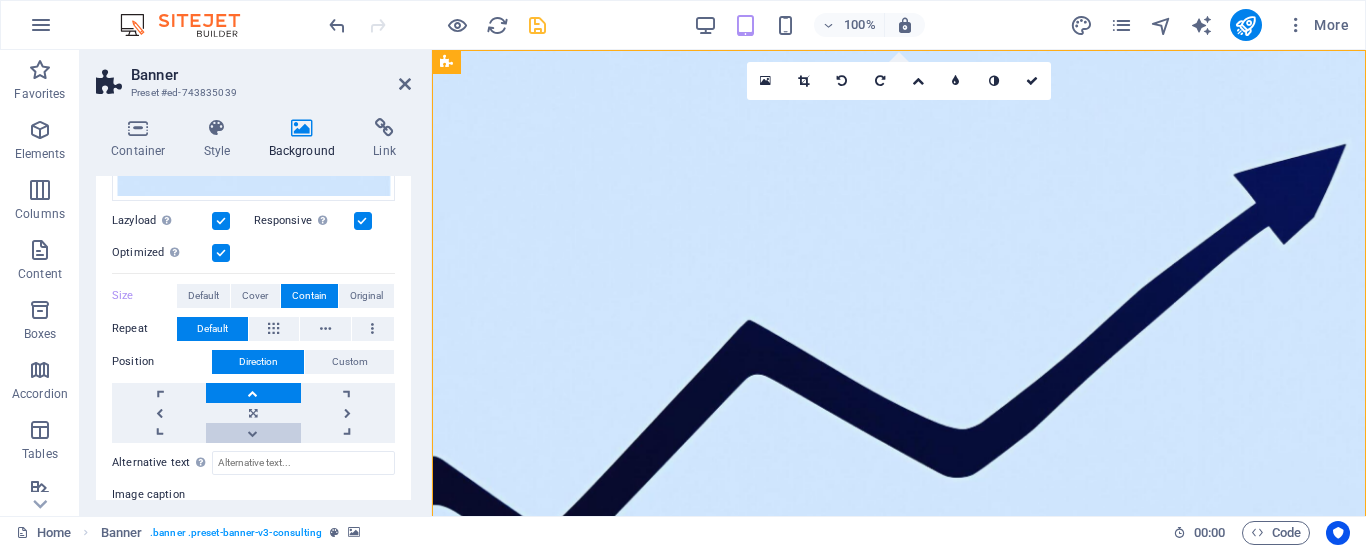 click at bounding box center [253, 433] 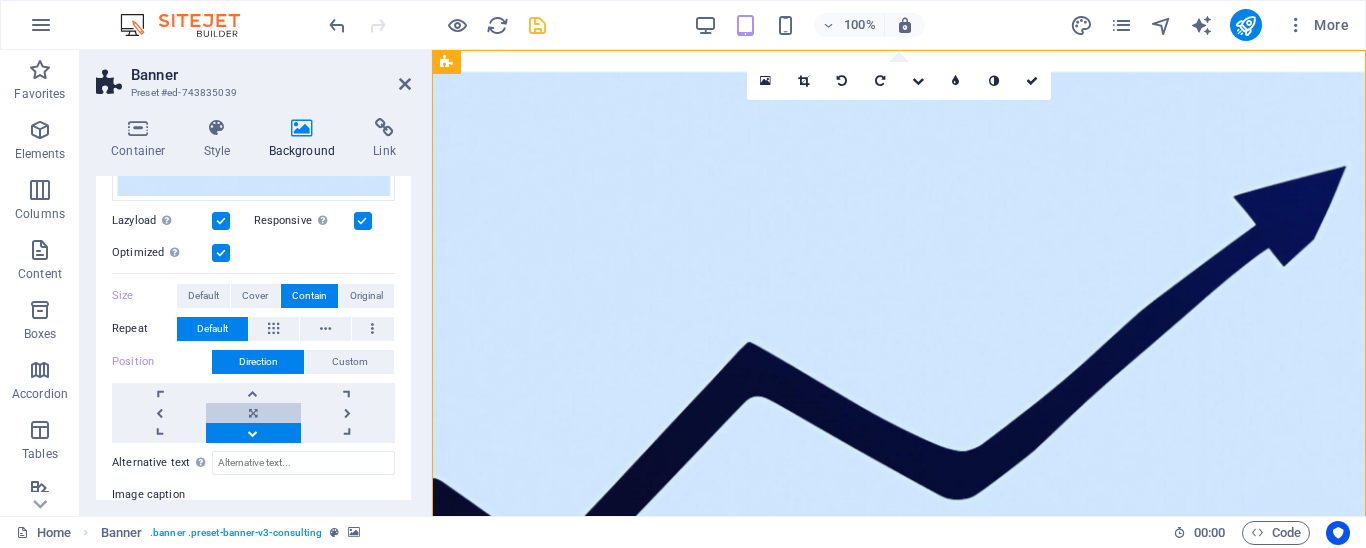 click at bounding box center (253, 413) 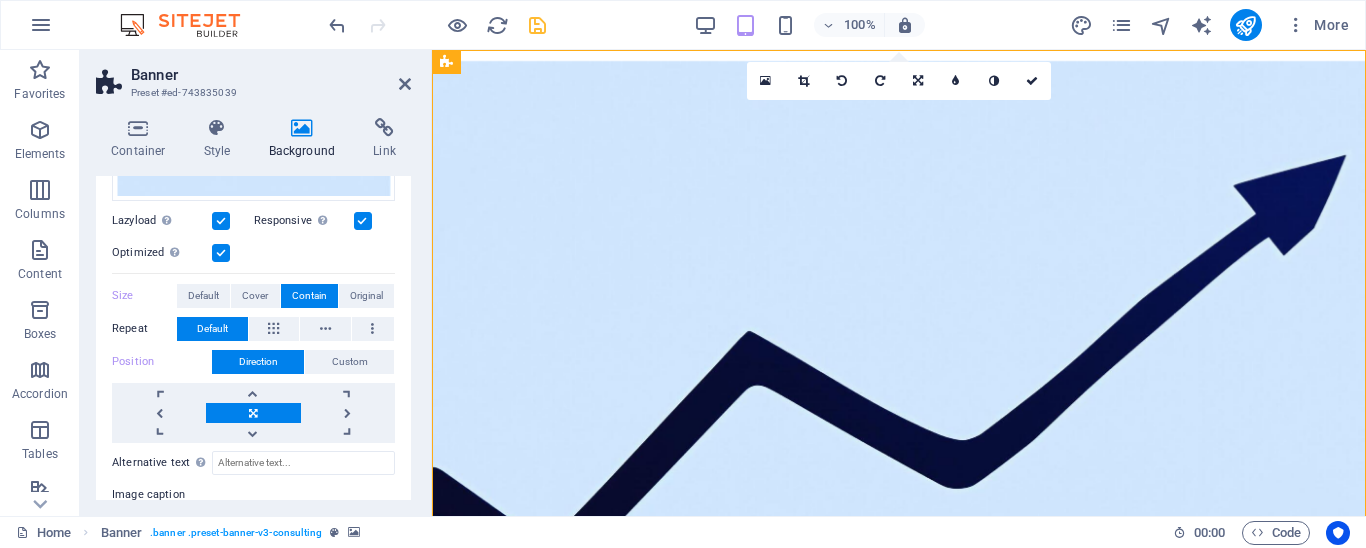 click on "Banner Preset #ed-743835039
Container Style Background Link Size Height Default px rem % vh vw Min. height 80 None px rem % vh vw Width Default px rem % em vh vw Min. width None px rem % vh vw Content width Default Custom width Width Default px rem % em vh vw Min. width None px rem % vh vw Default padding Custom spacing Default content width and padding can be changed under Design. Edit design Layout (Flexbox) Alignment Determines the flex direction. Default Main axis Determine how elements should behave along the main axis inside this container (justify content). Default Side axis Control the vertical direction of the element inside of the container (align items). Default Wrap Default On Off Fill Controls the distances and direction of elements on the y-axis across several lines (align content). Default Accessibility ARIA helps assistive technologies (like screen readers) to understand the role, state, and behavior of web elements Role The ARIA role defines the purpose of an element.  None %" at bounding box center [256, 283] 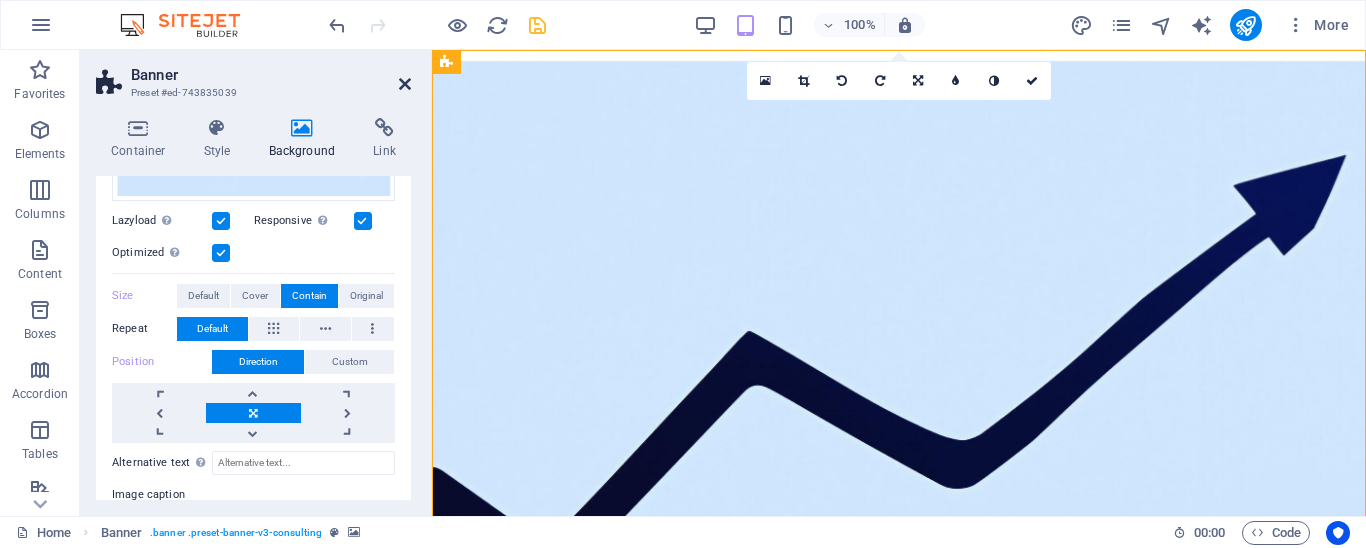 click at bounding box center [405, 84] 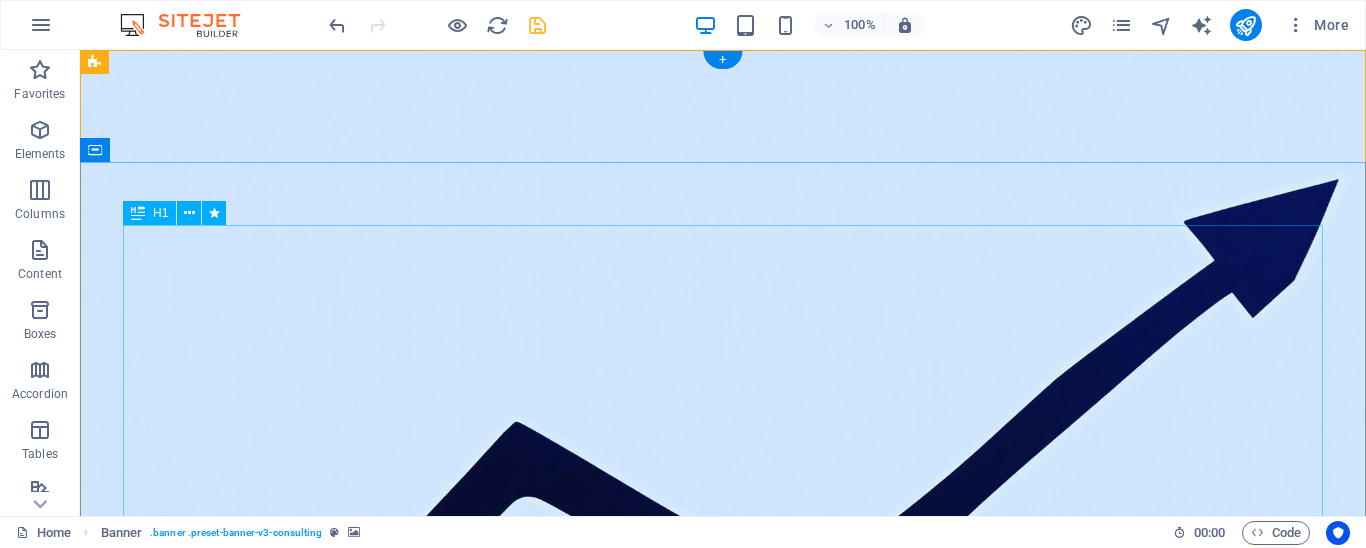 click on "Transformăm operațiunile pentru a elimina pierderile care îți consumă marja de profit" at bounding box center [723, 1044] 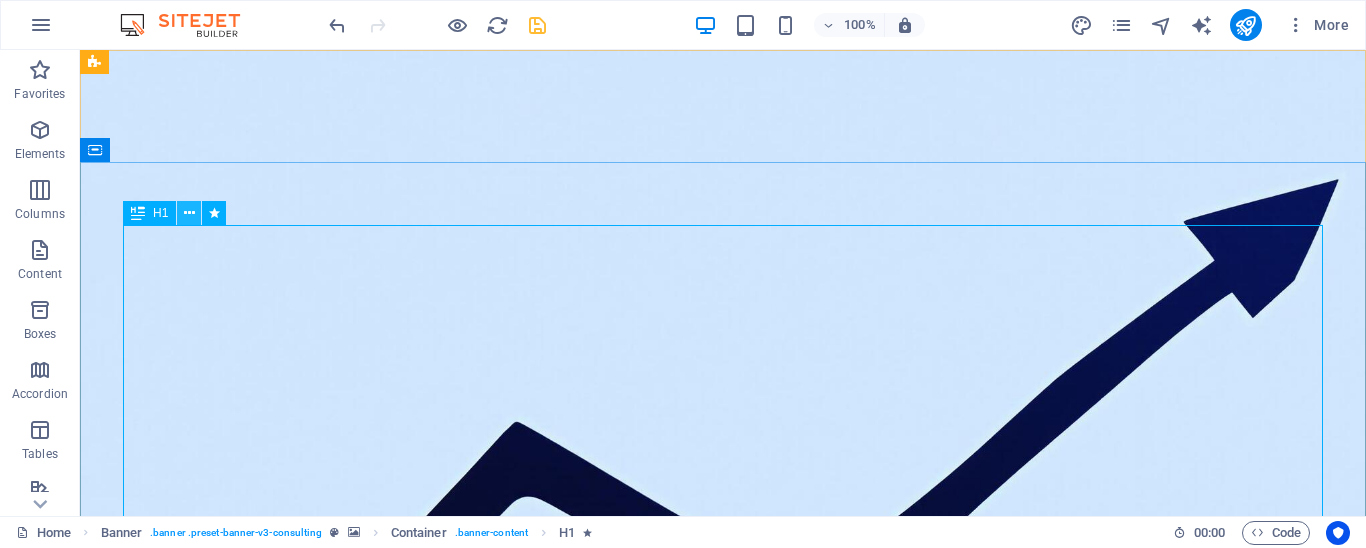 click at bounding box center (189, 213) 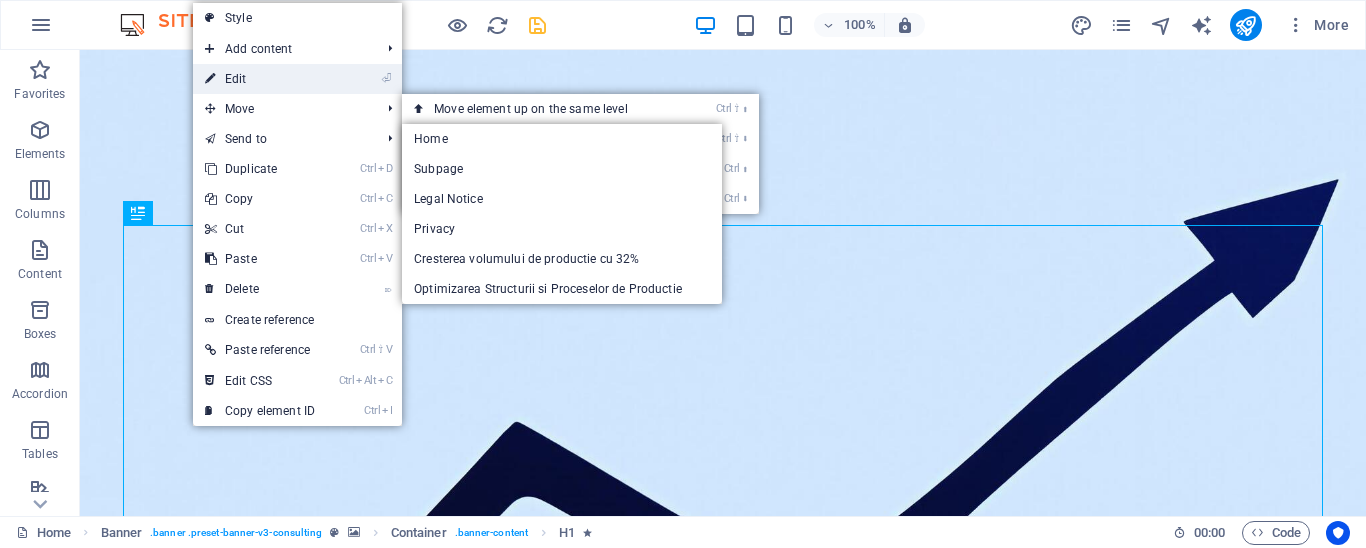 click on "⏎  Edit" at bounding box center (260, 79) 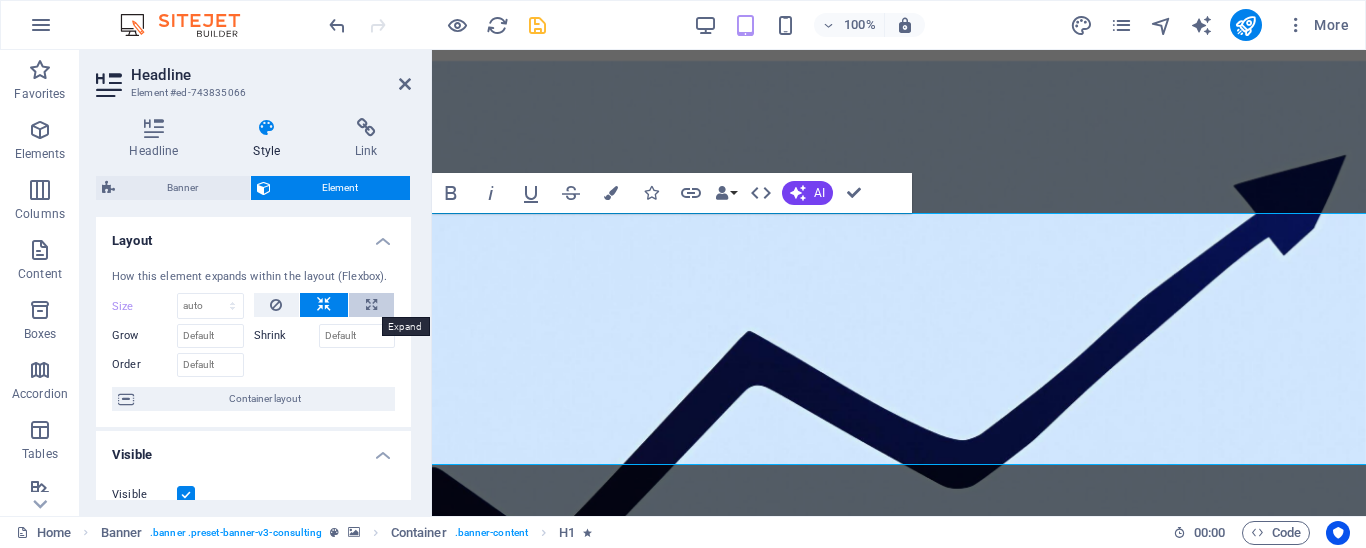 click at bounding box center [371, 305] 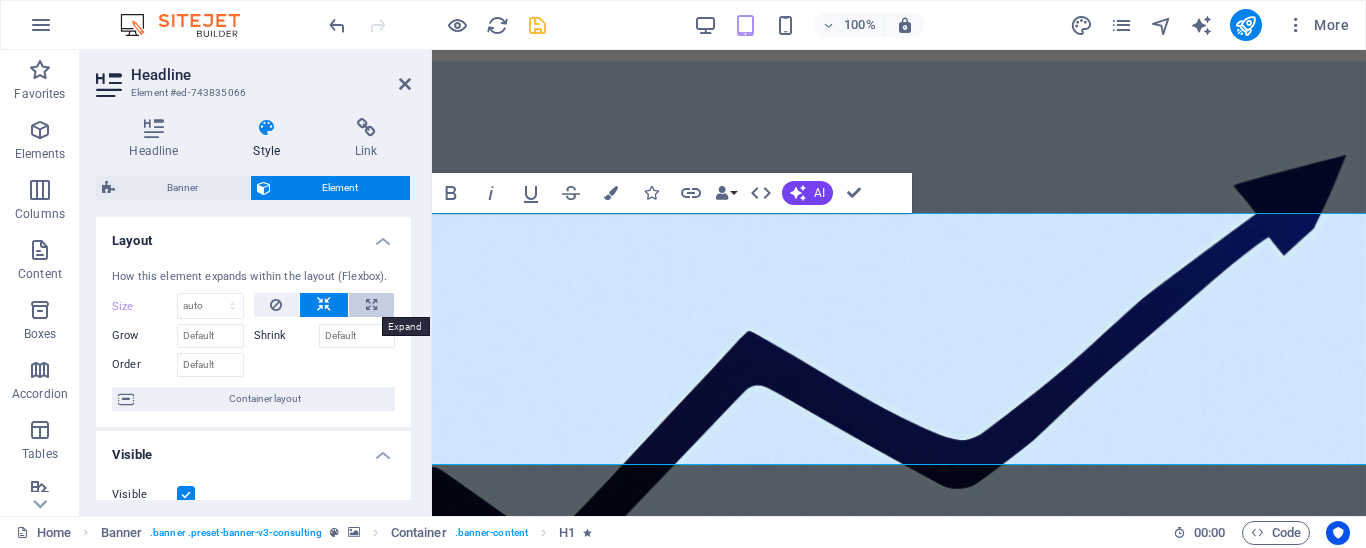 type on "100" 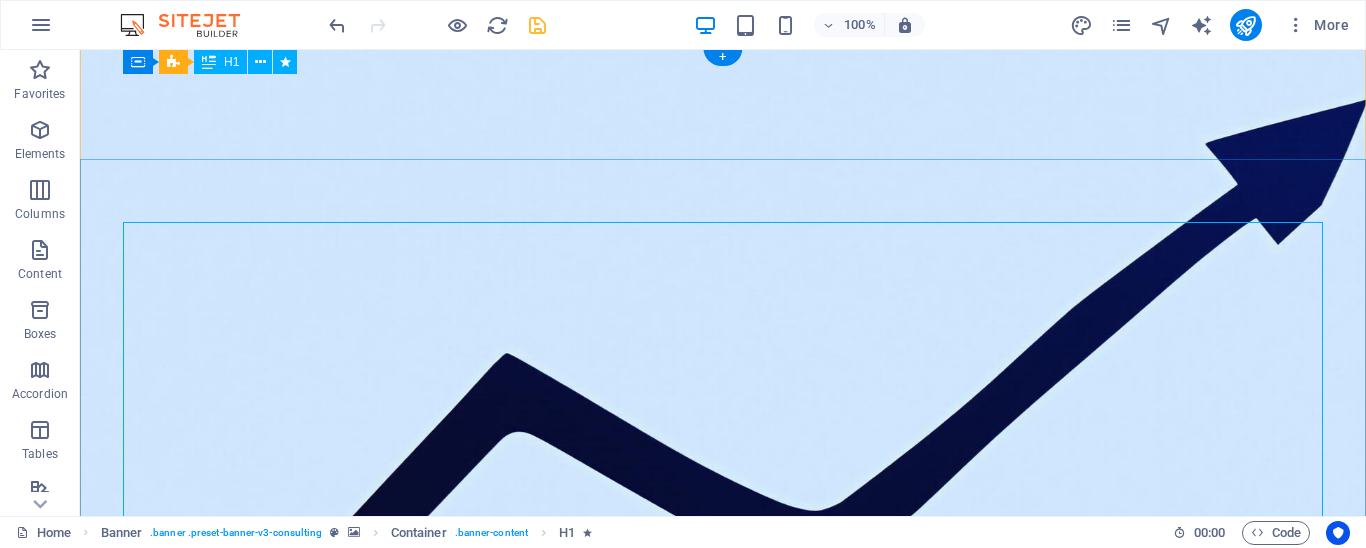 scroll, scrollTop: 0, scrollLeft: 0, axis: both 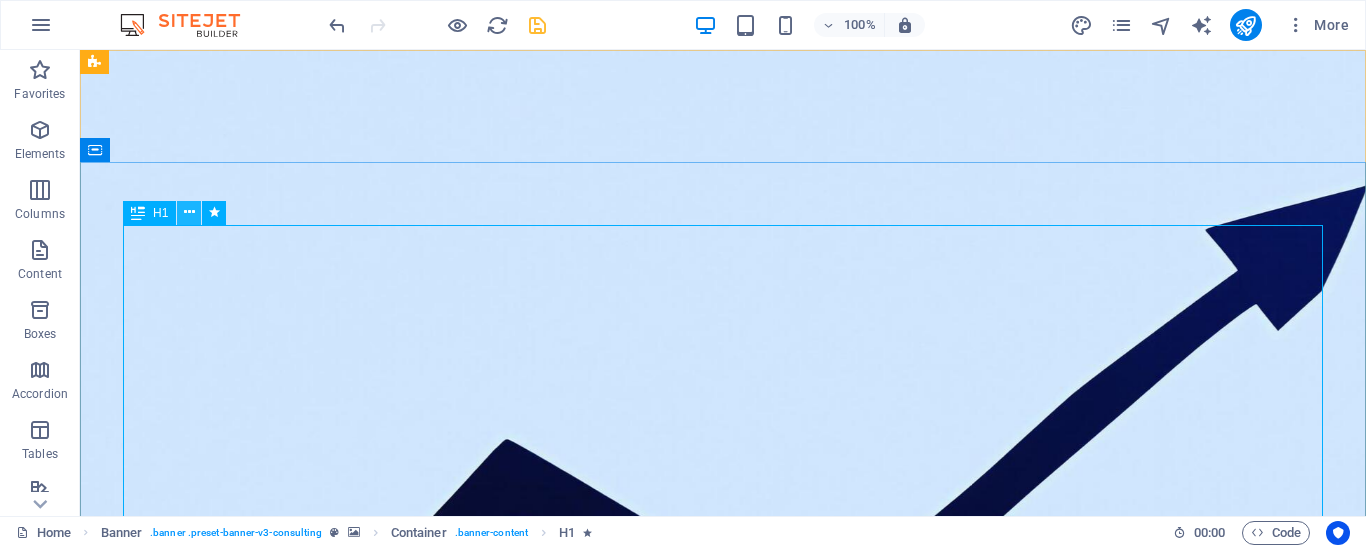 click at bounding box center [189, 213] 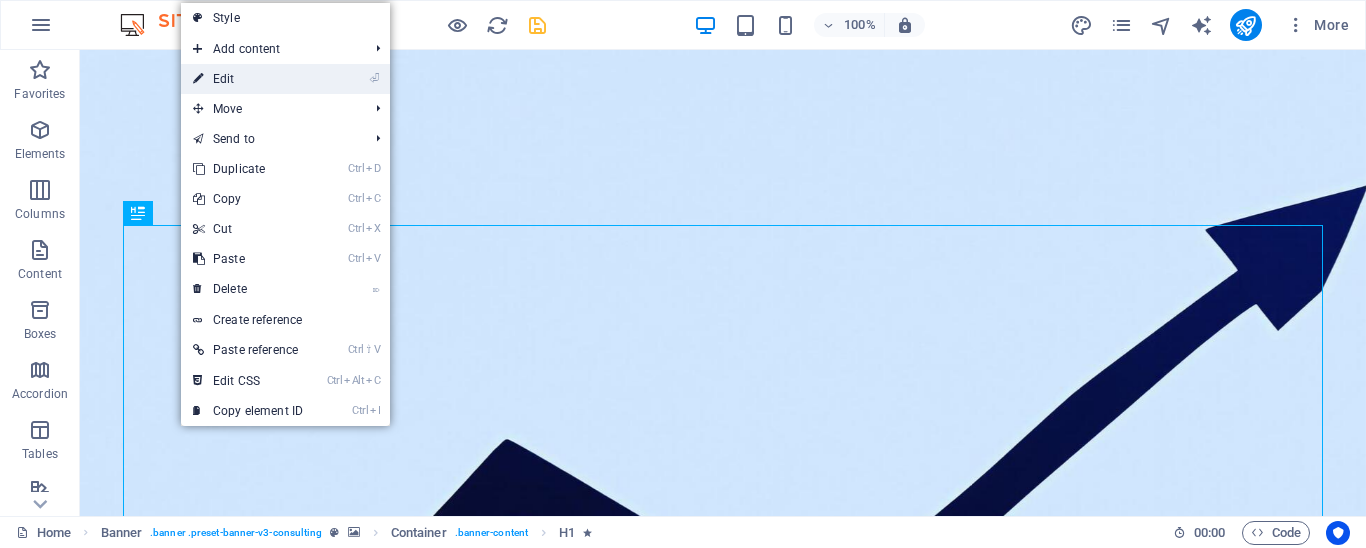click on "⏎  Edit" at bounding box center [248, 79] 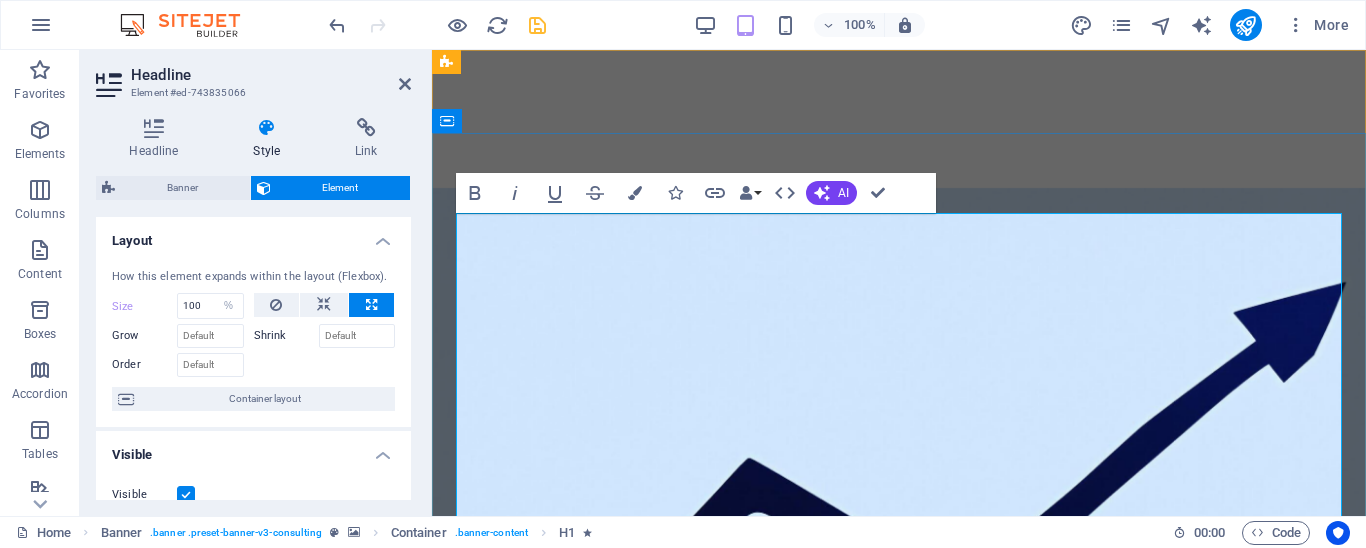 click on "Transformăm operațiunile pentru a elimina pierderile care îți consumă marja de profit" at bounding box center (899, 1348) 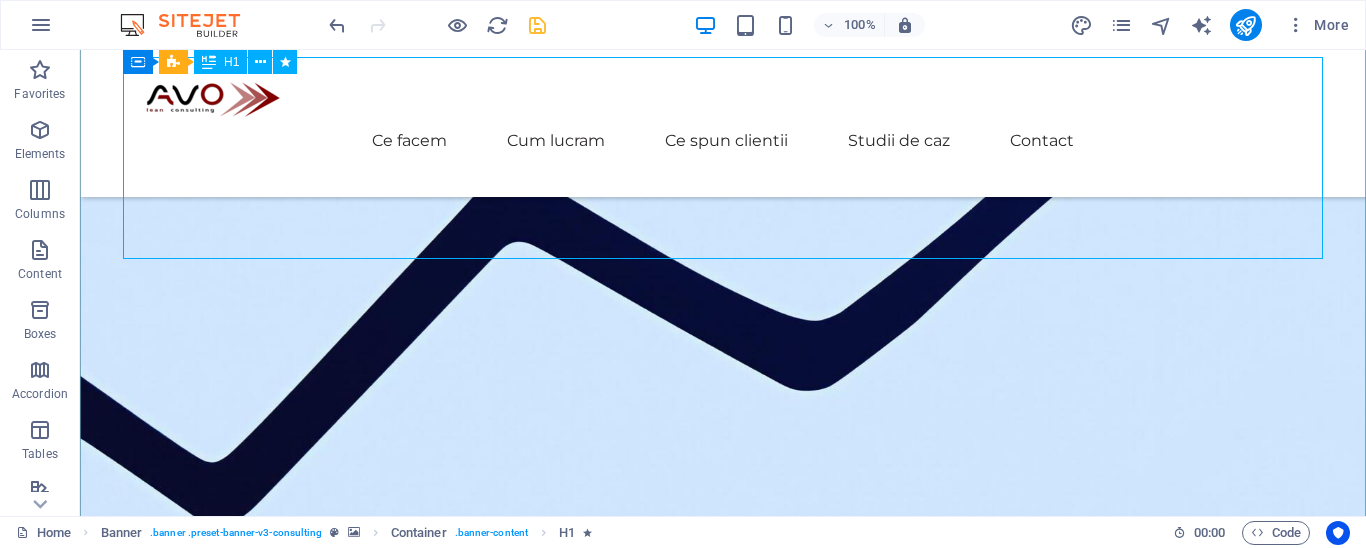 scroll, scrollTop: 138, scrollLeft: 0, axis: vertical 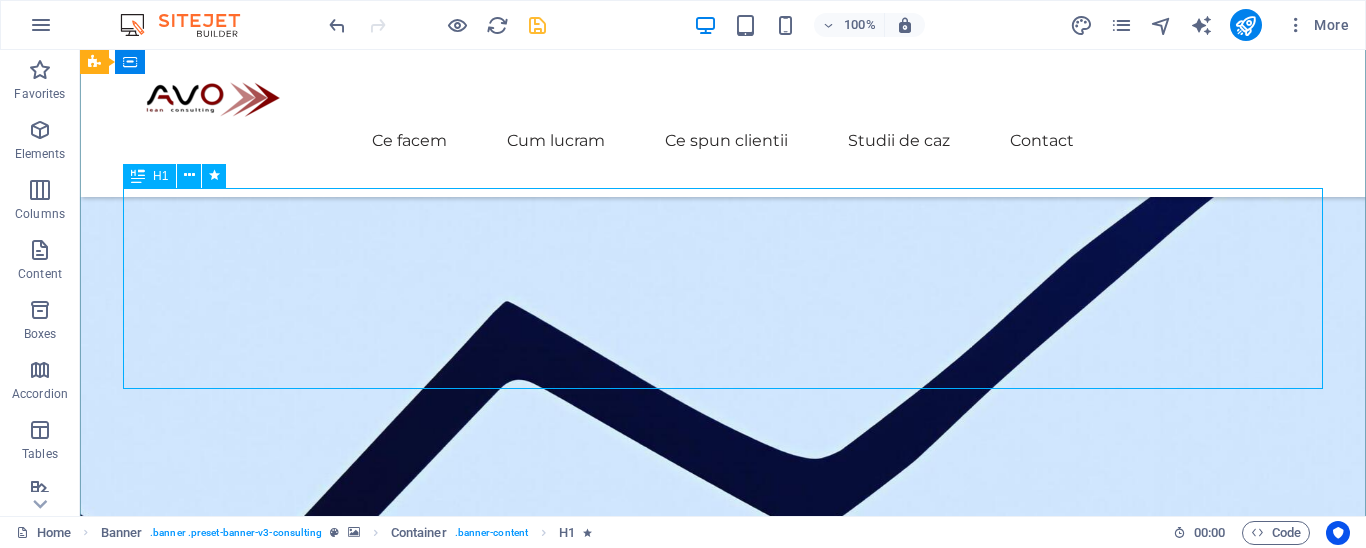 click on "Transformăm operațiunile pentru a elimina pierderile care îți consumă marja de profit" at bounding box center (723, 1025) 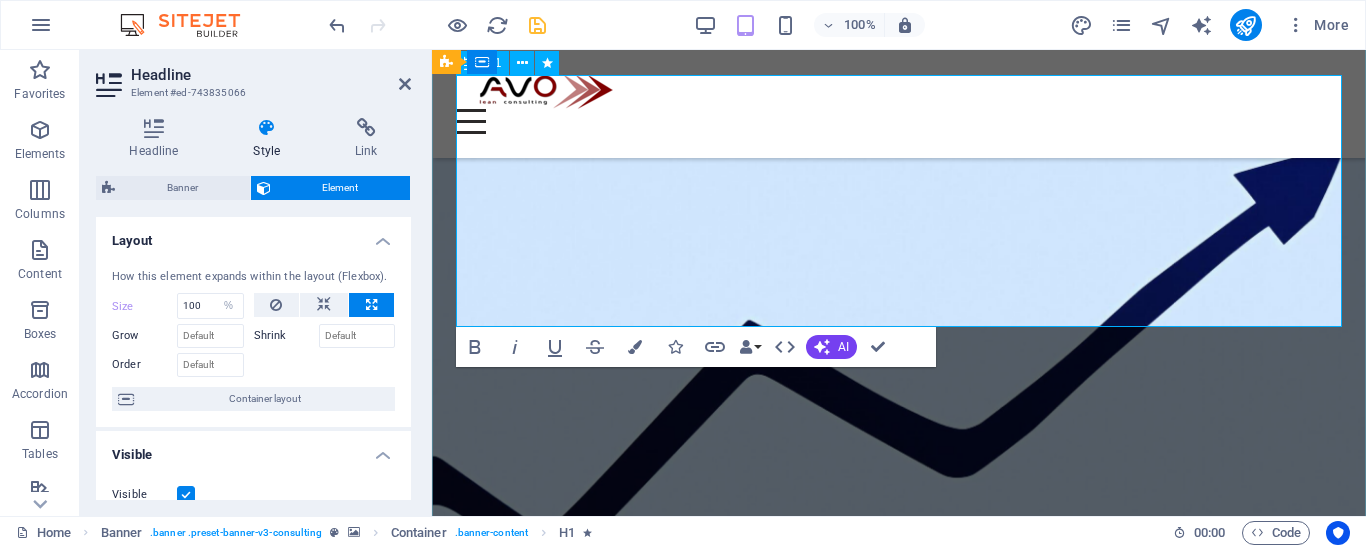 click on "Transformăm operațiunile pentru a elimina pierderile care îți consumă marja de profit" at bounding box center (899, 1100) 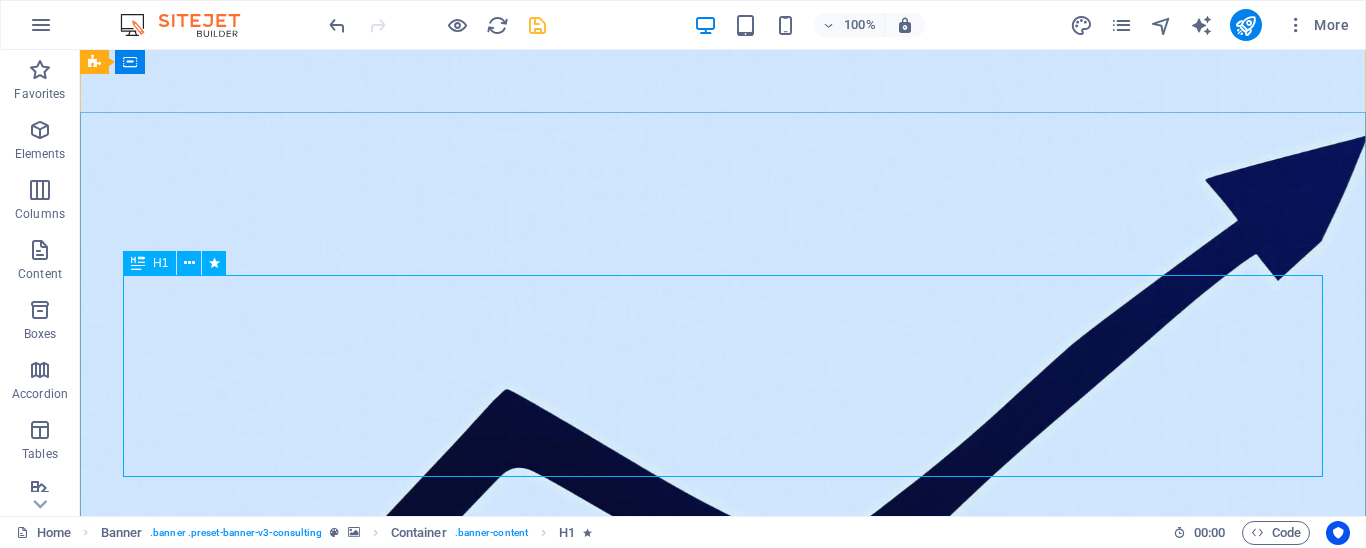 scroll, scrollTop: 0, scrollLeft: 0, axis: both 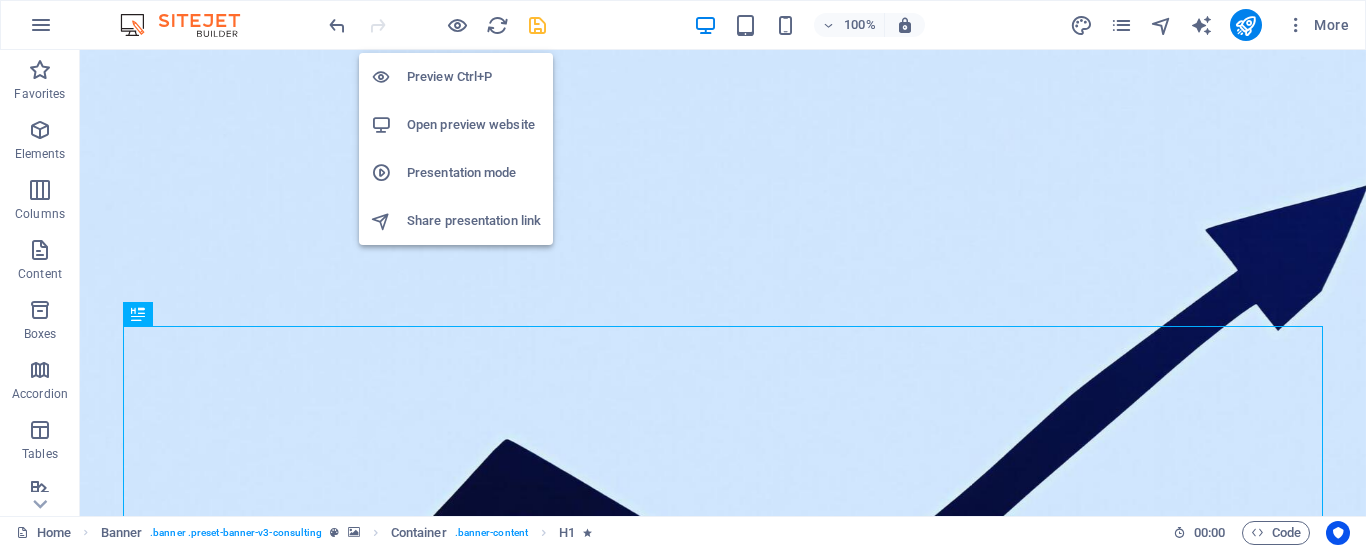 click on "Open preview website" at bounding box center [474, 125] 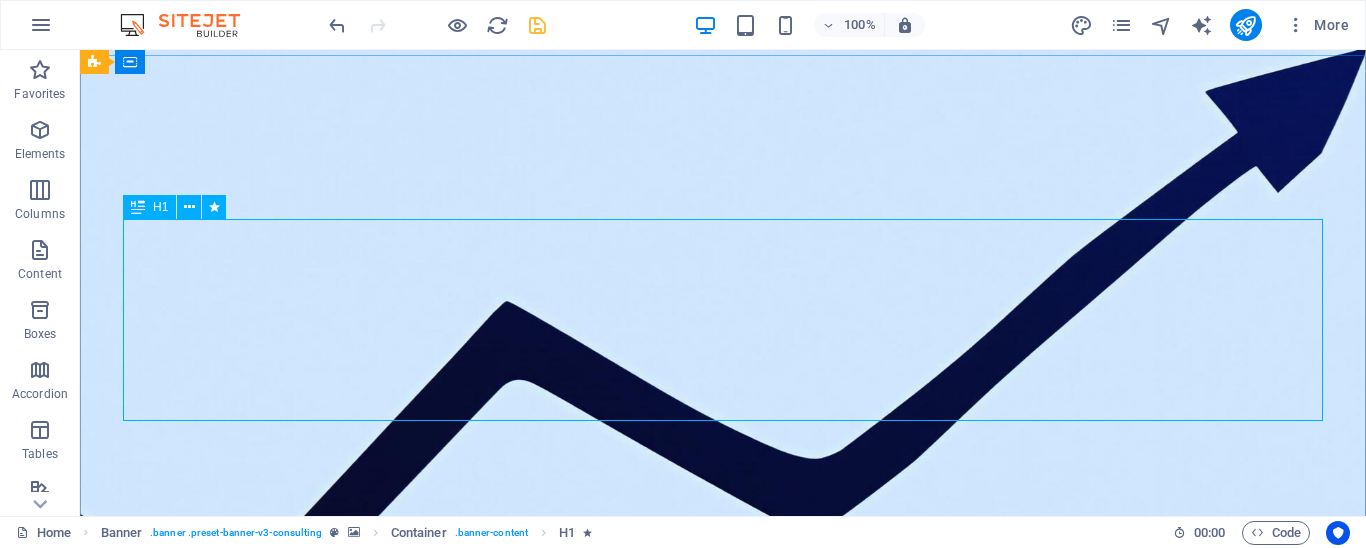 scroll, scrollTop: 0, scrollLeft: 0, axis: both 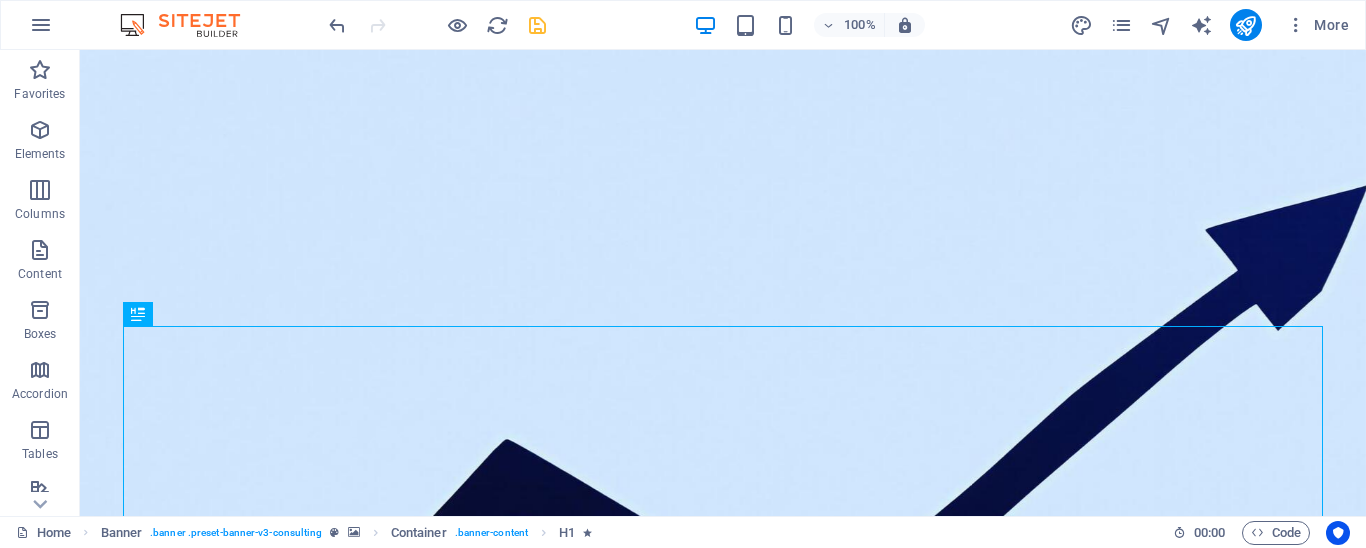 click at bounding box center (437, 25) 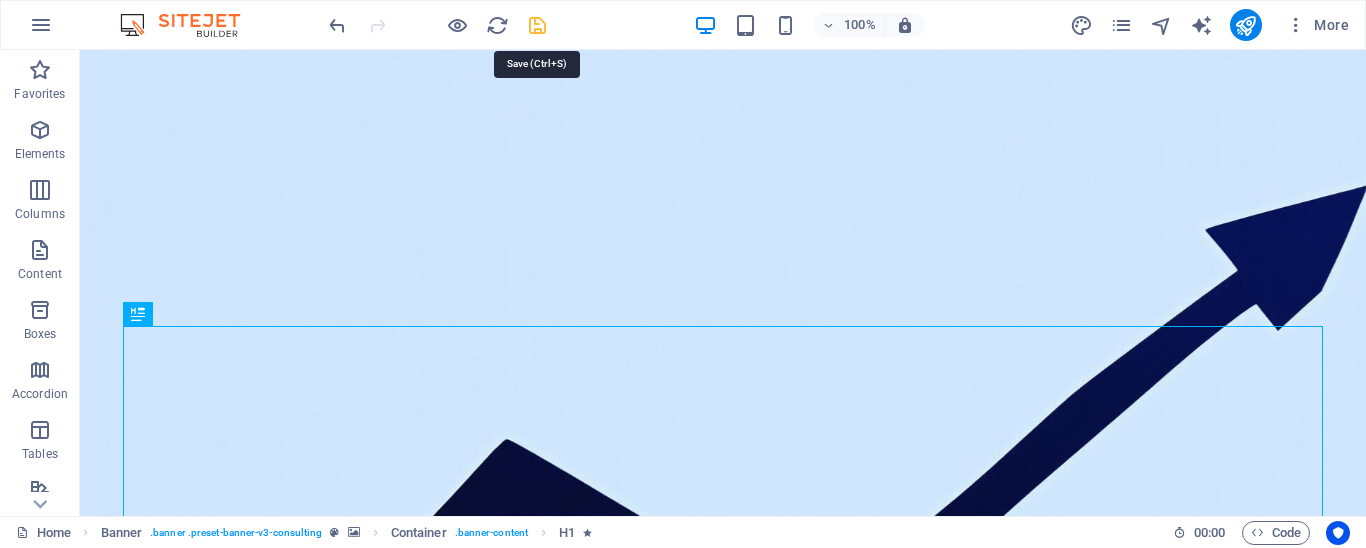 click at bounding box center [537, 25] 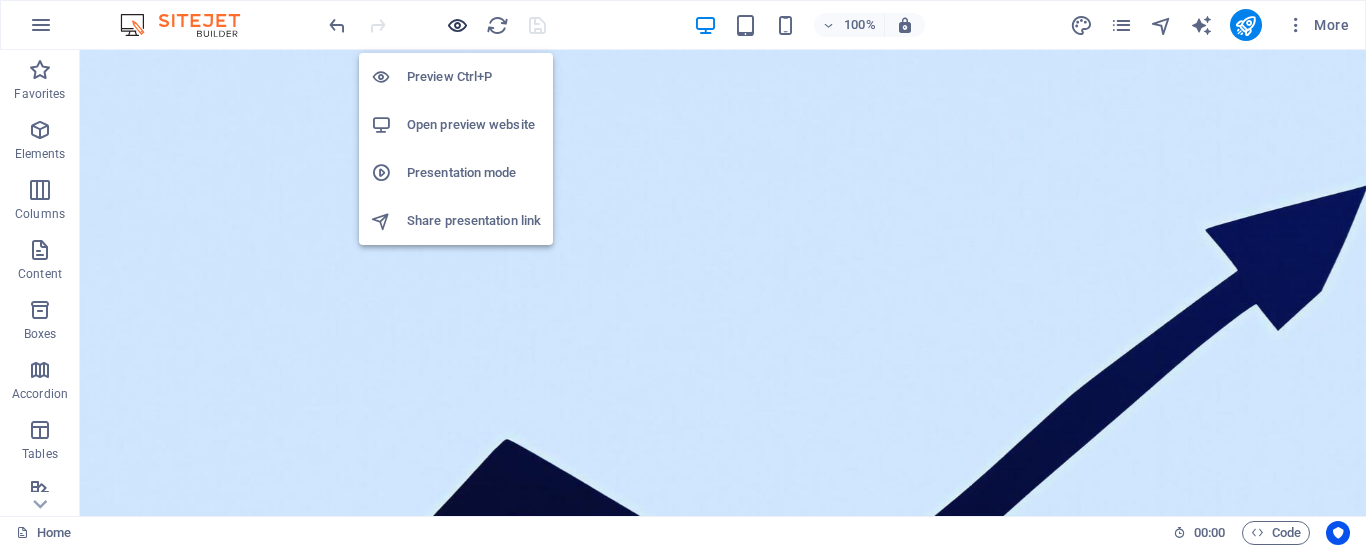 click at bounding box center [457, 25] 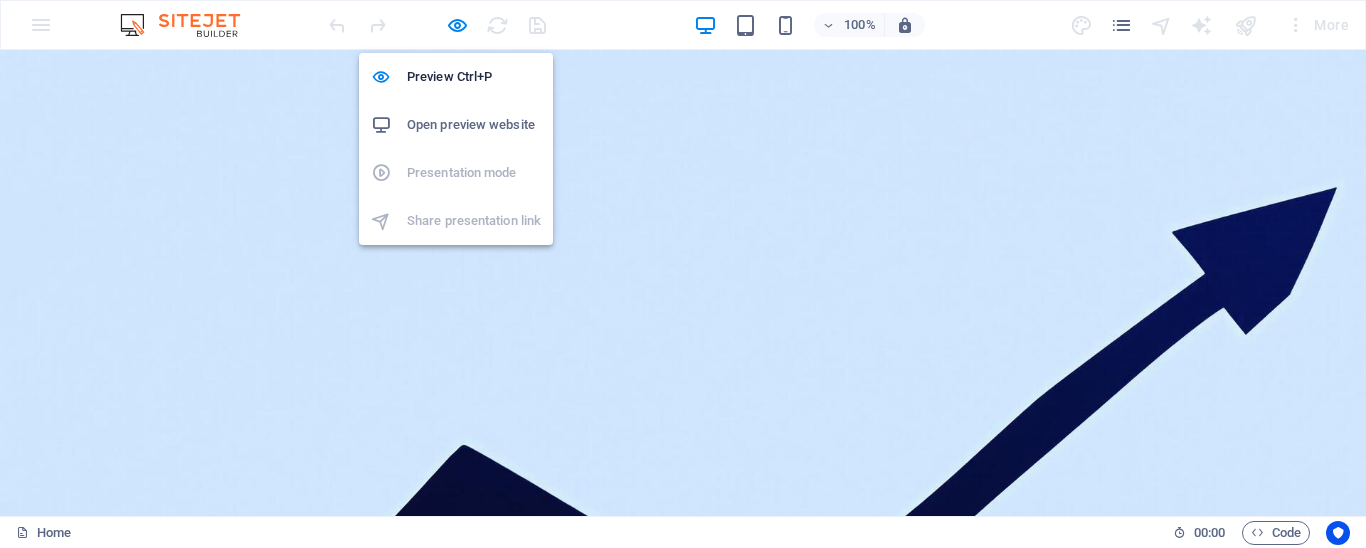 click on "Open preview website" at bounding box center [474, 125] 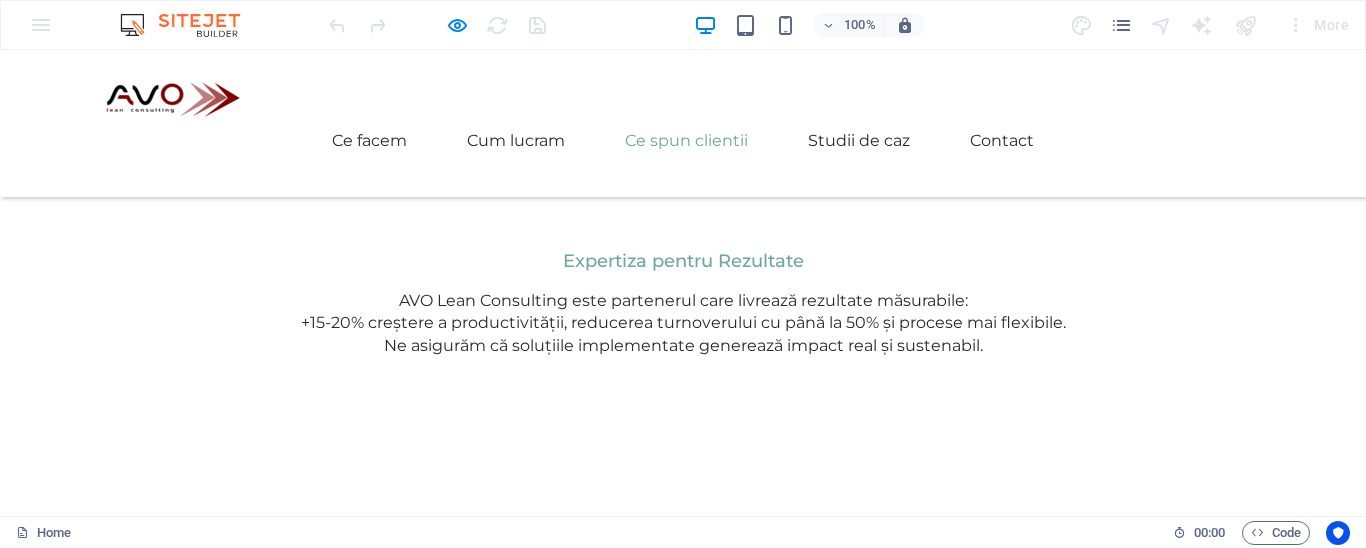 scroll, scrollTop: 3312, scrollLeft: 0, axis: vertical 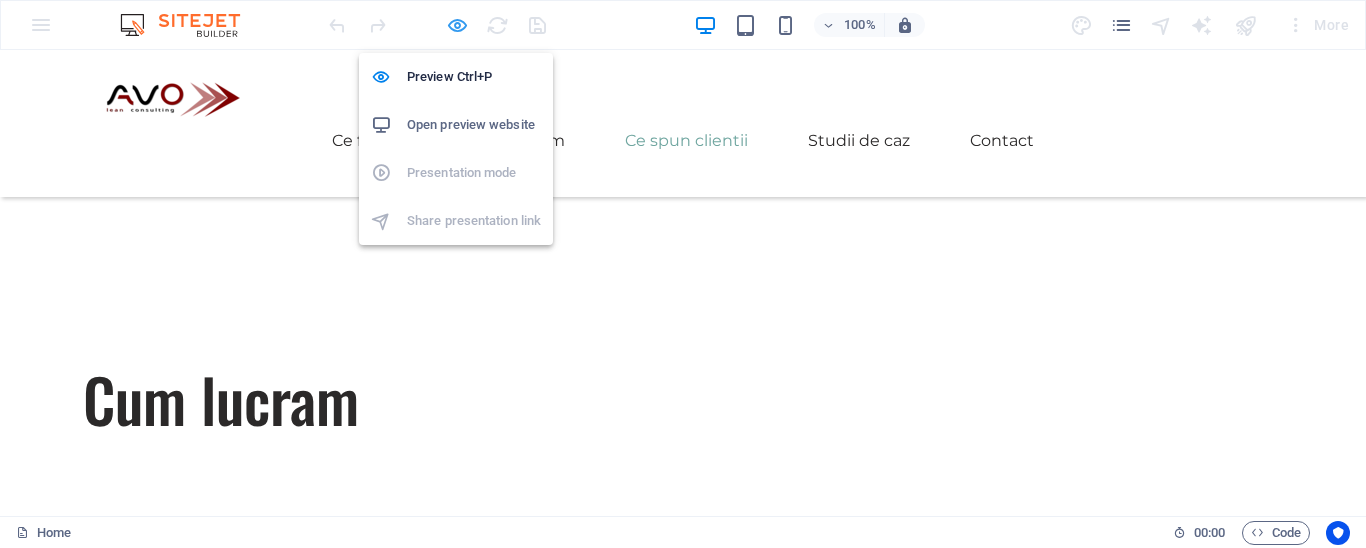 click at bounding box center (457, 25) 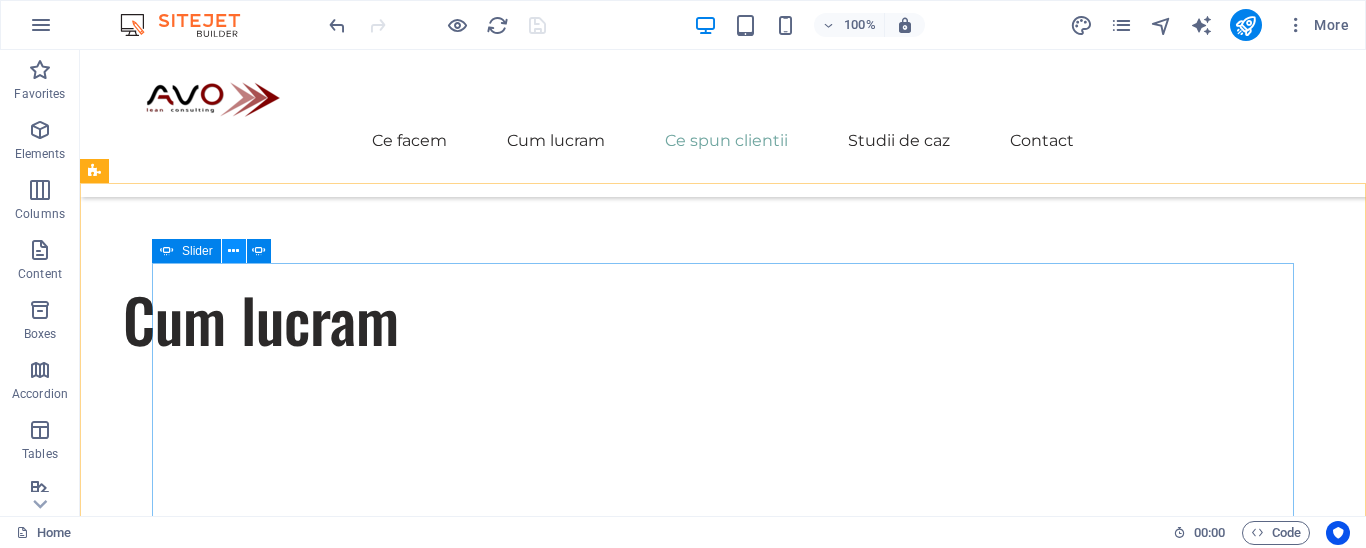 click at bounding box center [233, 251] 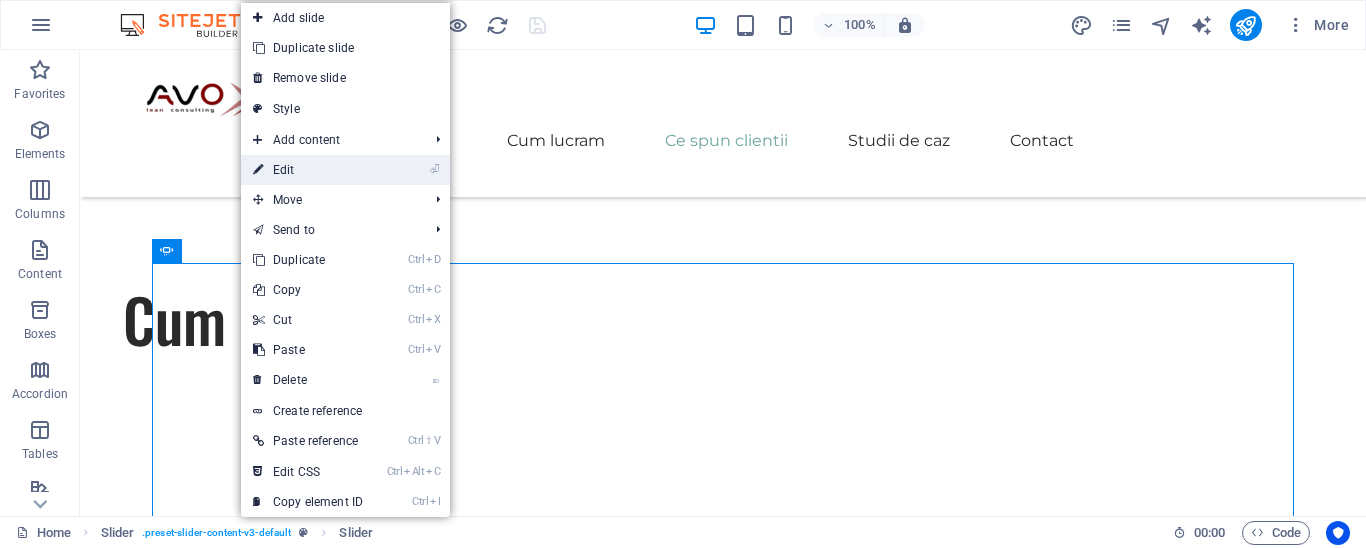 click on "⏎  Edit" at bounding box center [308, 170] 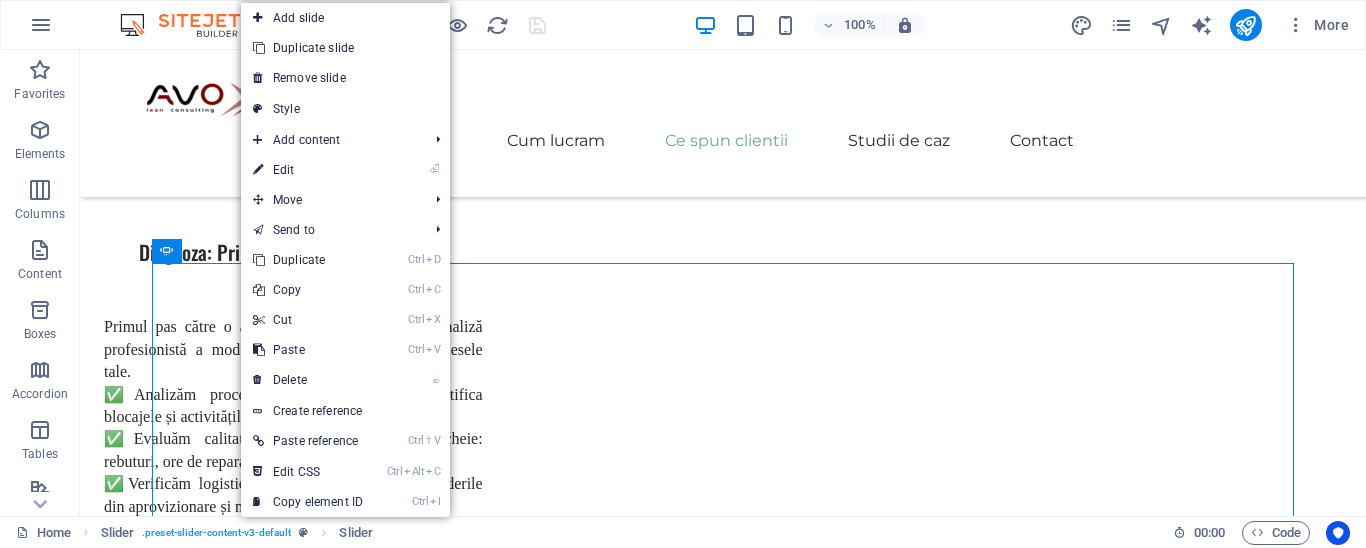 select on "ms" 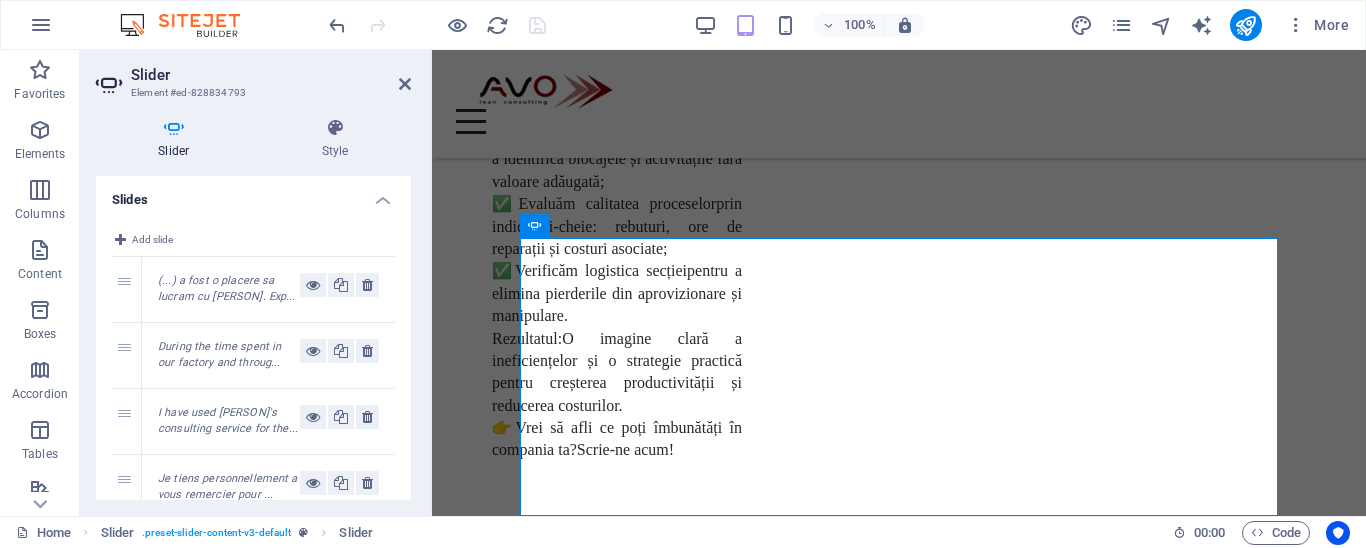 scroll, scrollTop: 3283, scrollLeft: 0, axis: vertical 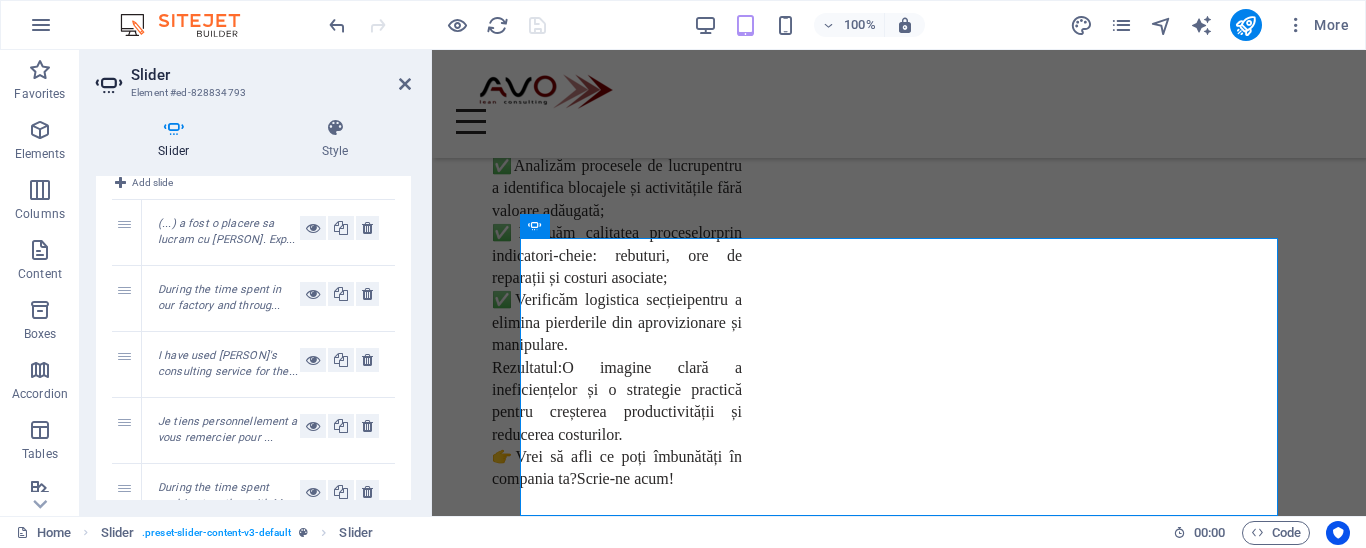 click on "Slider" at bounding box center (178, 139) 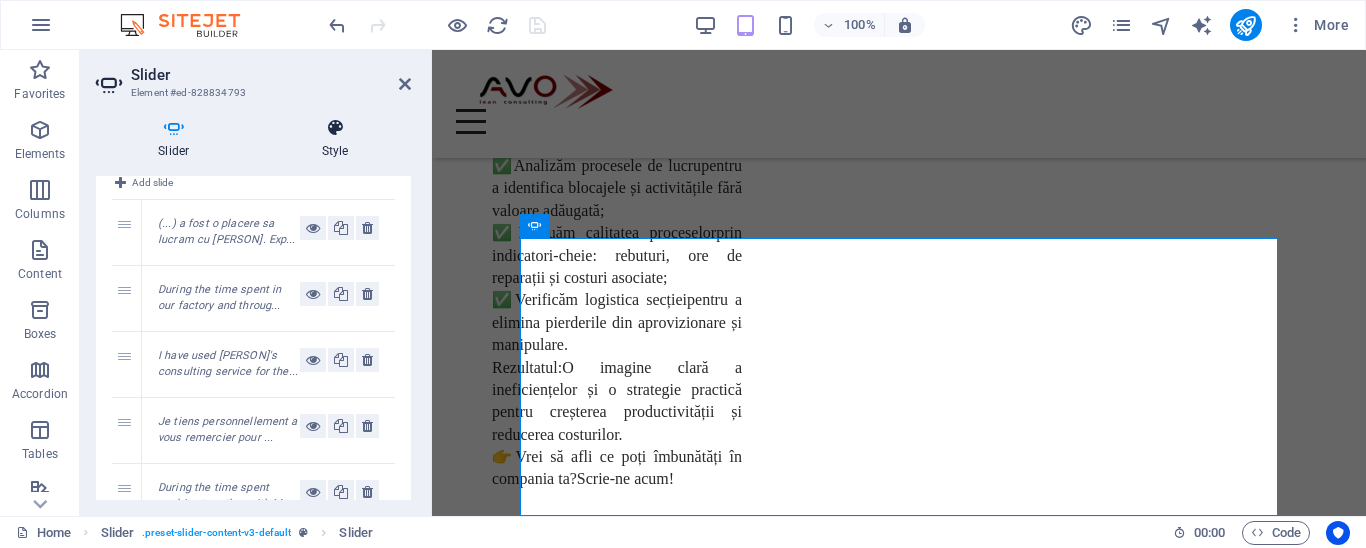 click on "Style" at bounding box center [335, 139] 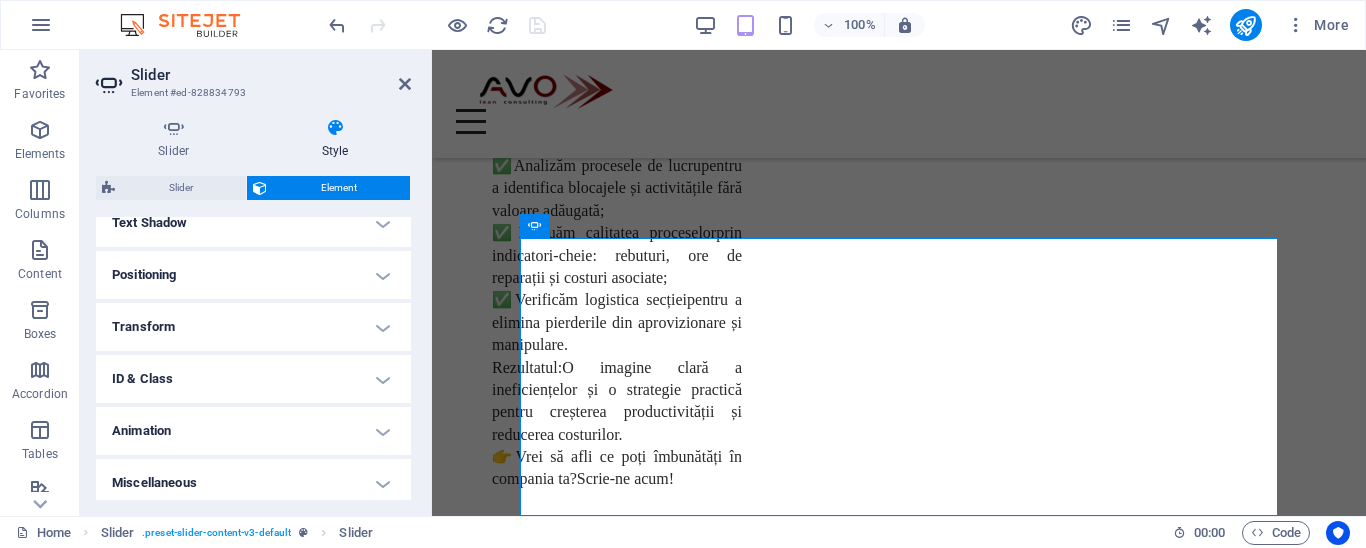 scroll, scrollTop: 562, scrollLeft: 0, axis: vertical 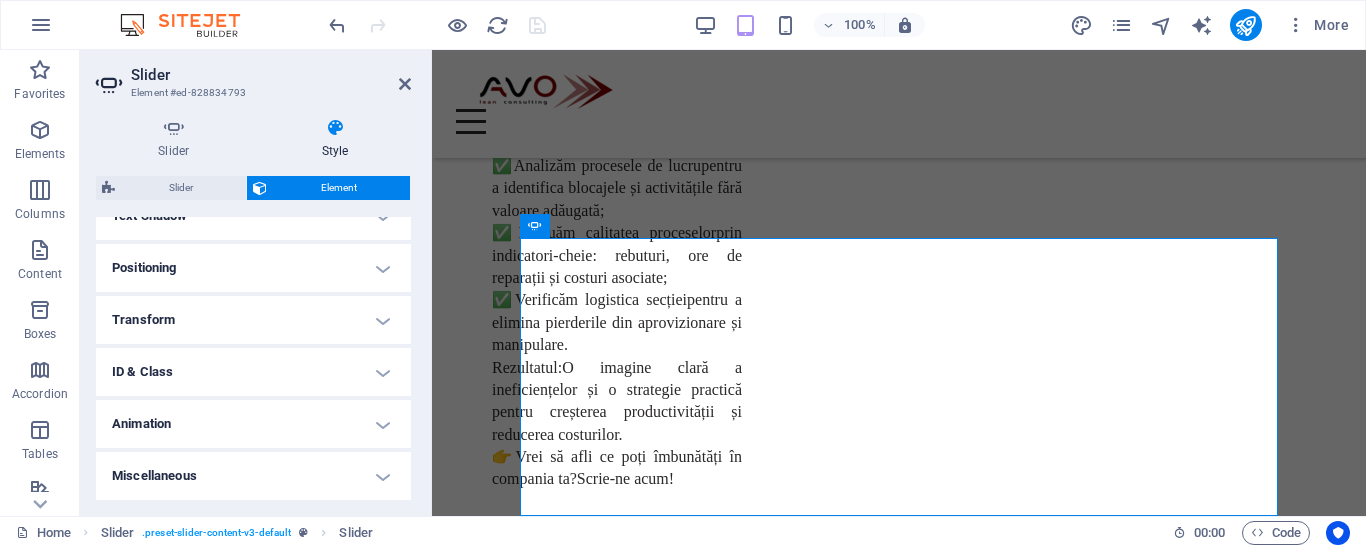 click on "Animation" at bounding box center [253, 424] 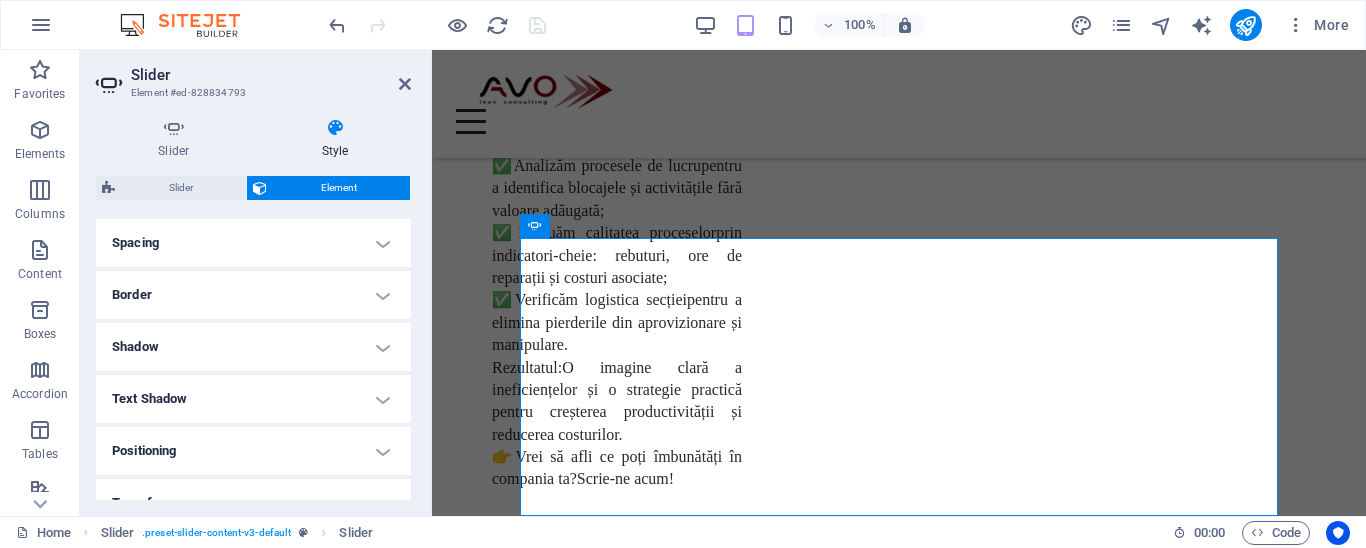 scroll, scrollTop: 408, scrollLeft: 0, axis: vertical 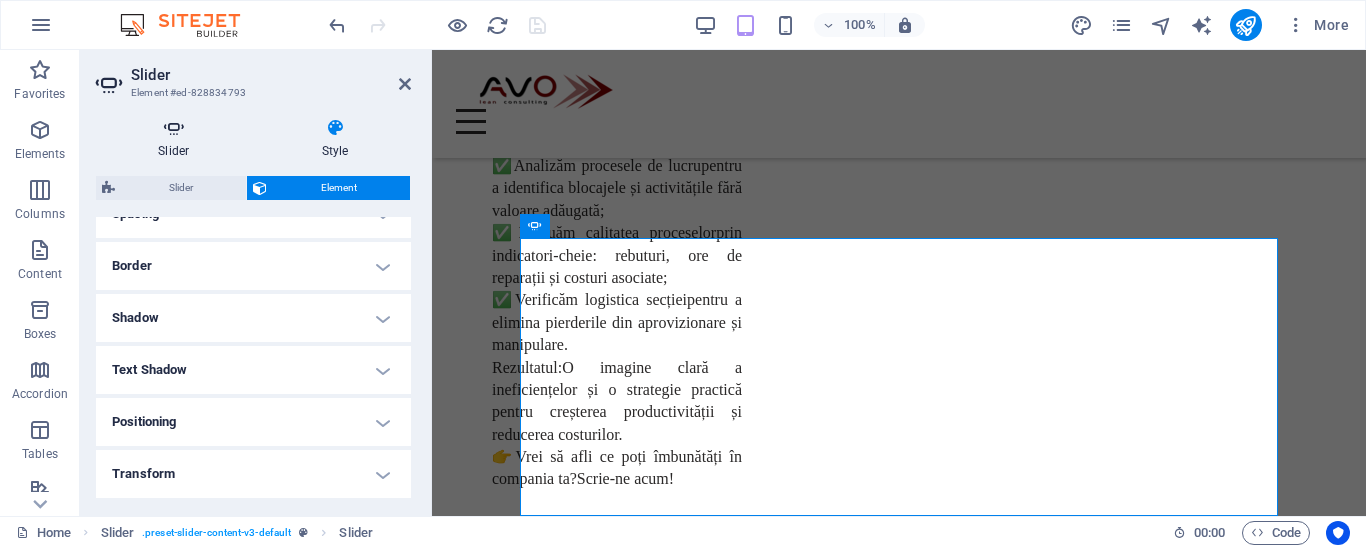 click at bounding box center [174, 128] 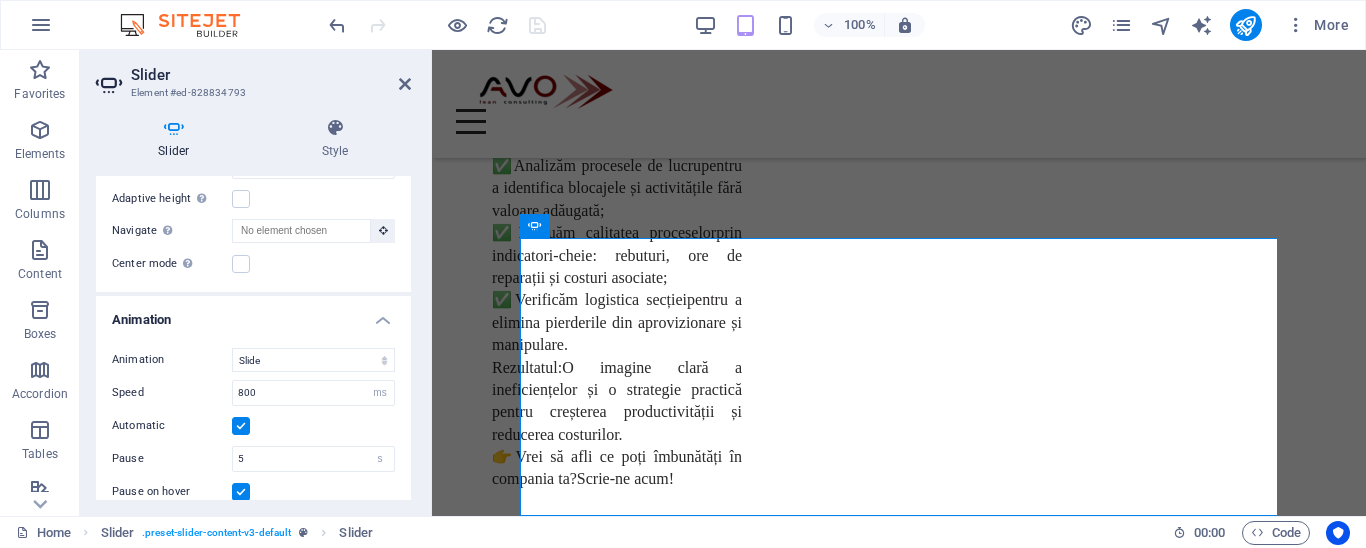 scroll, scrollTop: 755, scrollLeft: 0, axis: vertical 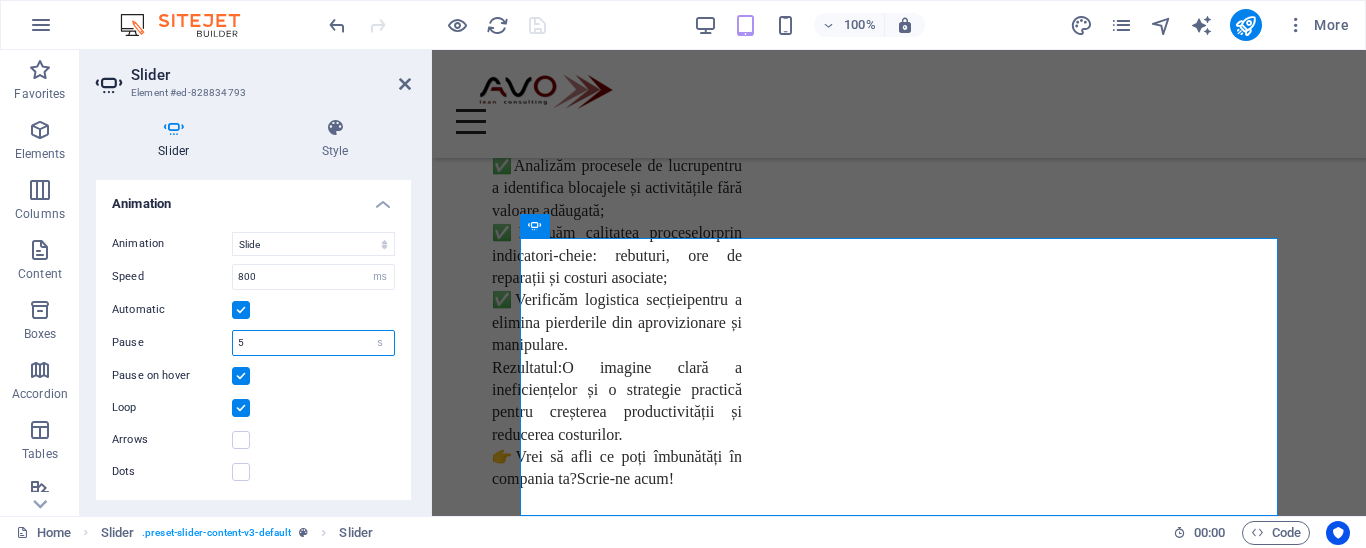 click on "5" at bounding box center (313, 343) 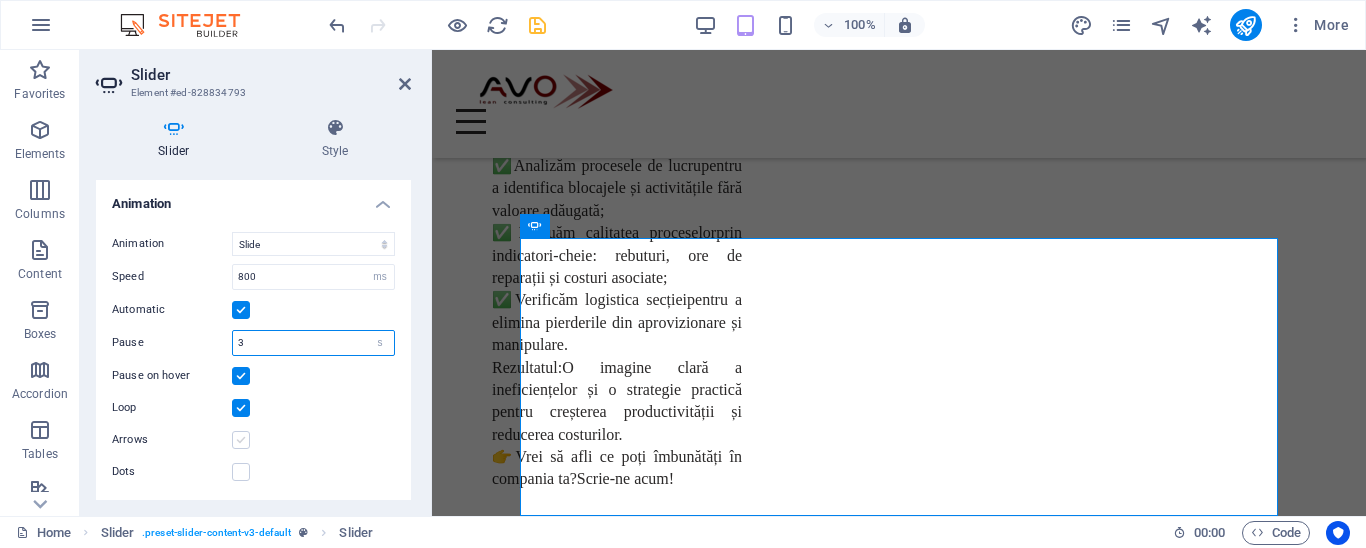 type on "3" 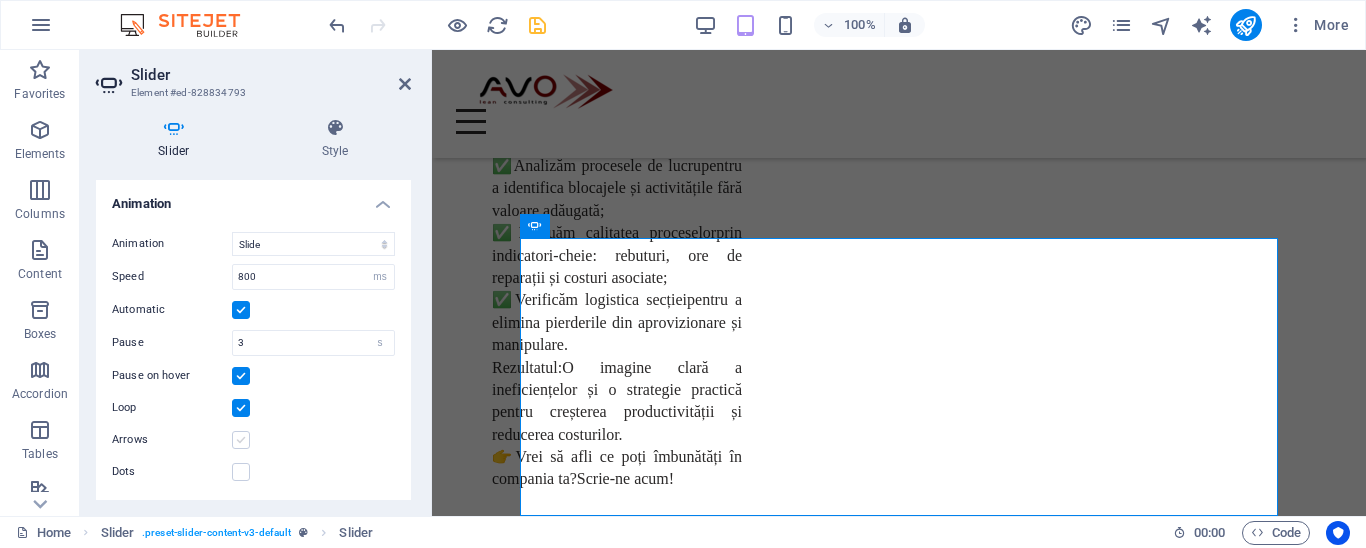 click at bounding box center (241, 440) 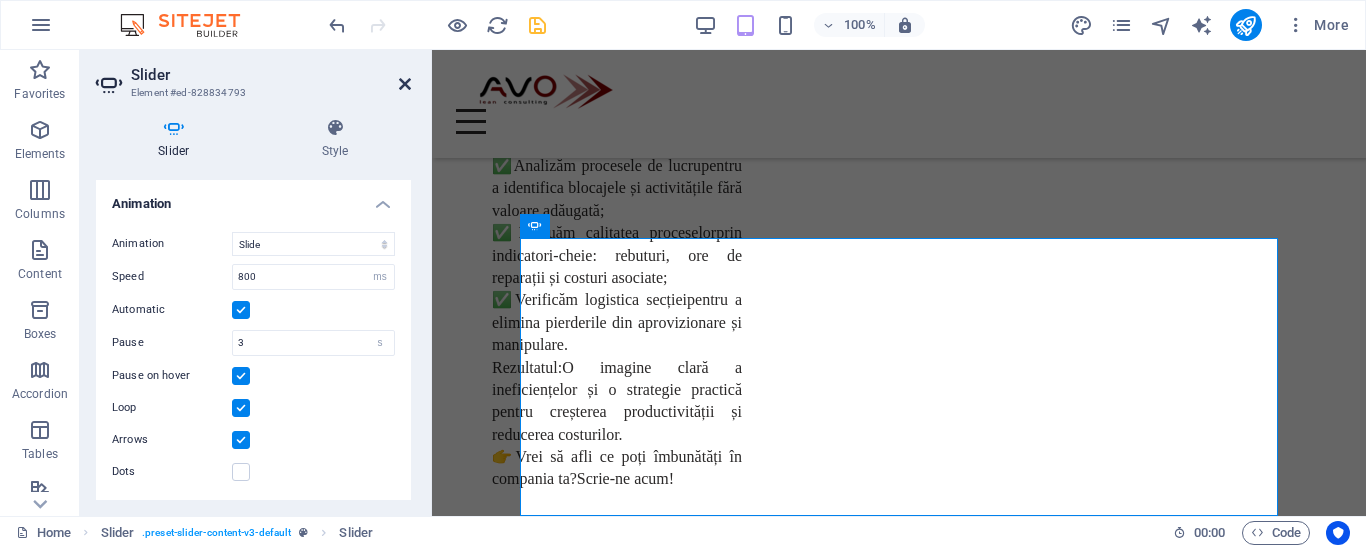 click at bounding box center (405, 84) 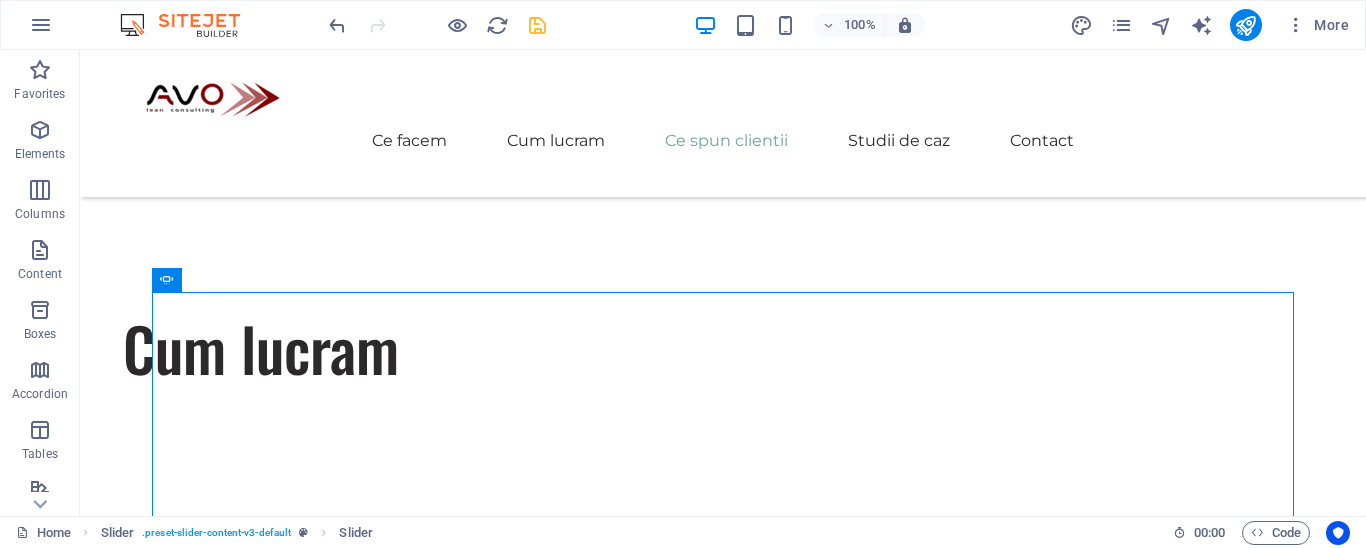 click at bounding box center (537, 25) 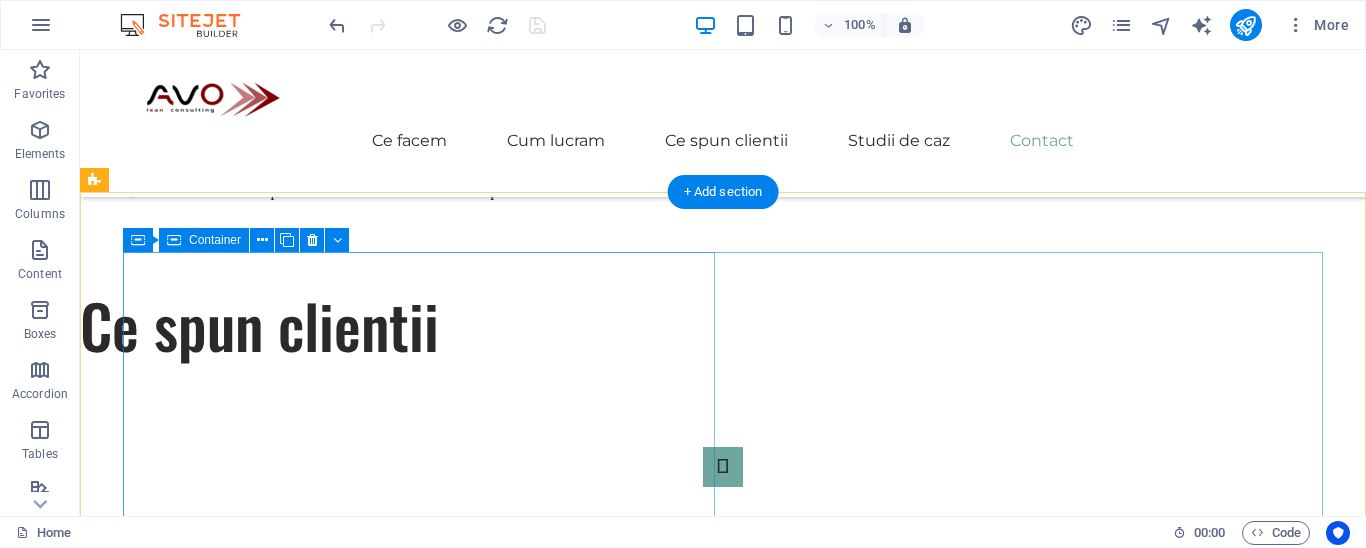scroll, scrollTop: 5635, scrollLeft: 0, axis: vertical 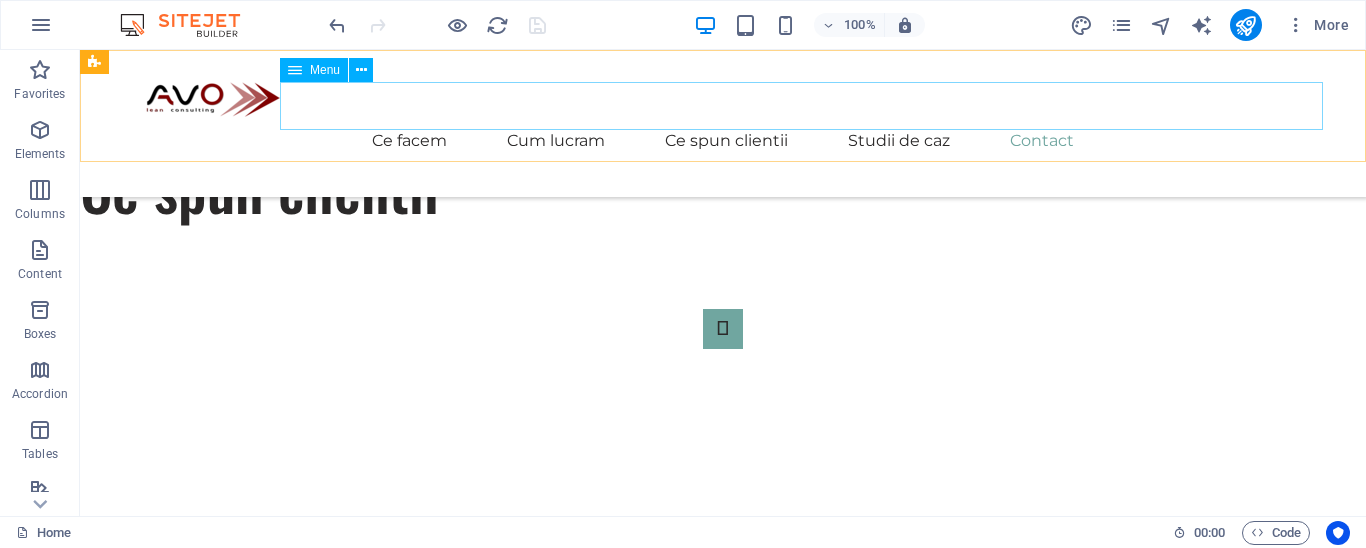 click on "Ce facem Cum lucram Ce spun clientii Studii de caz Contact" at bounding box center [723, 141] 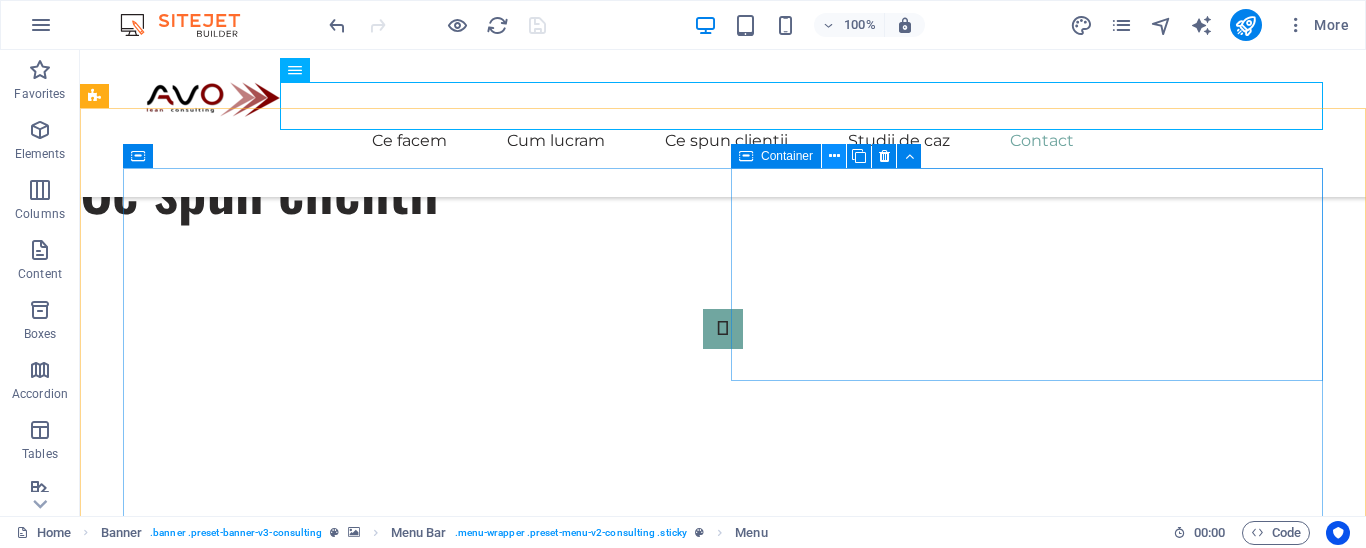 click at bounding box center (834, 156) 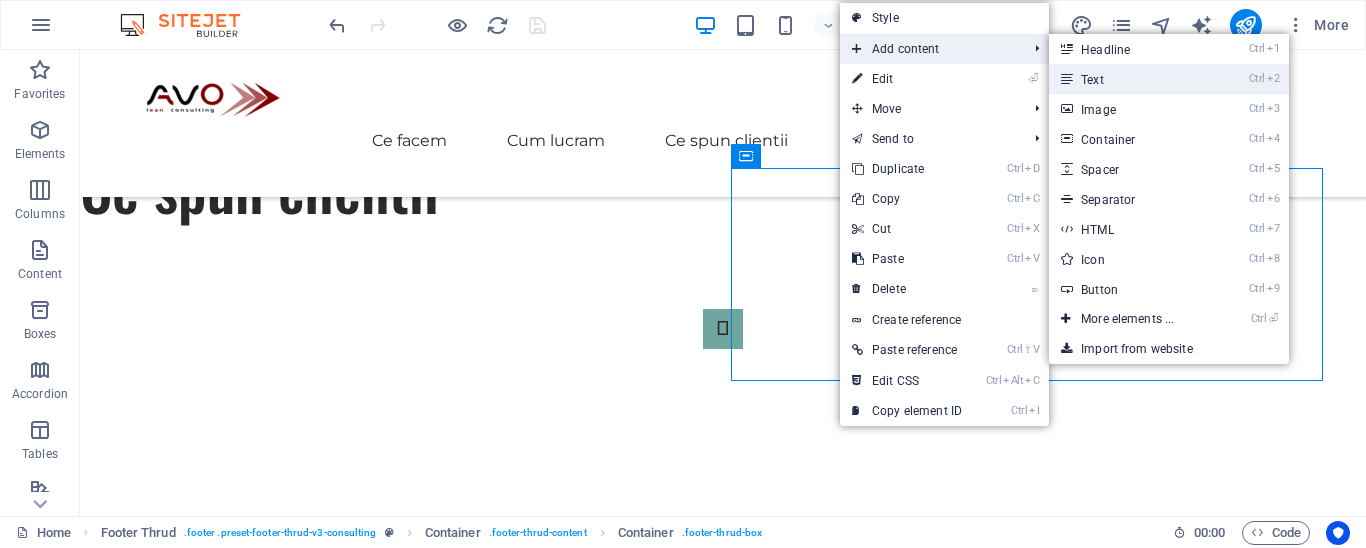click on "Ctrl 2  Text" at bounding box center (1131, 79) 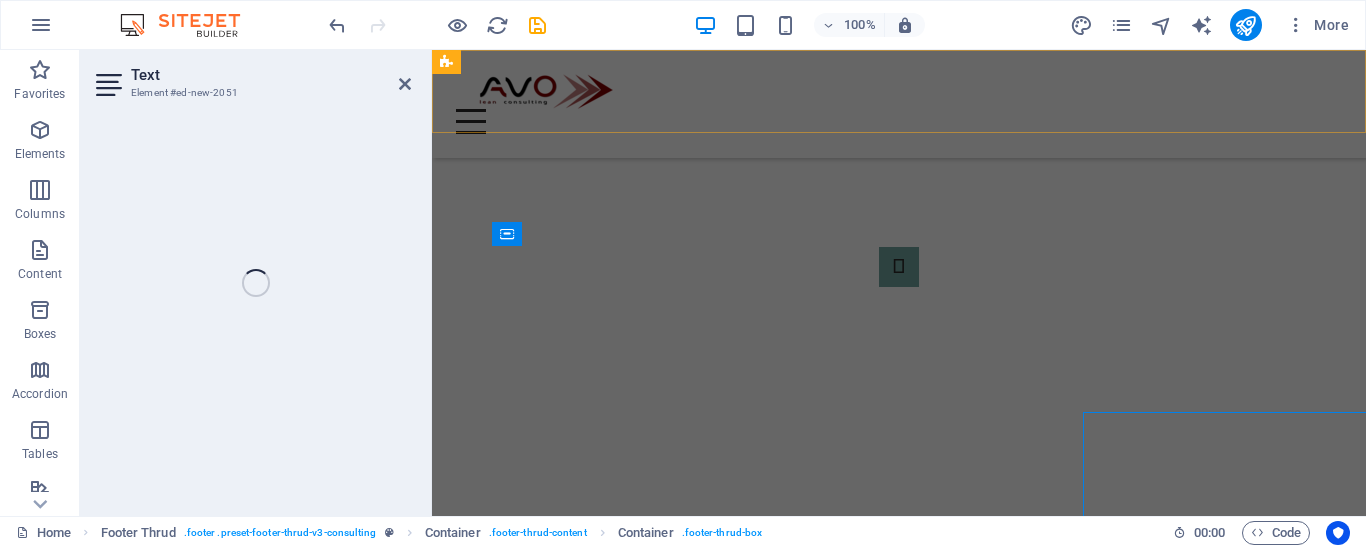 scroll, scrollTop: 5413, scrollLeft: 0, axis: vertical 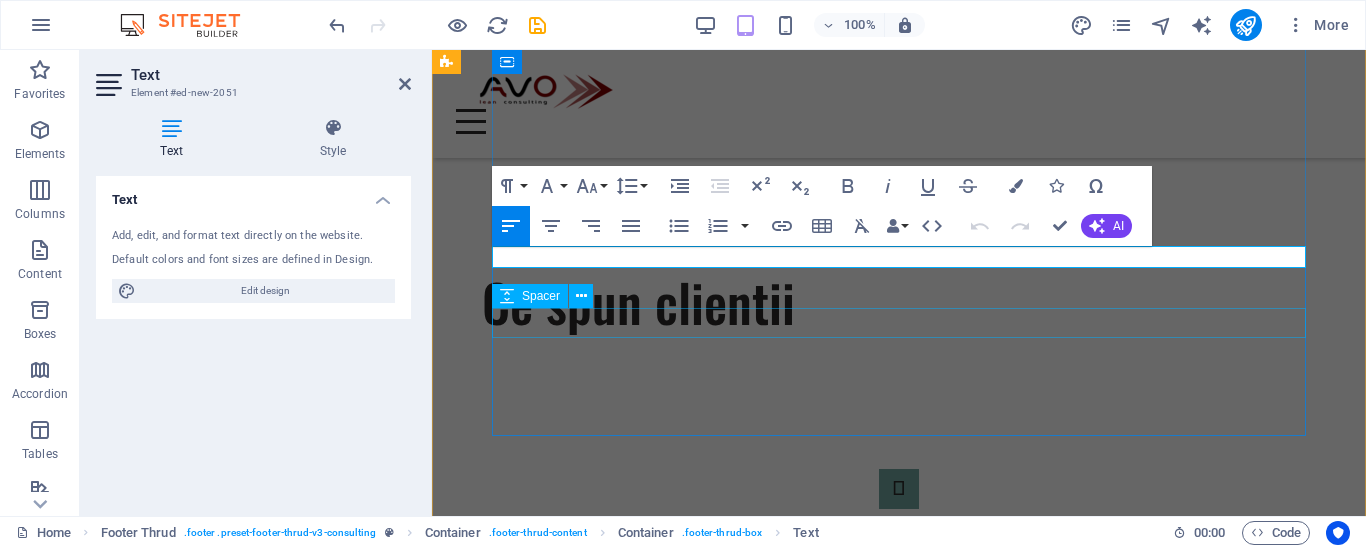 type 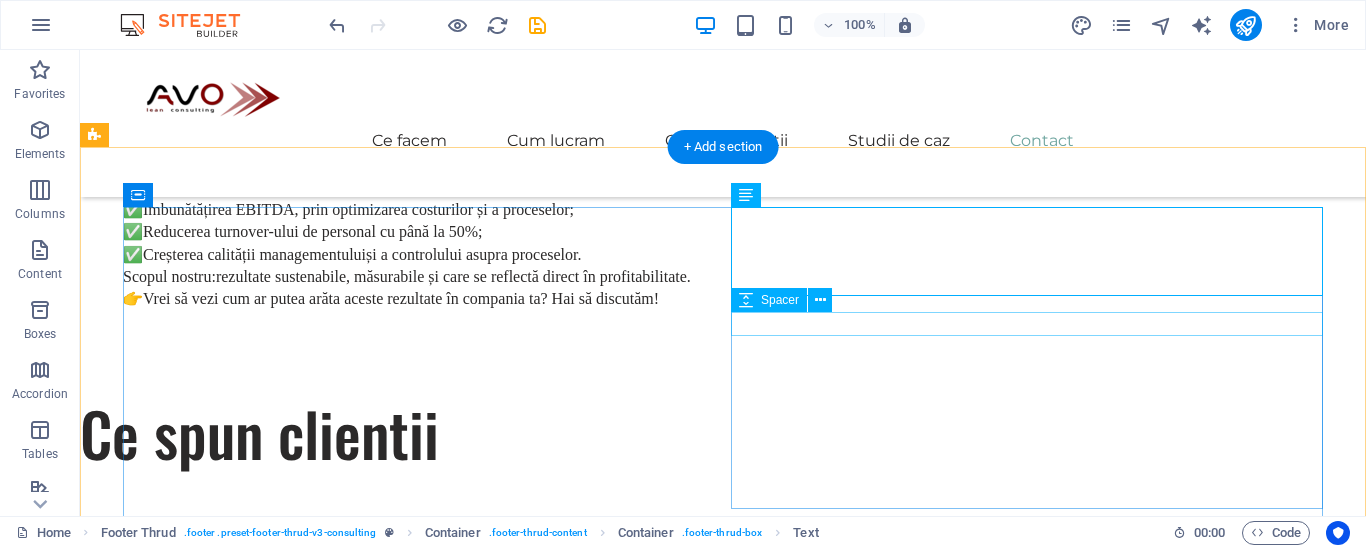 scroll, scrollTop: 5665, scrollLeft: 0, axis: vertical 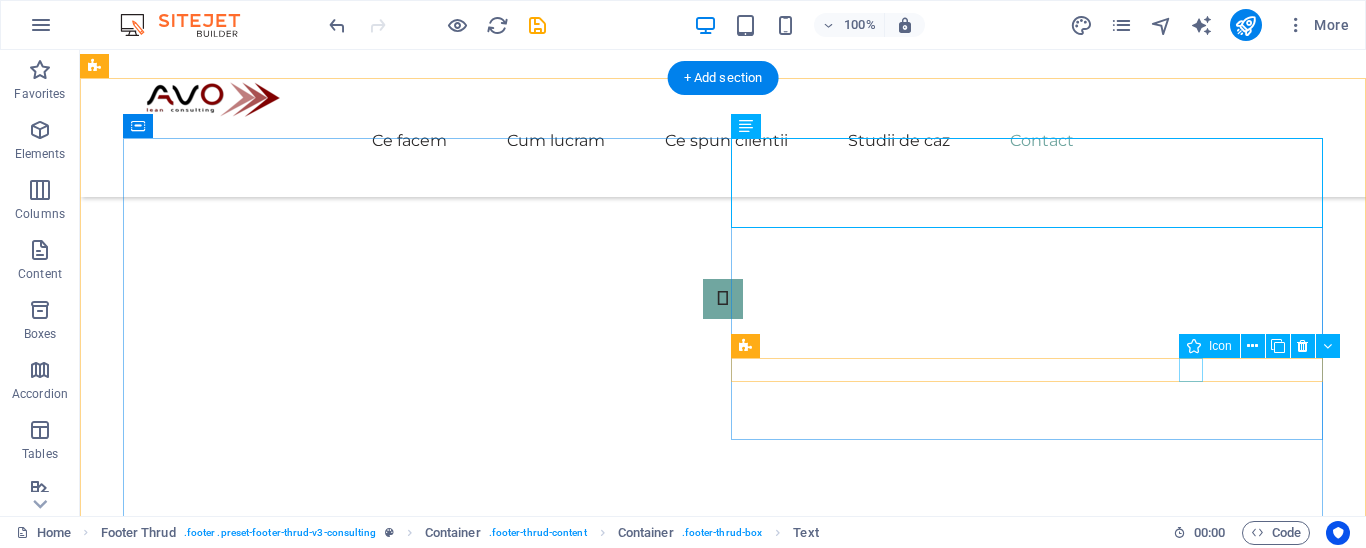 click at bounding box center (419, 5007) 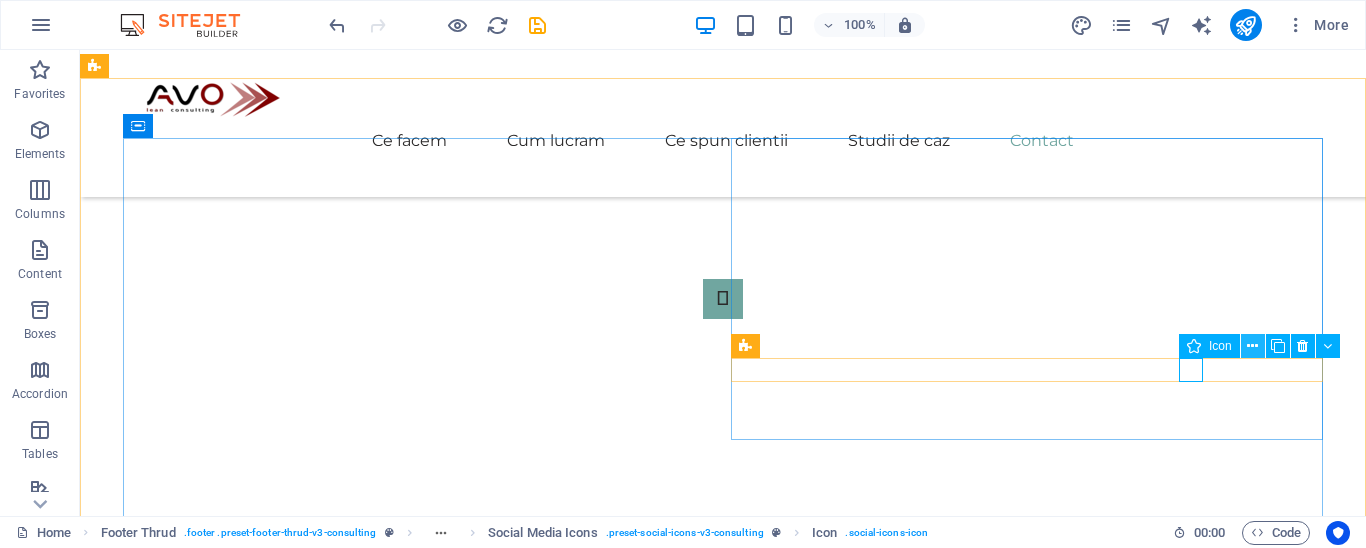 click at bounding box center (1253, 346) 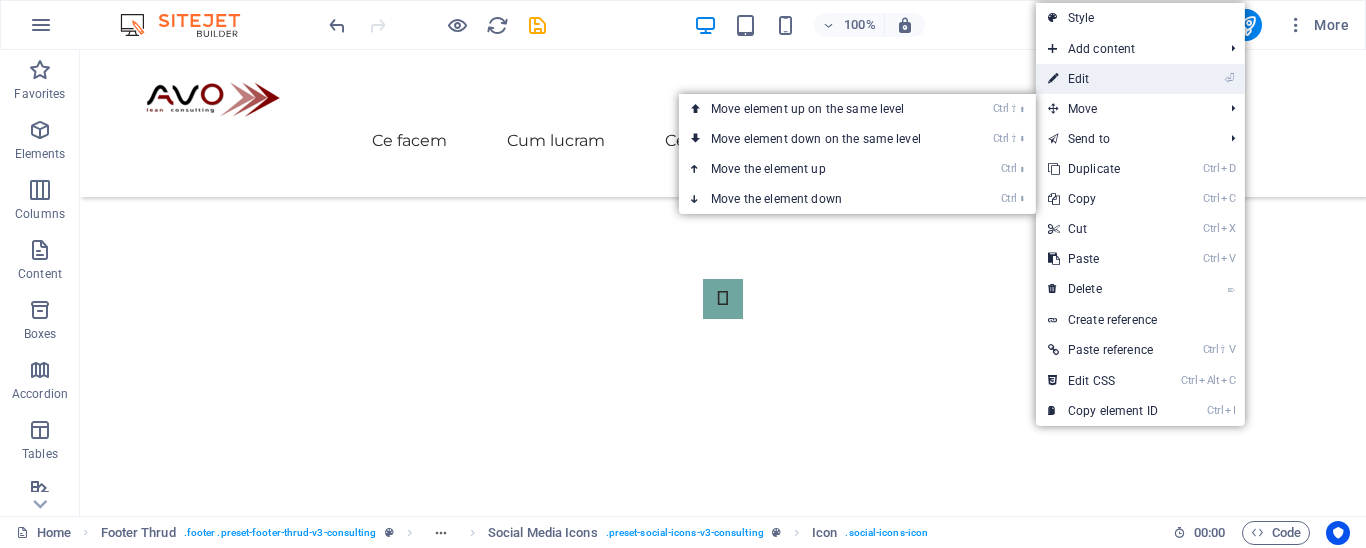 click on "⏎  Edit" at bounding box center [1103, 79] 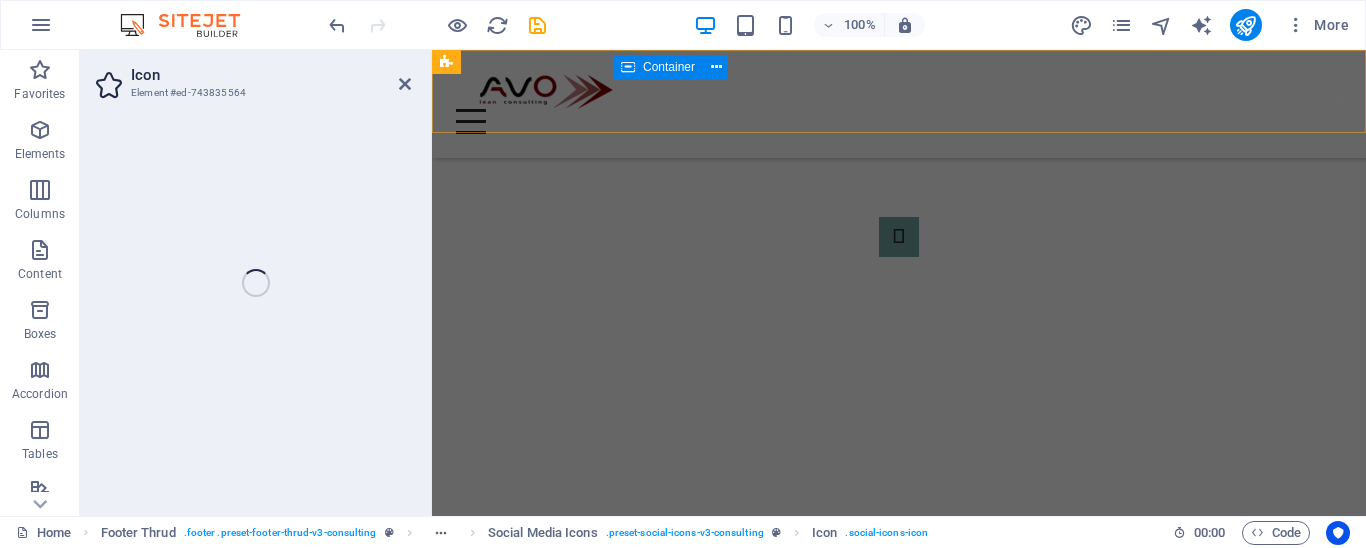 scroll, scrollTop: 5502, scrollLeft: 0, axis: vertical 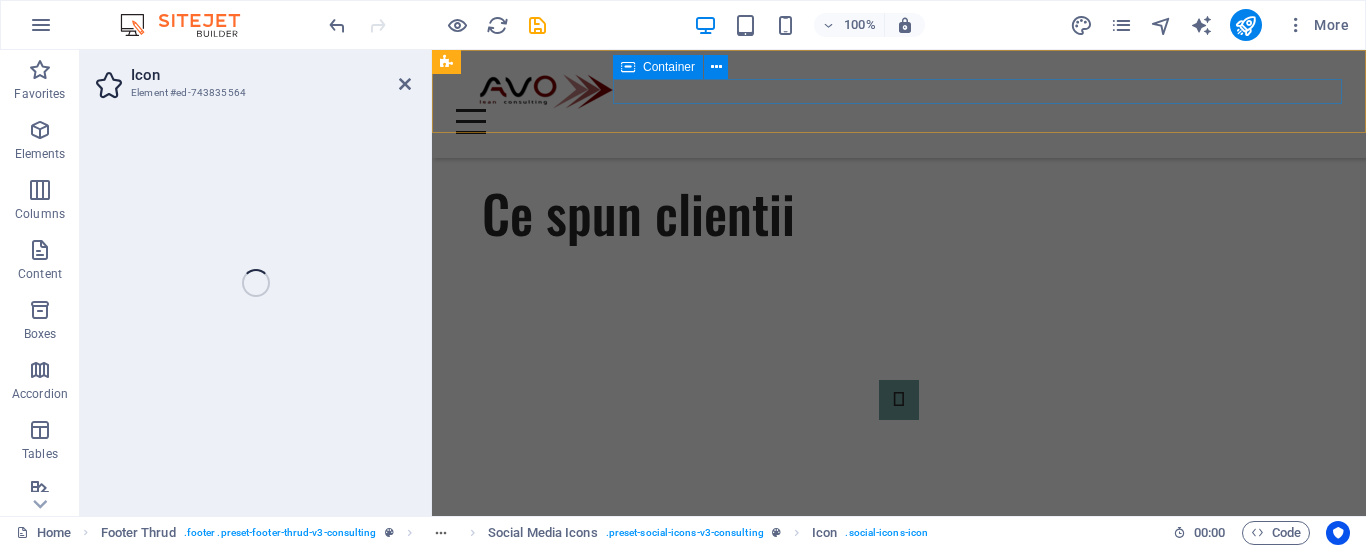 select on "xMidYMid" 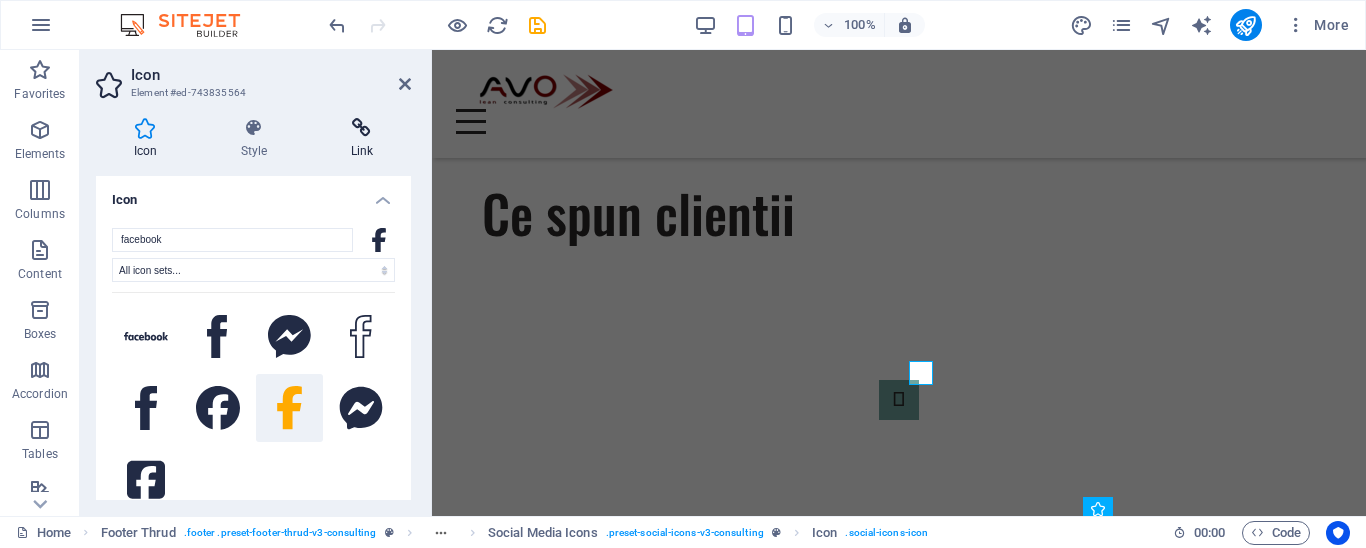 click at bounding box center [362, 128] 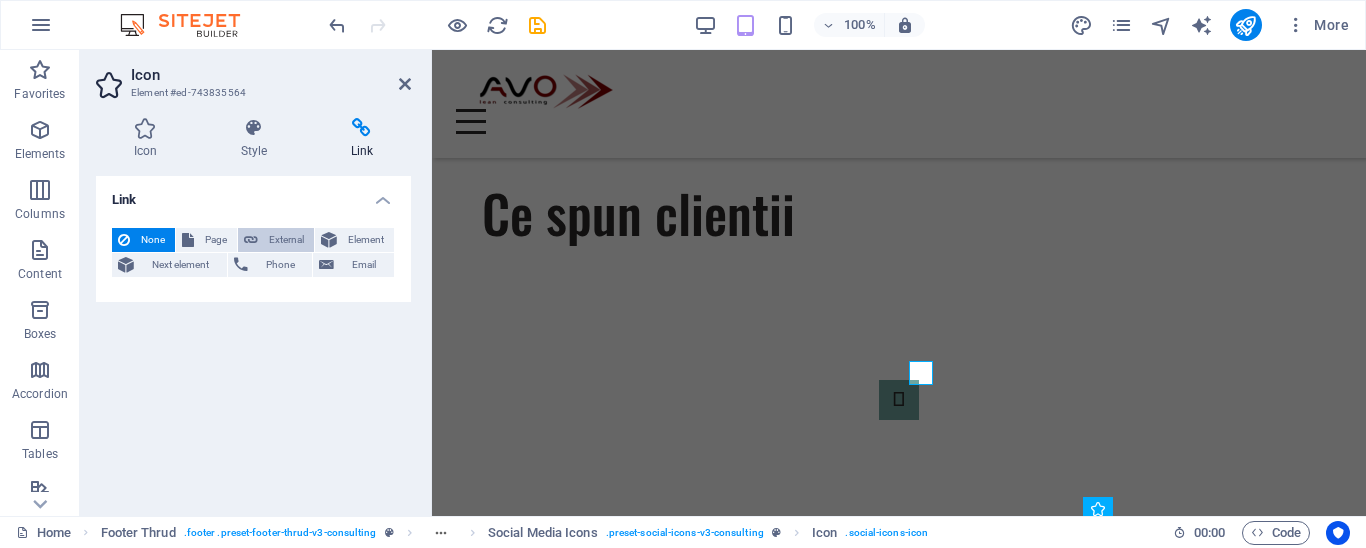 click on "External" at bounding box center [286, 240] 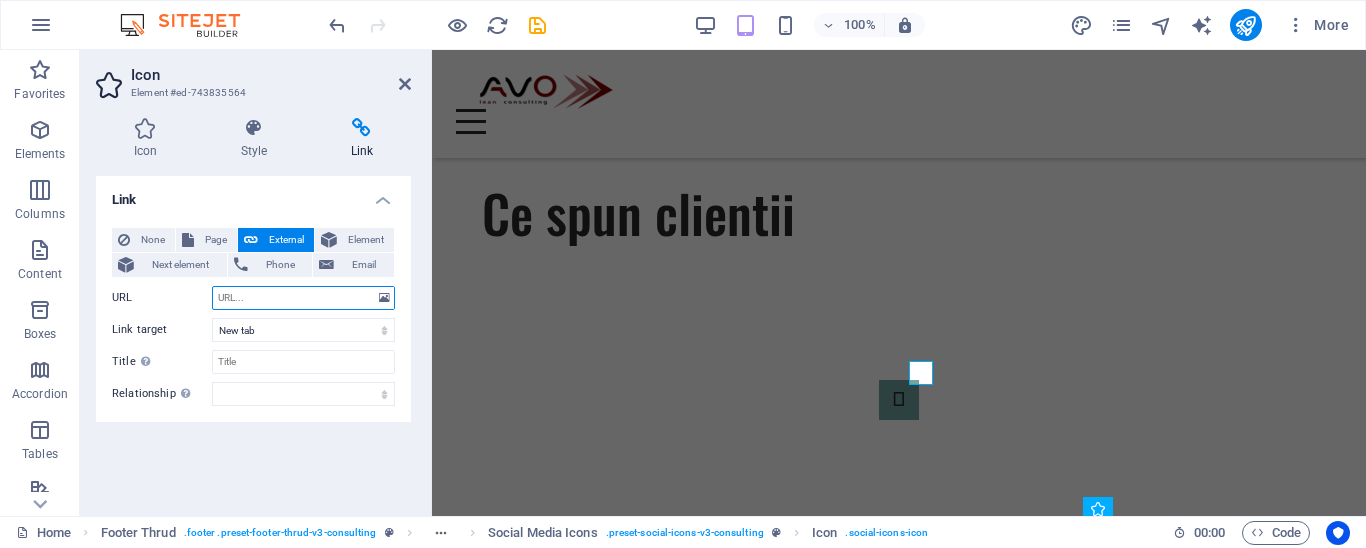 paste on "https://www.facebook.com/AvoLeanConsulting/" 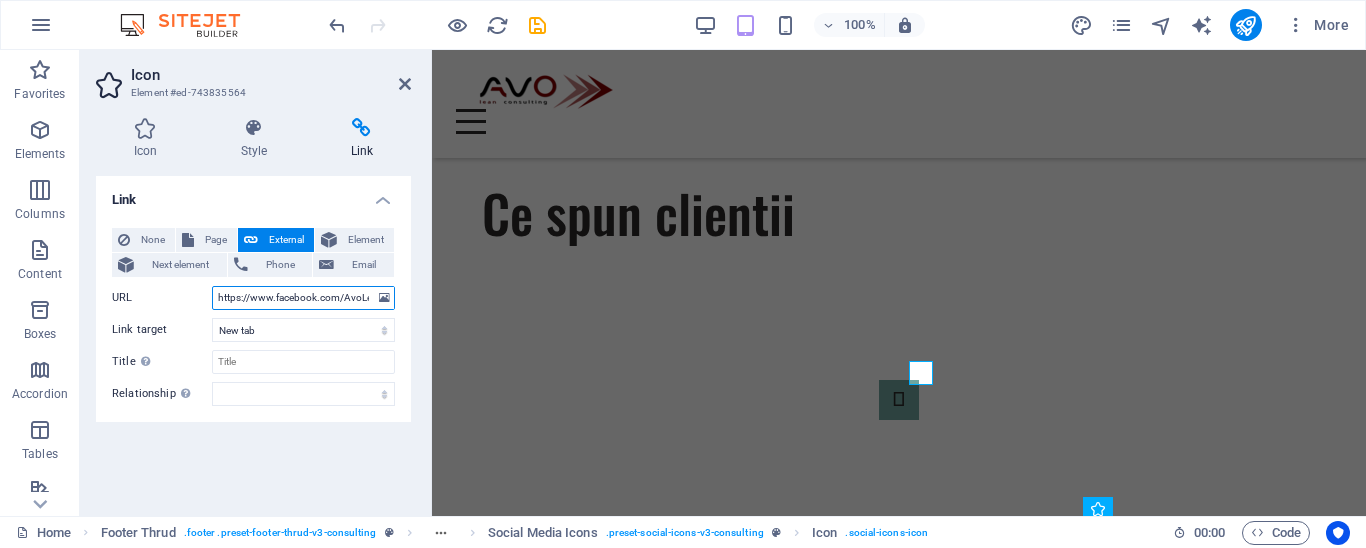 scroll, scrollTop: 0, scrollLeft: 64, axis: horizontal 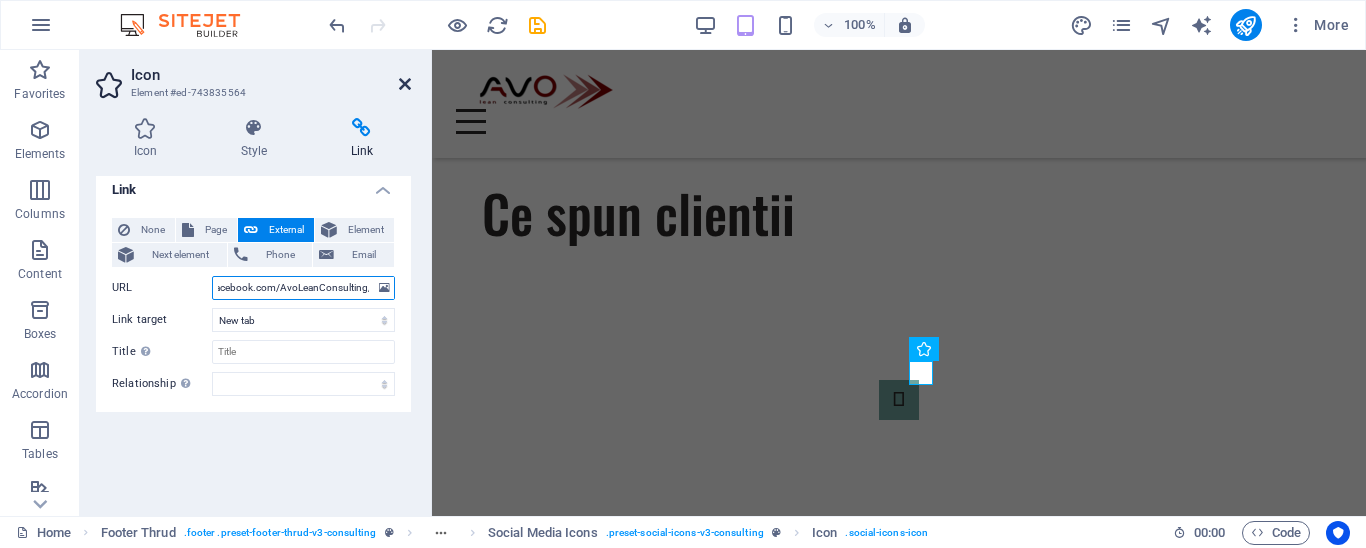 type on "https://www.facebook.com/AvoLeanConsulting/" 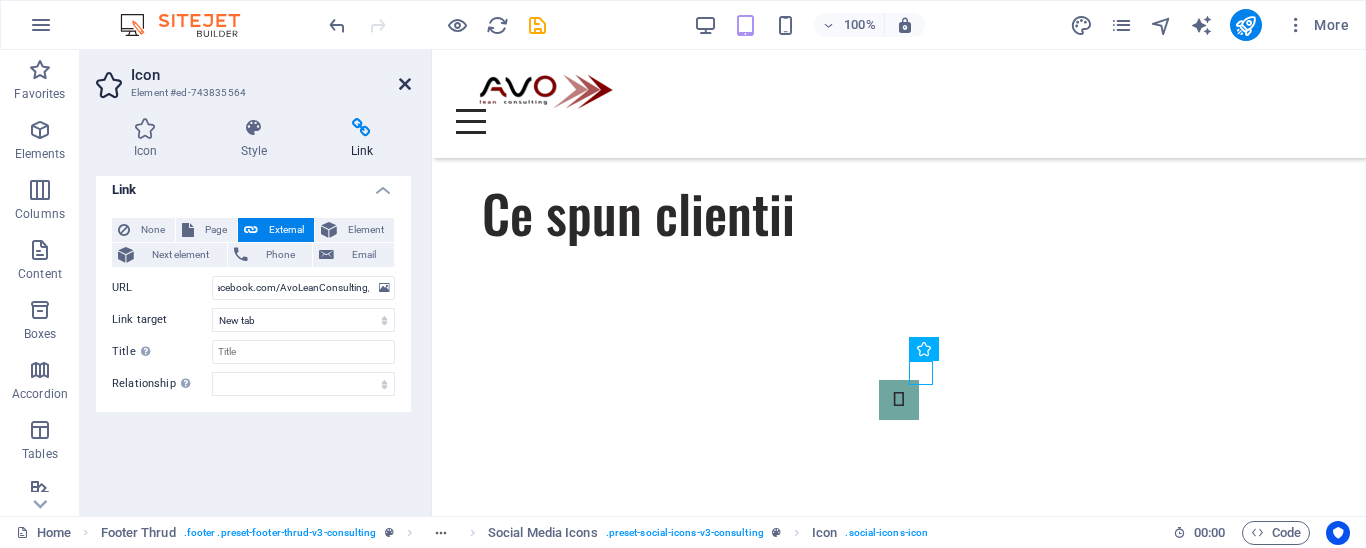 click at bounding box center (405, 84) 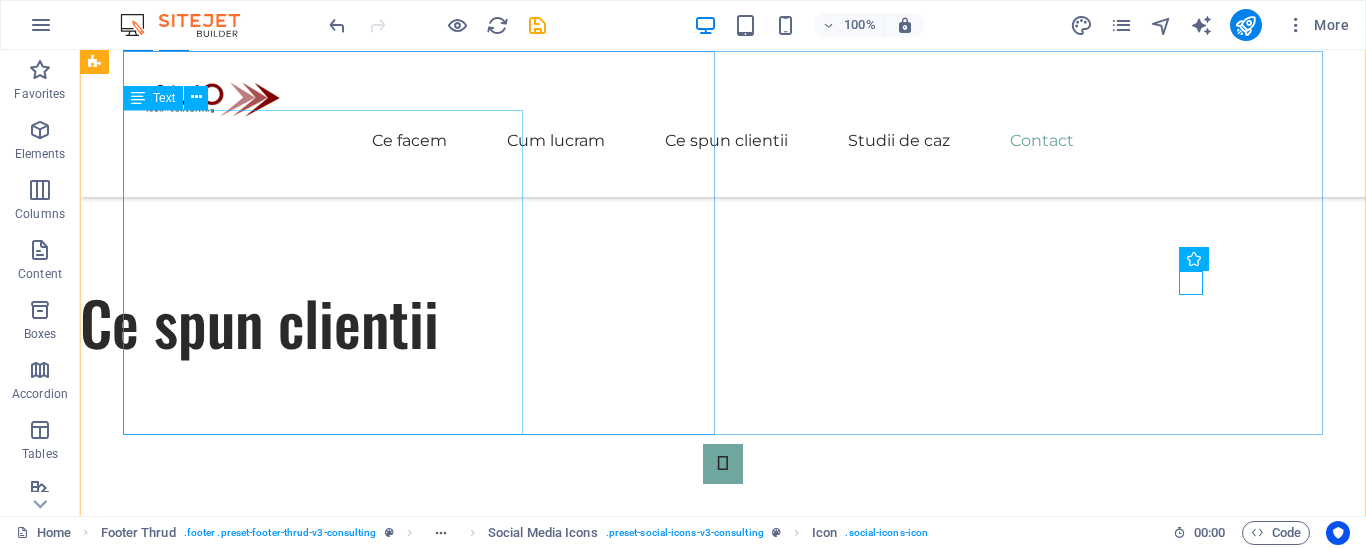 scroll, scrollTop: 5752, scrollLeft: 0, axis: vertical 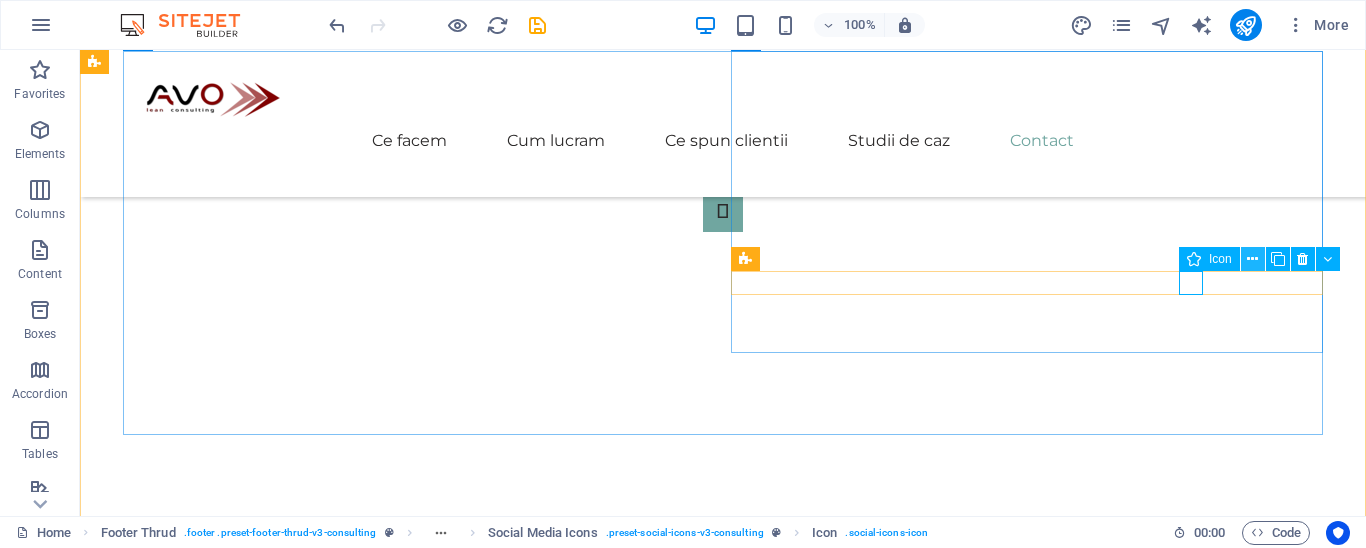 click at bounding box center [1252, 259] 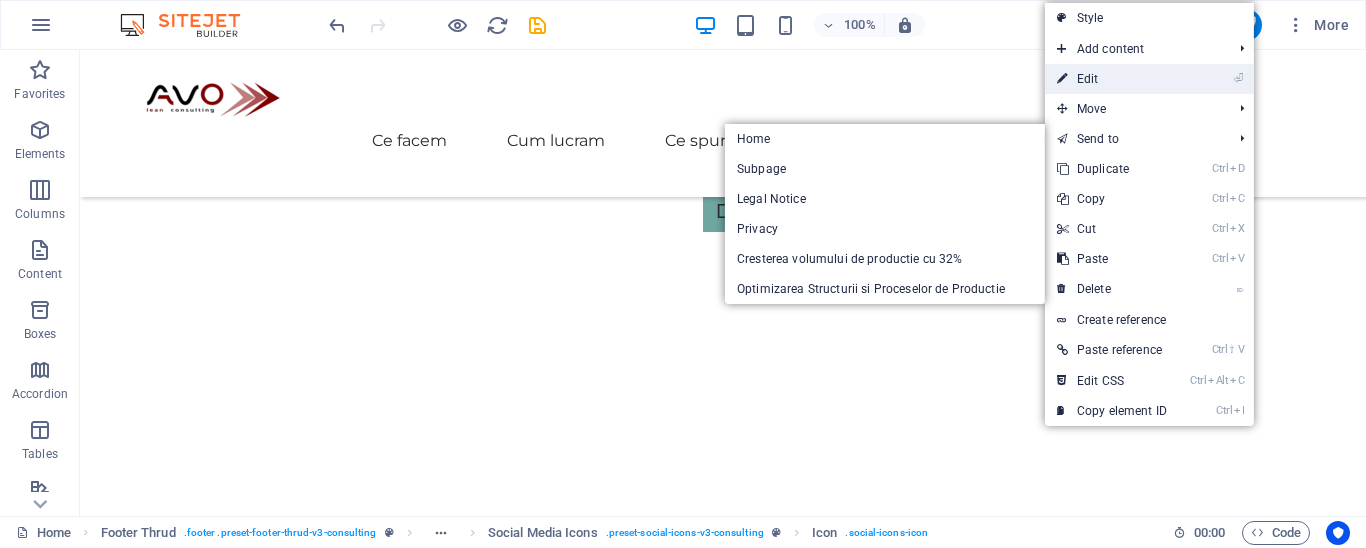 click on "⏎  Edit" at bounding box center [1112, 79] 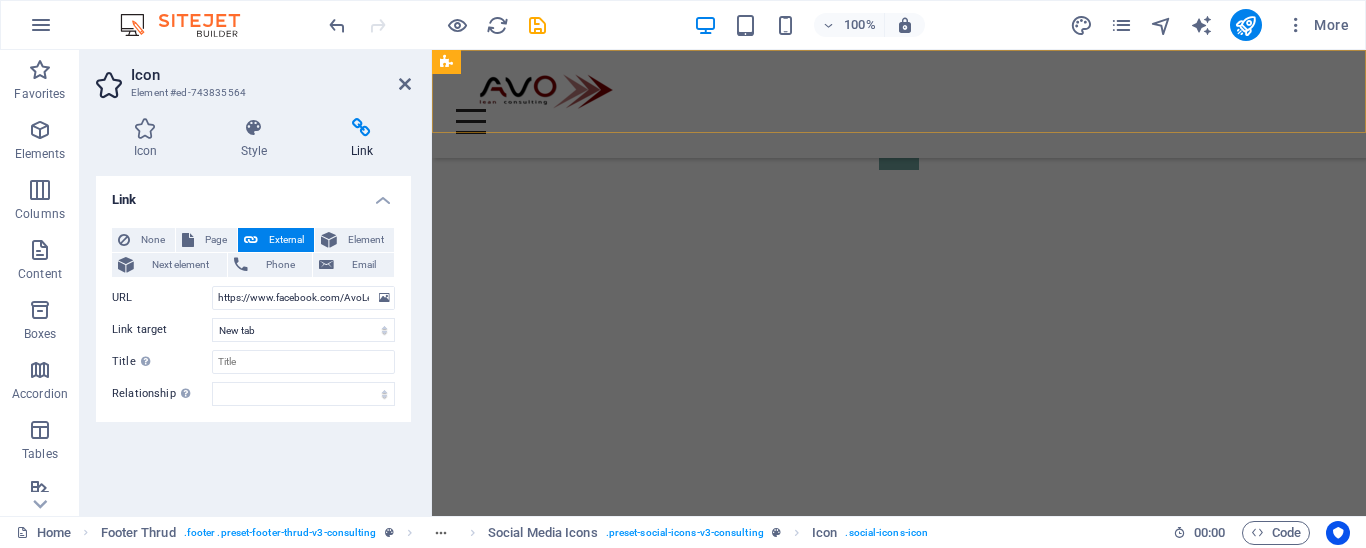 scroll, scrollTop: 5502, scrollLeft: 0, axis: vertical 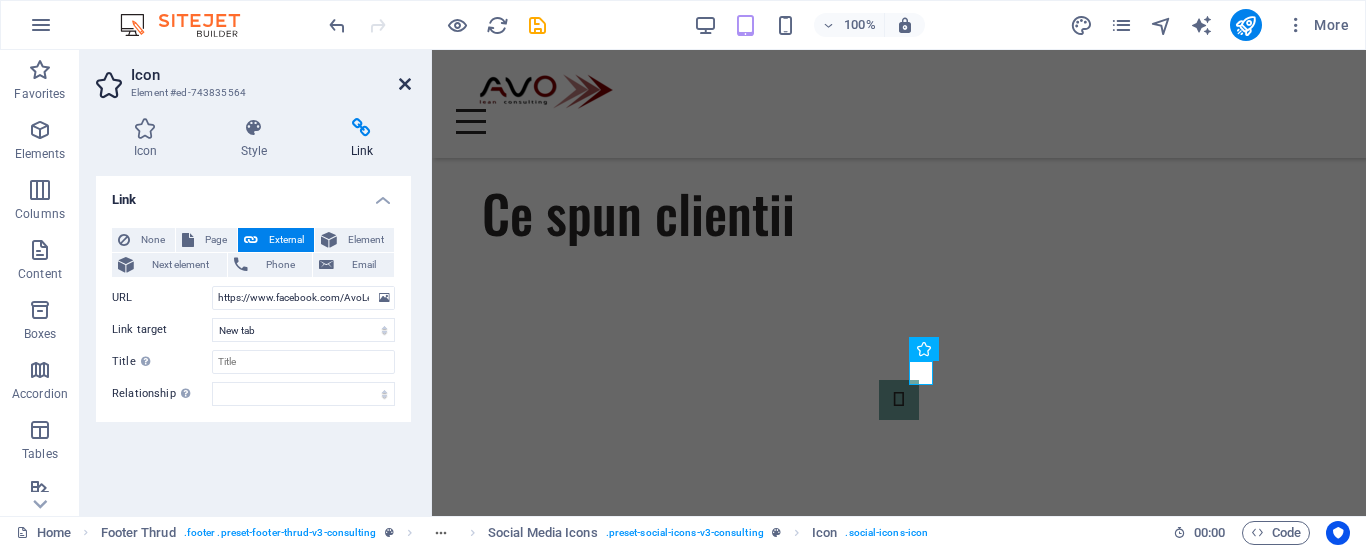 click at bounding box center [405, 84] 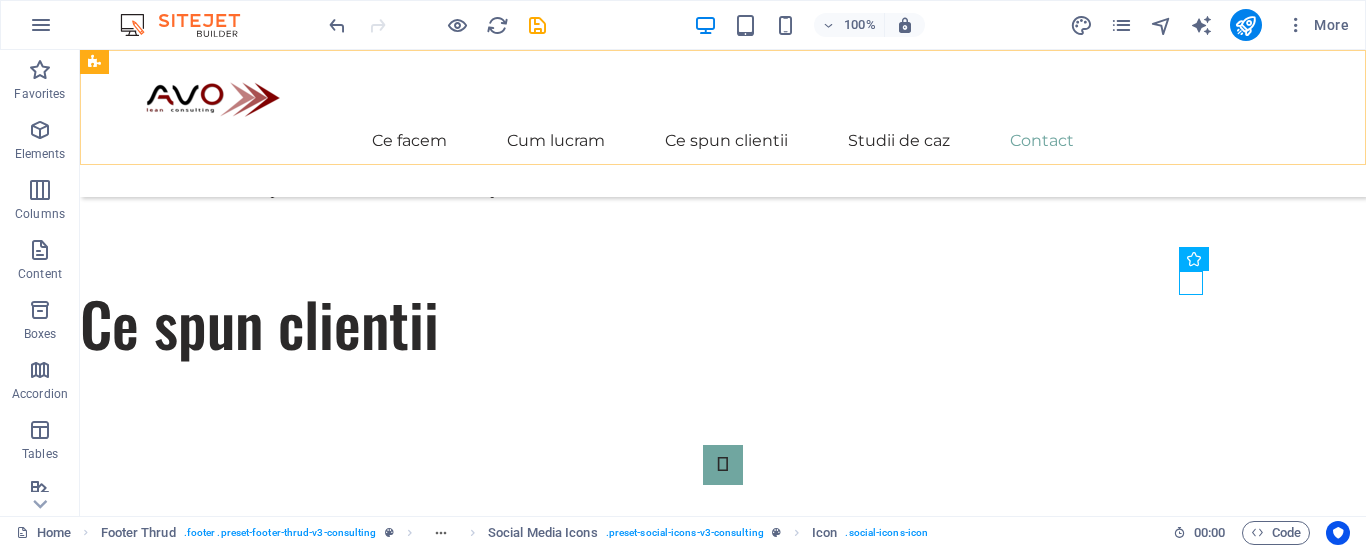 scroll, scrollTop: 5752, scrollLeft: 0, axis: vertical 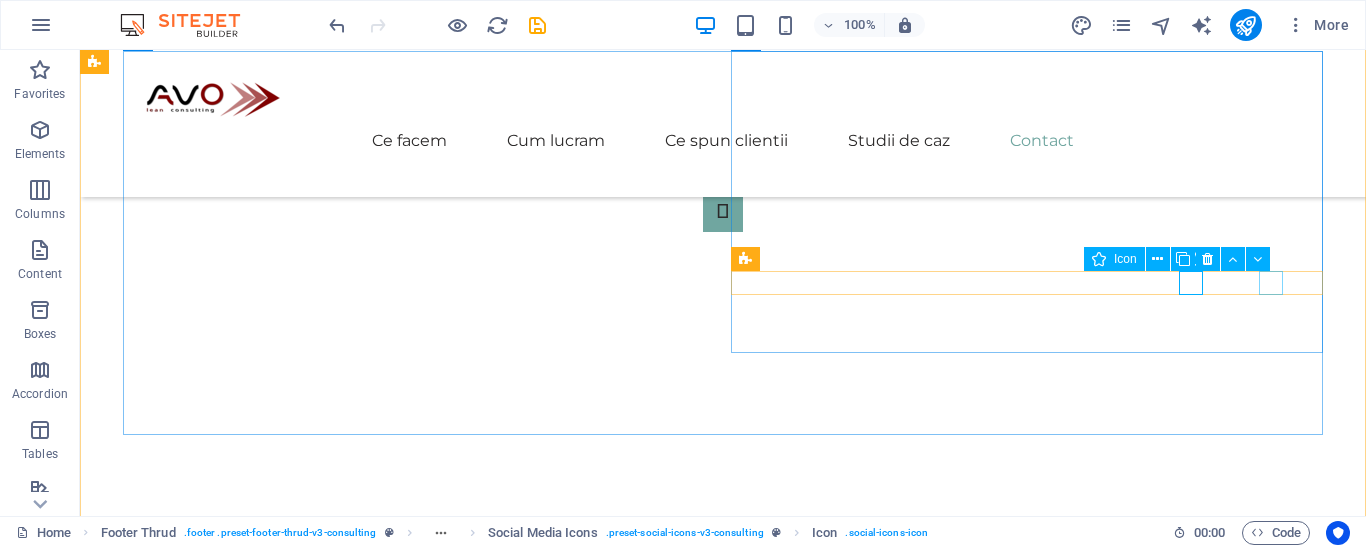 click at bounding box center [419, 4984] 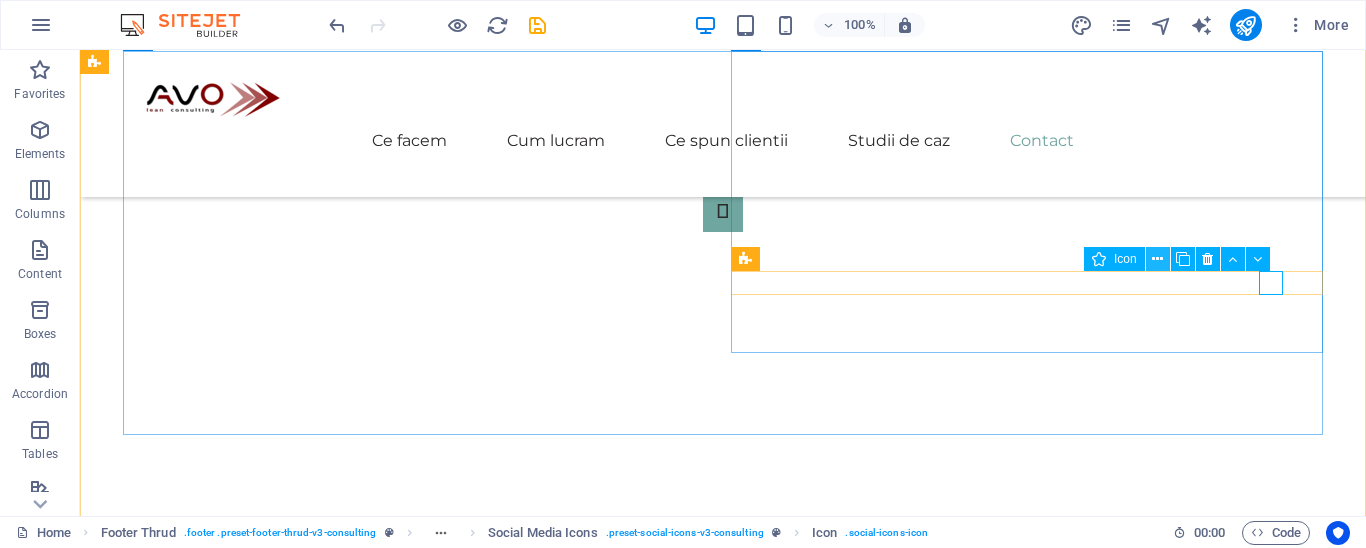 click at bounding box center [1158, 259] 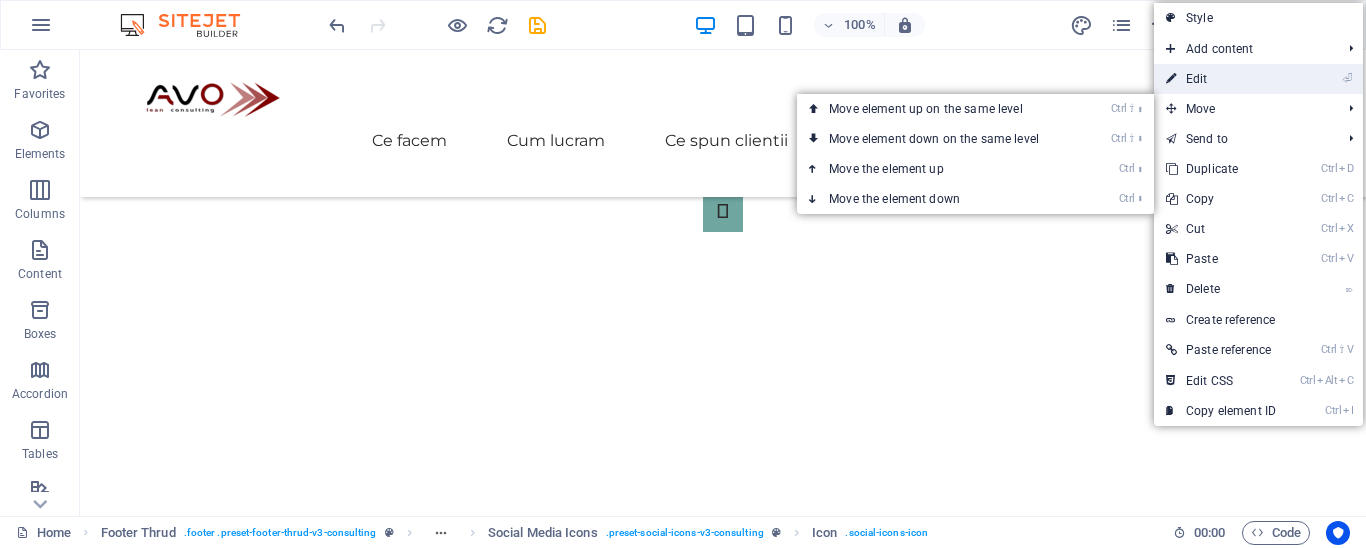 drag, startPoint x: 1208, startPoint y: 83, endPoint x: 265, endPoint y: 188, distance: 948.8277 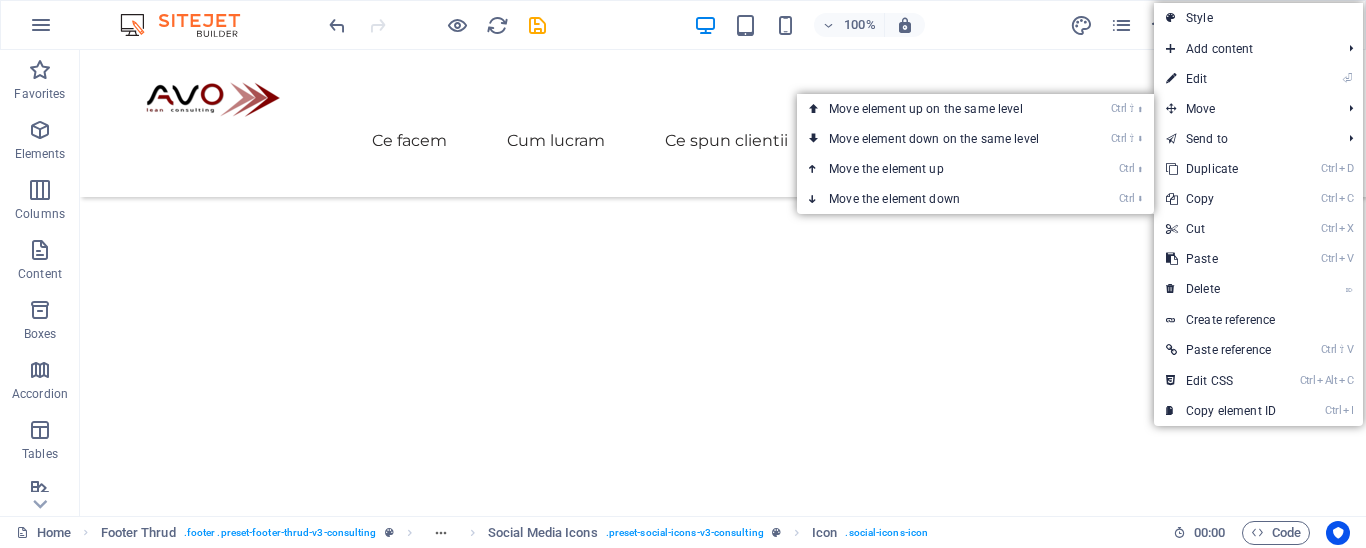 select on "xMidYMid" 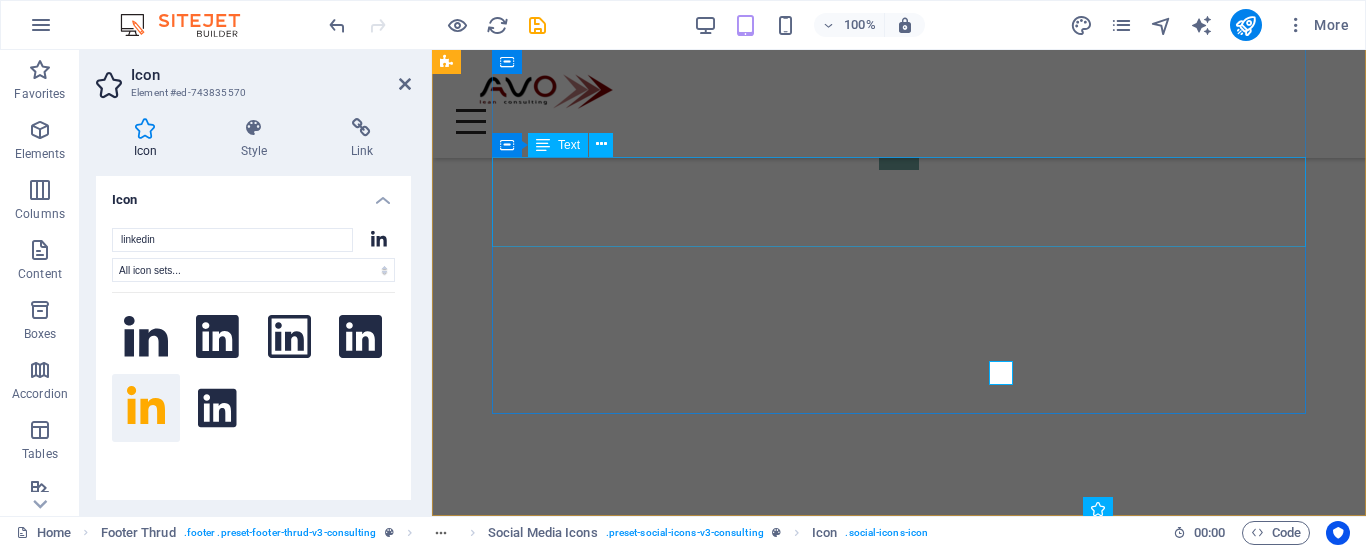 scroll, scrollTop: 5502, scrollLeft: 0, axis: vertical 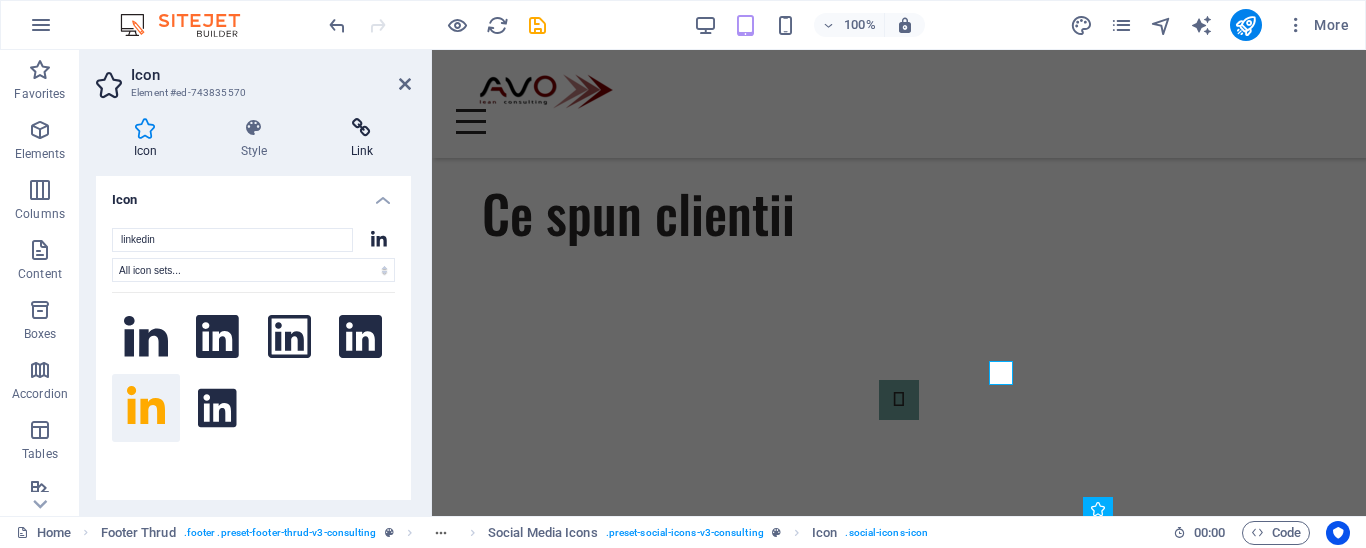 click at bounding box center [362, 128] 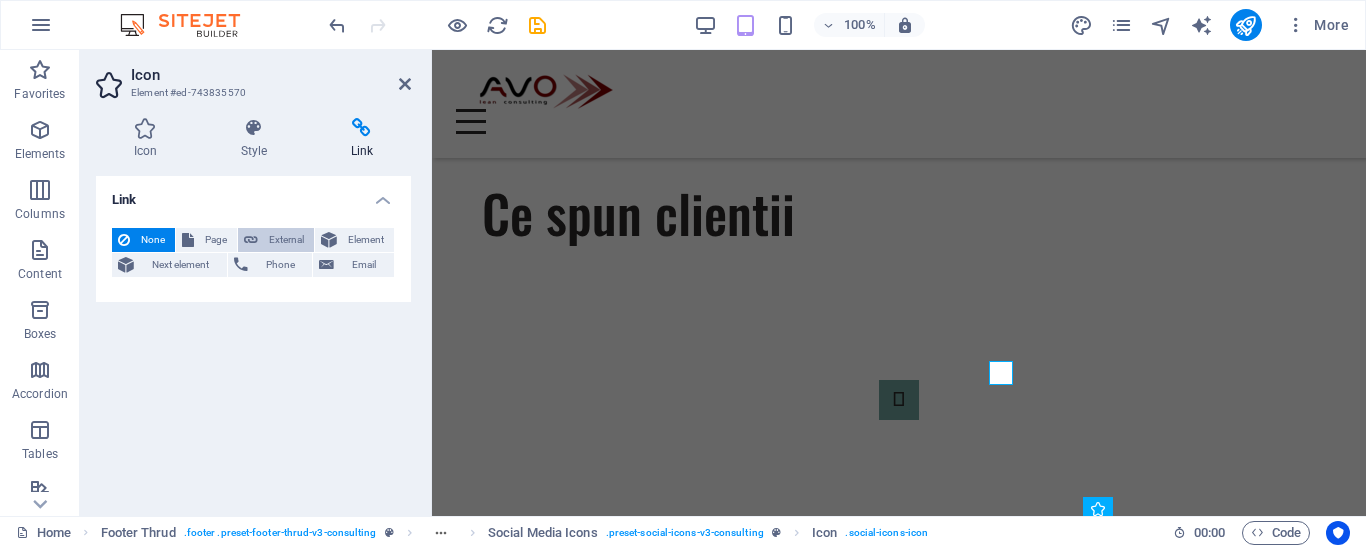 click on "External" at bounding box center [286, 240] 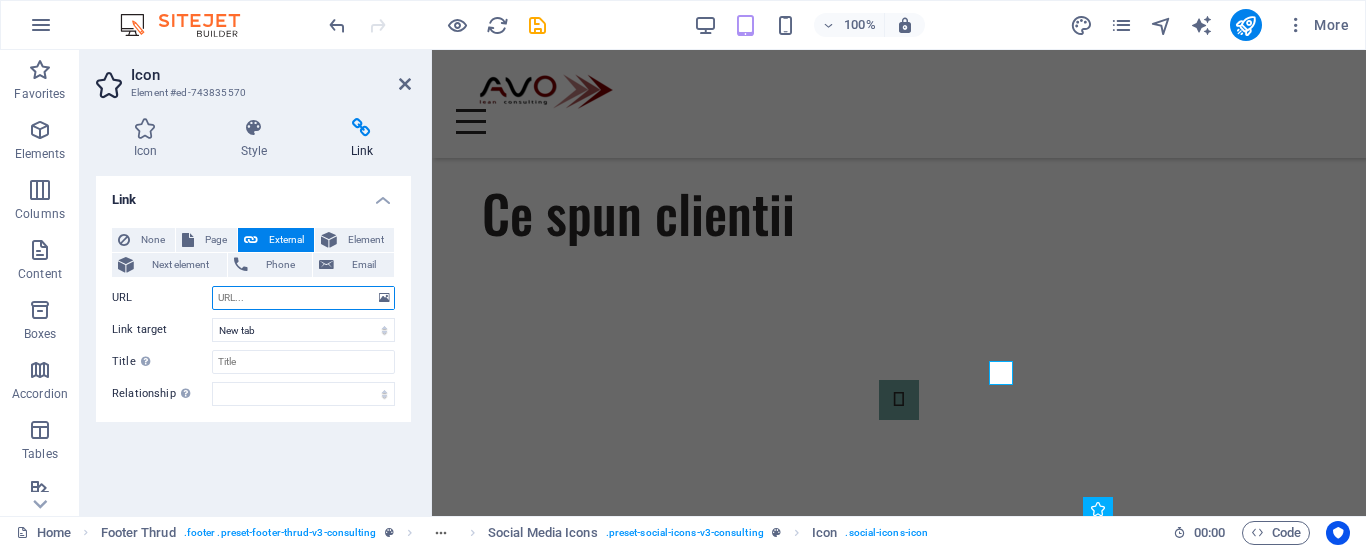 paste on "https://www.linkedin.com/in/[PERSON]/" 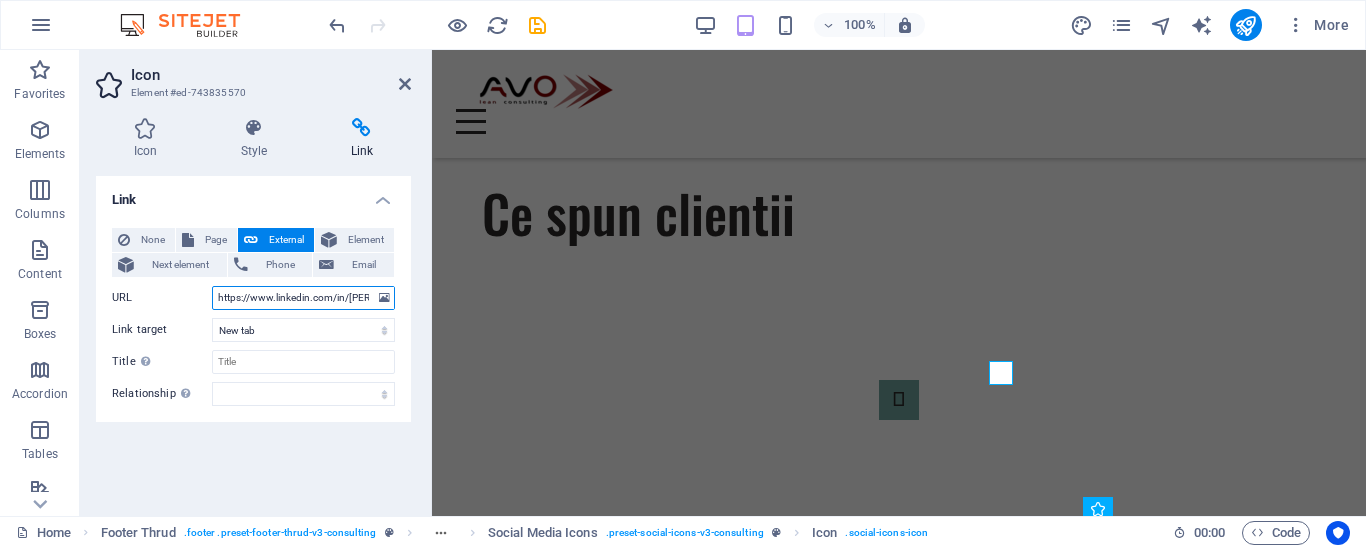 scroll, scrollTop: 0, scrollLeft: 41, axis: horizontal 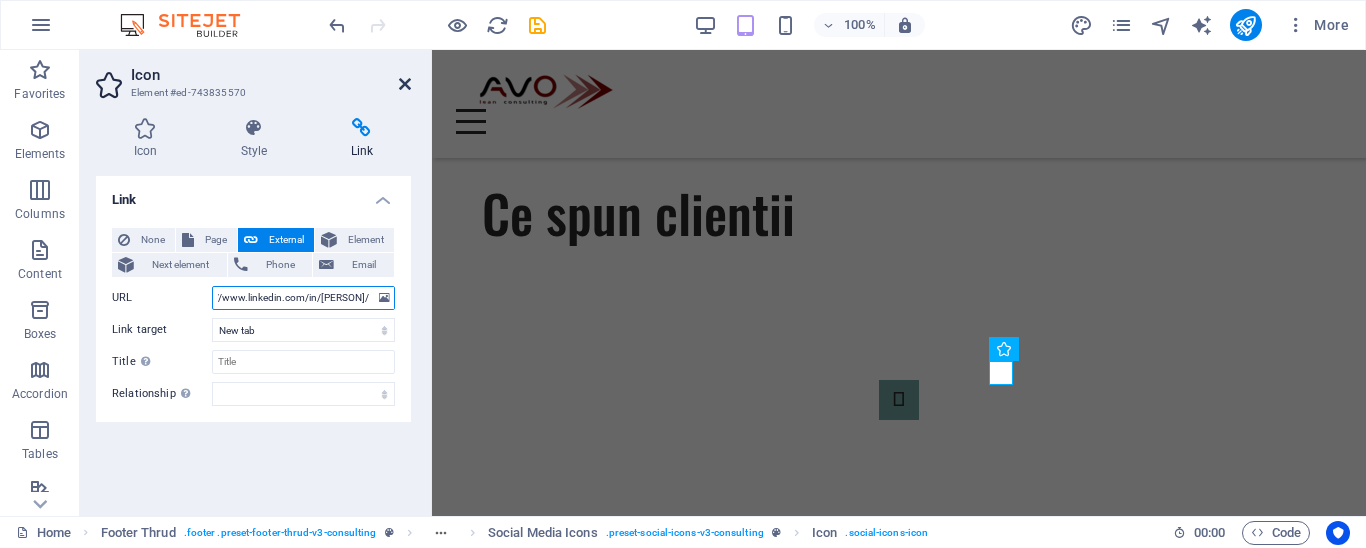 type on "https://www.linkedin.com/in/[PERSON]/" 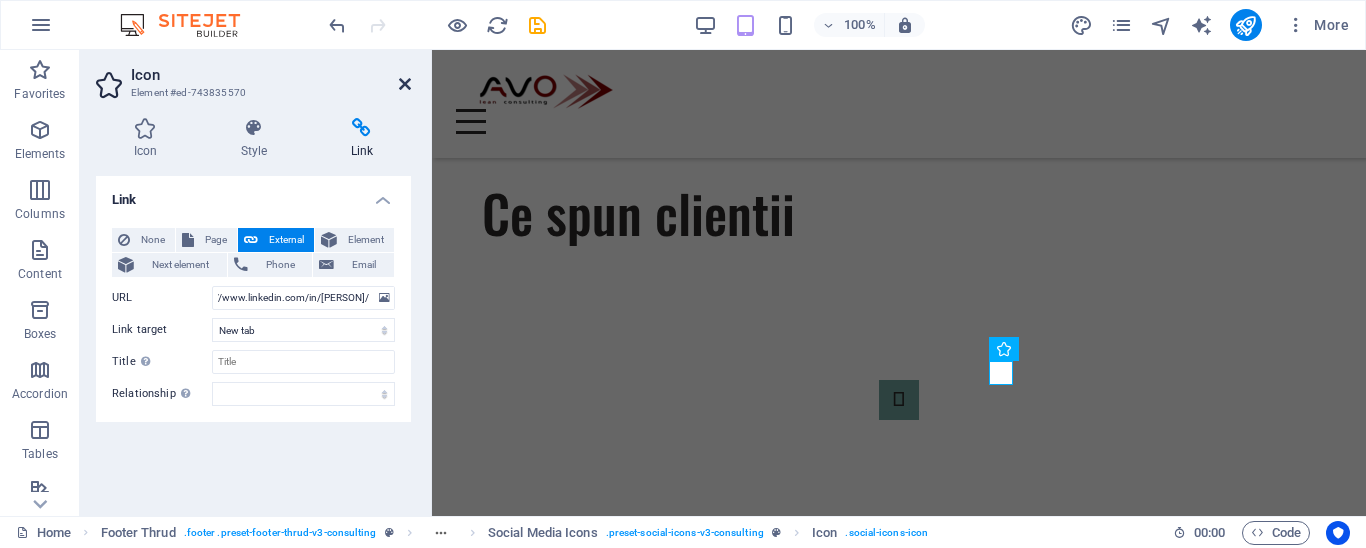 drag, startPoint x: 406, startPoint y: 79, endPoint x: 326, endPoint y: 30, distance: 93.813644 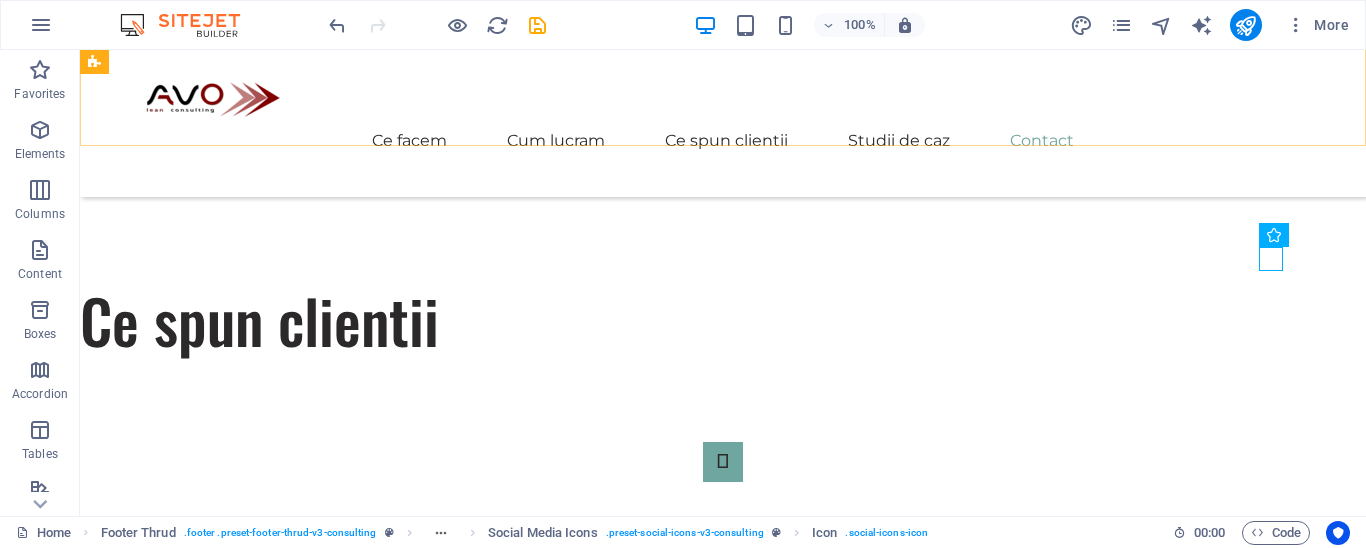 scroll, scrollTop: 5752, scrollLeft: 0, axis: vertical 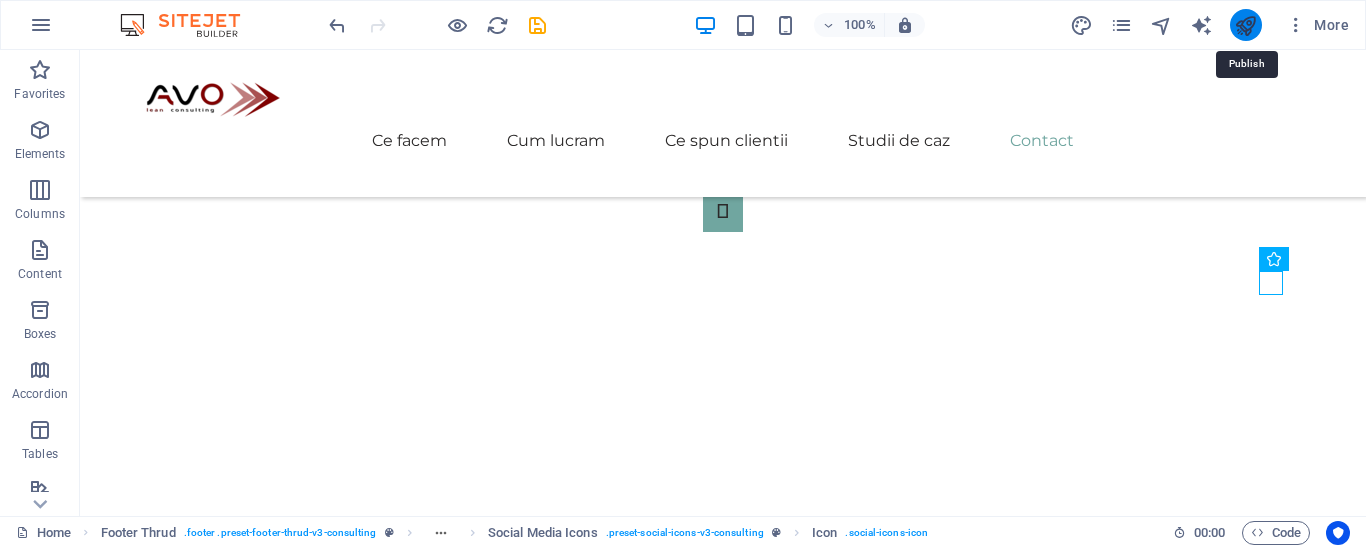 click at bounding box center [1245, 25] 